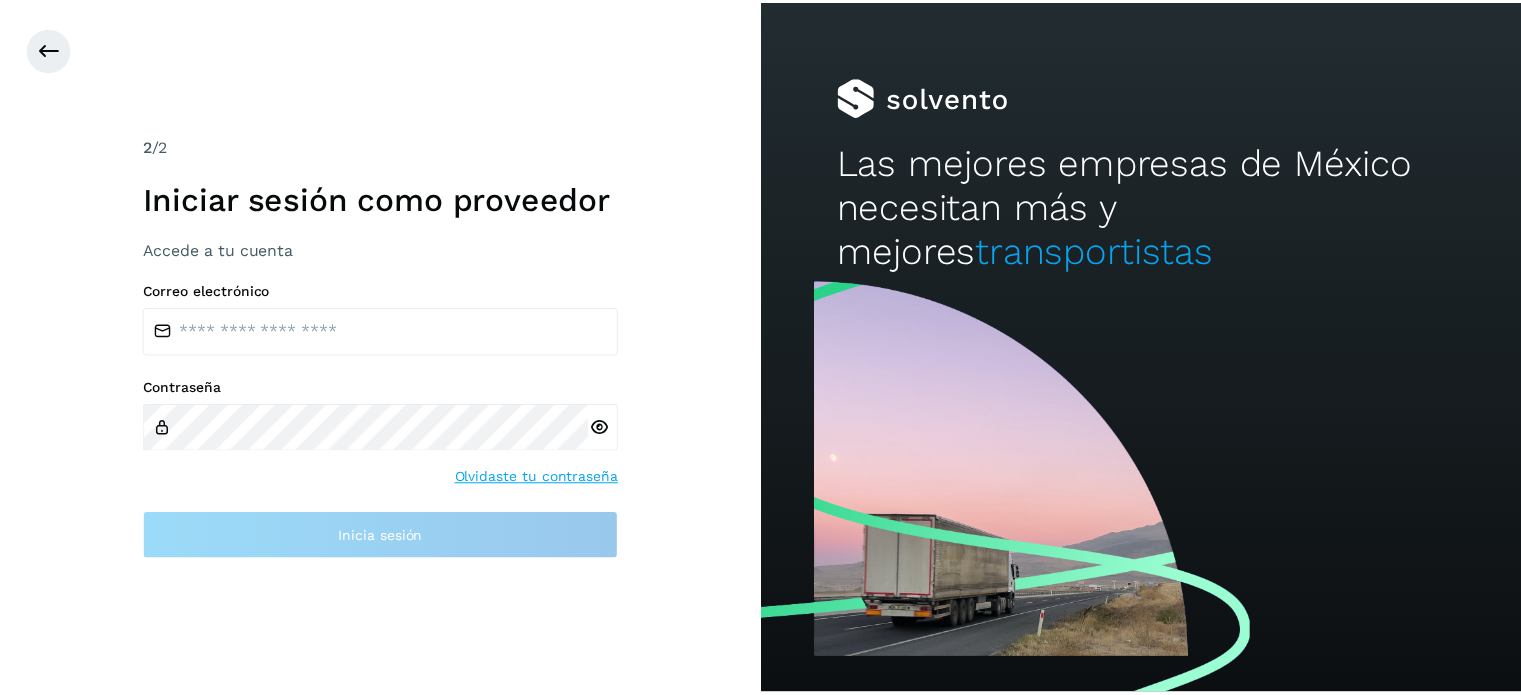scroll, scrollTop: 0, scrollLeft: 0, axis: both 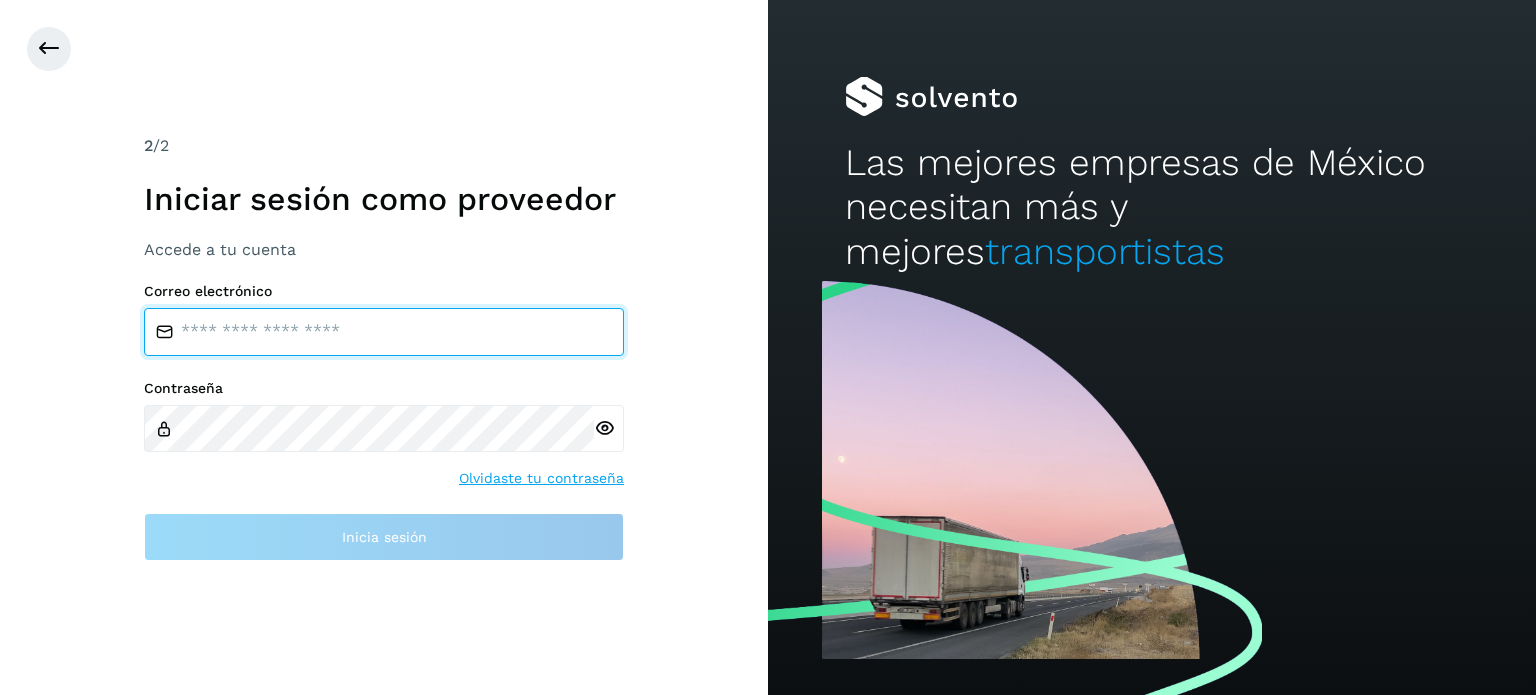 type on "**********" 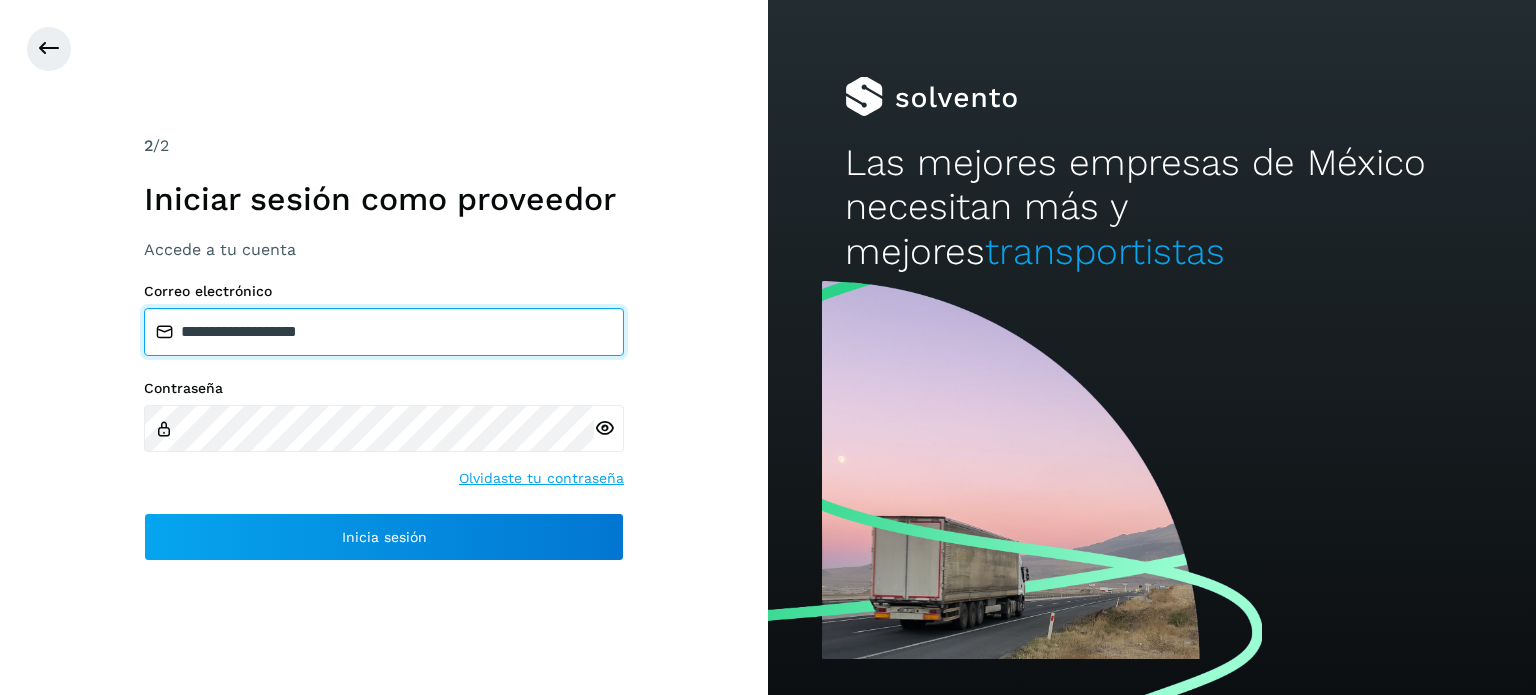 click on "**********" at bounding box center (384, 332) 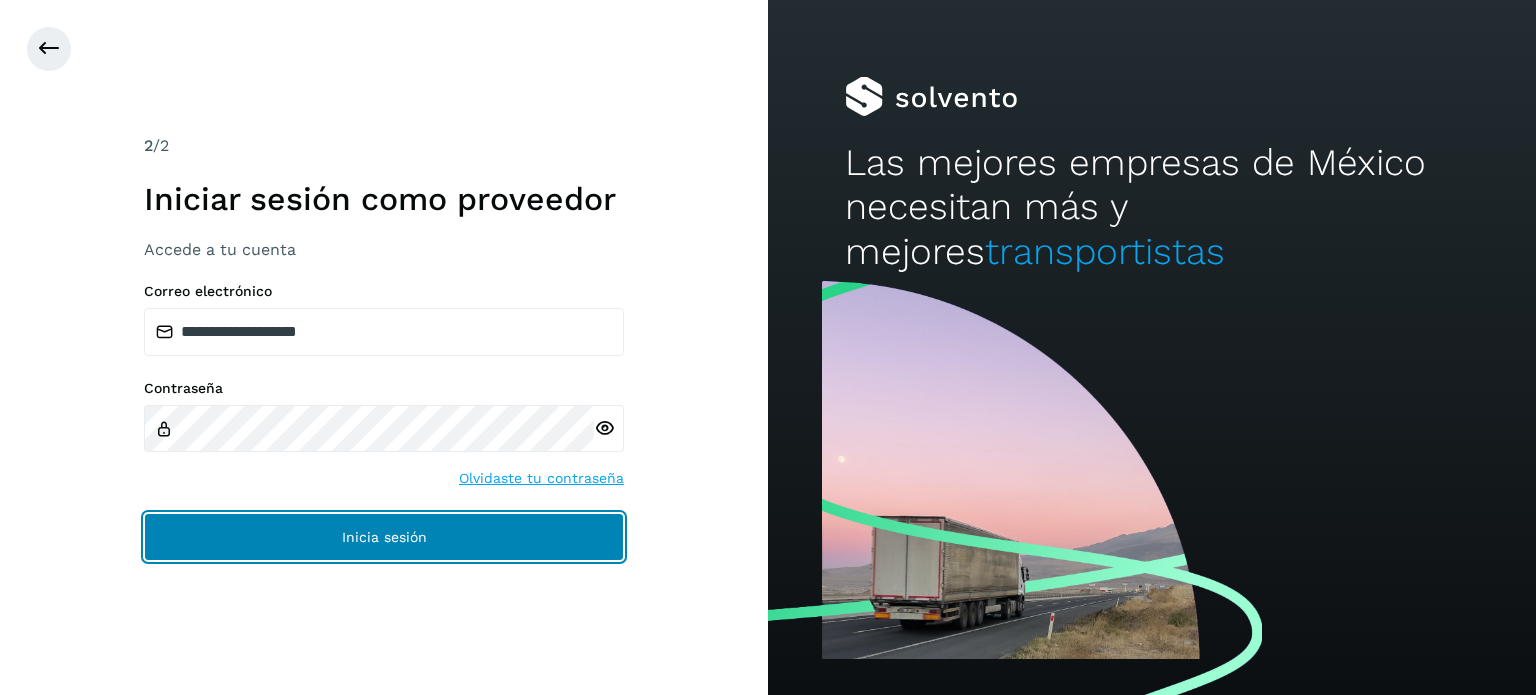 click on "Inicia sesión" at bounding box center [384, 537] 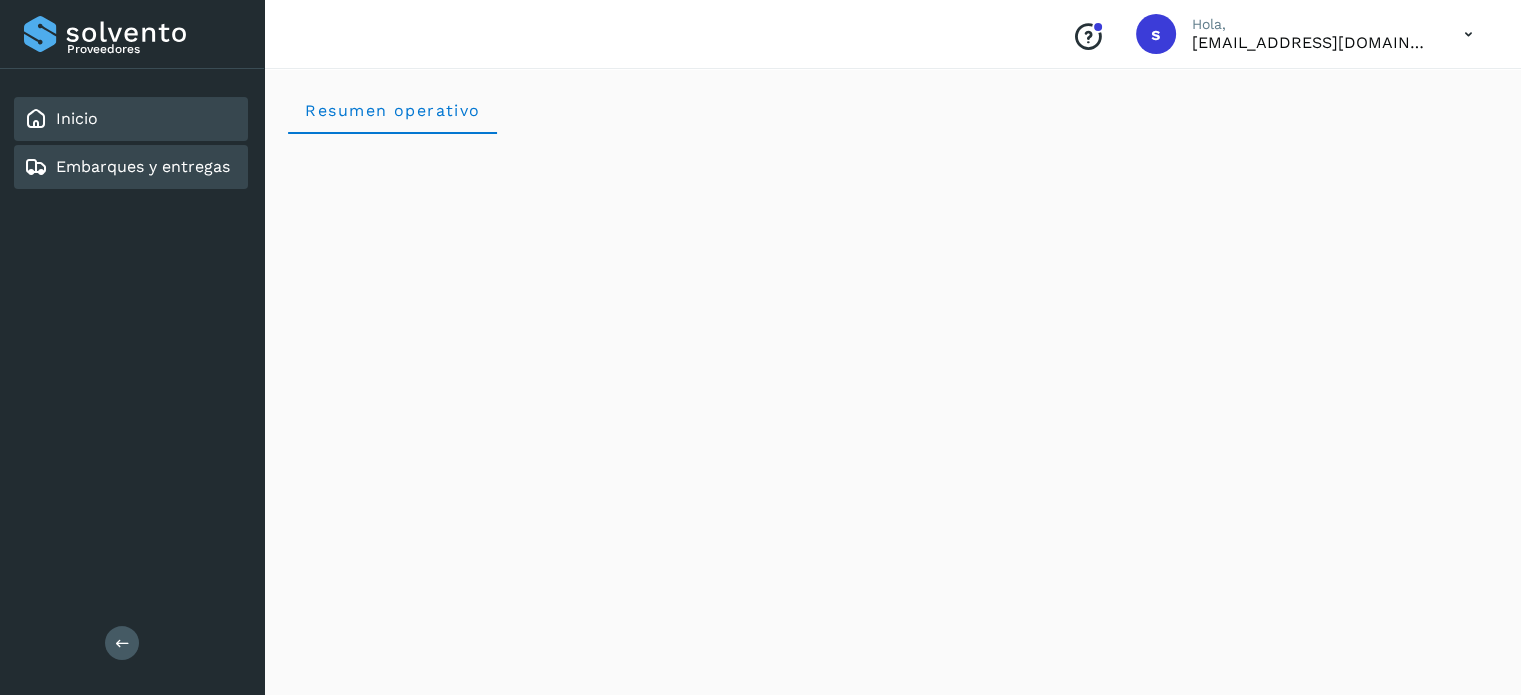 click on "Embarques y entregas" at bounding box center [143, 166] 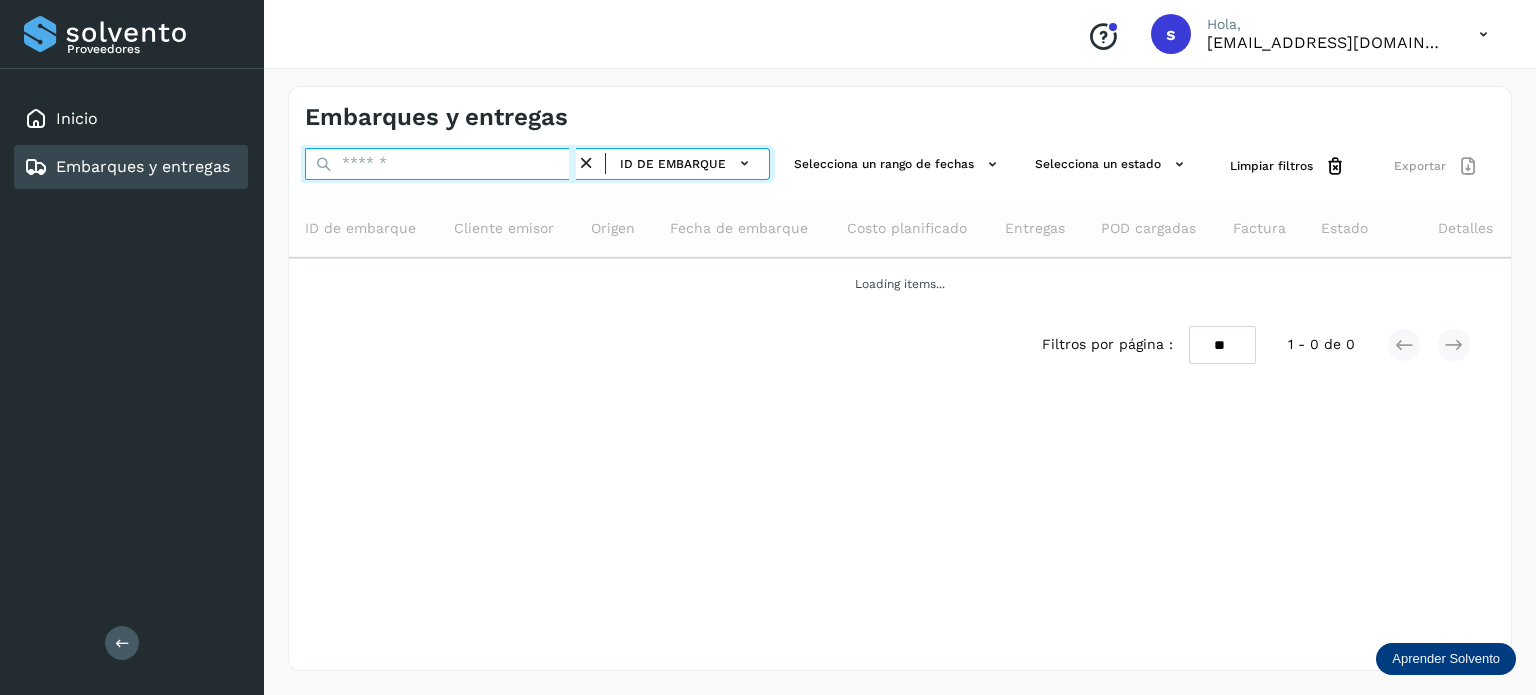 click at bounding box center [440, 164] 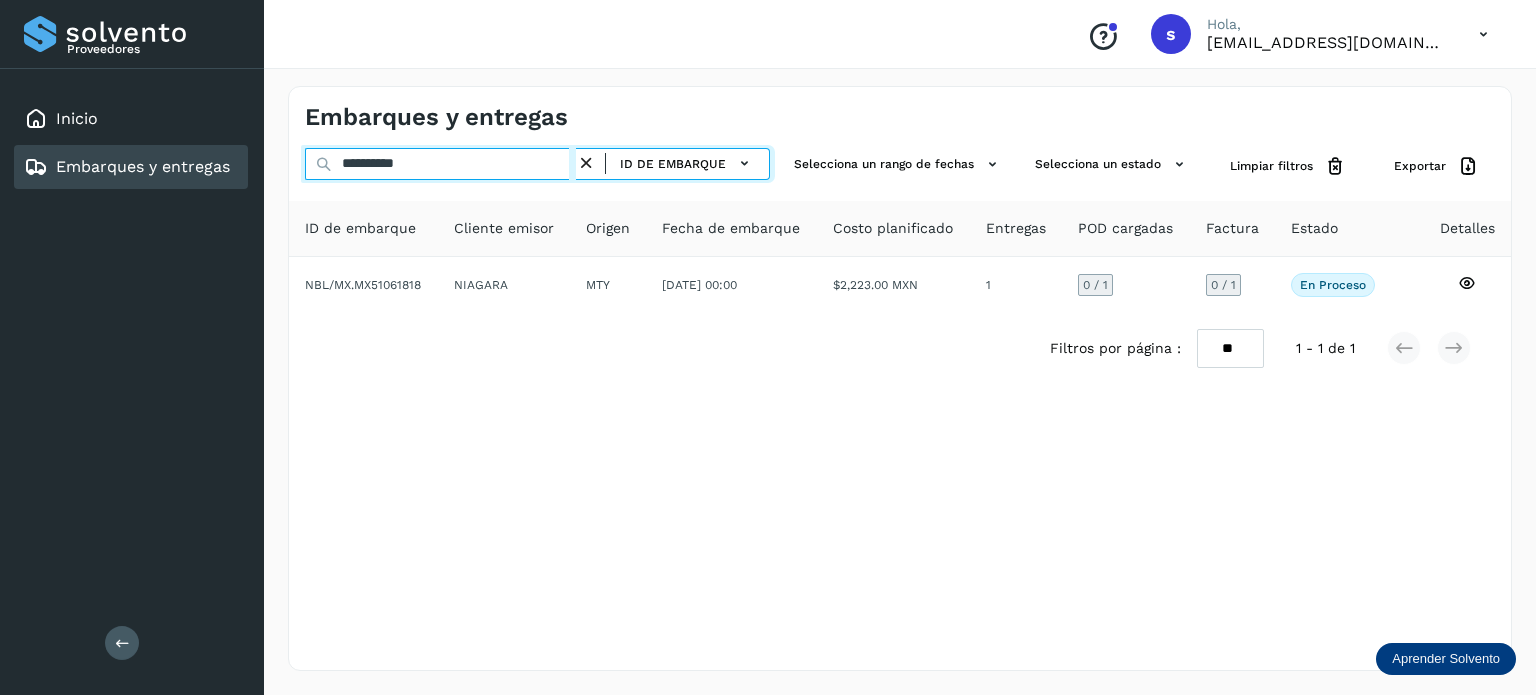 type on "**********" 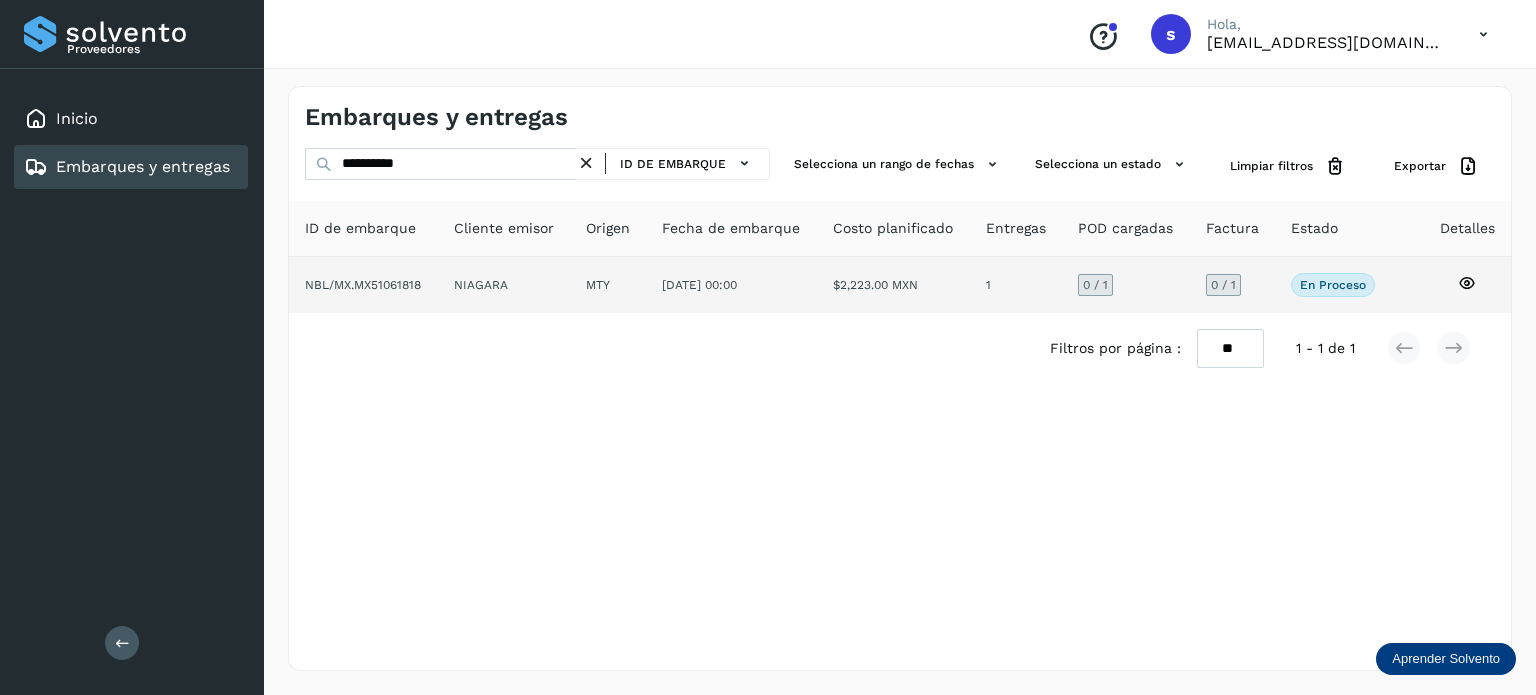 click on "NIAGARA" 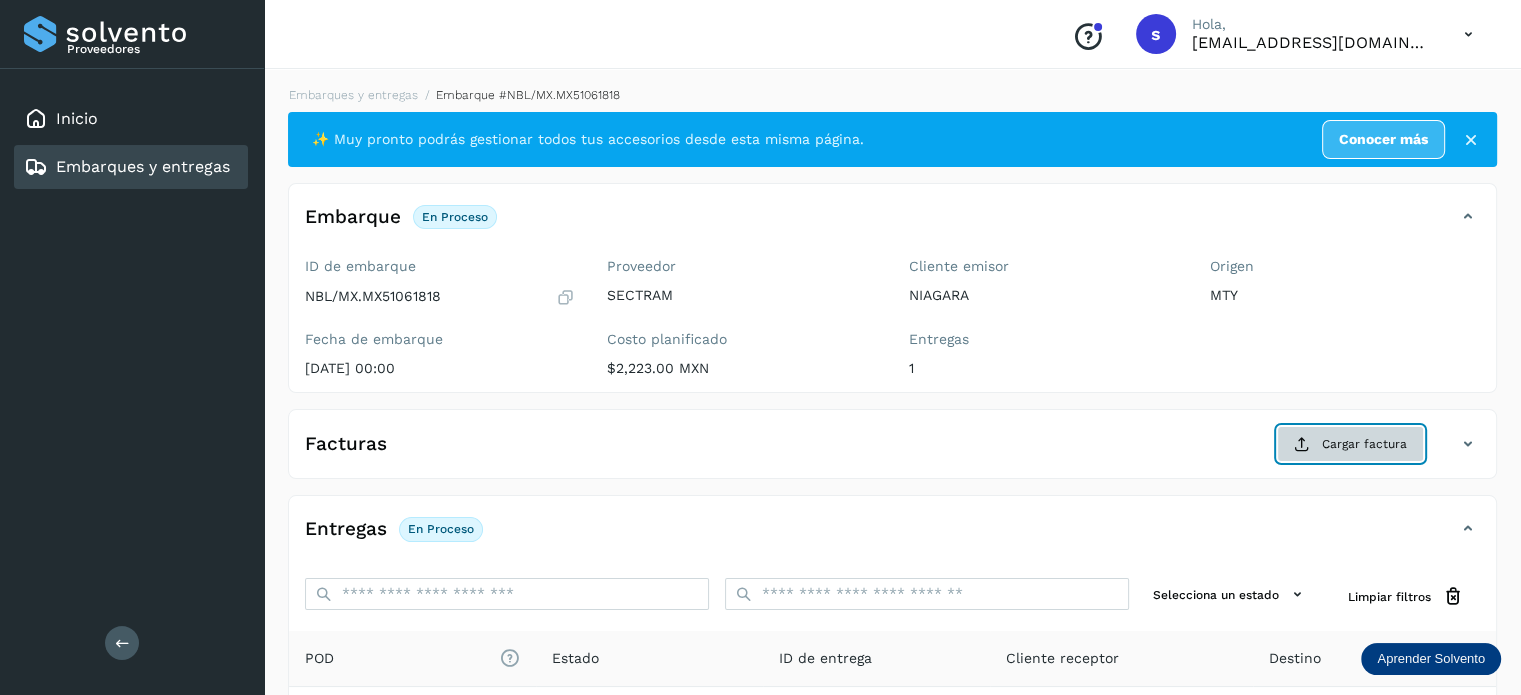 click on "Cargar factura" at bounding box center (1350, 444) 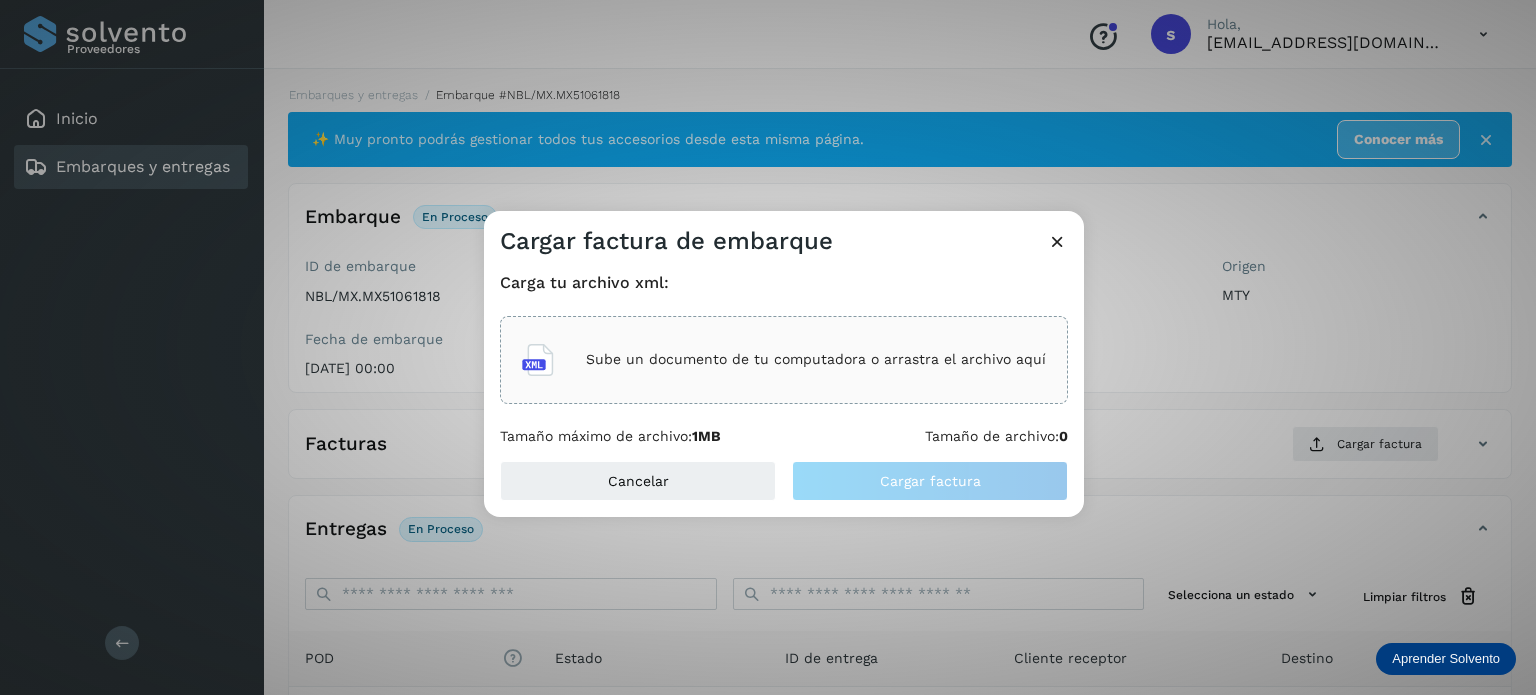 click on "Sube un documento de tu computadora o arrastra el archivo aquí" 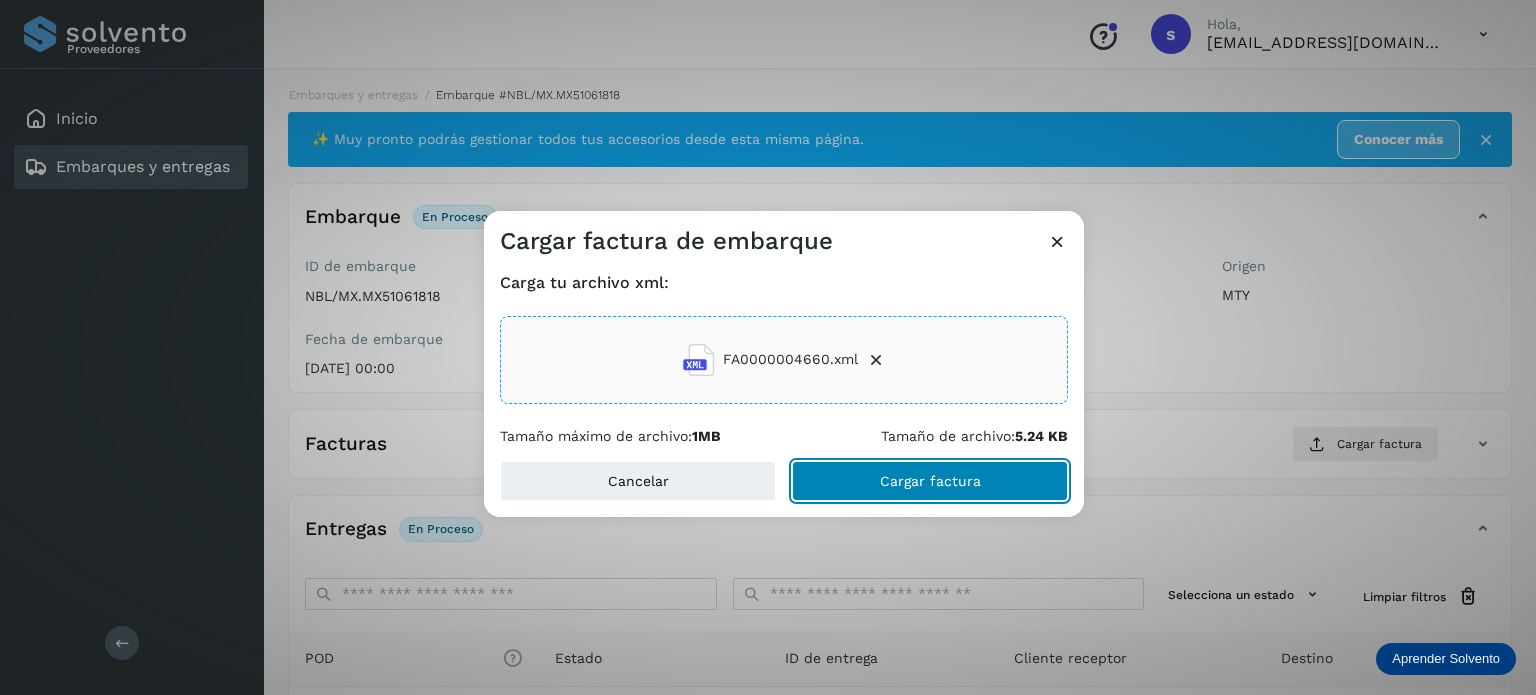 click on "Cargar factura" 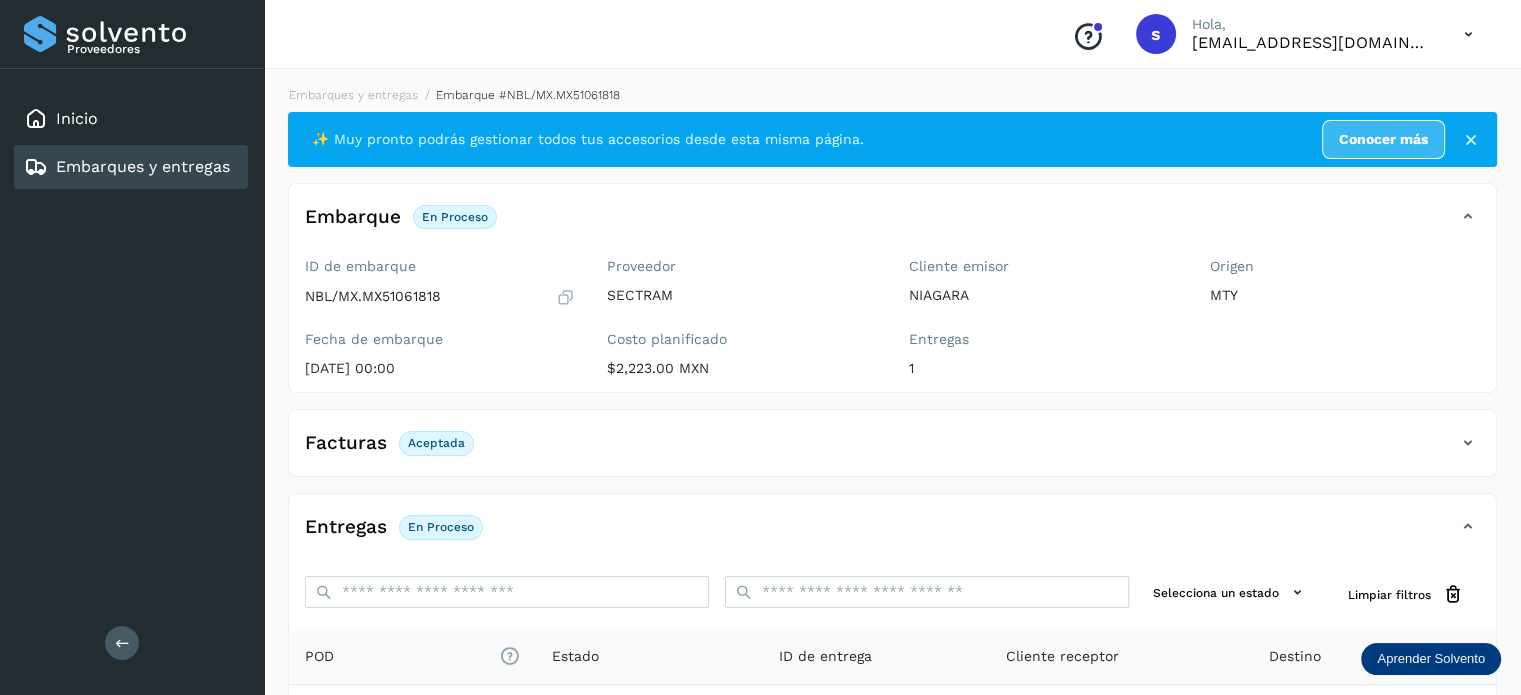 scroll, scrollTop: 250, scrollLeft: 0, axis: vertical 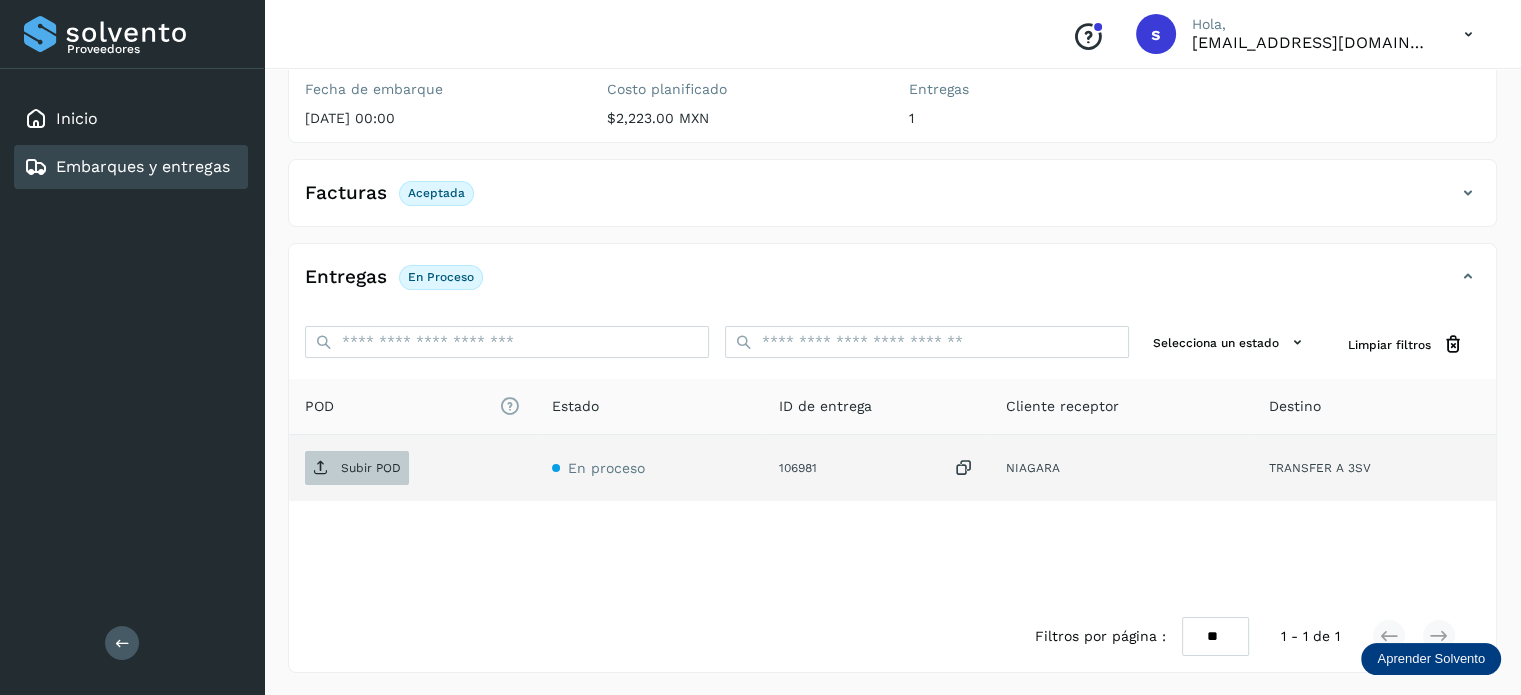 click on "Subir POD" at bounding box center (357, 468) 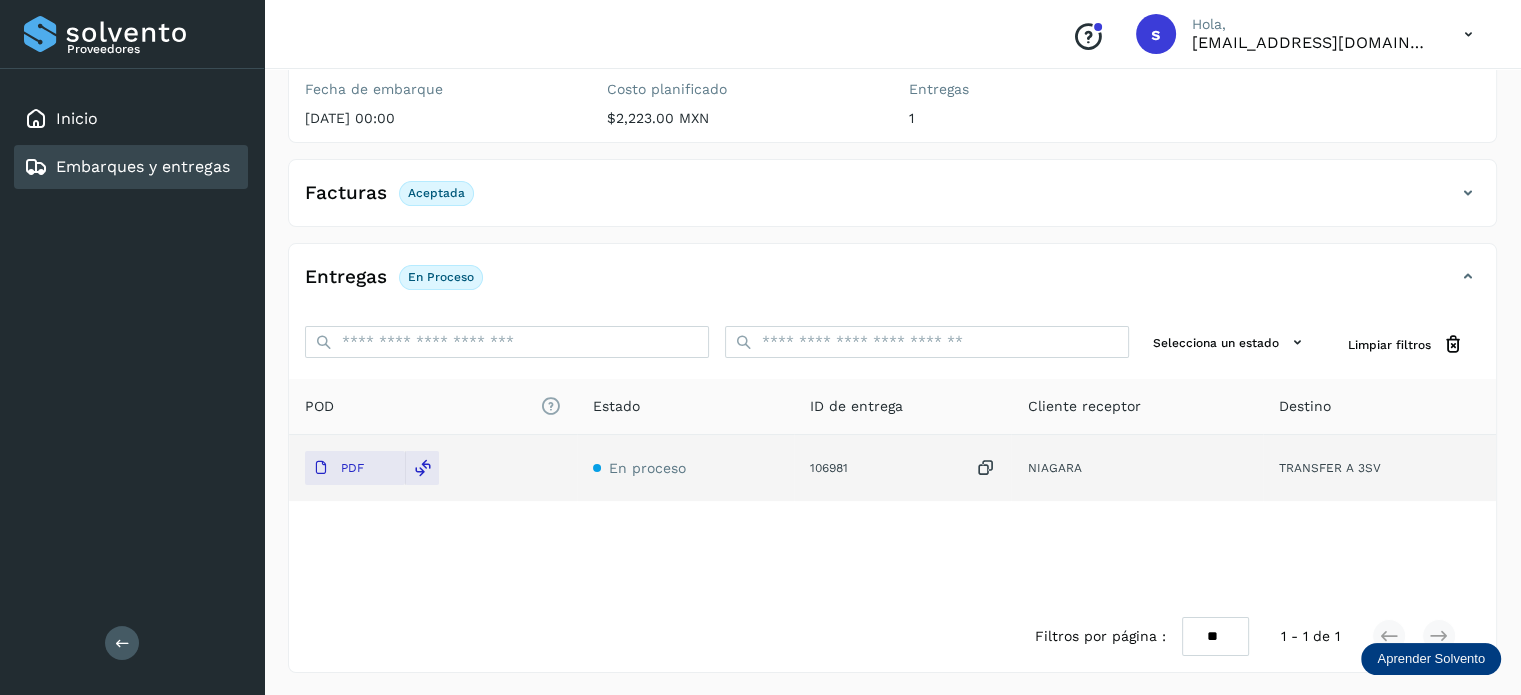 scroll, scrollTop: 0, scrollLeft: 0, axis: both 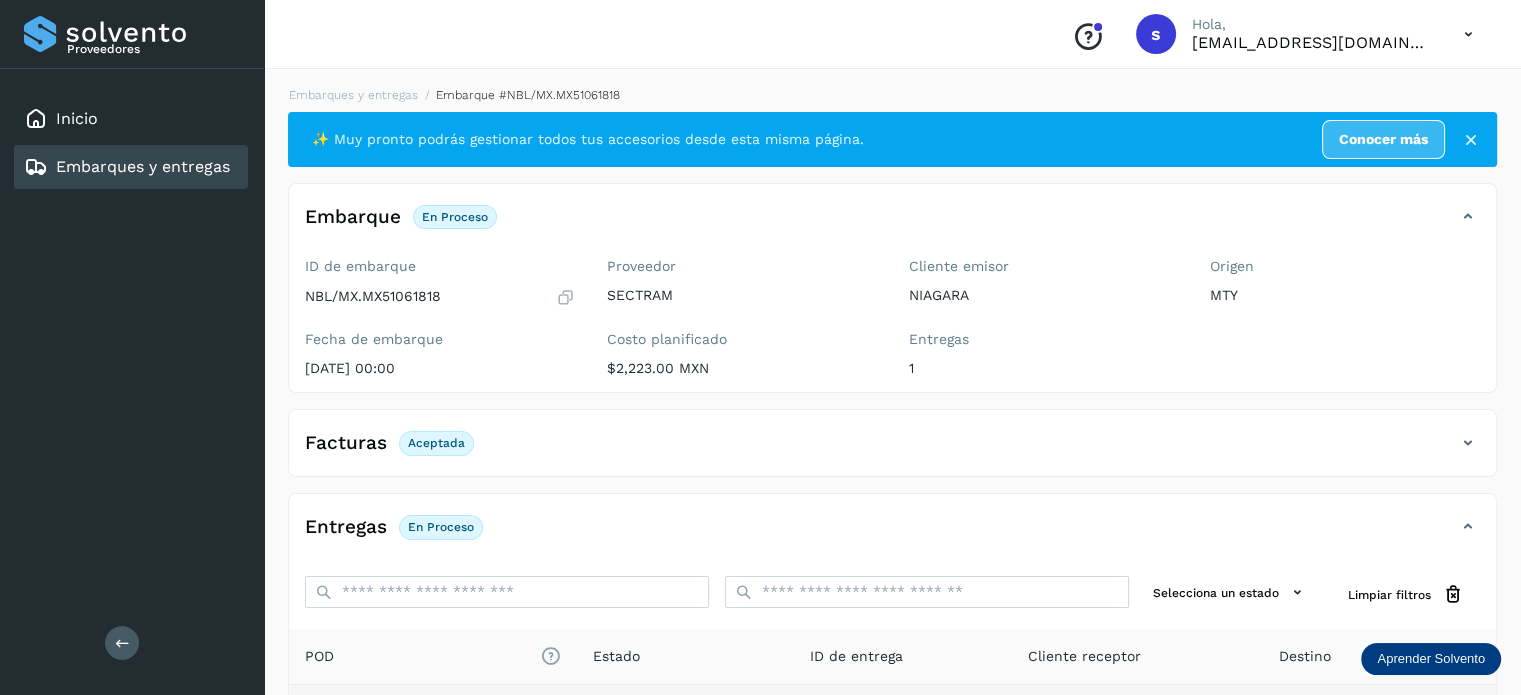 click on "Embarques y entregas Embarque #NBL/MX.MX51061818  ✨ Muy pronto podrás gestionar todos tus accesorios desde esta misma página. Conocer más Embarque En proceso
Verifica el estado de la factura o entregas asociadas a este embarque
ID de embarque NBL/MX.MX51061818 Fecha de embarque [DATE] 00:00 Proveedor SECTRAM Costo planificado  $2,223.00 MXN  Cliente emisor NIAGARA Entregas 1 Origen MTY Facturas Aceptada Facturas Estado XML Aceptada Entregas En proceso Selecciona un estado Limpiar filtros POD
El tamaño máximo de archivo es de 20 Mb.
Estado ID de entrega Cliente receptor Destino PDF En proceso 106981  NIAGARA TRANSFER A 3SV NIAGARA 106981 PDF Destino: TRANSFER A 3SV En proceso Filtros por página : ** ** ** 1 - 1 de 1" at bounding box center (892, 504) 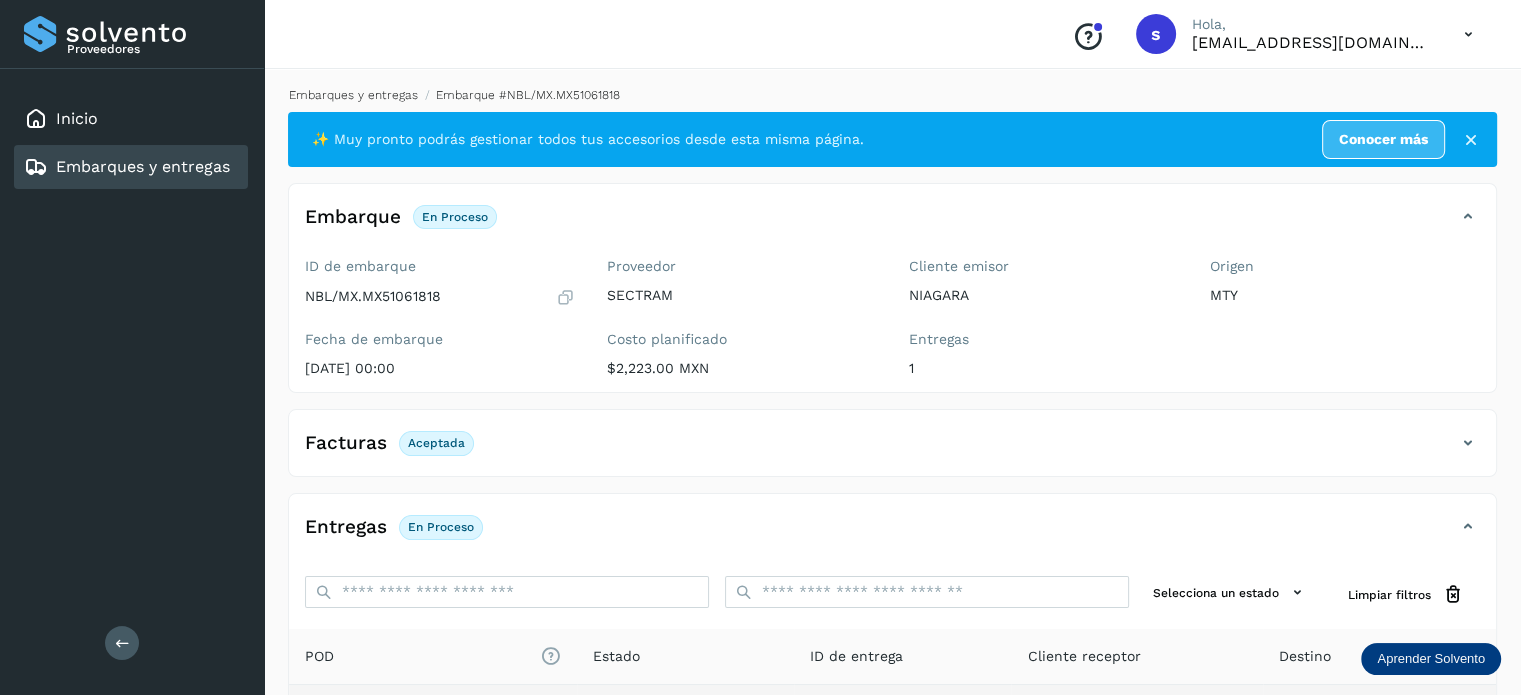 click on "Embarques y entregas" at bounding box center [353, 95] 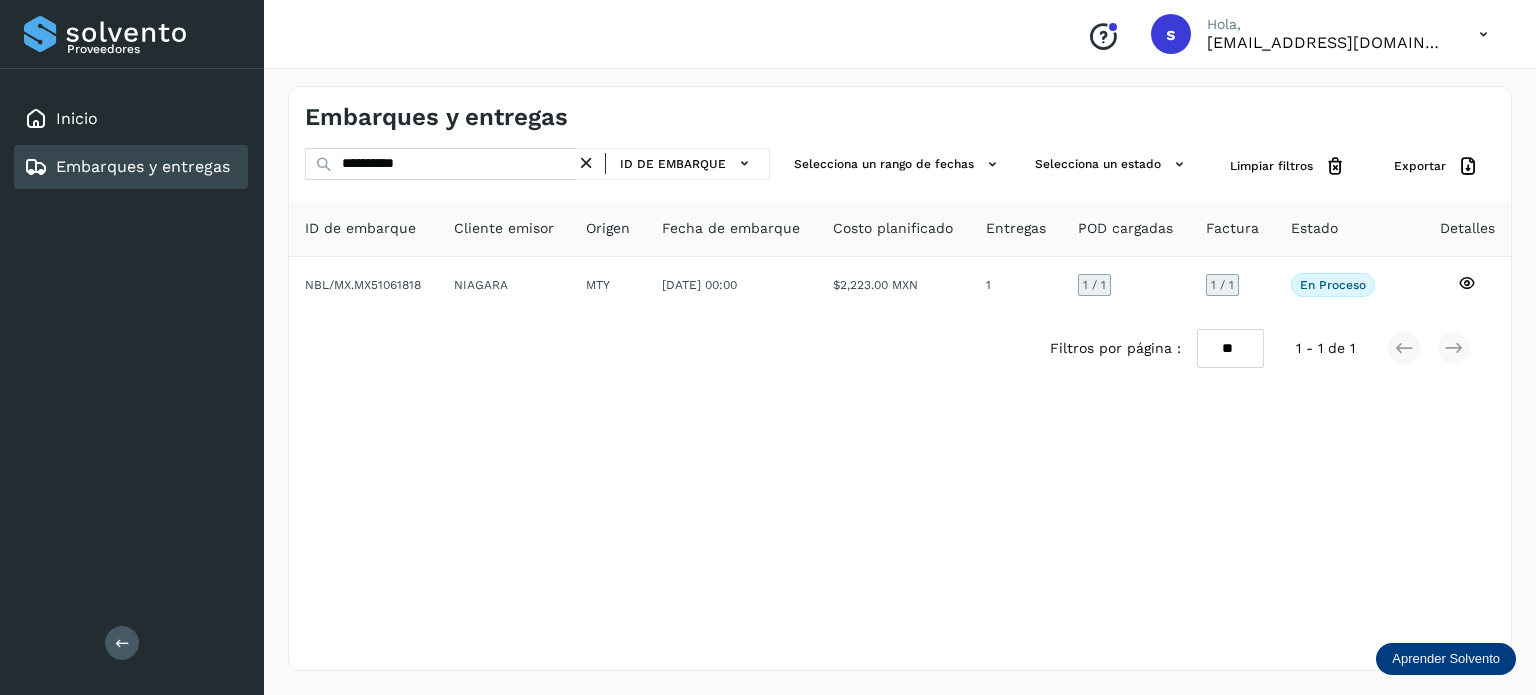 click at bounding box center [586, 163] 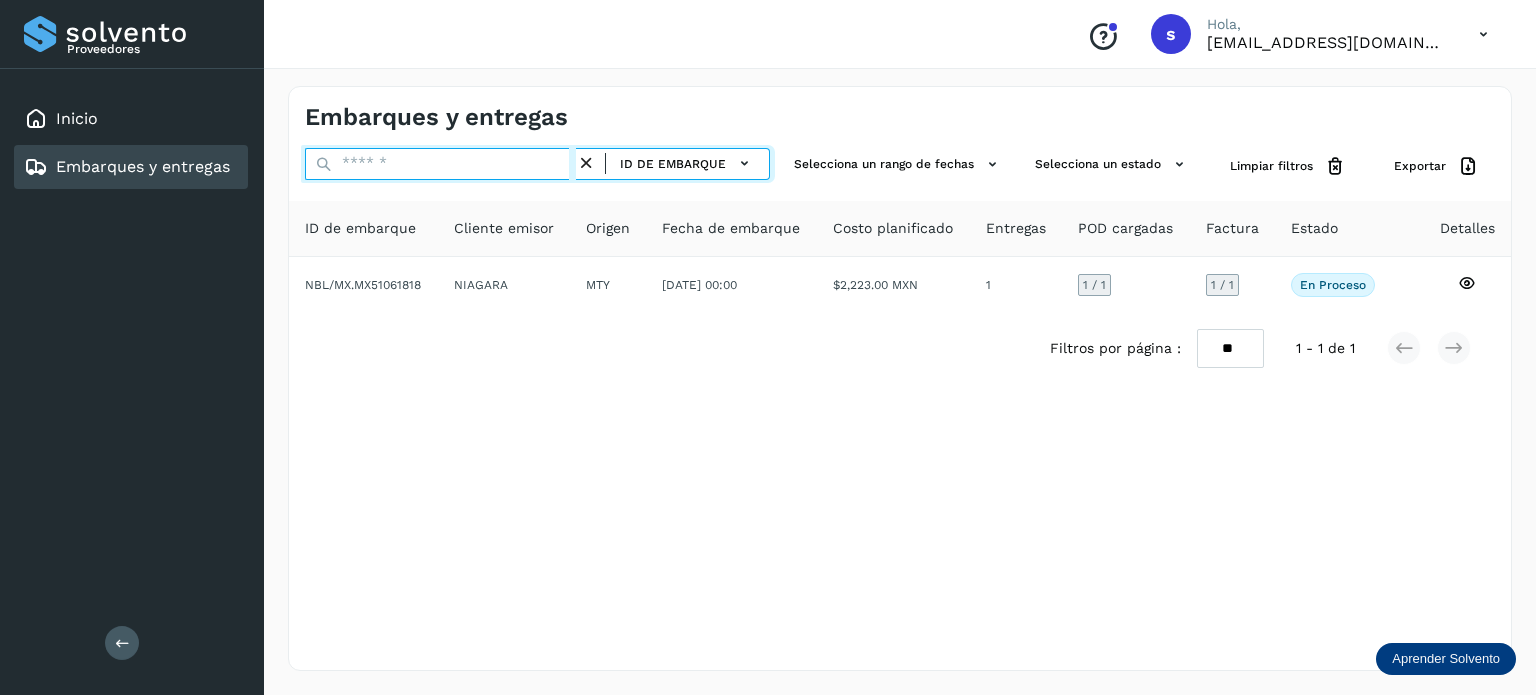 click at bounding box center (440, 164) 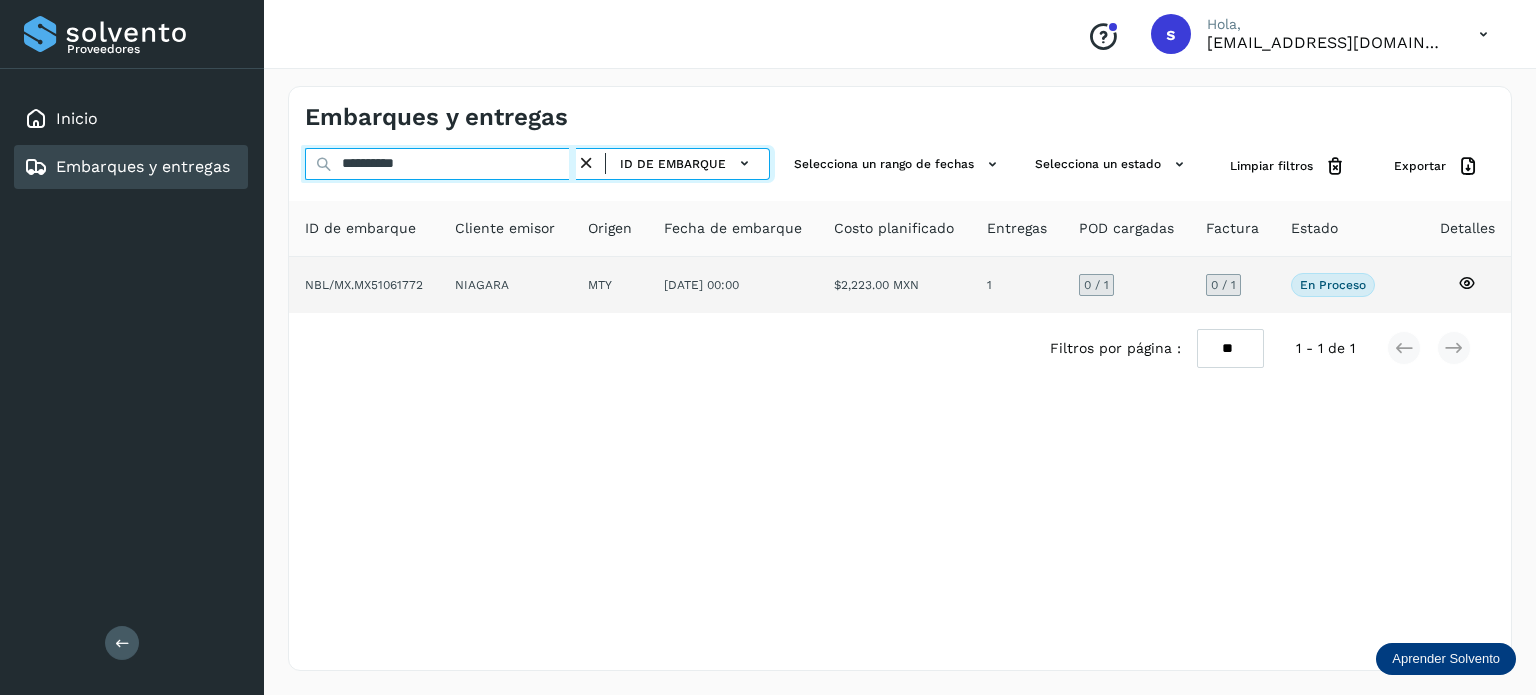 type on "**********" 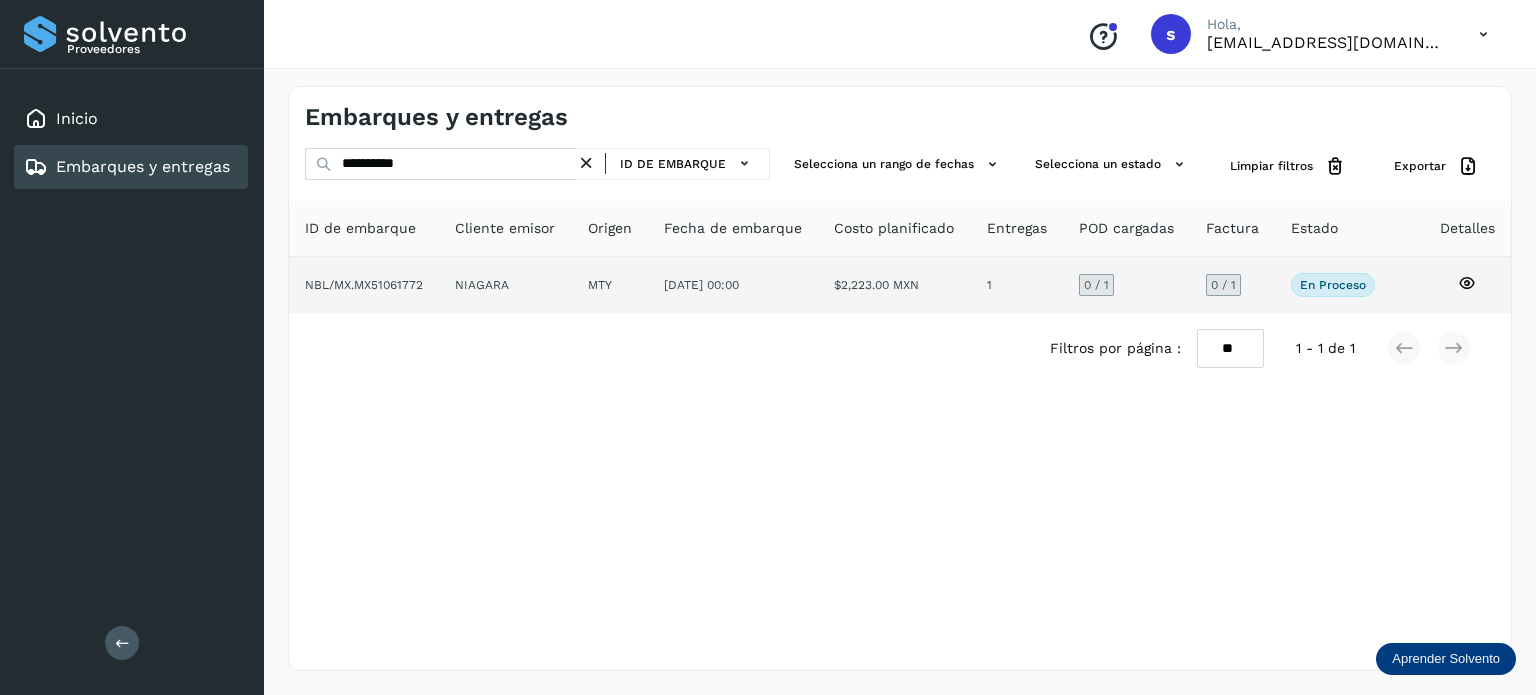 click on "NIAGARA" 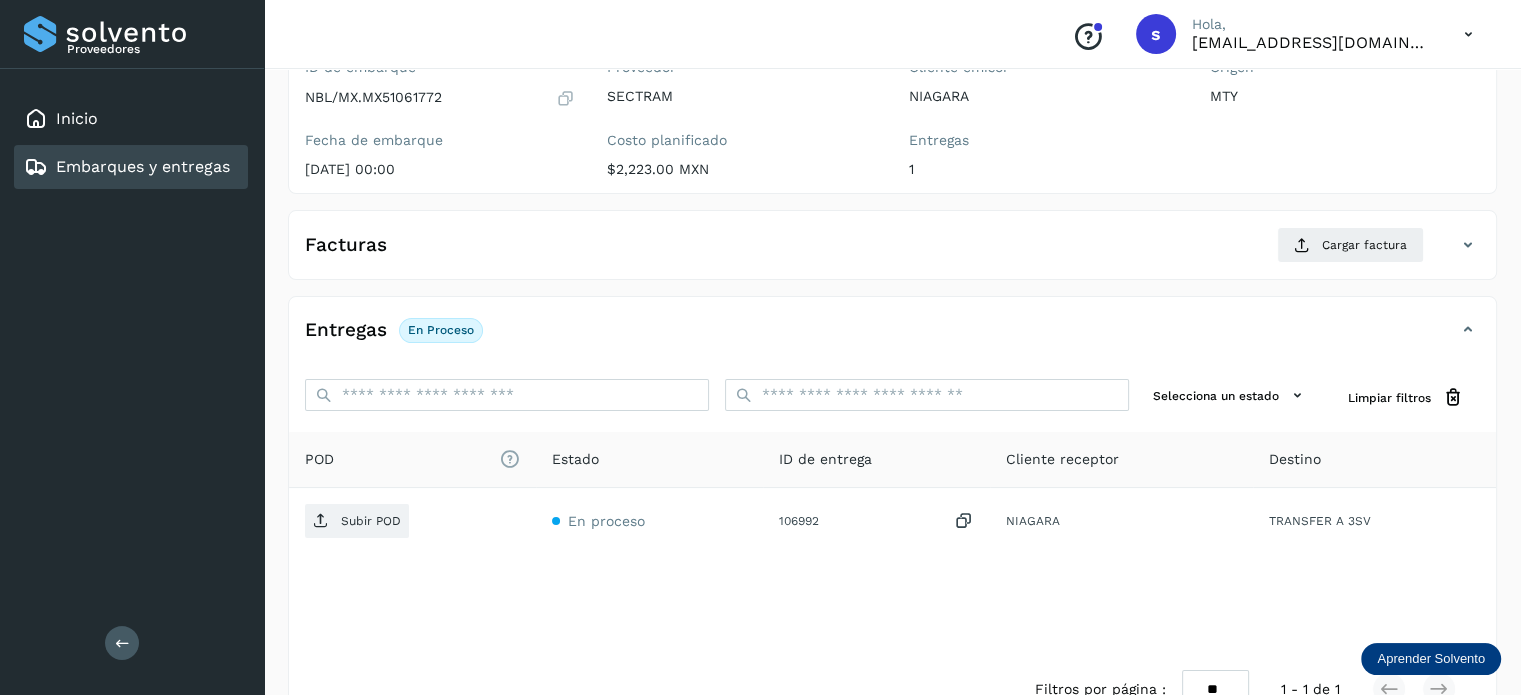 scroll, scrollTop: 200, scrollLeft: 0, axis: vertical 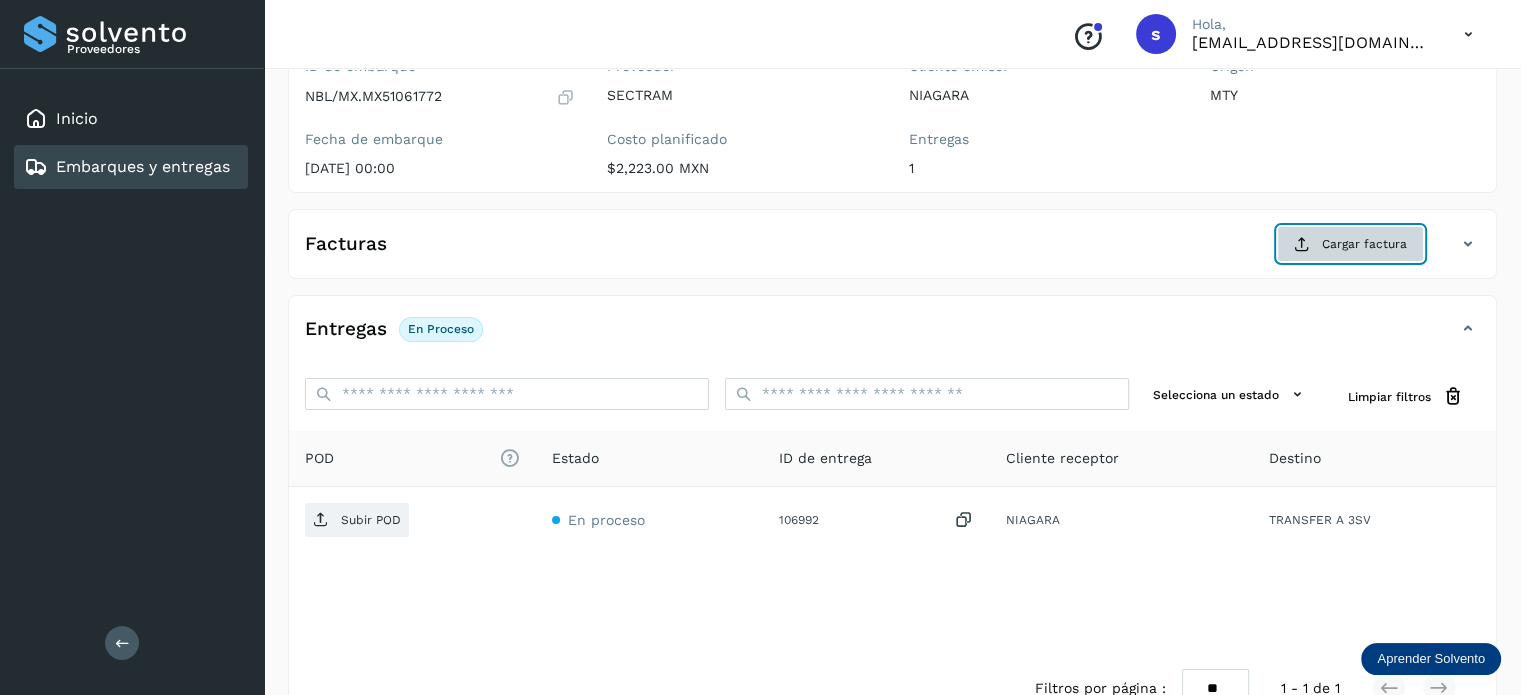 click on "Cargar factura" at bounding box center [1350, 244] 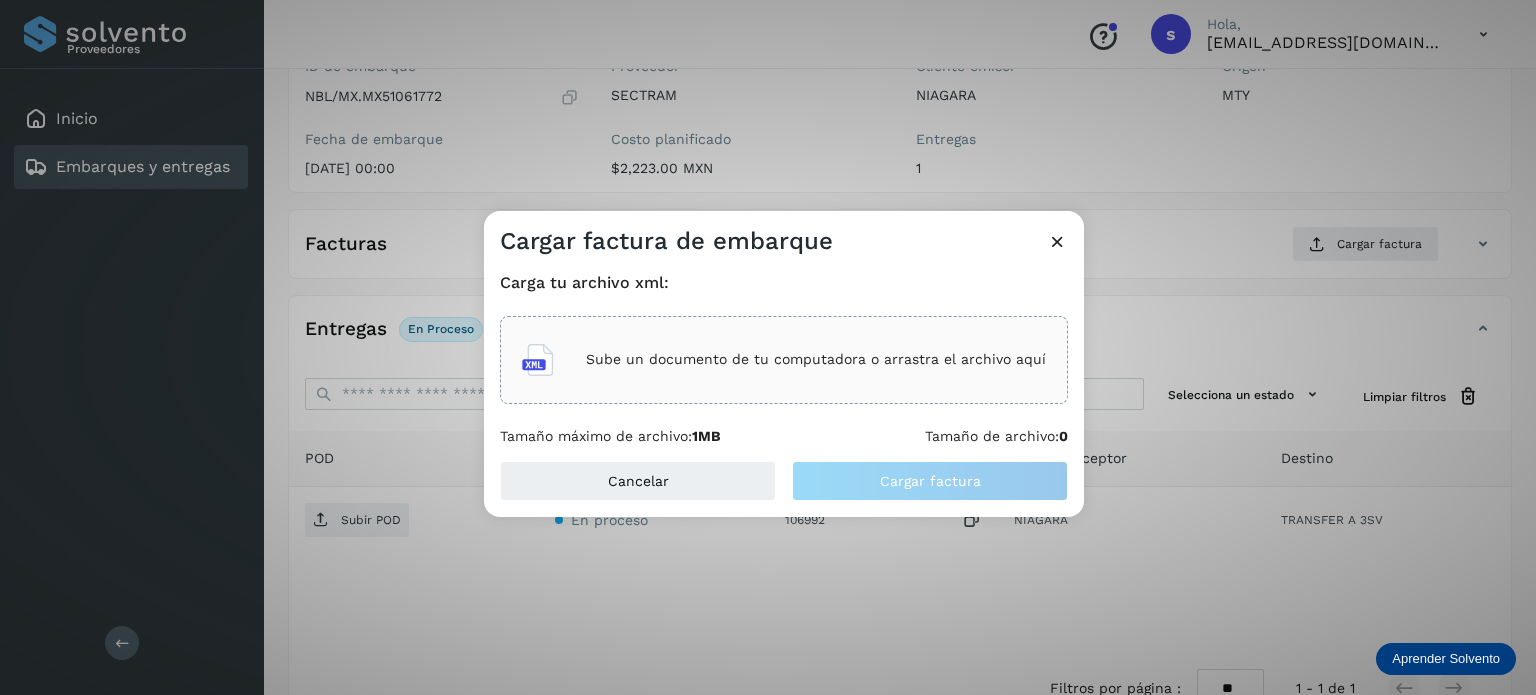 click on "Sube un documento de tu computadora o arrastra el archivo aquí" at bounding box center [816, 359] 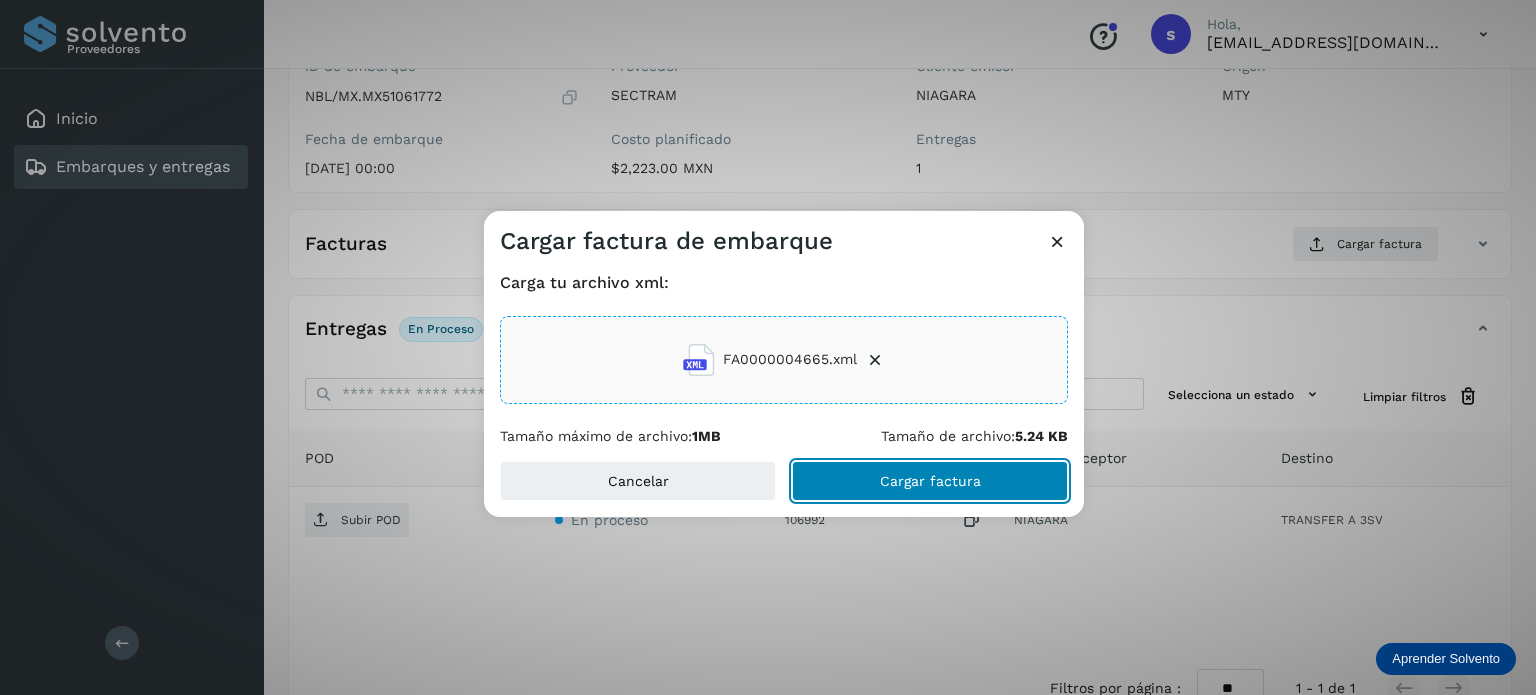 click on "Cargar factura" 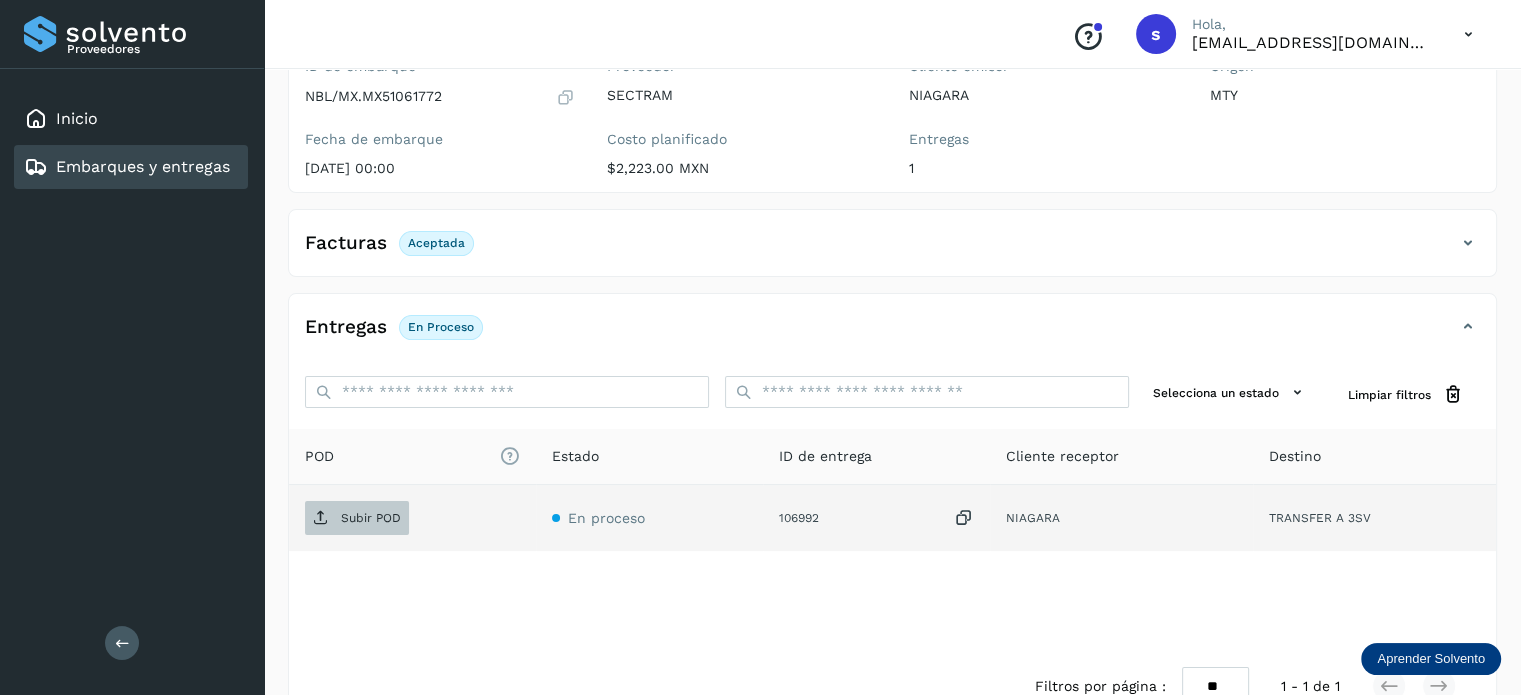 click on "Subir POD" at bounding box center [357, 518] 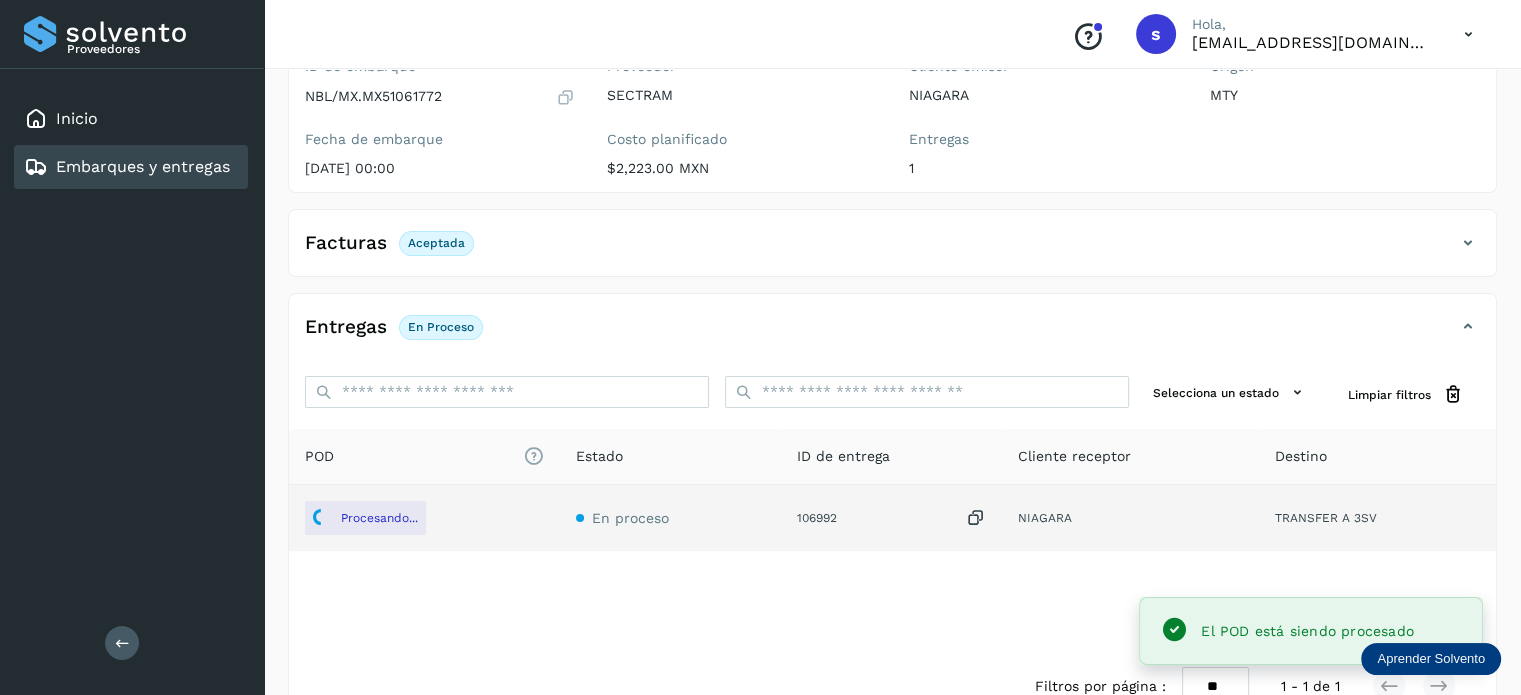 scroll, scrollTop: 0, scrollLeft: 0, axis: both 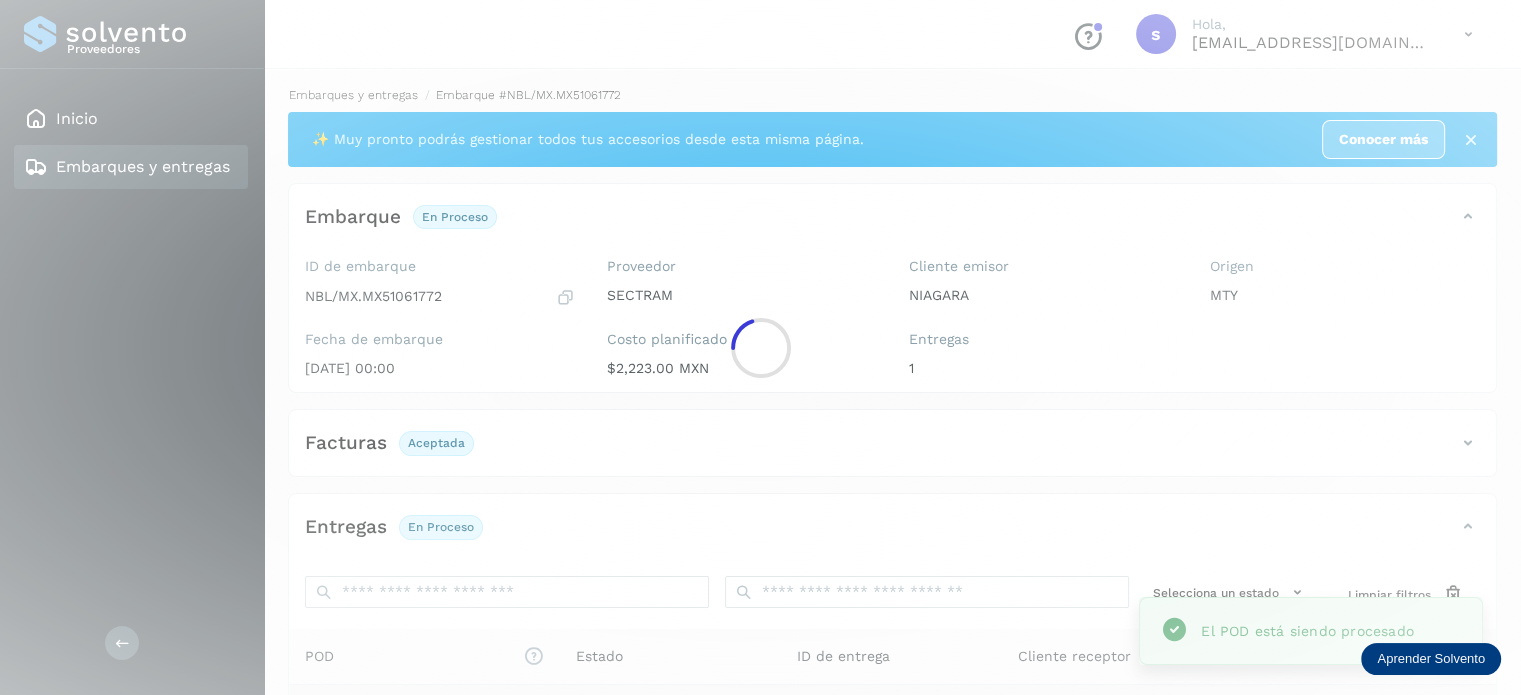 click 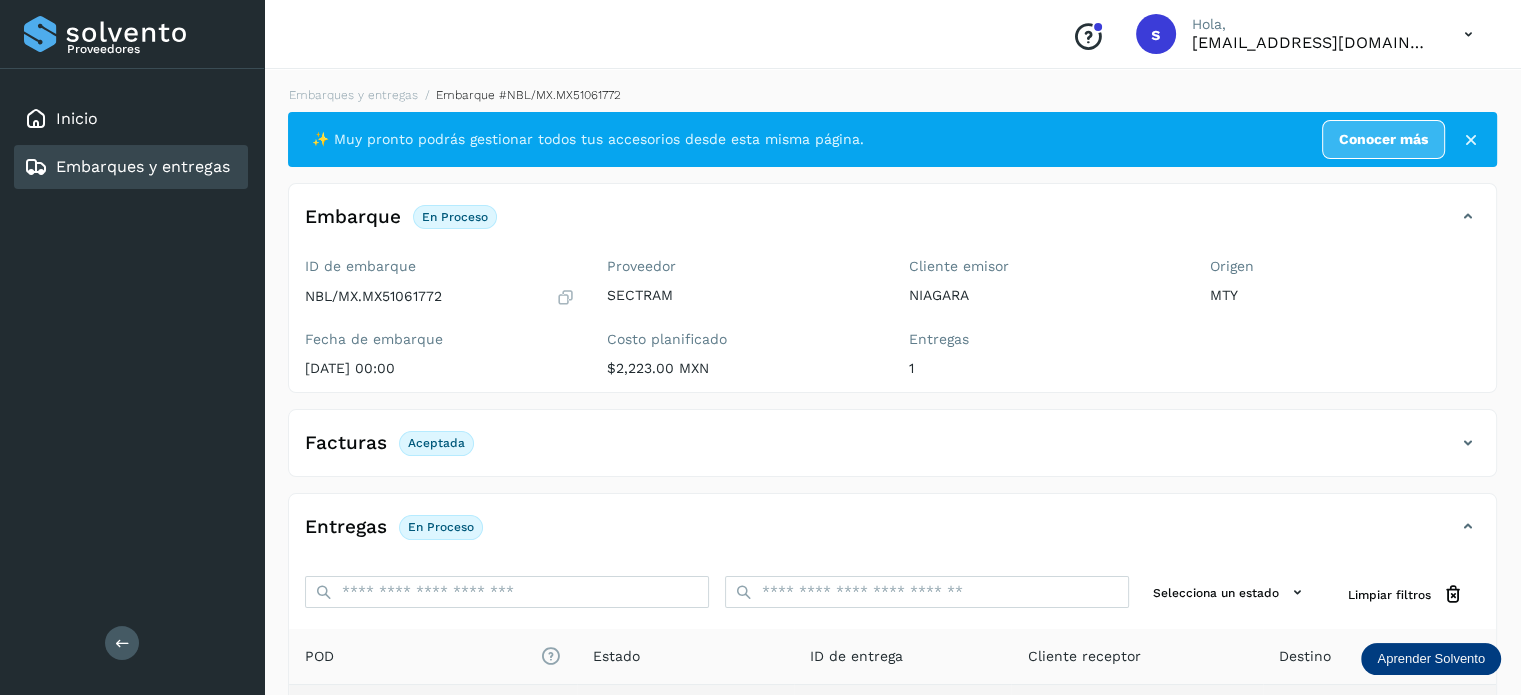click on "Embarques y entregas Embarque #NBL/MX.MX51061772  ✨ Muy pronto podrás gestionar todos tus accesorios desde esta misma página. Conocer más Embarque En proceso
Verifica el estado de la factura o entregas asociadas a este embarque
ID de embarque NBL/MX.MX51061772 Fecha de embarque [DATE] 00:00 Proveedor SECTRAM Costo planificado  $2,223.00 MXN  Cliente emisor NIAGARA Entregas 1 Origen MTY Facturas Aceptada Estado Aceptada Entregas En proceso Selecciona un estado Limpiar filtros POD
El tamaño máximo de archivo es de 20 Mb.
Estado ID de entrega Cliente receptor Destino PDF En proceso 106992  NIAGARA TRANSFER A 3SV NIAGARA 106992 PDF Destino: TRANSFER A 3SV En proceso Filtros por página : ** ** ** 1 - 1 de 1" at bounding box center (892, 504) 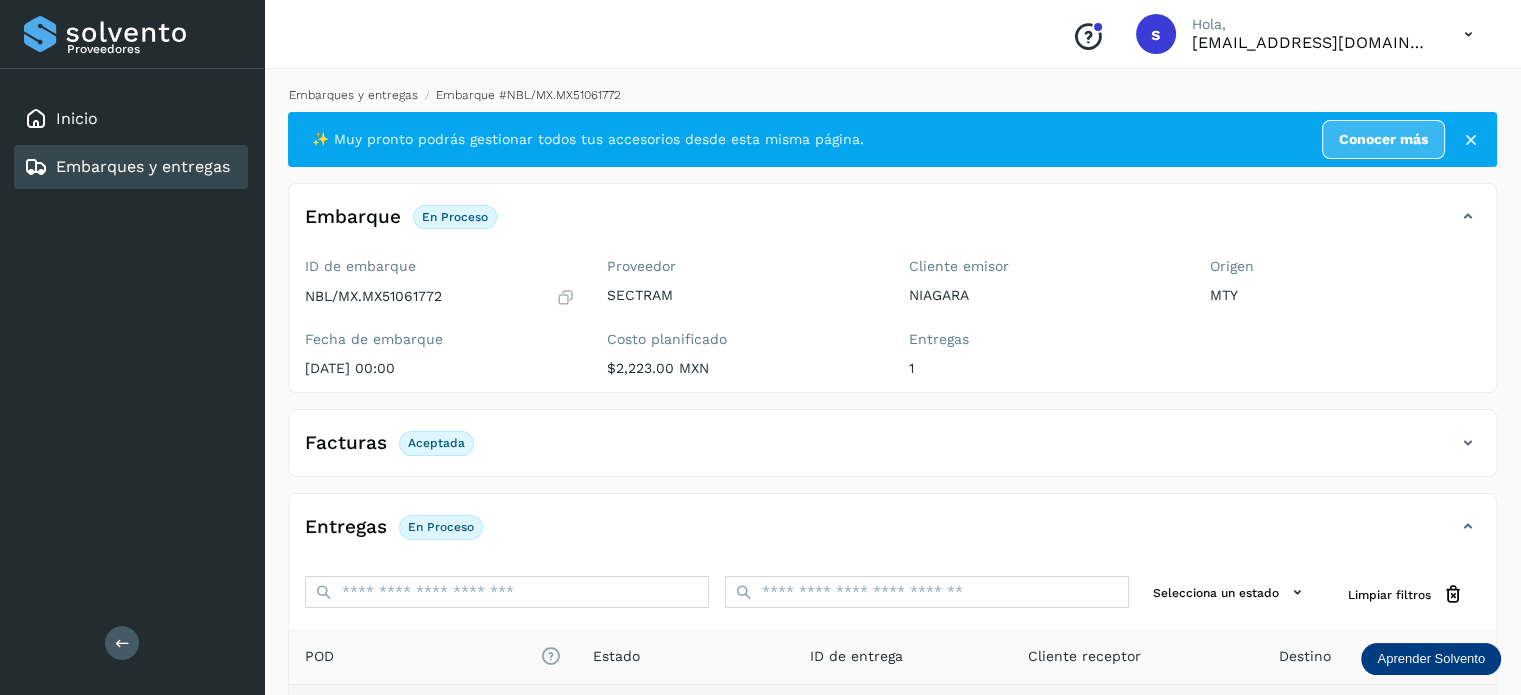click on "Embarques y entregas" at bounding box center [353, 95] 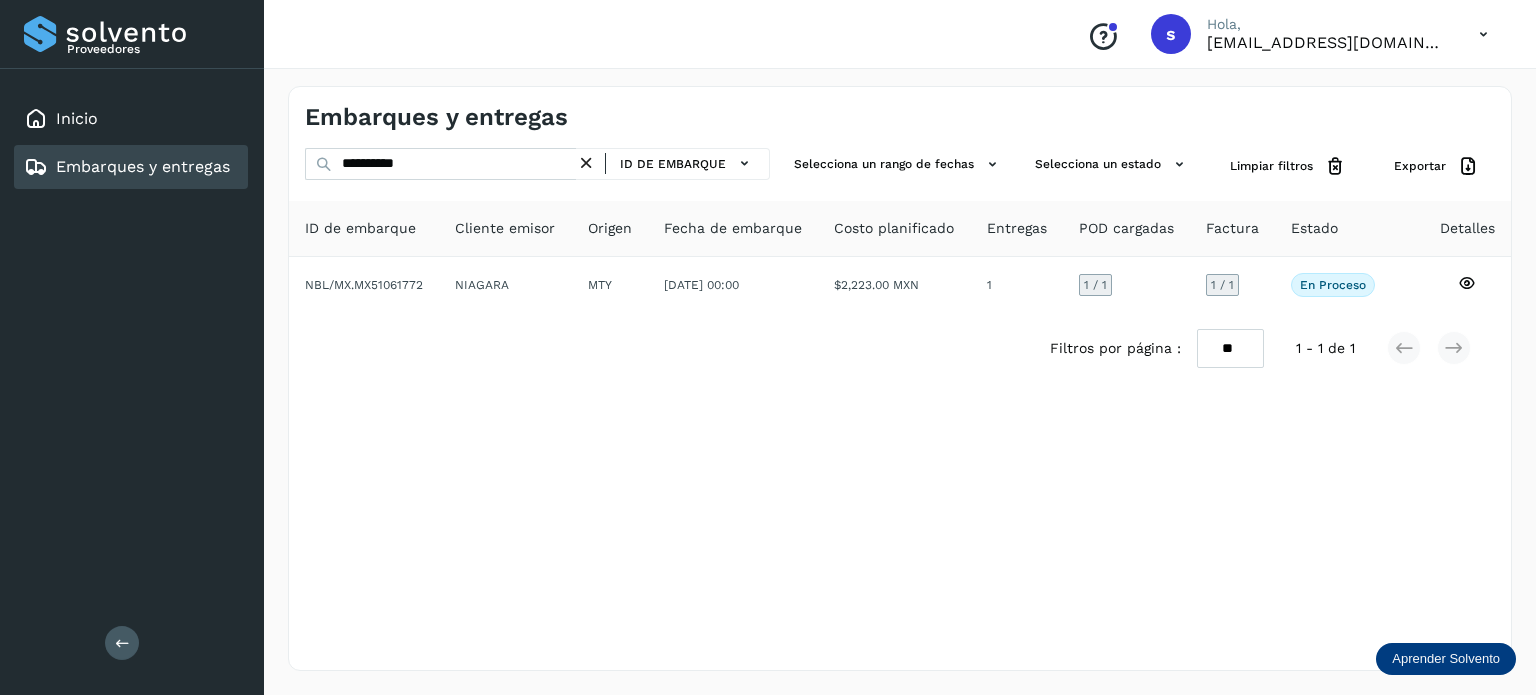click at bounding box center (586, 163) 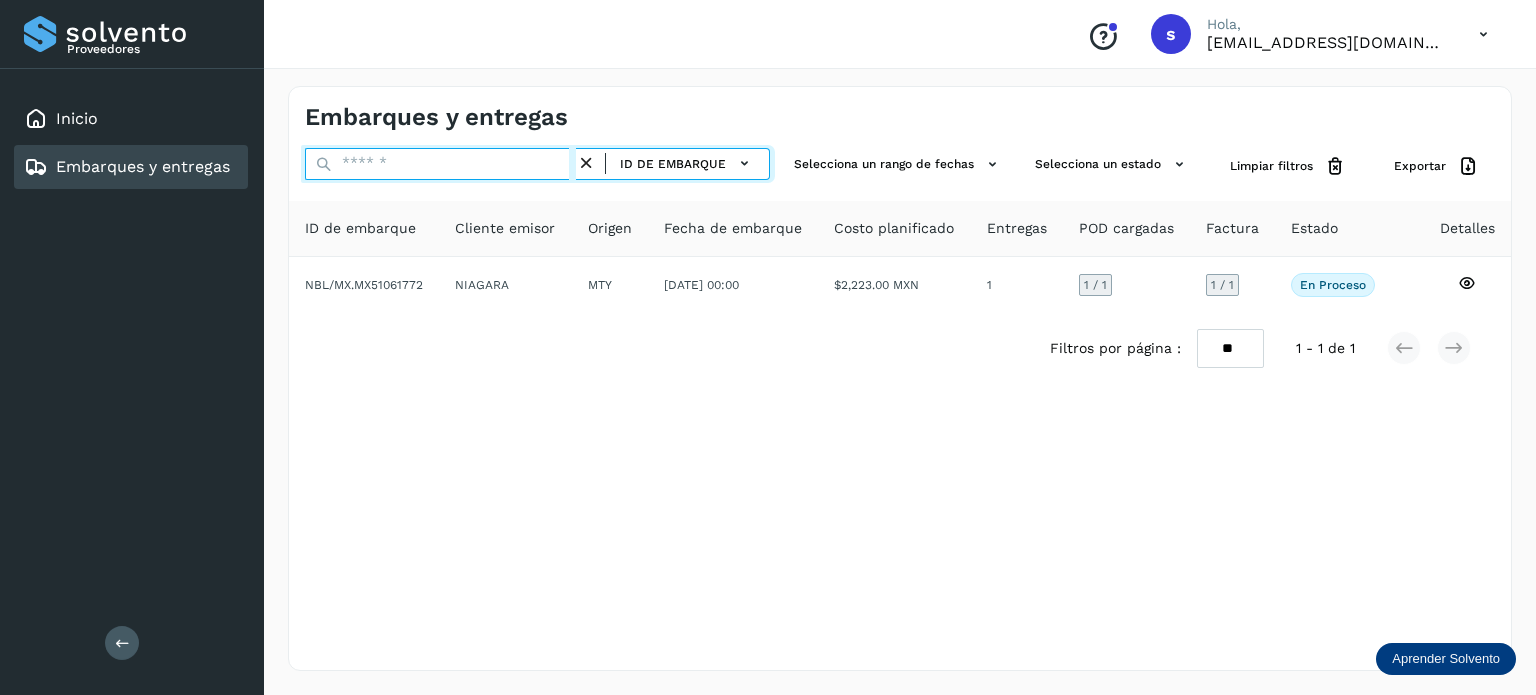 click at bounding box center (440, 164) 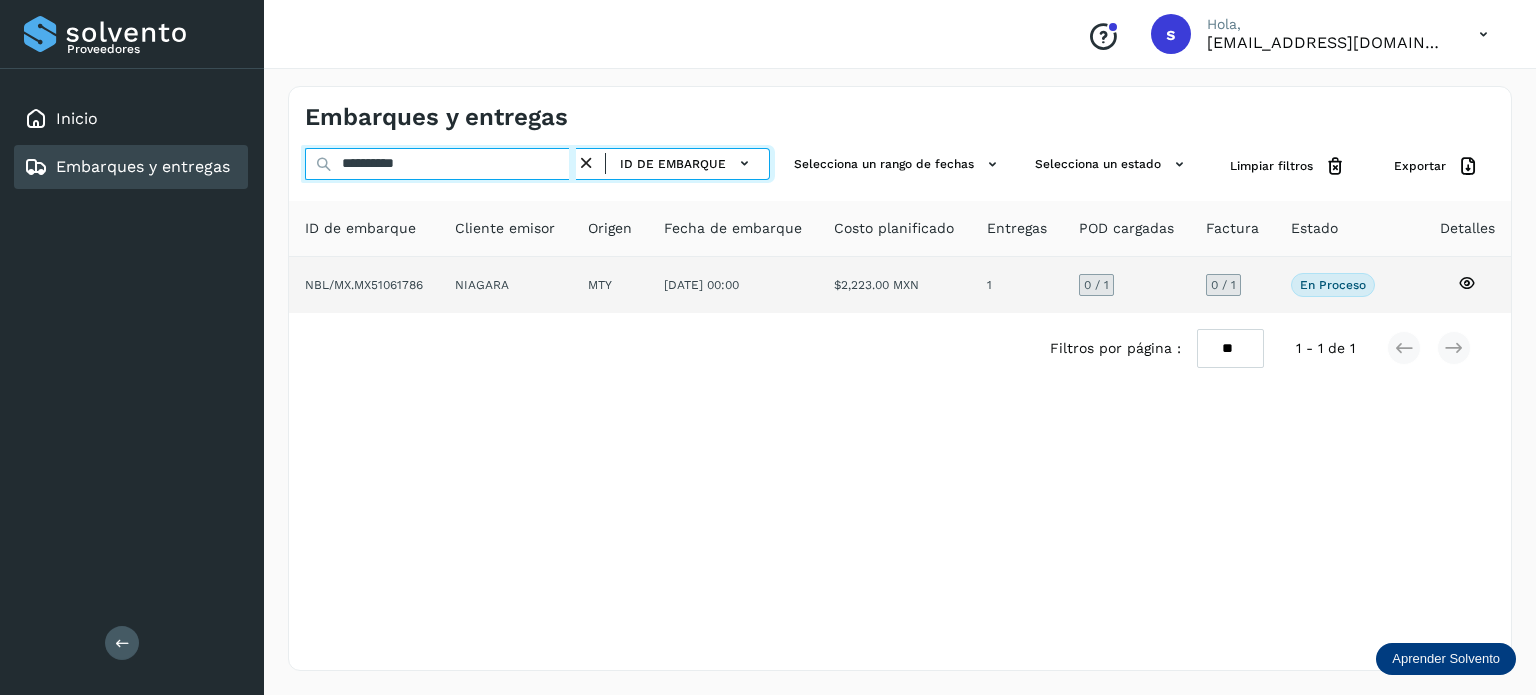 type on "**********" 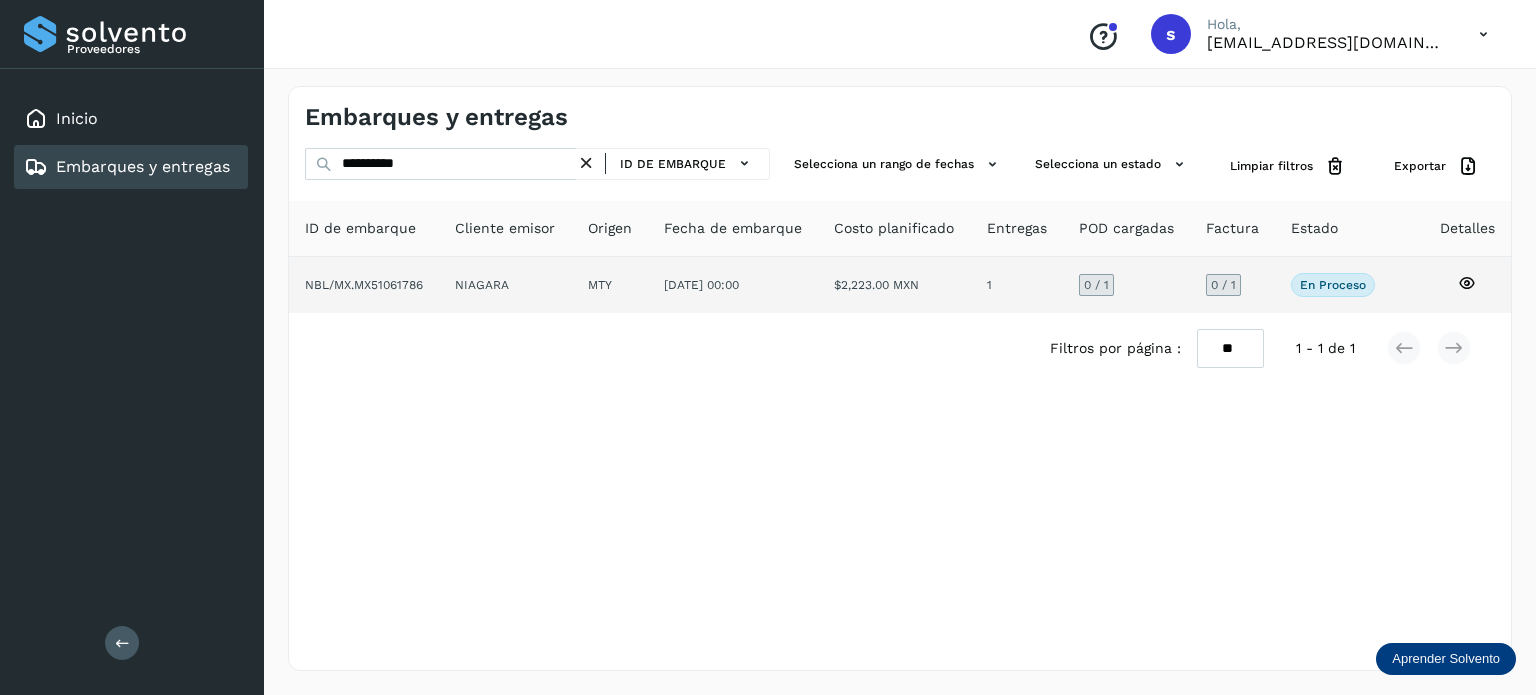 click on "NIAGARA" 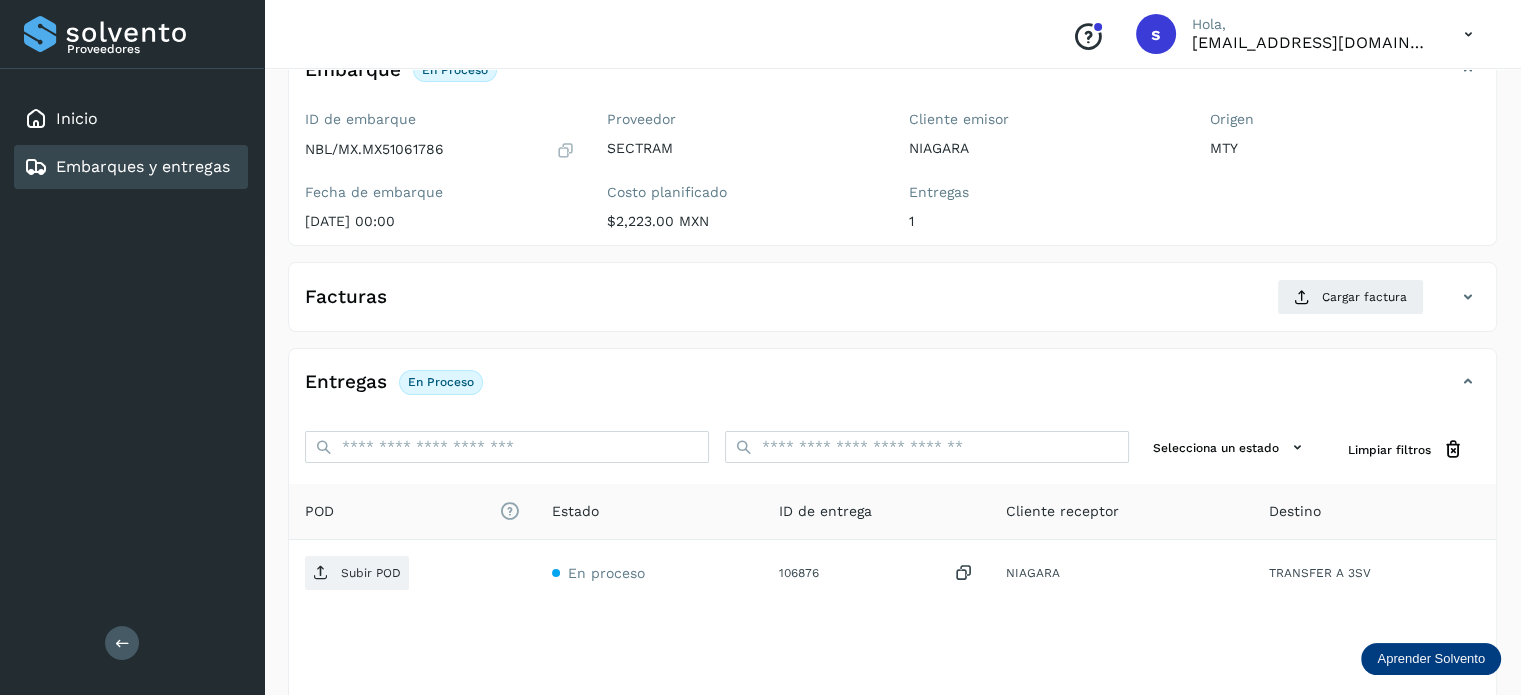 scroll, scrollTop: 151, scrollLeft: 0, axis: vertical 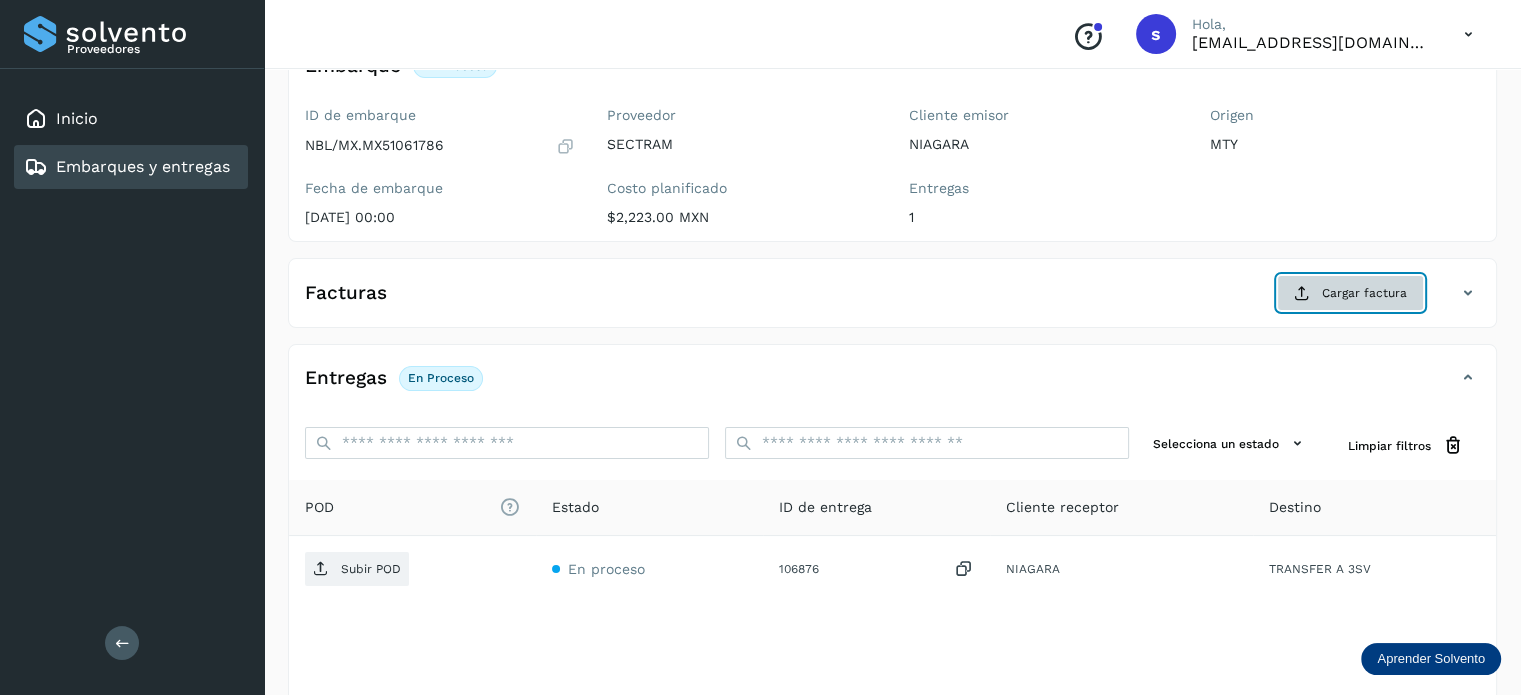 click at bounding box center (1302, 293) 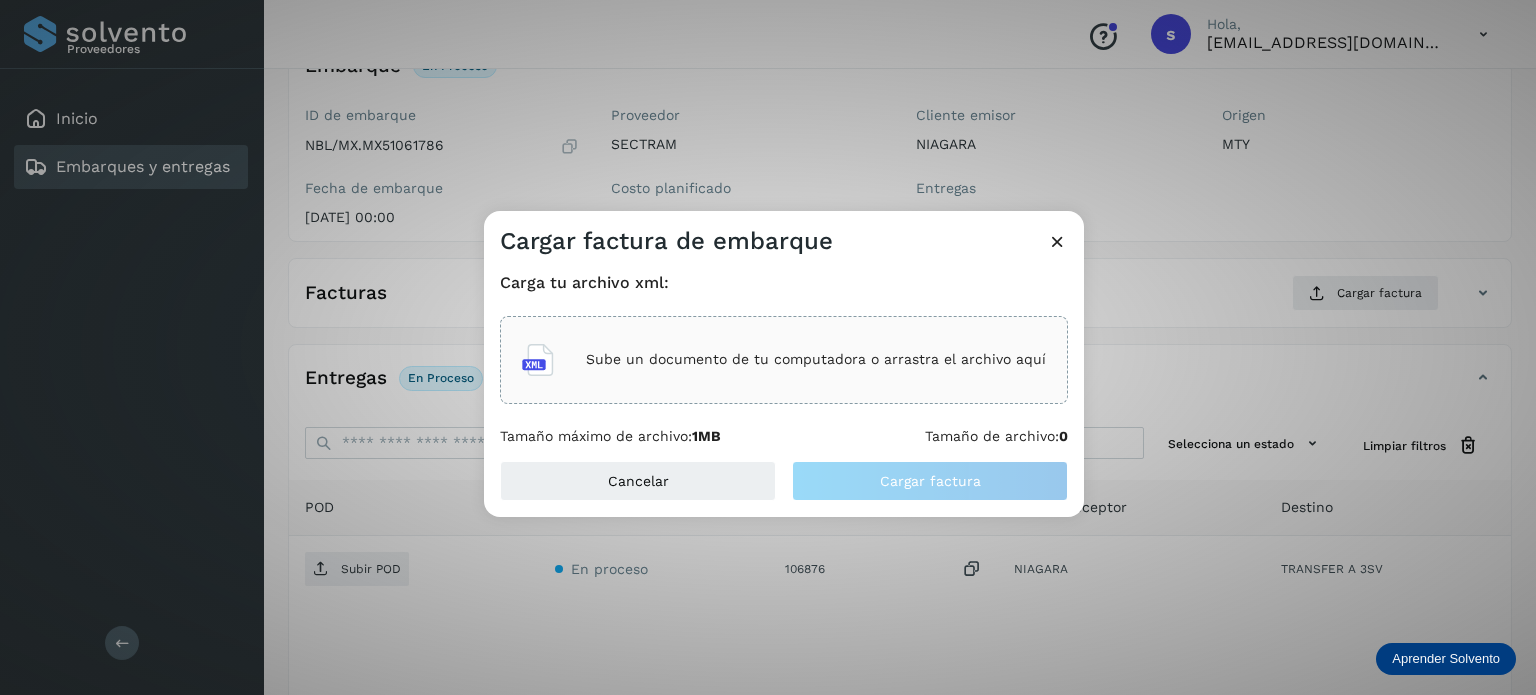 click on "Sube un documento de tu computadora o arrastra el archivo aquí" 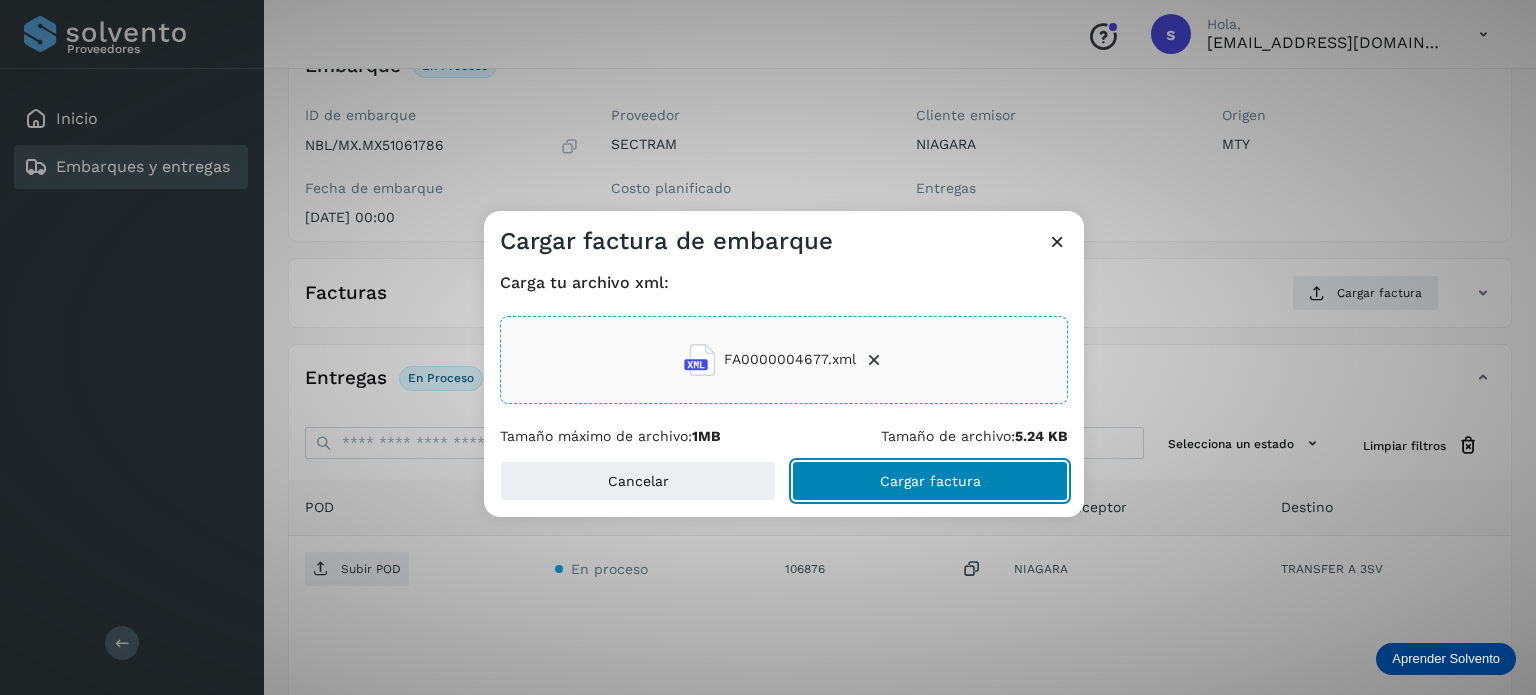 click on "Cargar factura" 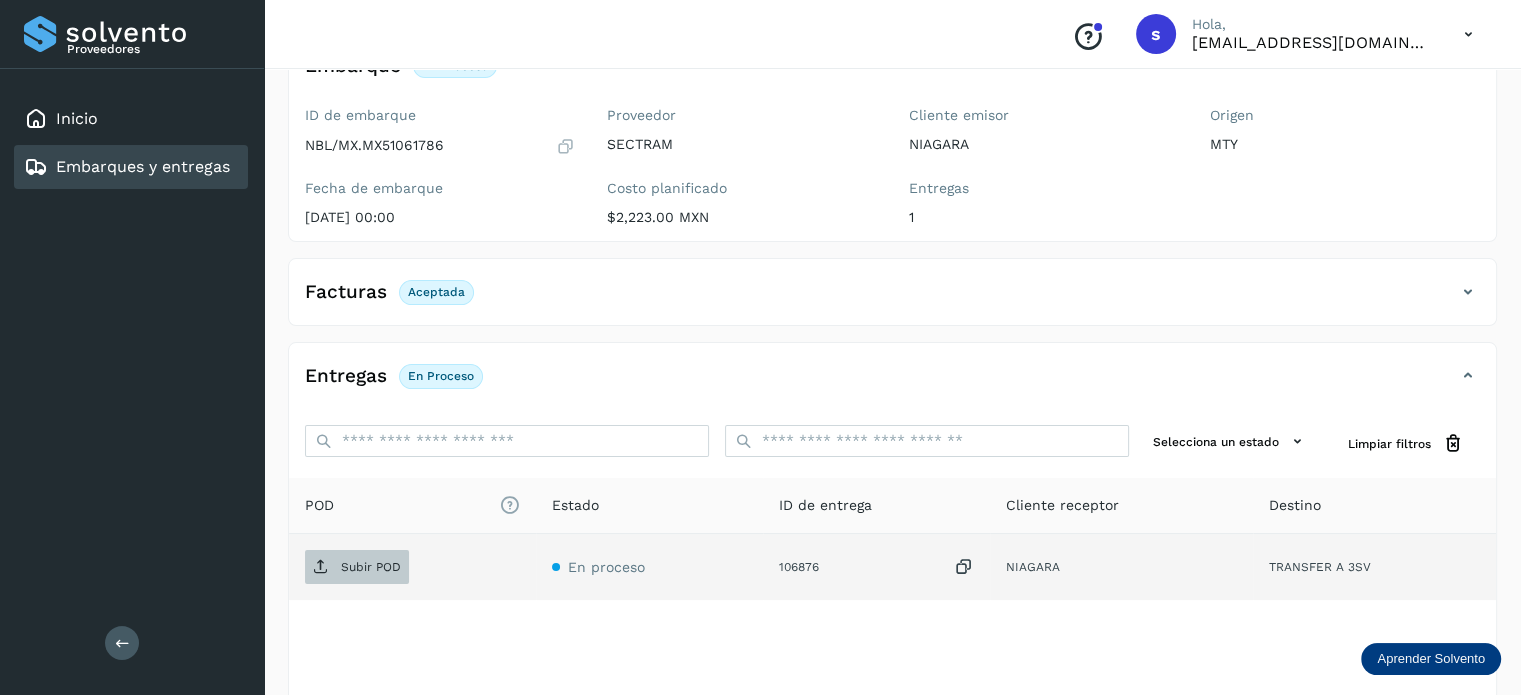 click on "Subir POD" at bounding box center (371, 567) 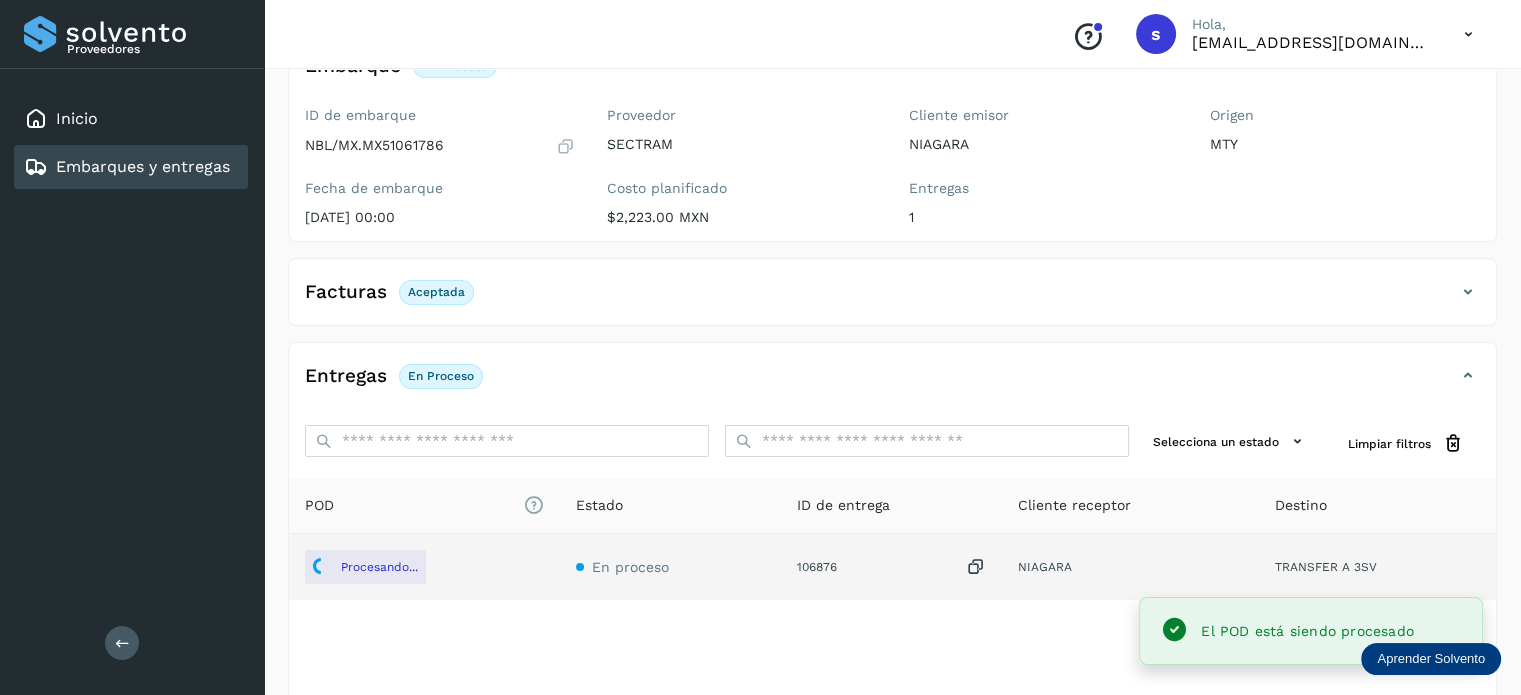 scroll, scrollTop: 0, scrollLeft: 0, axis: both 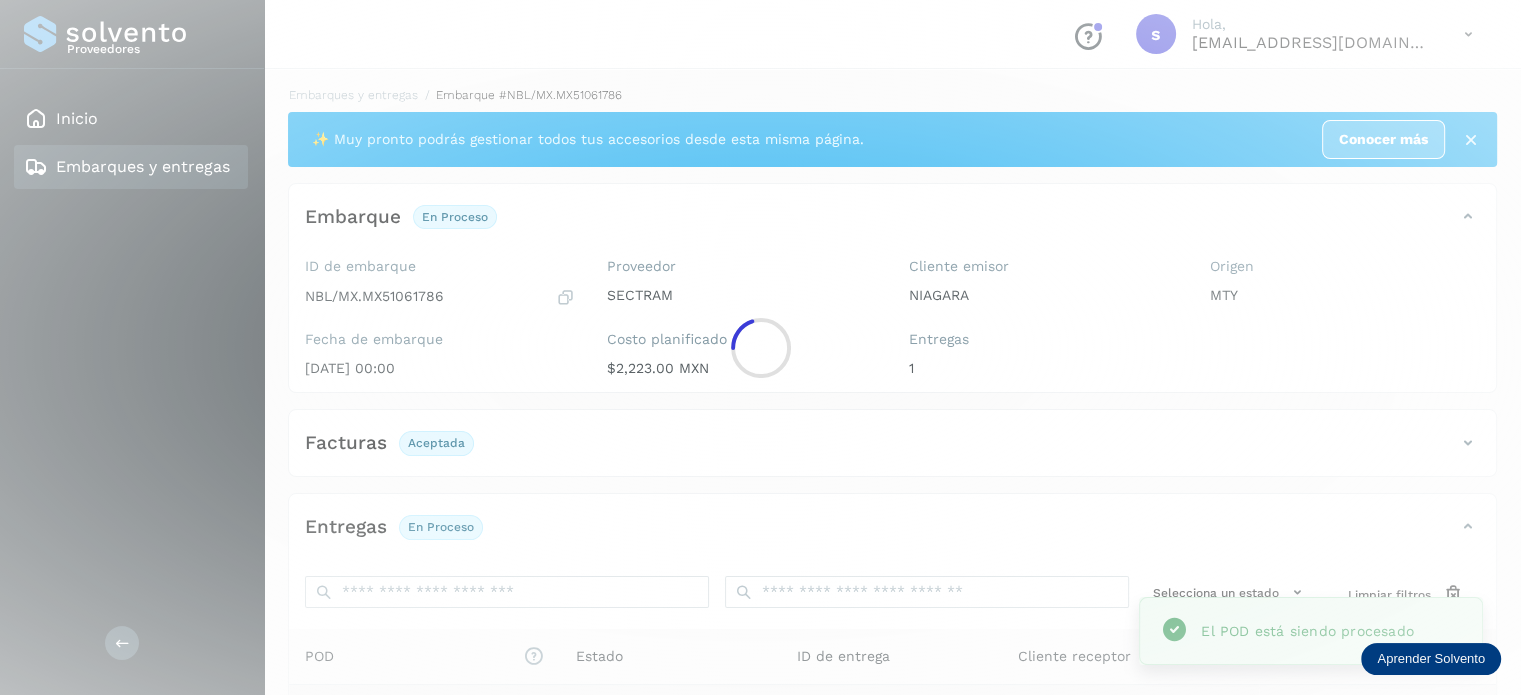 click 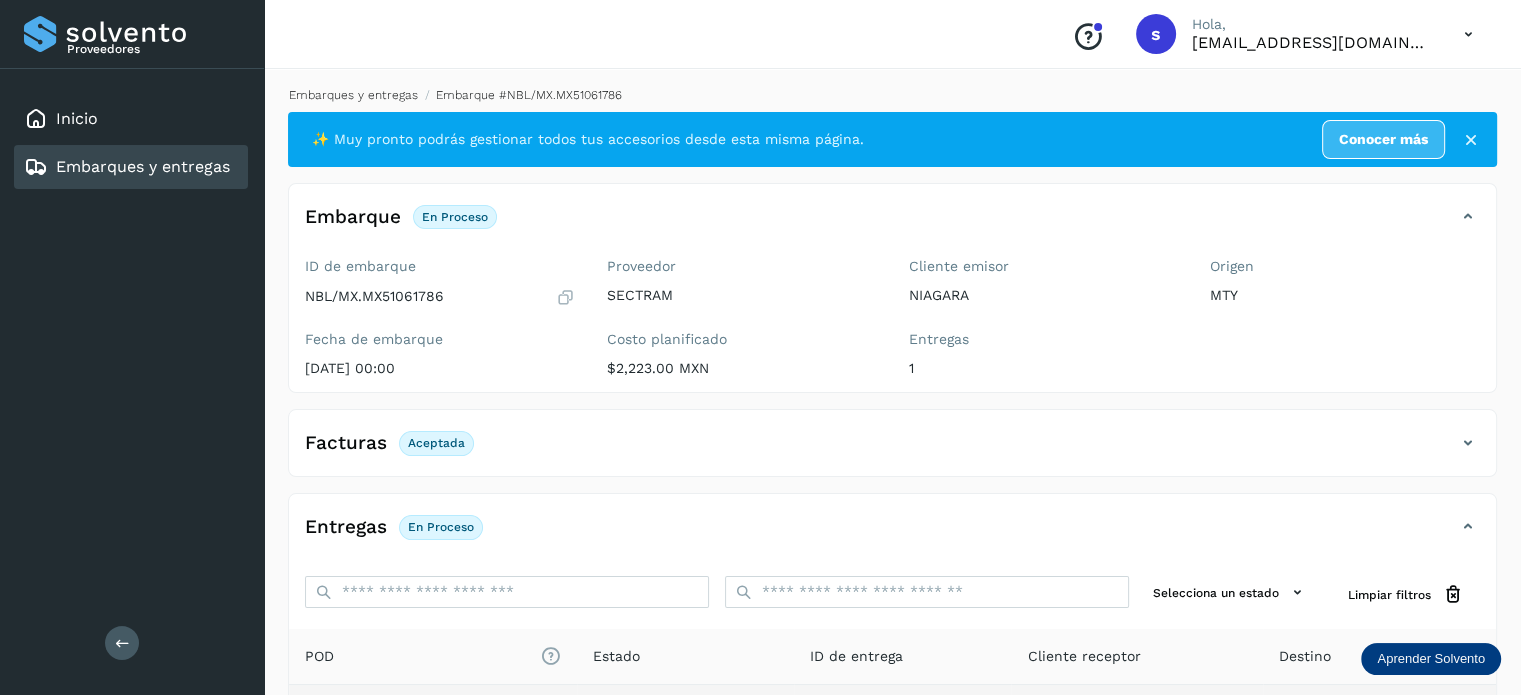 click on "Embarques y entregas" at bounding box center [353, 95] 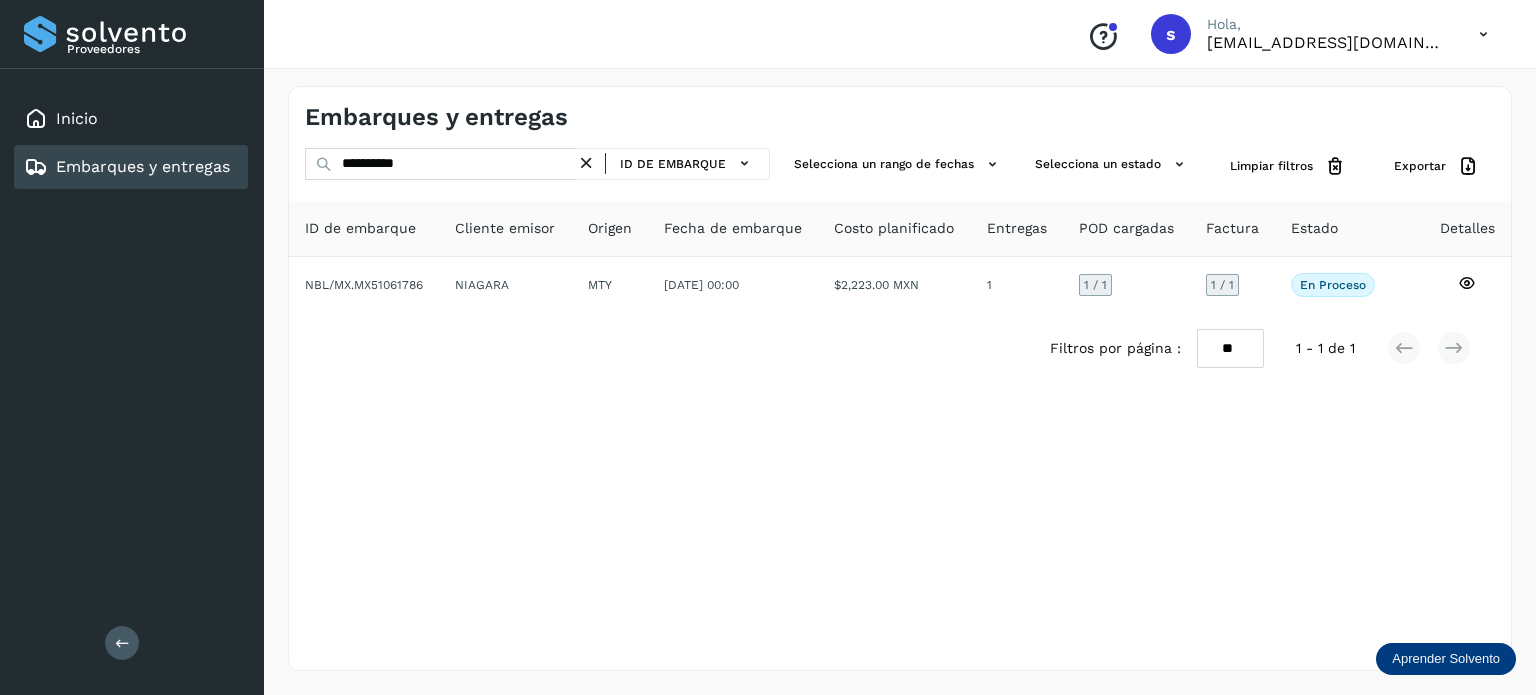 click at bounding box center (586, 163) 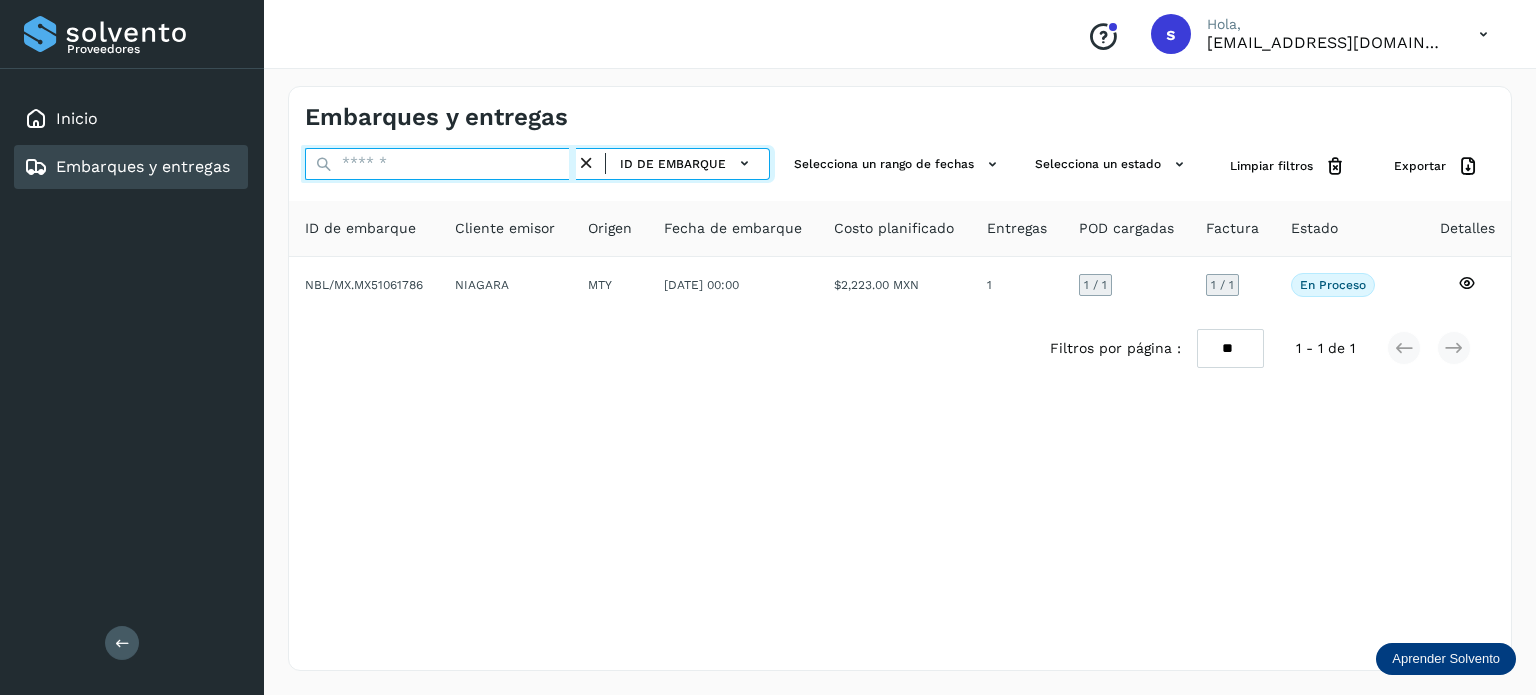 click at bounding box center [440, 164] 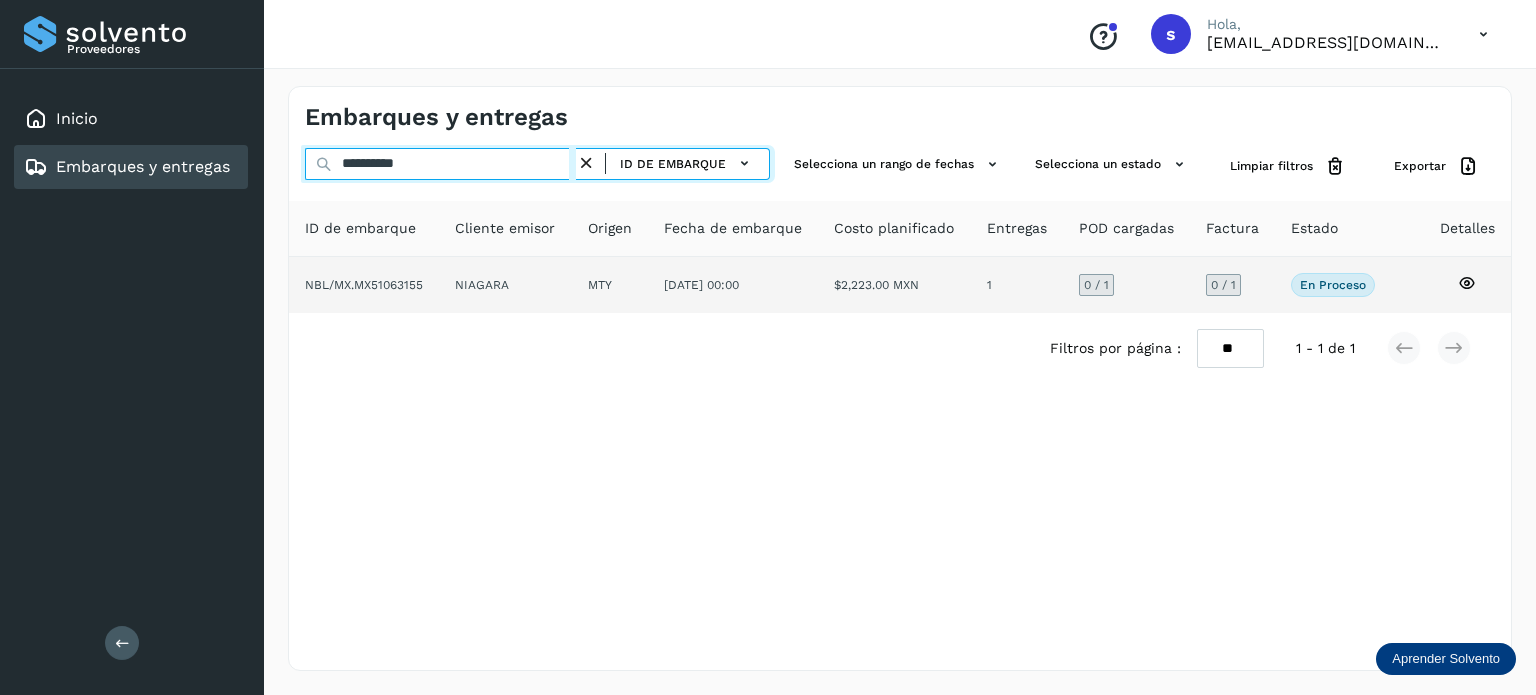 type on "**********" 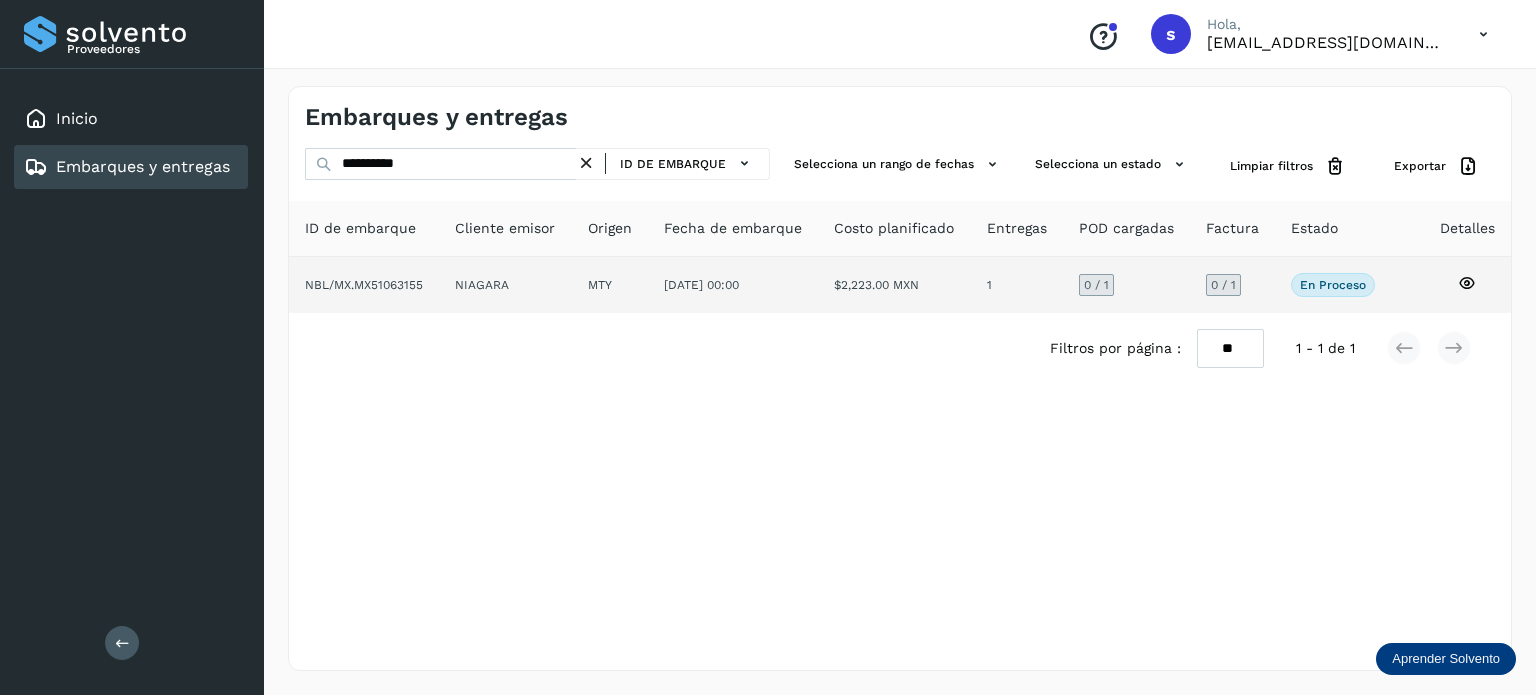 click on "NIAGARA" 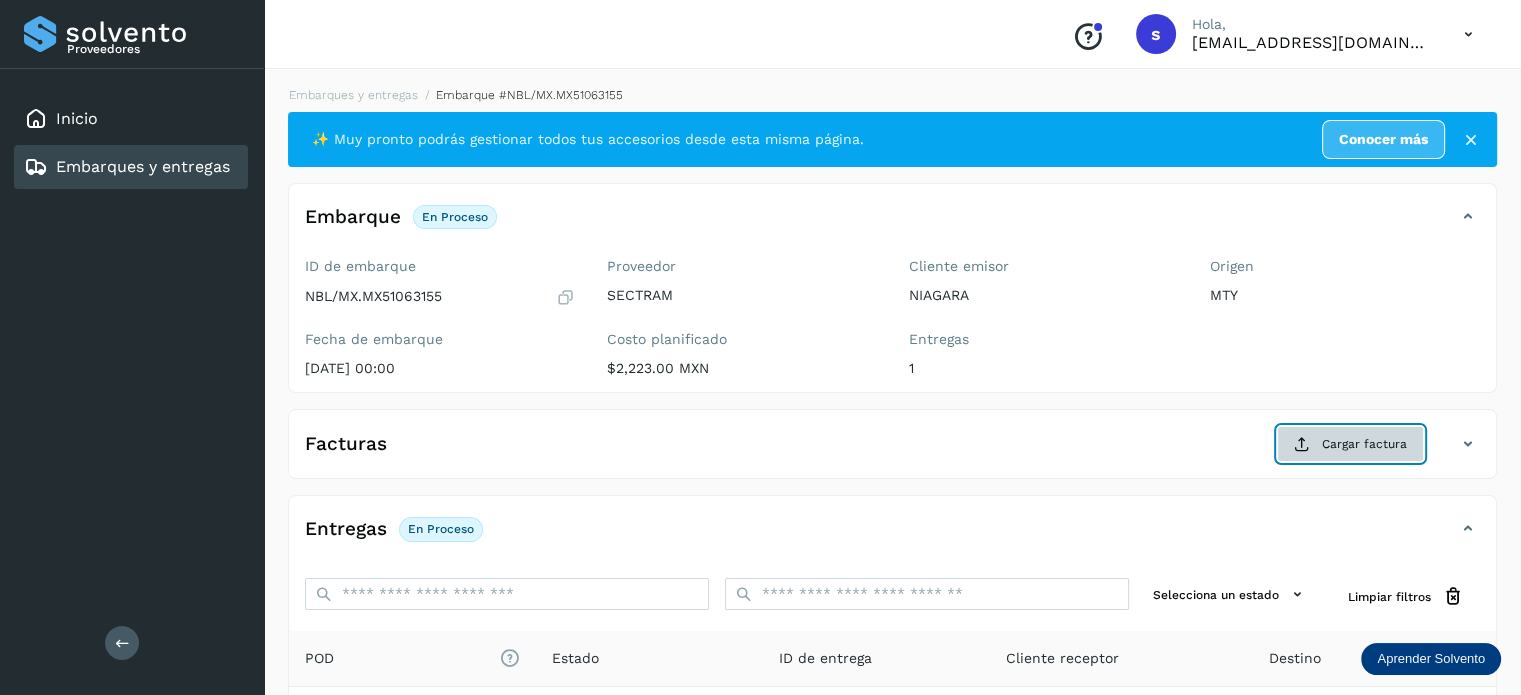 click on "Cargar factura" at bounding box center [1350, 444] 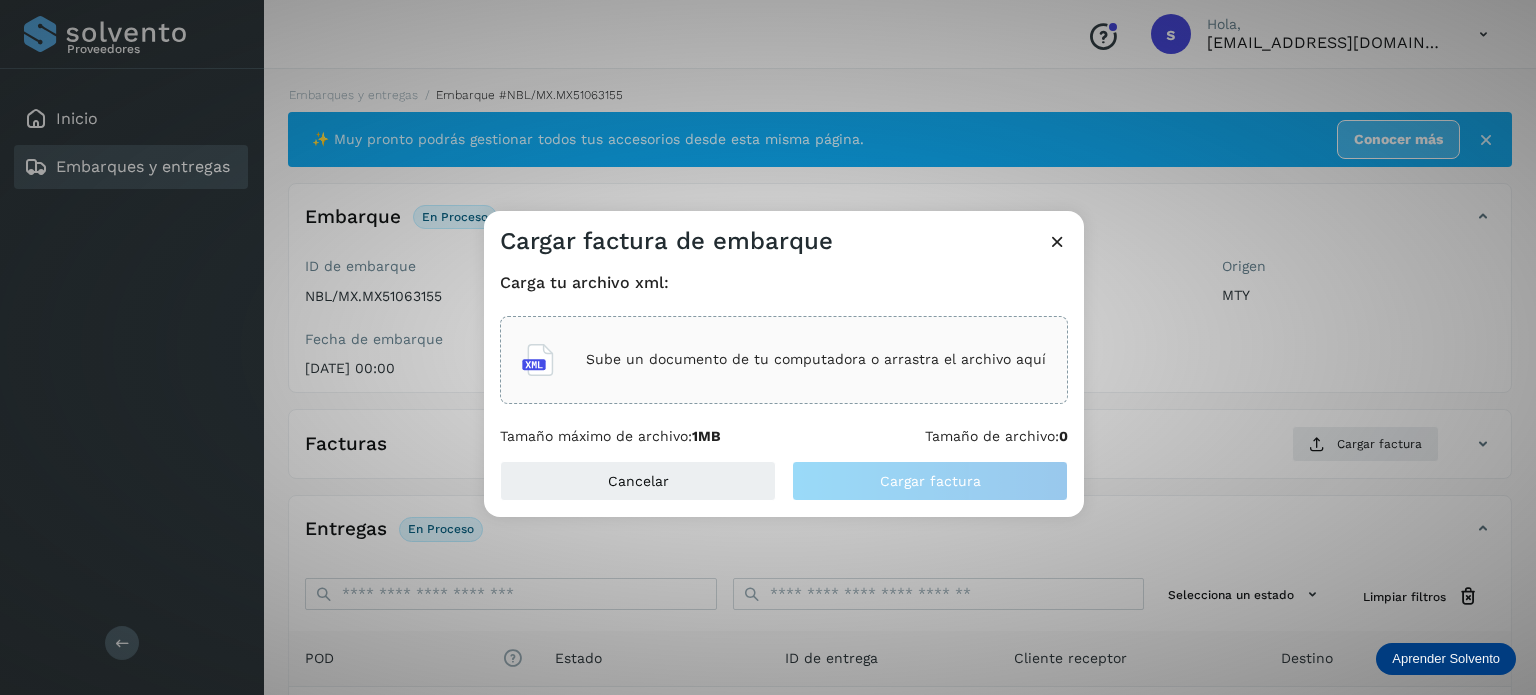 click on "Sube un documento de tu computadora o arrastra el archivo aquí" at bounding box center [816, 359] 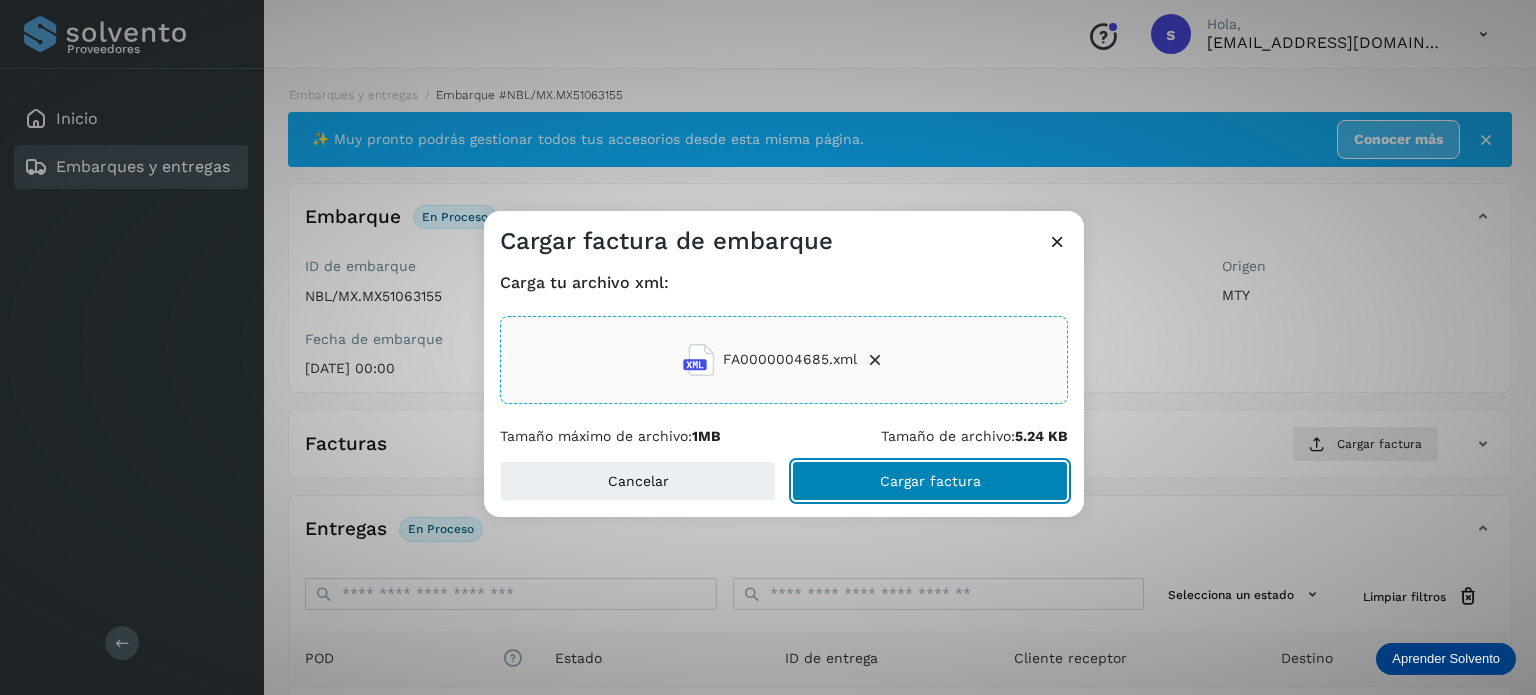 click on "Cargar factura" 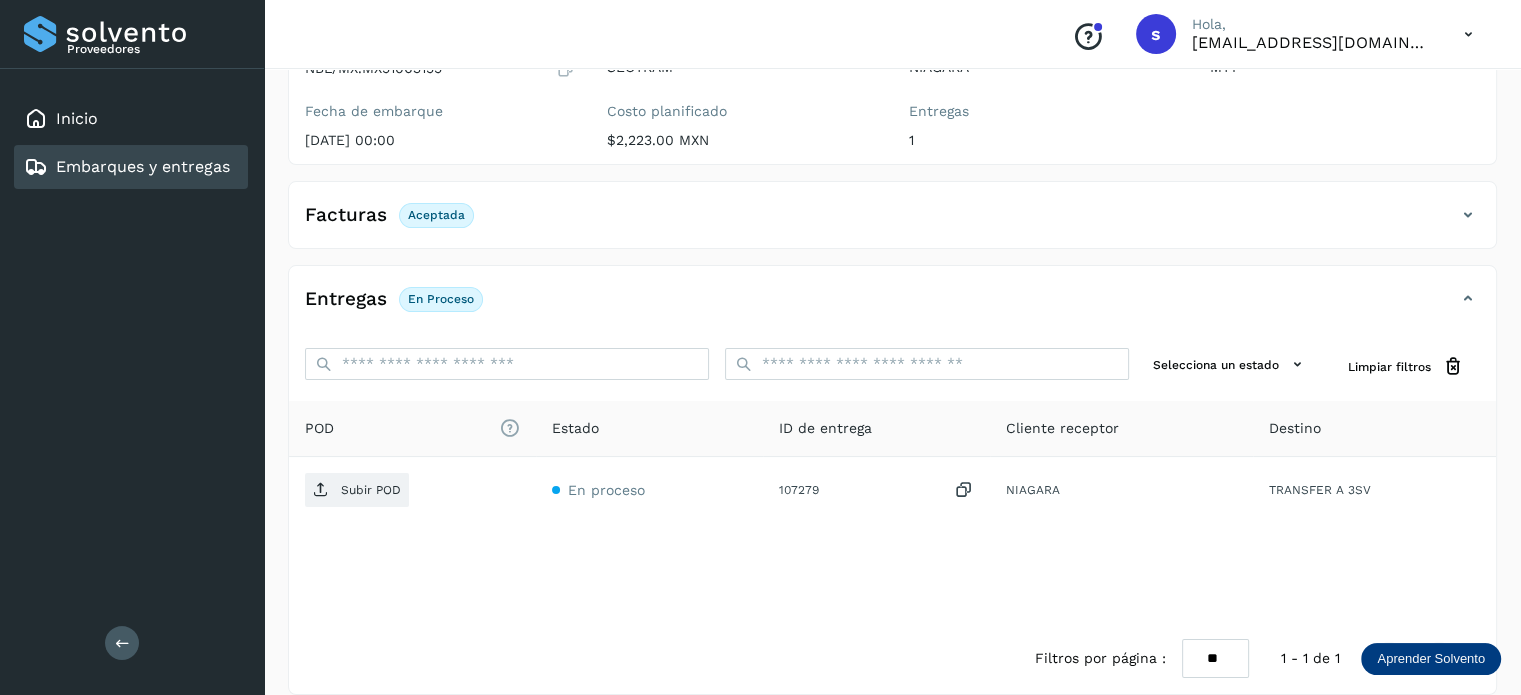 scroll, scrollTop: 240, scrollLeft: 0, axis: vertical 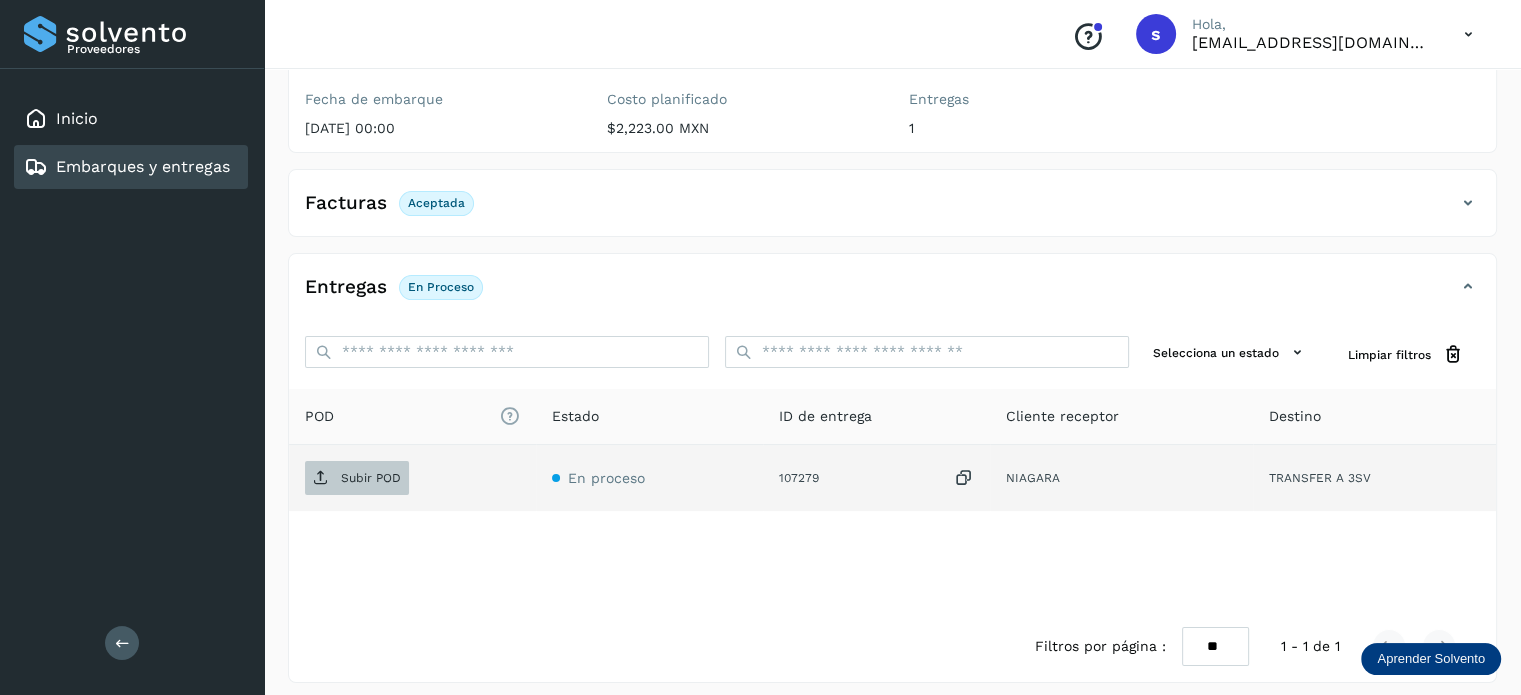 click on "Subir POD" at bounding box center [371, 478] 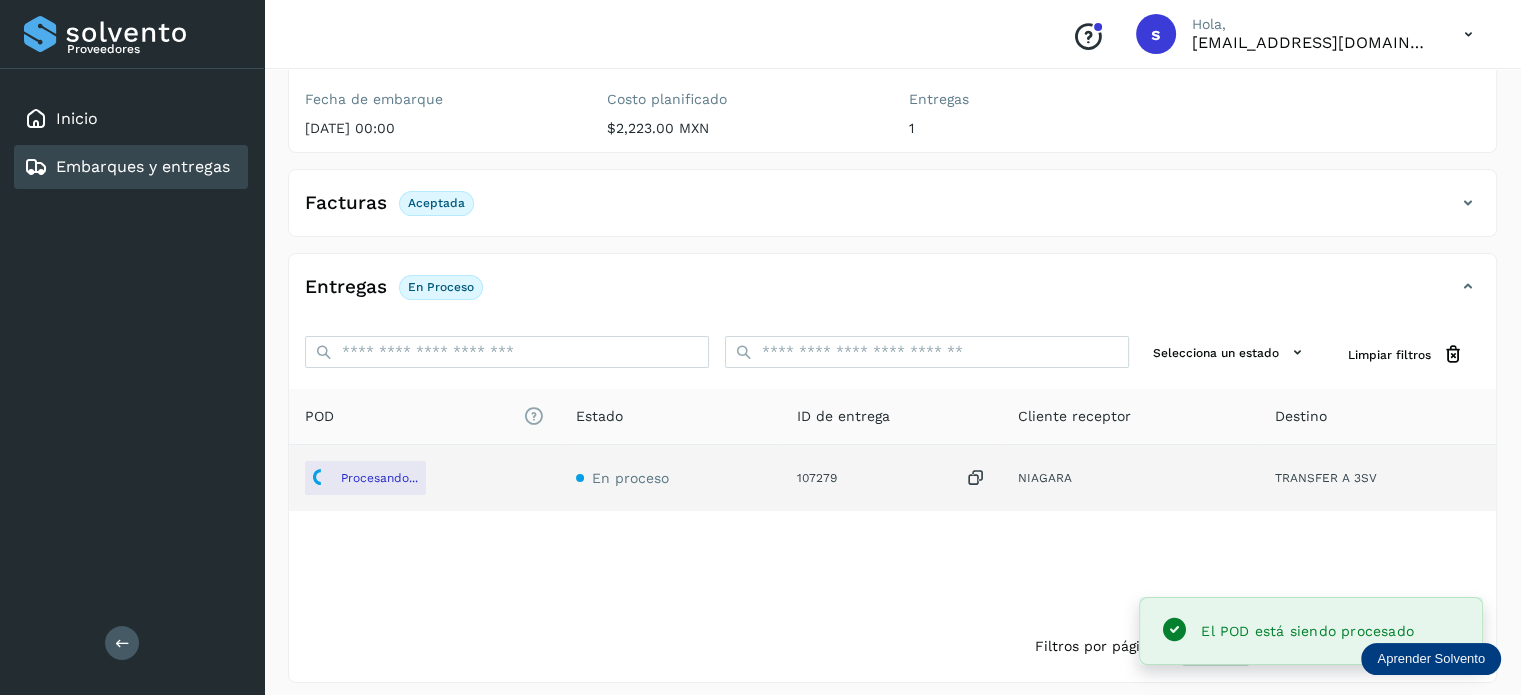scroll, scrollTop: 0, scrollLeft: 0, axis: both 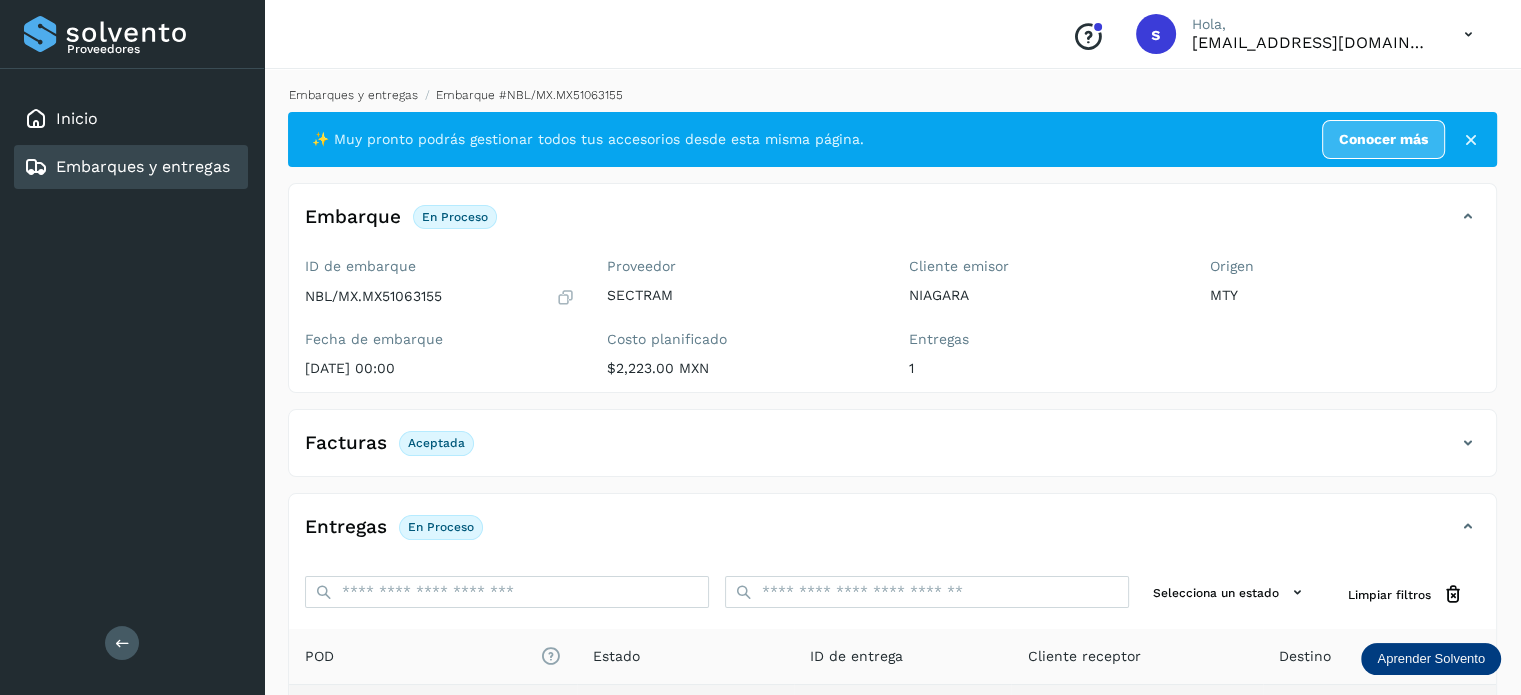 click on "Embarques y entregas" at bounding box center [353, 95] 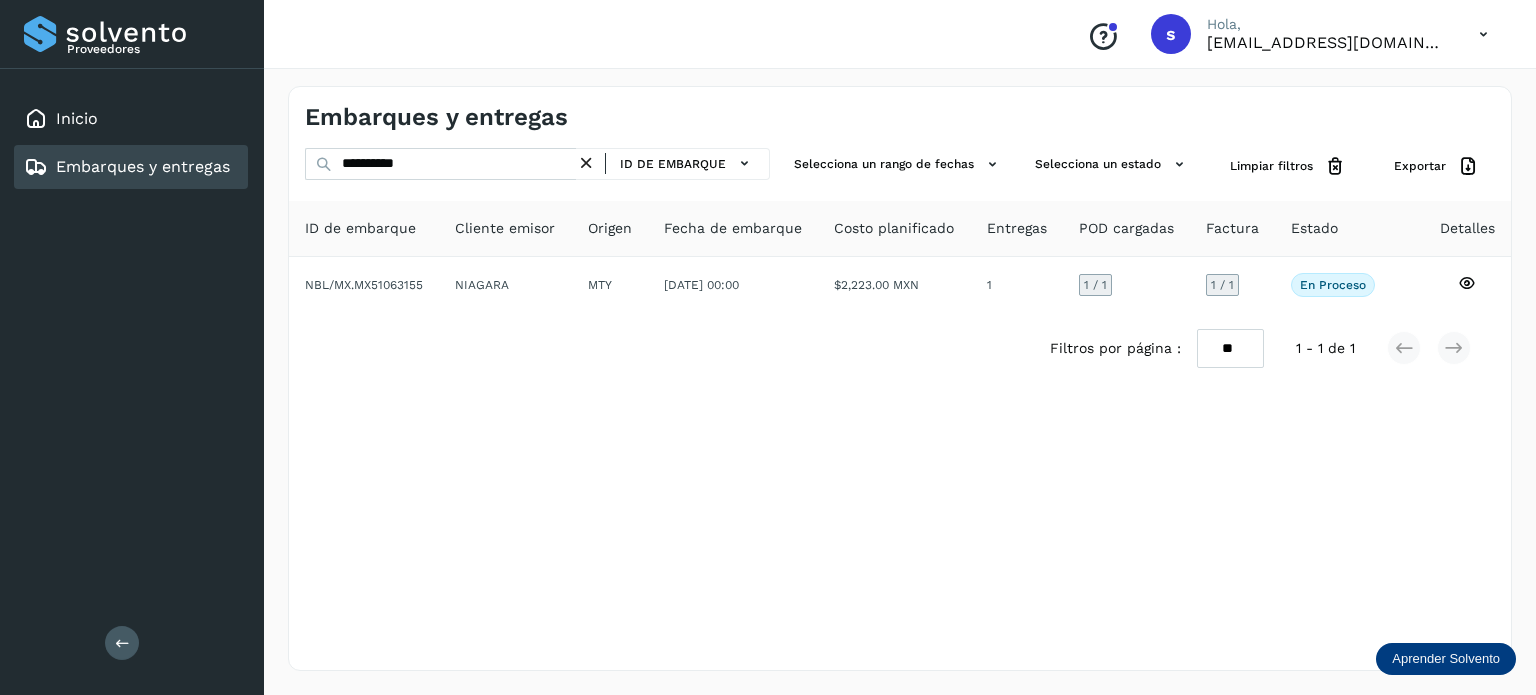 click at bounding box center (586, 163) 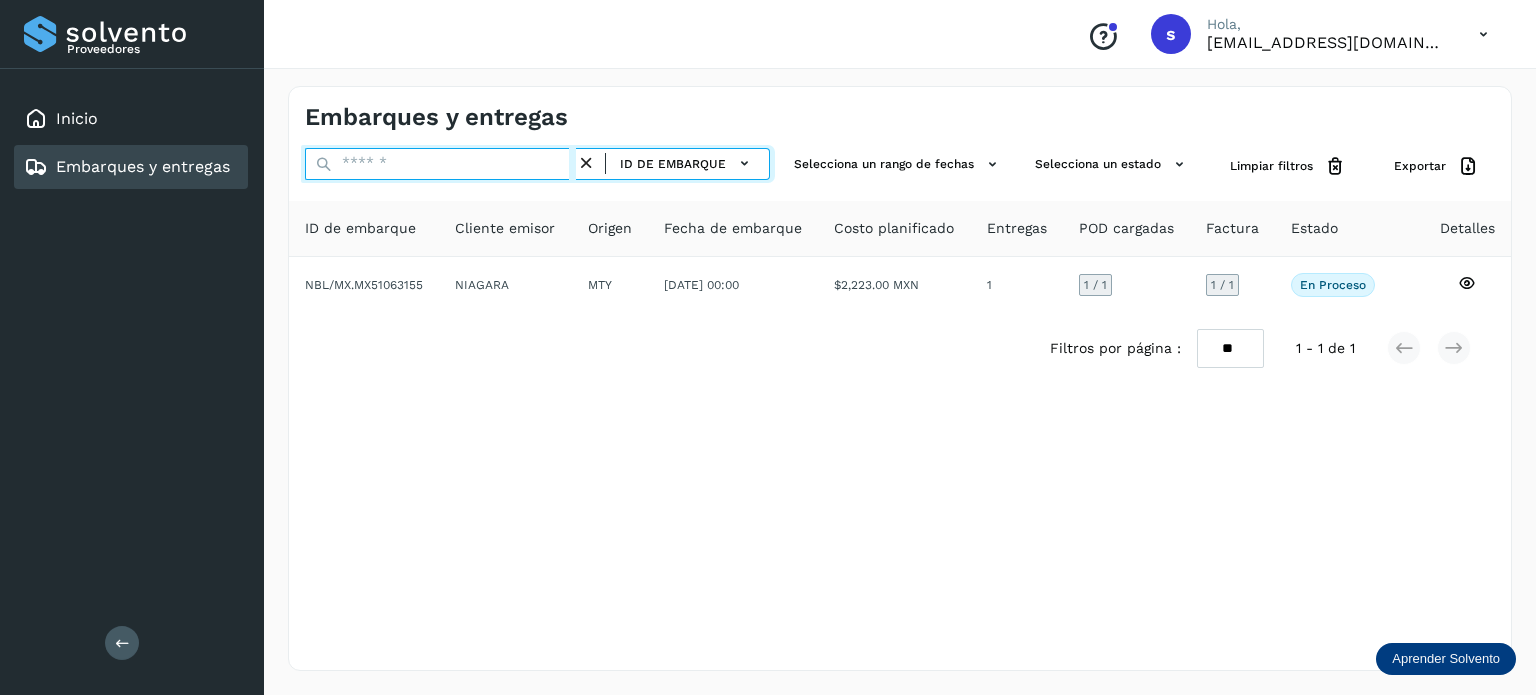 click at bounding box center [440, 164] 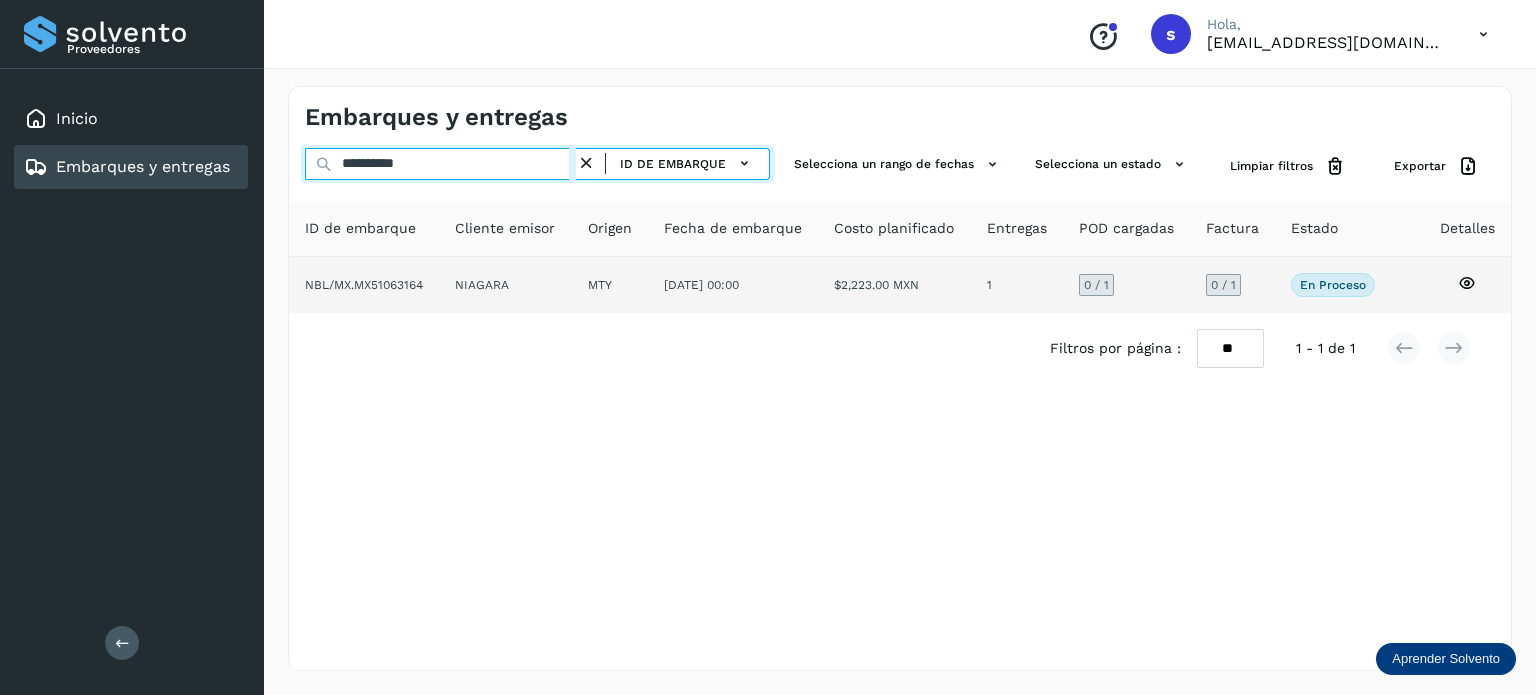 type on "**********" 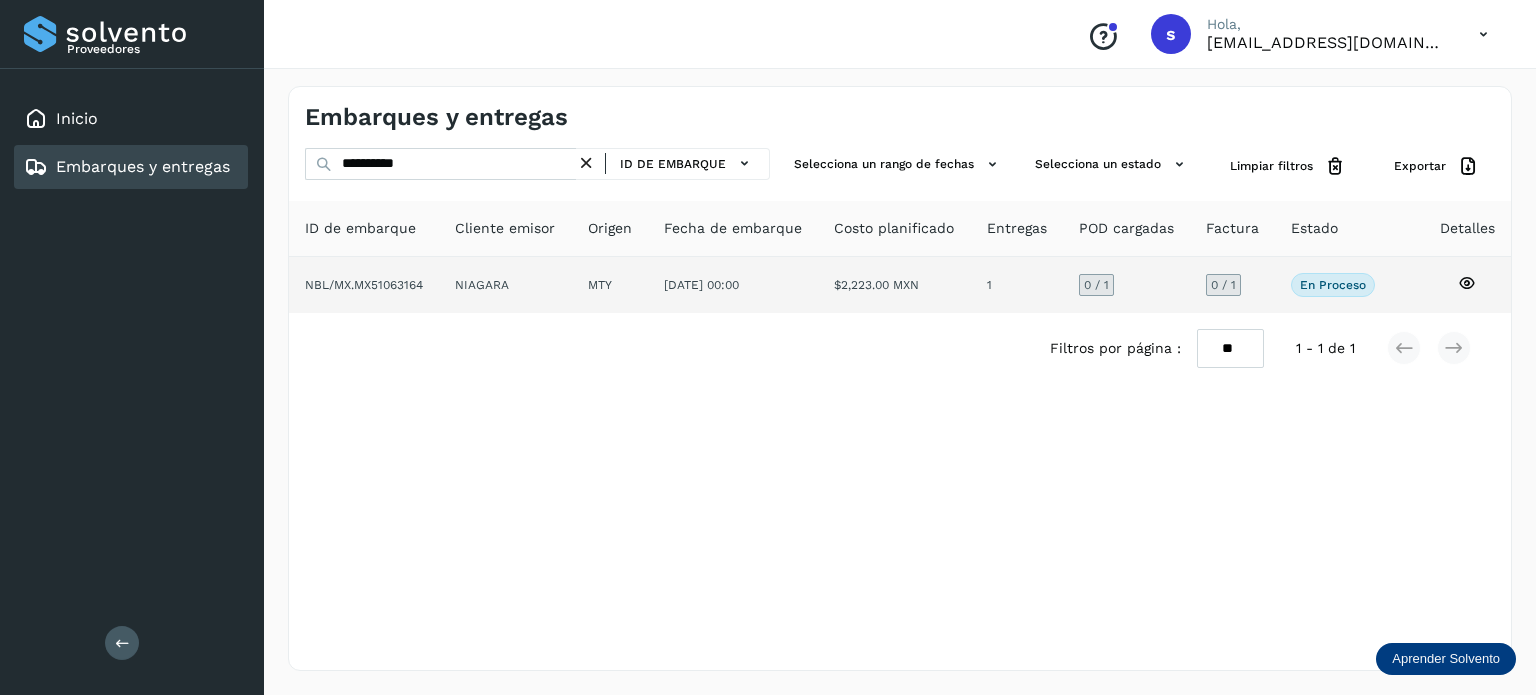 click on "NIAGARA" 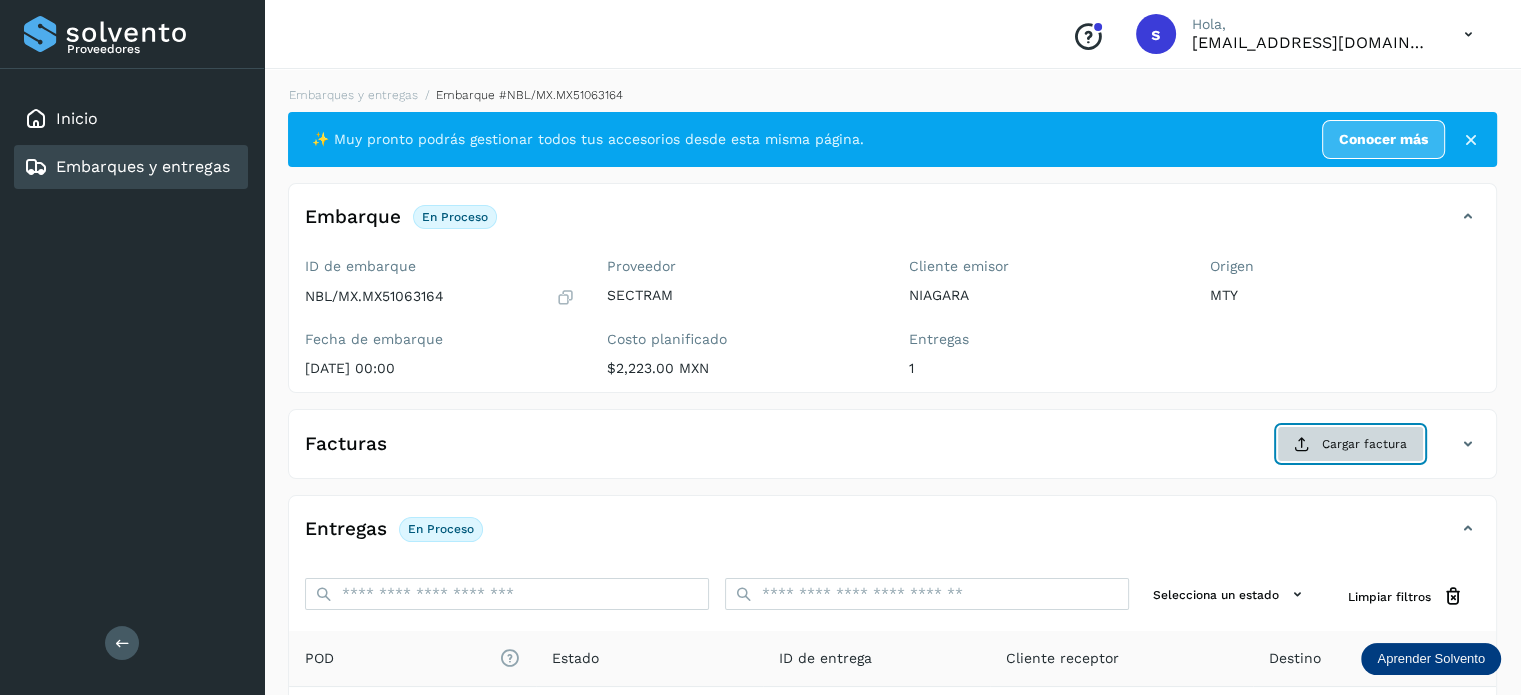 click at bounding box center (1302, 444) 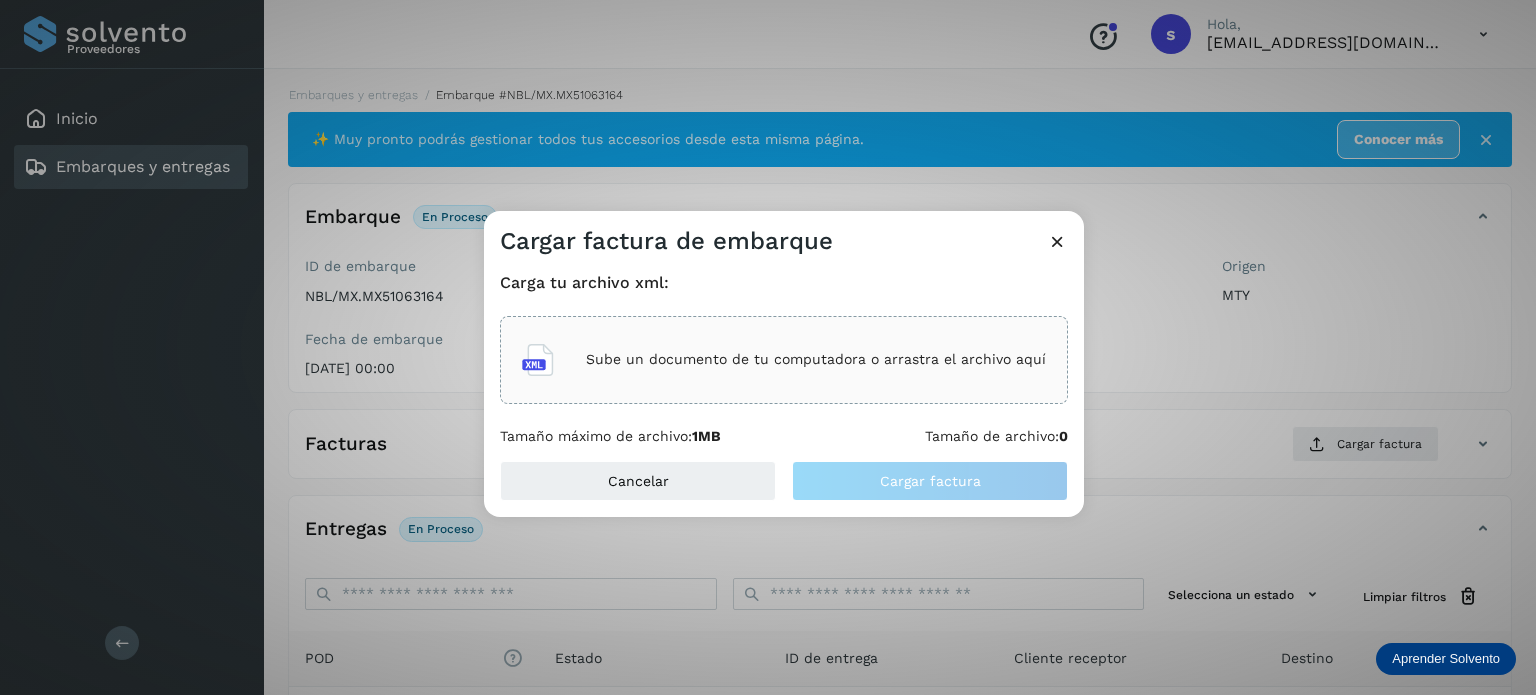 click on "Sube un documento de tu computadora o arrastra el archivo aquí" 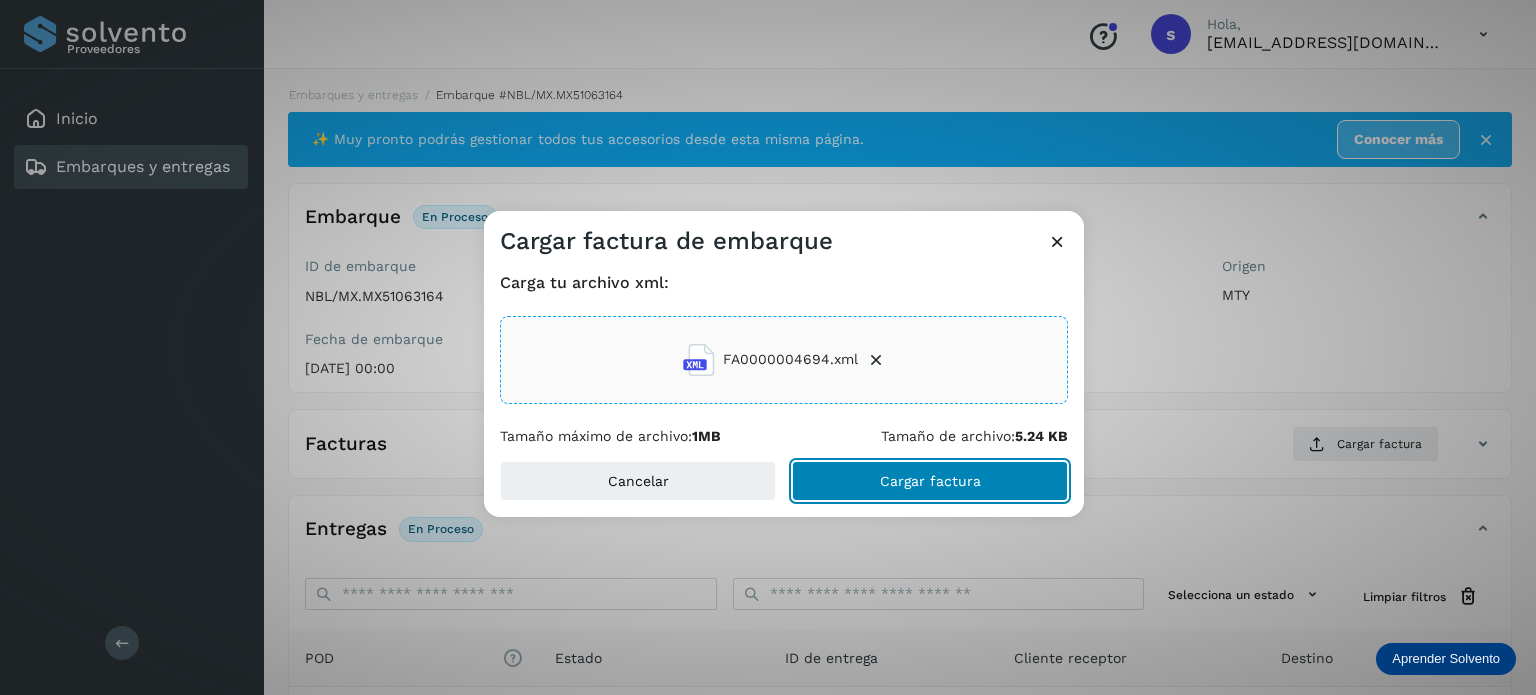 click on "Cargar factura" 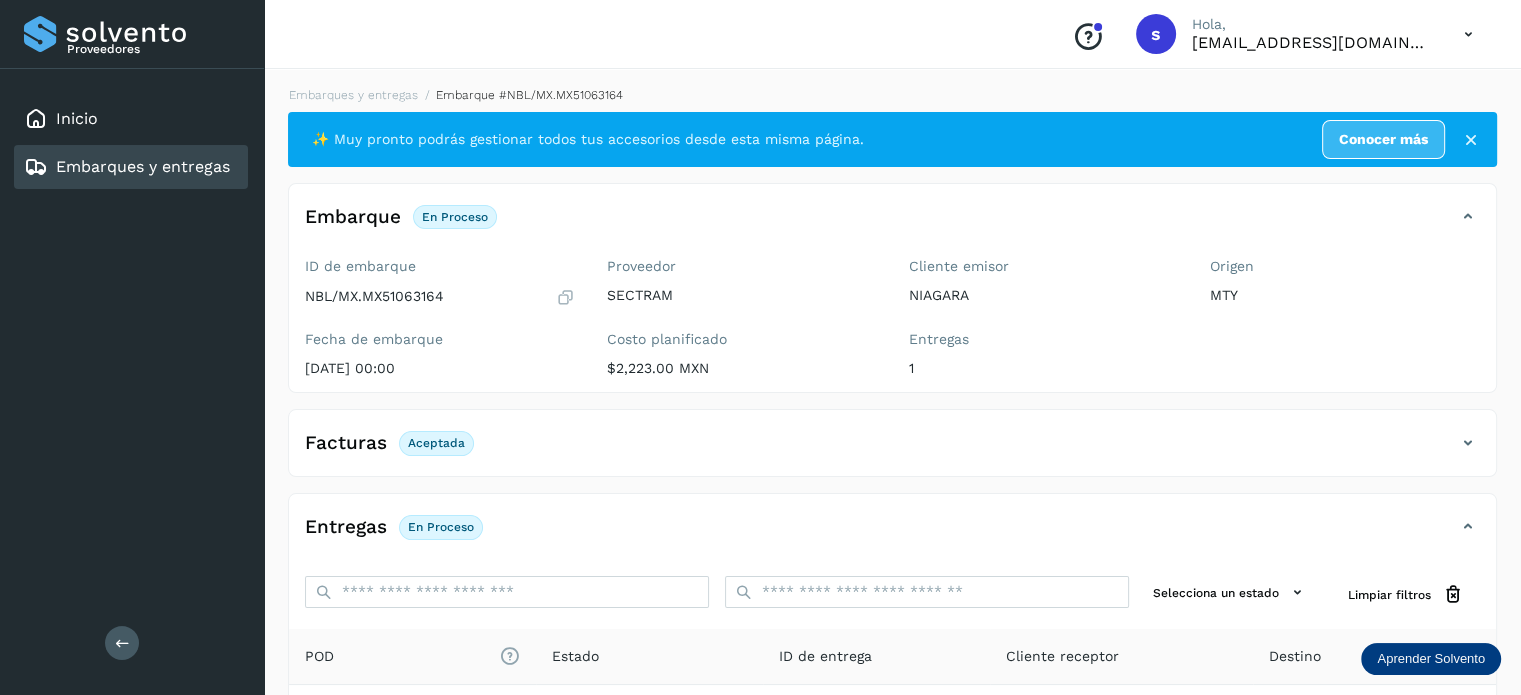 scroll, scrollTop: 250, scrollLeft: 0, axis: vertical 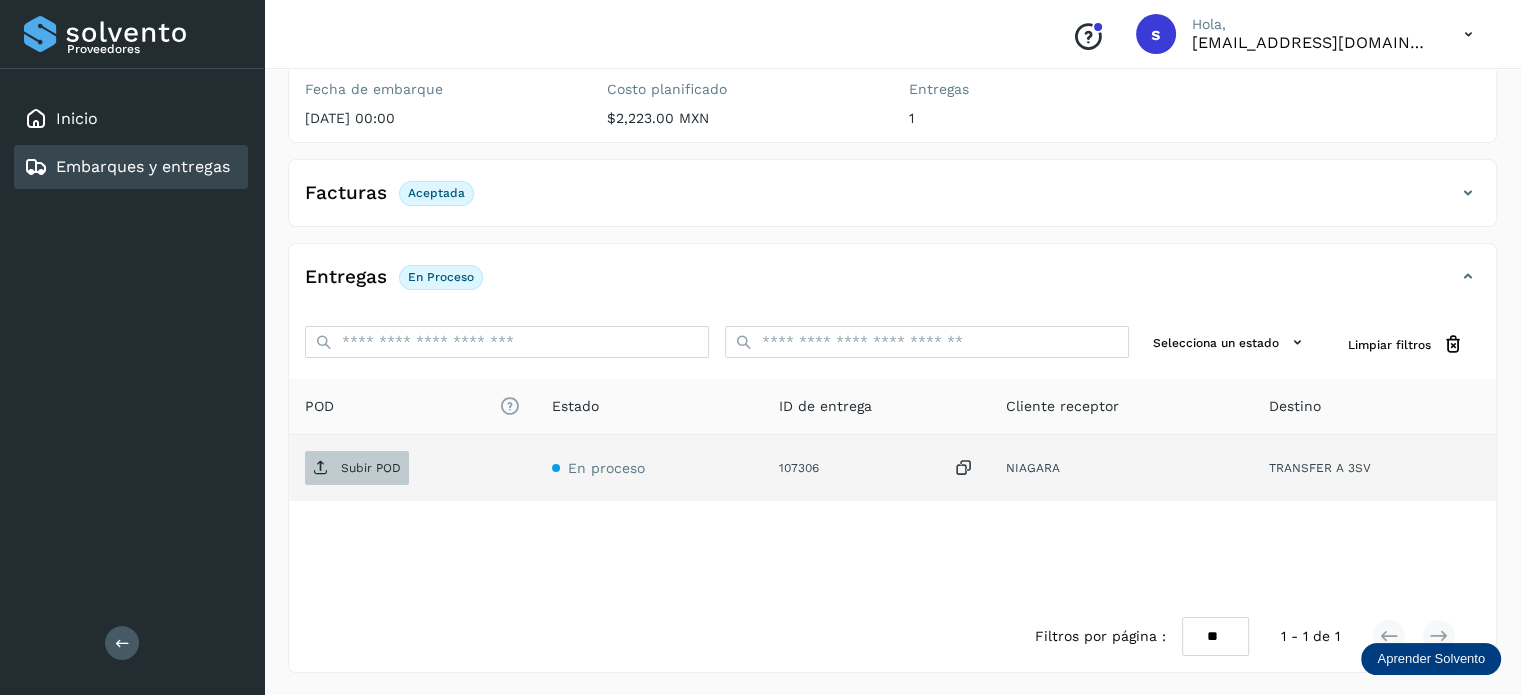 click on "Subir POD" at bounding box center [371, 468] 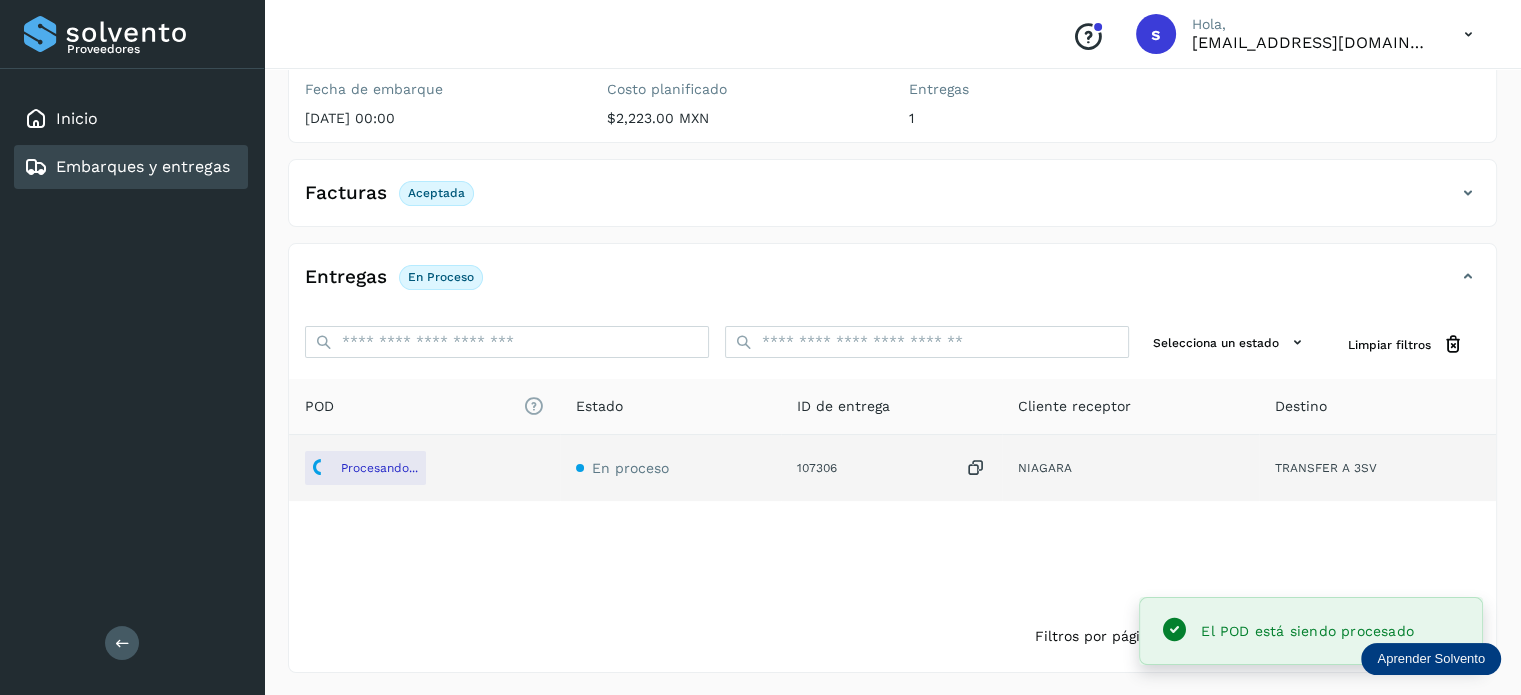 scroll, scrollTop: 0, scrollLeft: 0, axis: both 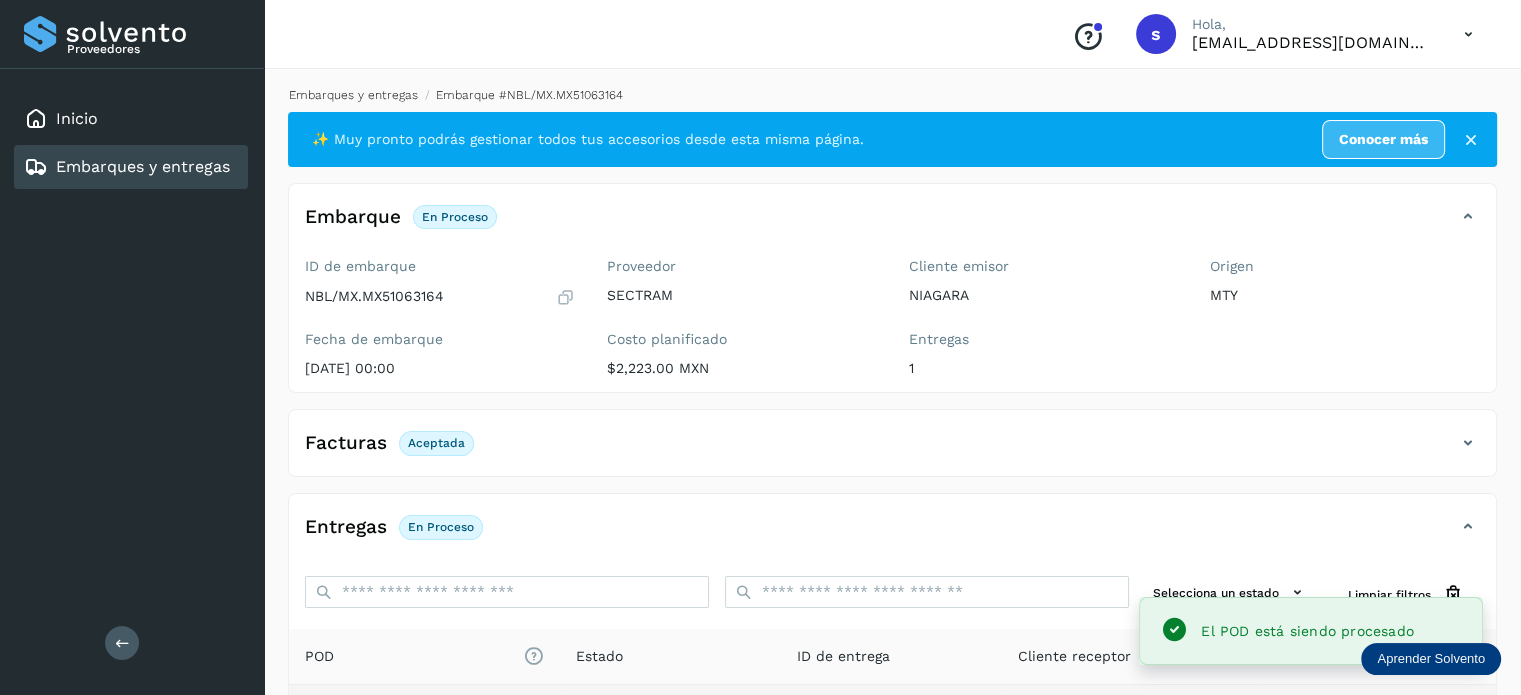 click on "Embarques y entregas" at bounding box center (353, 95) 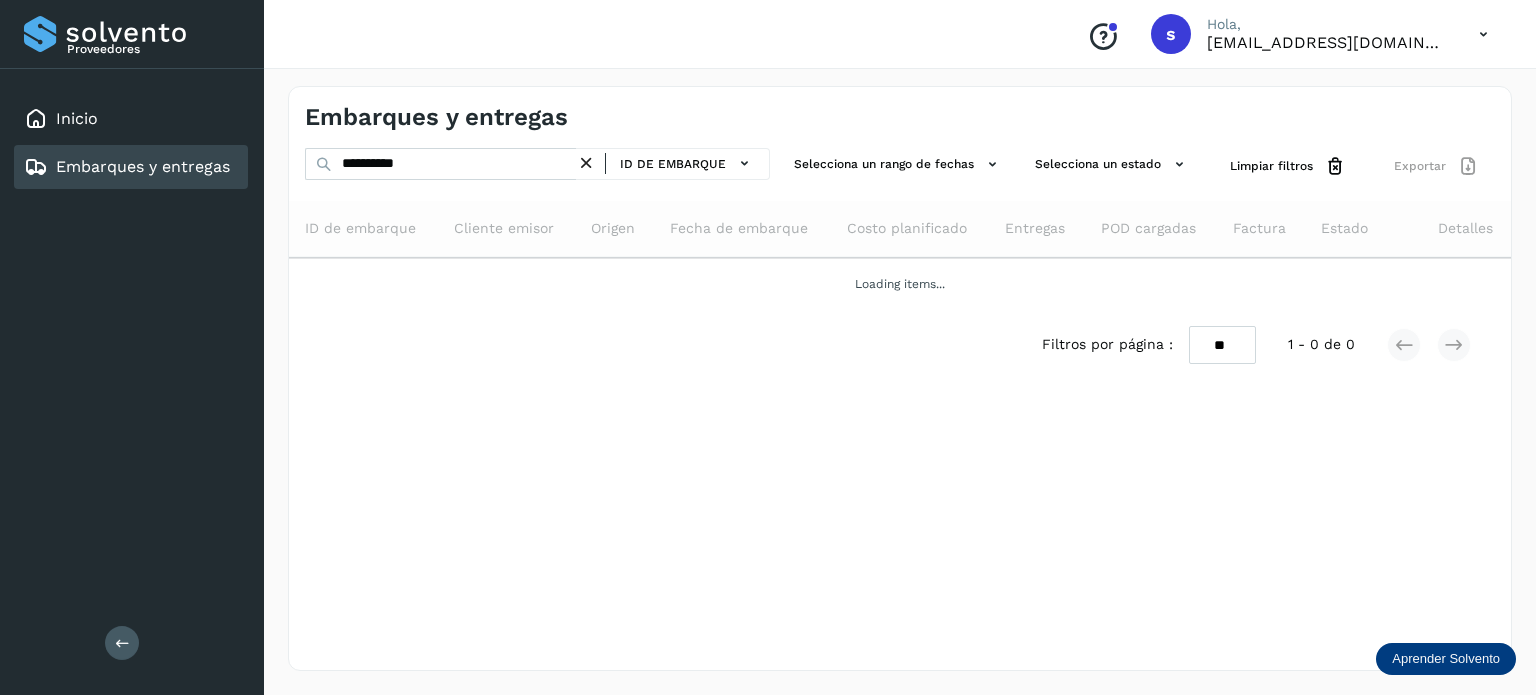 click at bounding box center (586, 163) 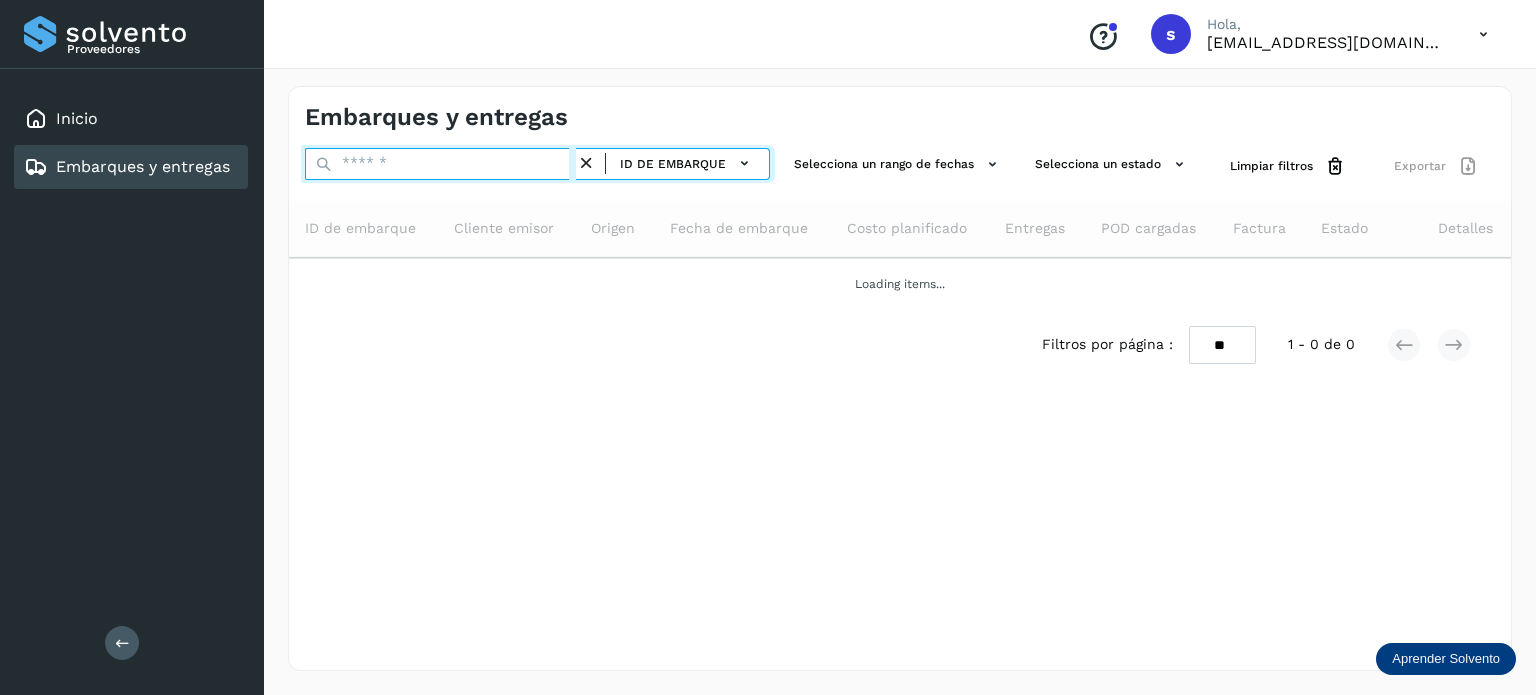 click at bounding box center (440, 164) 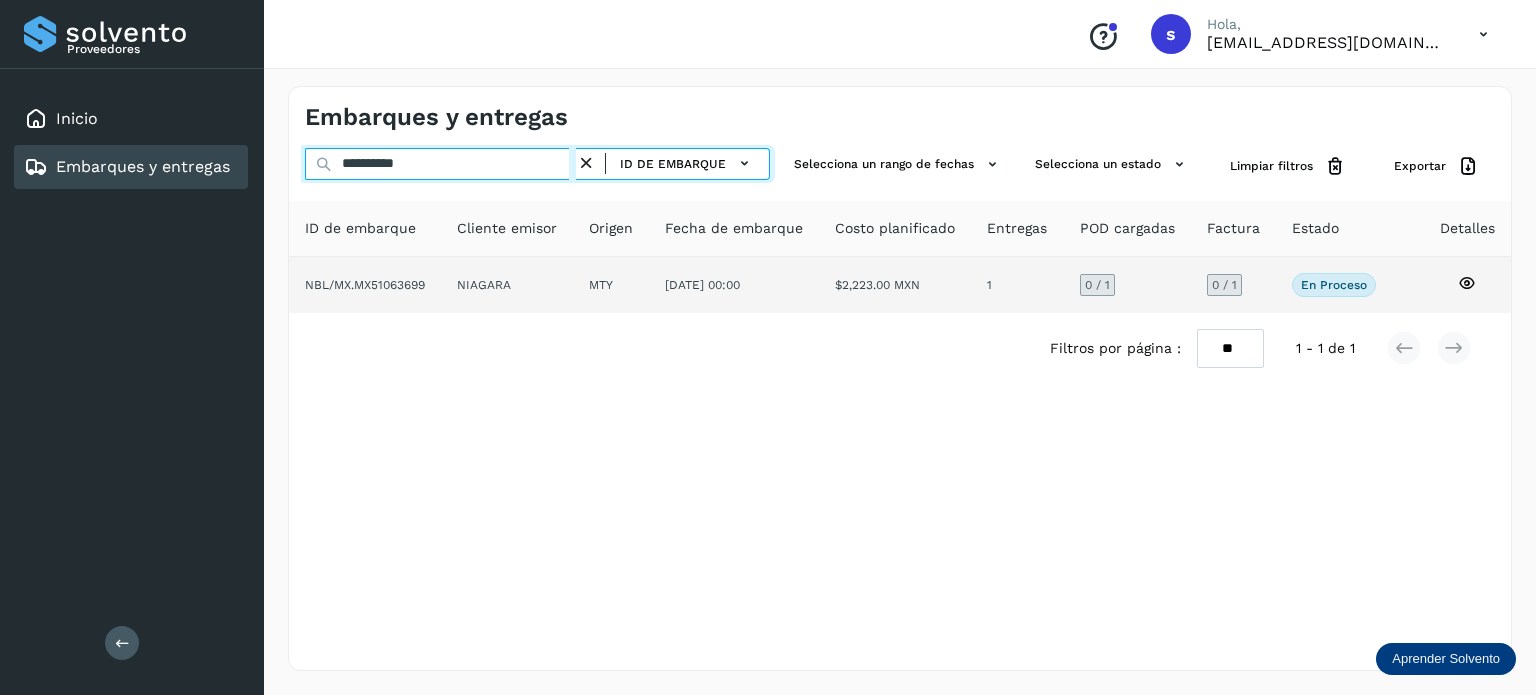 type on "**********" 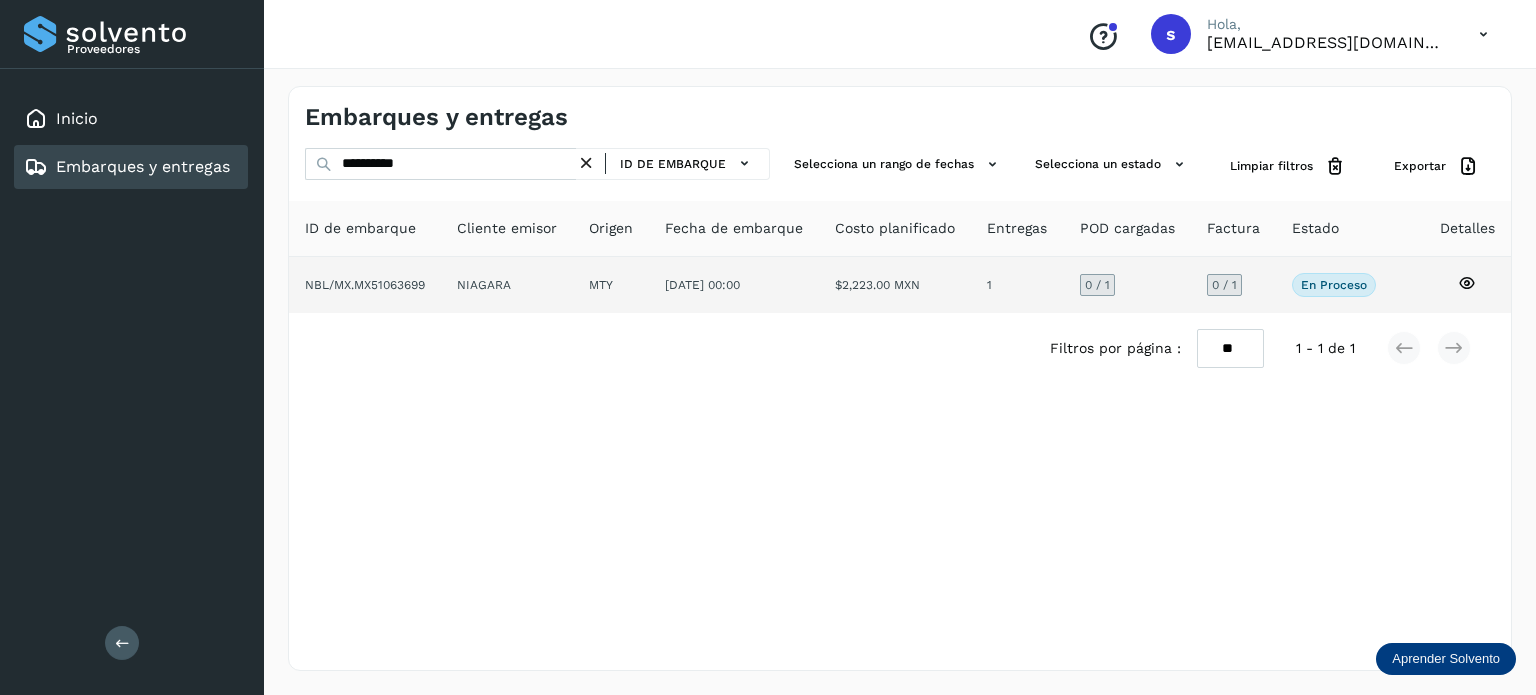 click on "NIAGARA" 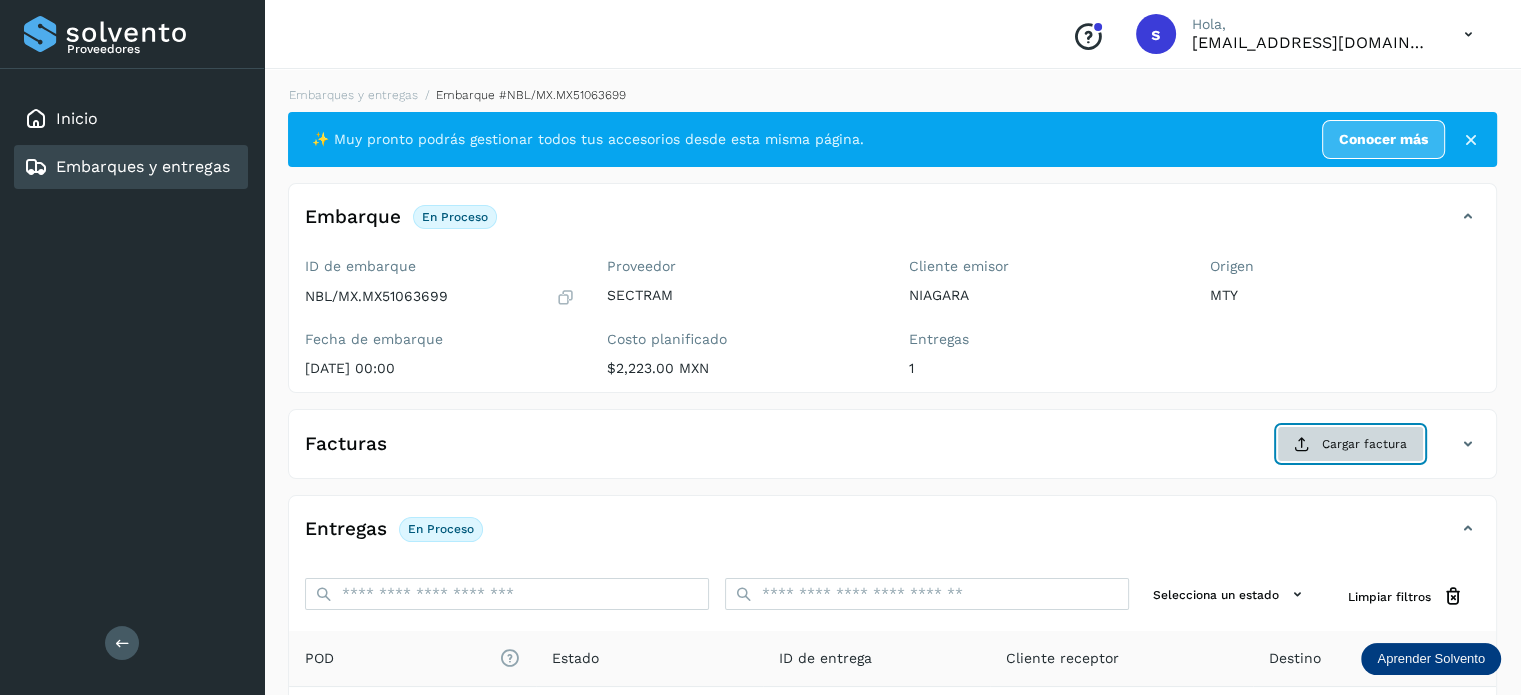 click on "Cargar factura" at bounding box center [1350, 444] 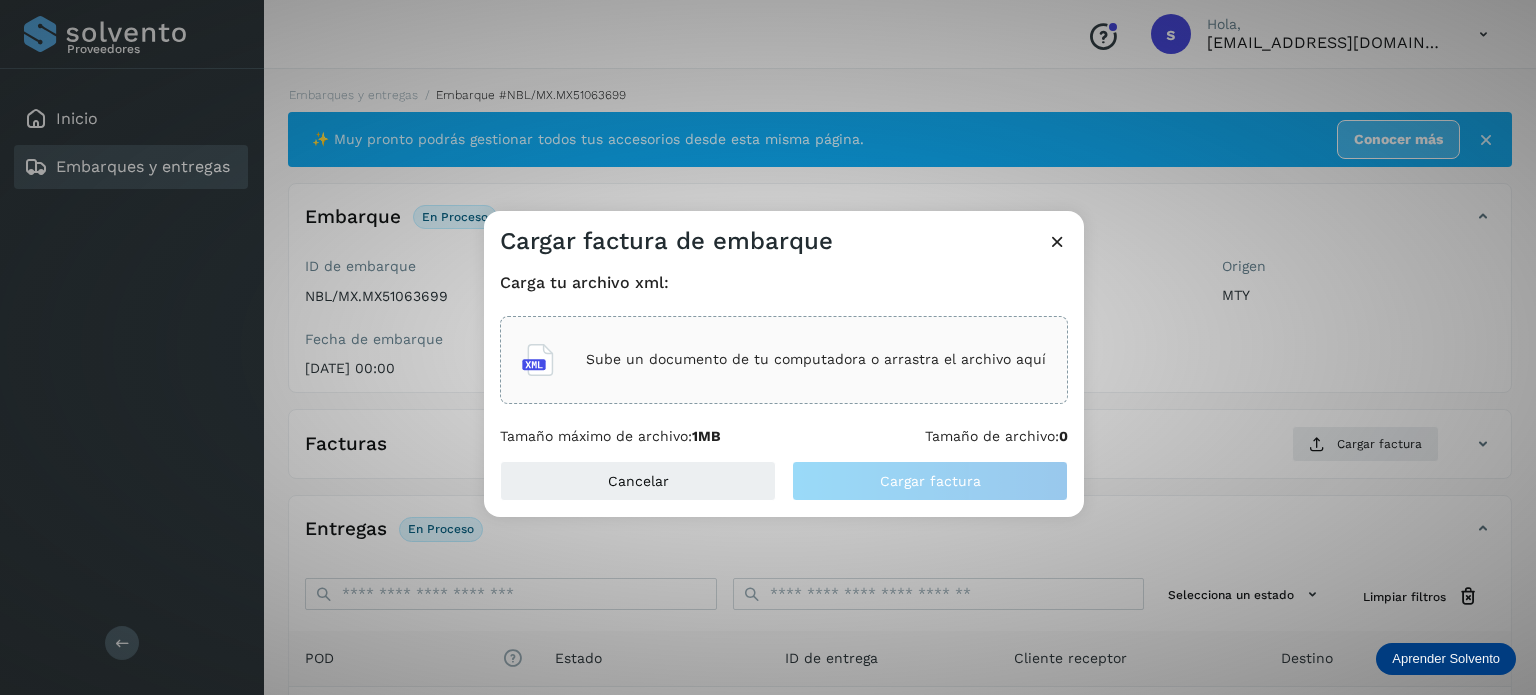 click on "Sube un documento de tu computadora o arrastra el archivo aquí" 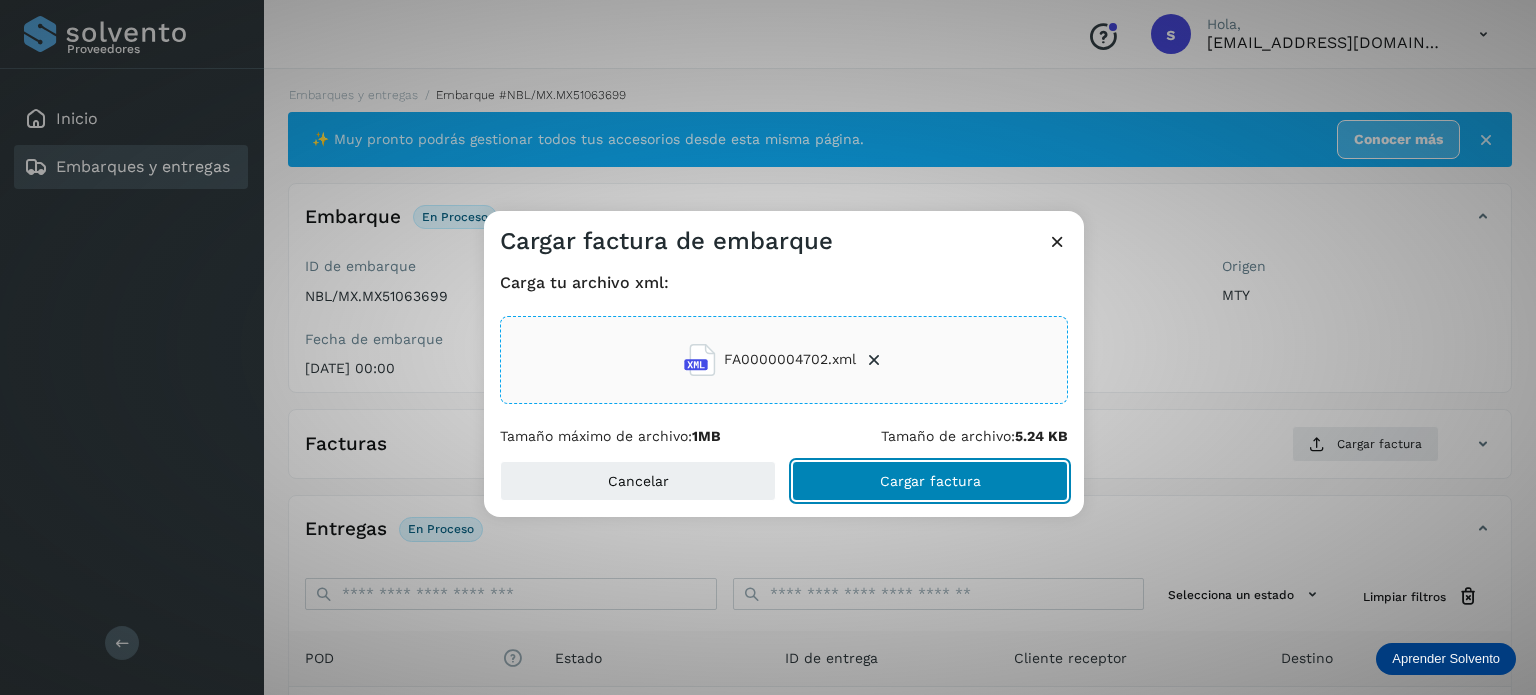 click on "Cargar factura" 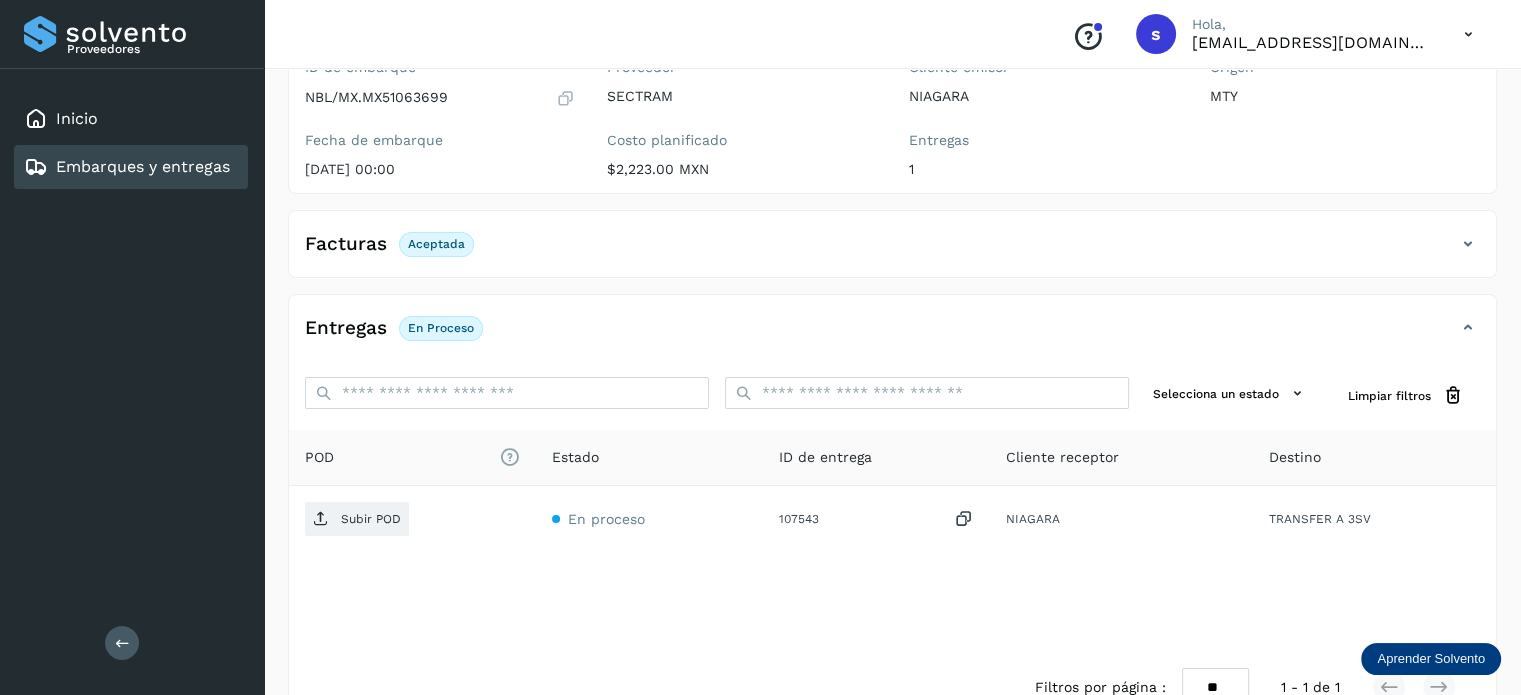 scroll, scrollTop: 250, scrollLeft: 0, axis: vertical 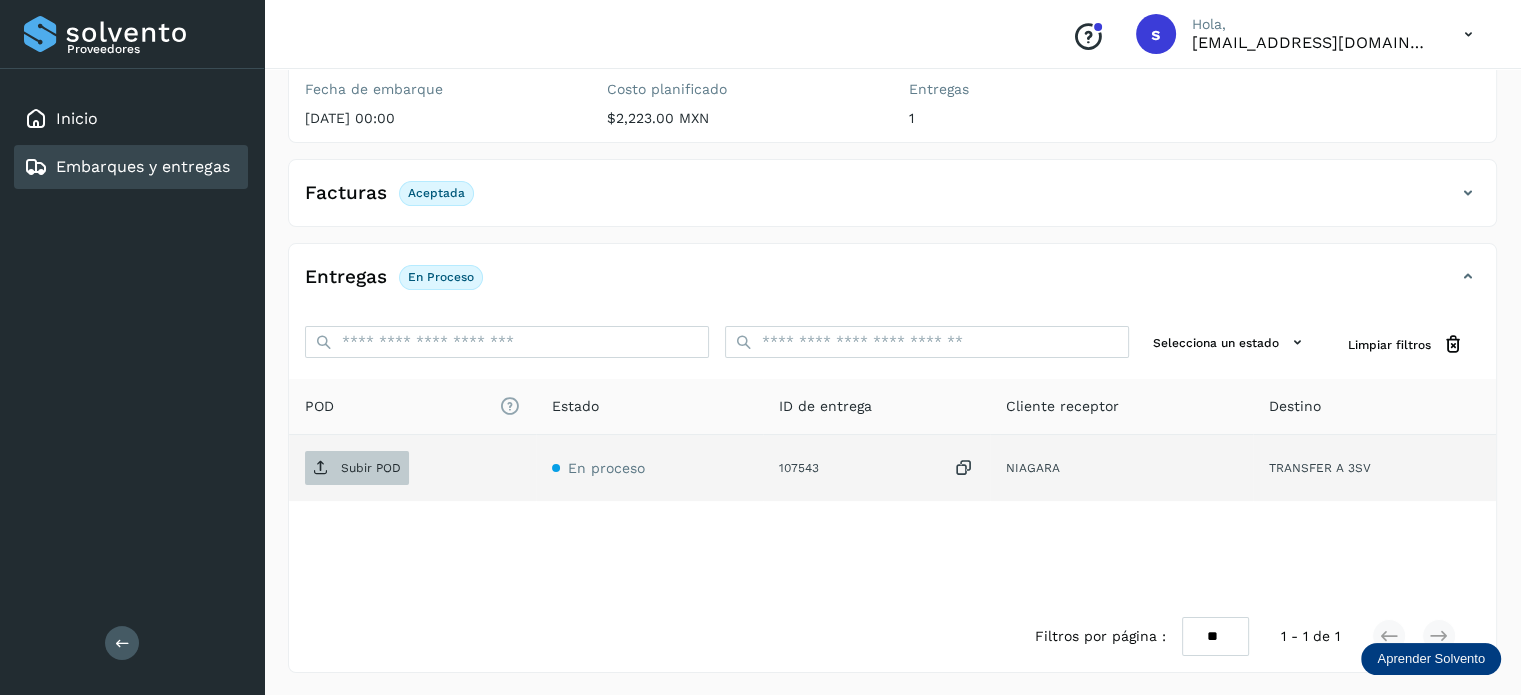 click on "Subir POD" at bounding box center [371, 468] 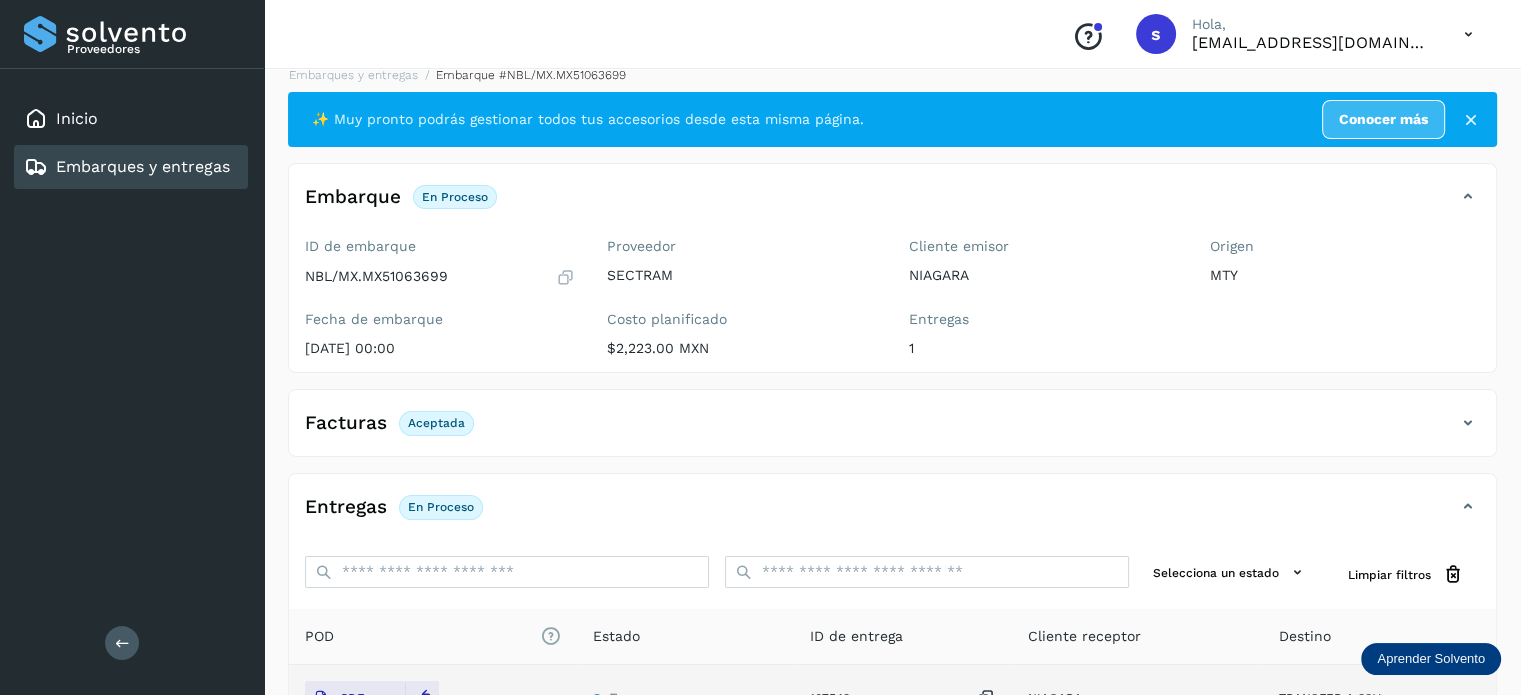 scroll, scrollTop: 0, scrollLeft: 0, axis: both 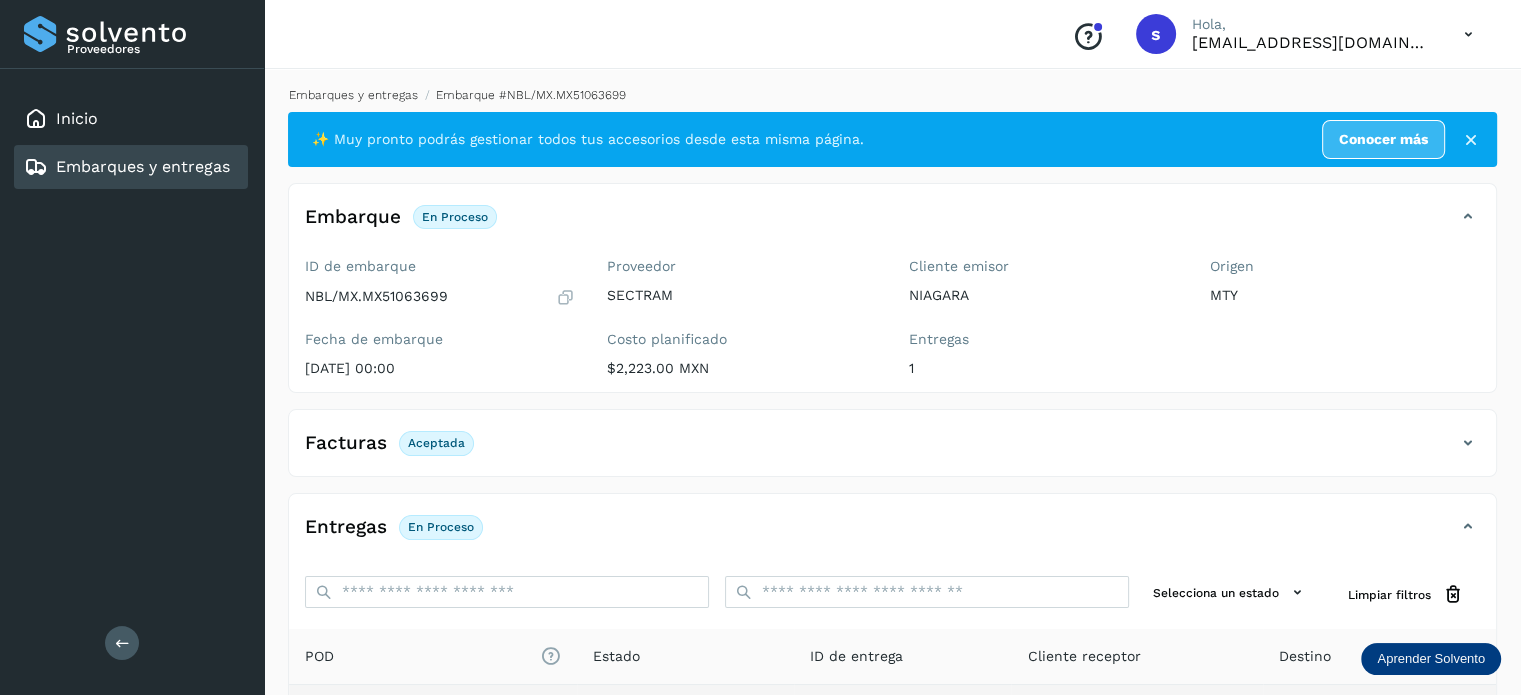 click on "Embarques y entregas" at bounding box center (353, 95) 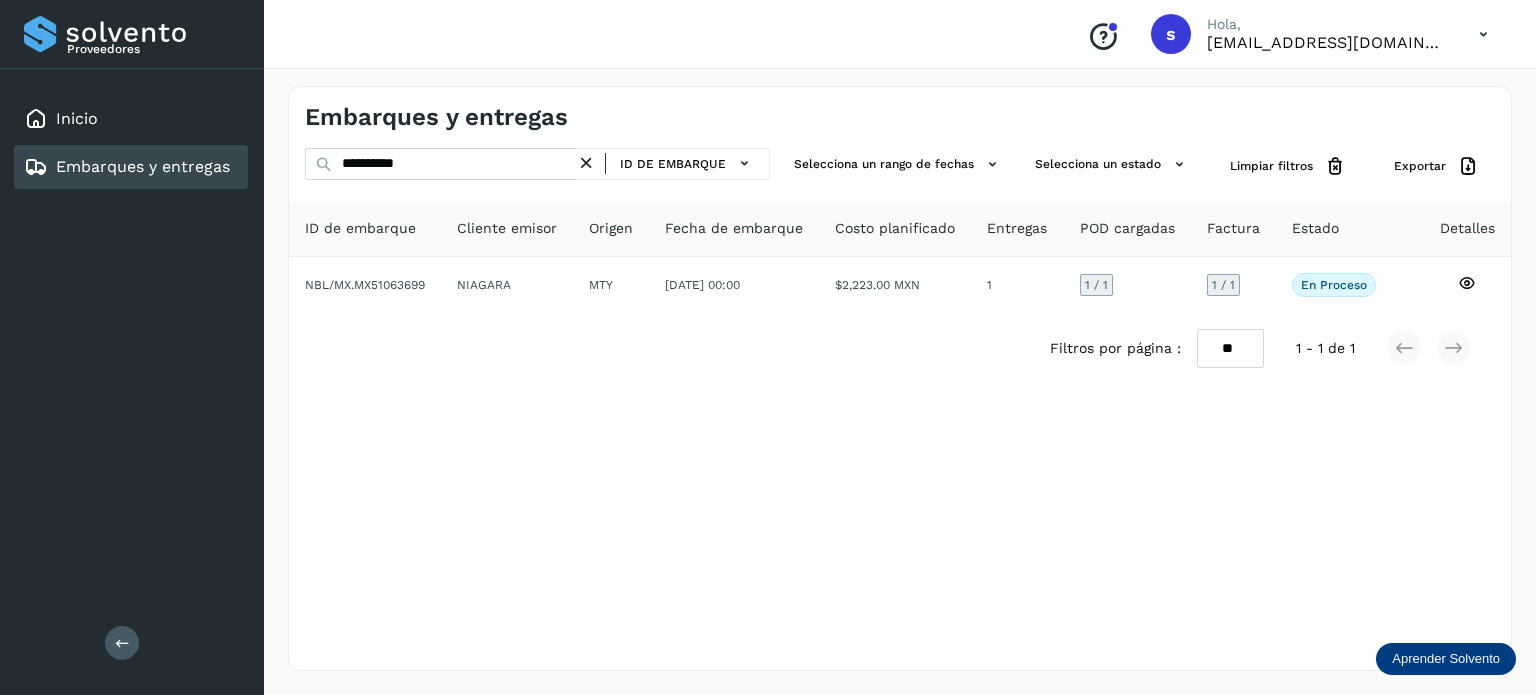 click at bounding box center (586, 163) 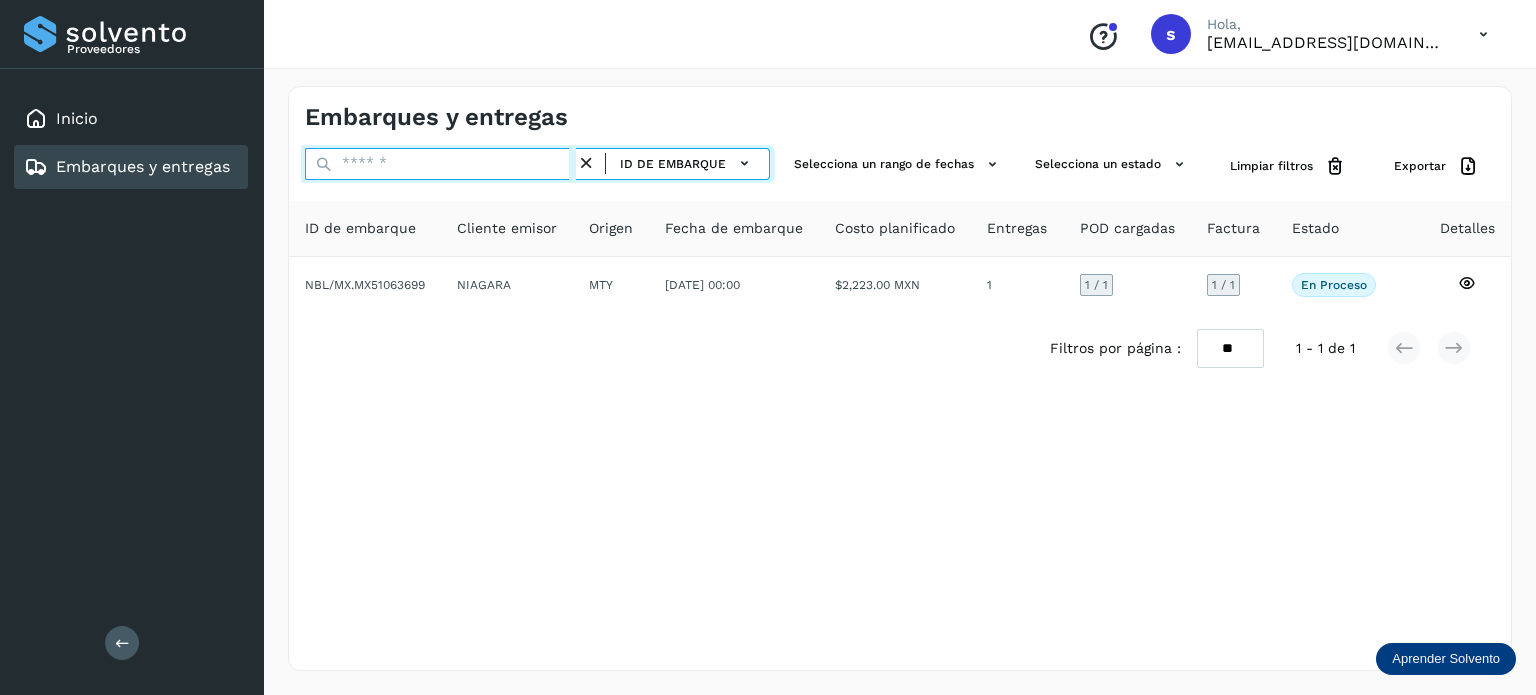 click at bounding box center [440, 164] 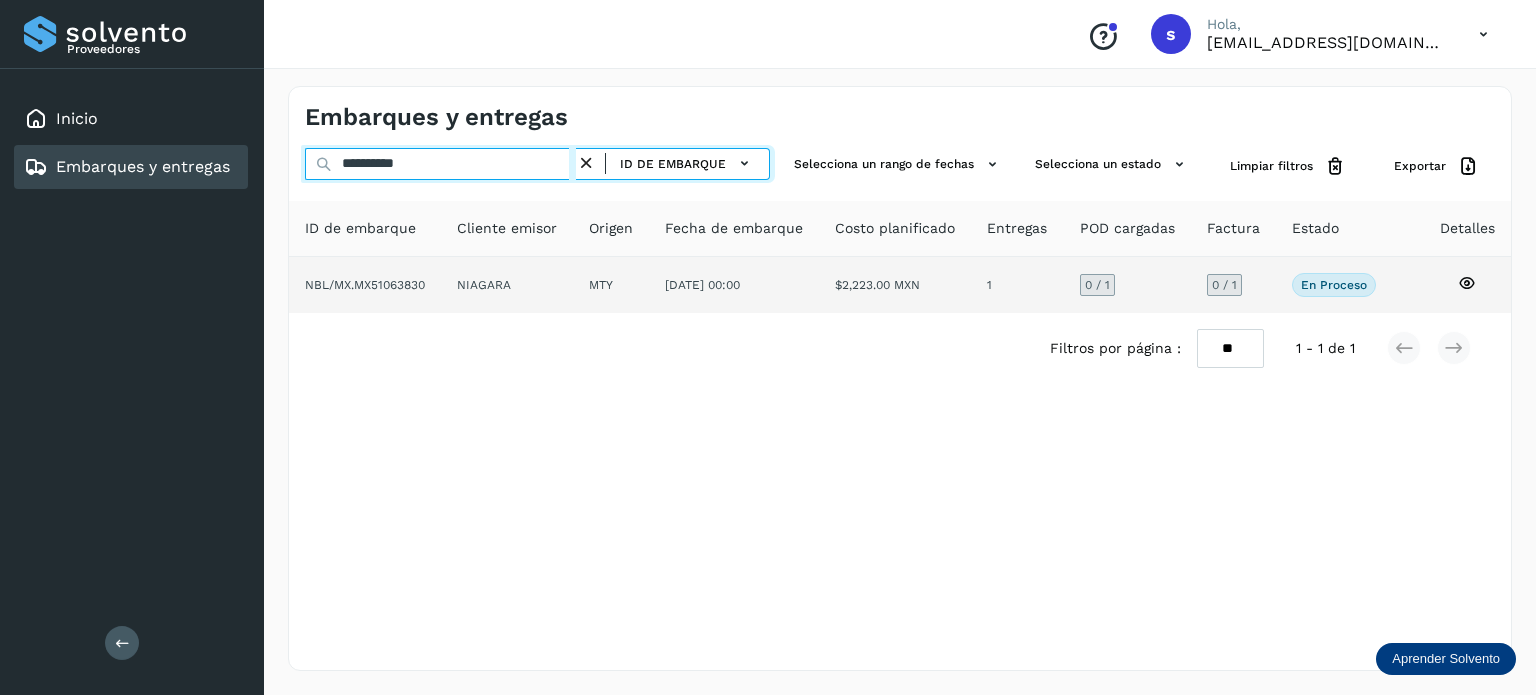 type on "**********" 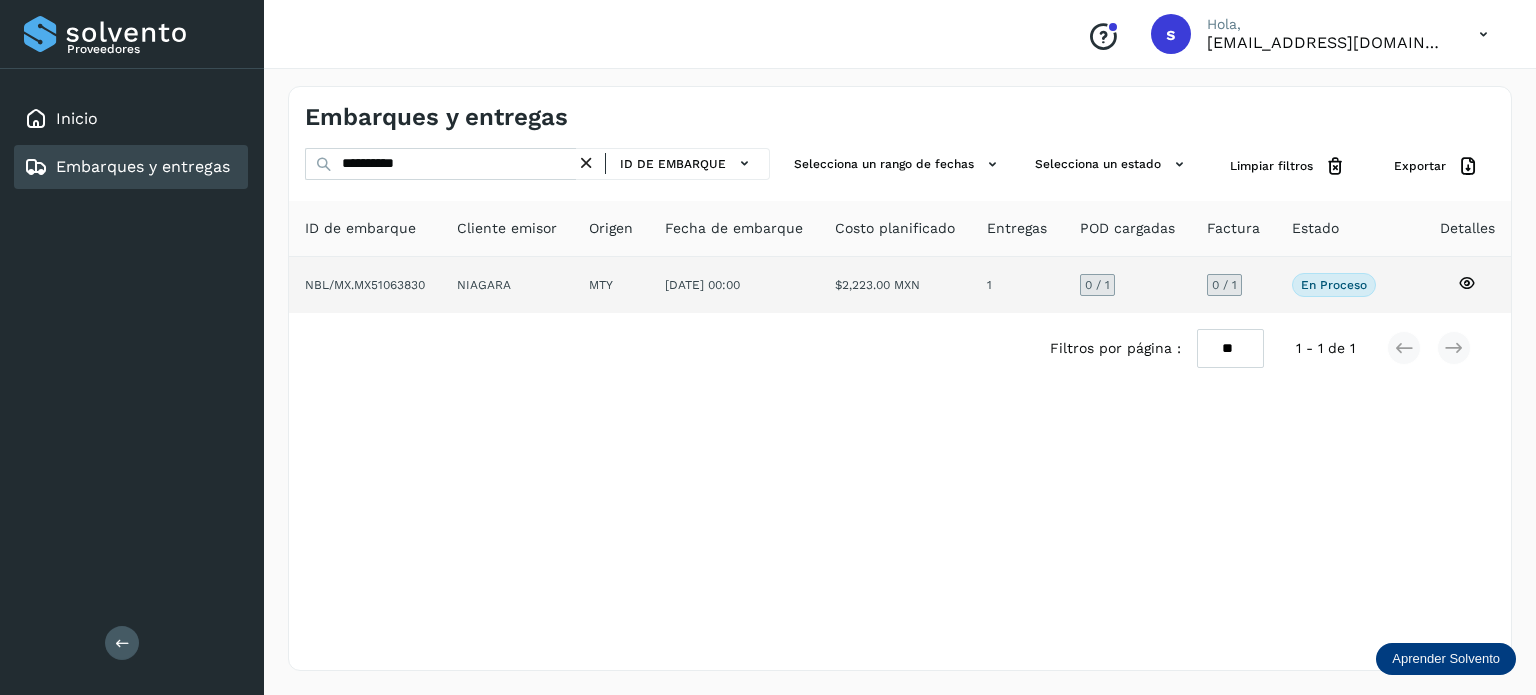 click on "NIAGARA" 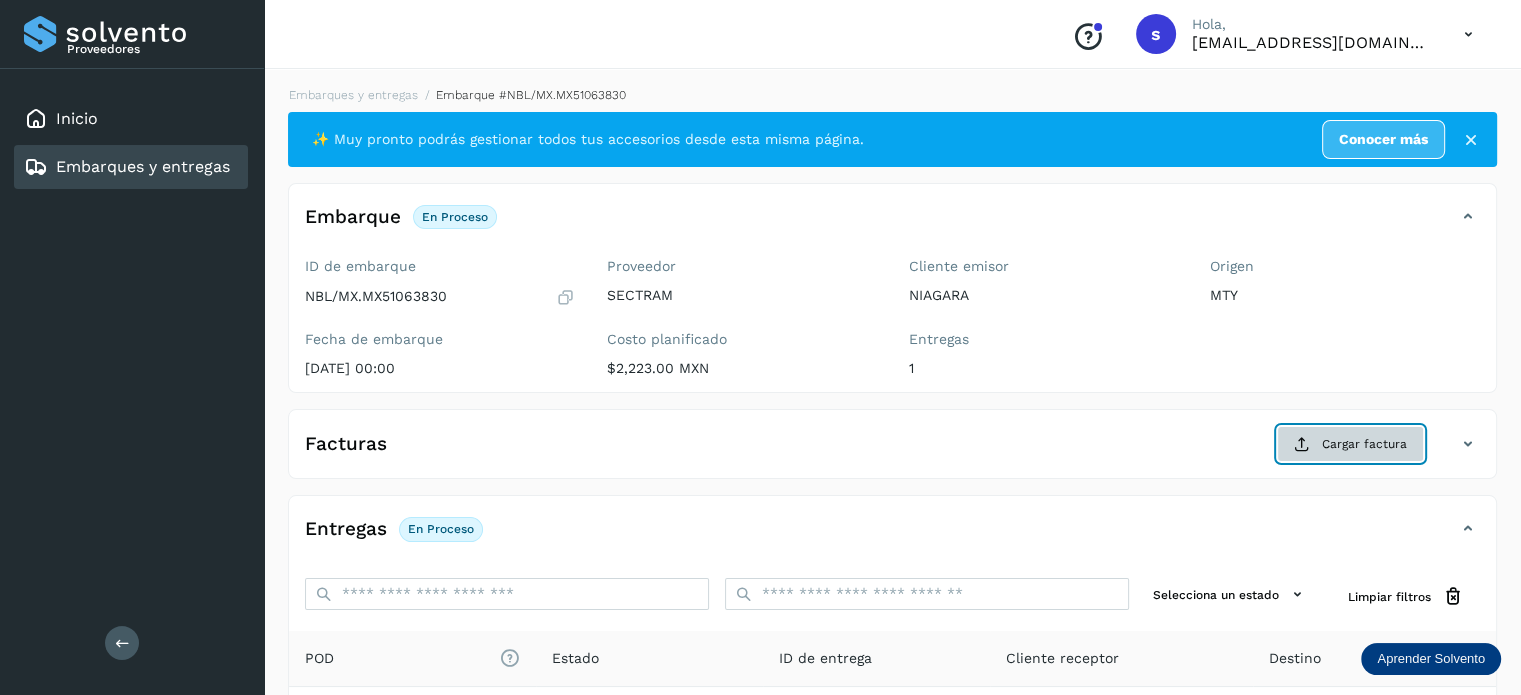 click on "Cargar factura" at bounding box center [1350, 444] 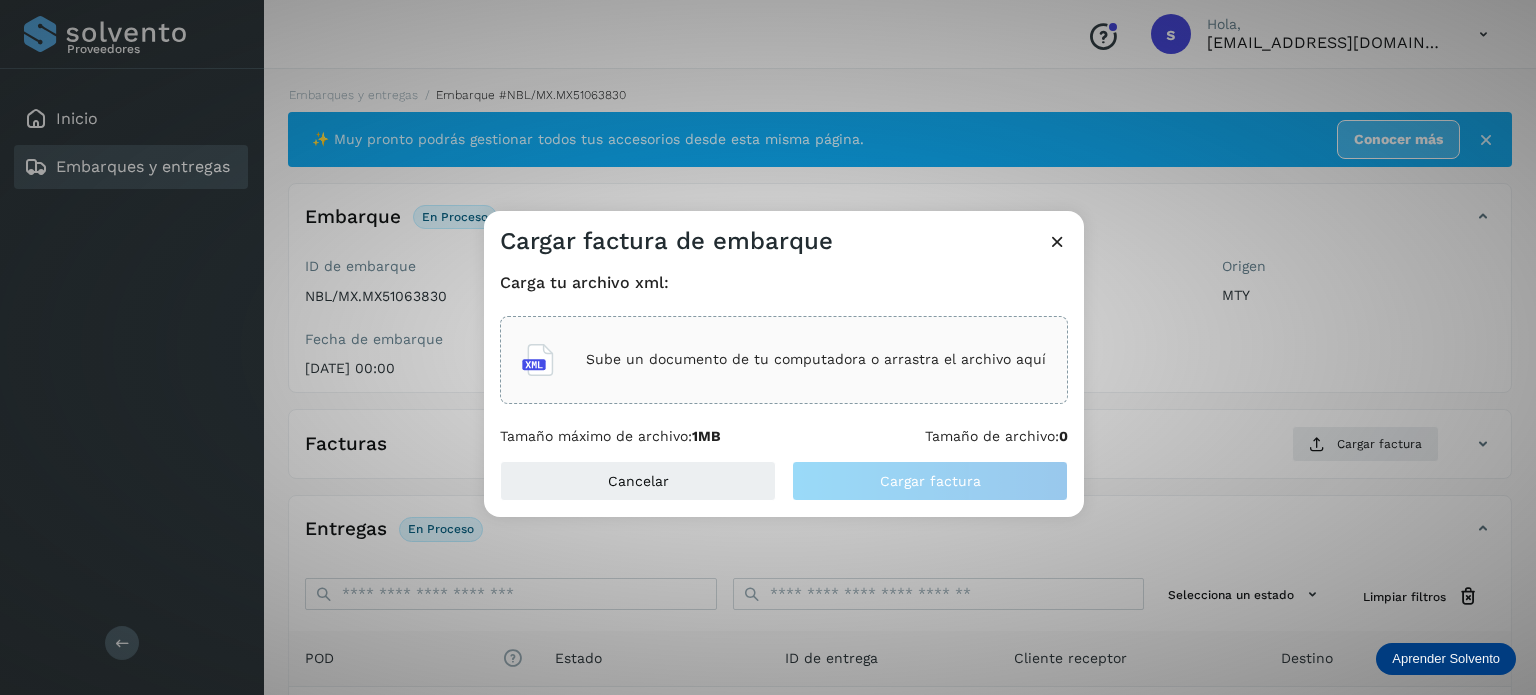 click on "Sube un documento de tu computadora o arrastra el archivo aquí" at bounding box center (816, 359) 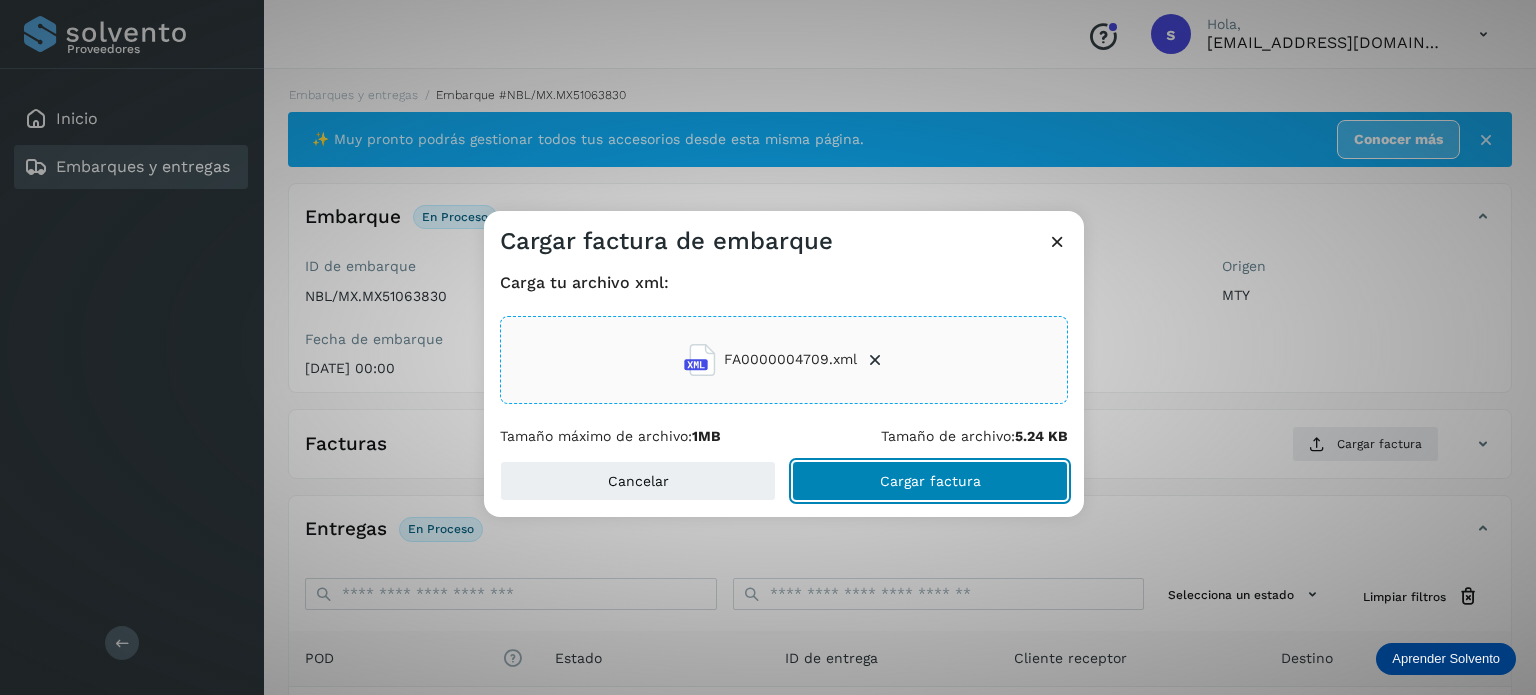 click on "Cargar factura" 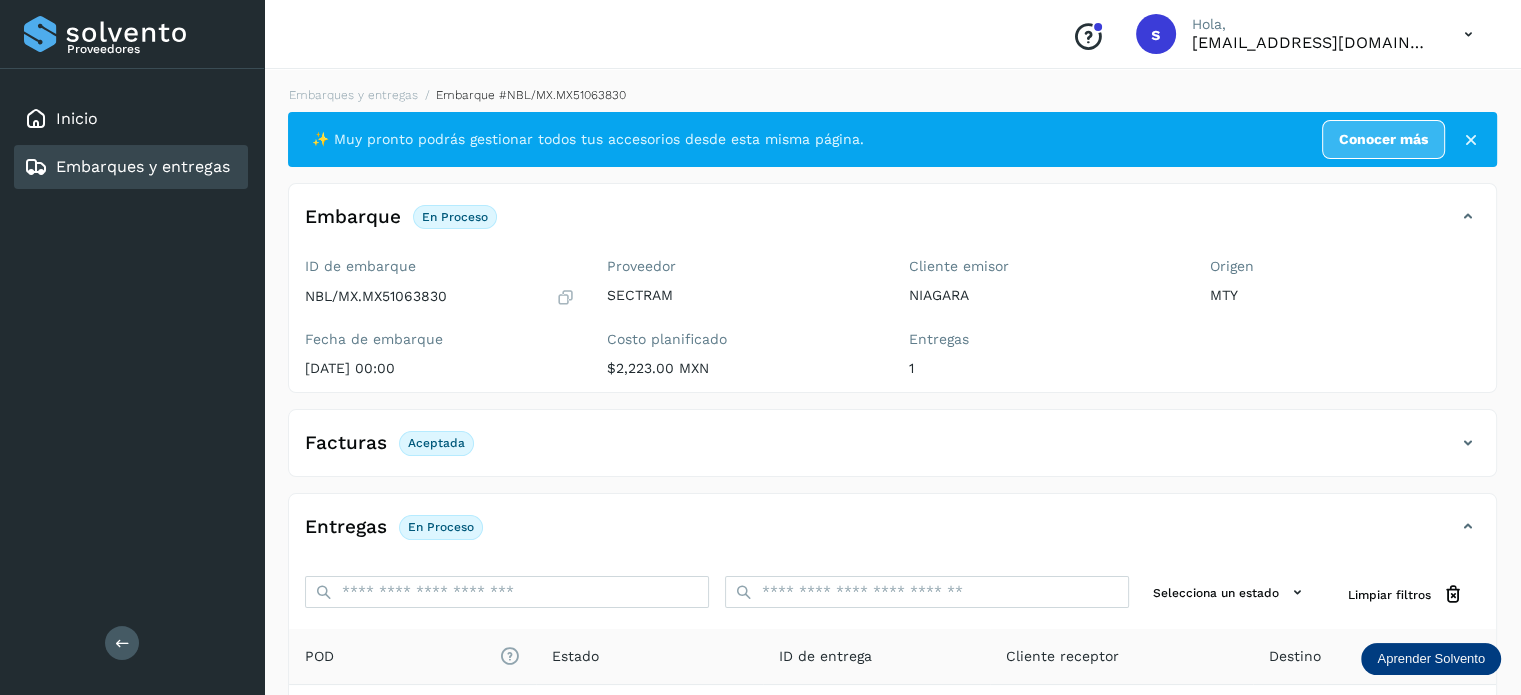scroll, scrollTop: 250, scrollLeft: 0, axis: vertical 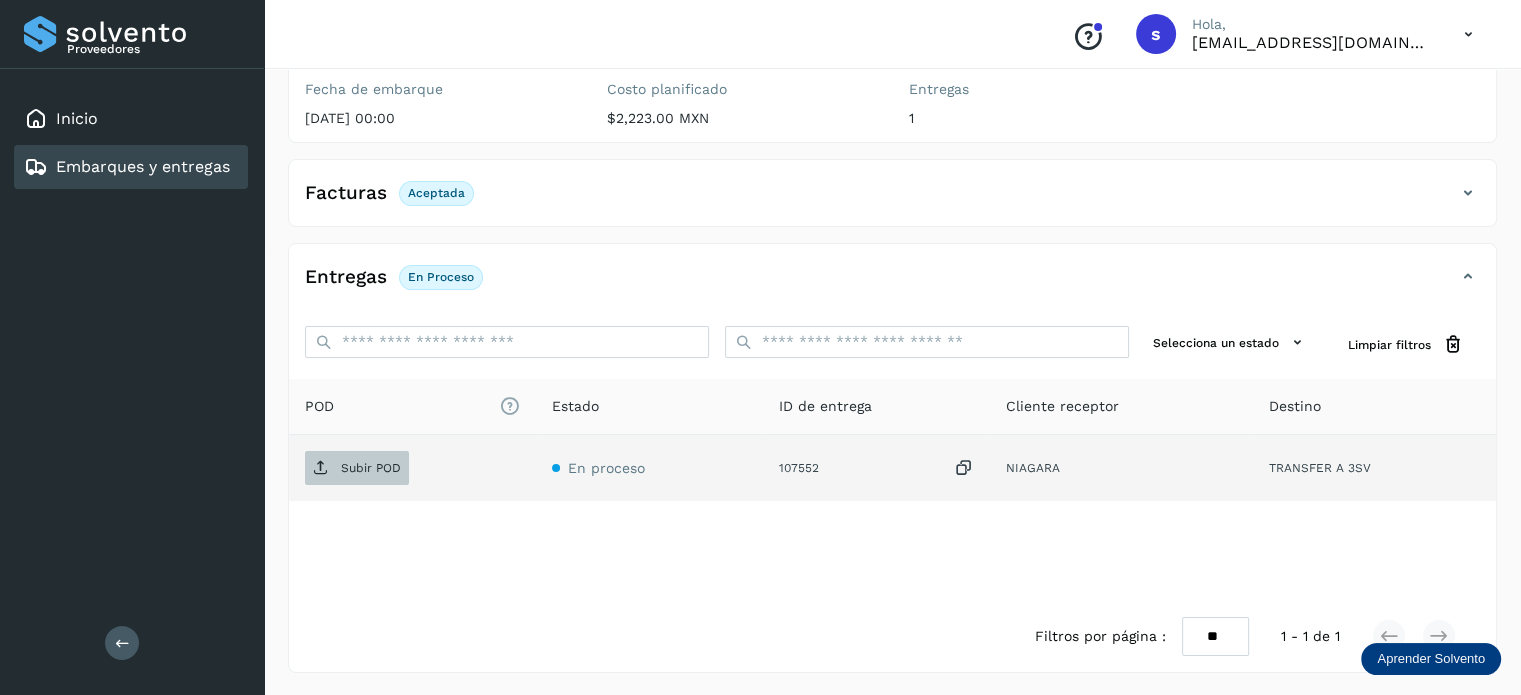 click on "Subir POD" at bounding box center (371, 468) 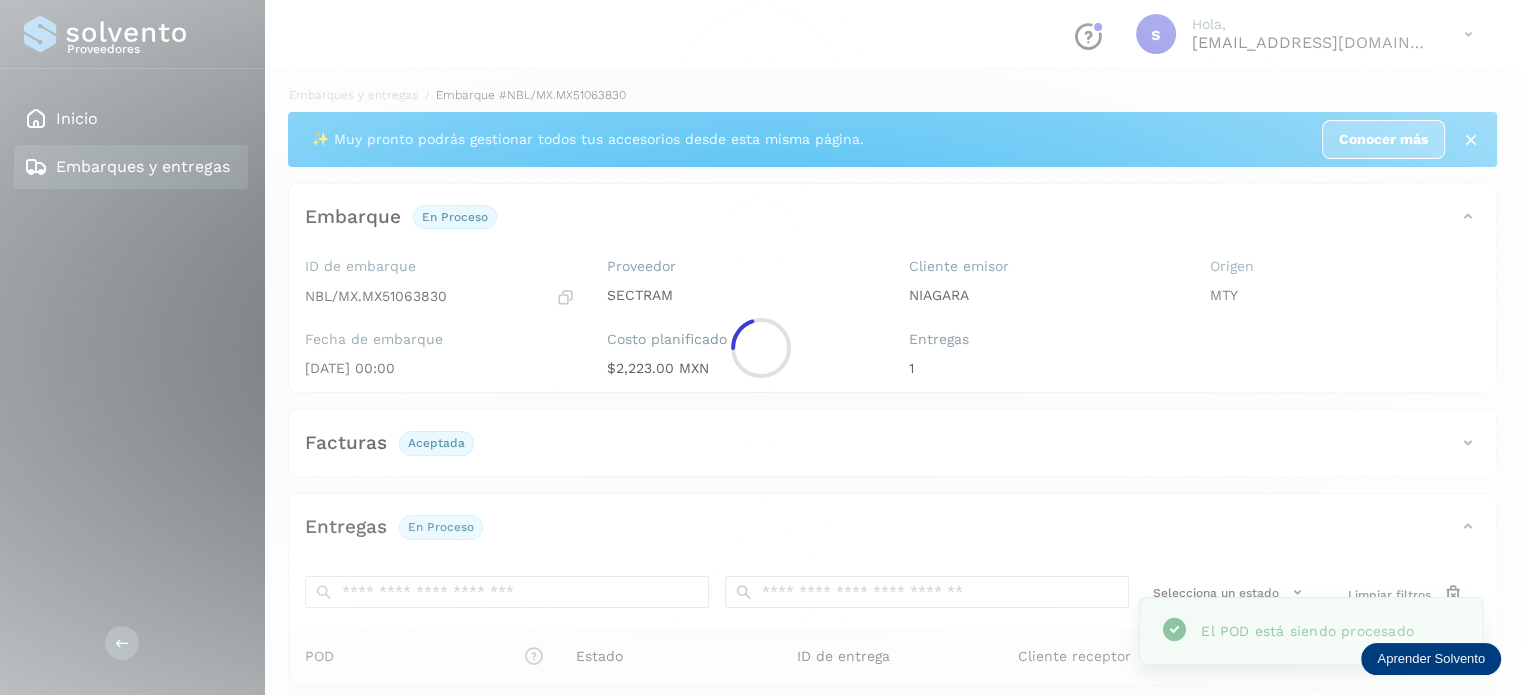 scroll, scrollTop: 0, scrollLeft: 0, axis: both 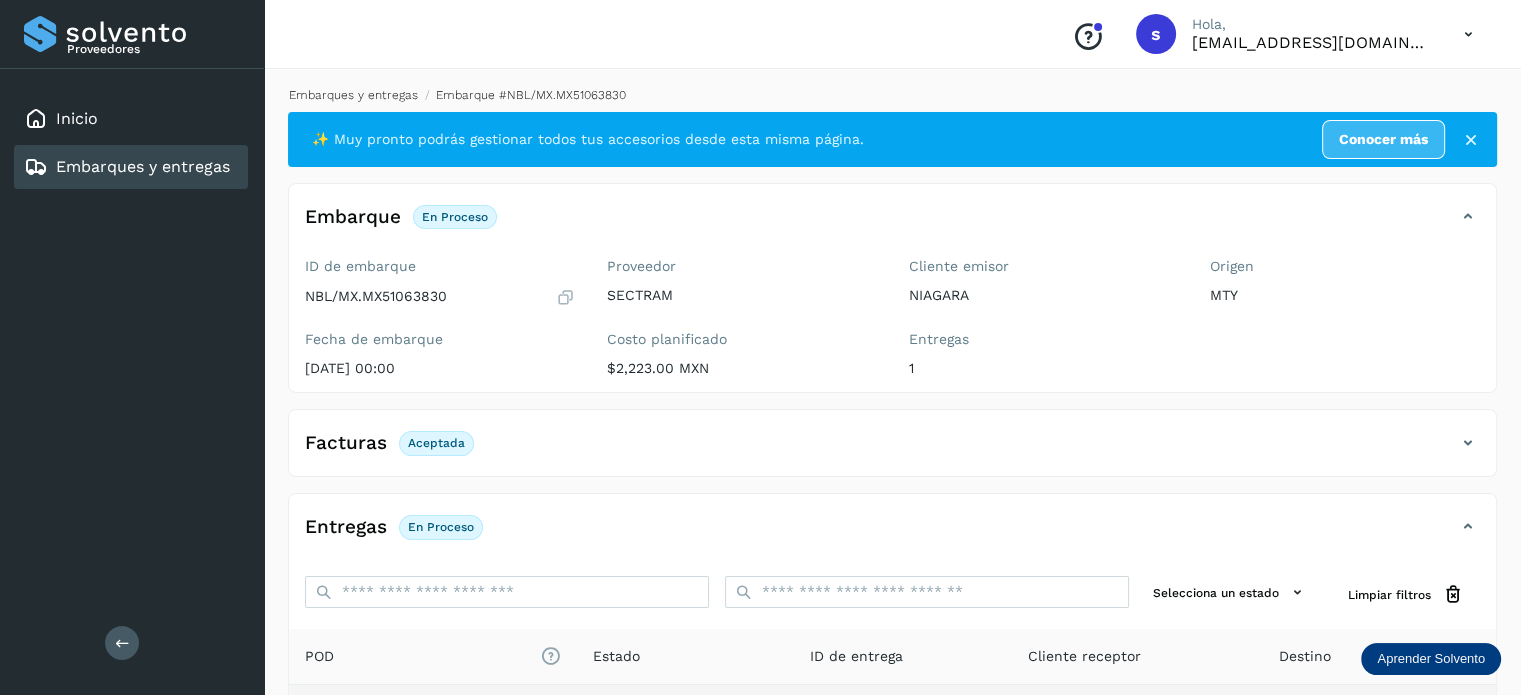 click on "Embarques y entregas" at bounding box center [353, 95] 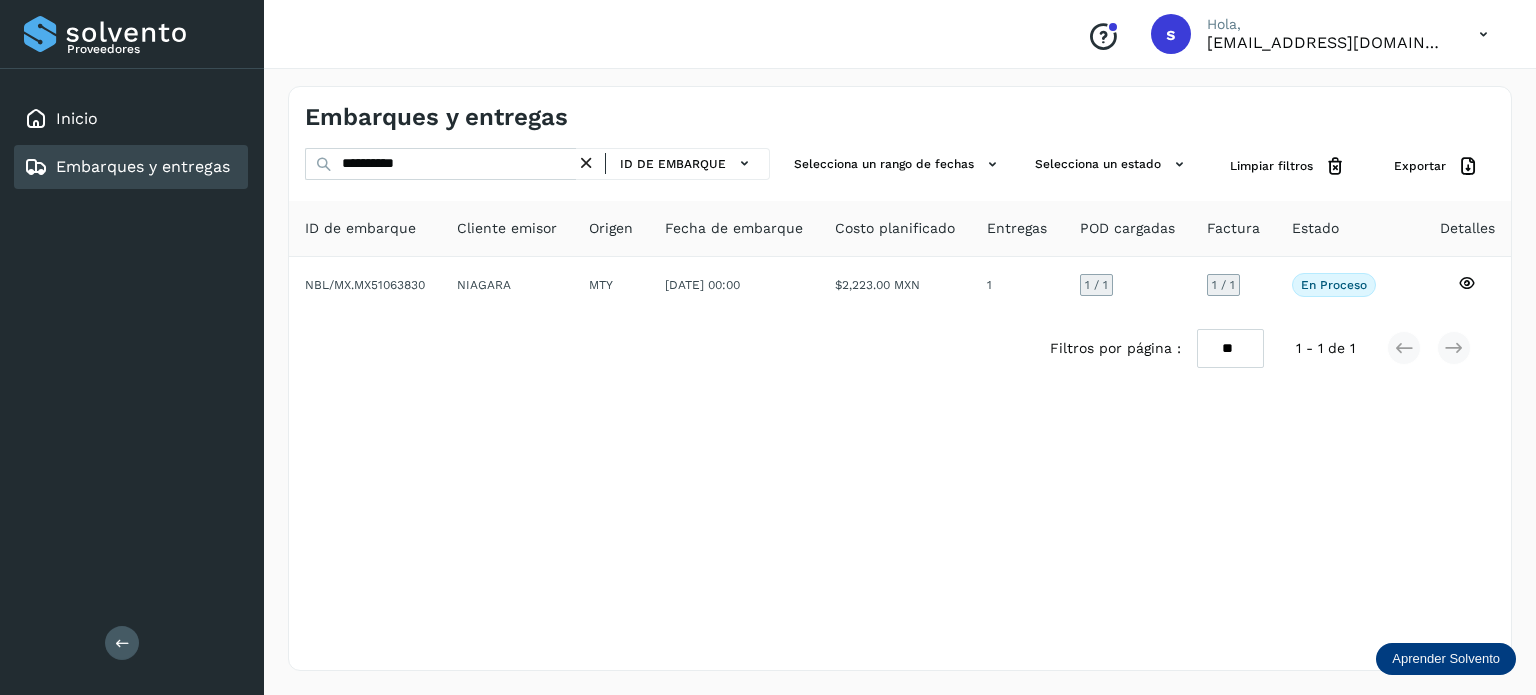 click at bounding box center (586, 163) 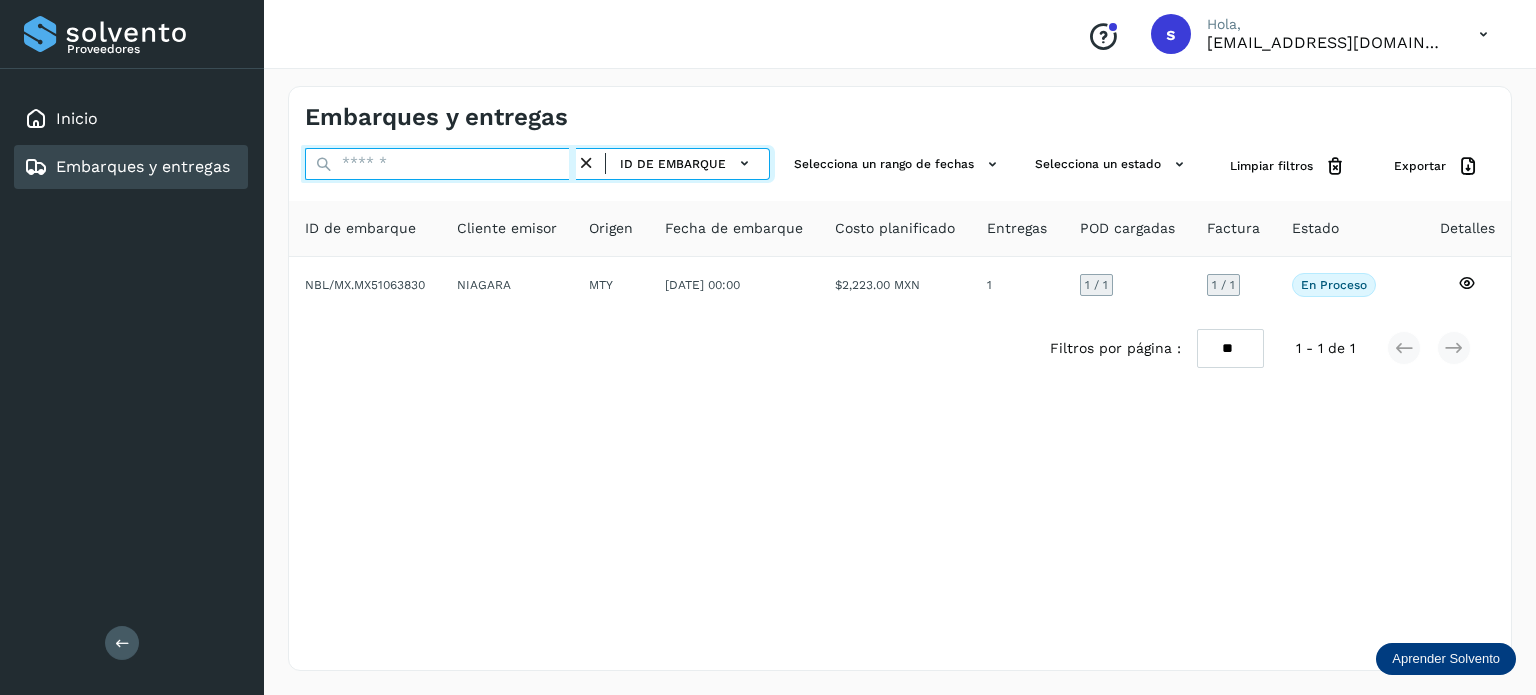 click at bounding box center [440, 164] 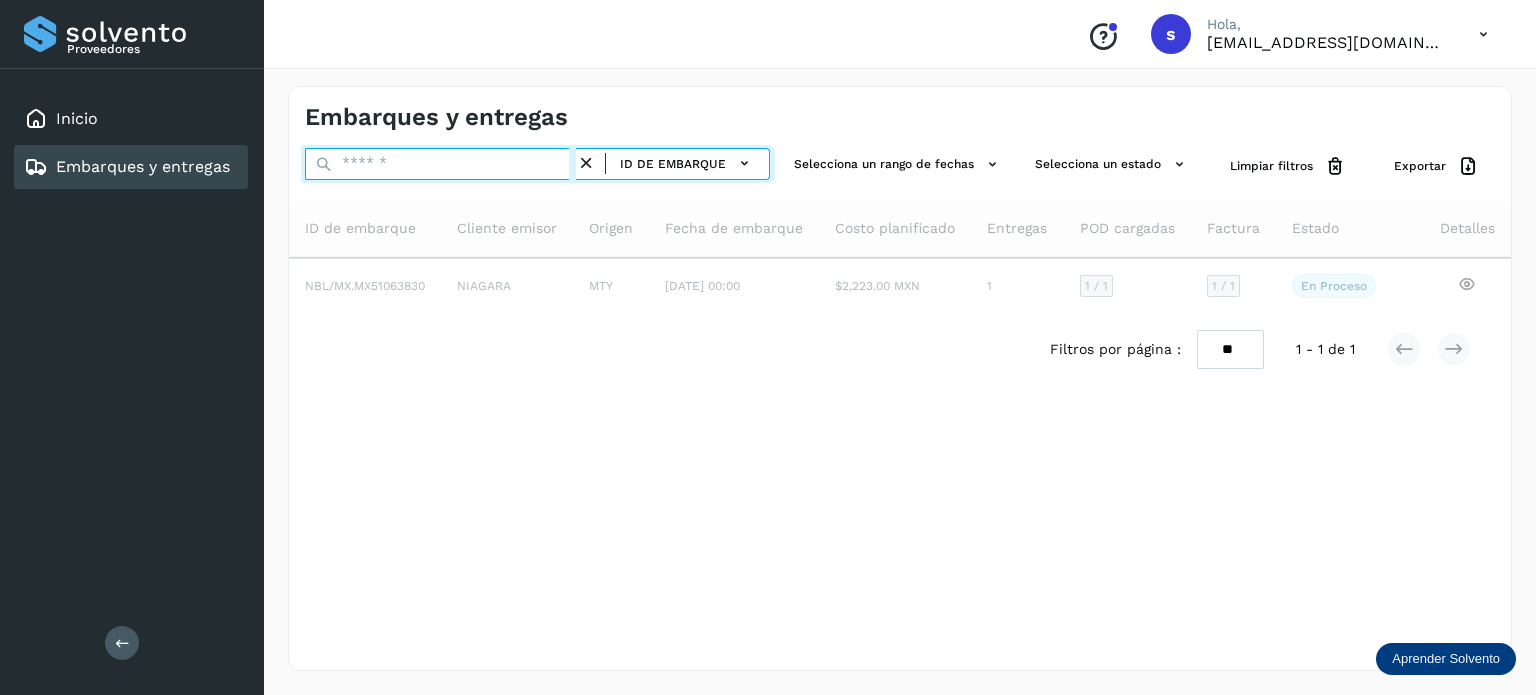 paste on "**********" 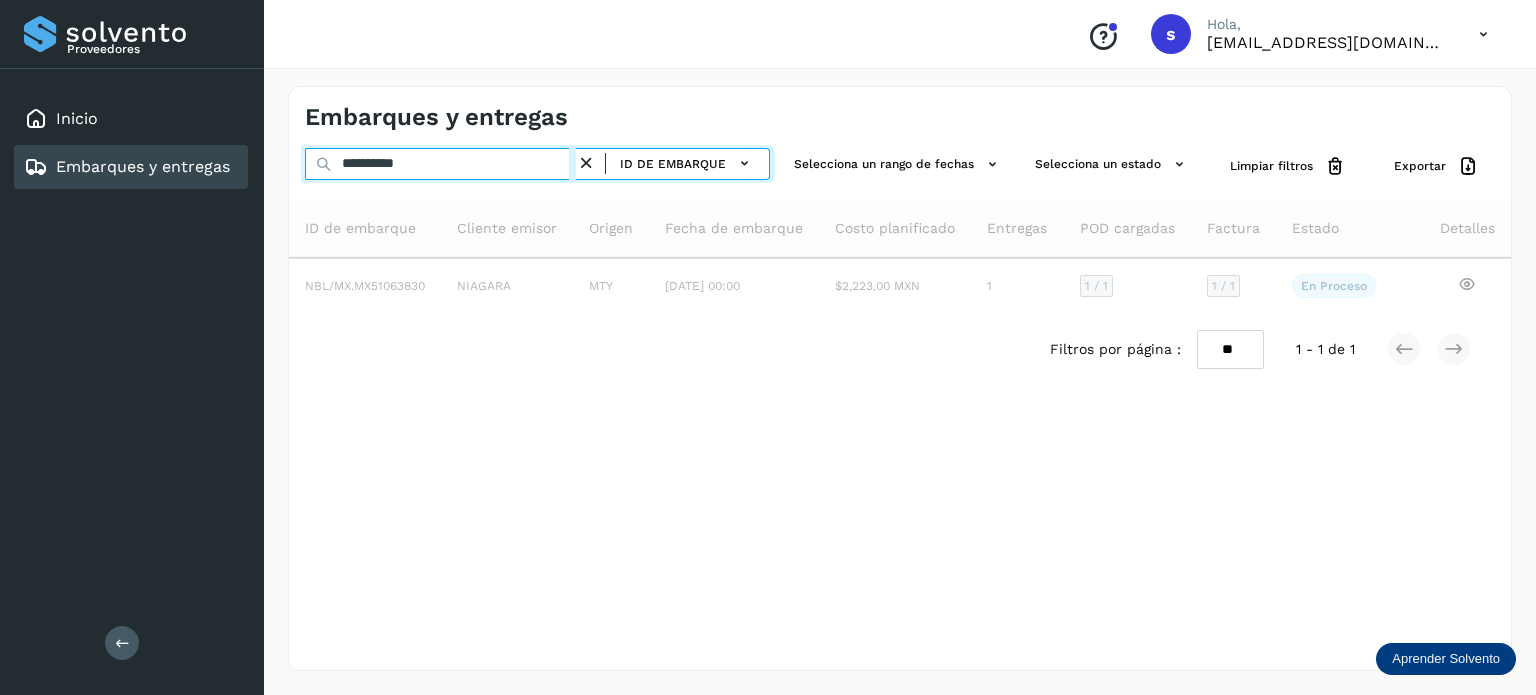 type on "**********" 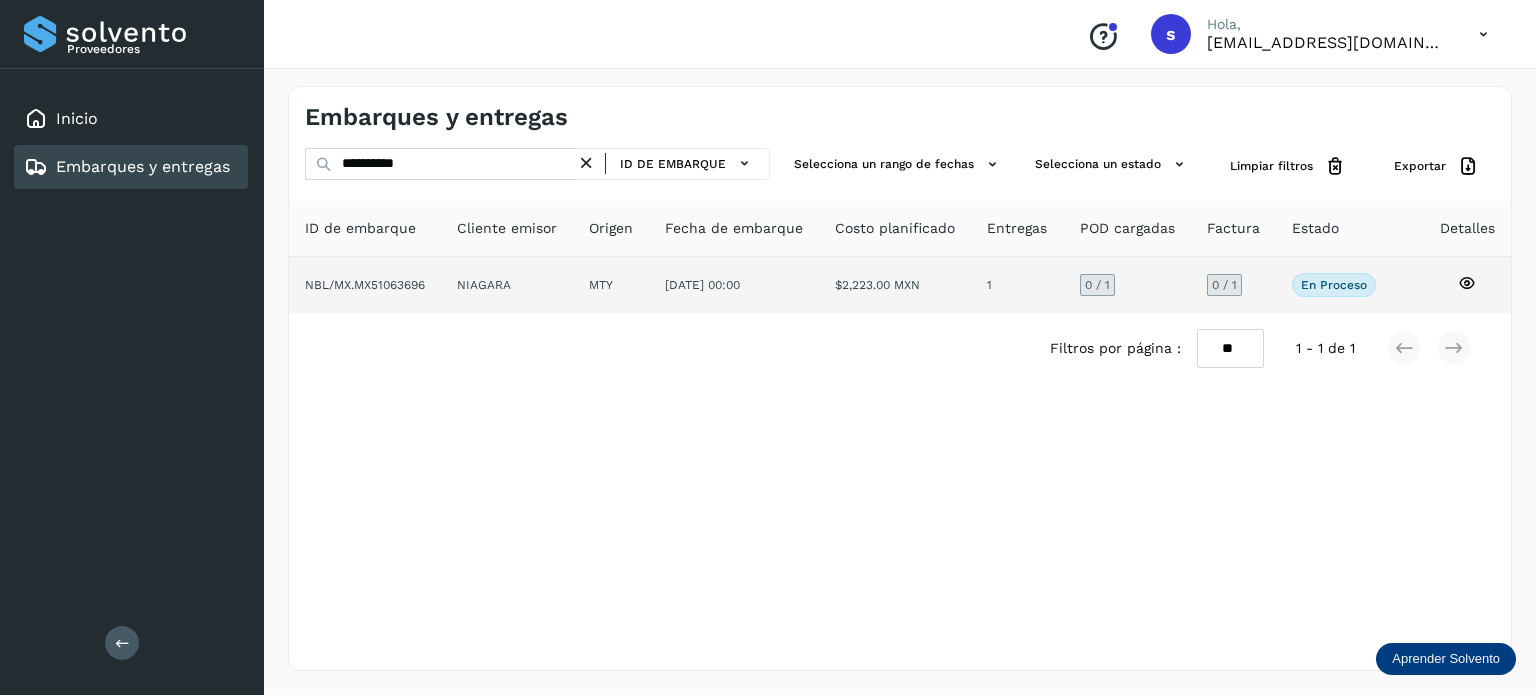 click on "$2,223.00 MXN" 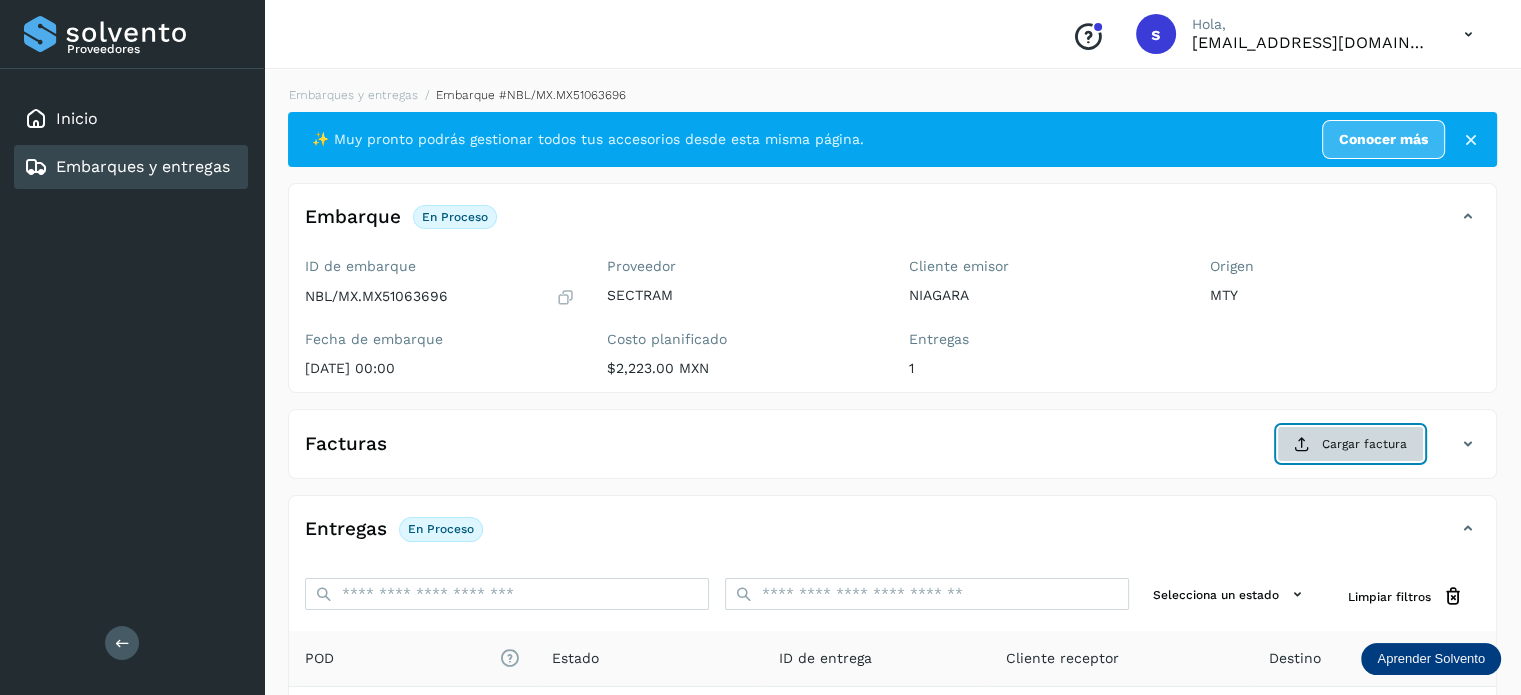 click at bounding box center [1302, 444] 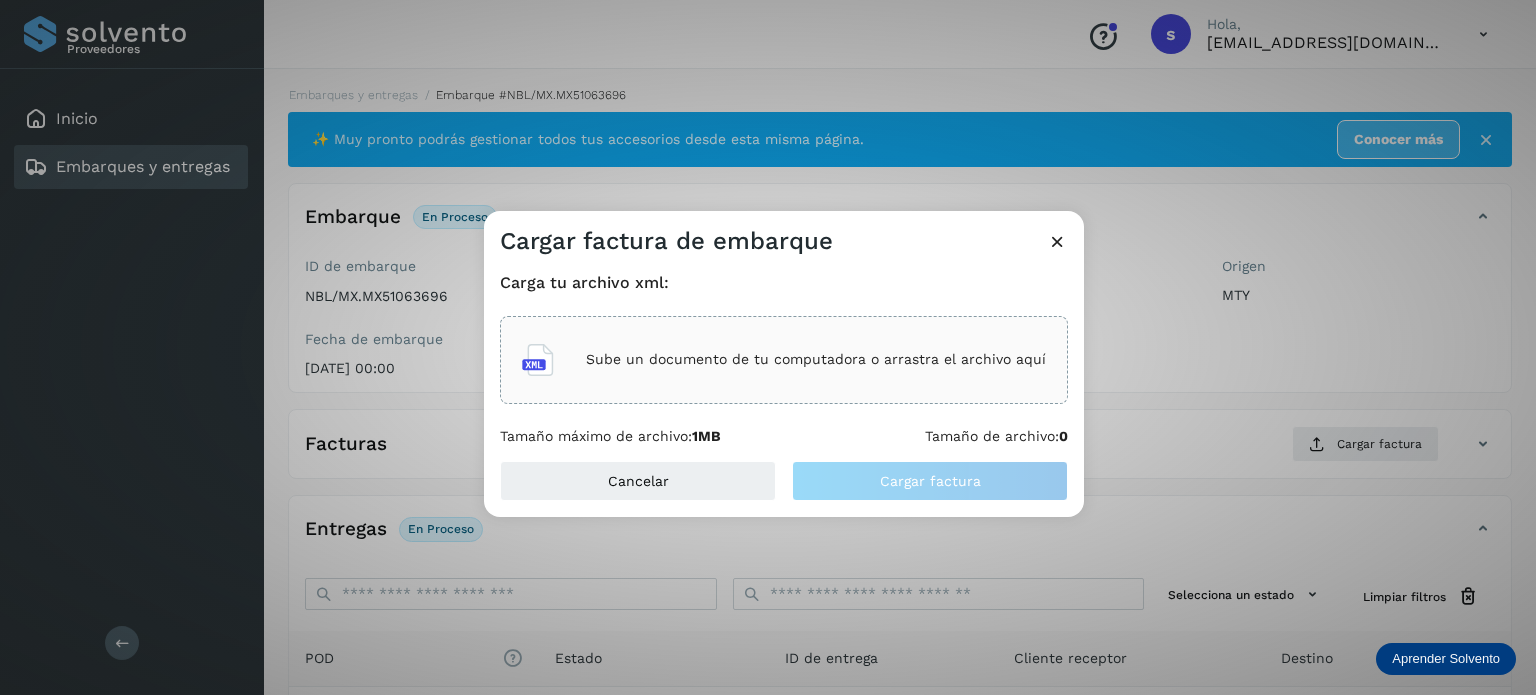 click on "Sube un documento de tu computadora o arrastra el archivo aquí" at bounding box center [816, 359] 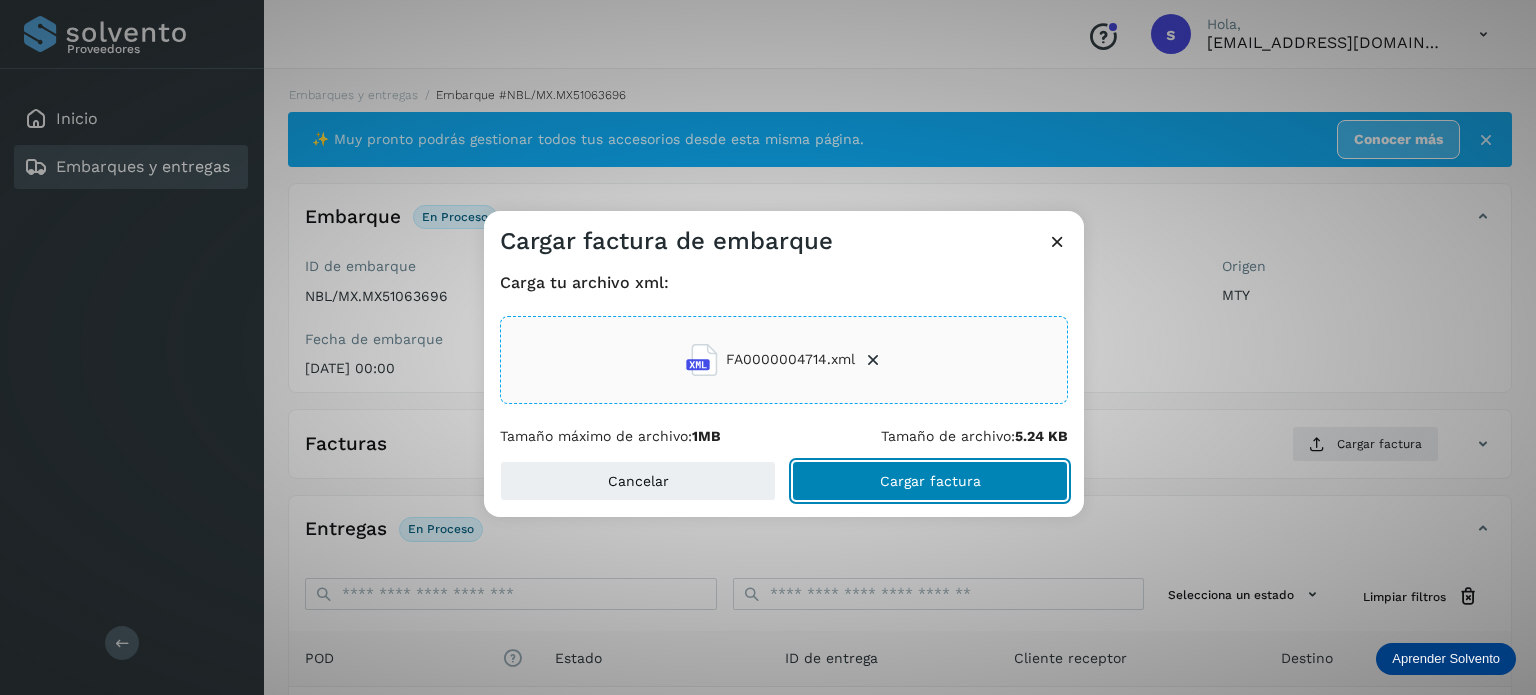click on "Cargar factura" 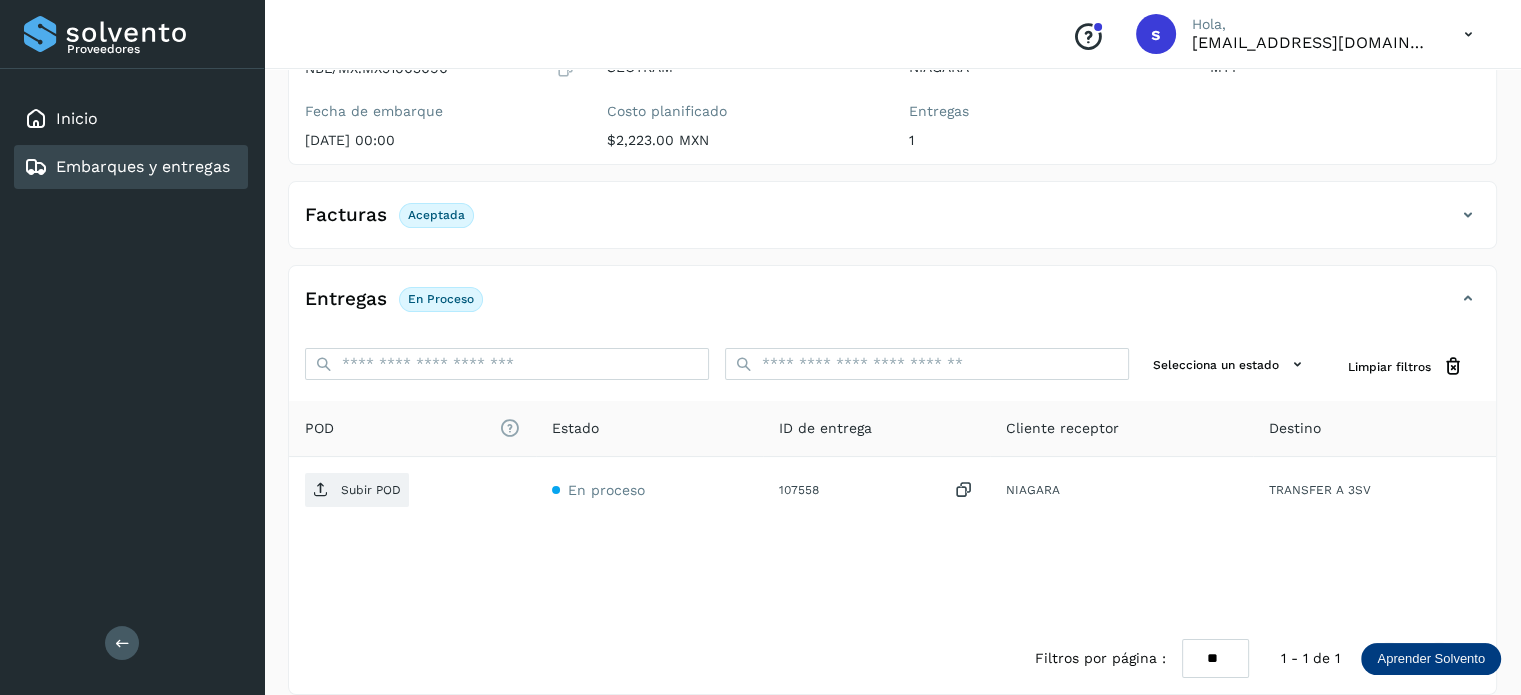 scroll, scrollTop: 244, scrollLeft: 0, axis: vertical 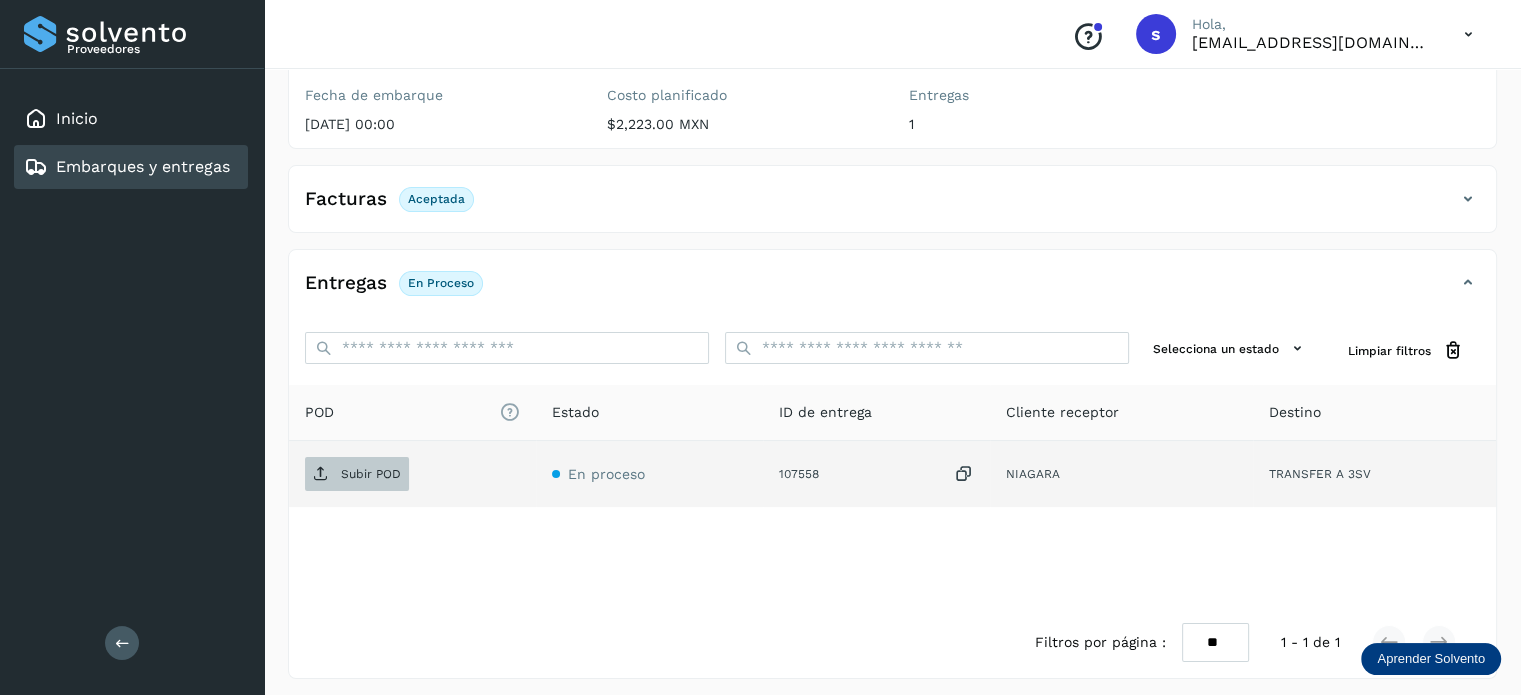 click on "Subir POD" at bounding box center (357, 474) 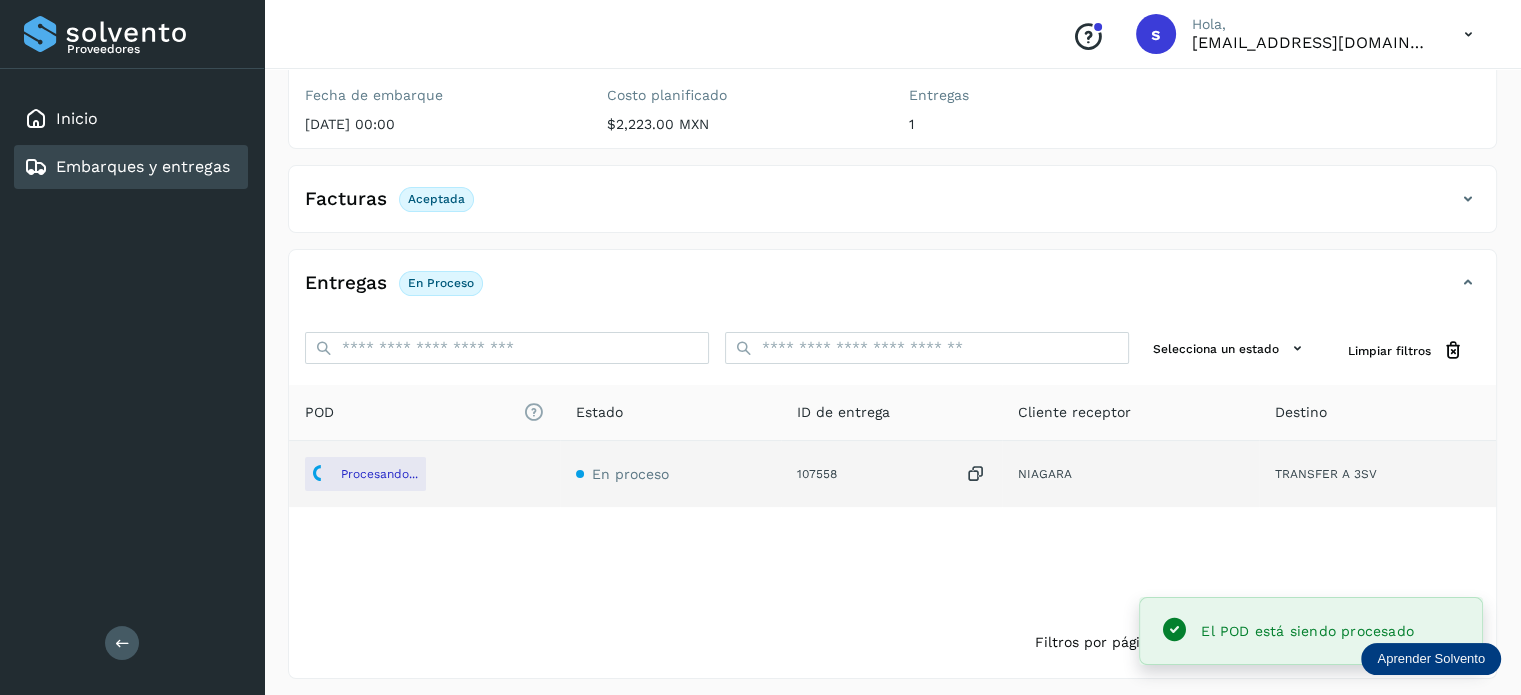 scroll, scrollTop: 0, scrollLeft: 0, axis: both 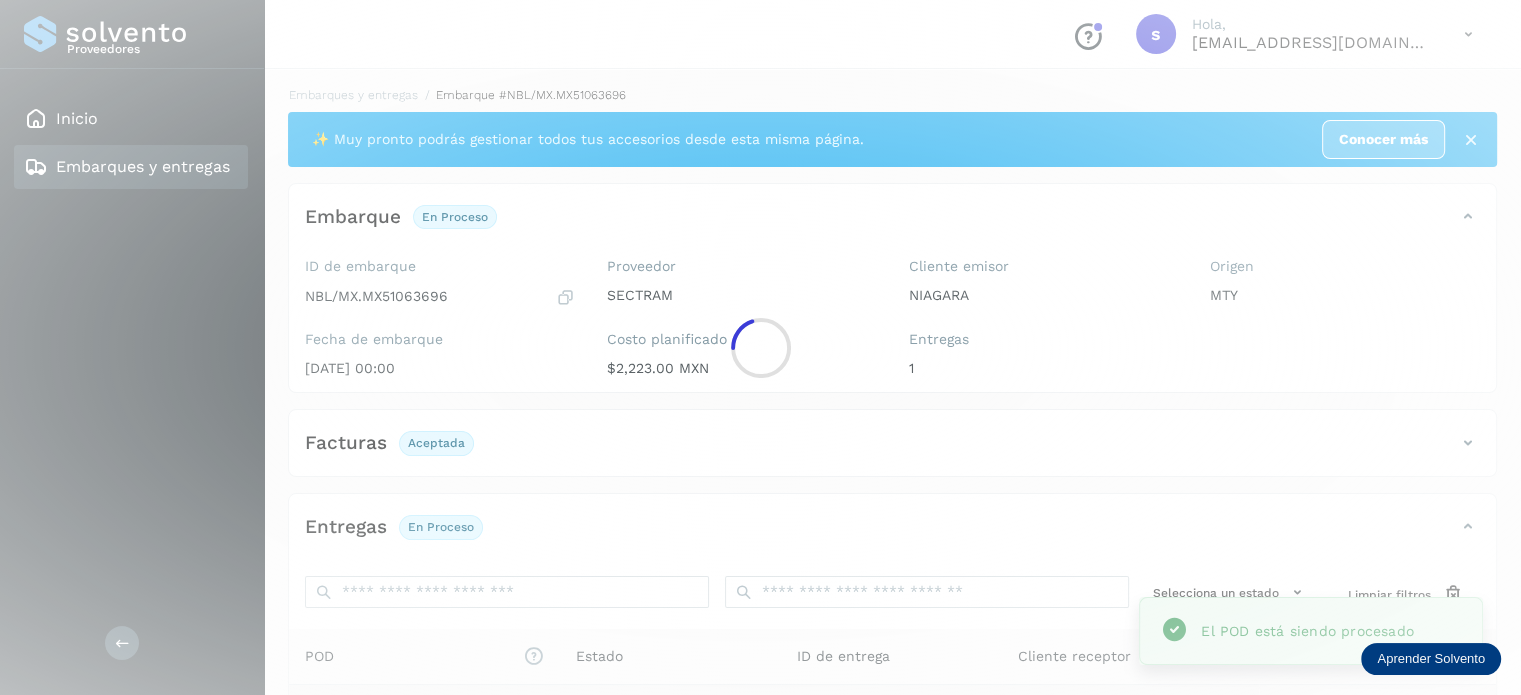 click 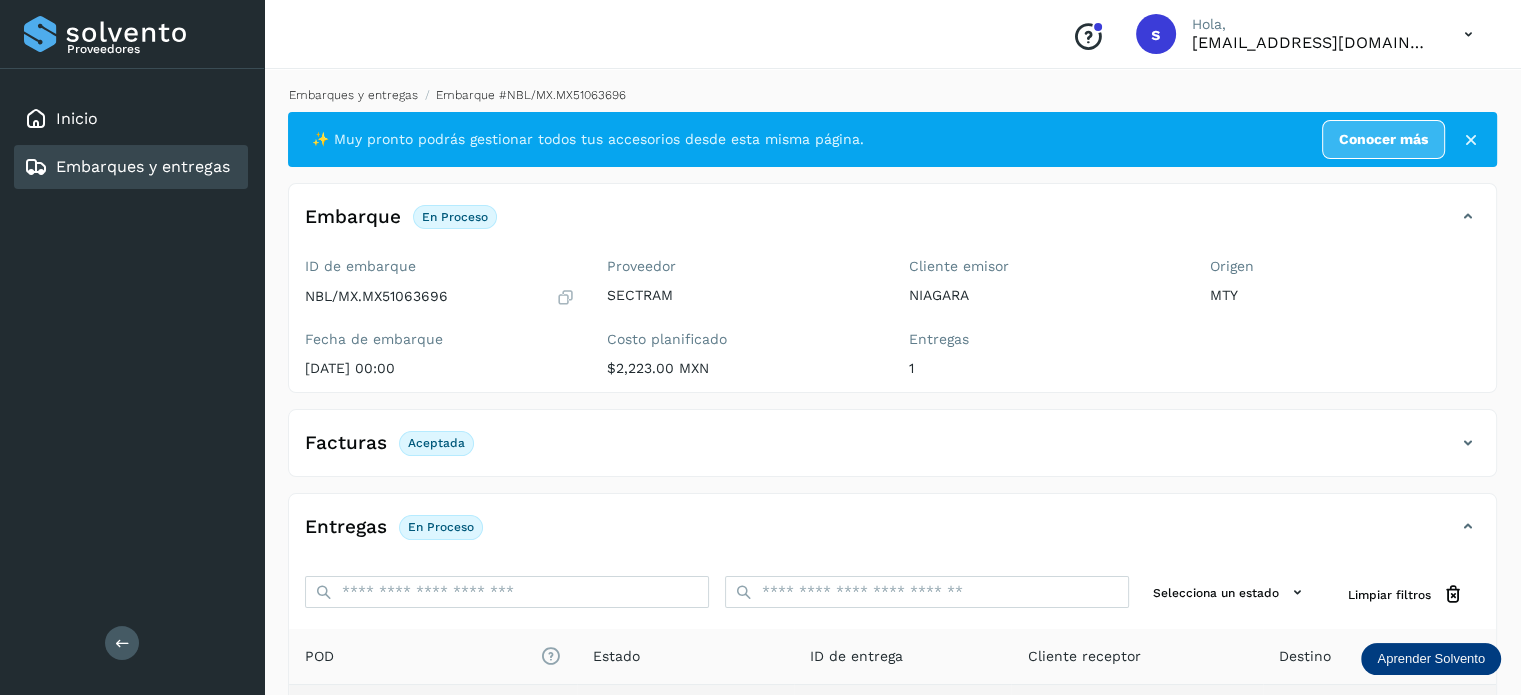 click on "Embarques y entregas" at bounding box center [353, 95] 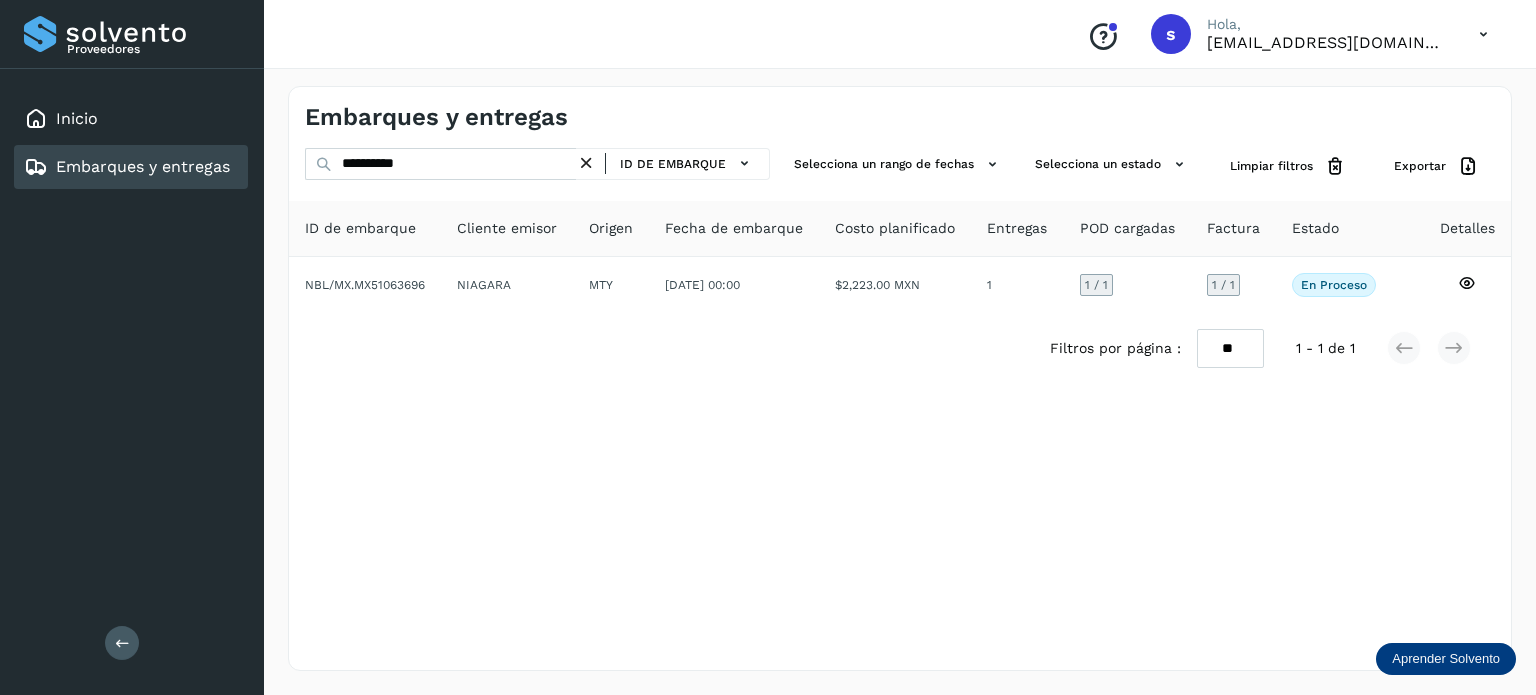 click at bounding box center [586, 163] 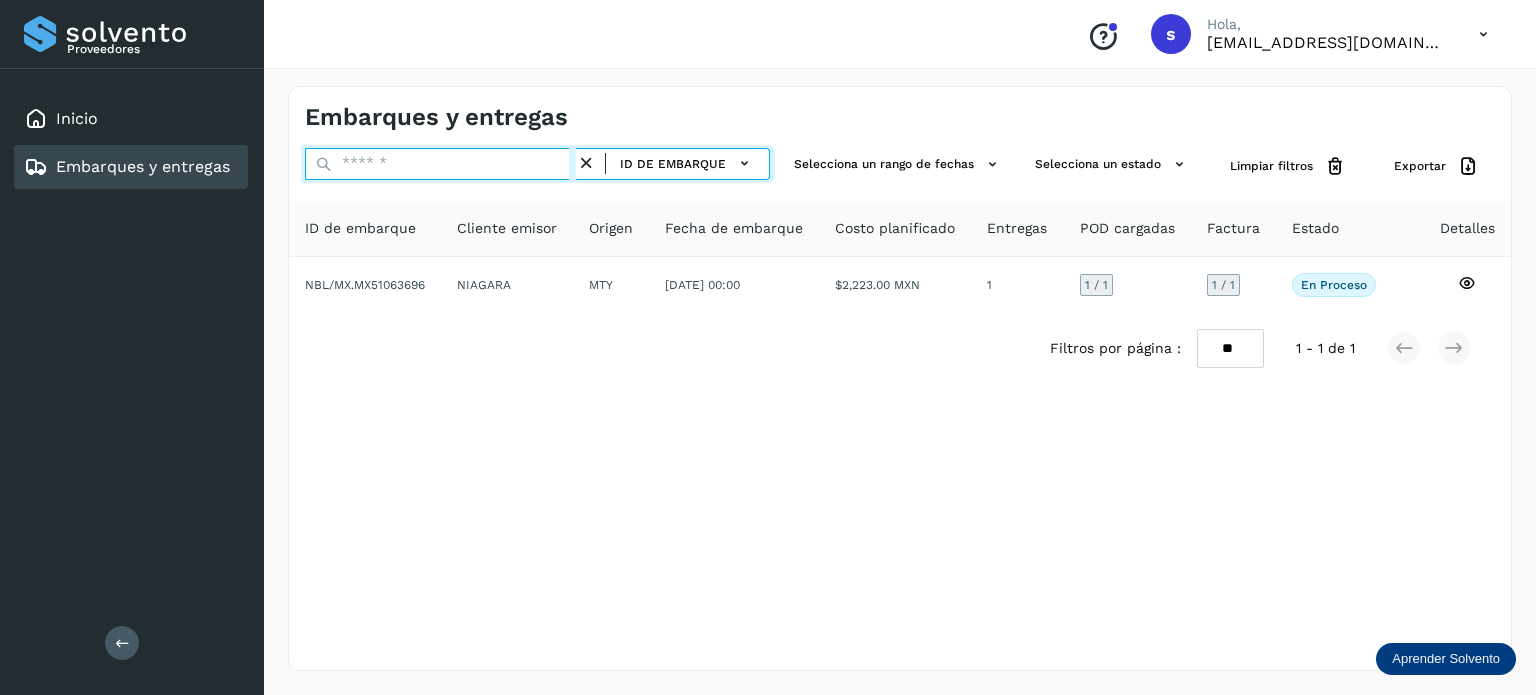 click at bounding box center [440, 164] 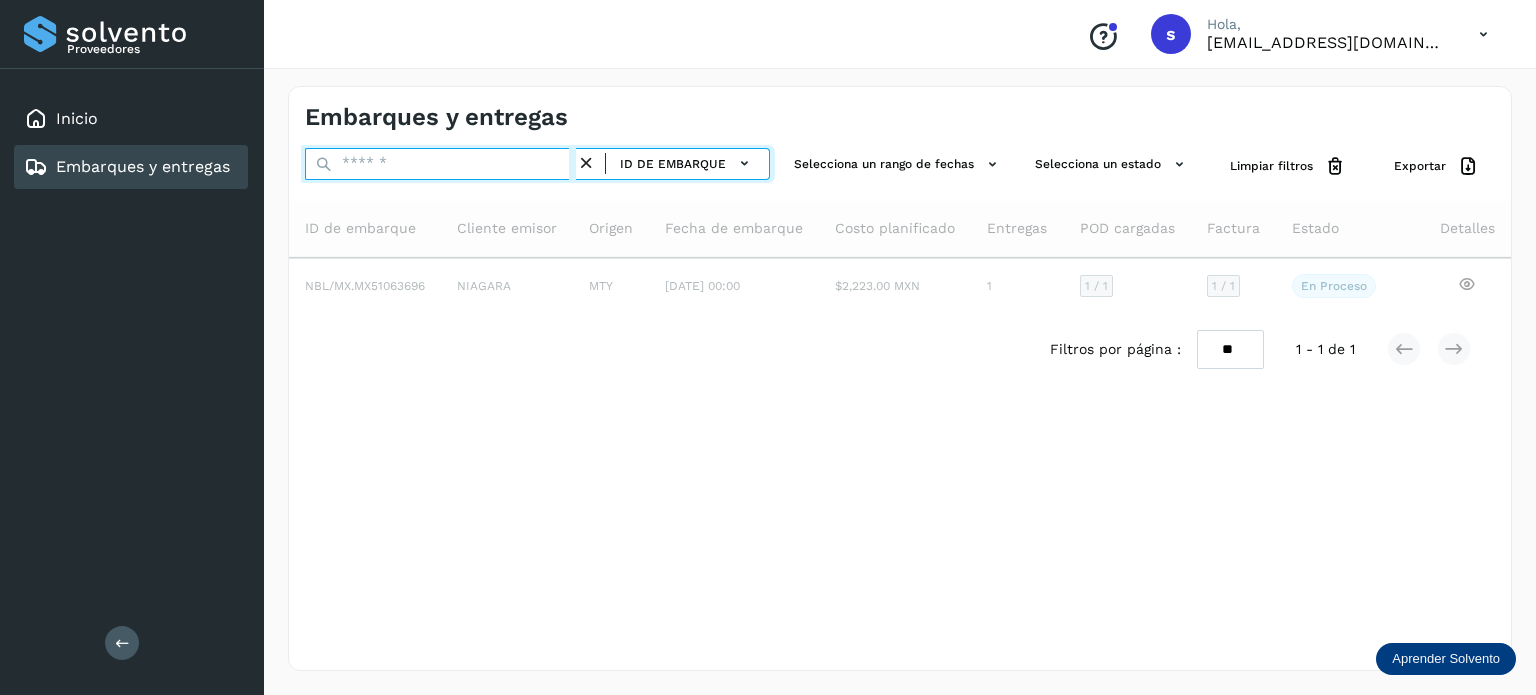 paste on "**********" 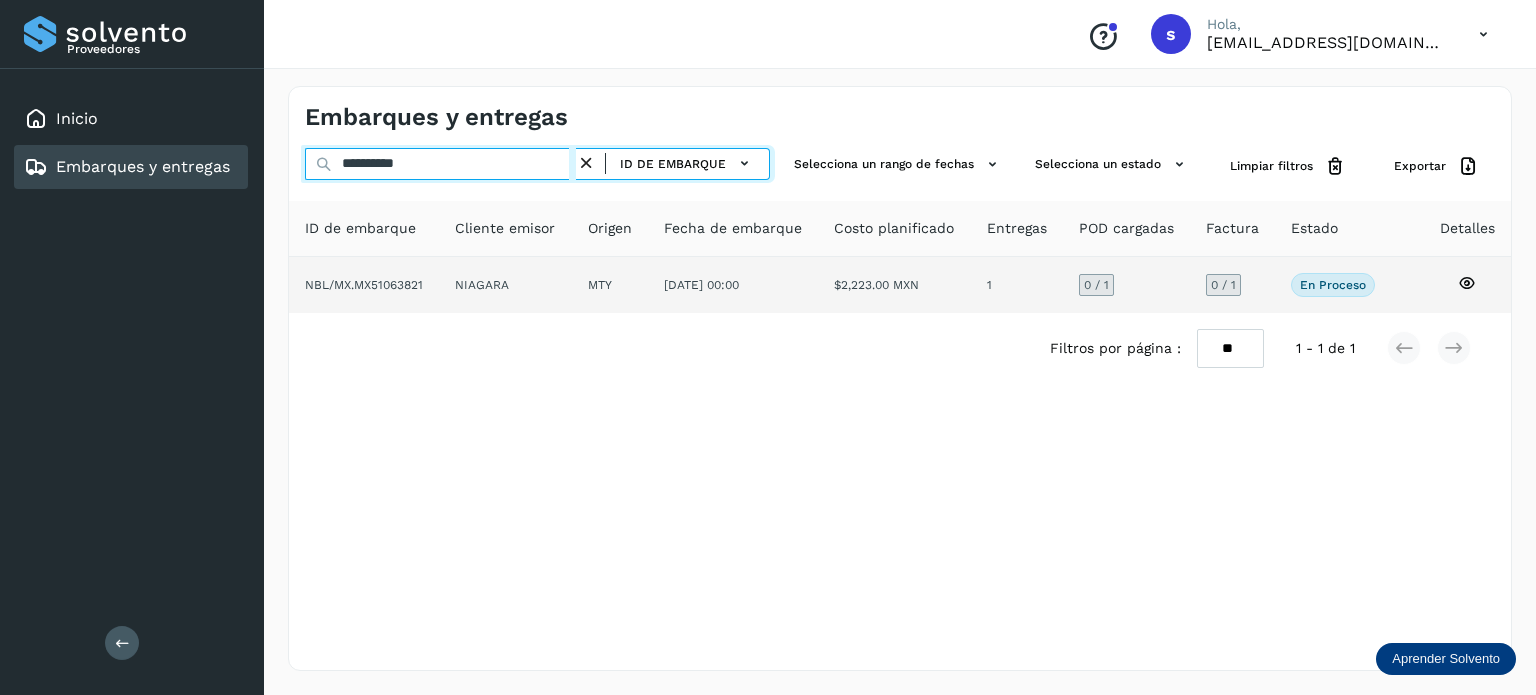 type on "**********" 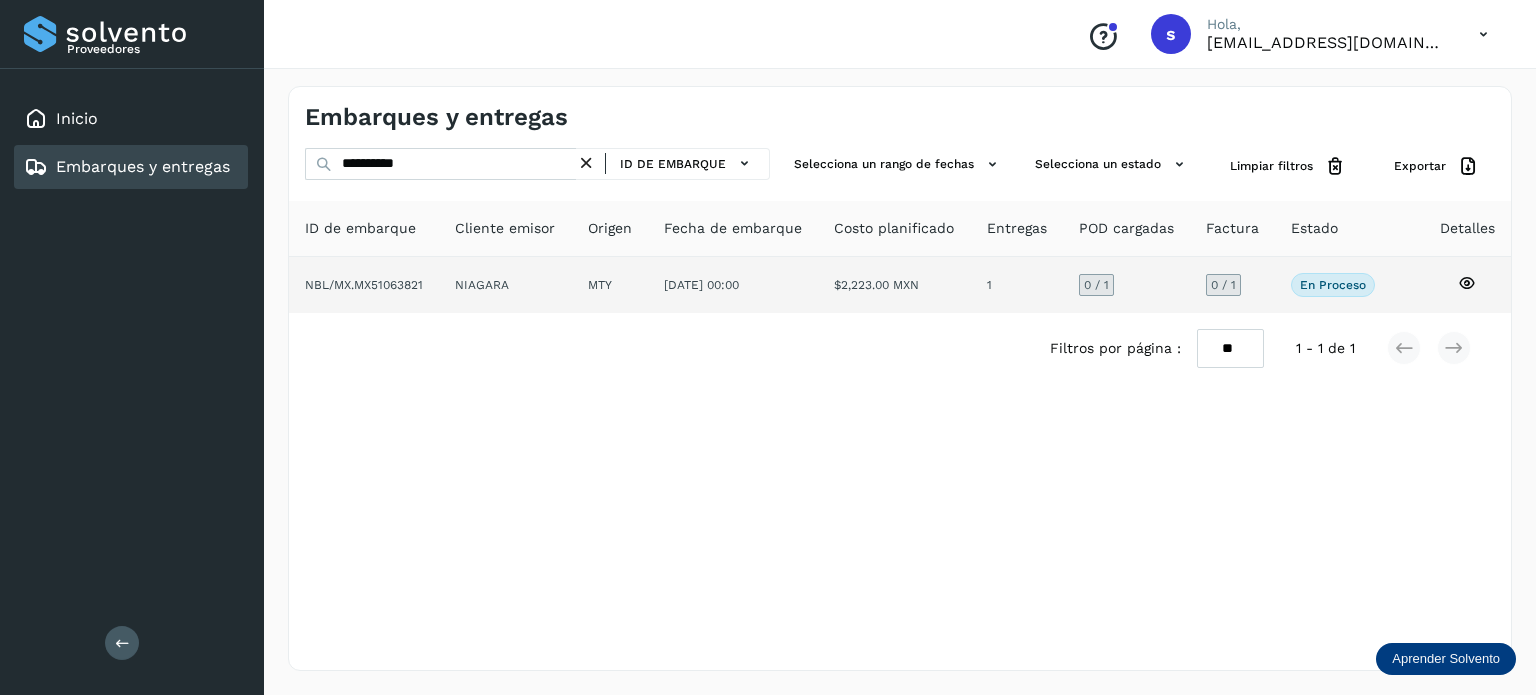 click on "NIAGARA" 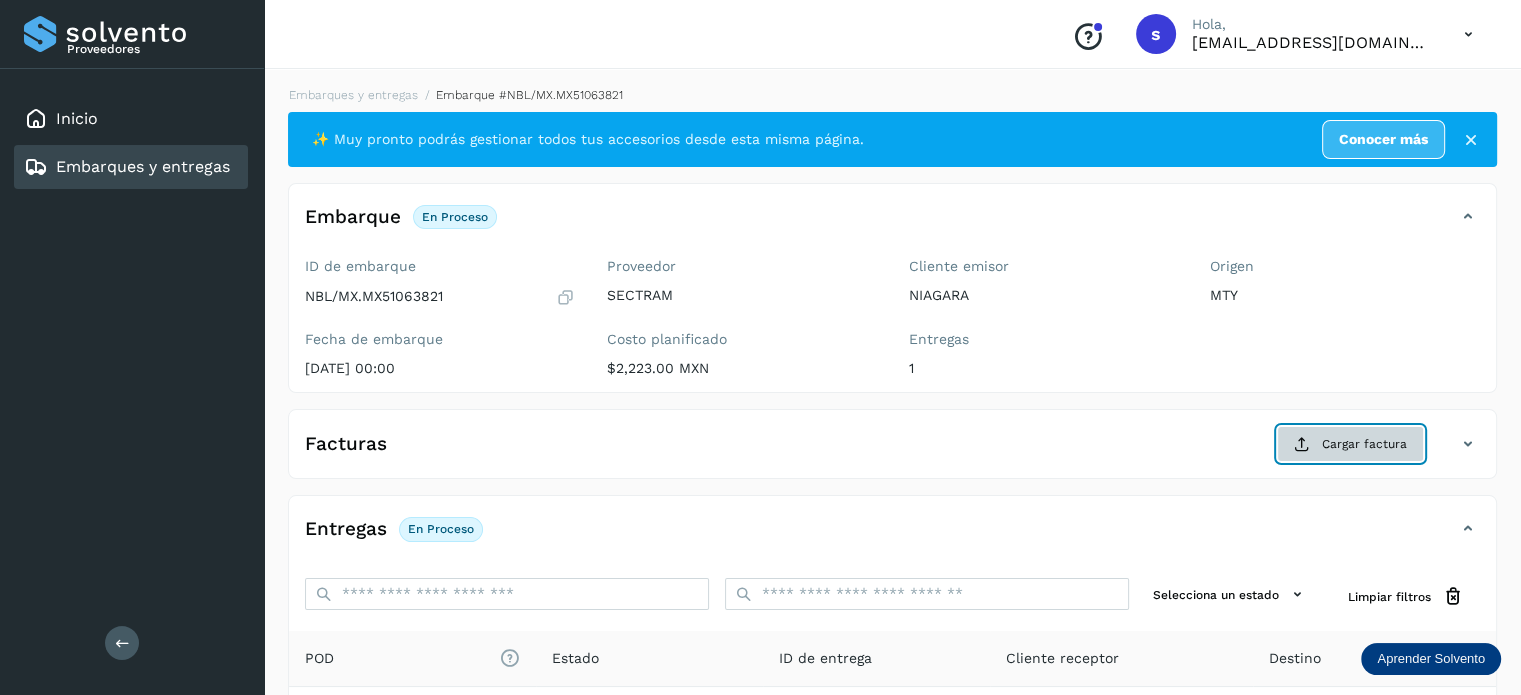 click on "Cargar factura" at bounding box center [1350, 444] 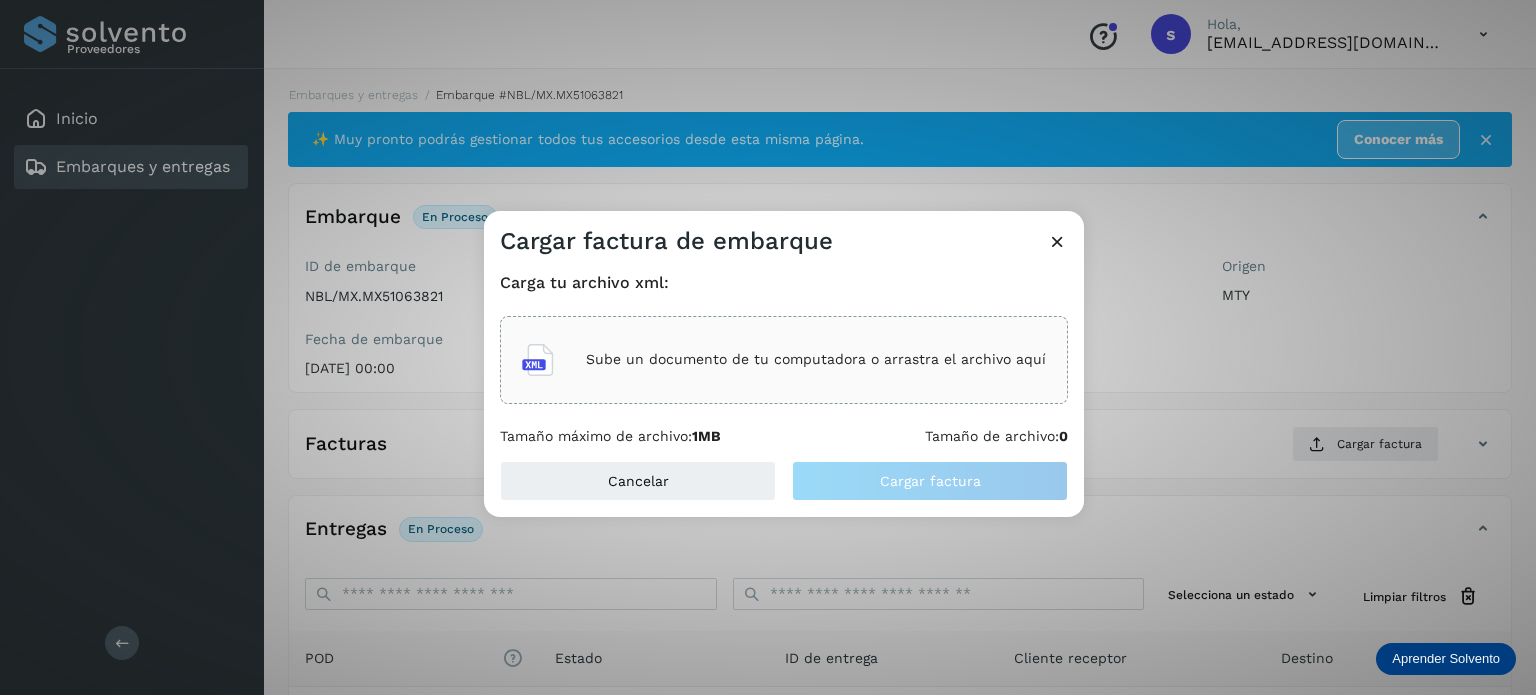 click on "Sube un documento de tu computadora o arrastra el archivo aquí" 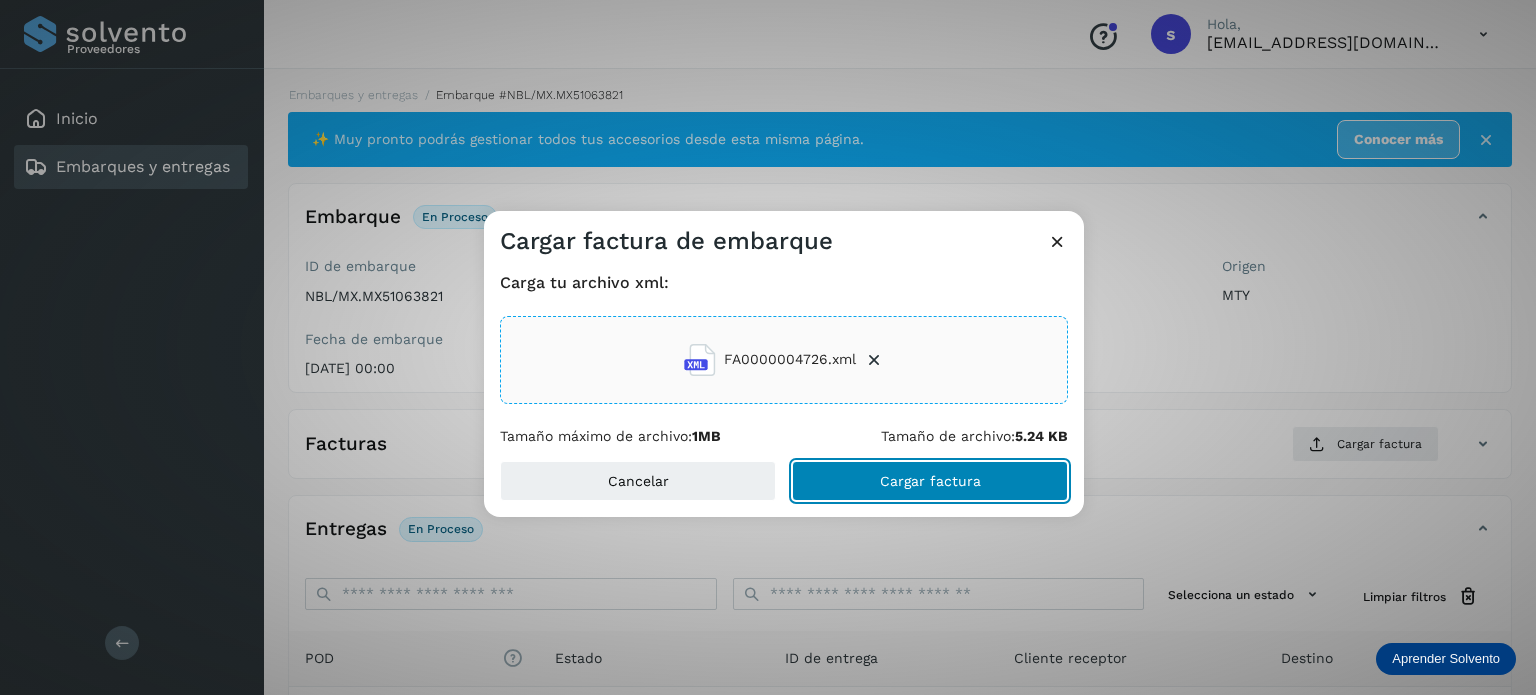 click on "Cargar factura" 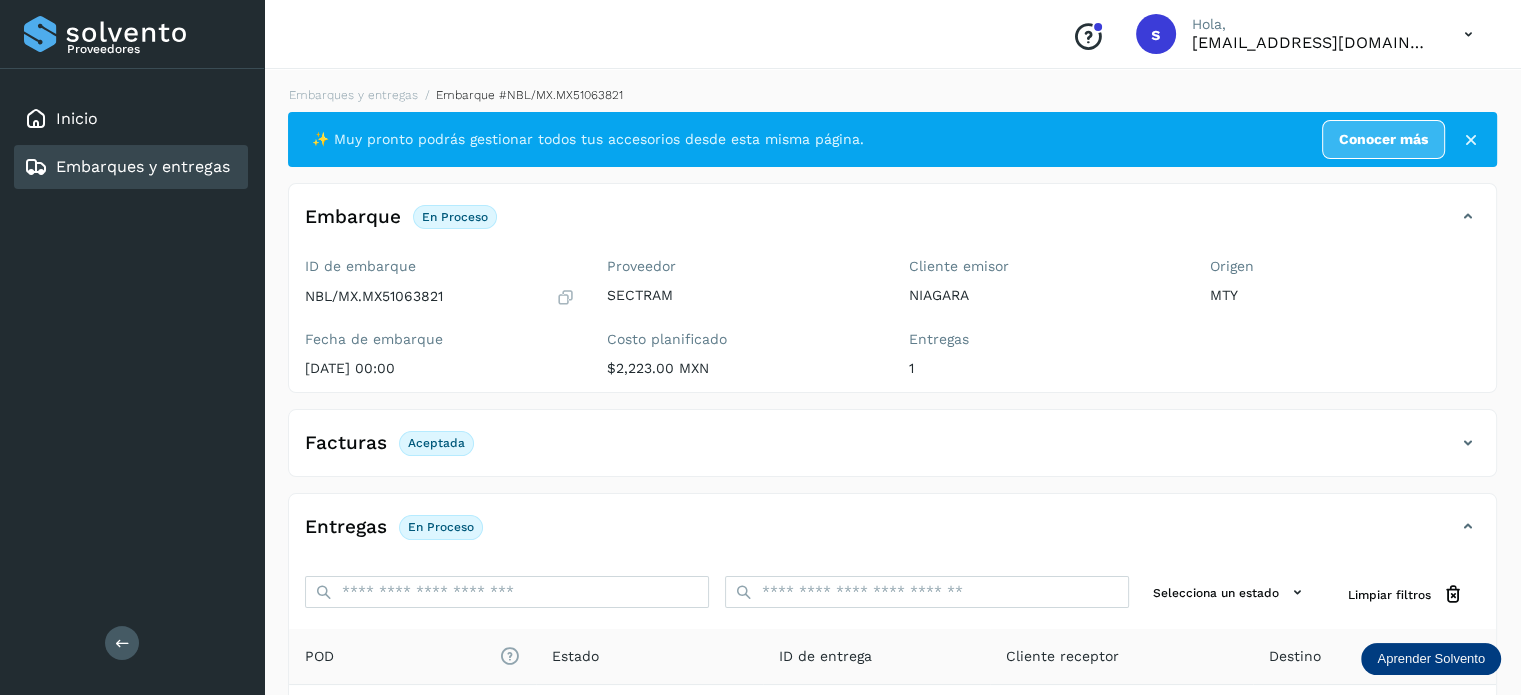 scroll, scrollTop: 250, scrollLeft: 0, axis: vertical 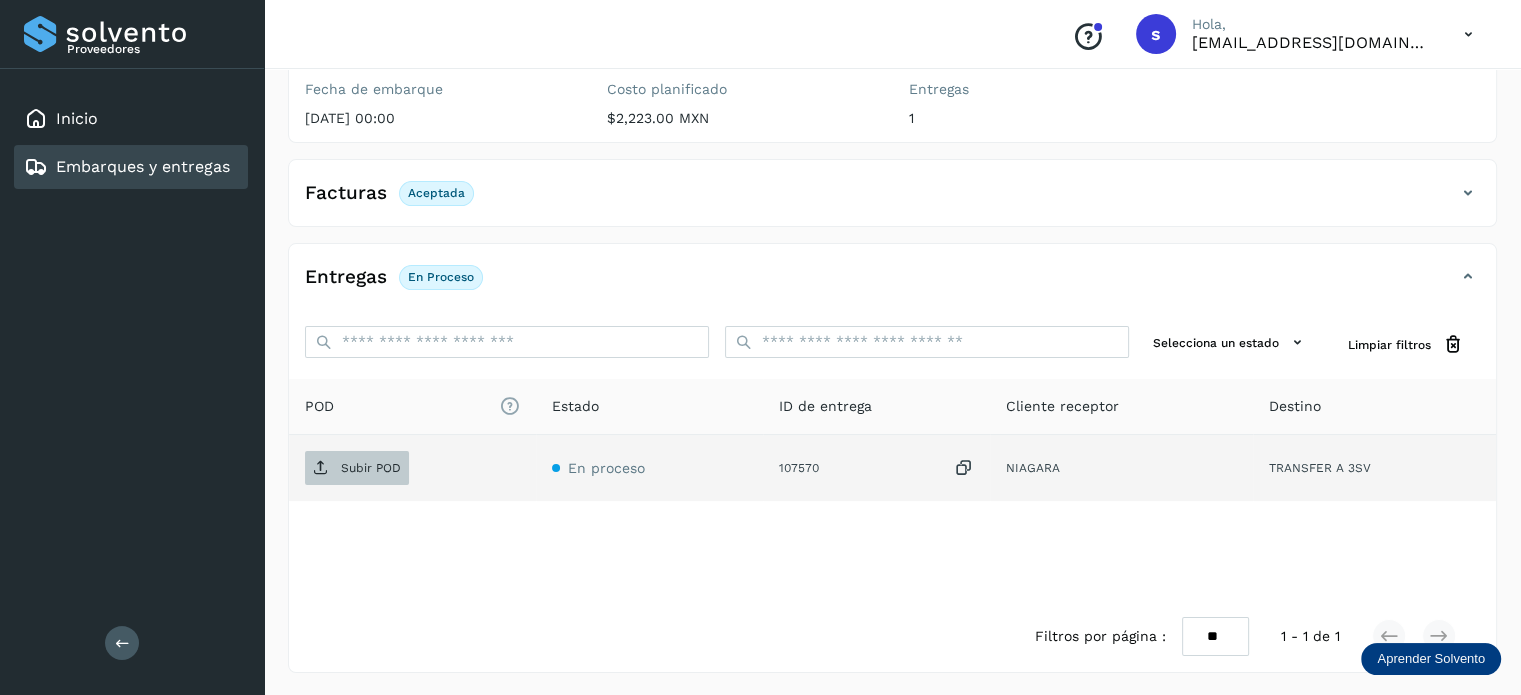 click on "Subir POD" at bounding box center [371, 468] 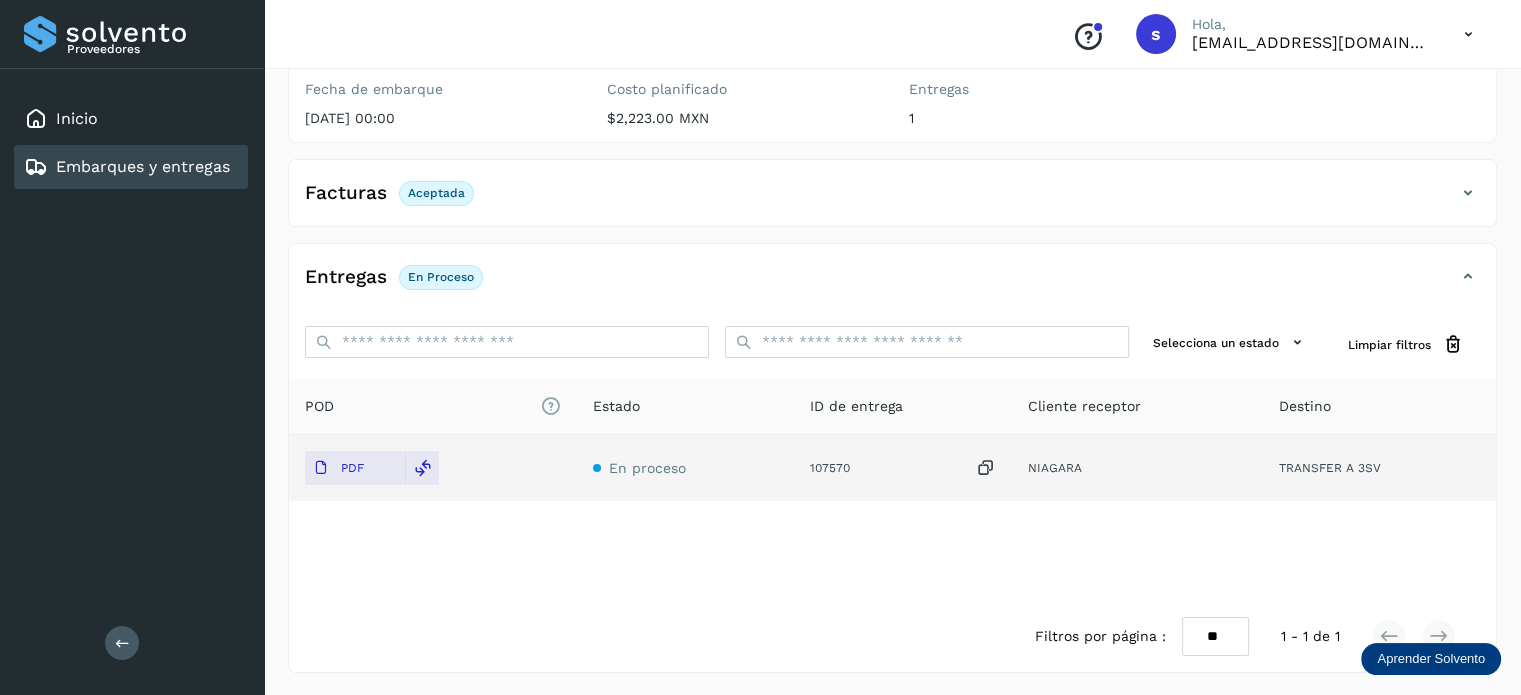 scroll, scrollTop: 0, scrollLeft: 0, axis: both 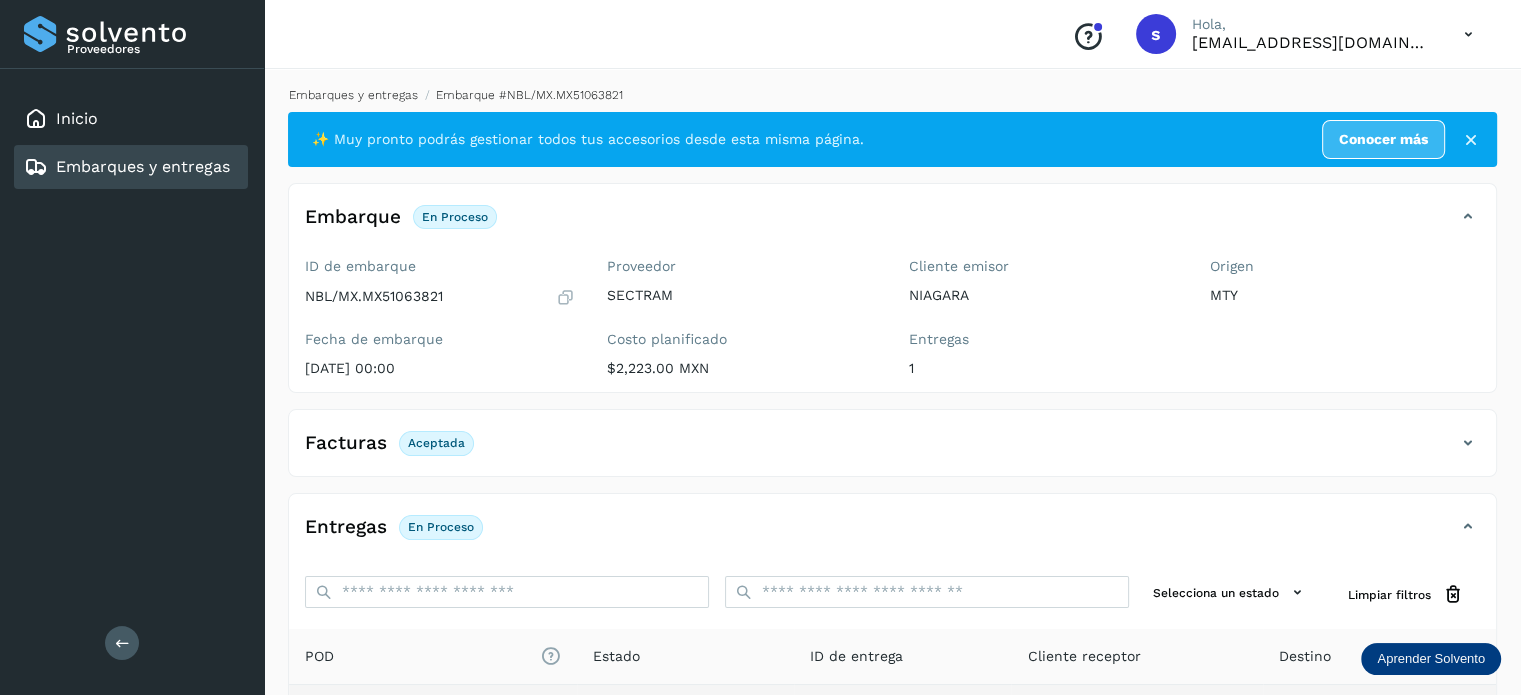 click on "Embarques y entregas" at bounding box center (353, 95) 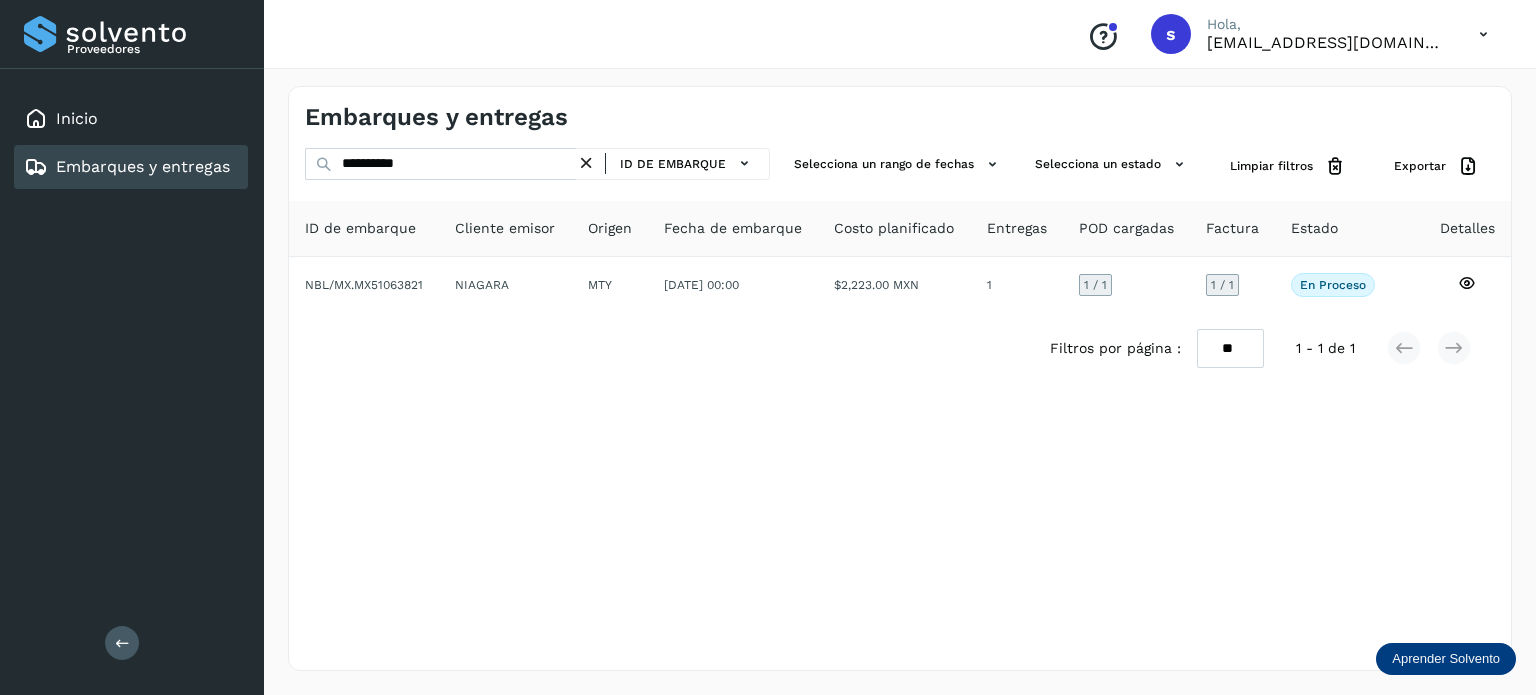 click at bounding box center [586, 163] 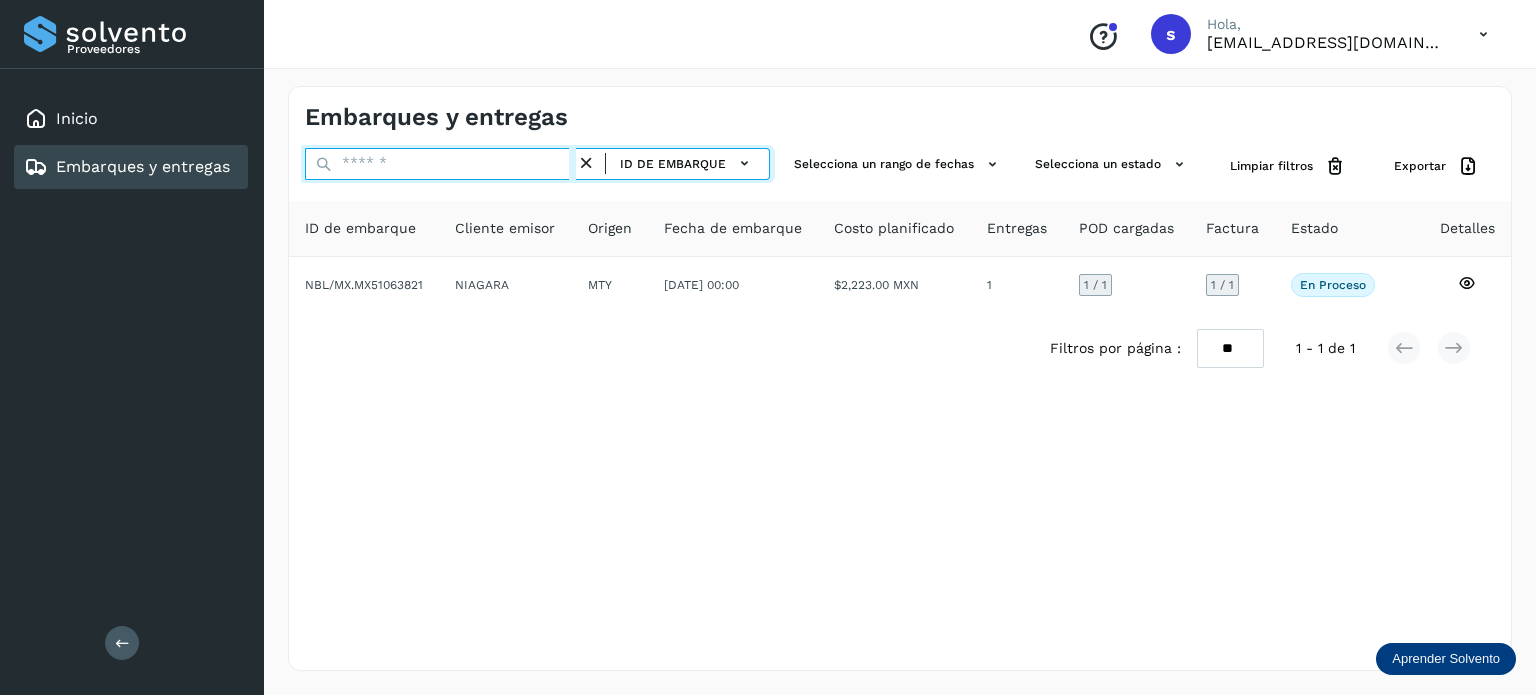 click at bounding box center (440, 164) 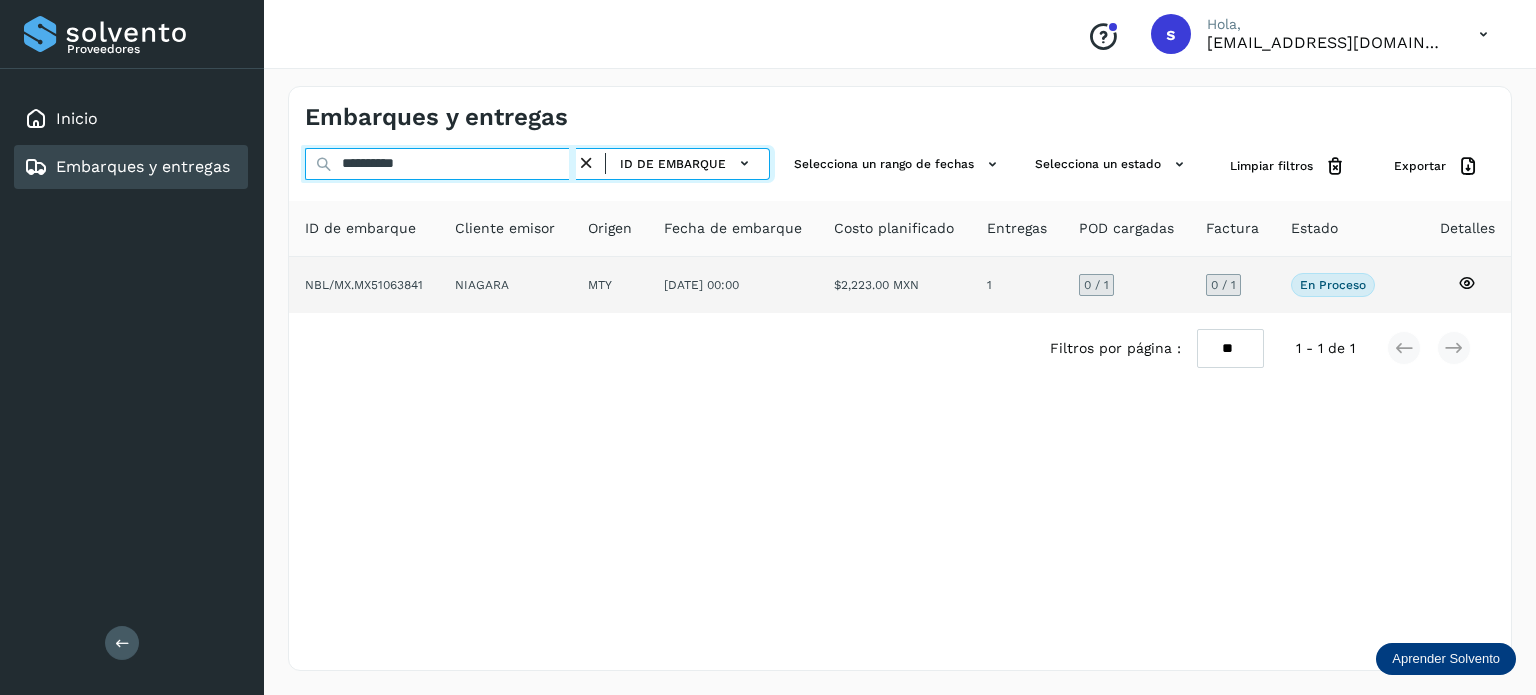 type on "**********" 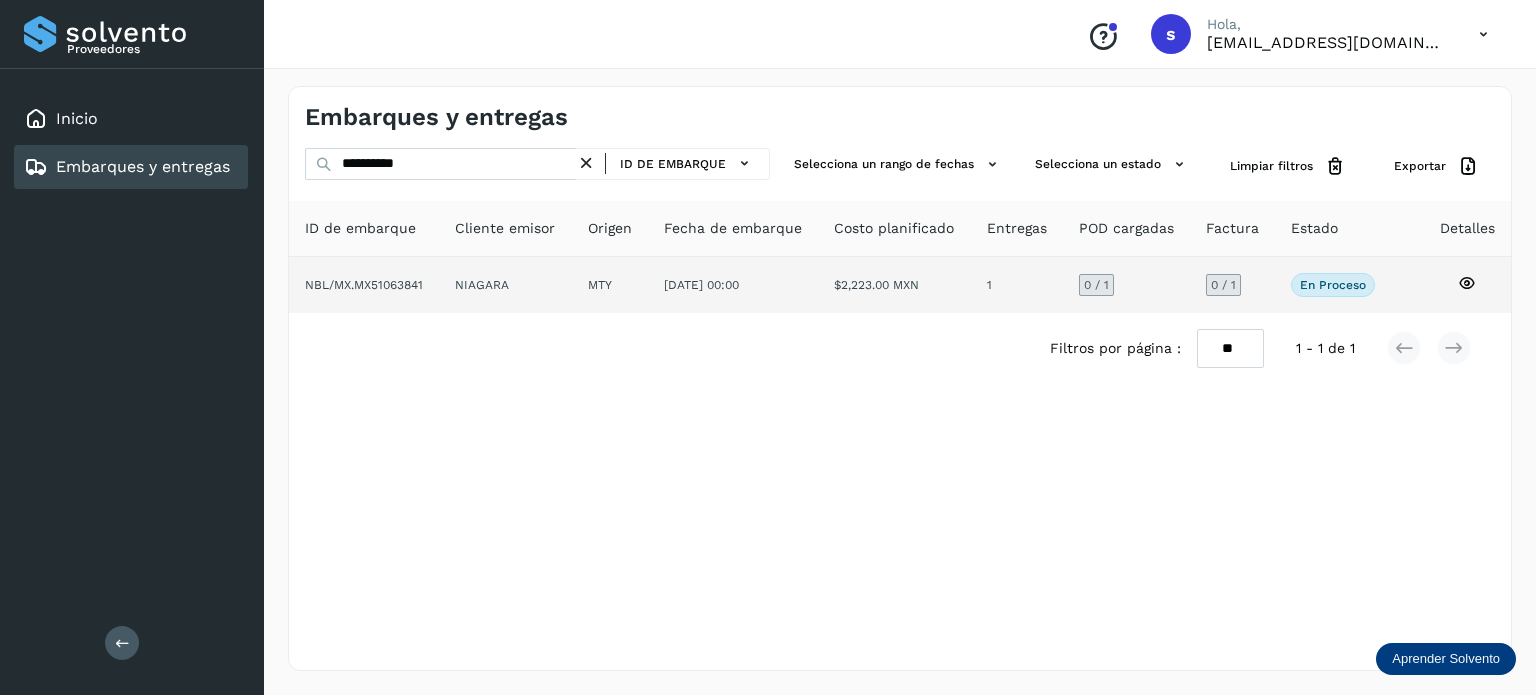 click on "NIAGARA" 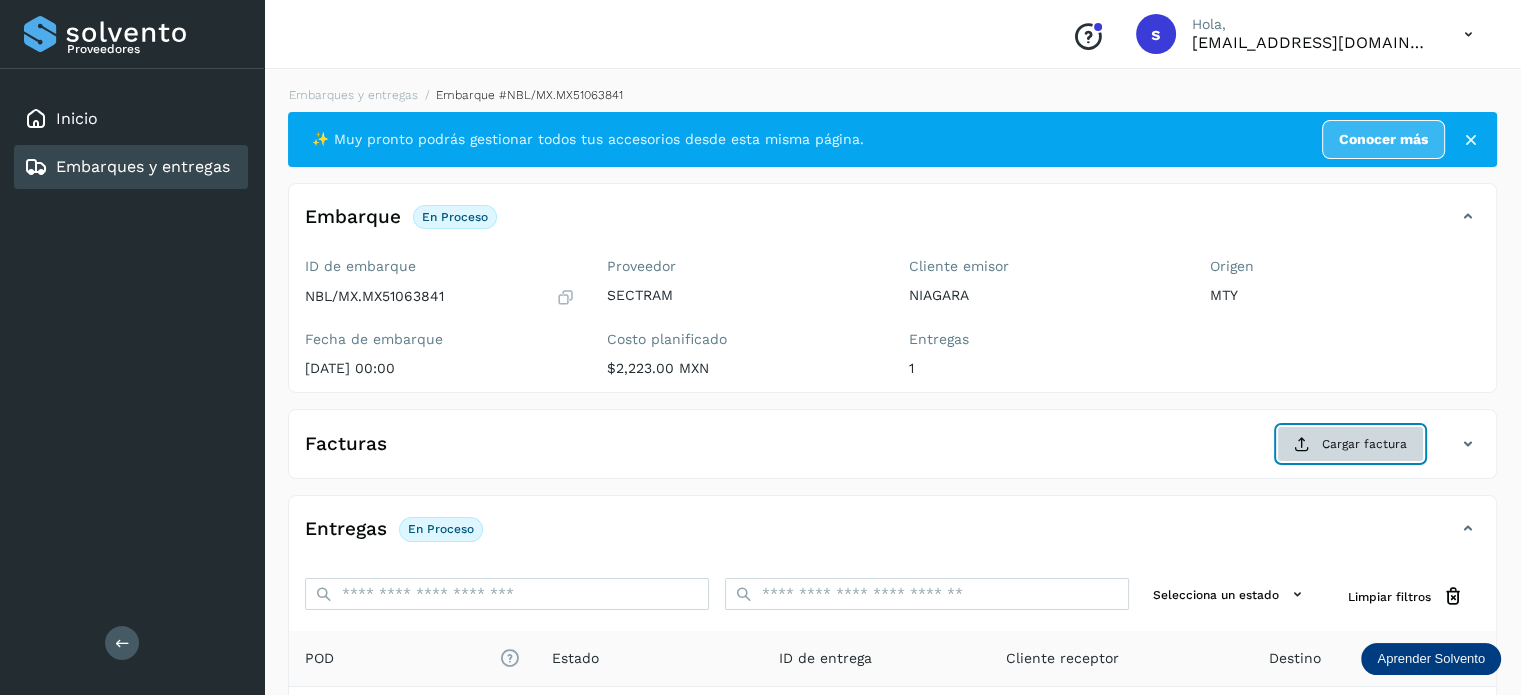 click on "Cargar factura" 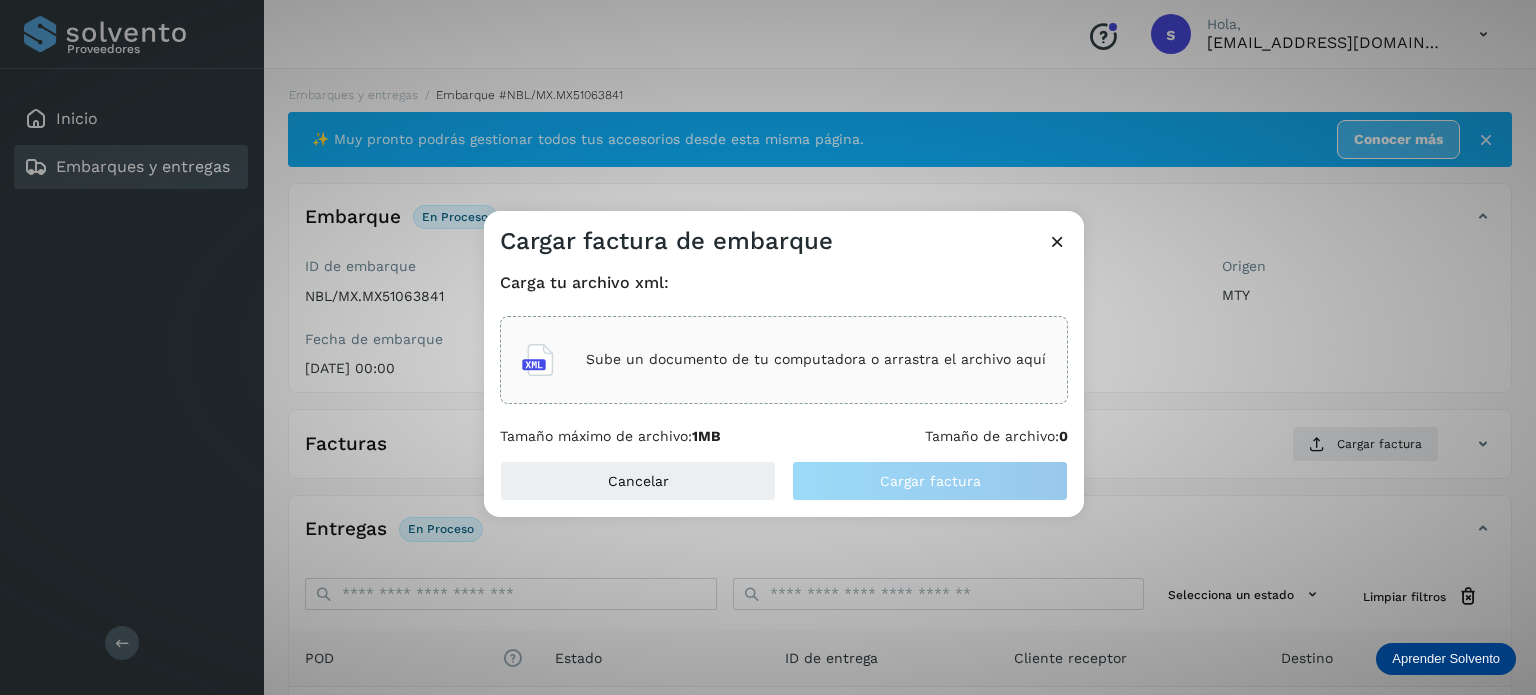 click on "Sube un documento de tu computadora o arrastra el archivo aquí" 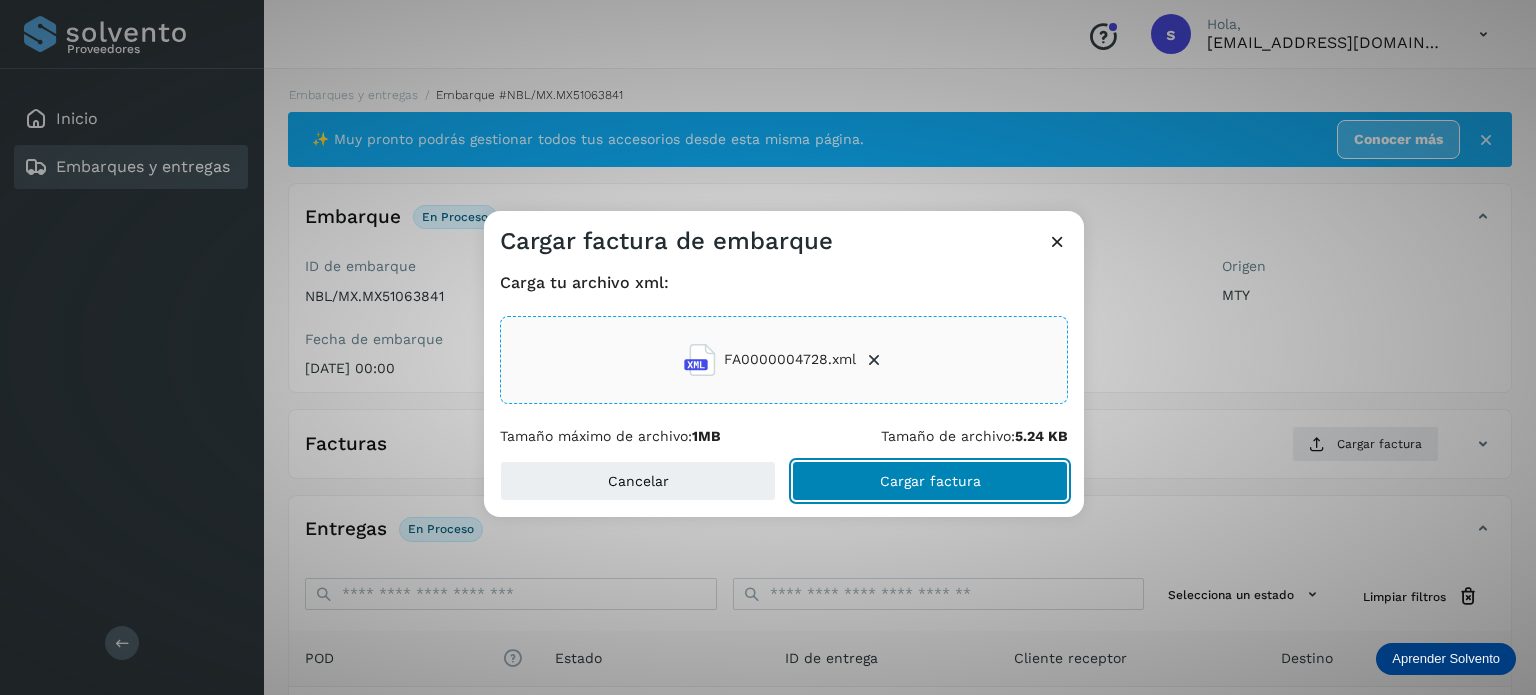 click on "Cargar factura" 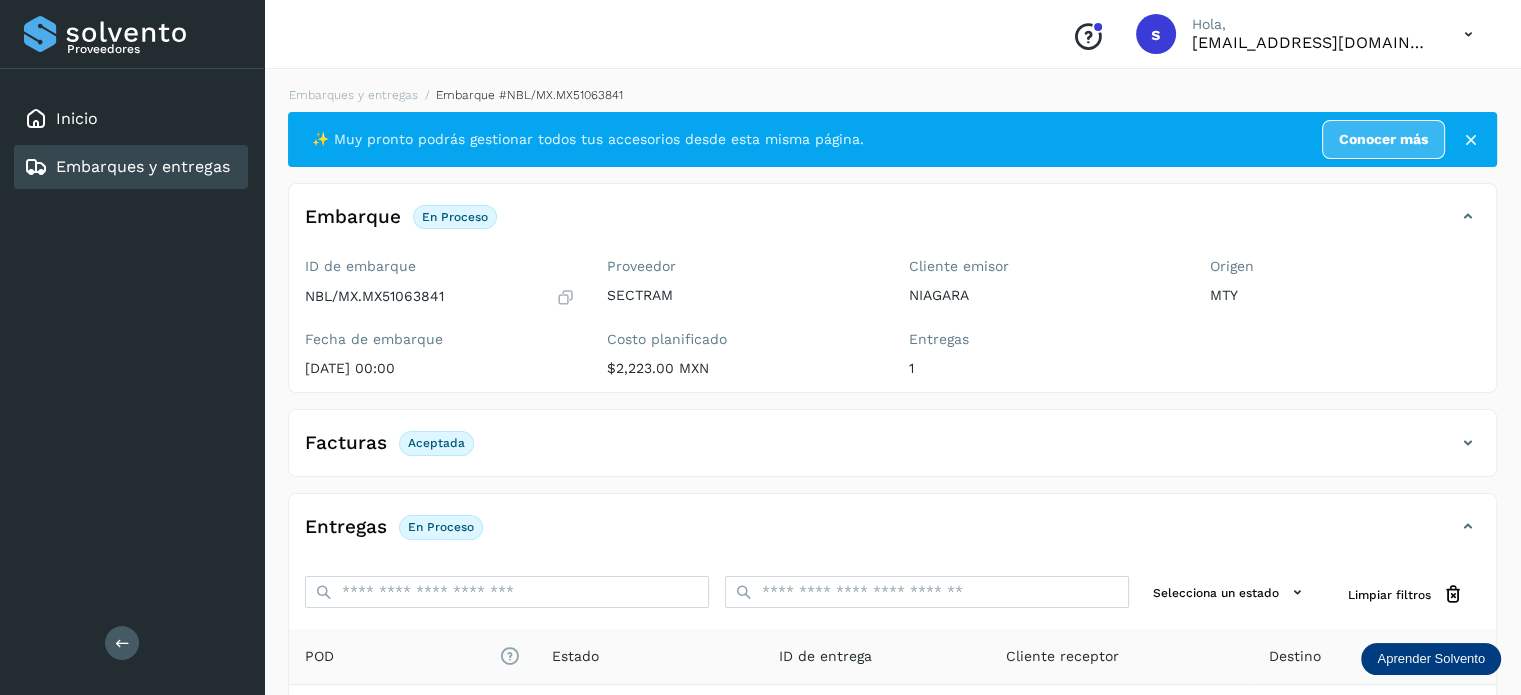 scroll, scrollTop: 250, scrollLeft: 0, axis: vertical 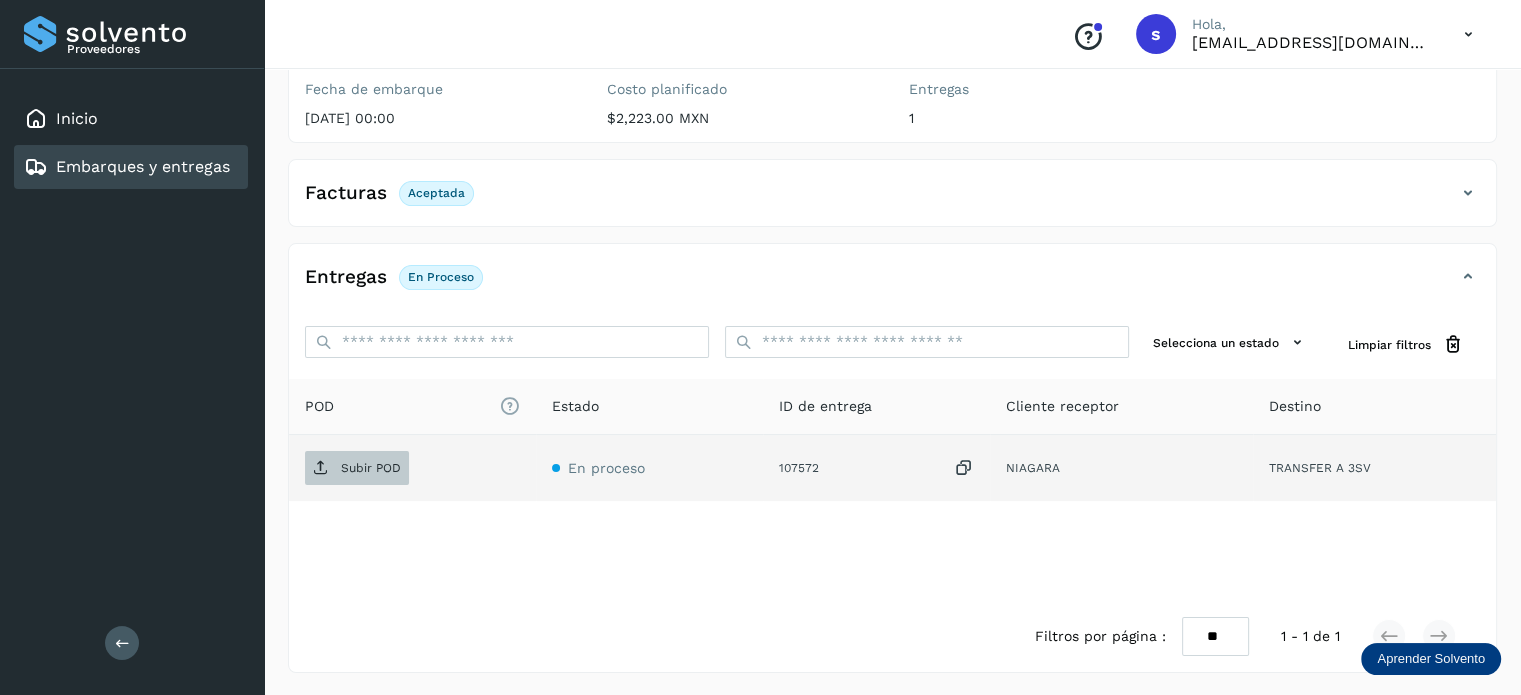 click on "Subir POD" at bounding box center (371, 468) 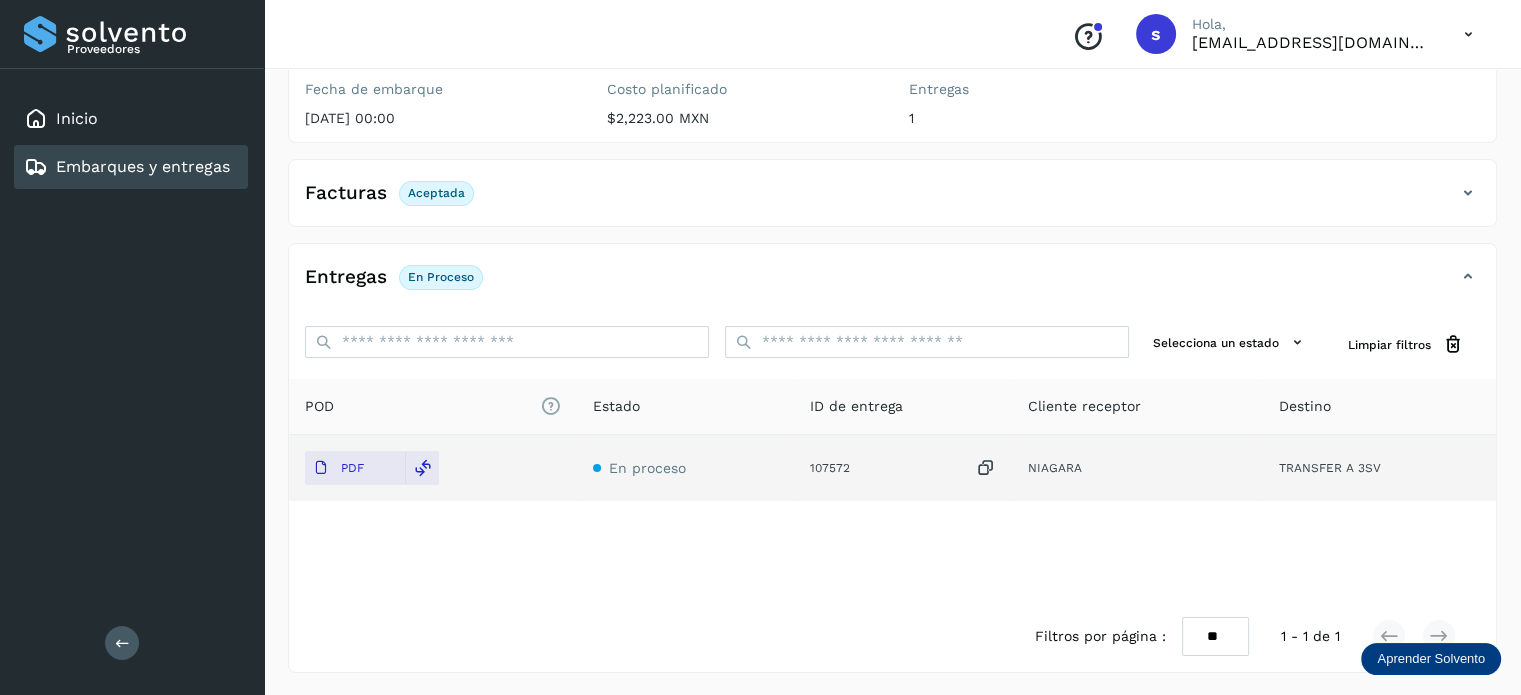 scroll, scrollTop: 0, scrollLeft: 0, axis: both 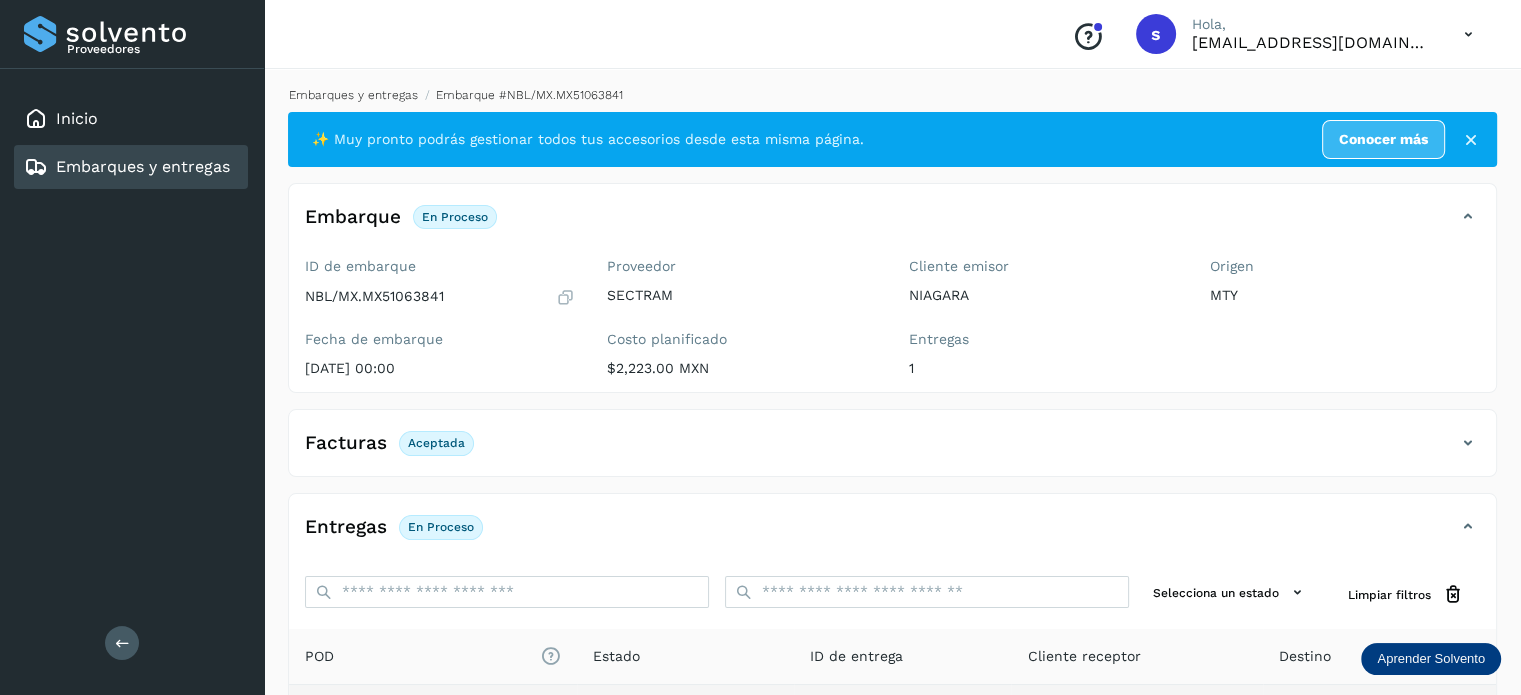 click on "Embarques y entregas" at bounding box center (353, 95) 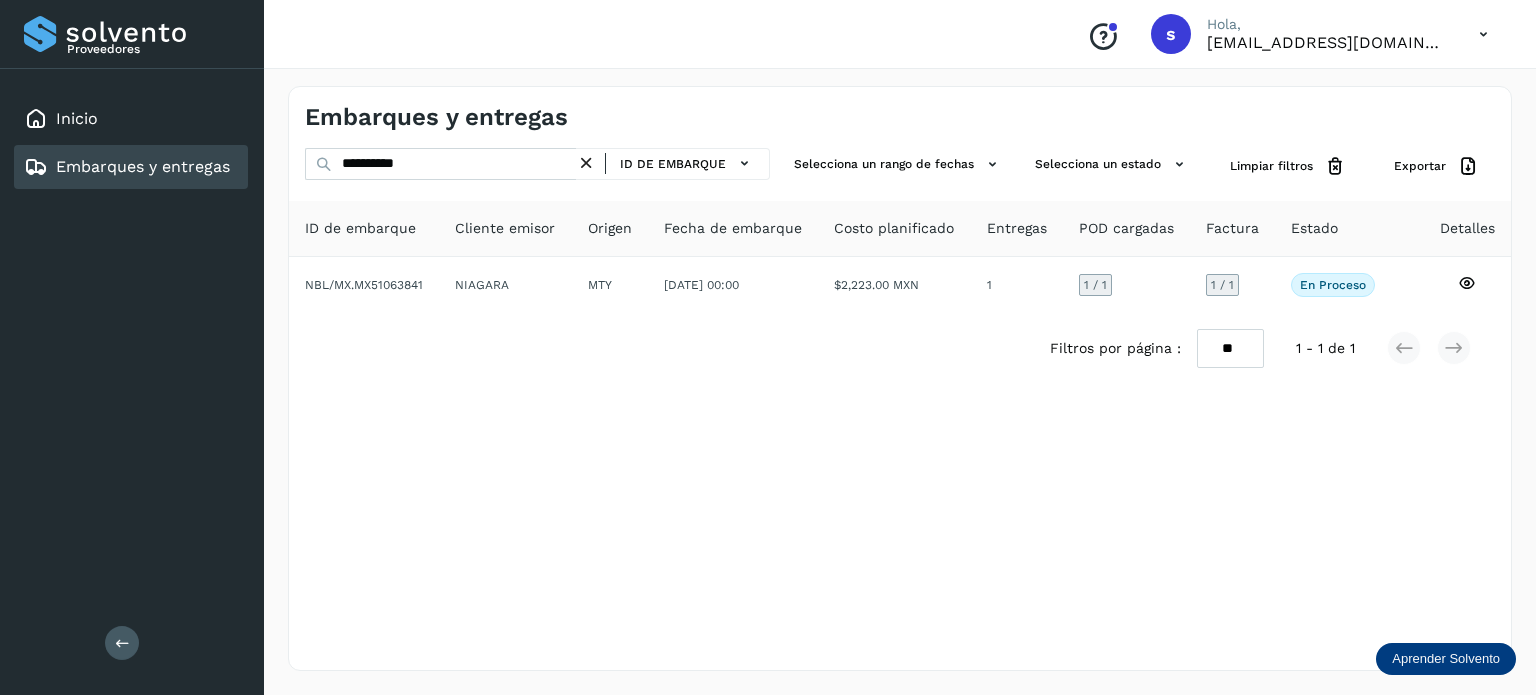 click at bounding box center [586, 163] 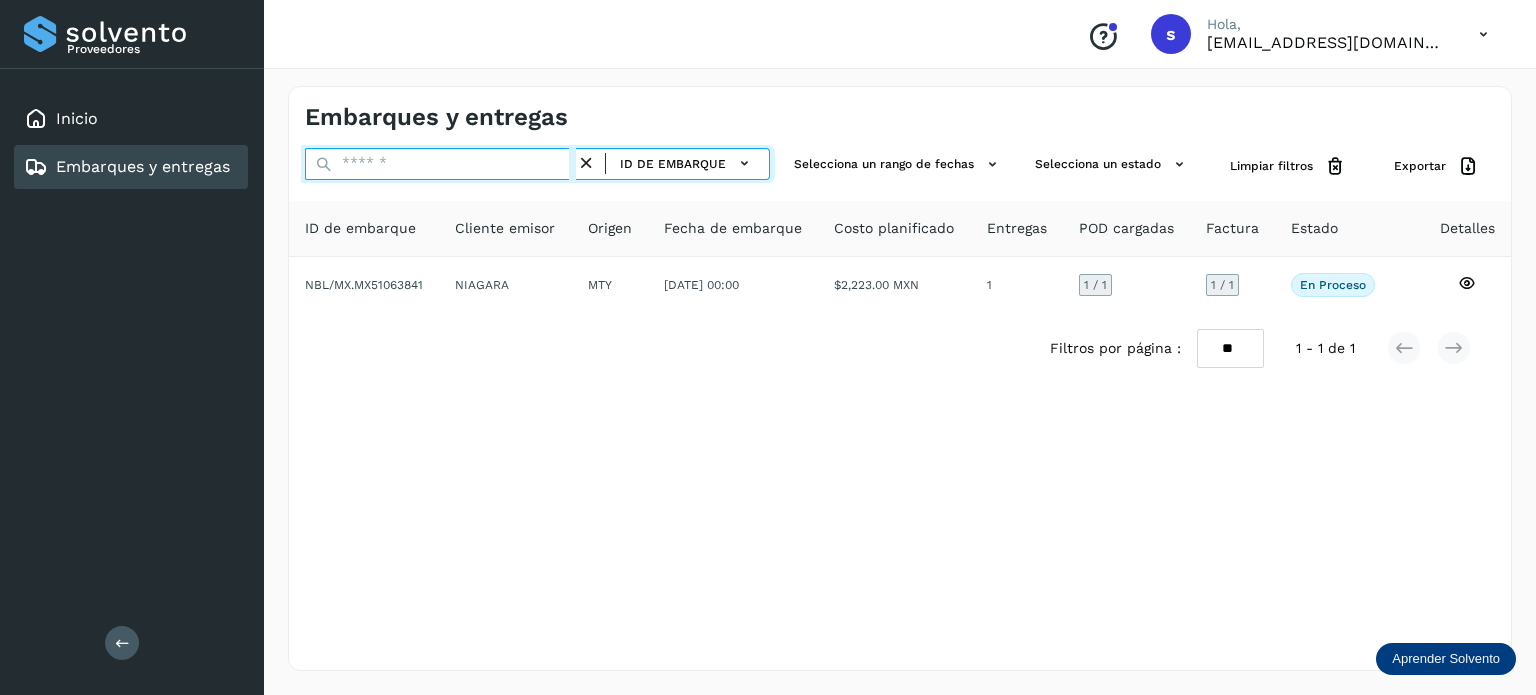 click at bounding box center [440, 164] 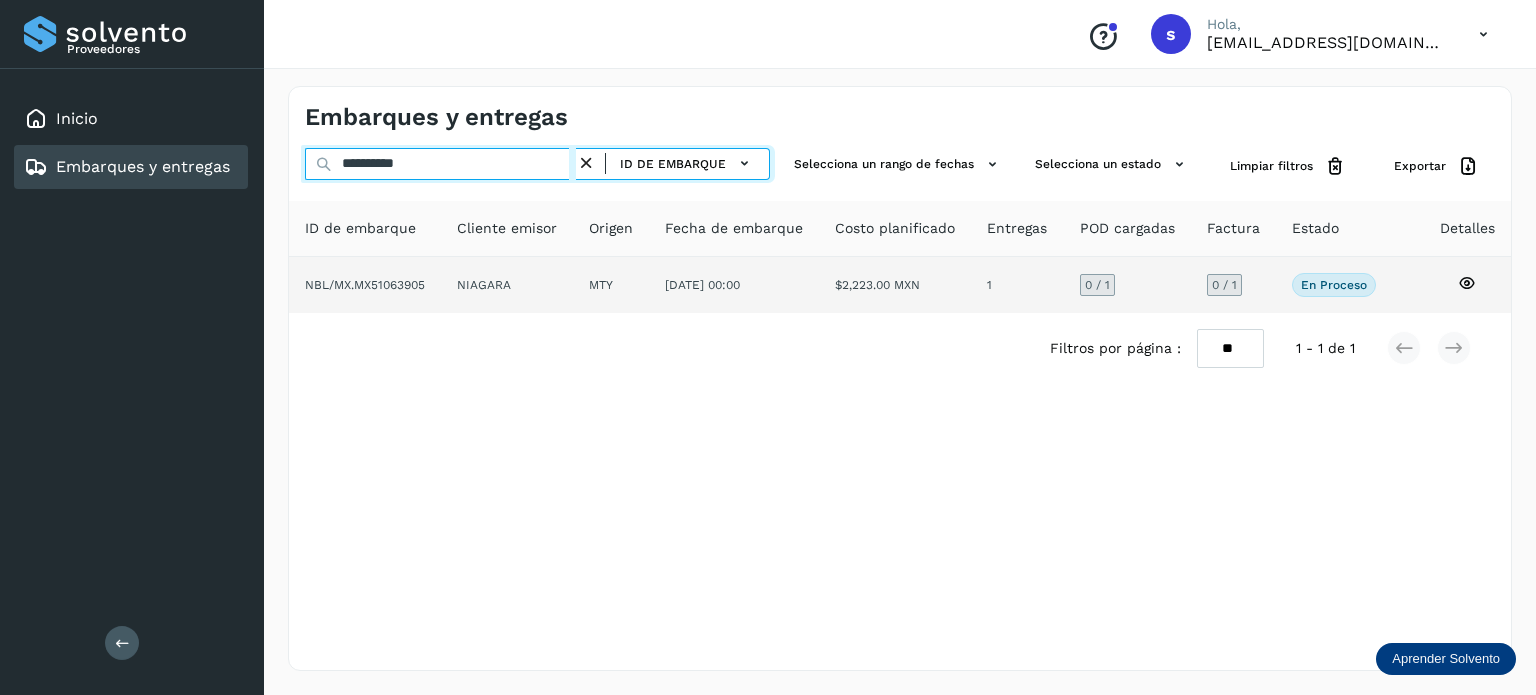 type on "**********" 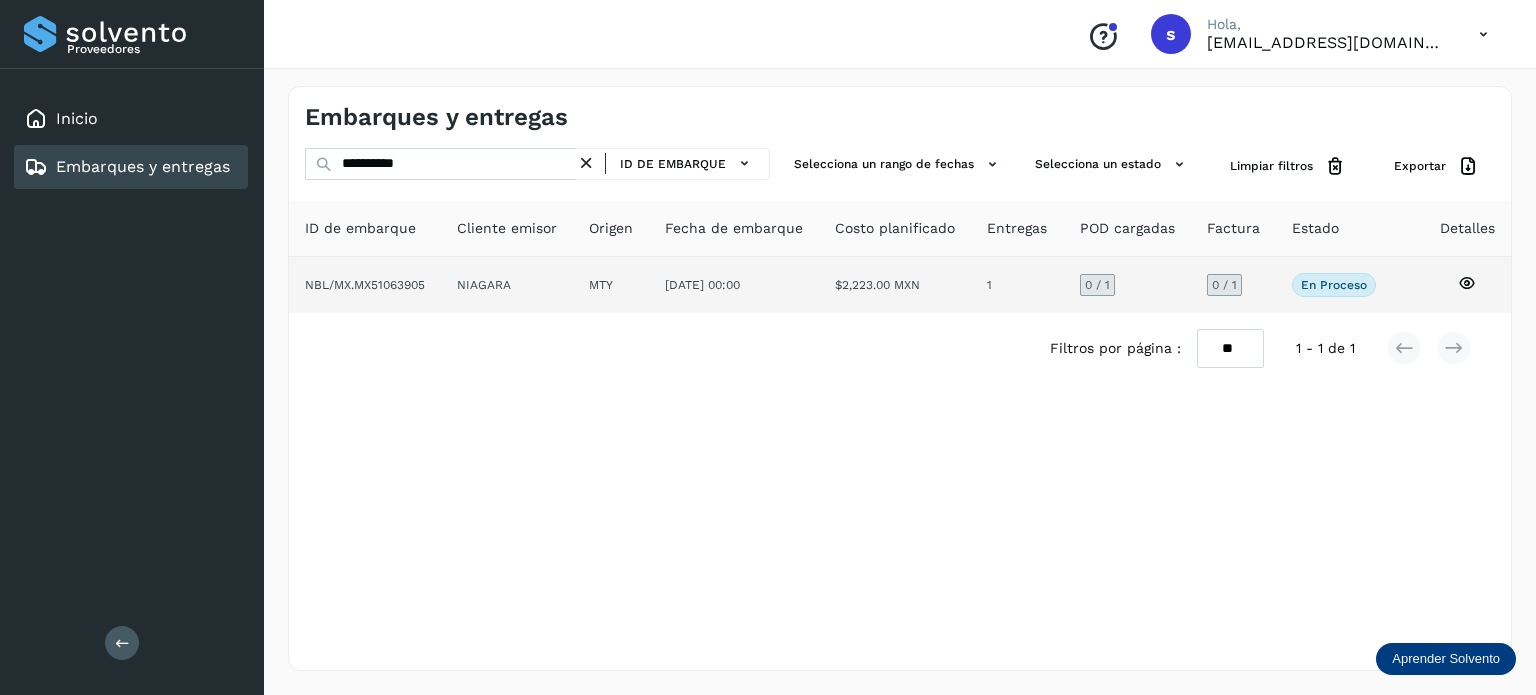 click on "NIAGARA" 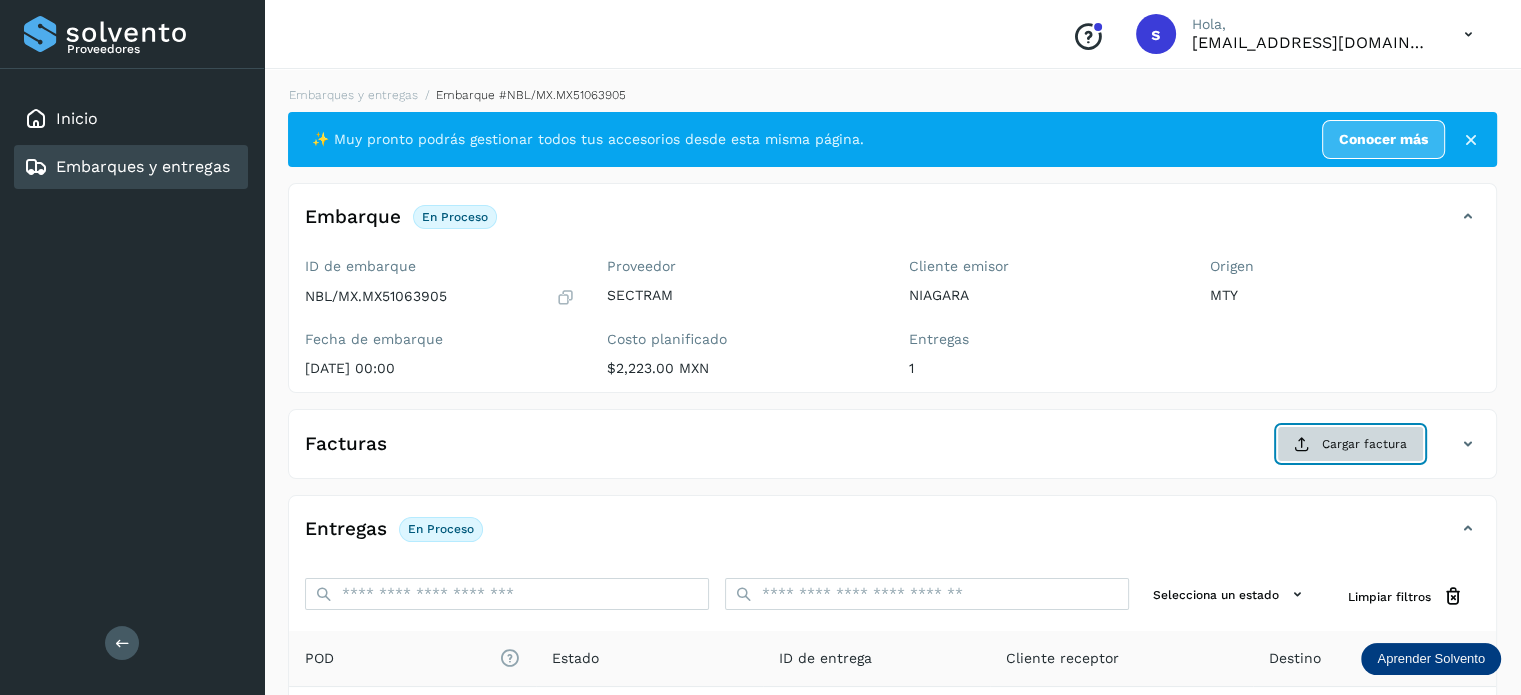 click on "Cargar factura" at bounding box center (1350, 444) 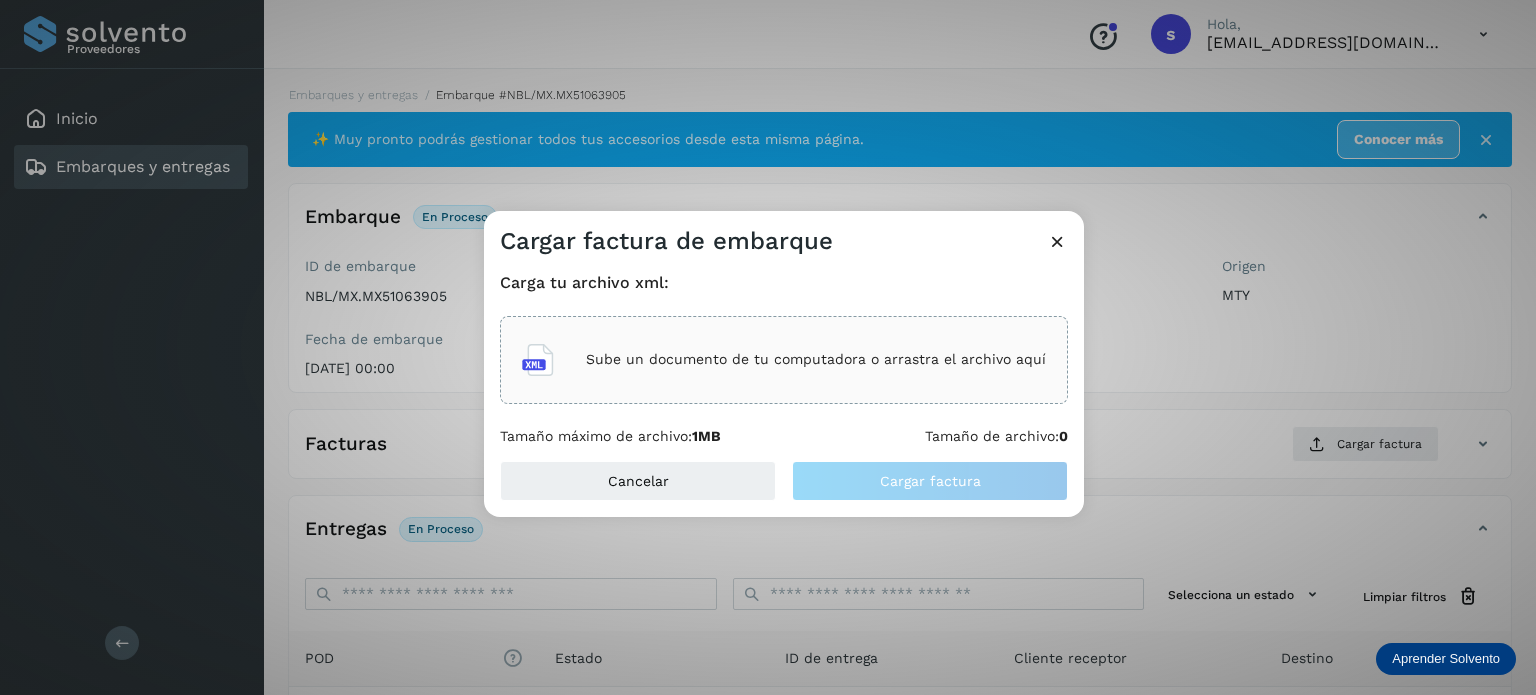 click on "Sube un documento de tu computadora o arrastra el archivo aquí" at bounding box center [816, 359] 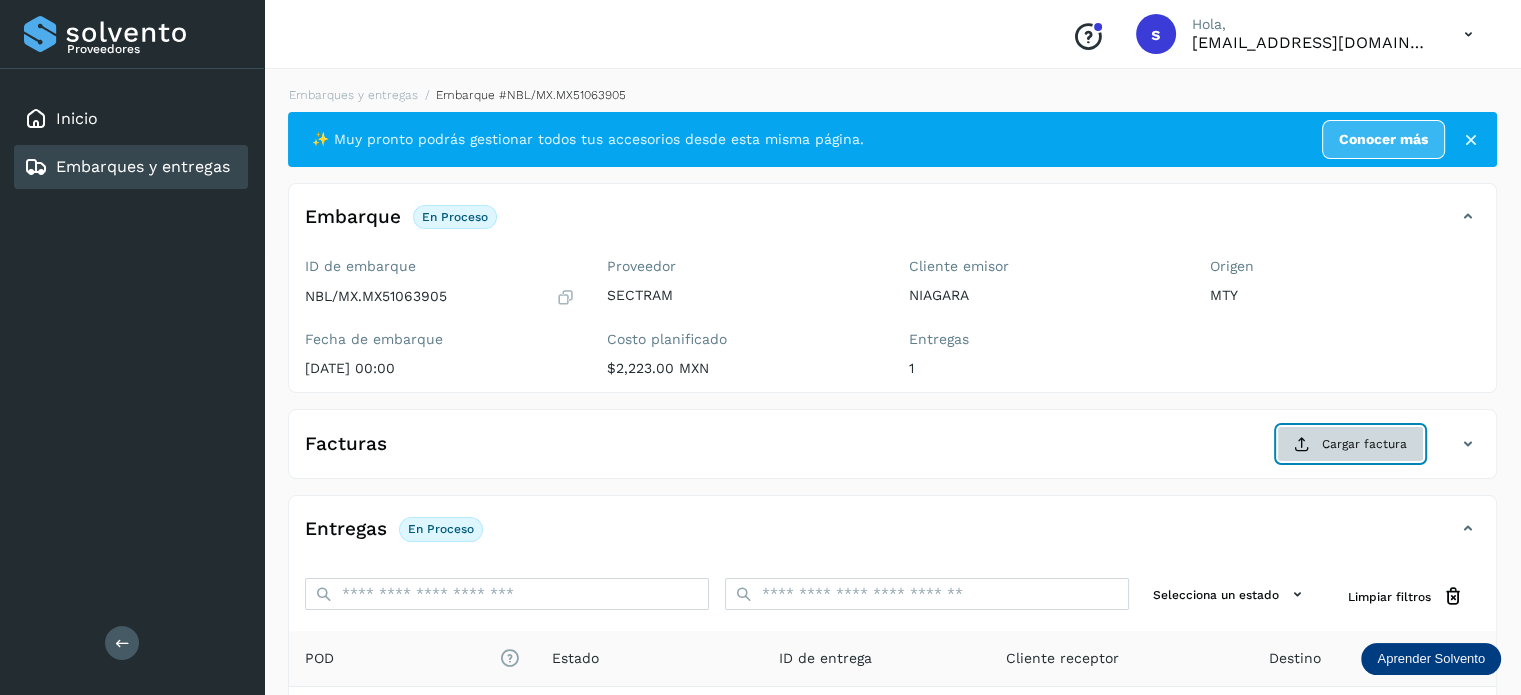 click on "Cargar factura" 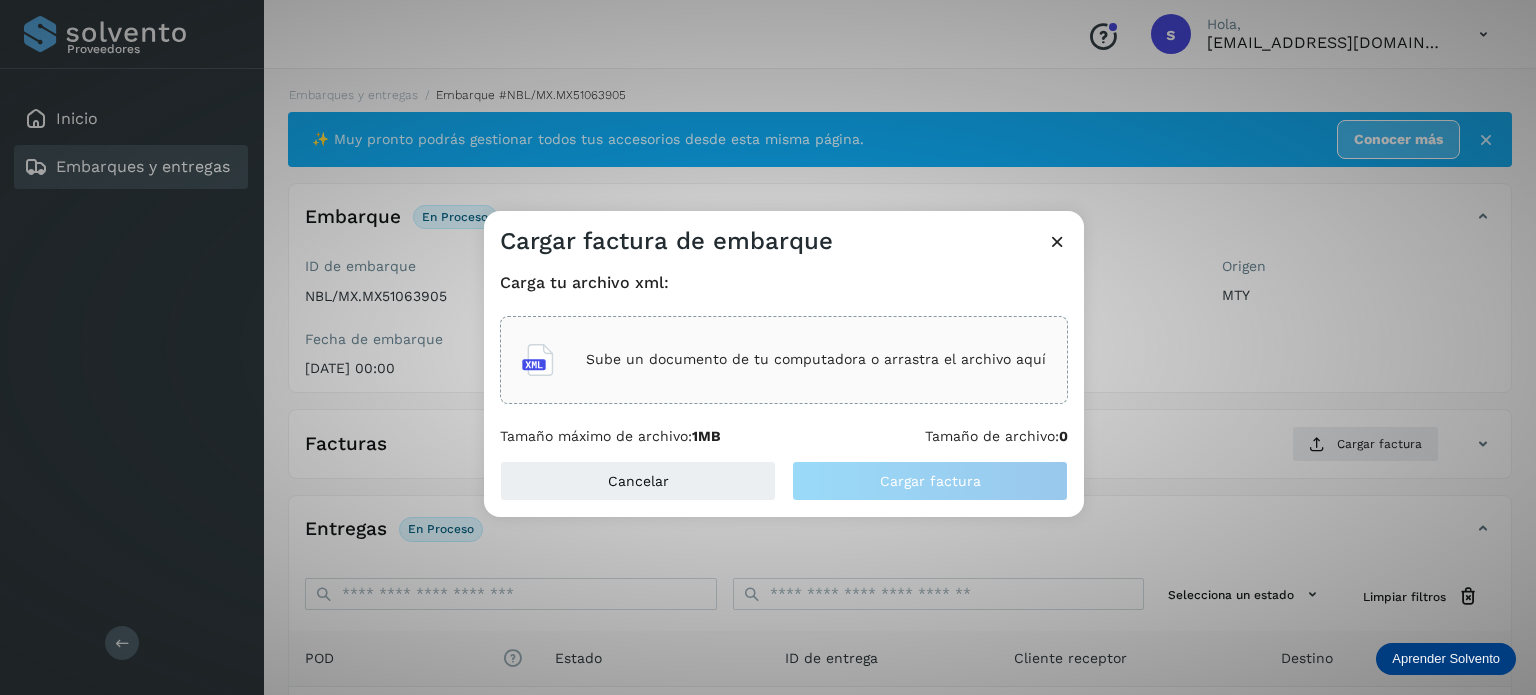 click on "Sube un documento de tu computadora o arrastra el archivo aquí" at bounding box center (816, 359) 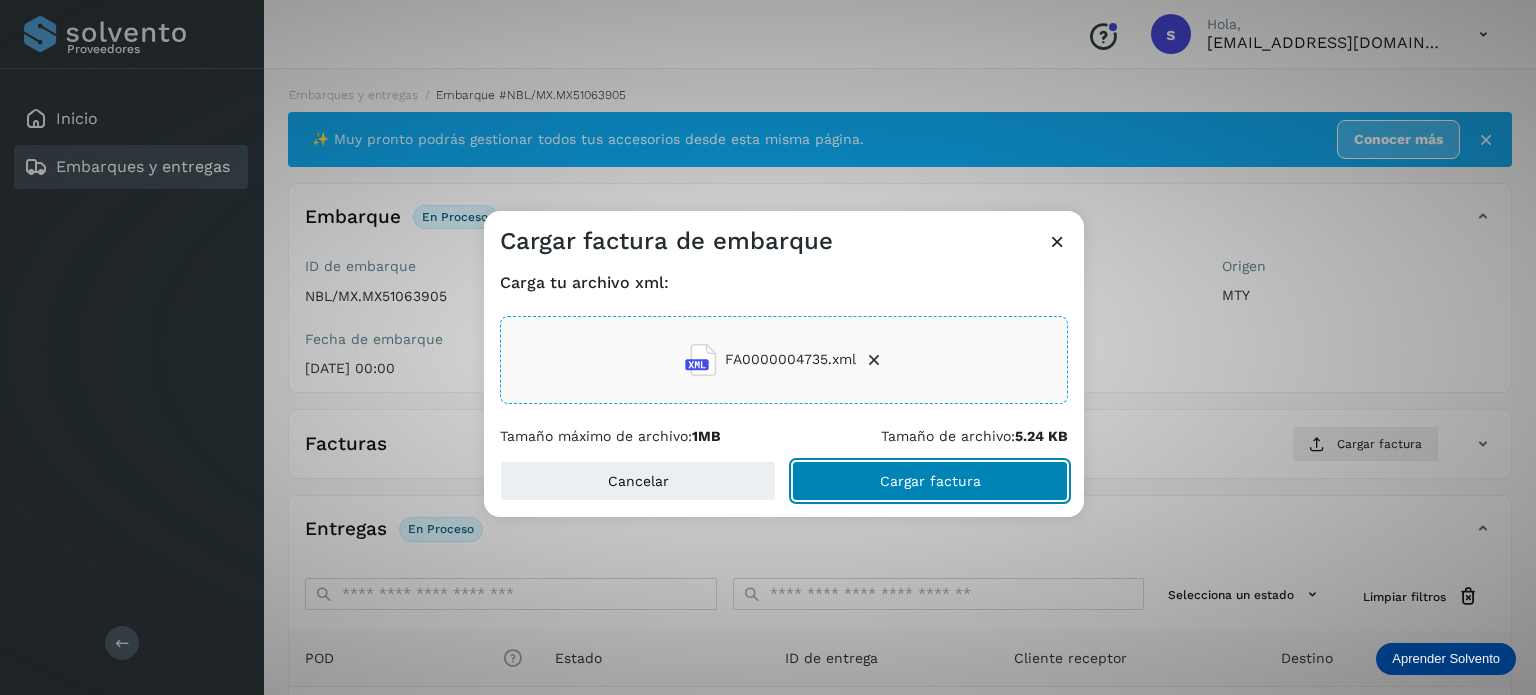 click on "Cargar factura" 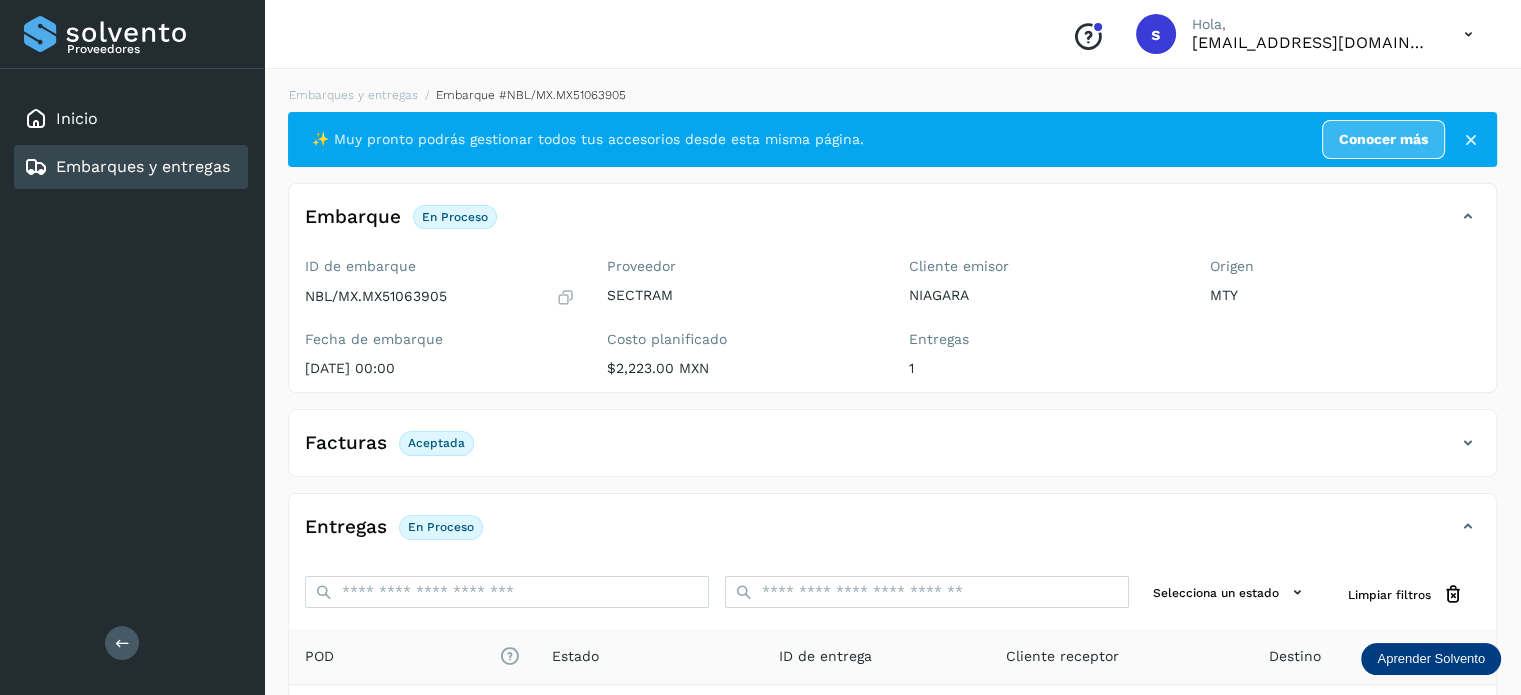 scroll, scrollTop: 250, scrollLeft: 0, axis: vertical 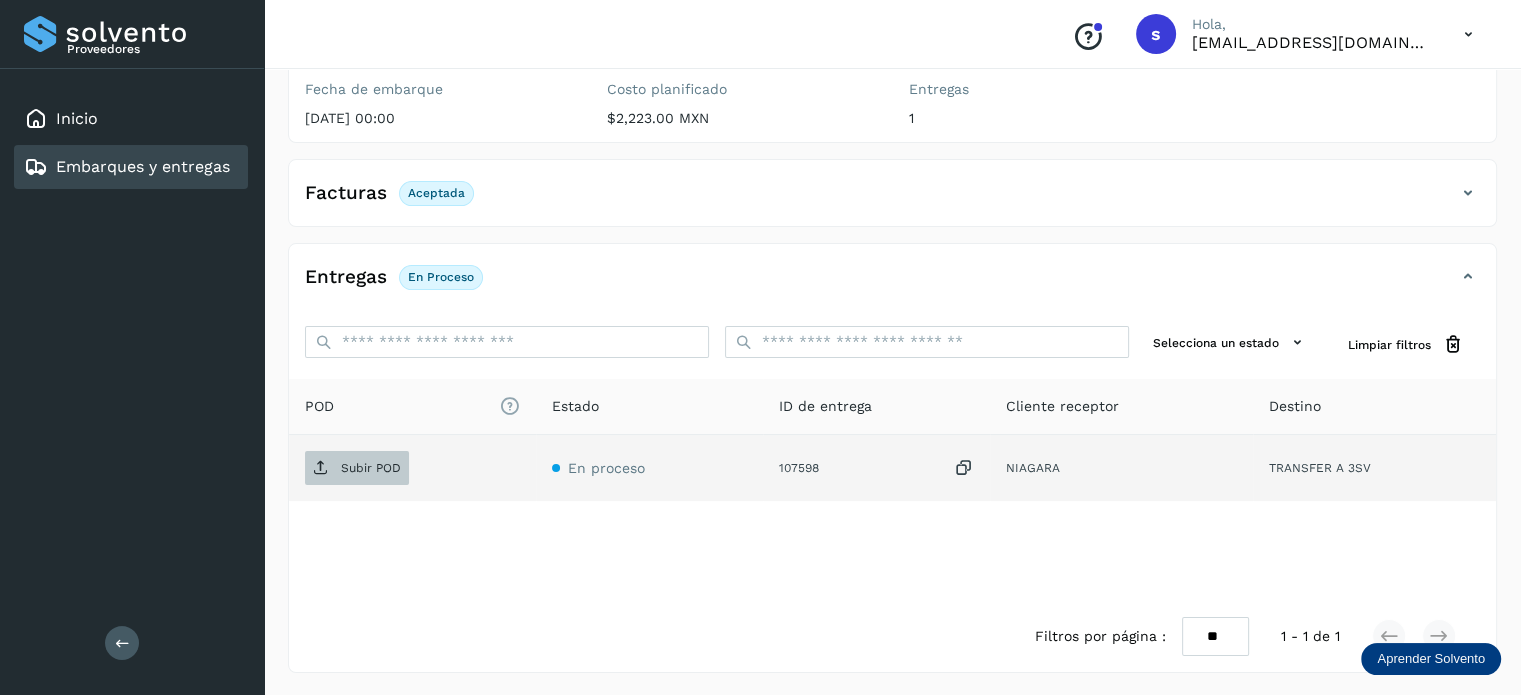 click on "Subir POD" at bounding box center (371, 468) 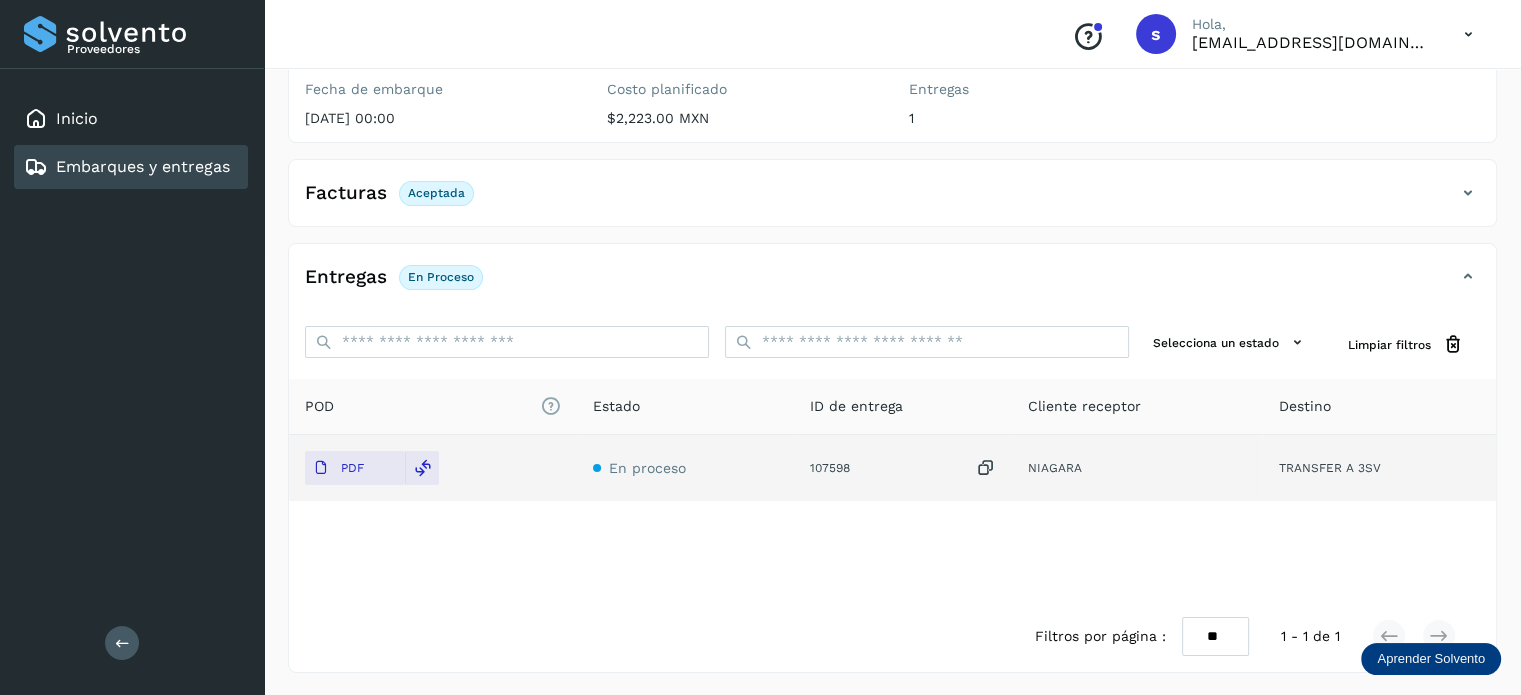 scroll, scrollTop: 0, scrollLeft: 0, axis: both 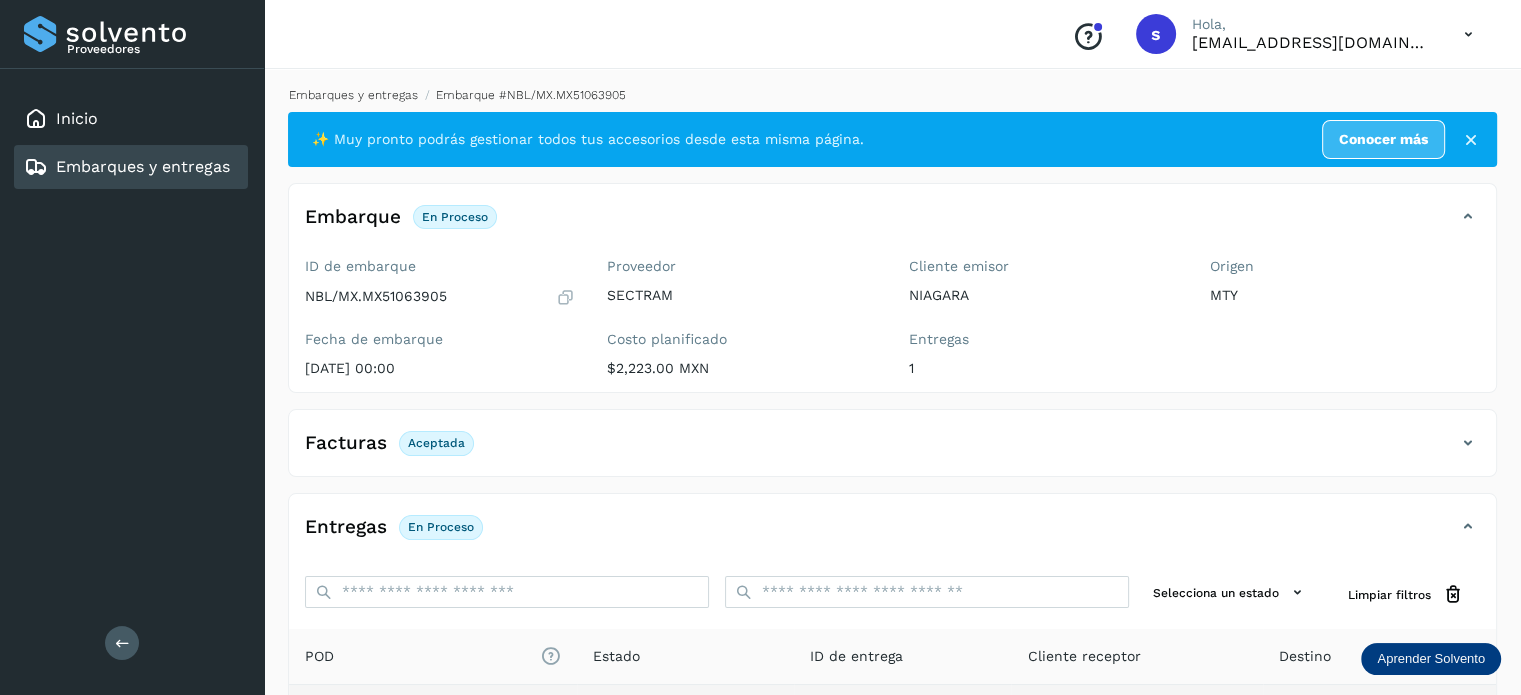 click on "Embarques y entregas" at bounding box center (353, 95) 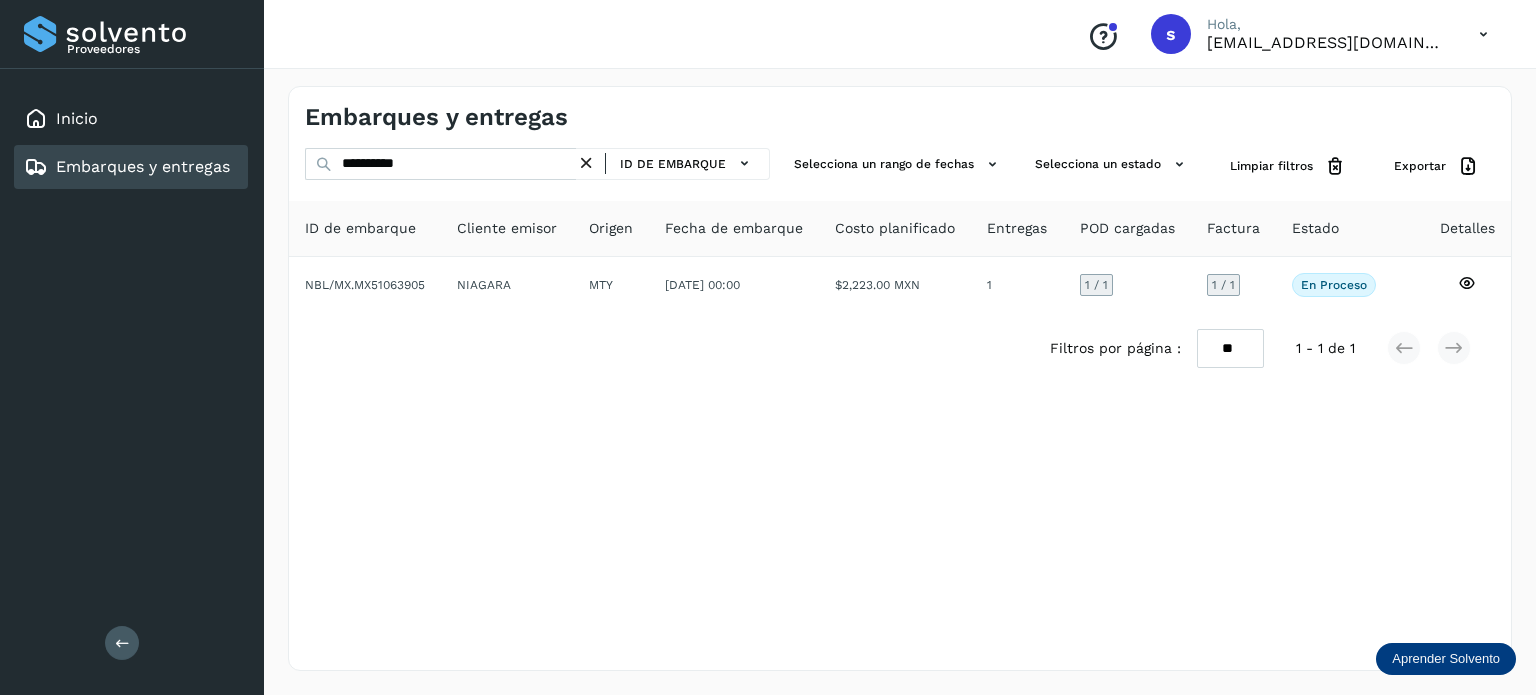 click at bounding box center [586, 163] 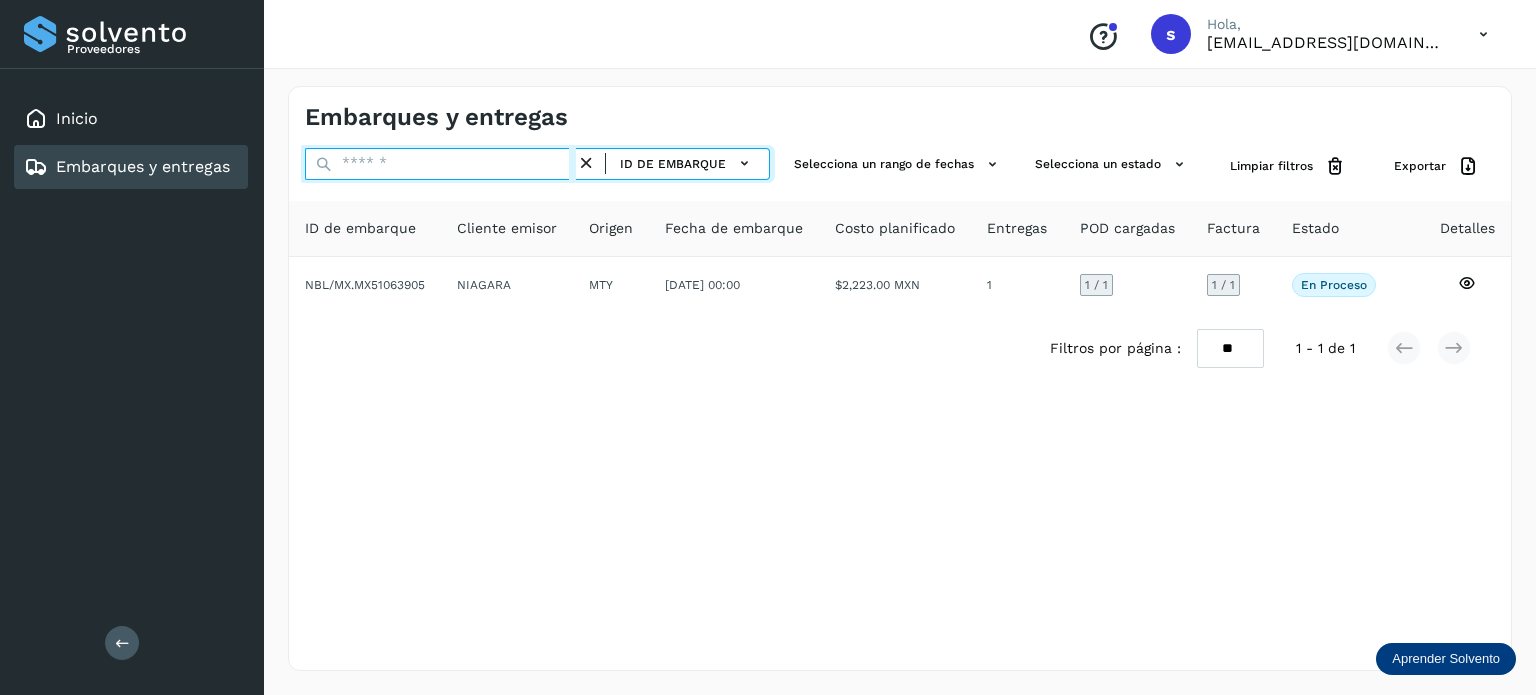 click at bounding box center [440, 164] 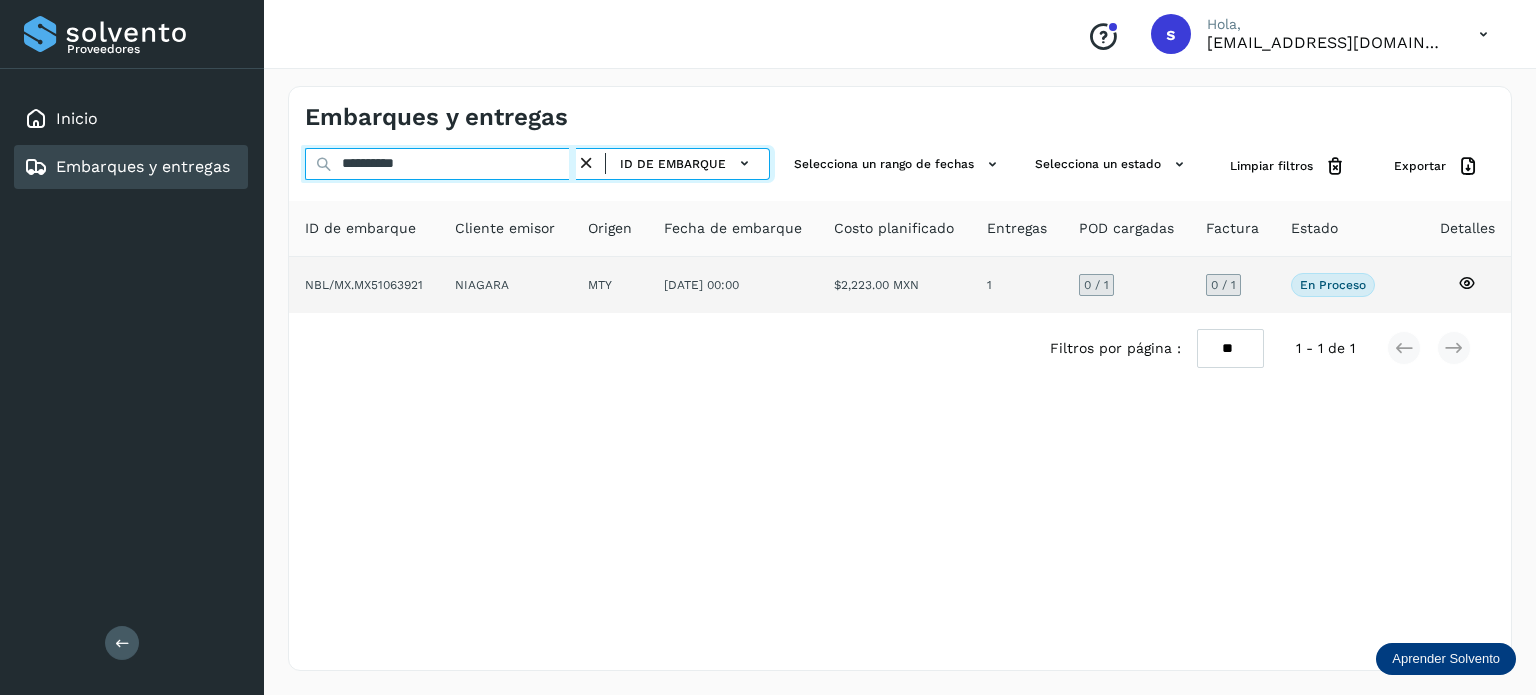 type on "**********" 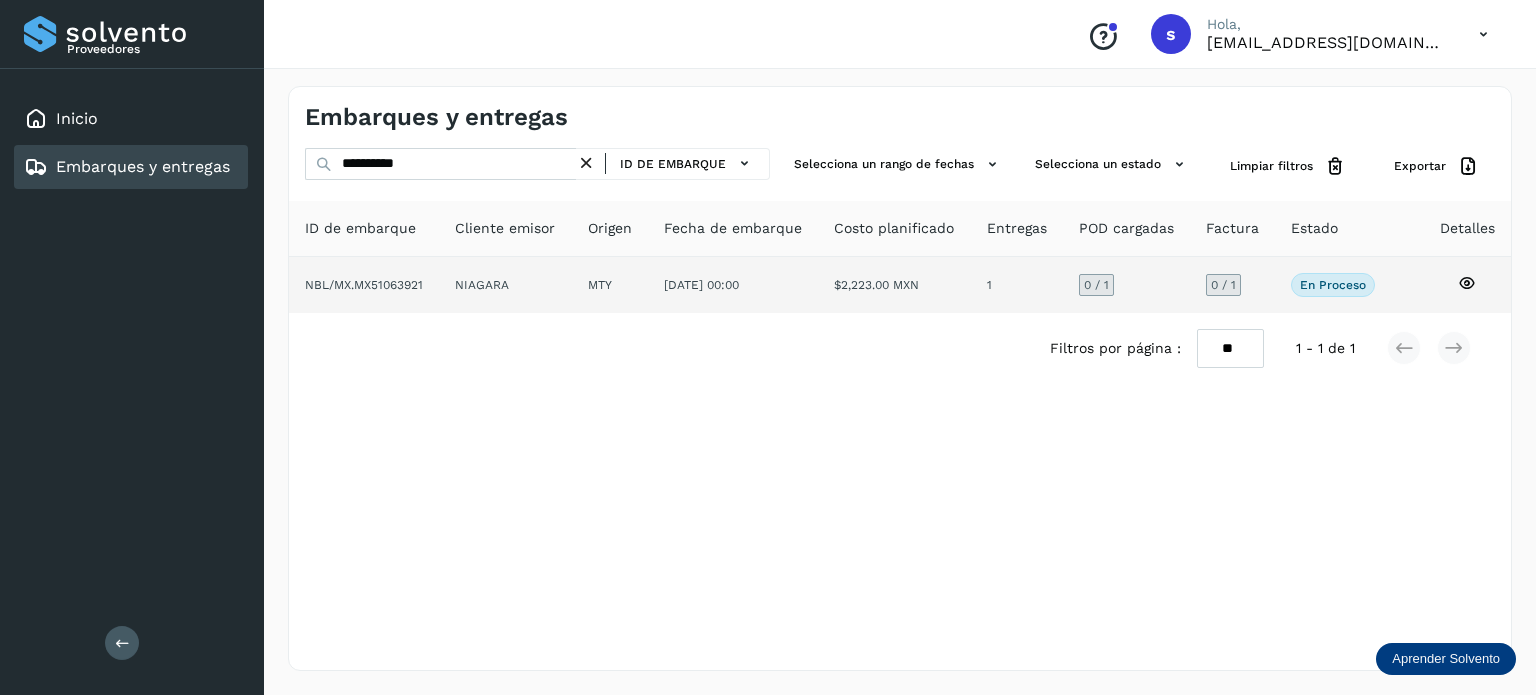 click on "NBL/MX.MX51063921" 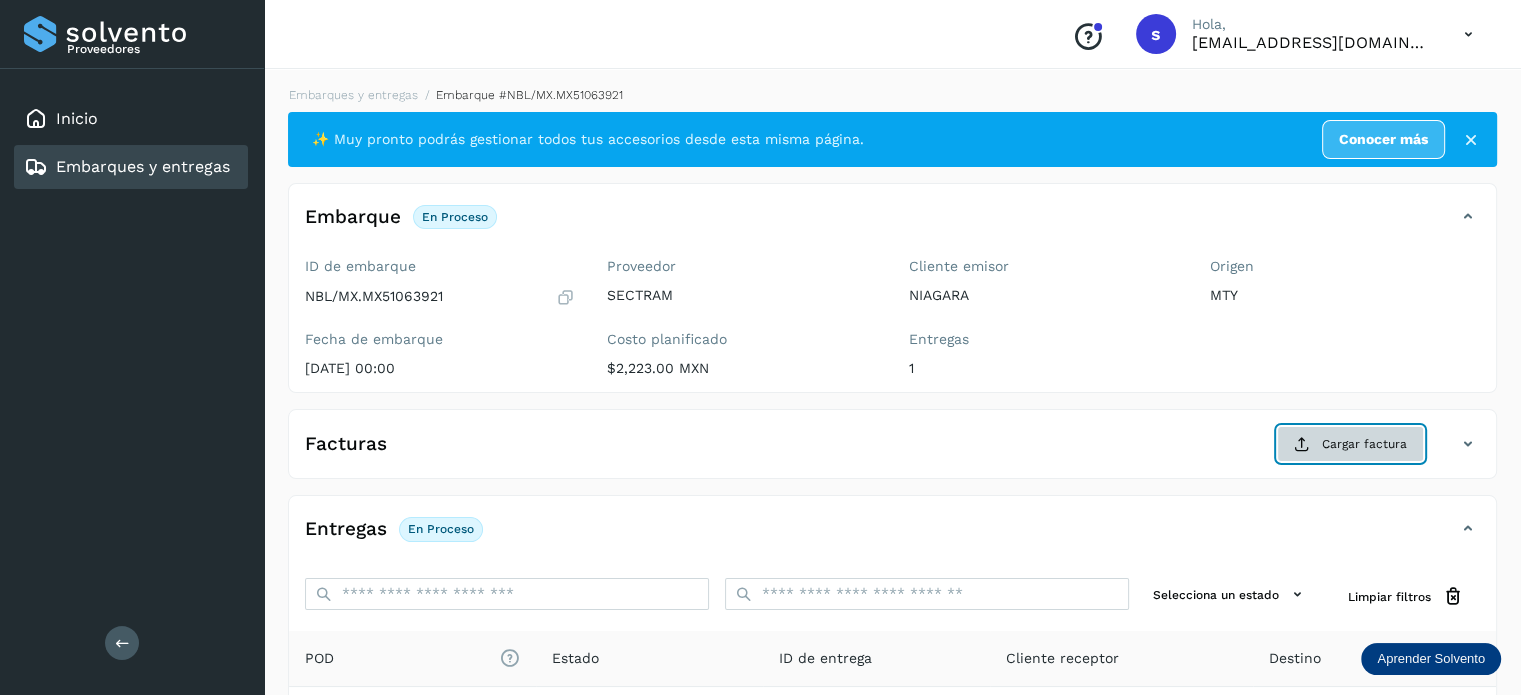 click on "Cargar factura" at bounding box center [1350, 444] 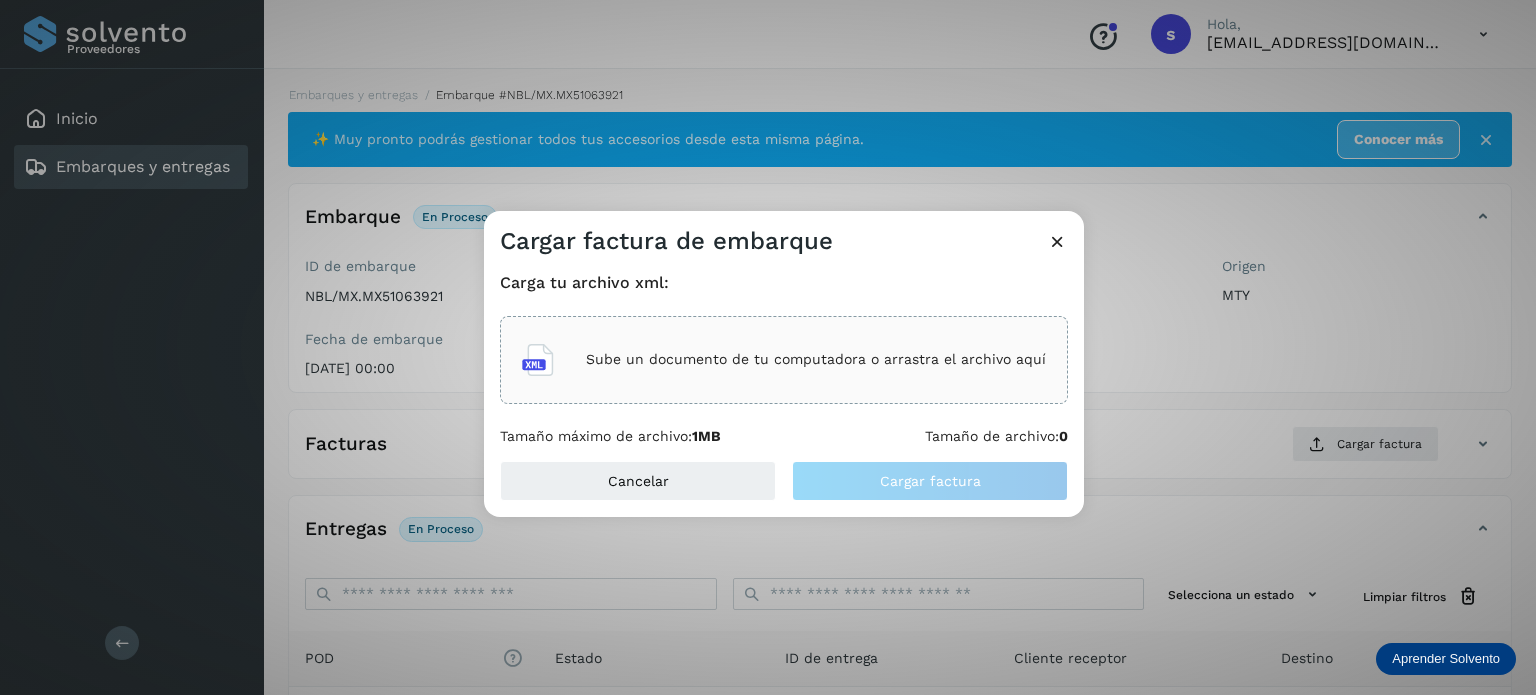 click on "Sube un documento de tu computadora o arrastra el archivo aquí" at bounding box center [816, 359] 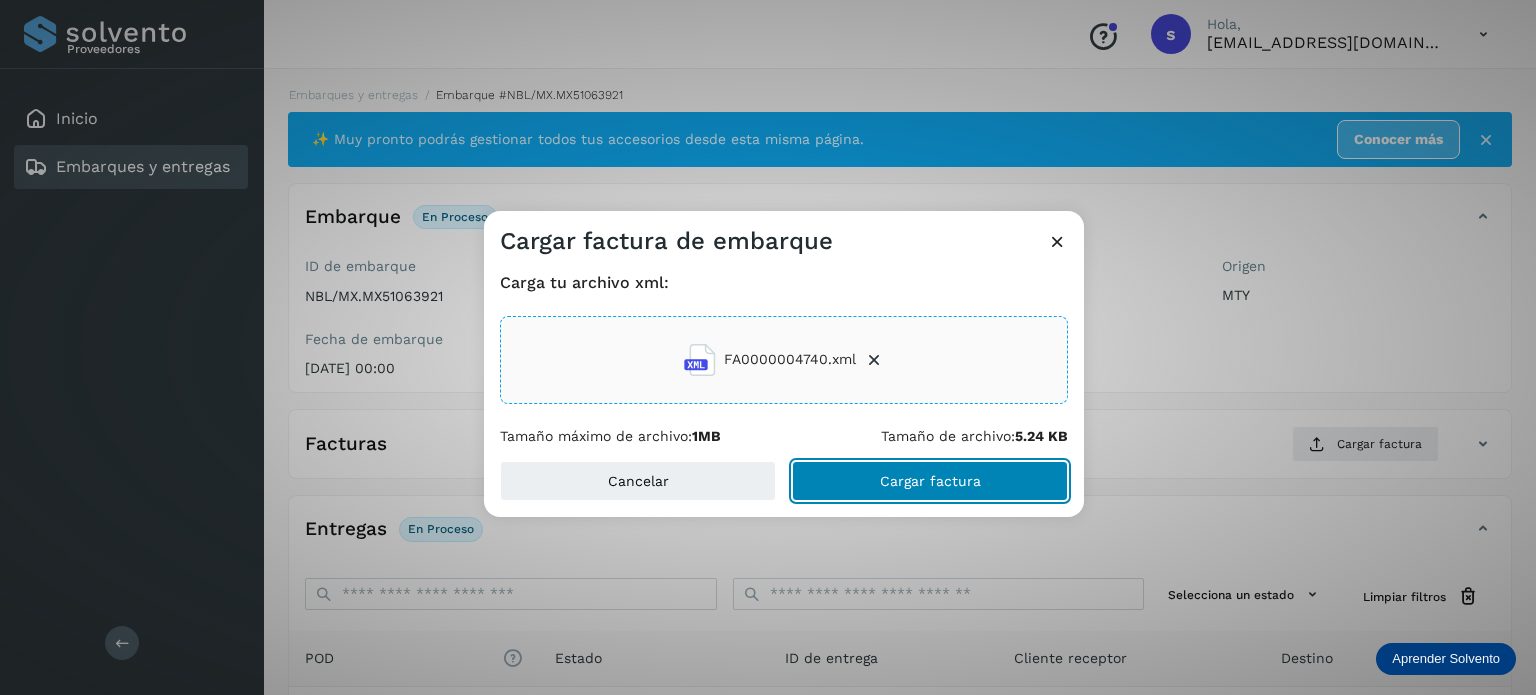 click on "Cargar factura" 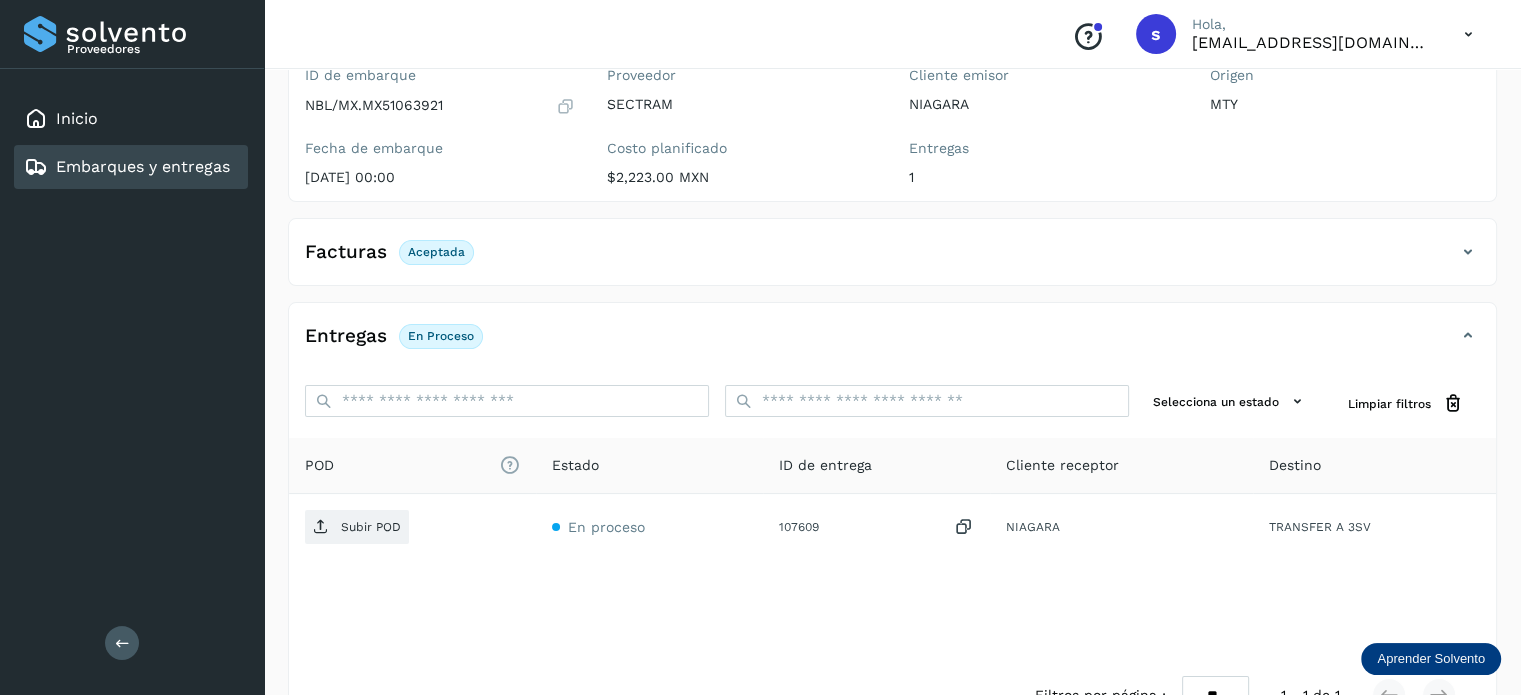 scroll, scrollTop: 250, scrollLeft: 0, axis: vertical 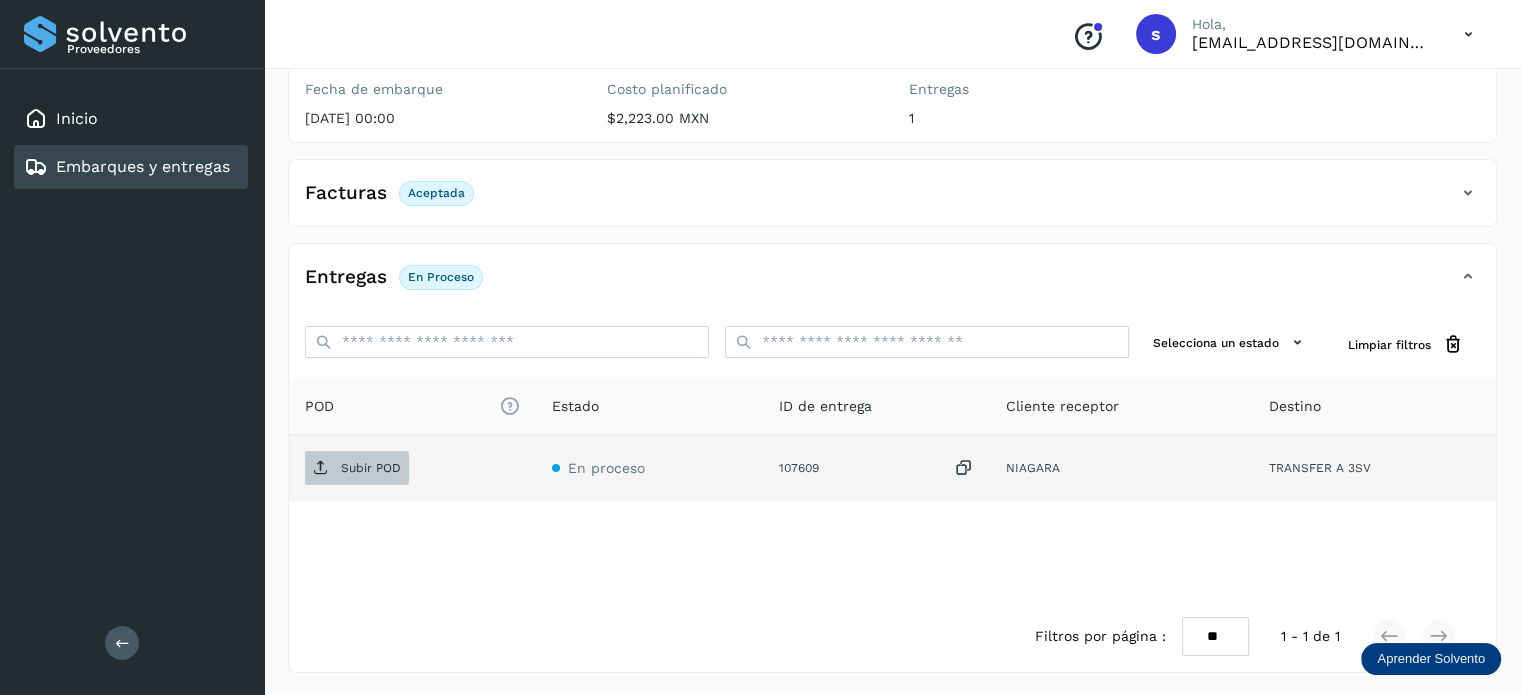 click on "Subir POD" at bounding box center (371, 468) 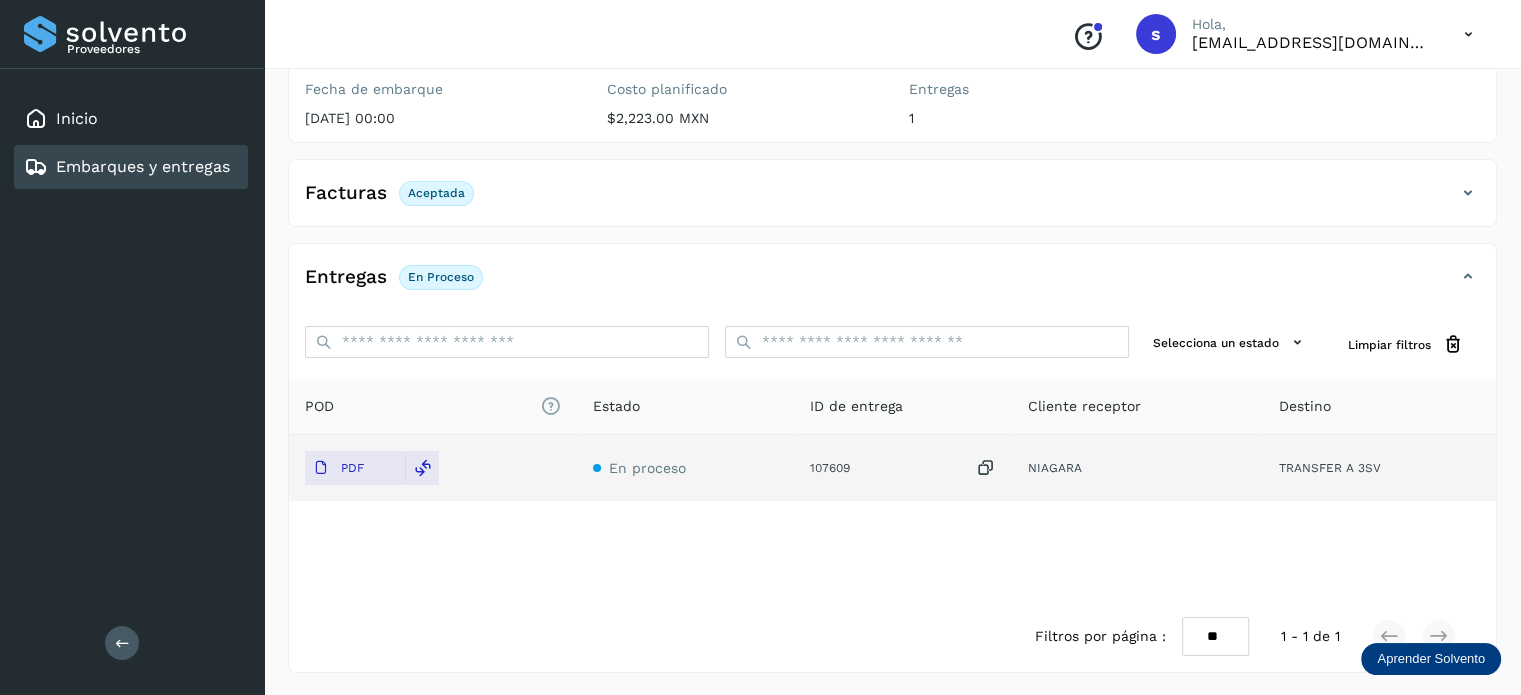 scroll, scrollTop: 0, scrollLeft: 0, axis: both 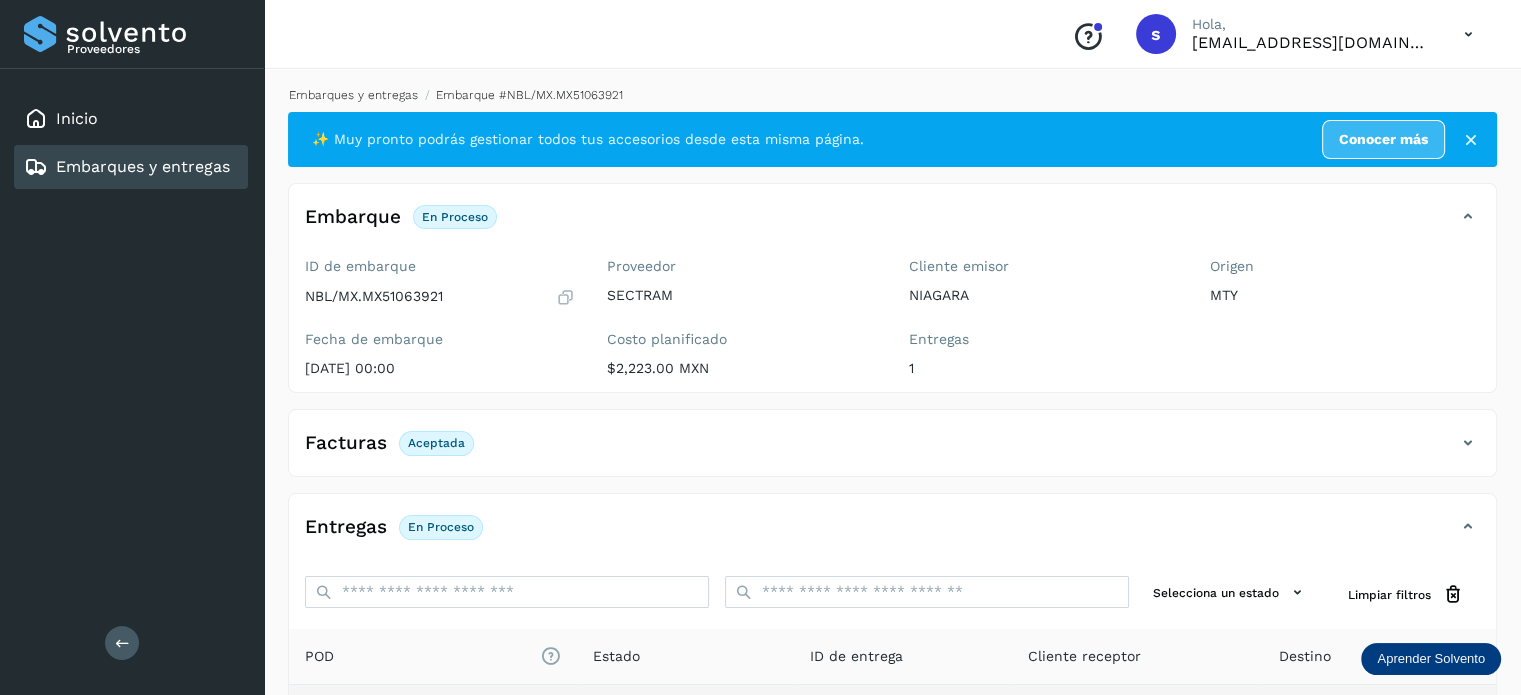 click on "Embarques y entregas" at bounding box center [353, 95] 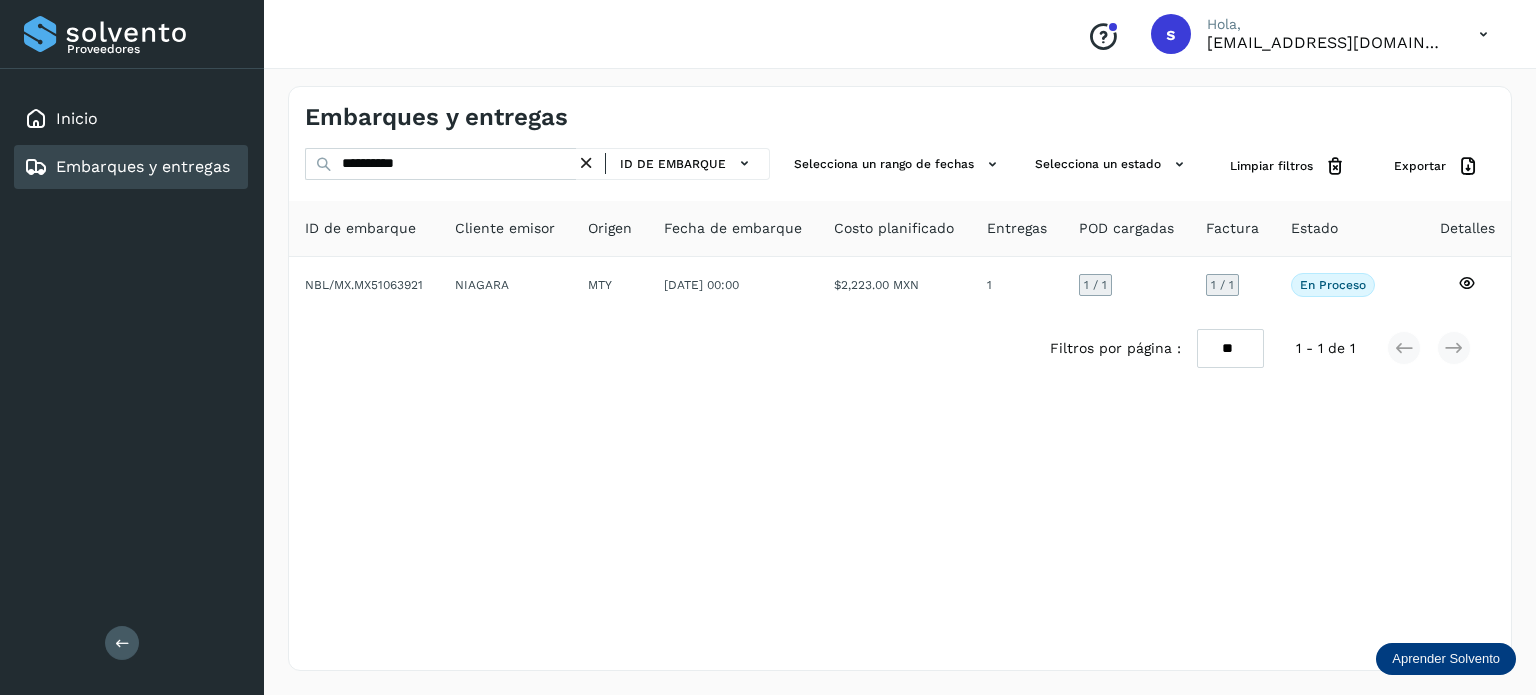 click at bounding box center [586, 163] 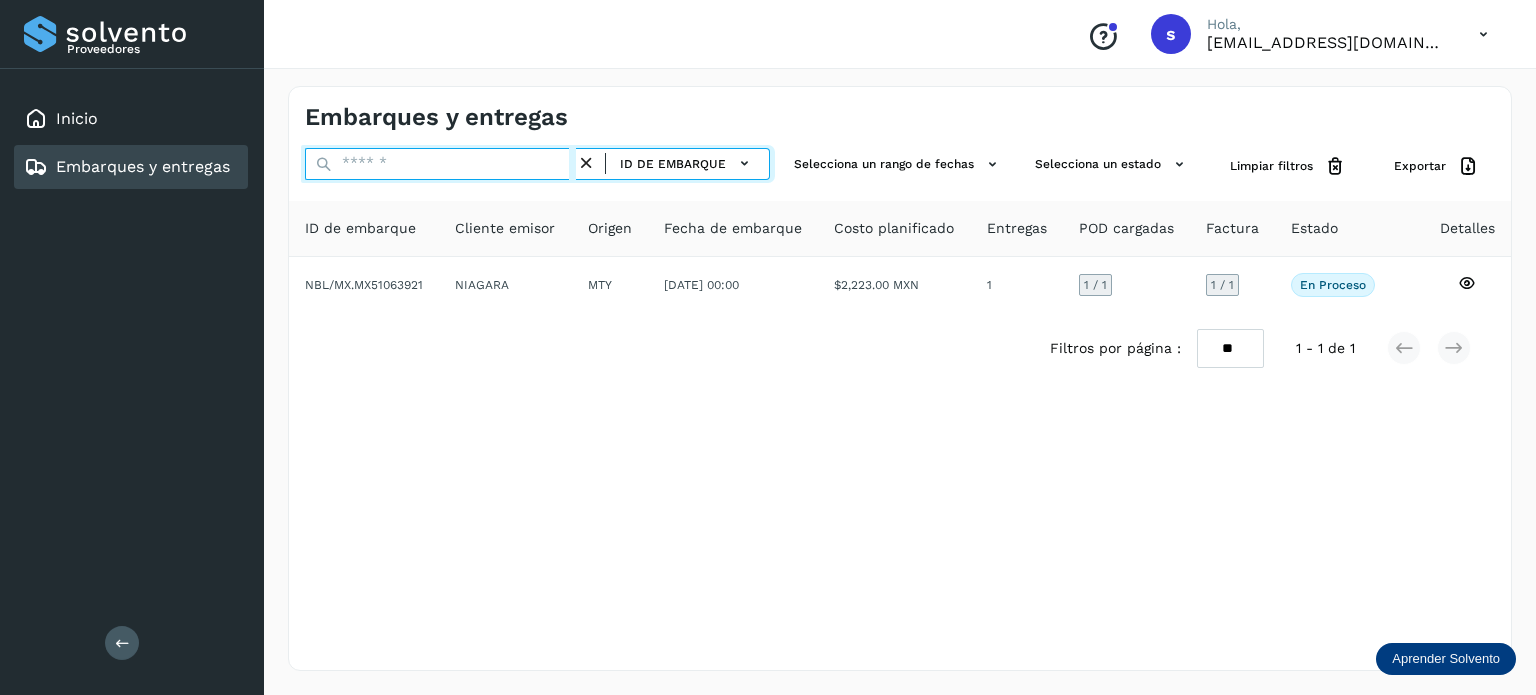 click at bounding box center [440, 164] 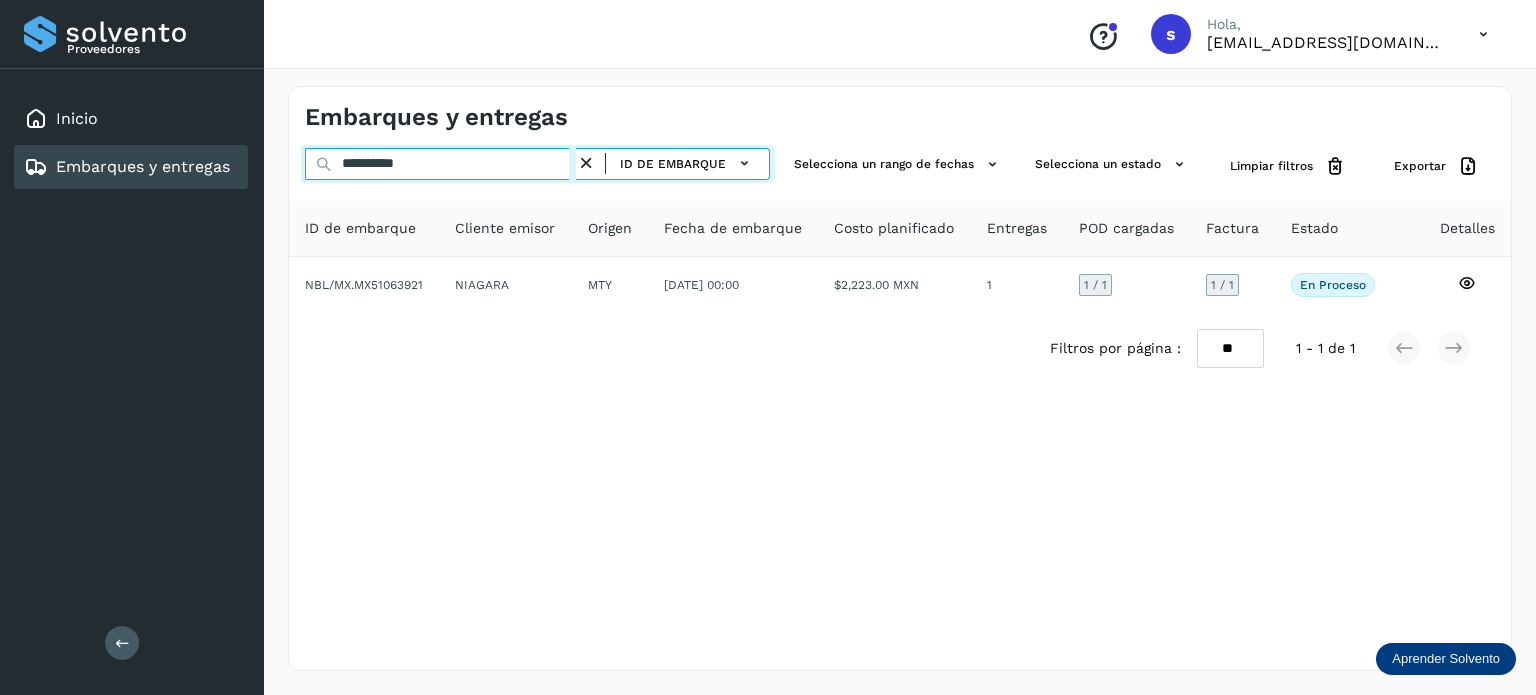 type on "**********" 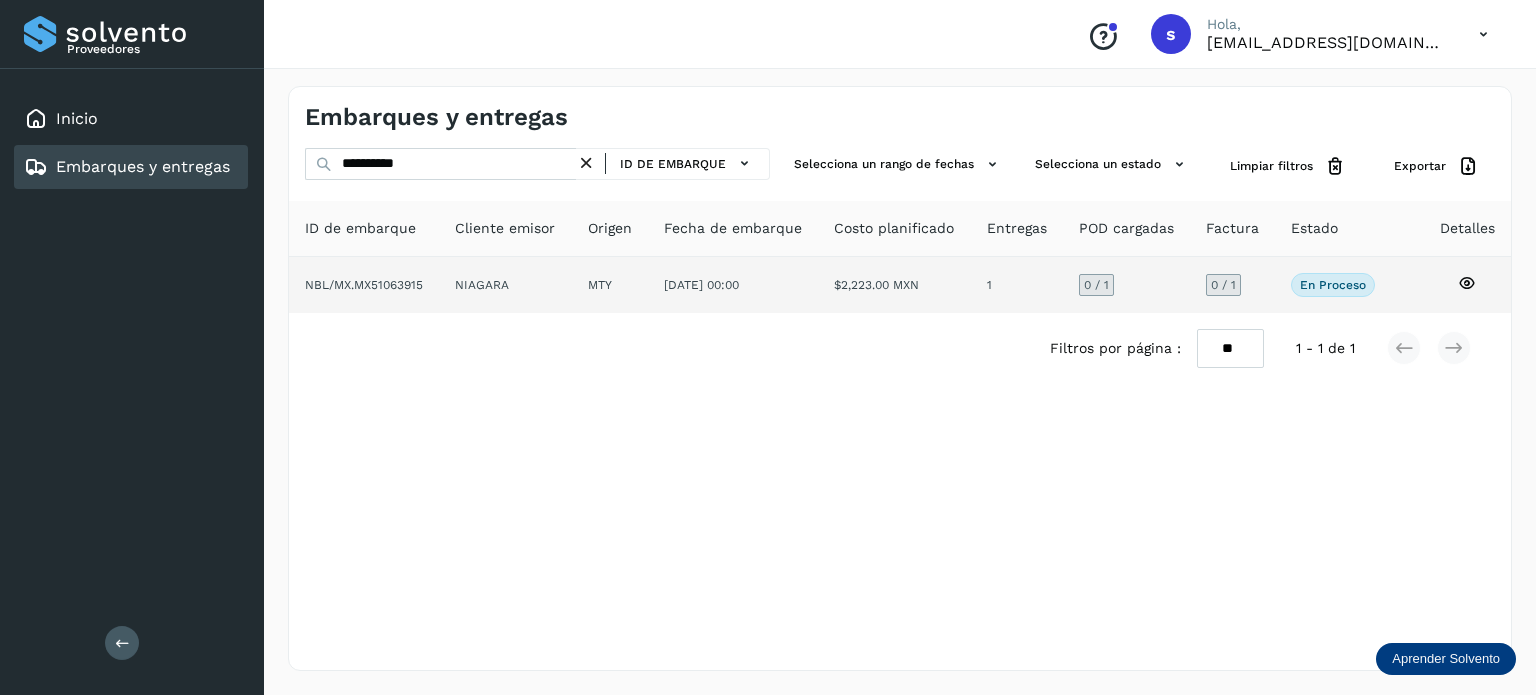 click on "$2,223.00 MXN" 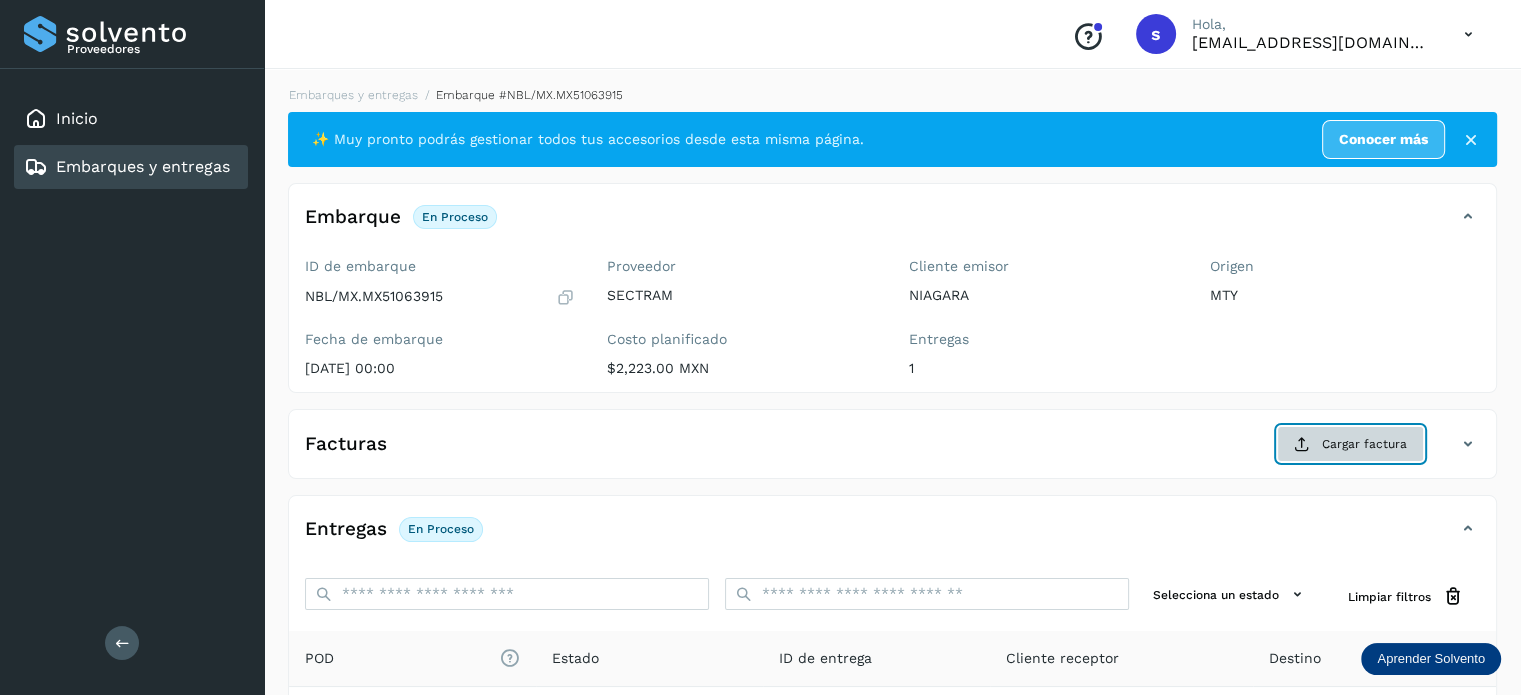 click at bounding box center (1302, 444) 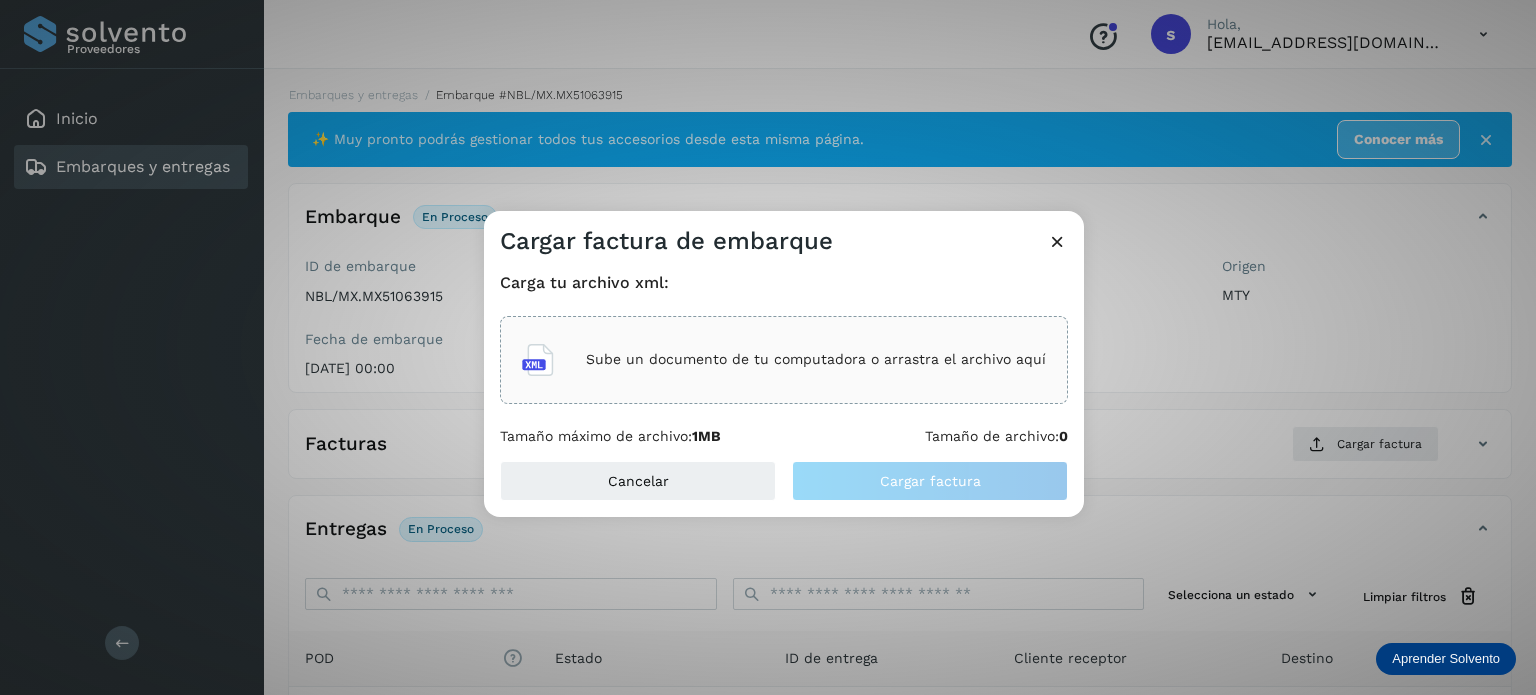 click on "Sube un documento de tu computadora o arrastra el archivo aquí" at bounding box center [816, 359] 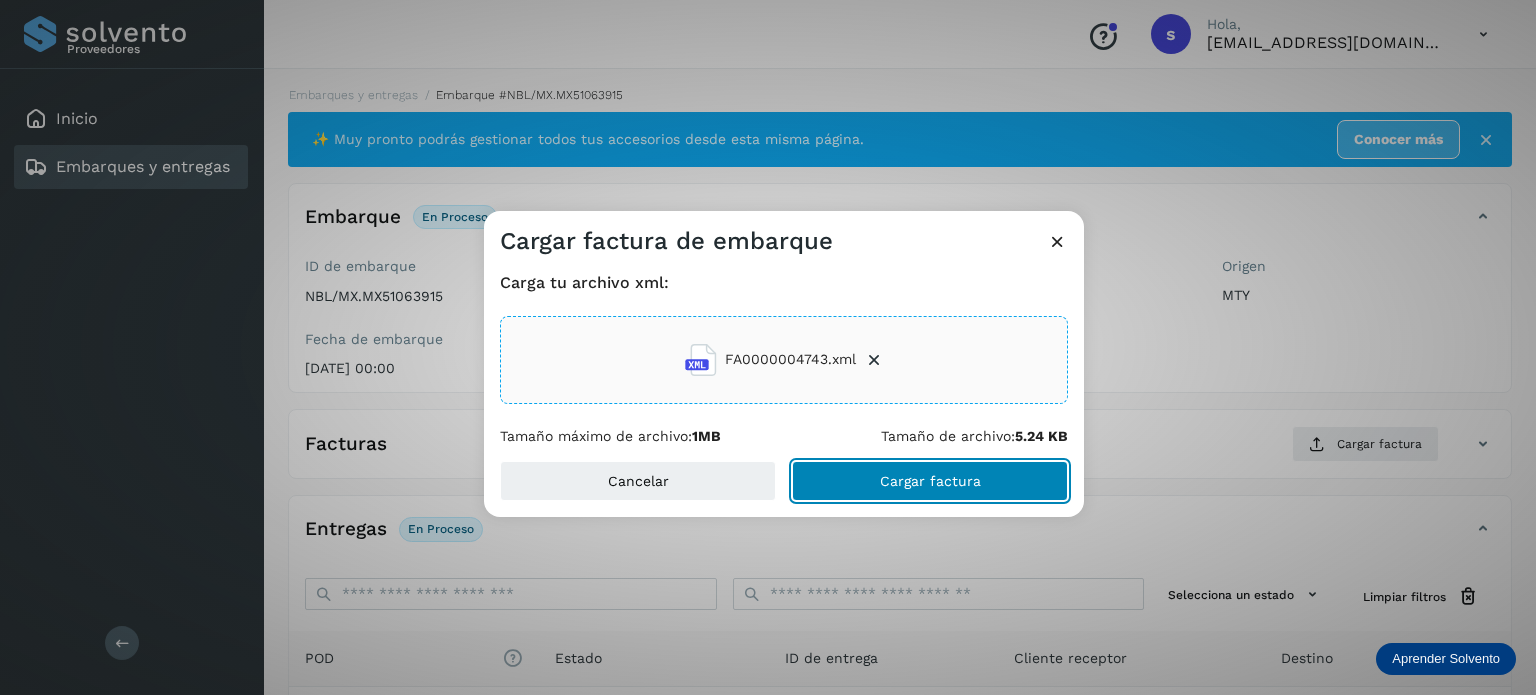 click on "Cargar factura" 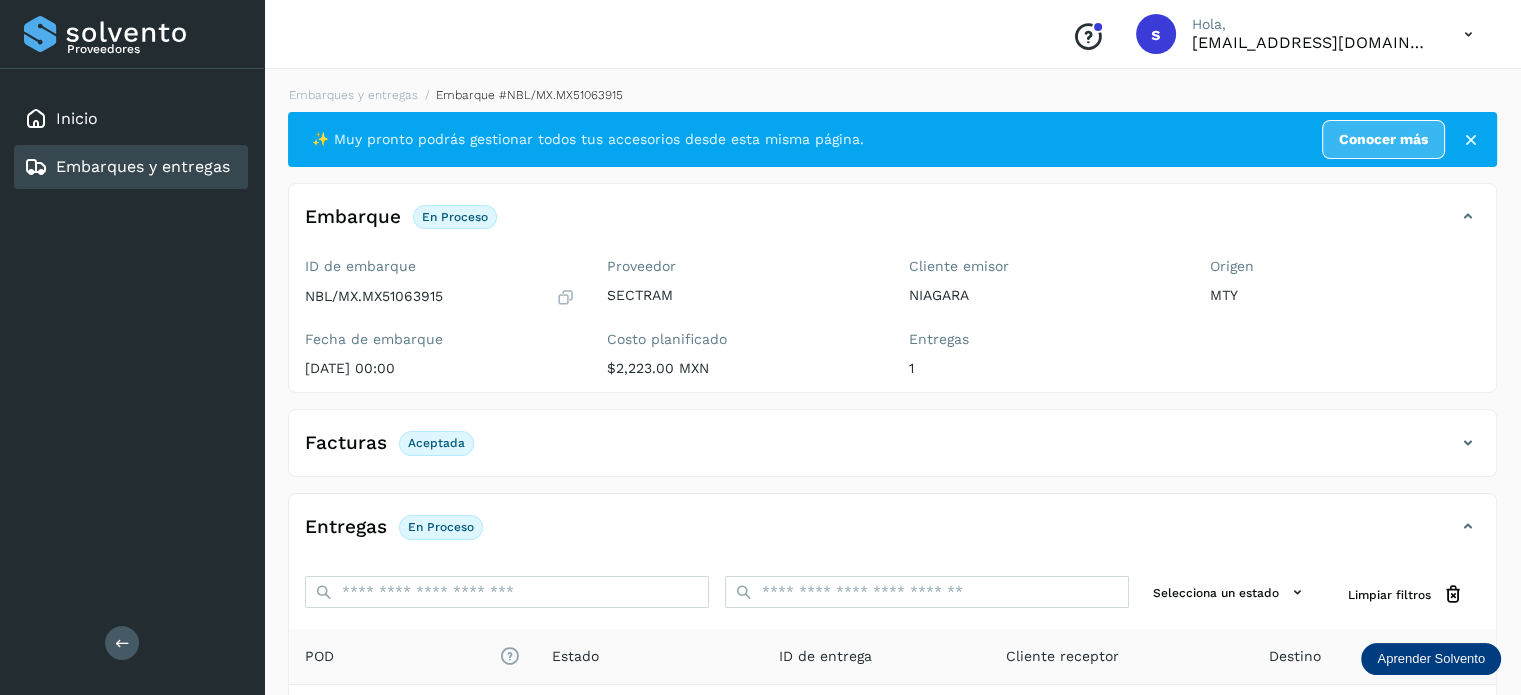 scroll, scrollTop: 250, scrollLeft: 0, axis: vertical 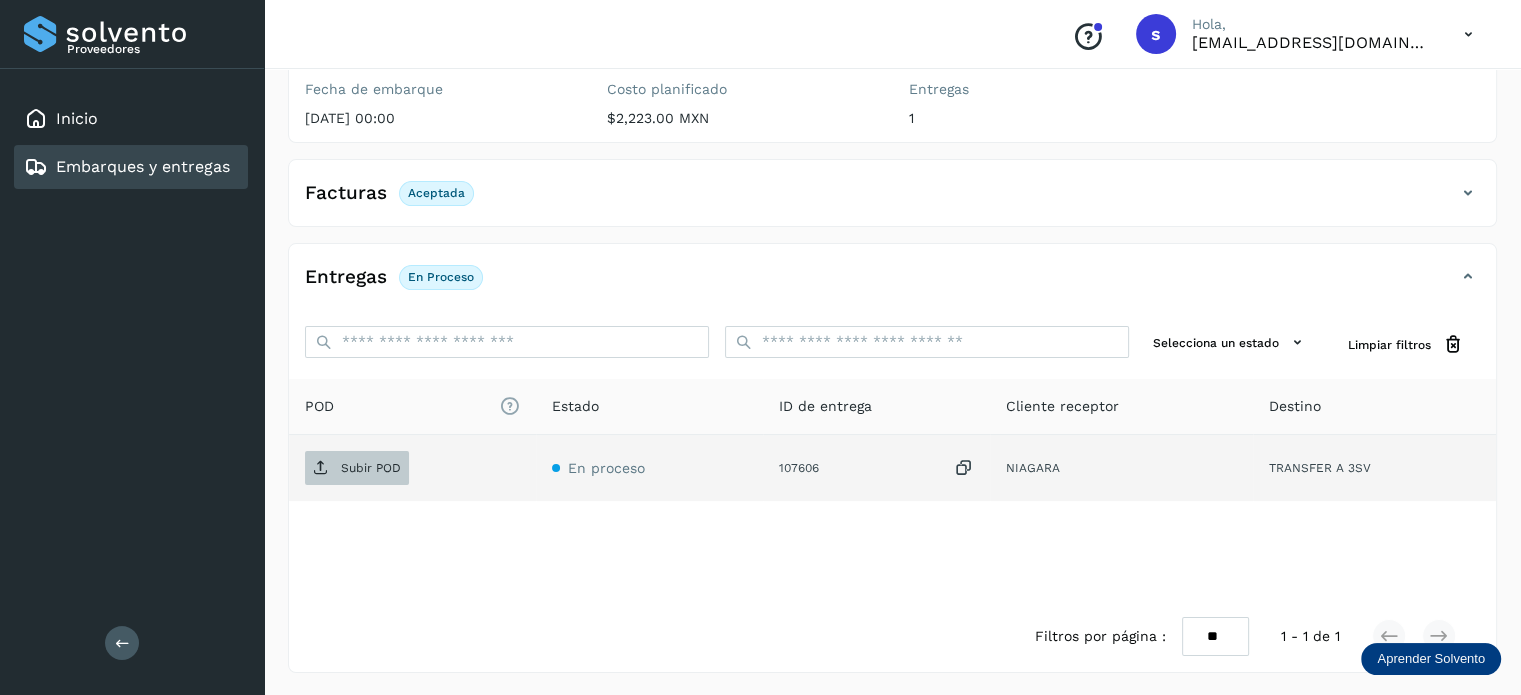 click on "Subir POD" at bounding box center [357, 468] 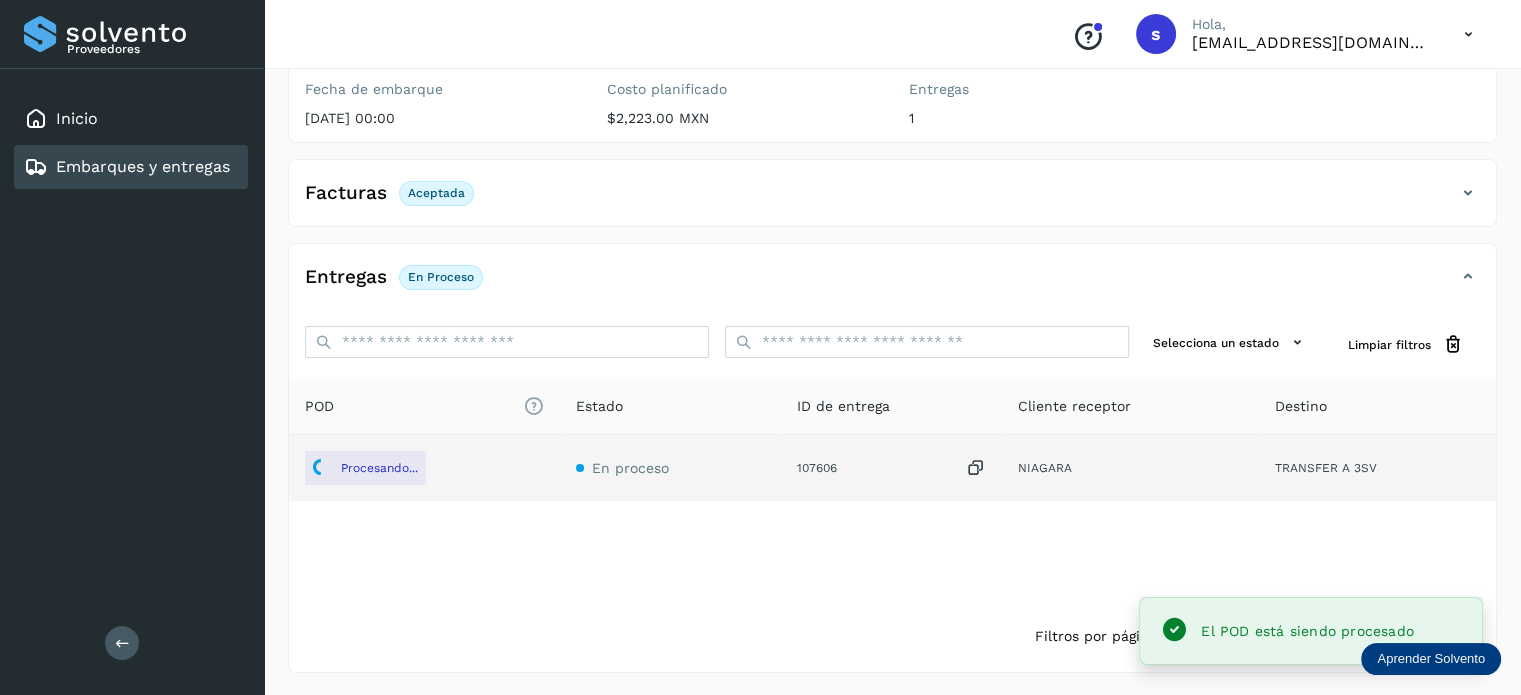 scroll, scrollTop: 0, scrollLeft: 0, axis: both 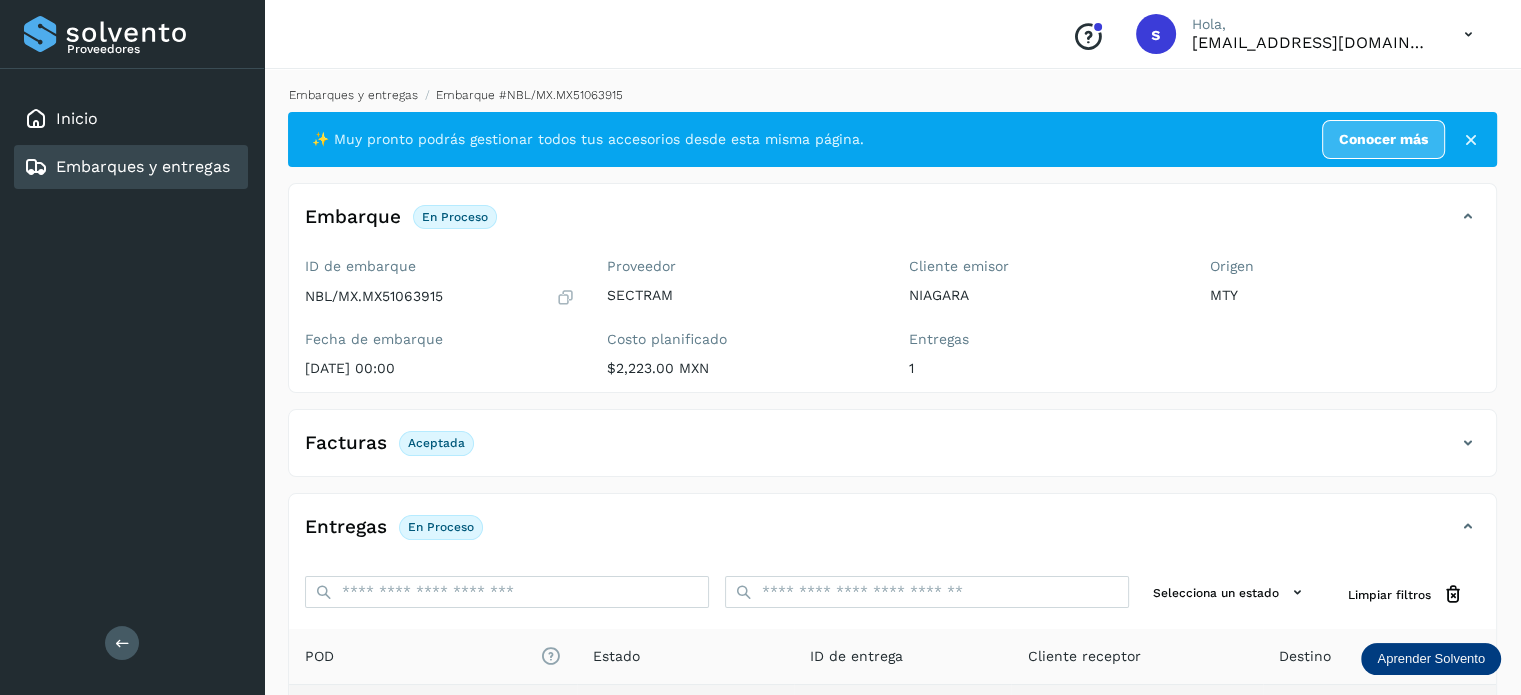 click on "Embarques y entregas" at bounding box center [353, 95] 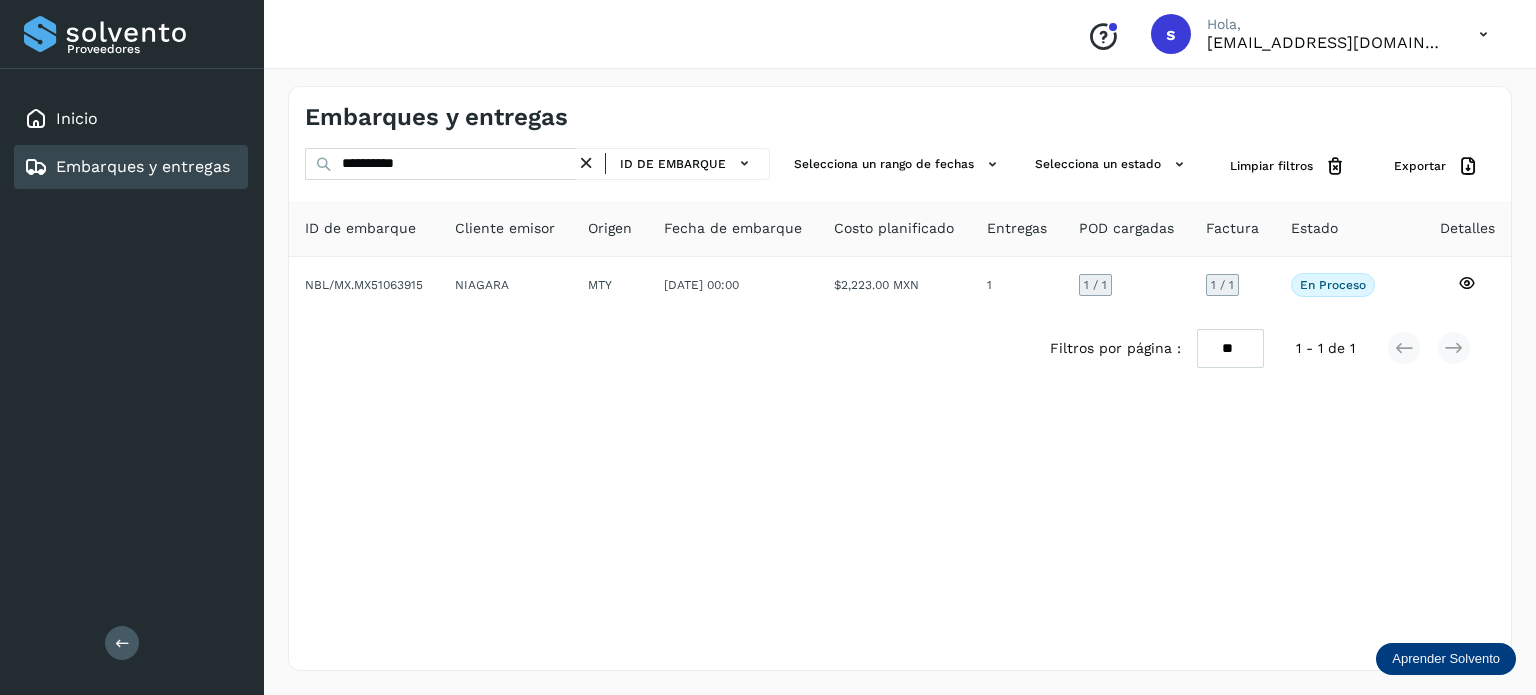 click at bounding box center (586, 163) 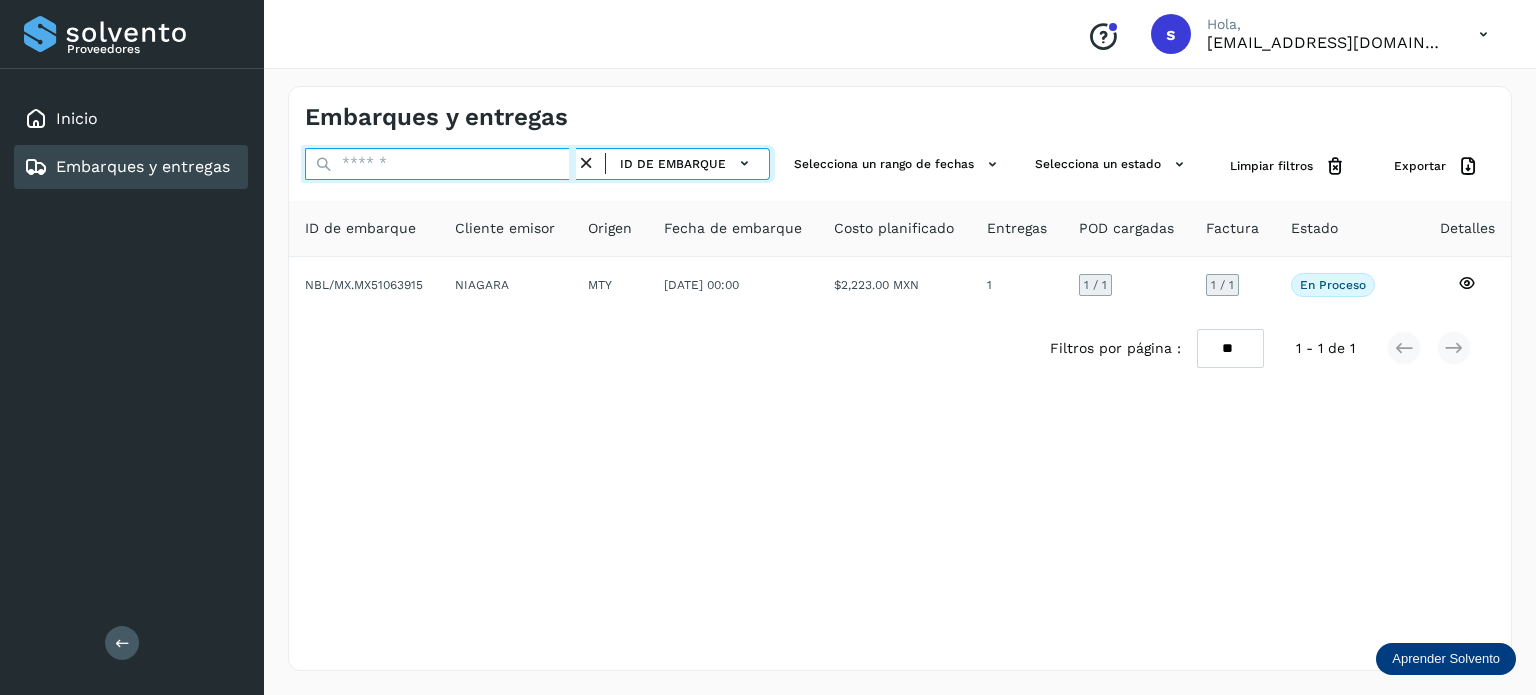 click at bounding box center (440, 164) 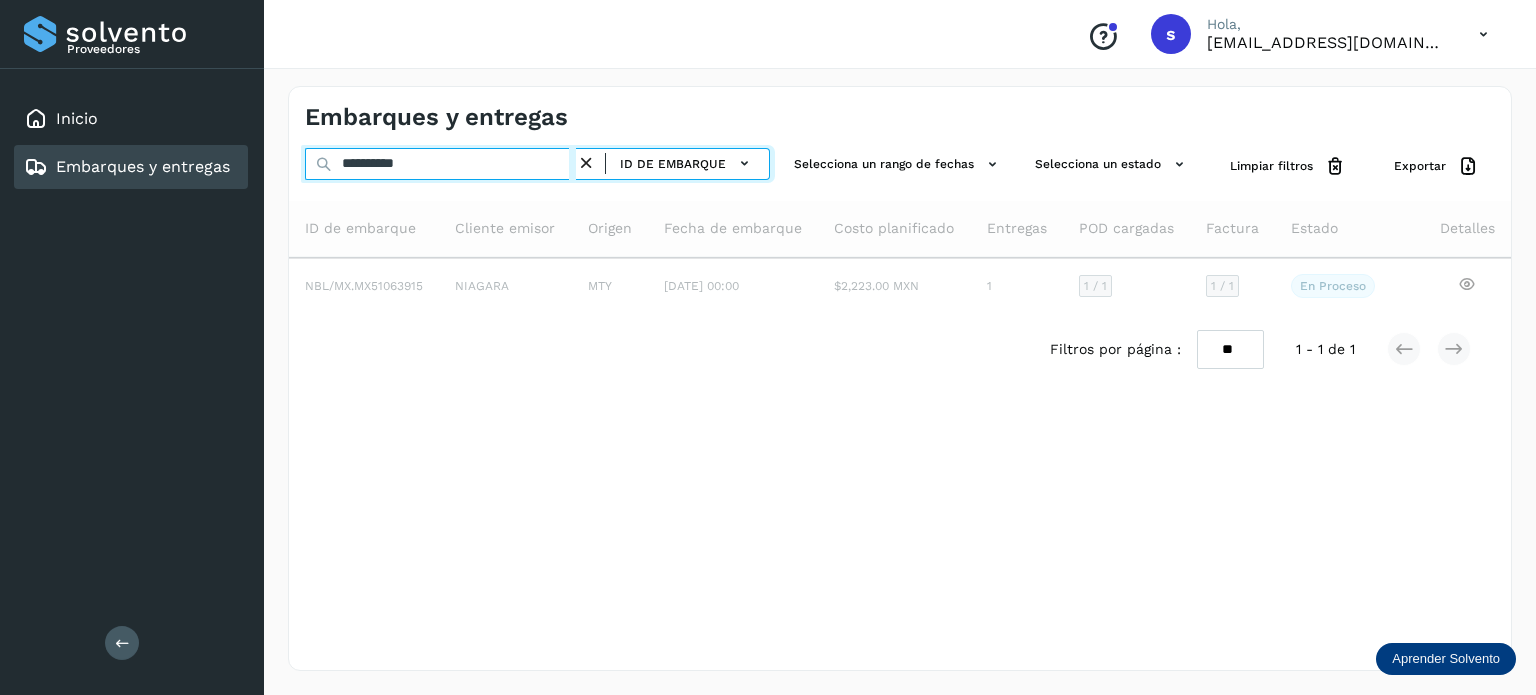 type on "**********" 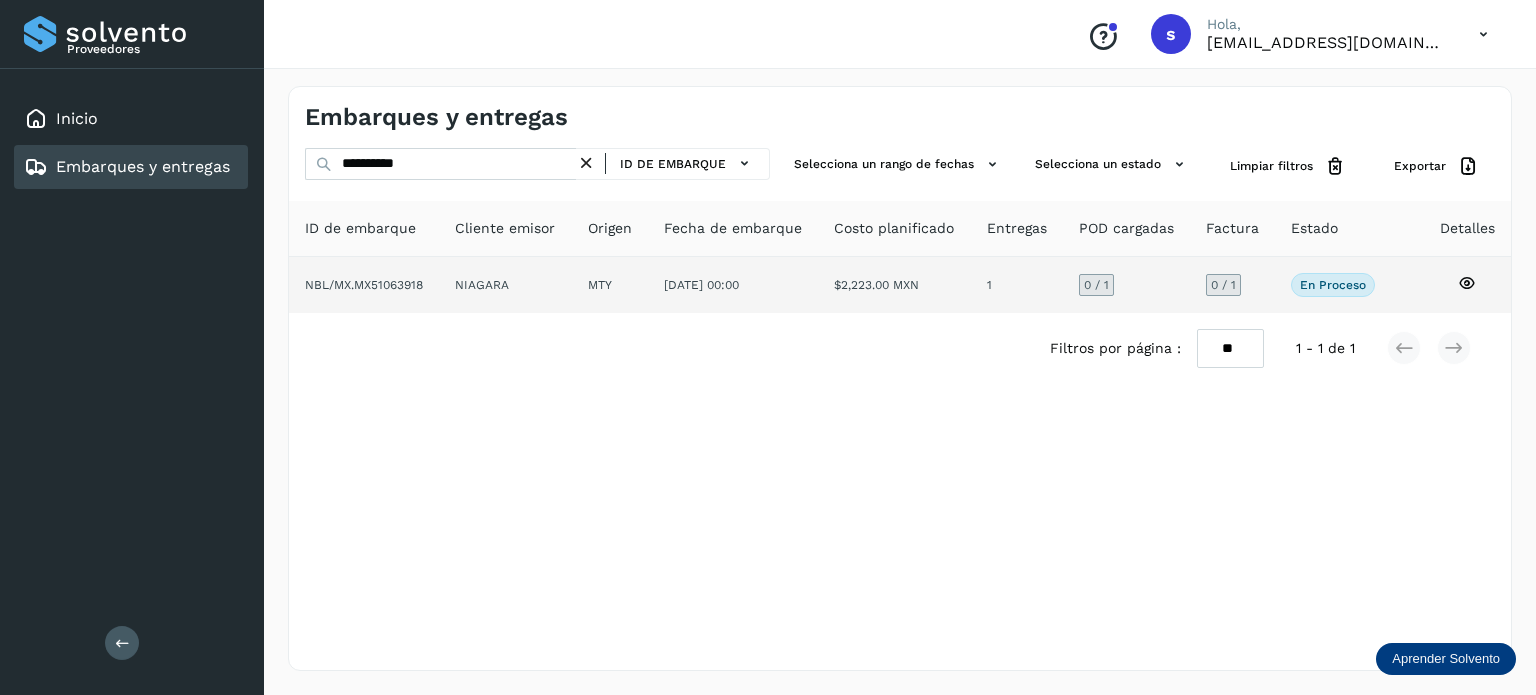 click on "MTY" 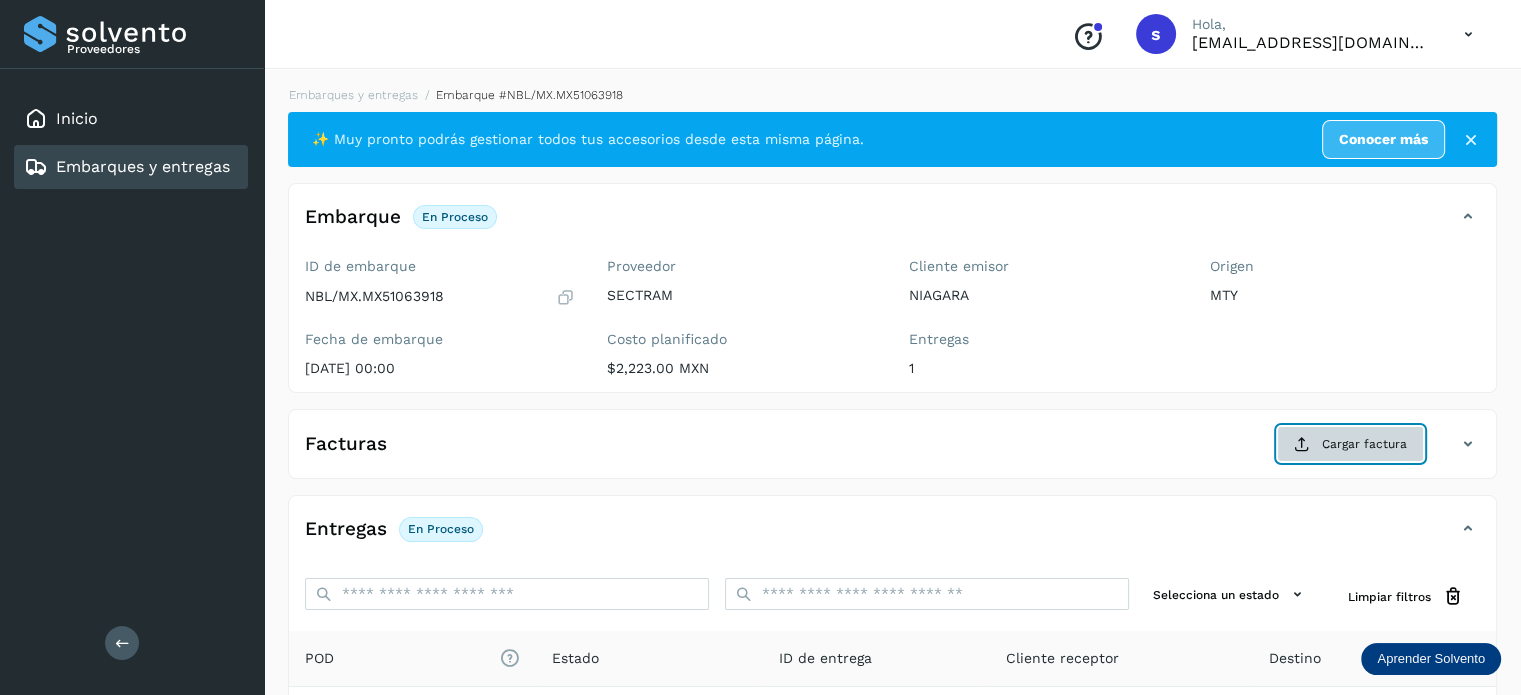 click on "Cargar factura" at bounding box center (1350, 444) 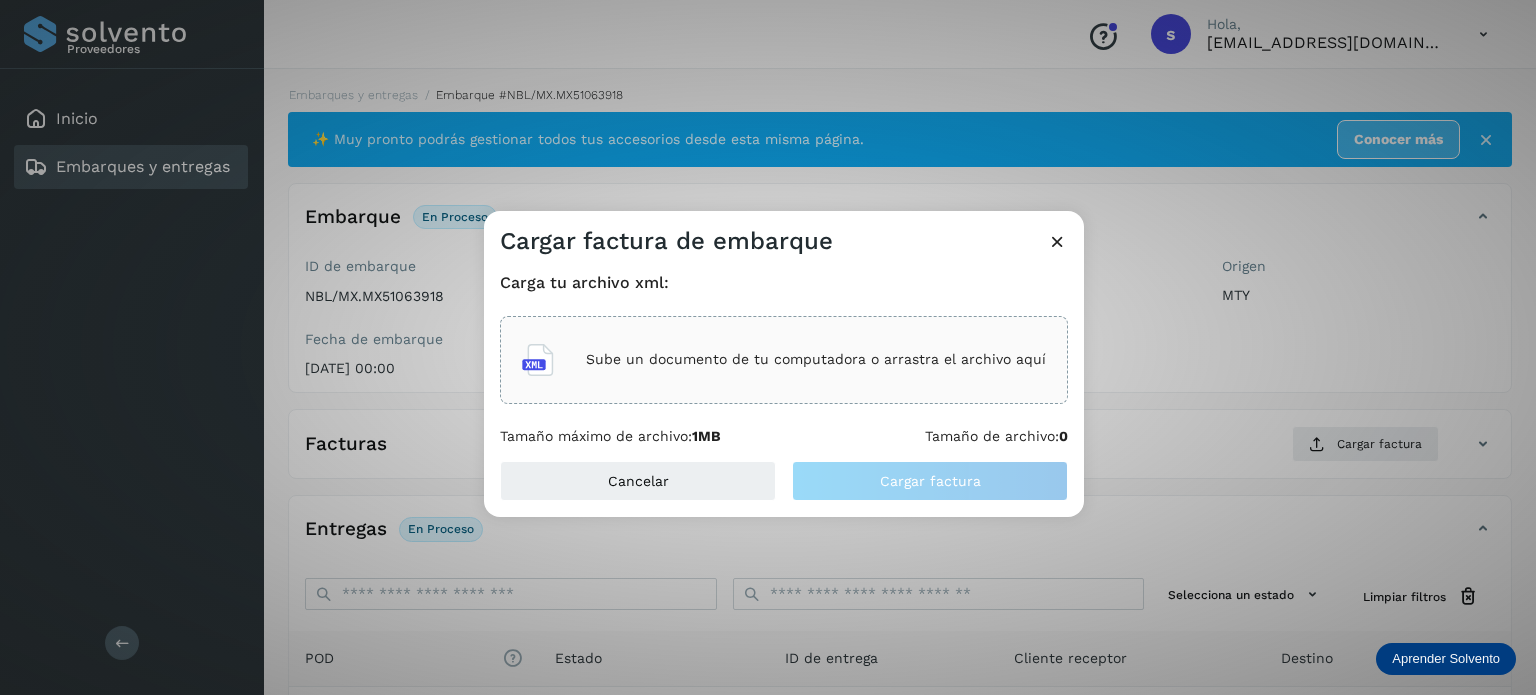 click on "Sube un documento de tu computadora o arrastra el archivo aquí" 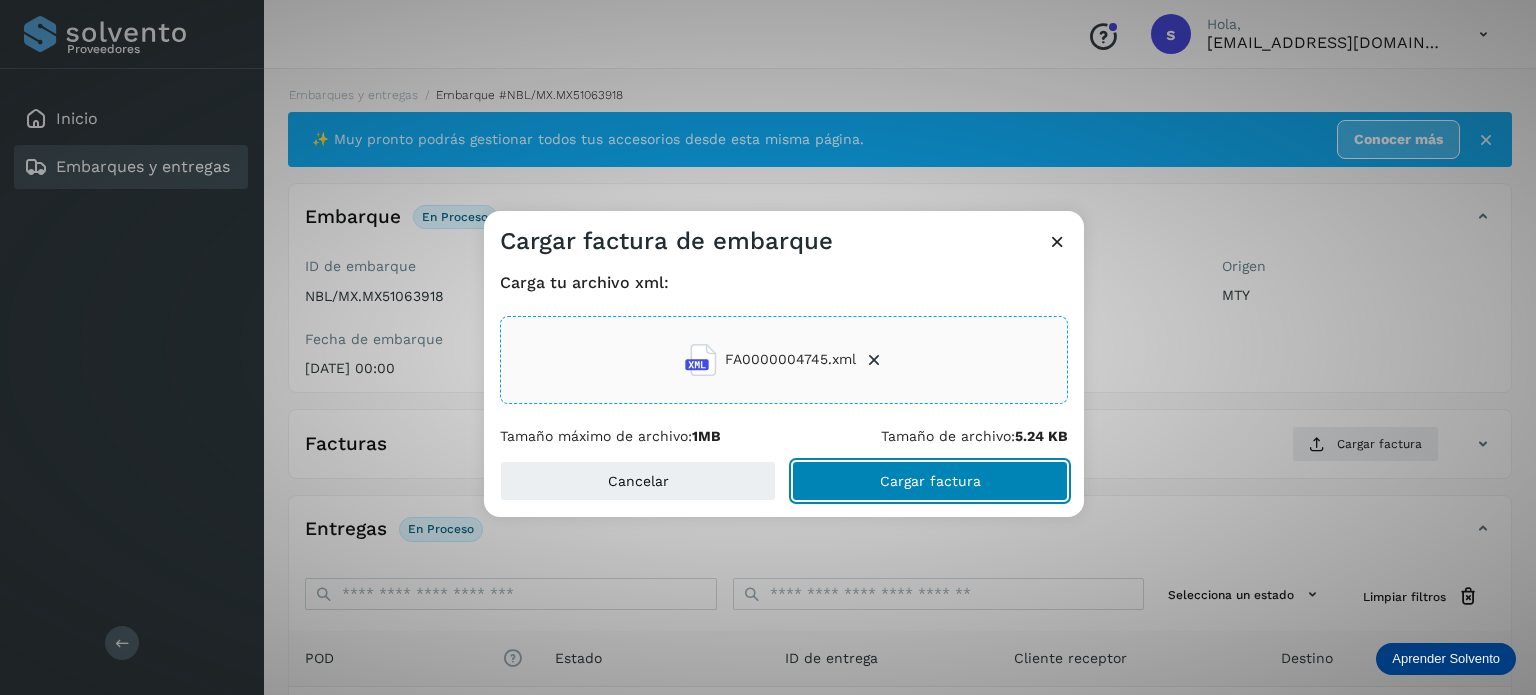 click on "Cargar factura" 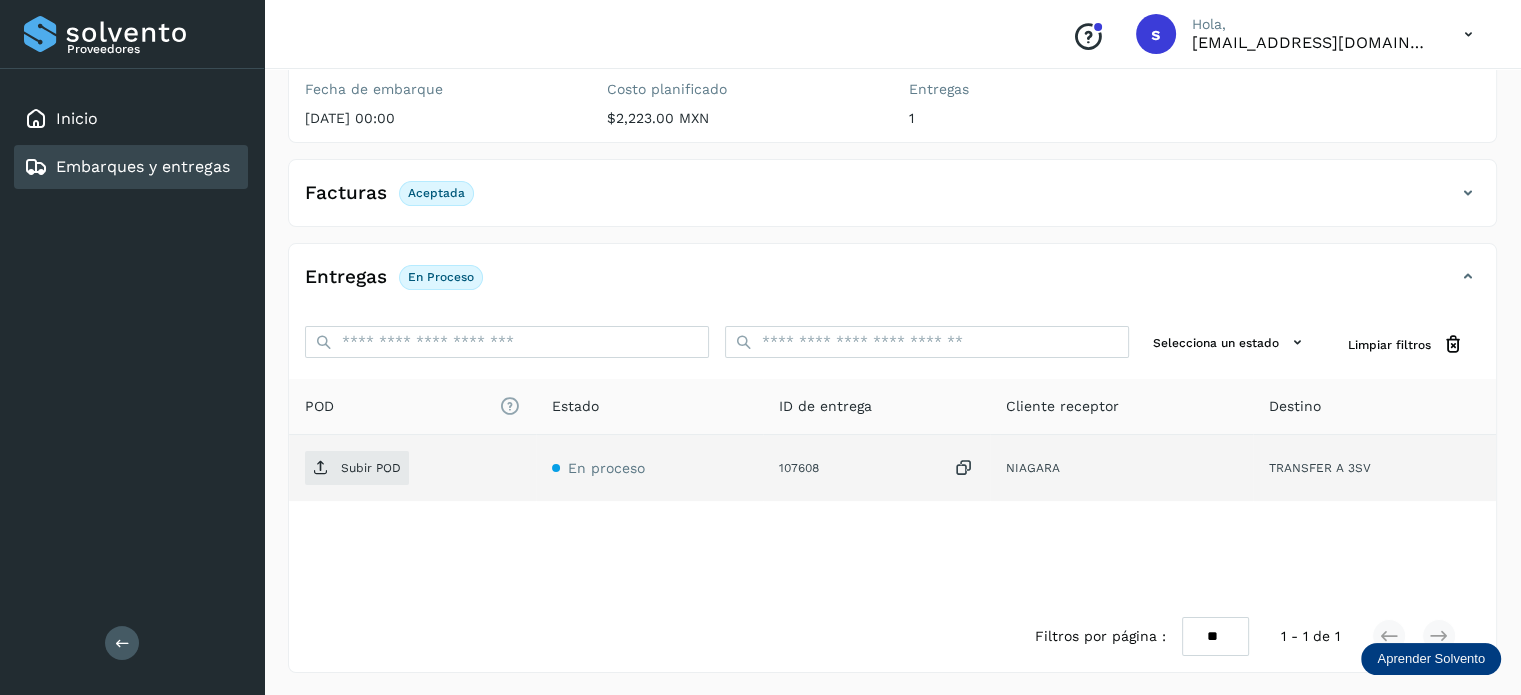 scroll, scrollTop: 249, scrollLeft: 0, axis: vertical 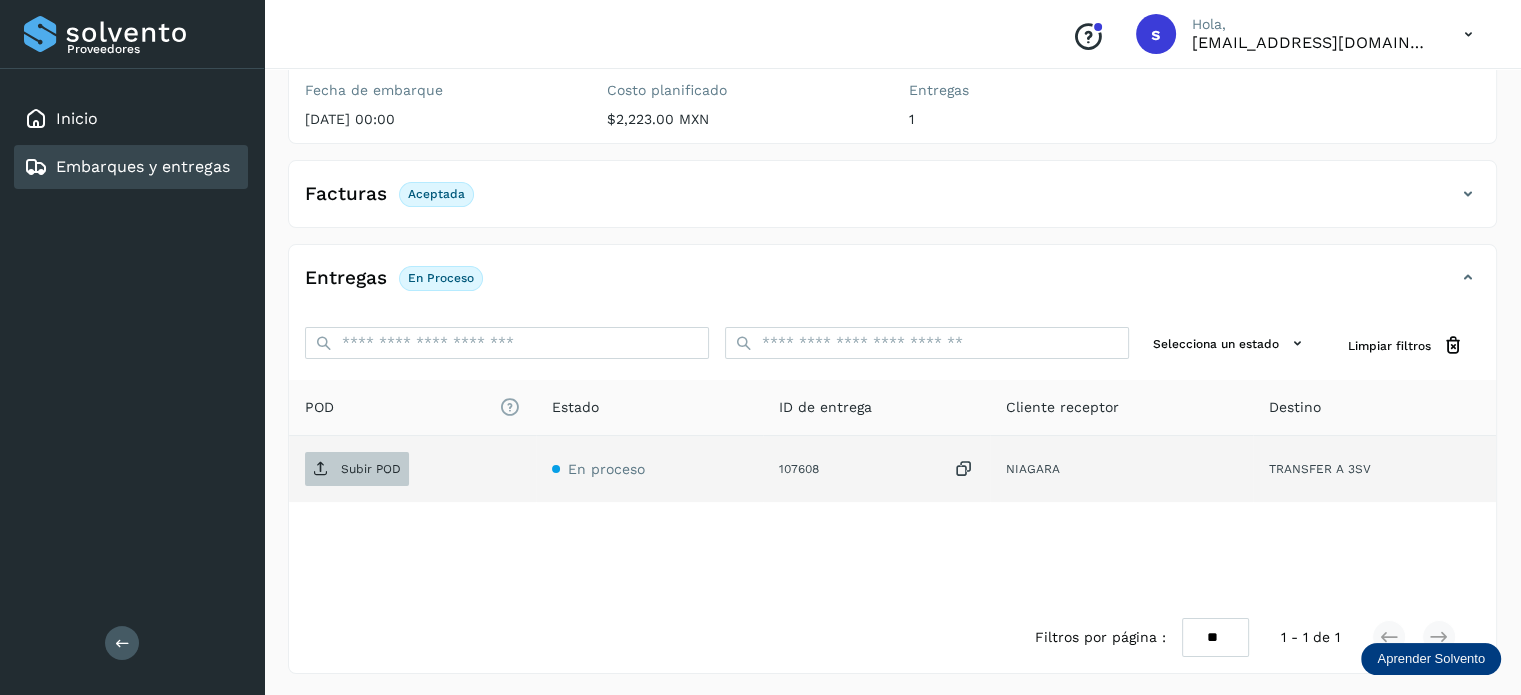 click on "Subir POD" at bounding box center [357, 469] 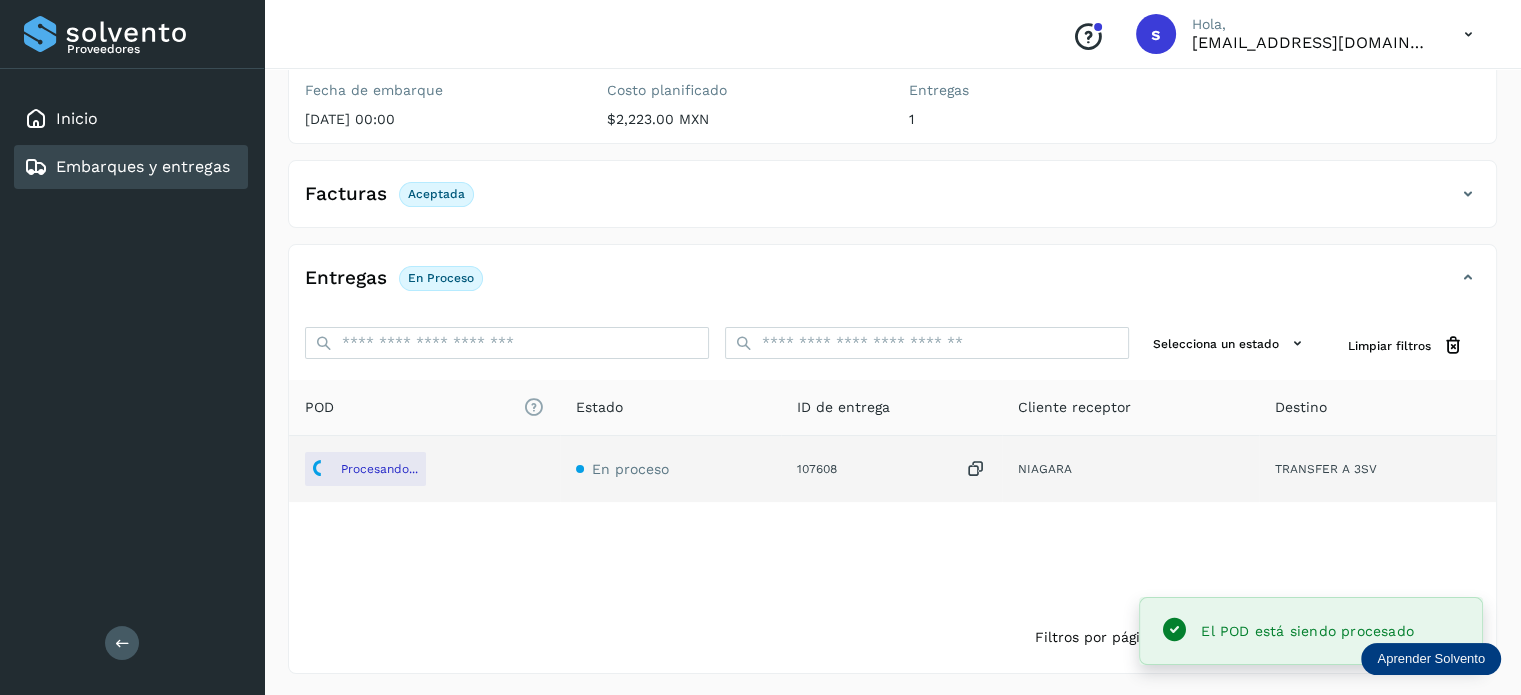 scroll, scrollTop: 0, scrollLeft: 0, axis: both 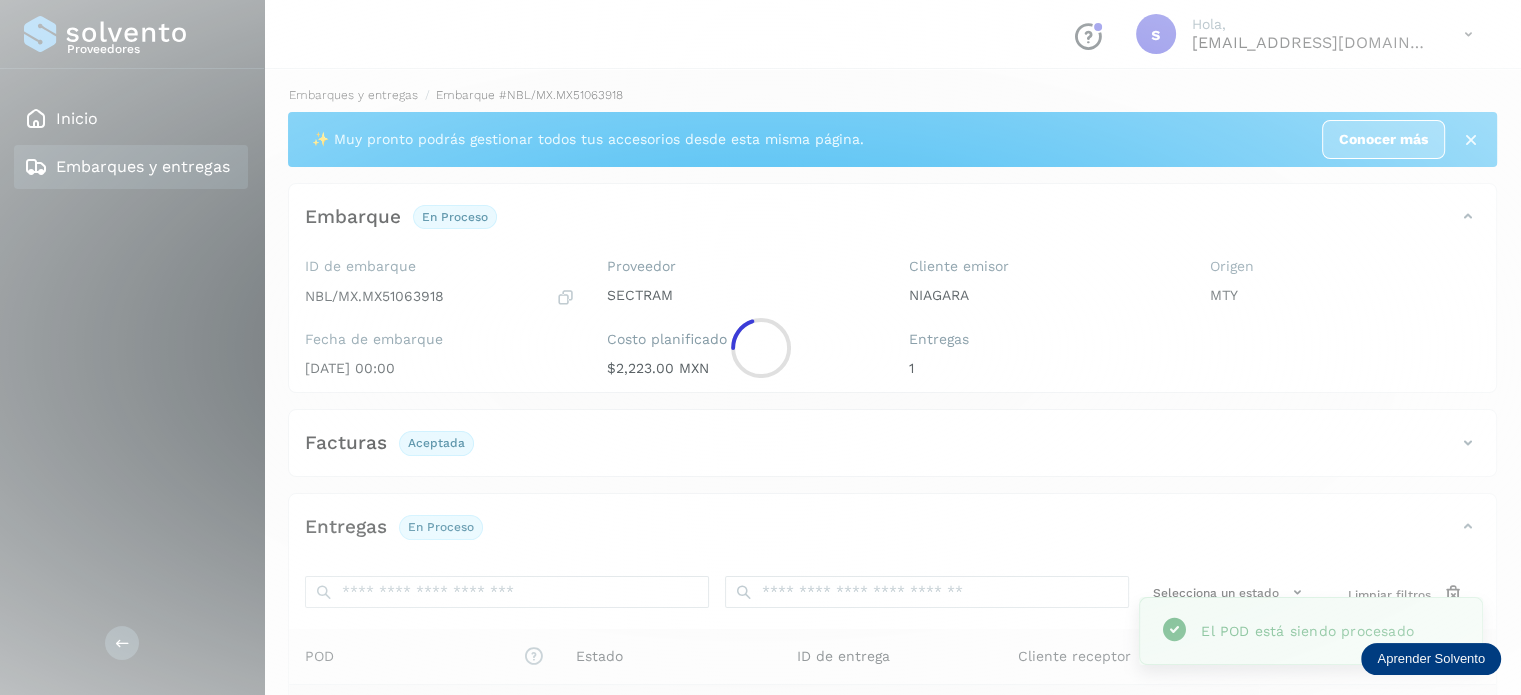 click 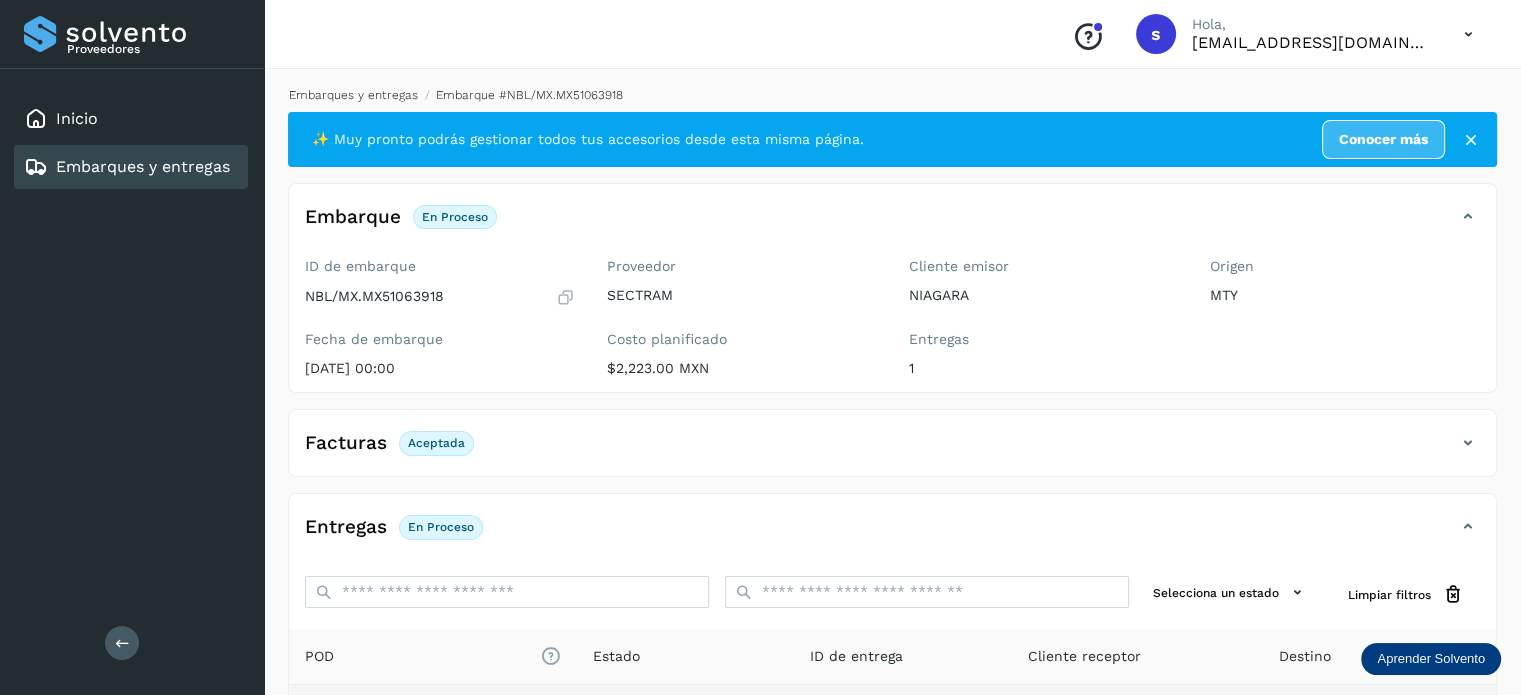 click on "Embarques y entregas" at bounding box center (353, 95) 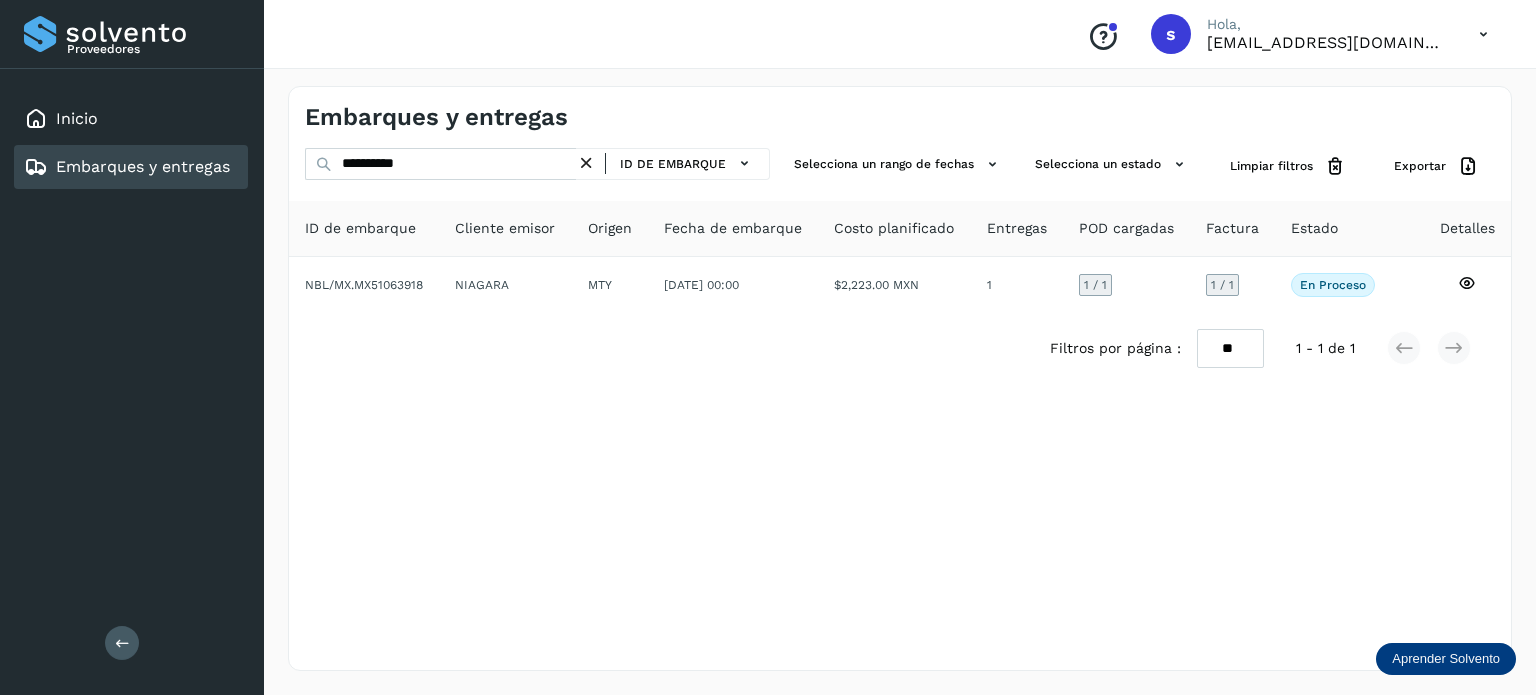 click at bounding box center [586, 163] 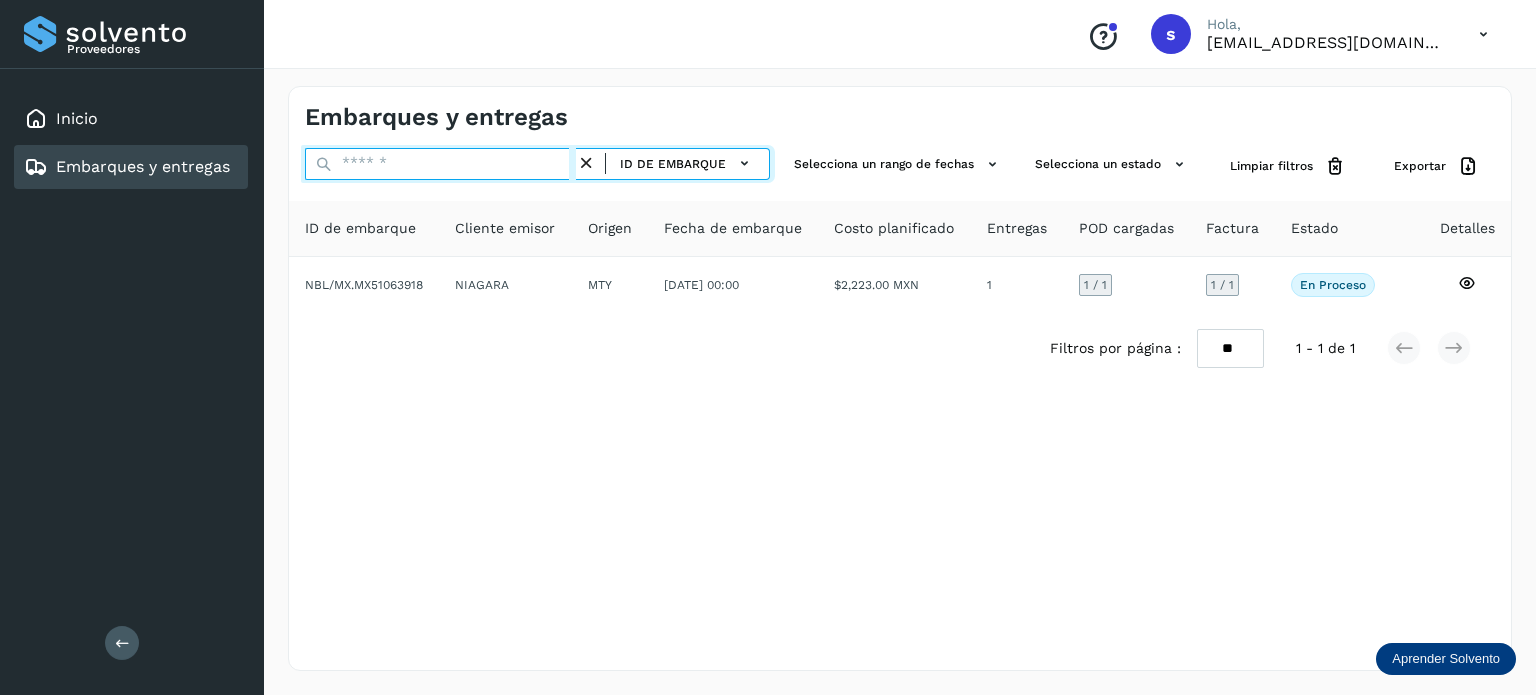 click at bounding box center [440, 164] 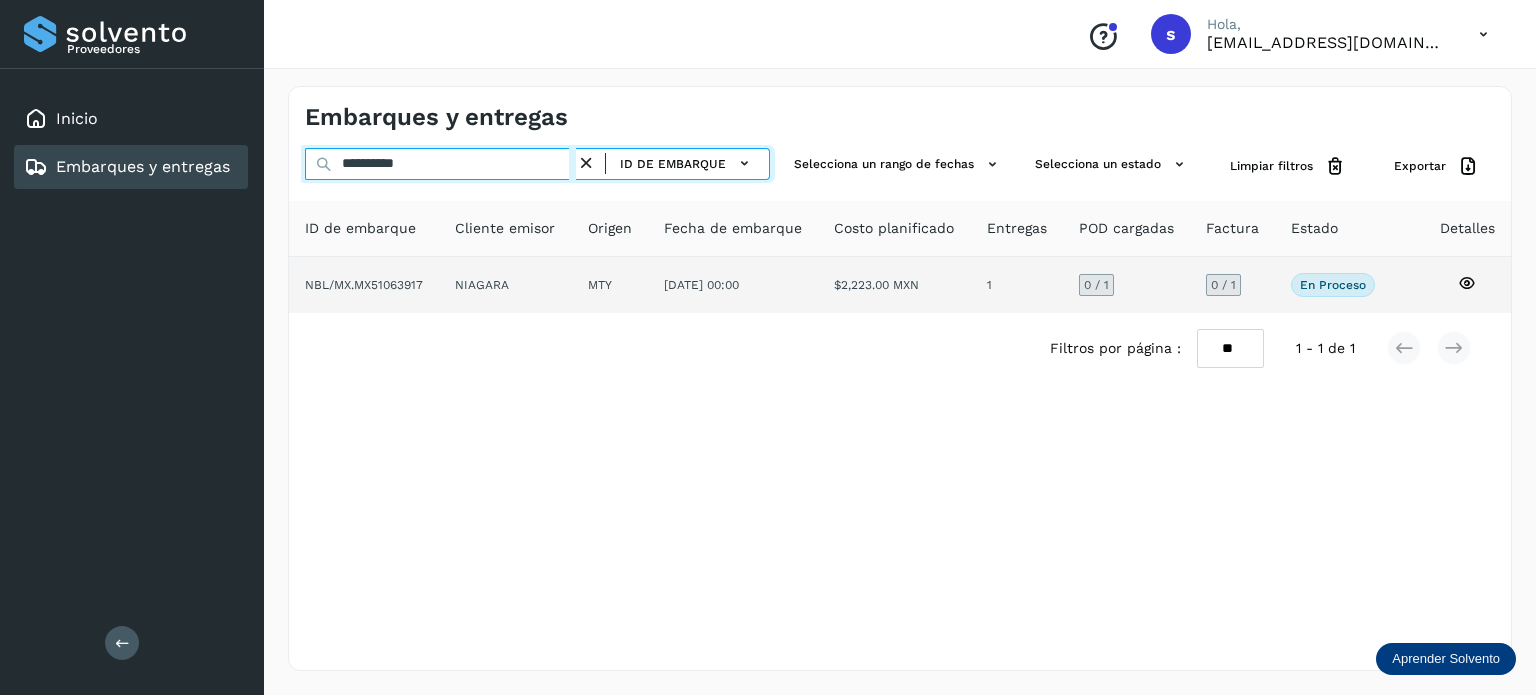 type on "**********" 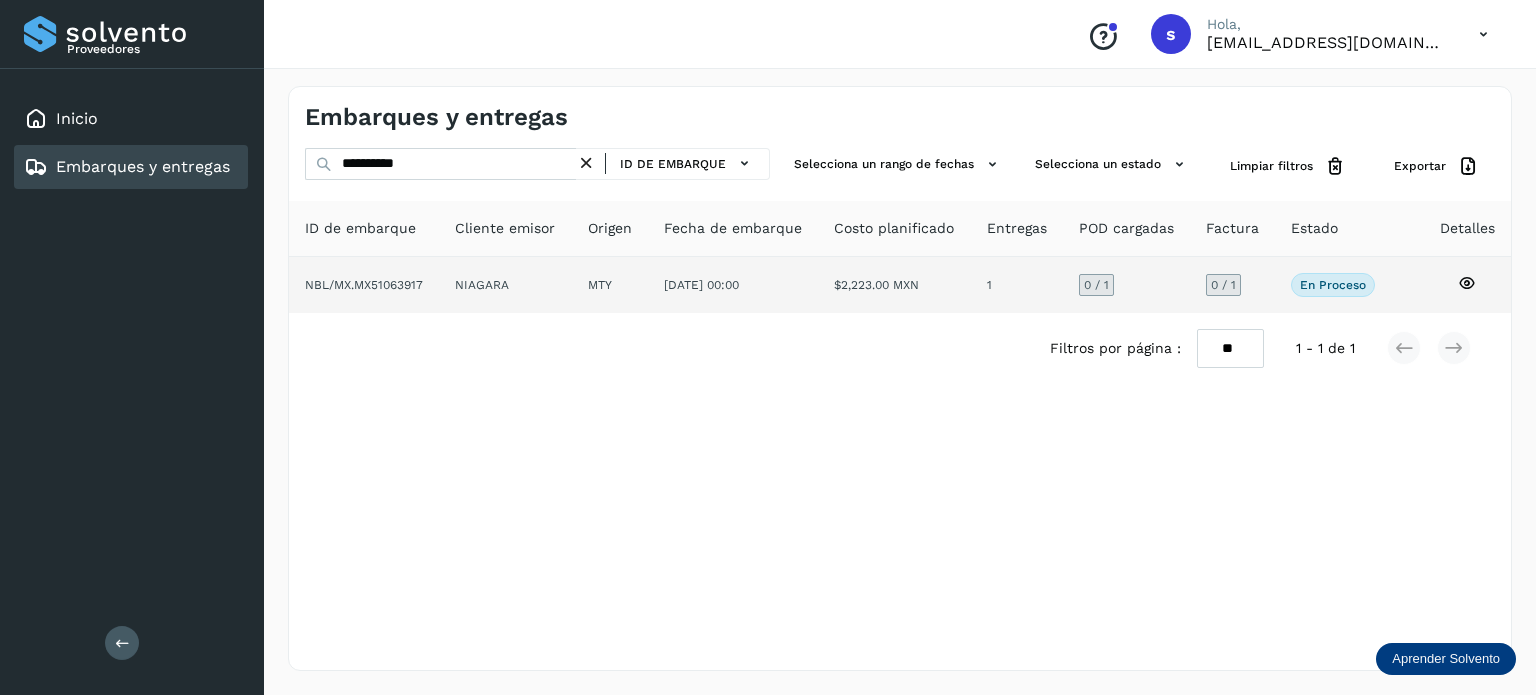 click on "NIAGARA" 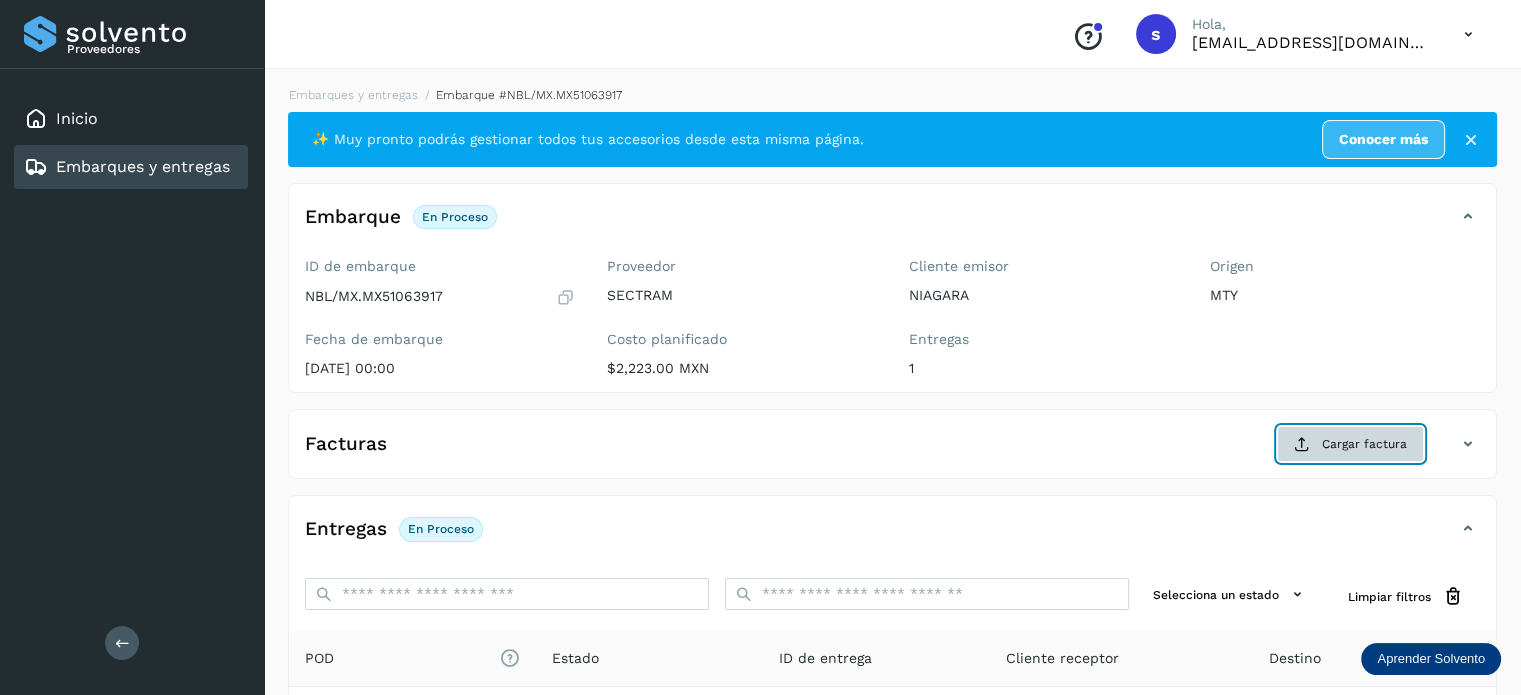 click on "Cargar factura" at bounding box center [1350, 444] 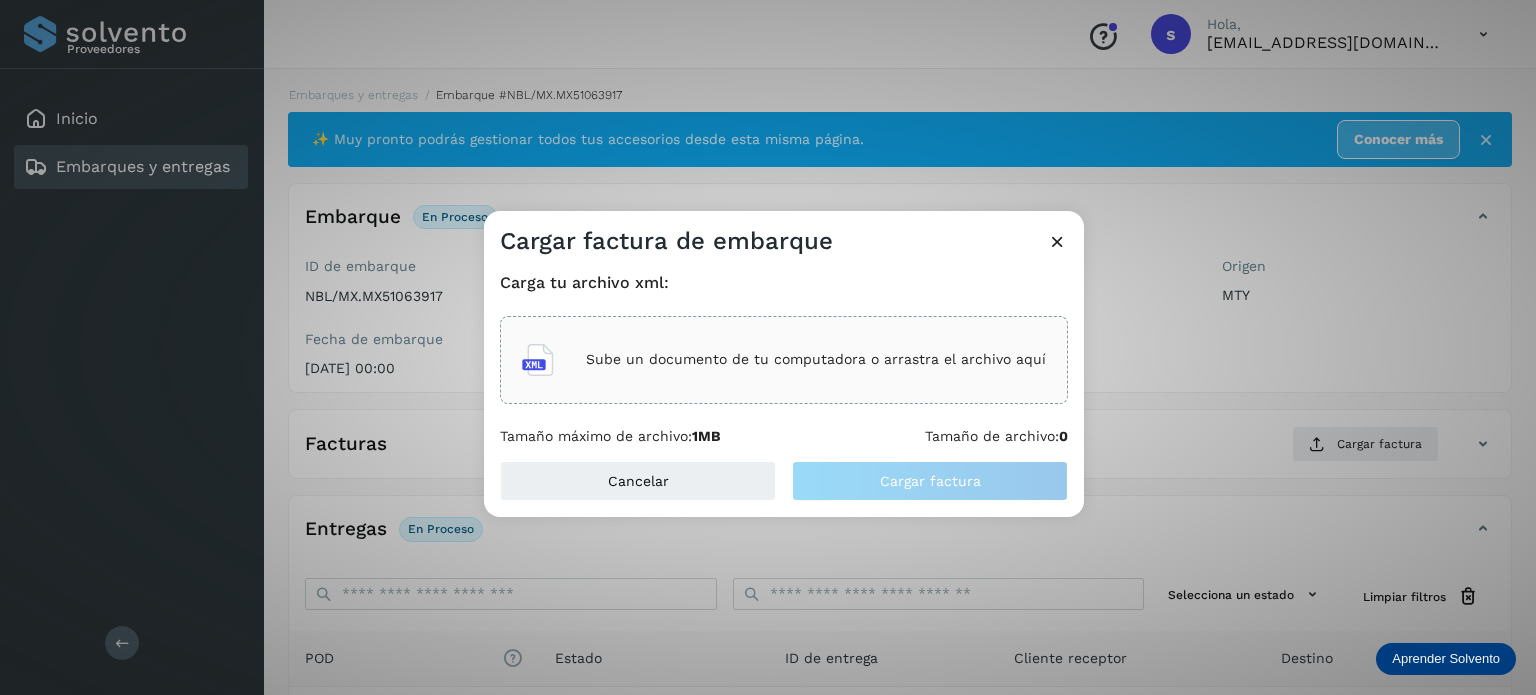 click on "Sube un documento de tu computadora o arrastra el archivo aquí" at bounding box center [816, 359] 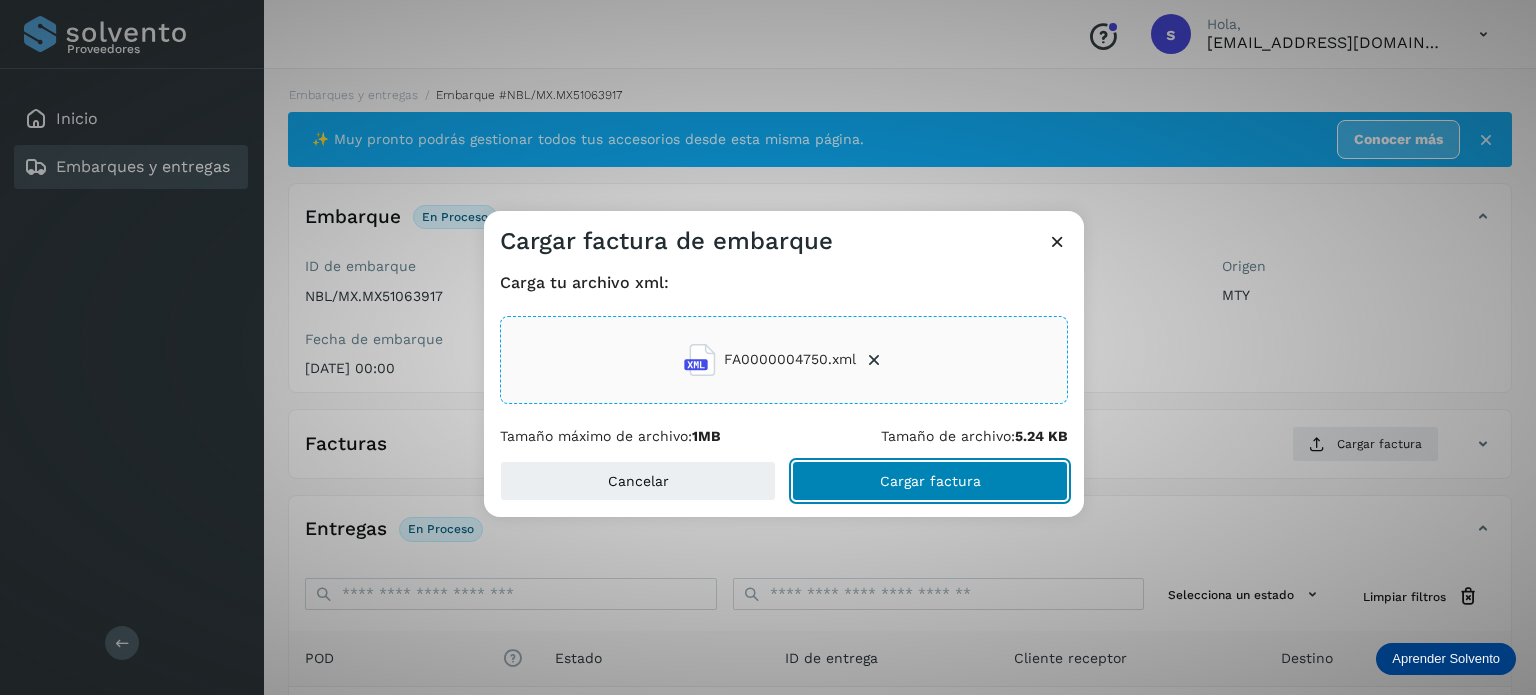 click on "Cargar factura" 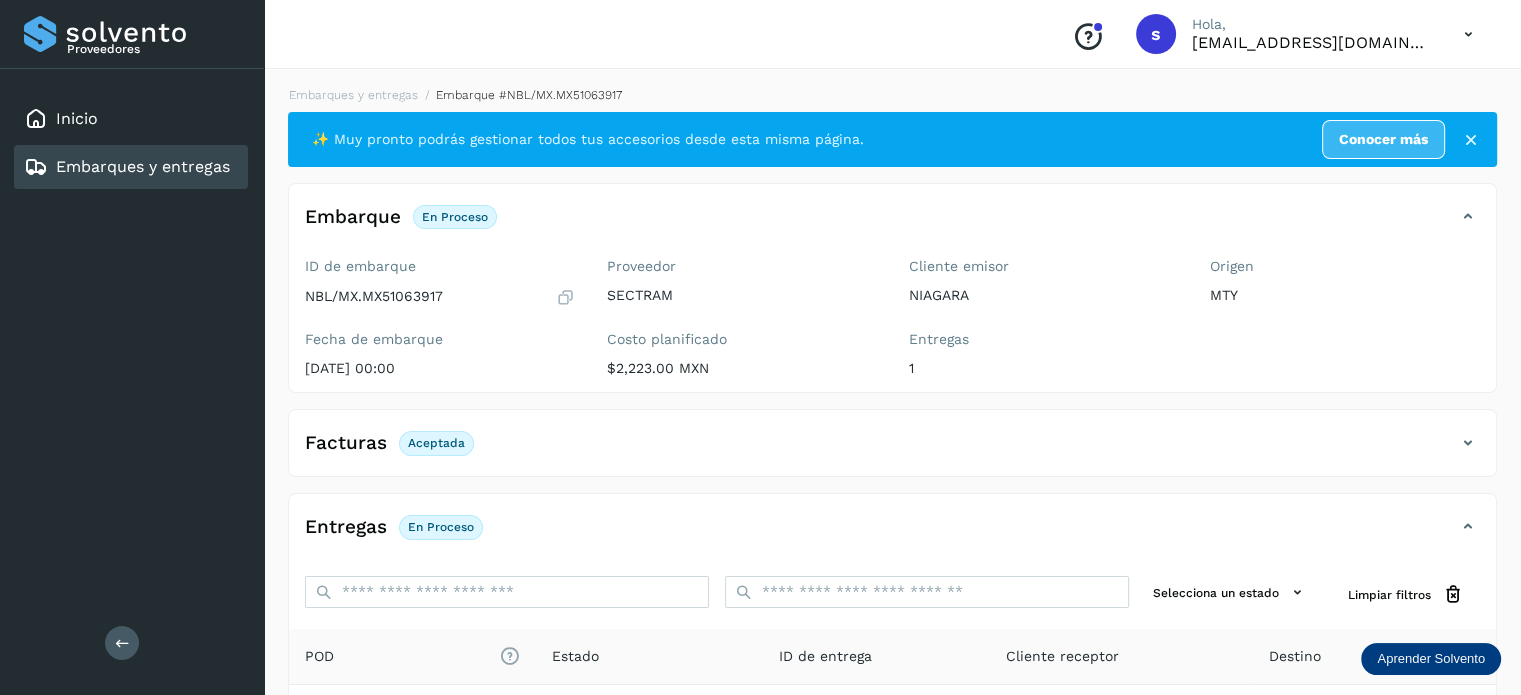 scroll, scrollTop: 250, scrollLeft: 0, axis: vertical 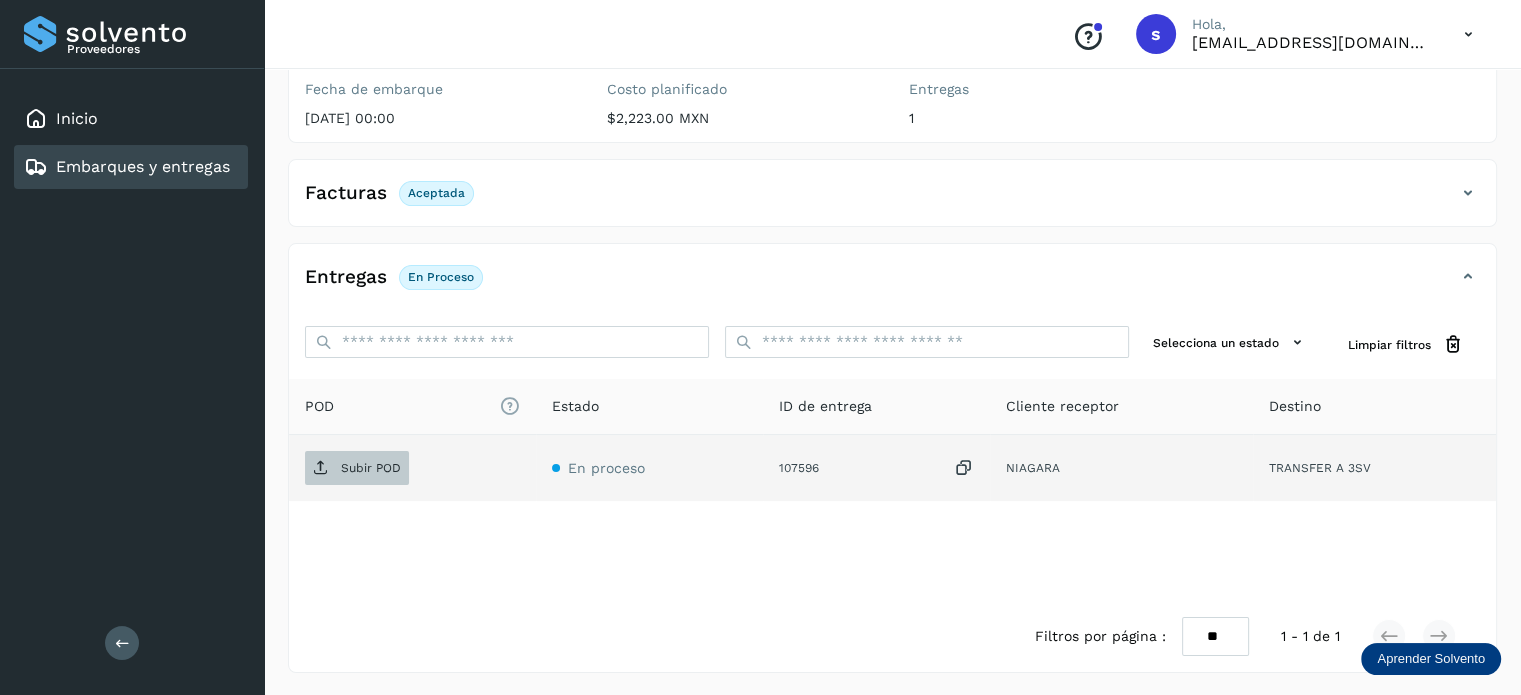 click on "Subir POD" at bounding box center (357, 468) 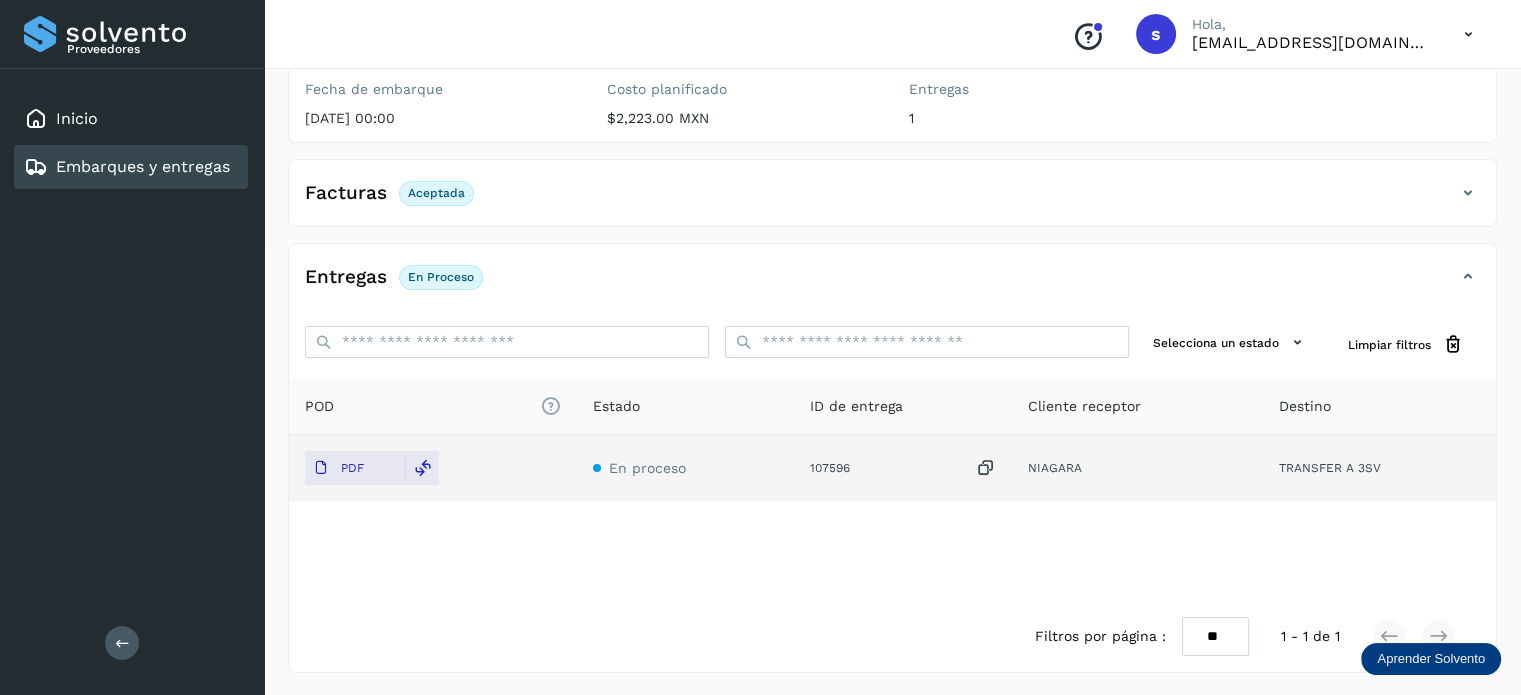 scroll, scrollTop: 0, scrollLeft: 0, axis: both 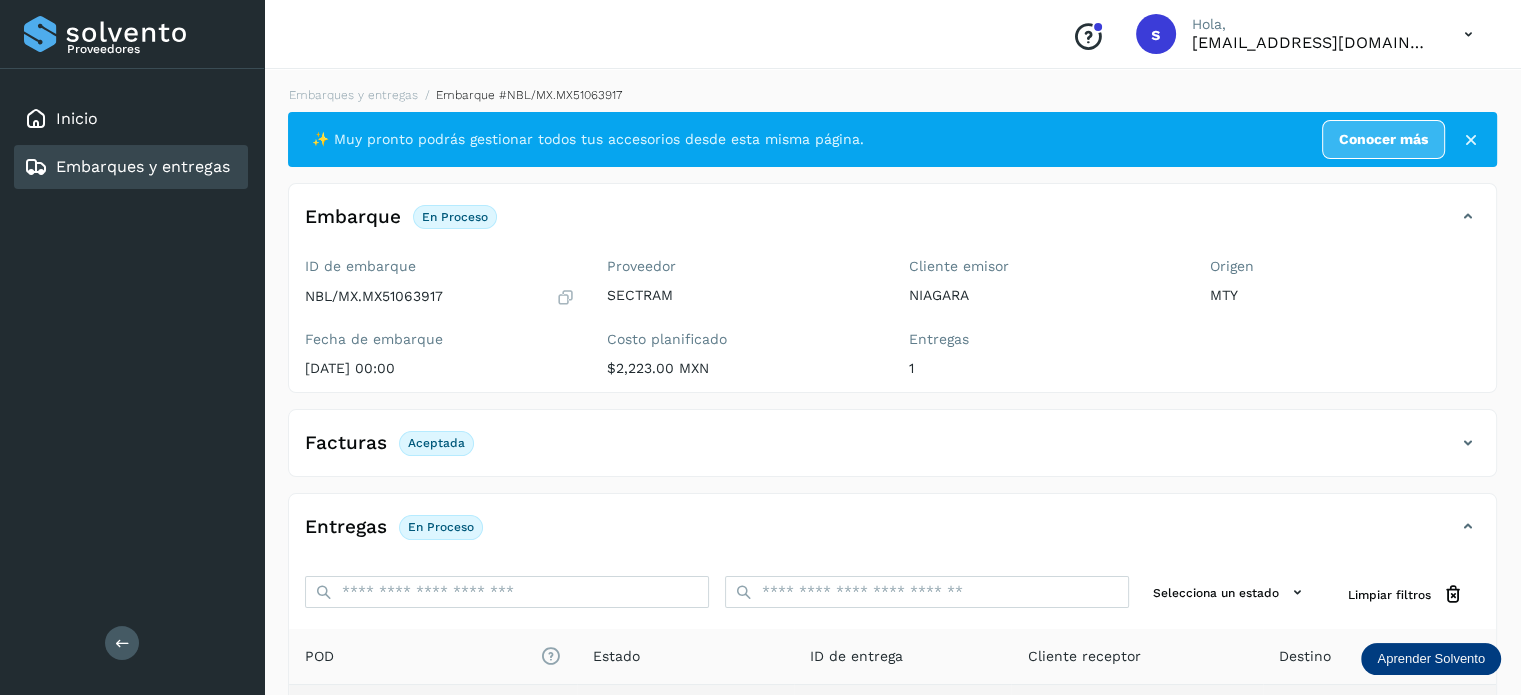 click on "Embarques y entregas" 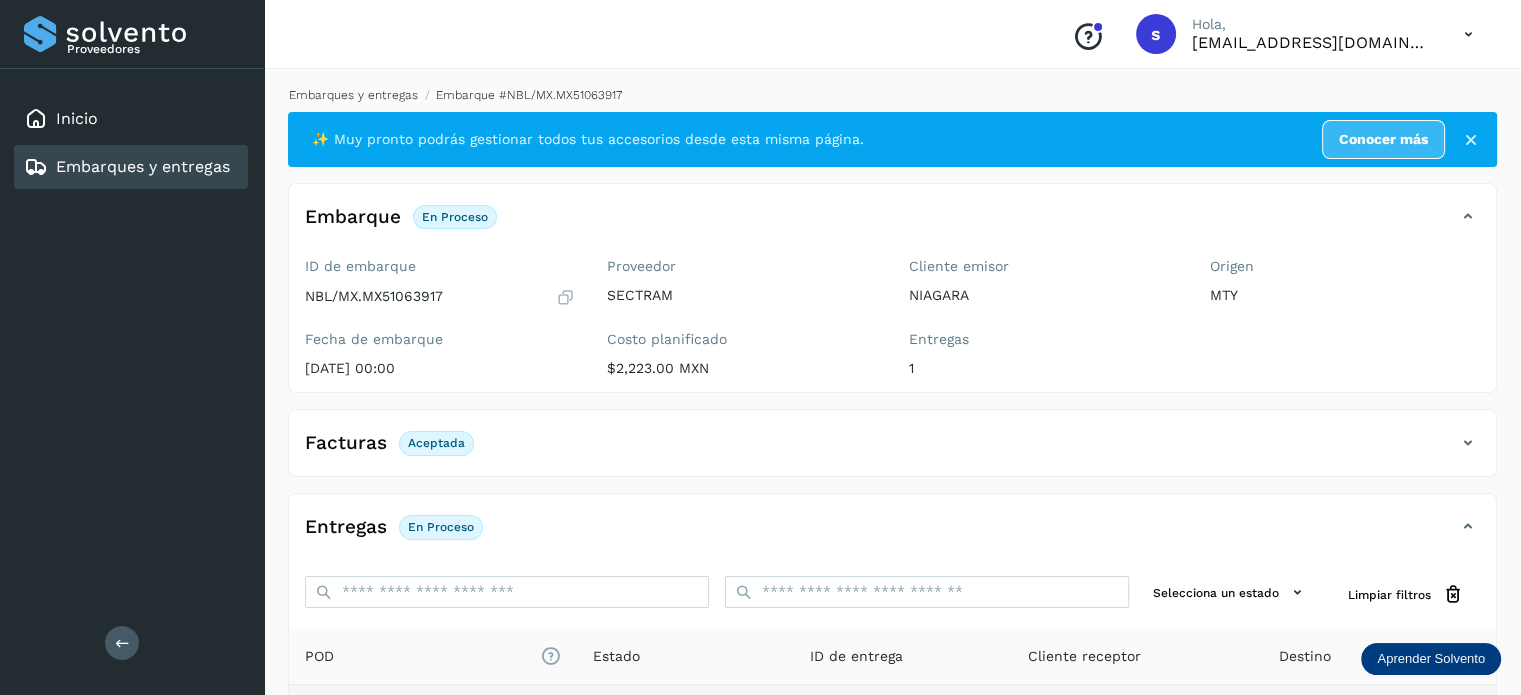 click on "Embarques y entregas" at bounding box center (353, 95) 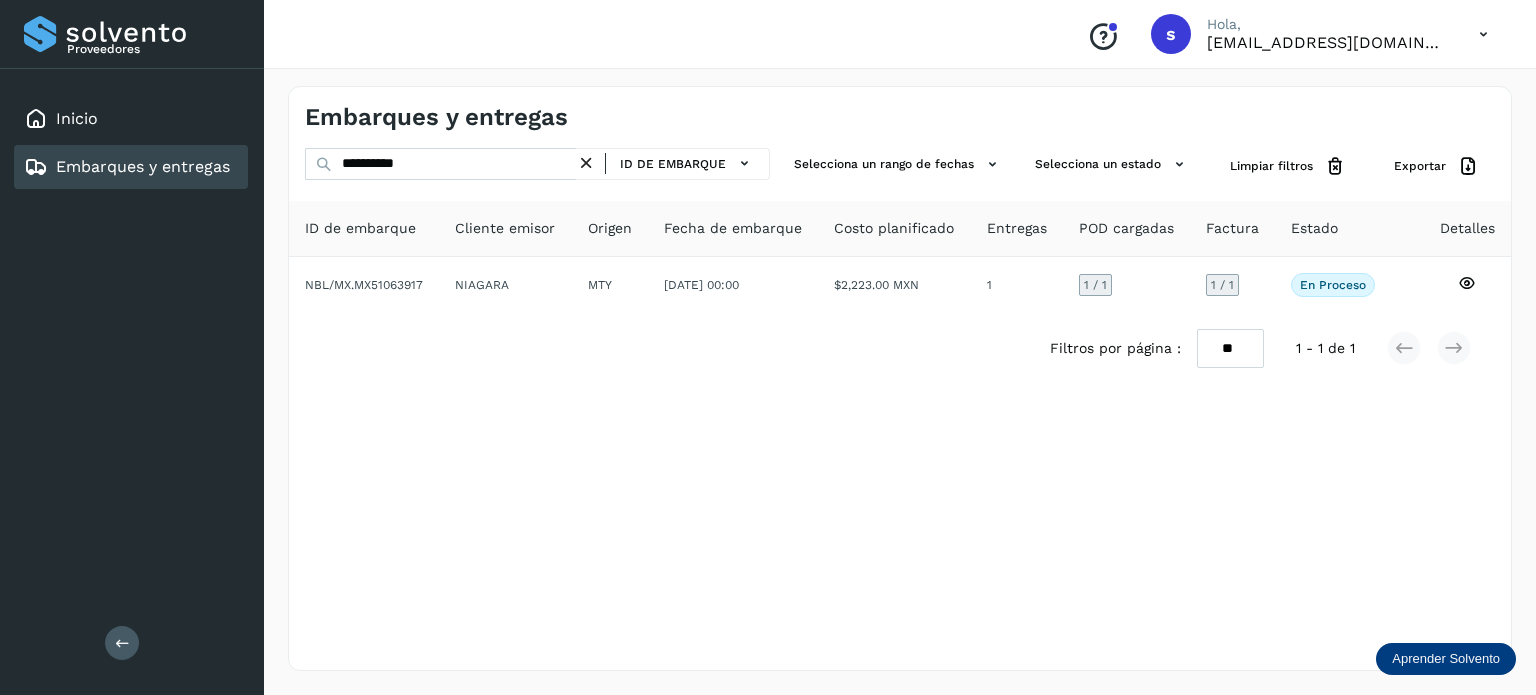 click at bounding box center [586, 163] 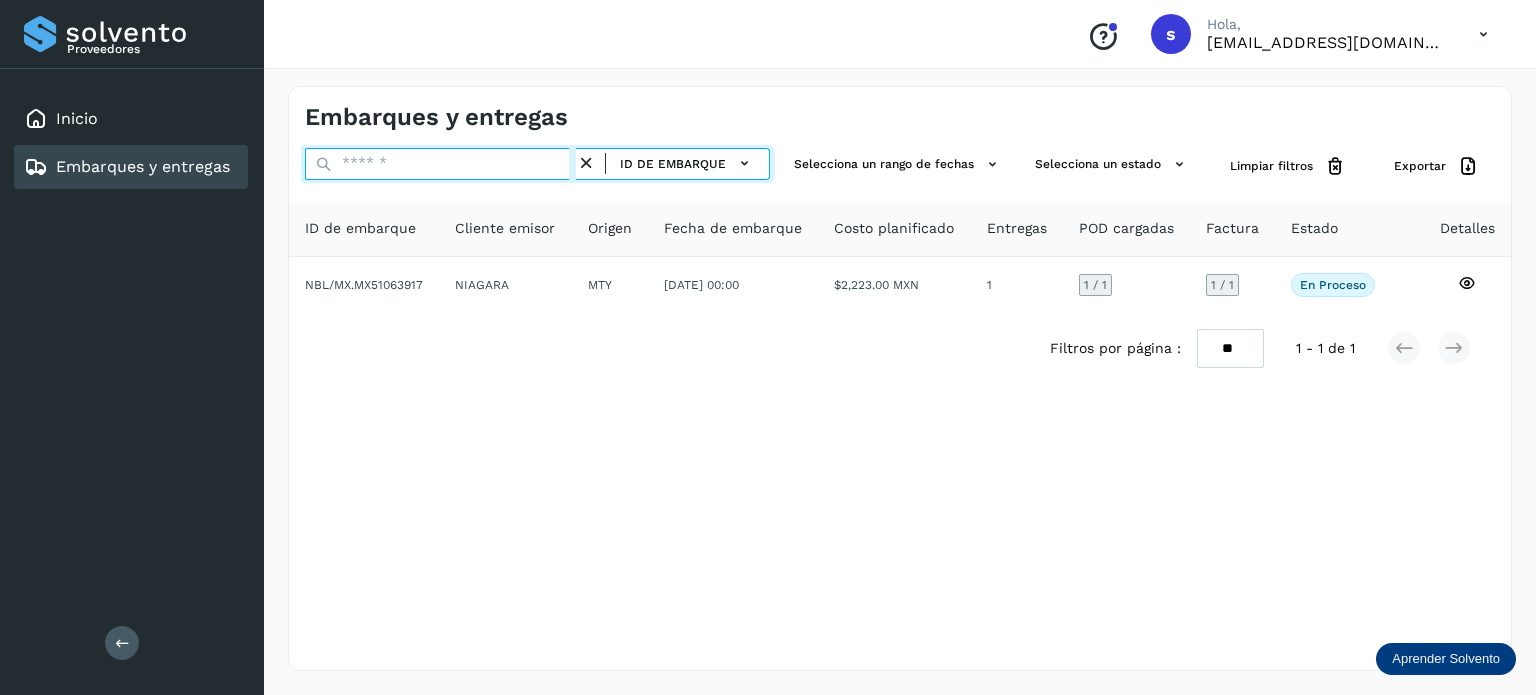click at bounding box center [440, 164] 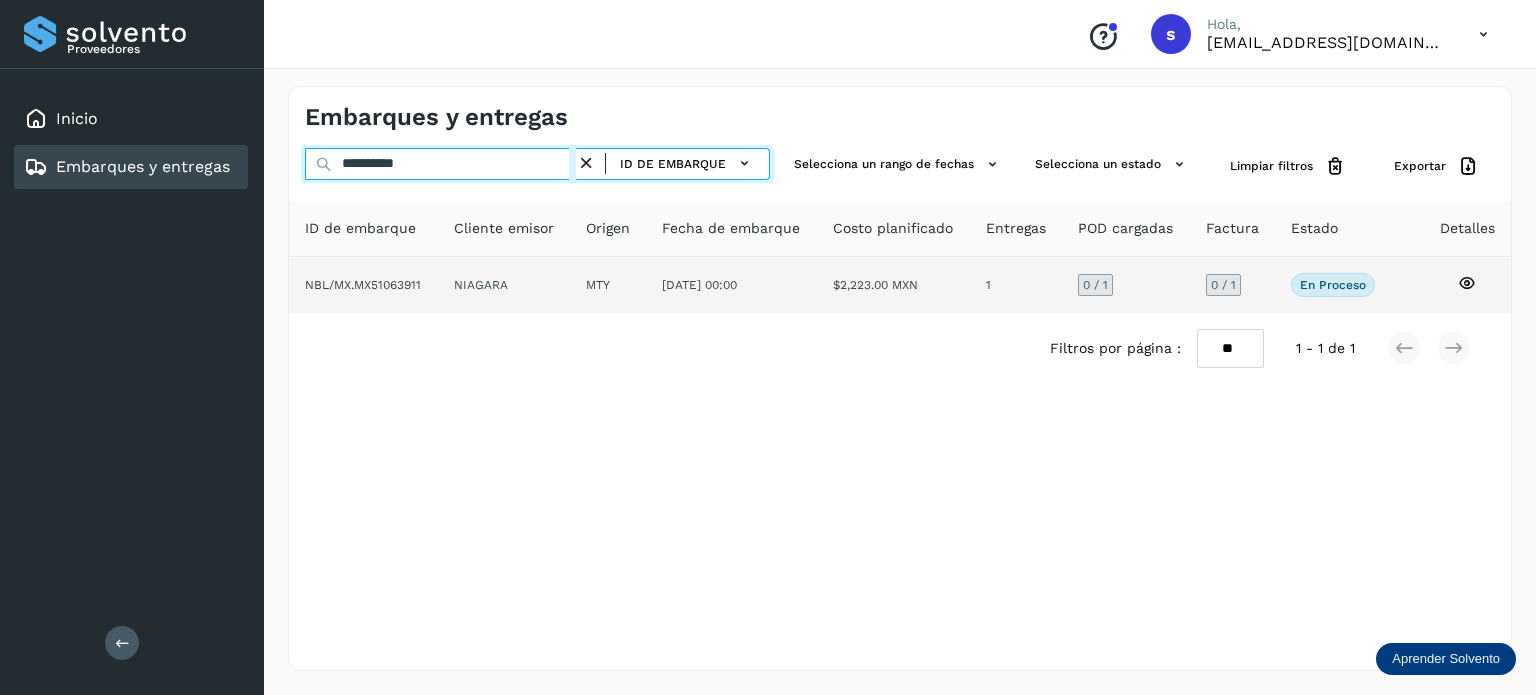 type on "**********" 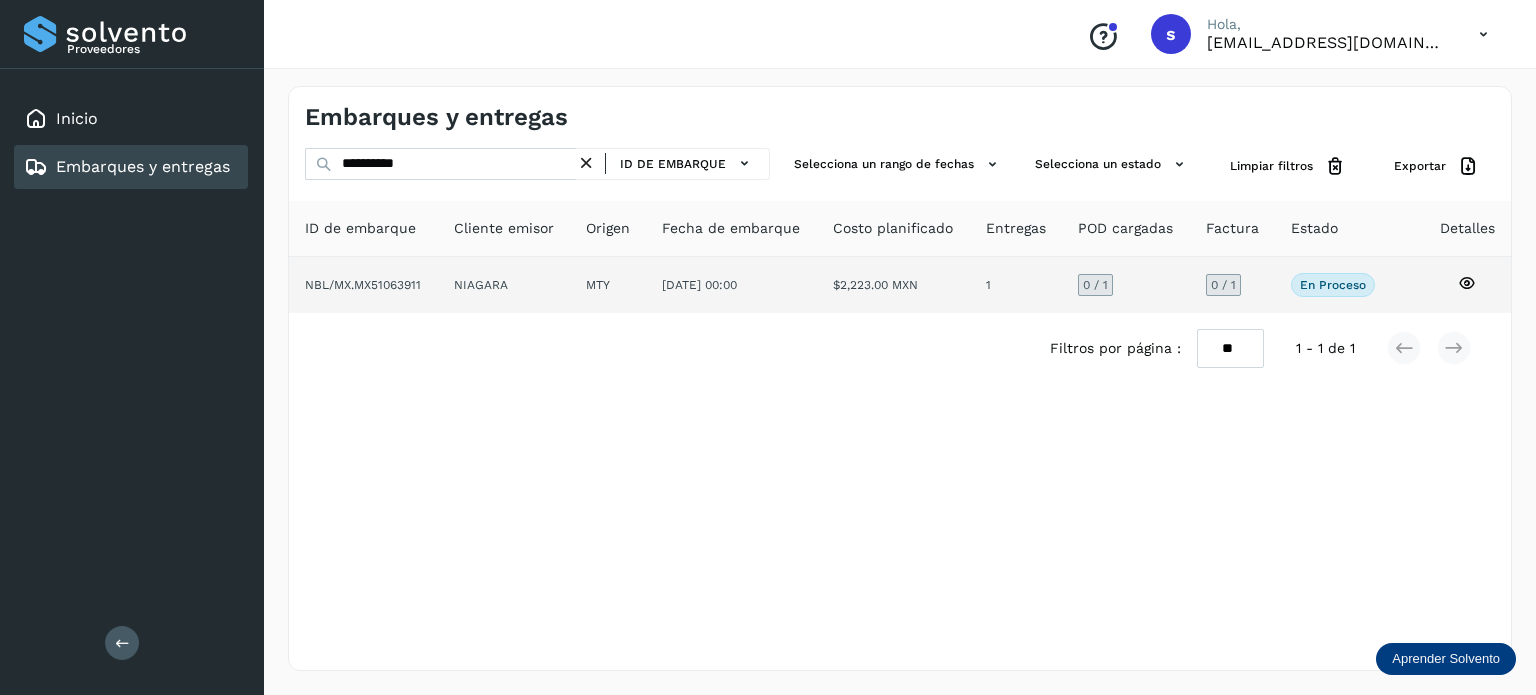 click on "NIAGARA" 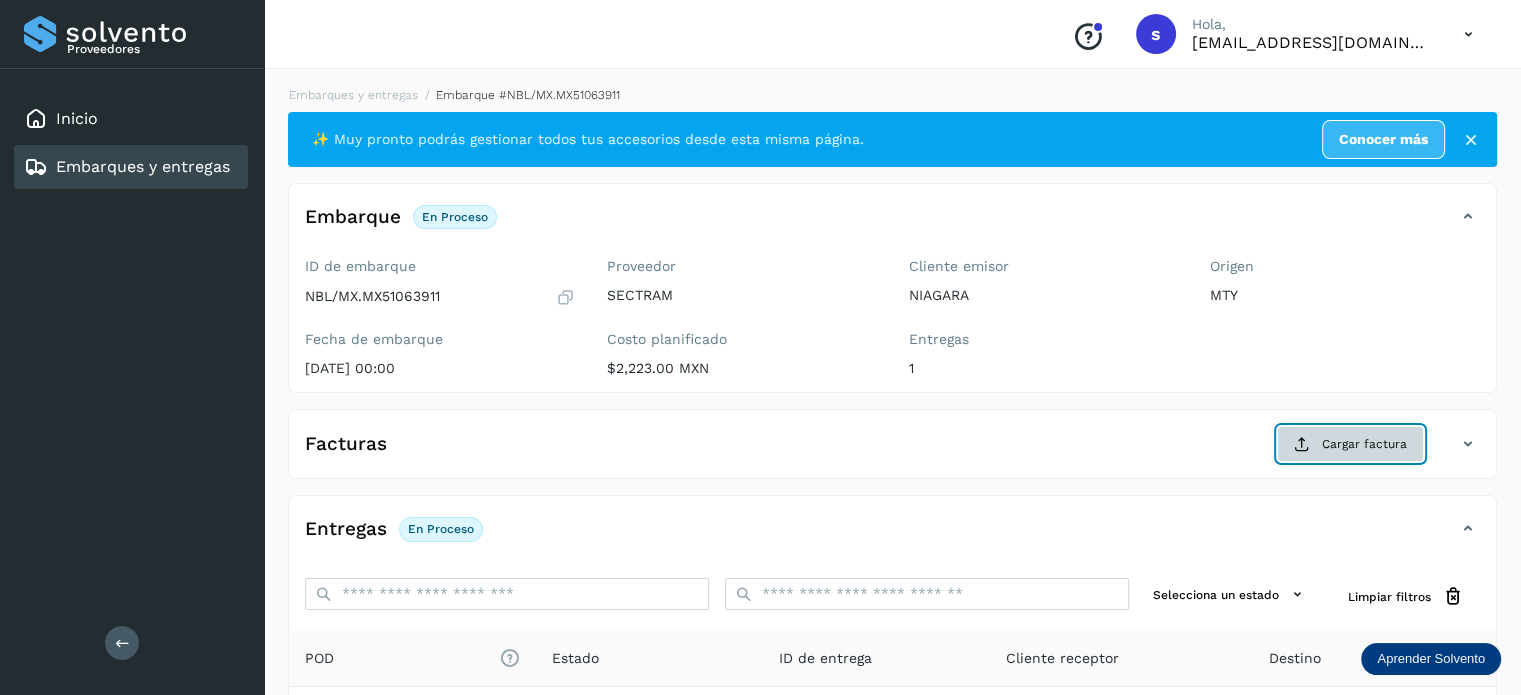 click on "Cargar factura" at bounding box center [1350, 444] 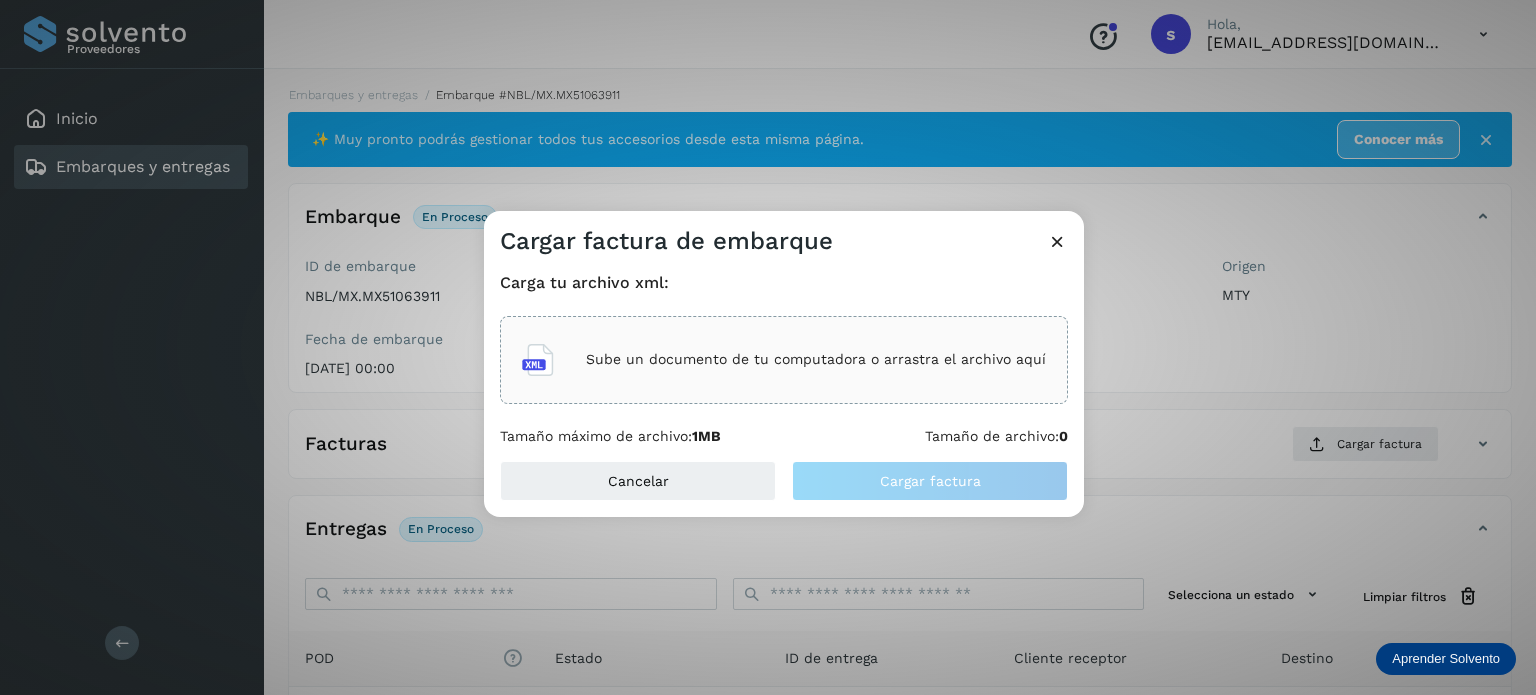 click on "Sube un documento de tu computadora o arrastra el archivo aquí" 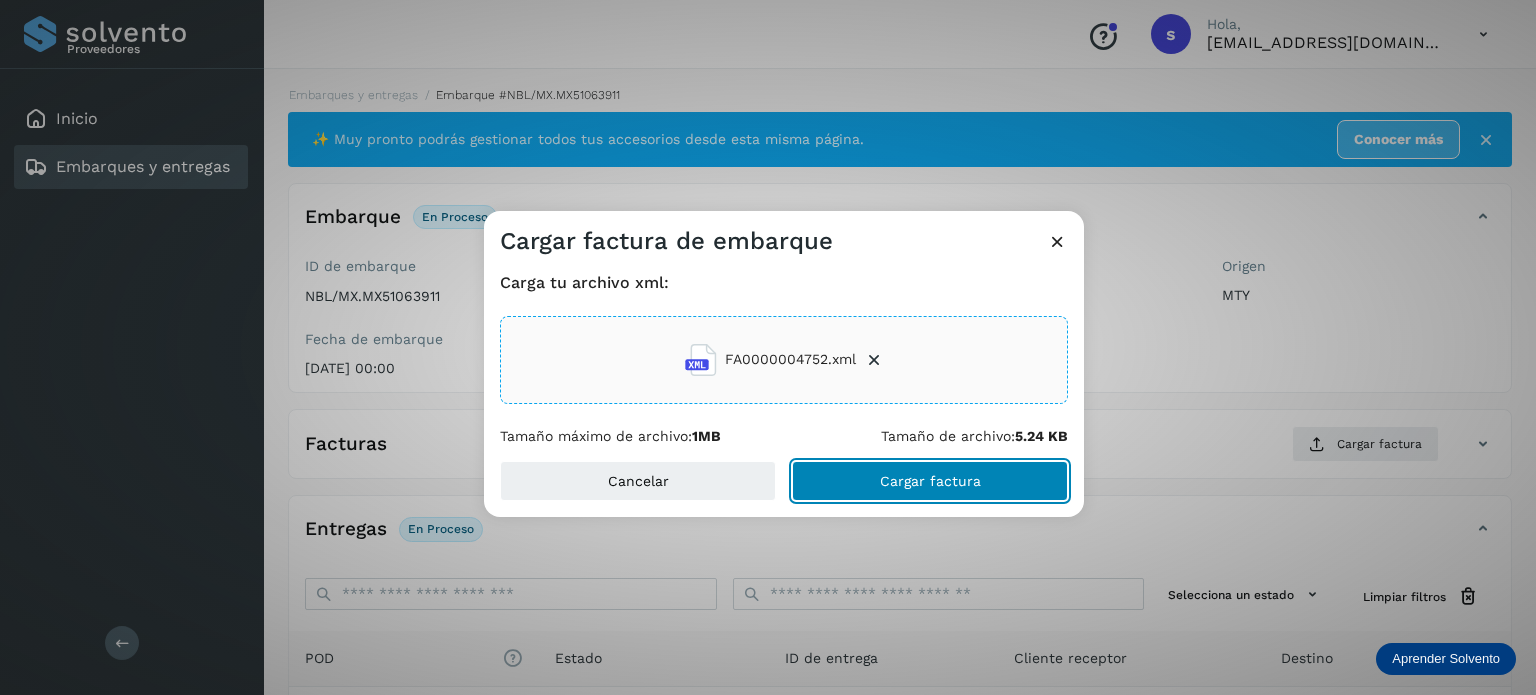 click on "Cargar factura" 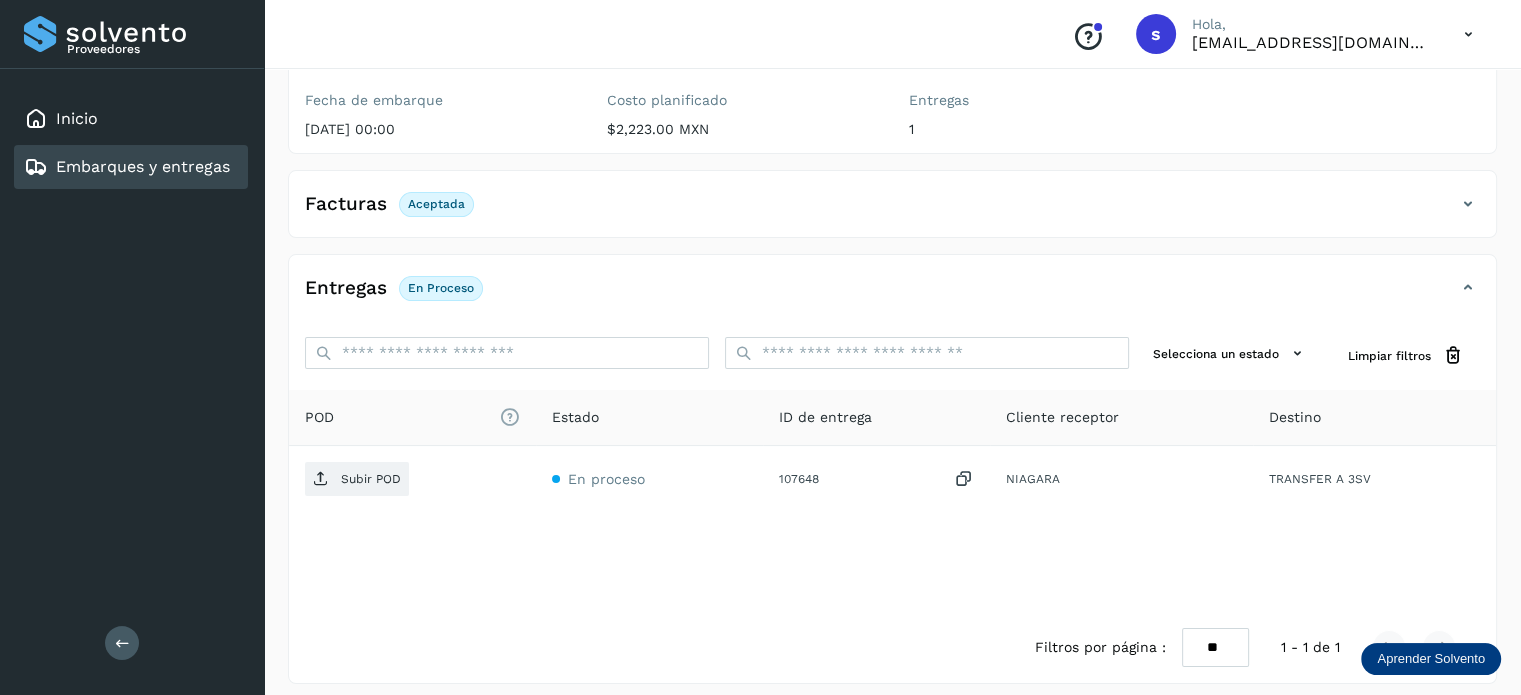 scroll, scrollTop: 240, scrollLeft: 0, axis: vertical 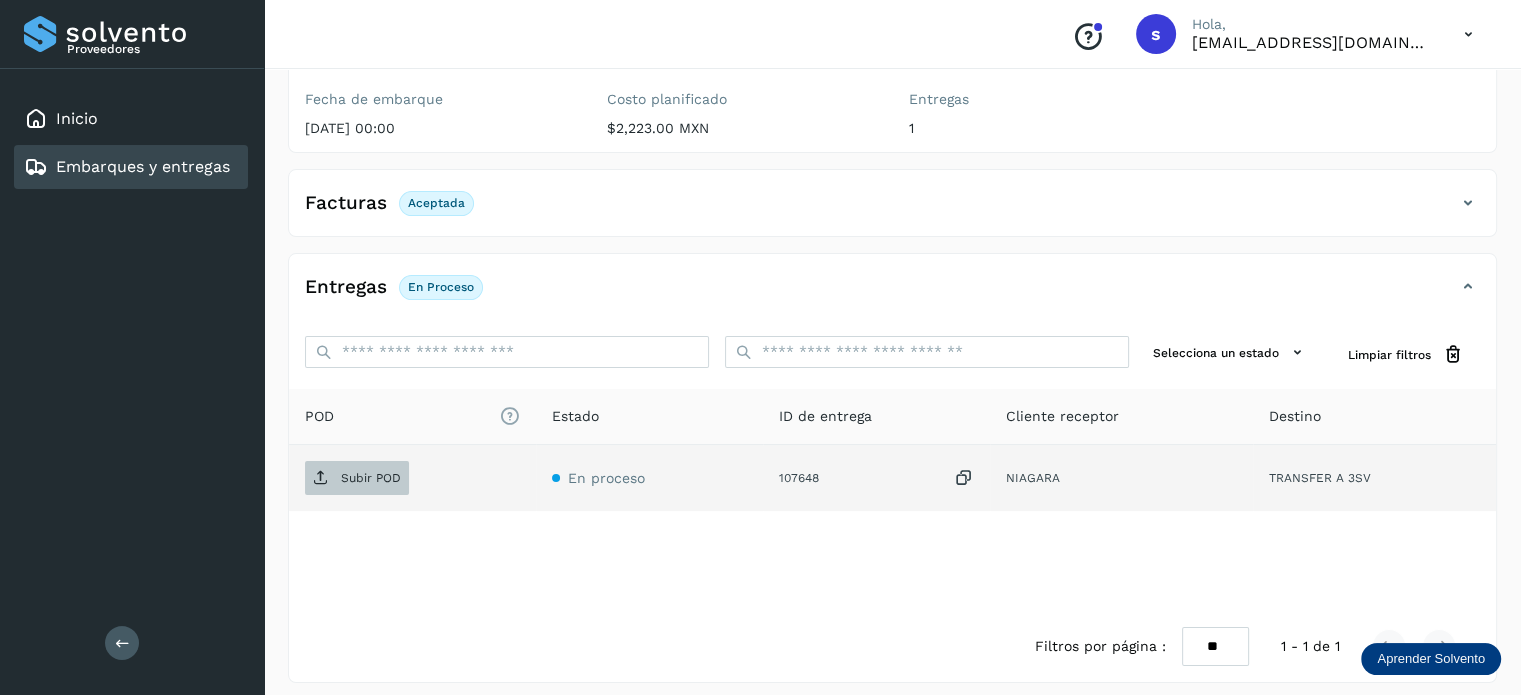 click on "Subir POD" at bounding box center [371, 478] 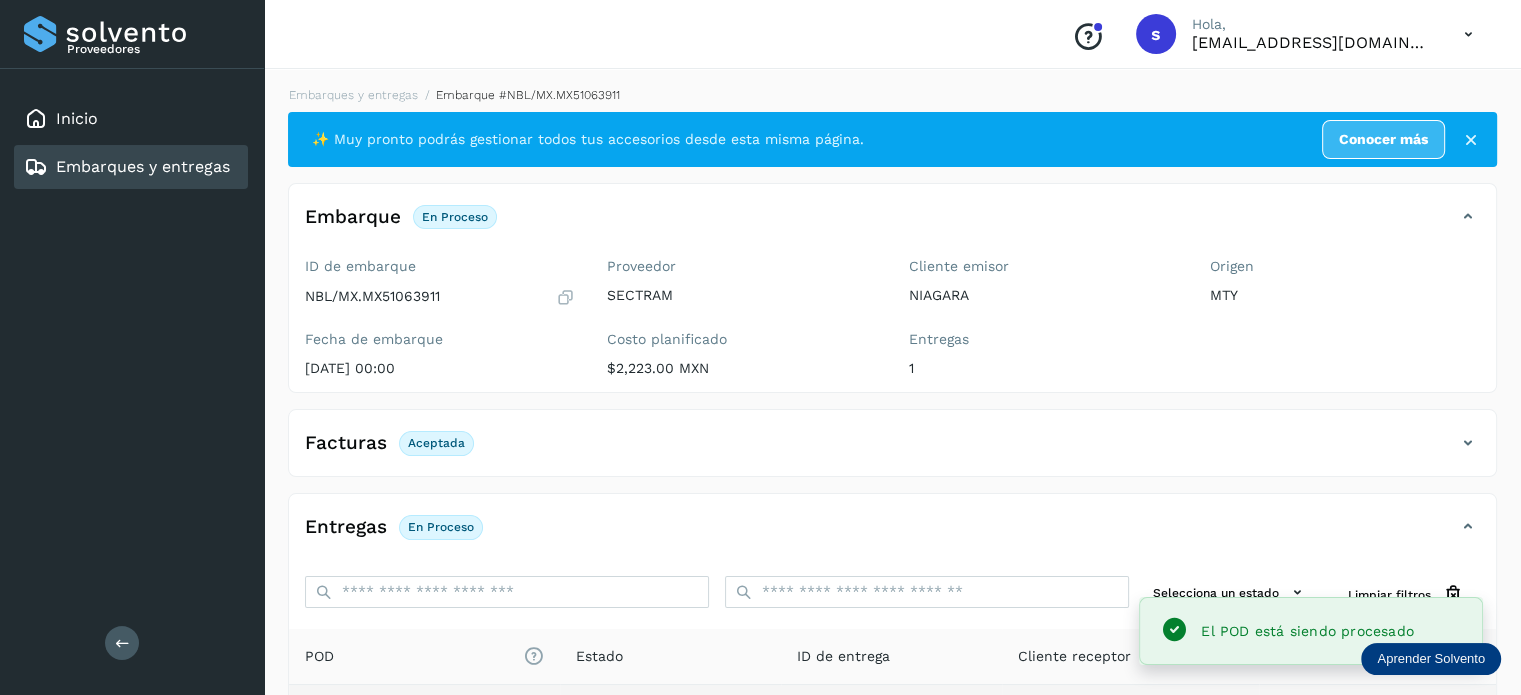scroll, scrollTop: 0, scrollLeft: 0, axis: both 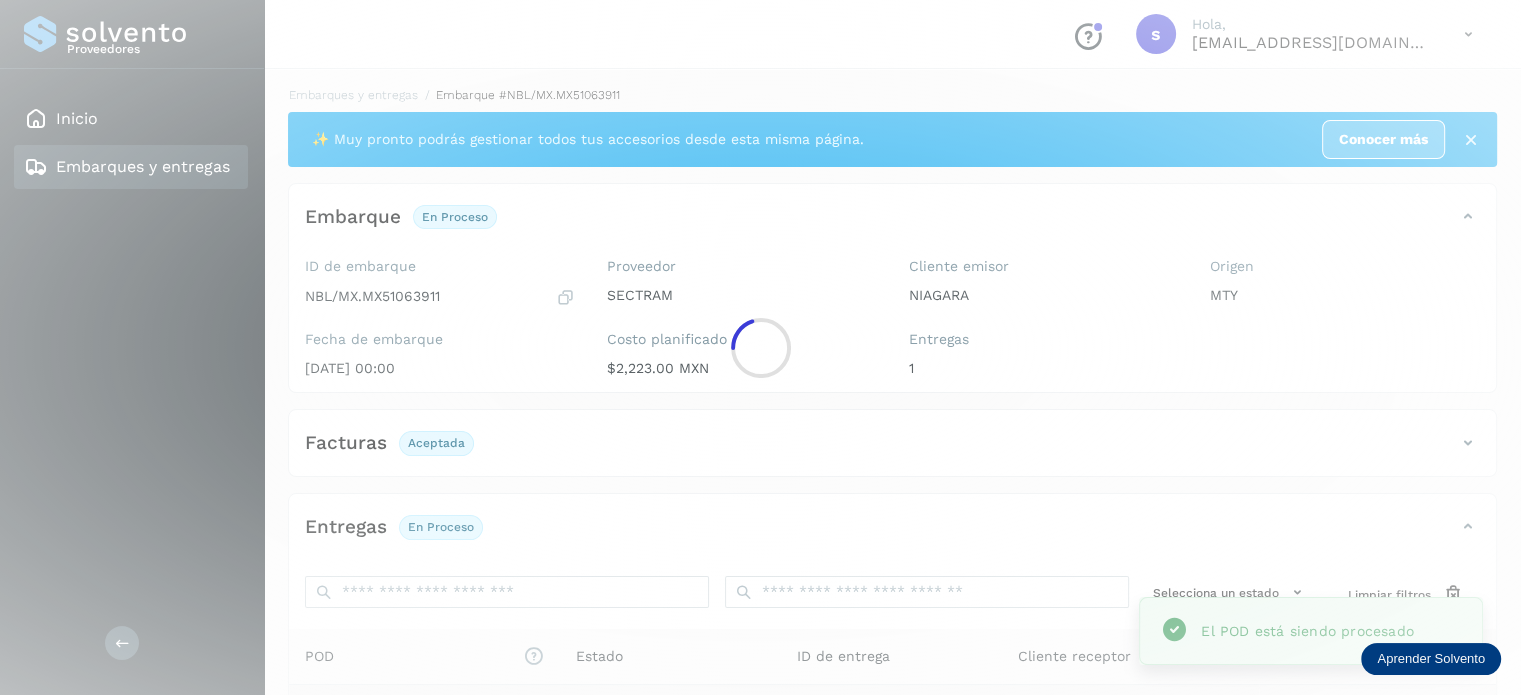 click 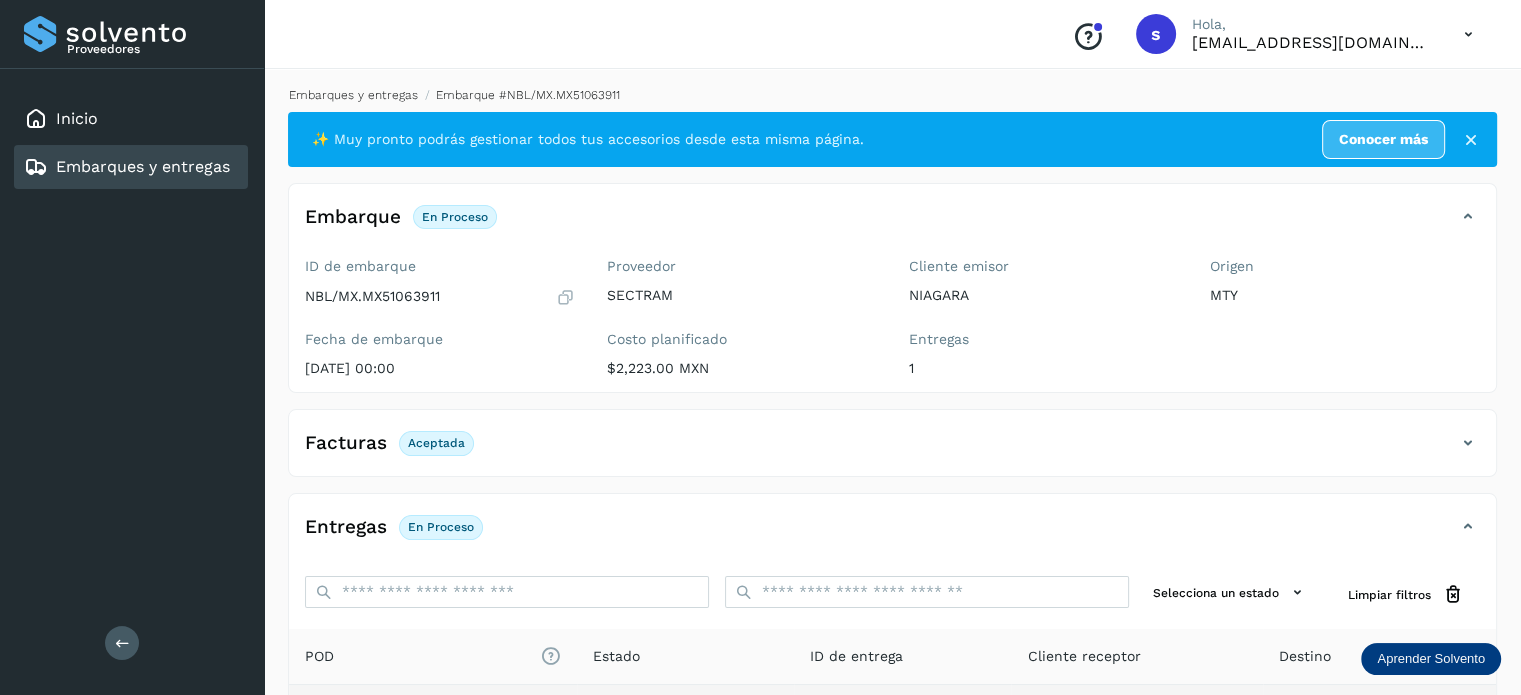 click on "Embarques y entregas" at bounding box center (353, 95) 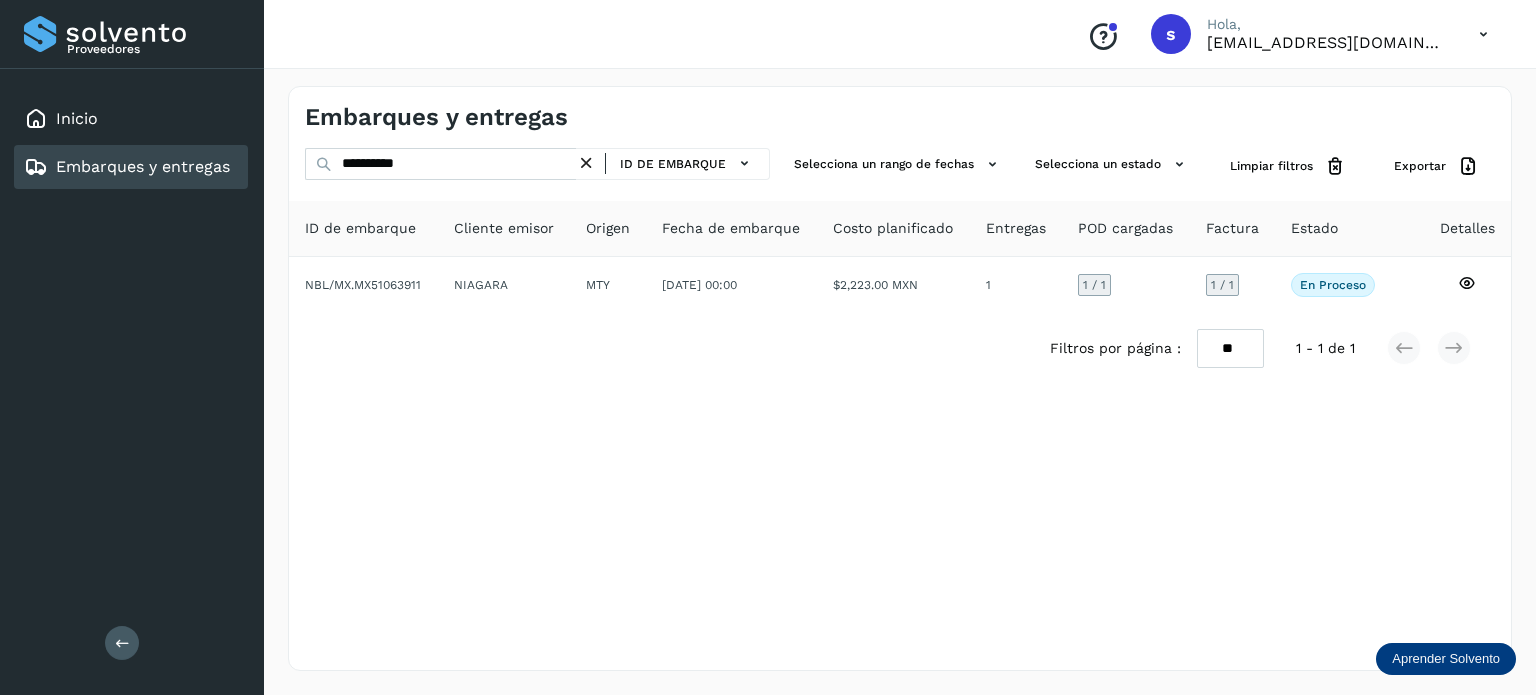 click at bounding box center [586, 163] 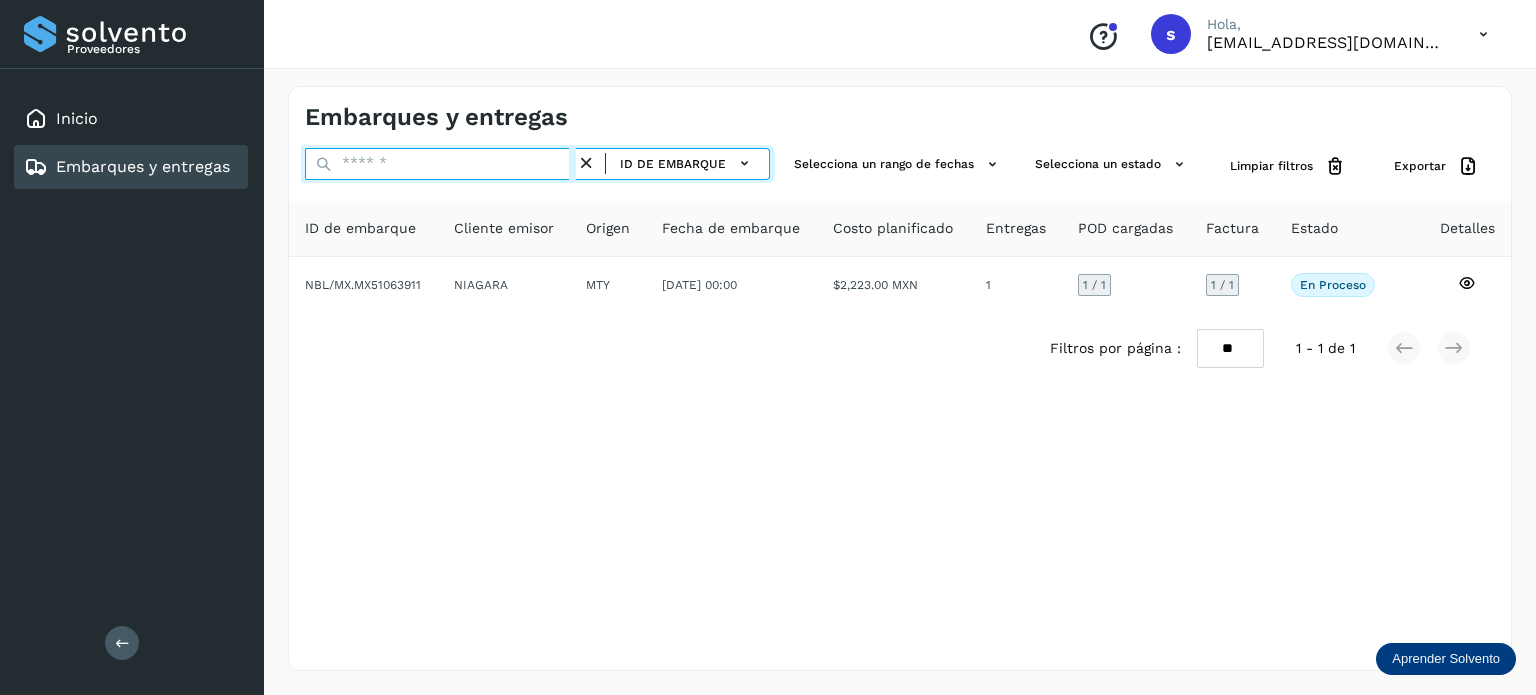 click at bounding box center (440, 164) 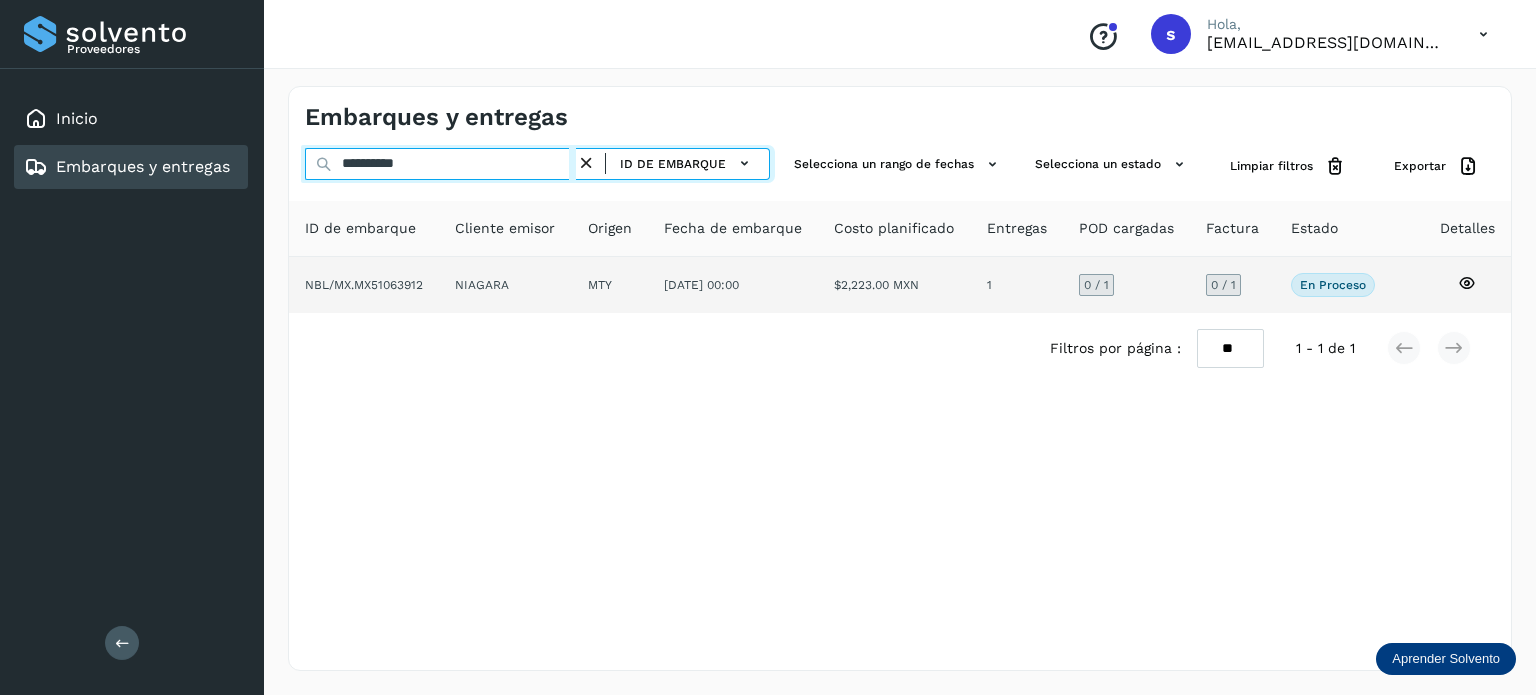 type on "**********" 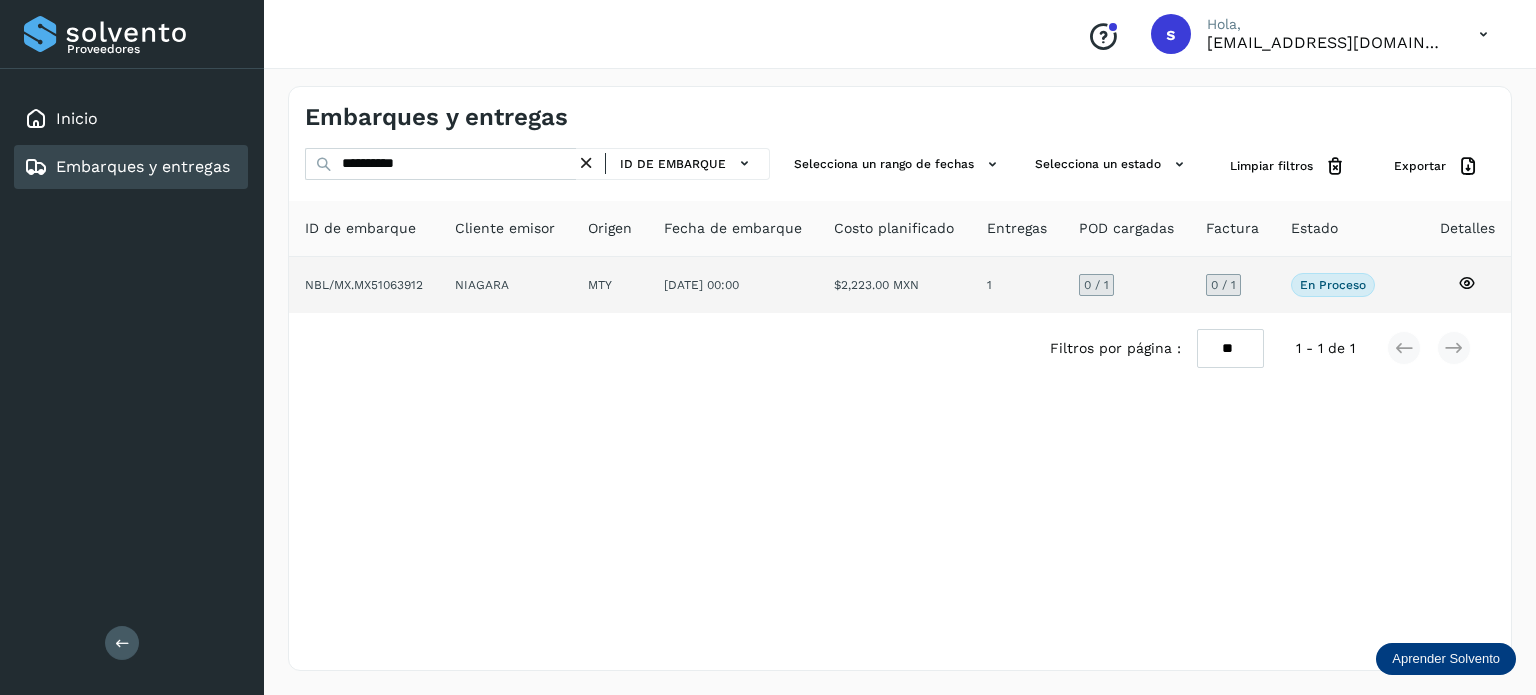 click on "NIAGARA" 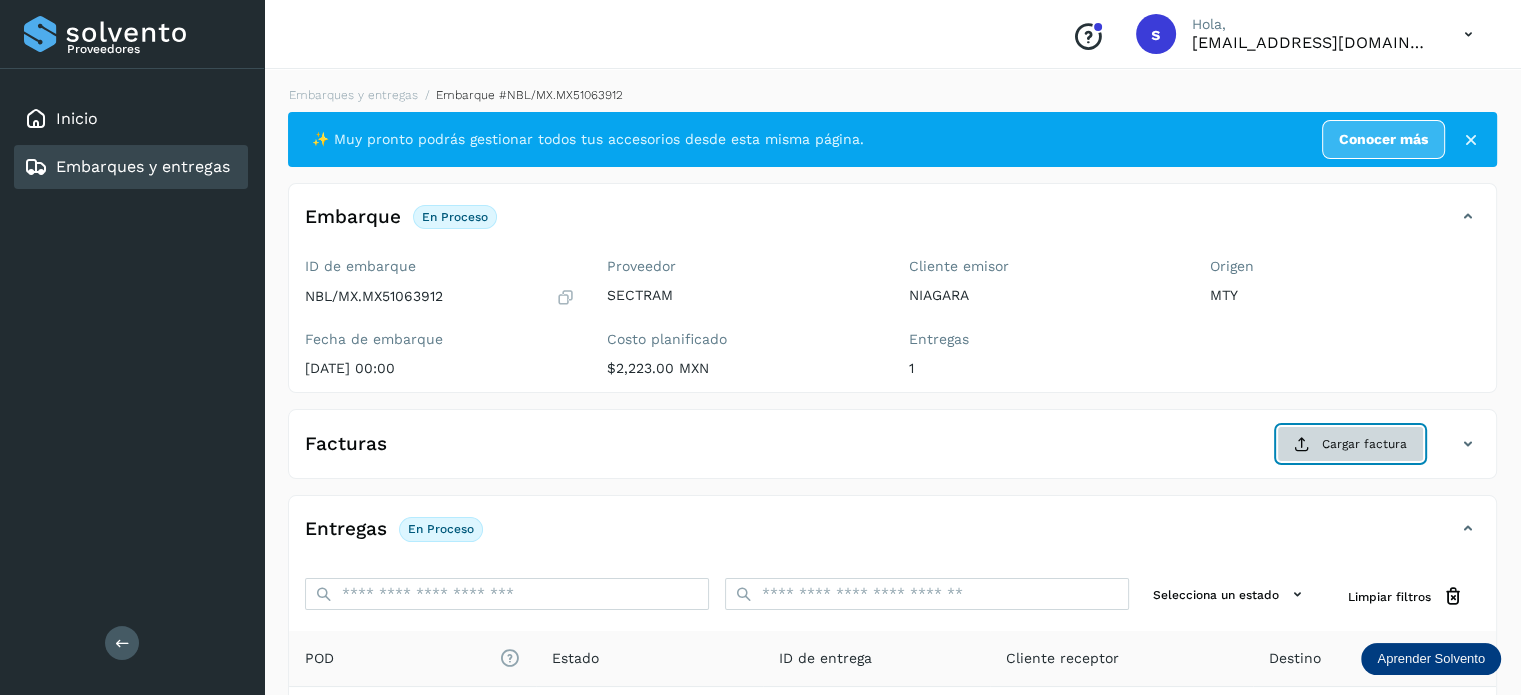 click on "Cargar factura" at bounding box center (1350, 444) 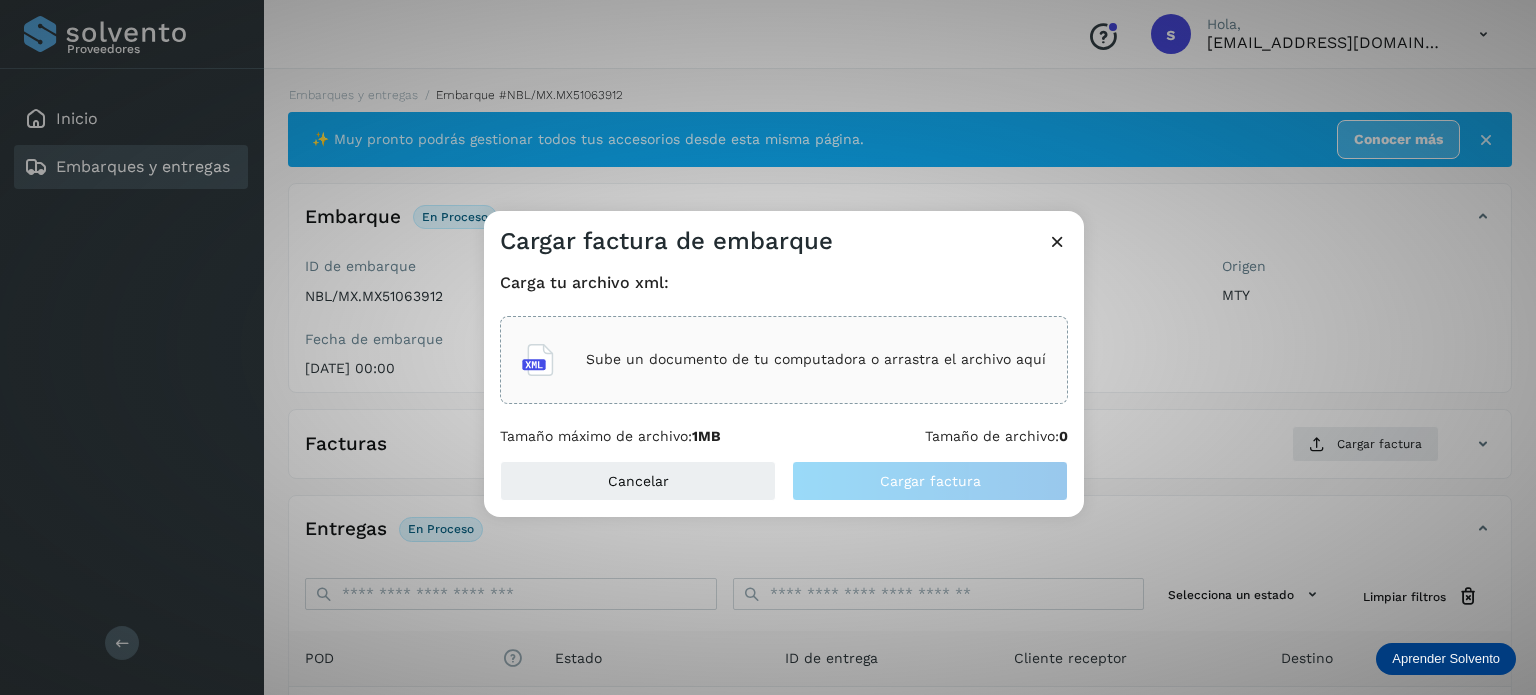 click on "Sube un documento de tu computadora o arrastra el archivo aquí" 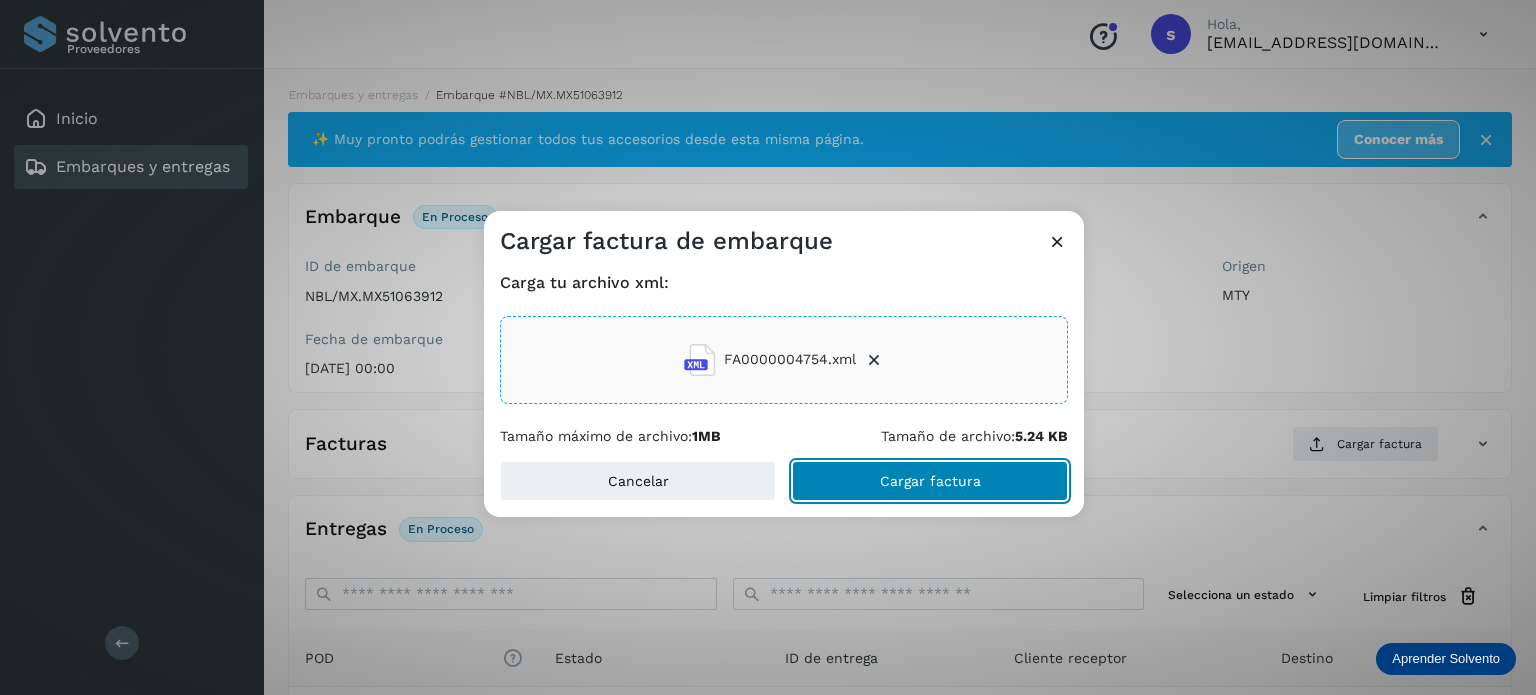 click on "Cargar factura" 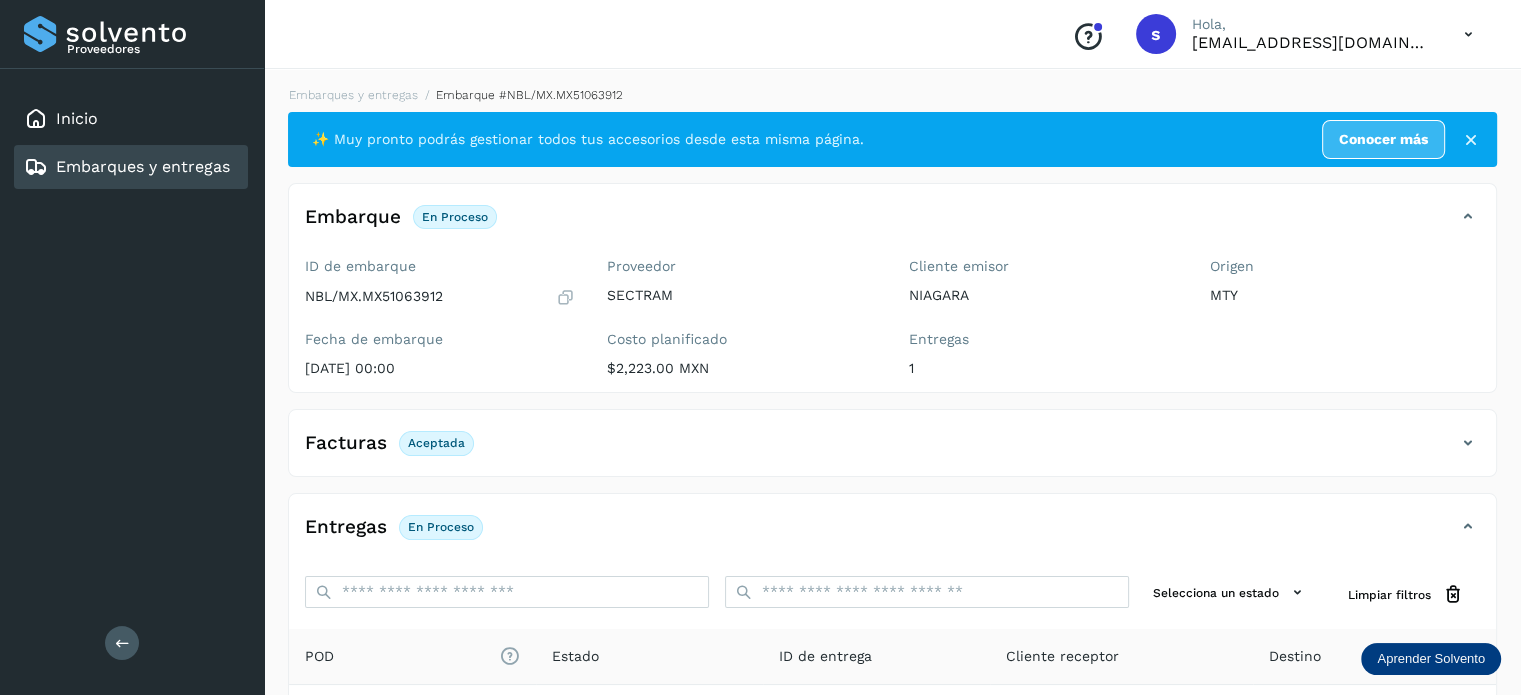 scroll, scrollTop: 250, scrollLeft: 0, axis: vertical 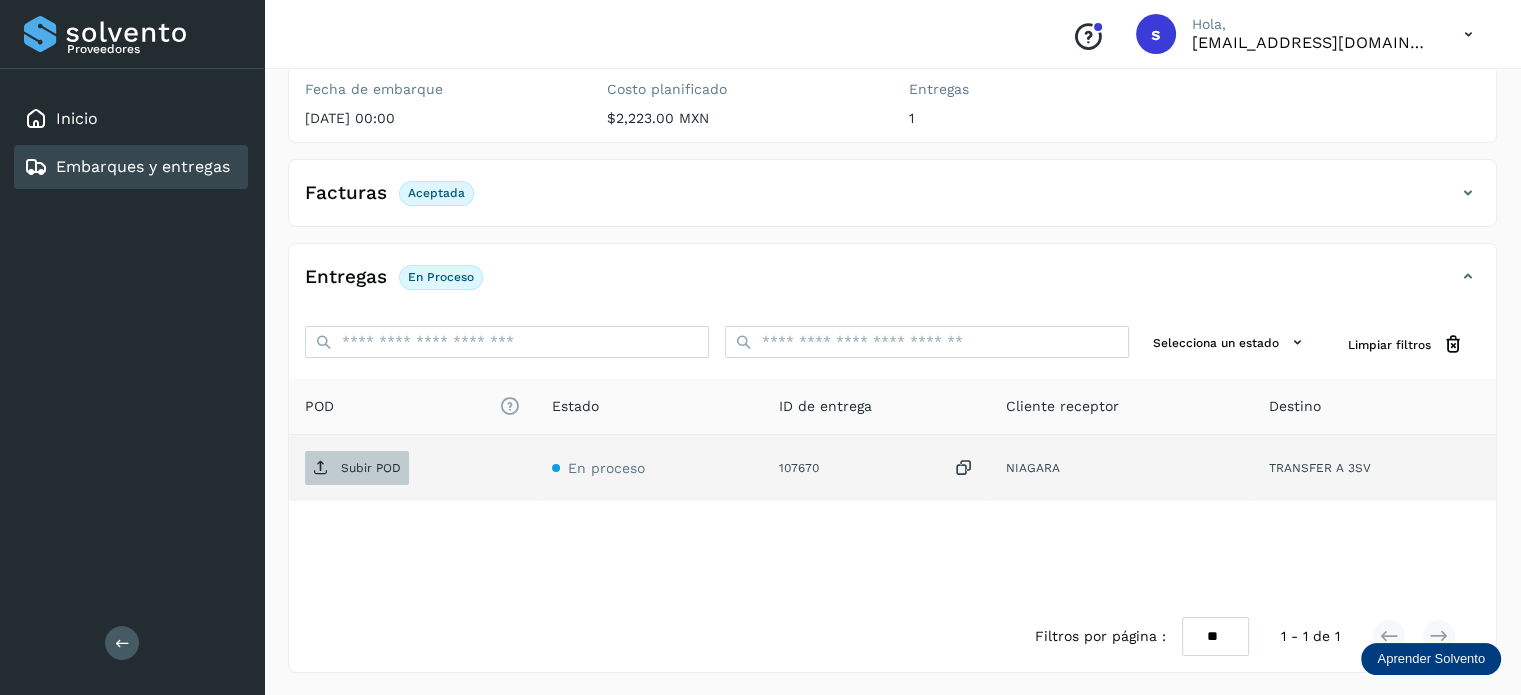 click on "Subir POD" at bounding box center [357, 468] 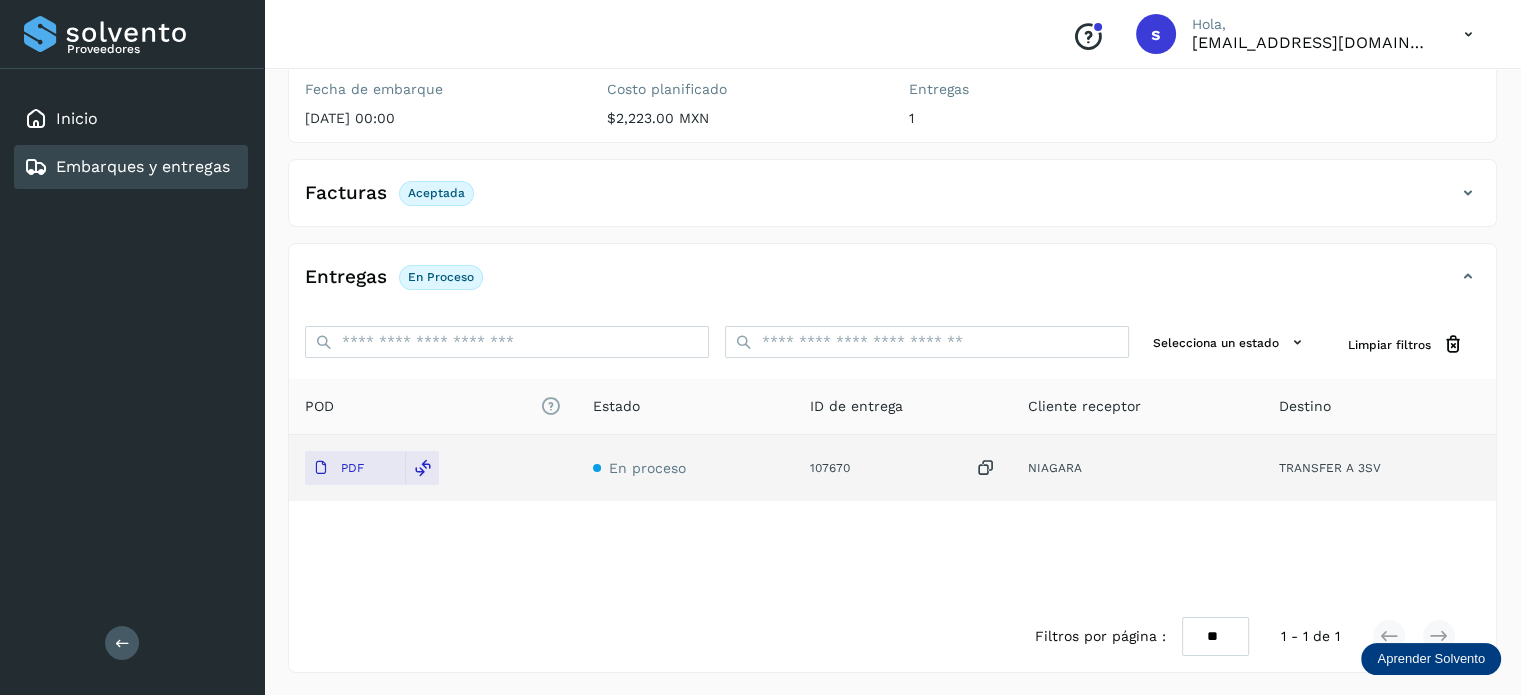 scroll, scrollTop: 0, scrollLeft: 0, axis: both 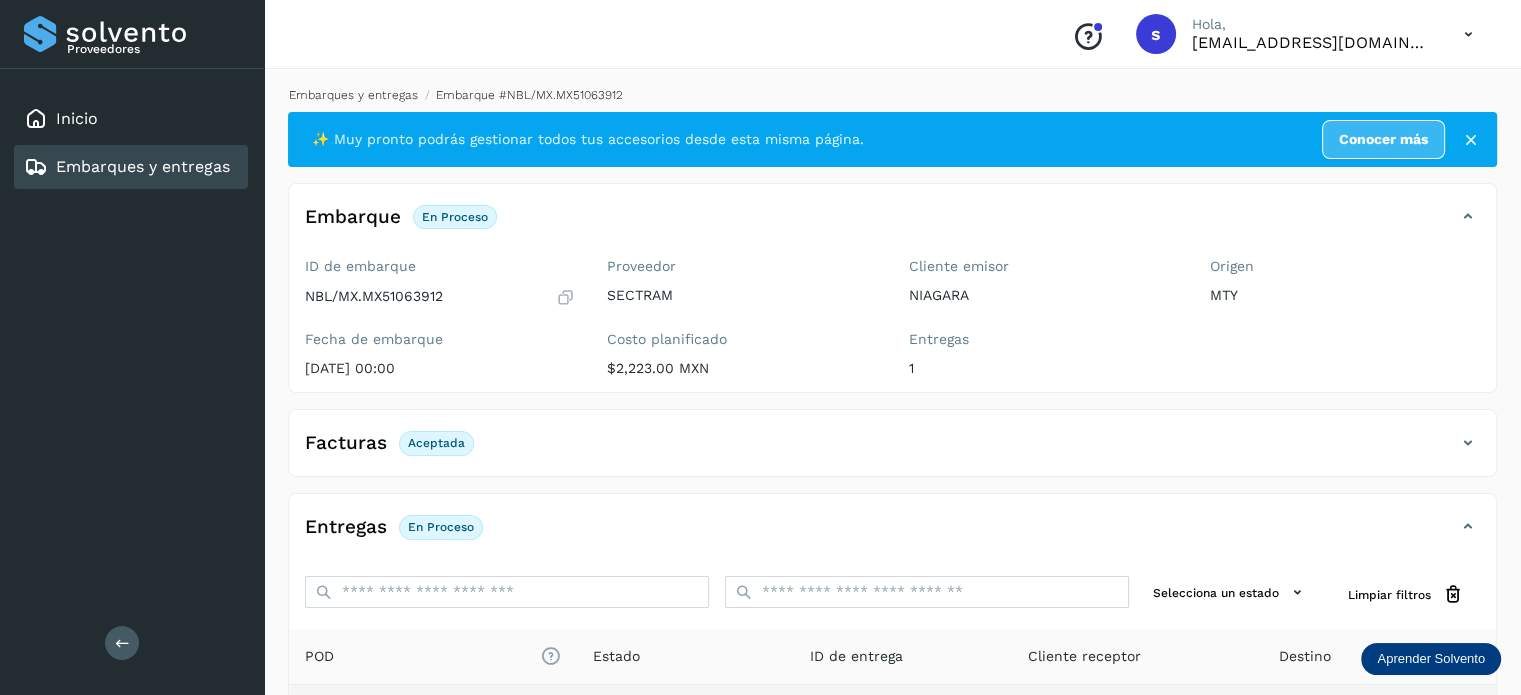 click on "Embarques y entregas" at bounding box center (353, 95) 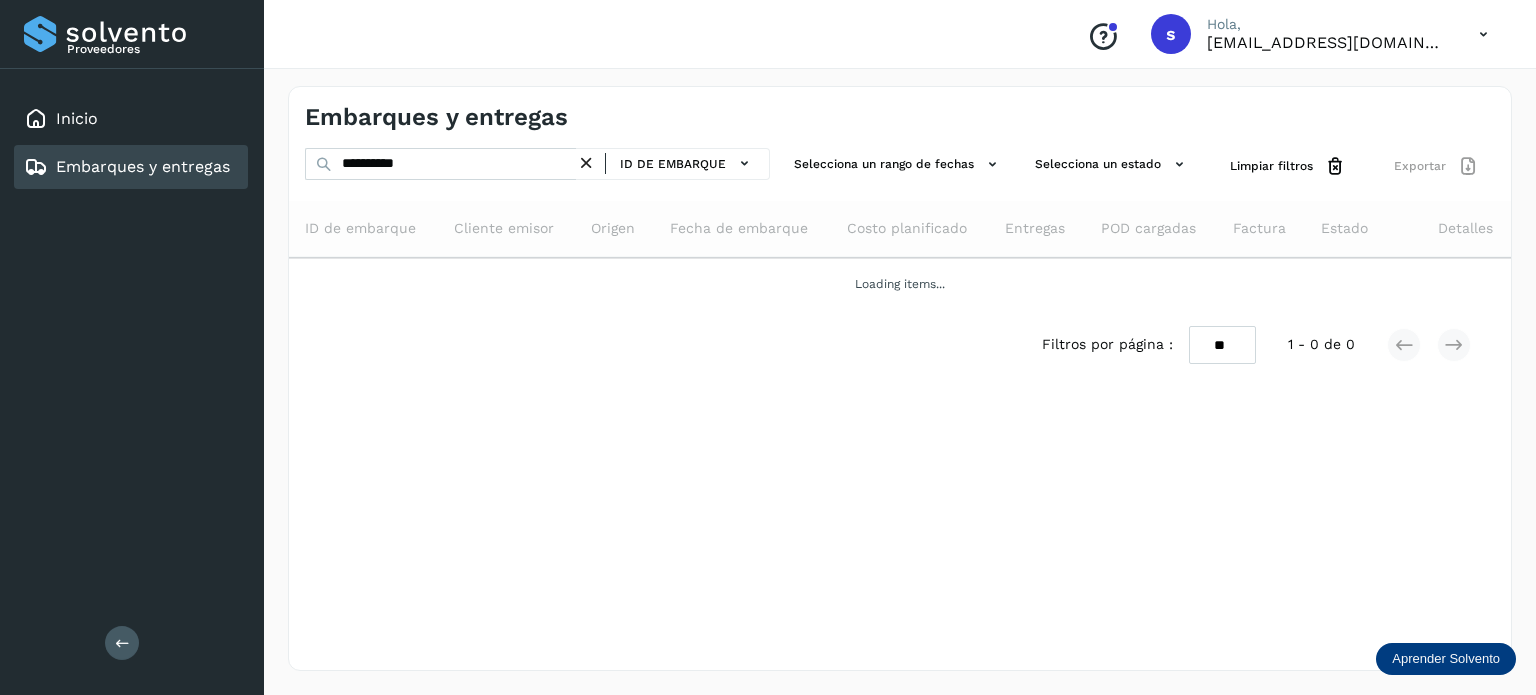 click at bounding box center [586, 163] 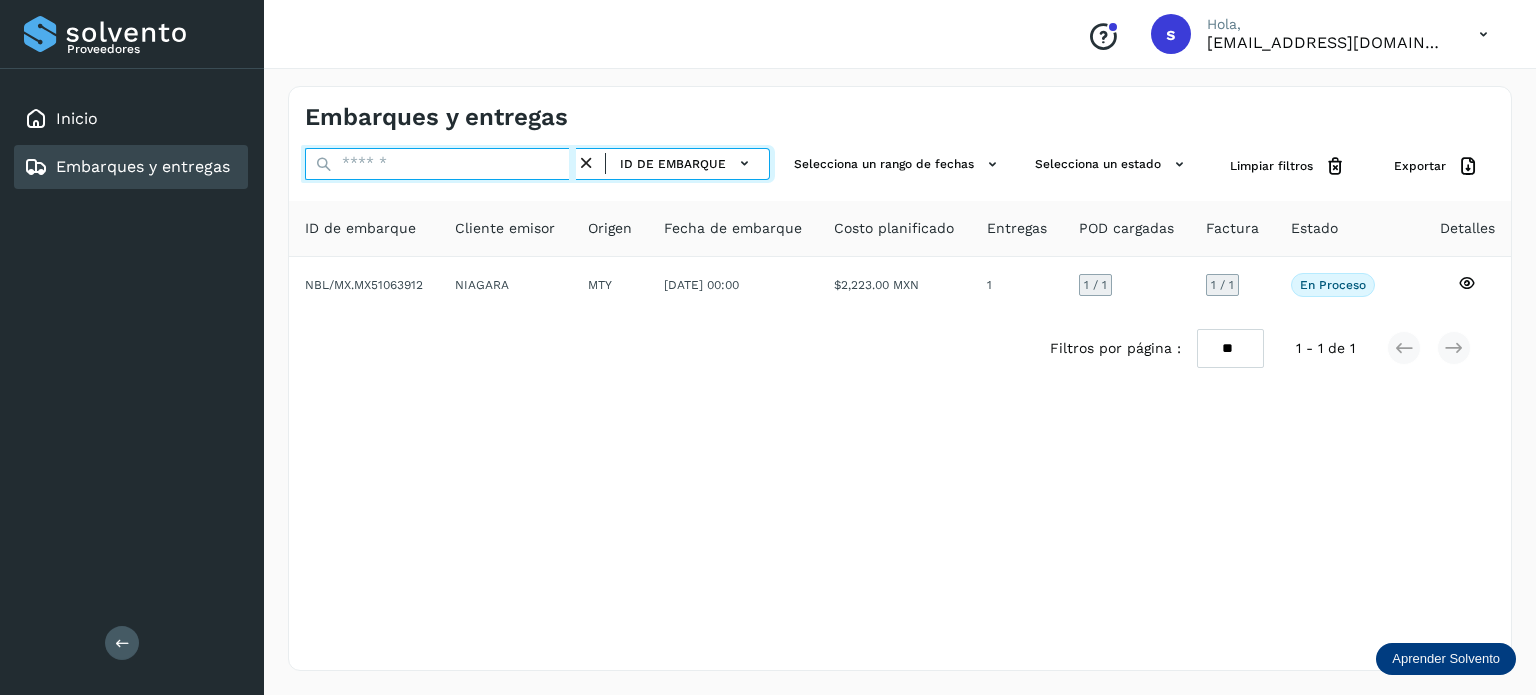 click at bounding box center [440, 164] 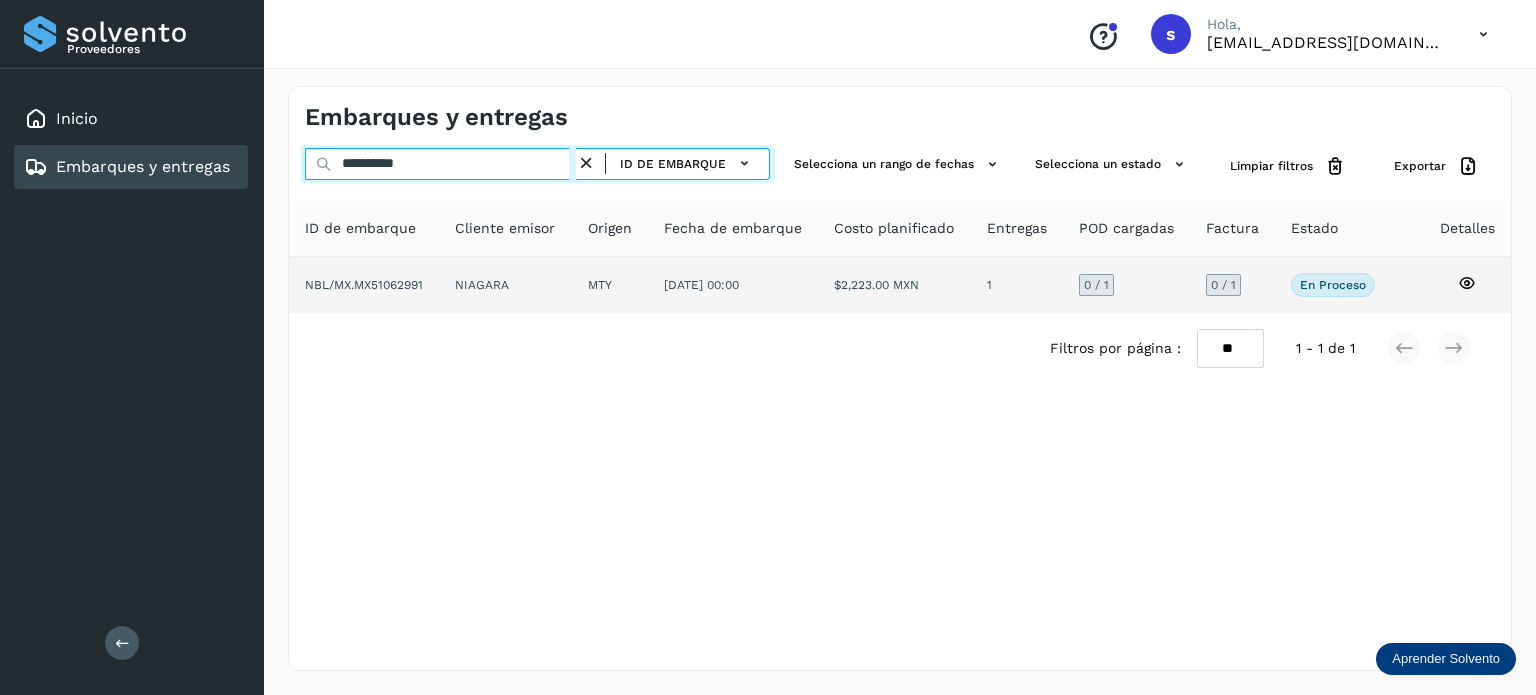 type on "**********" 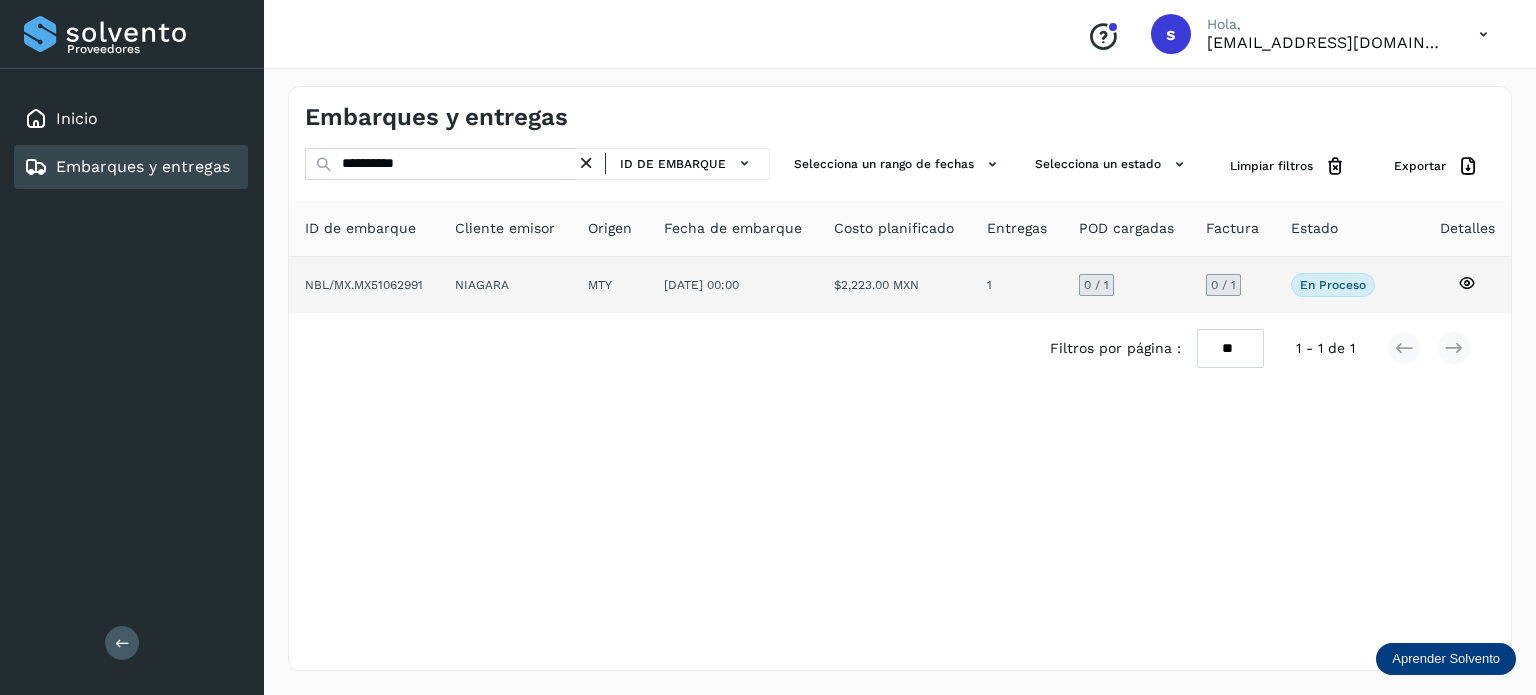 click on "NIAGARA" 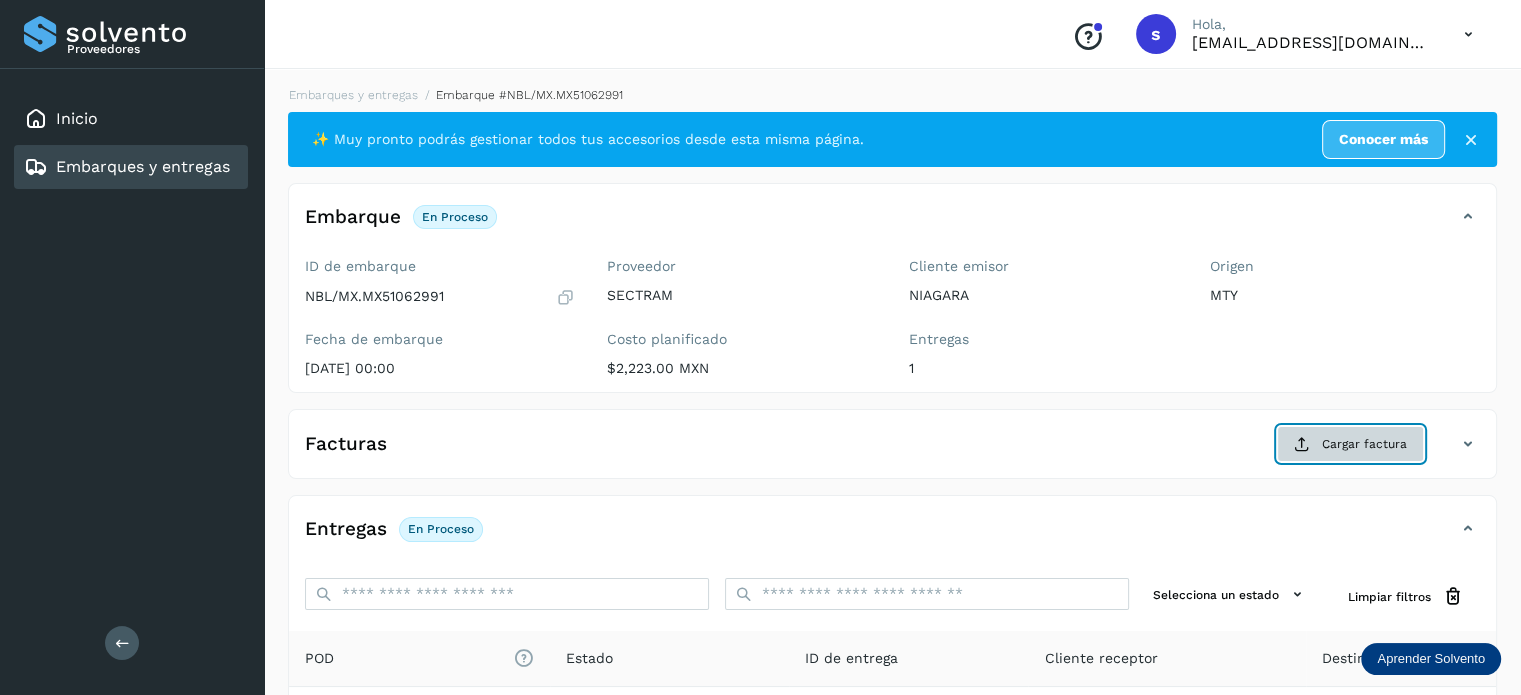 click on "Cargar factura" at bounding box center [1350, 444] 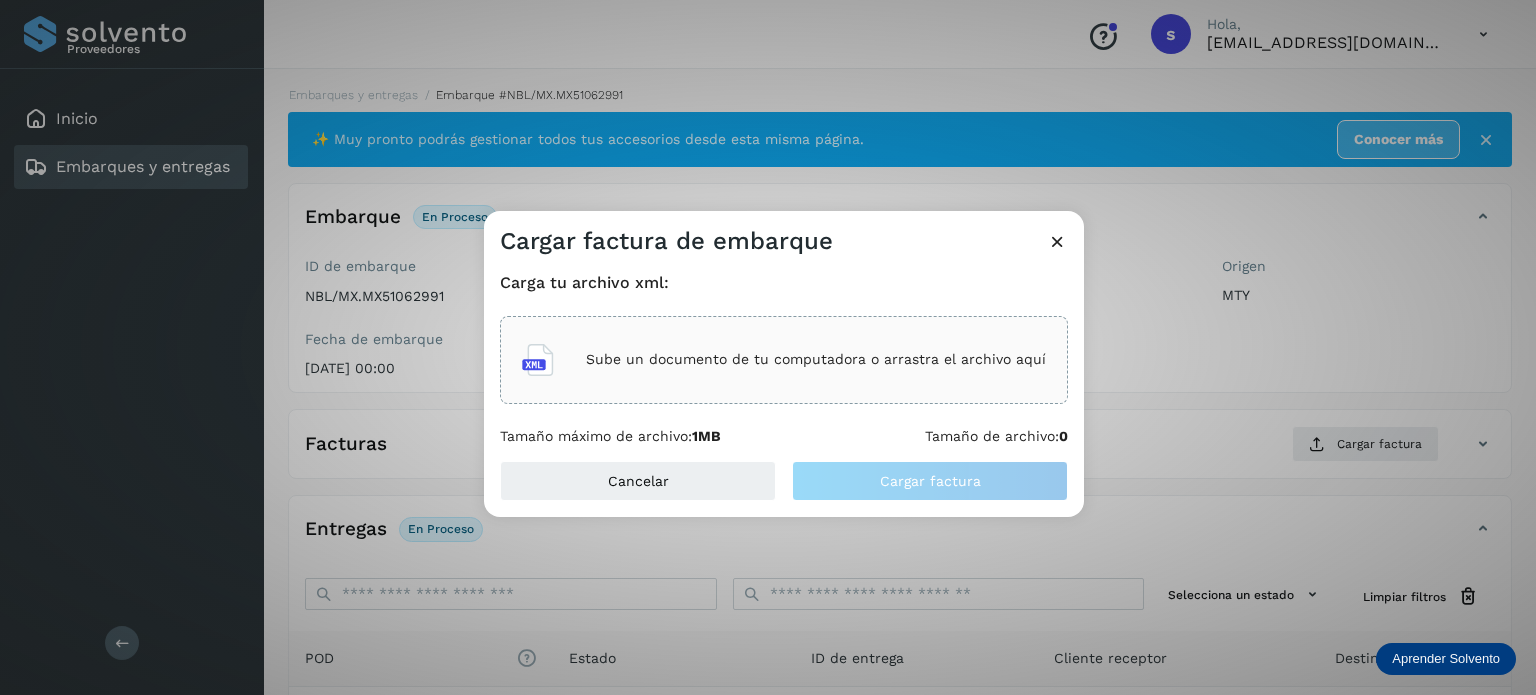 click on "Sube un documento de tu computadora o arrastra el archivo aquí" at bounding box center (816, 359) 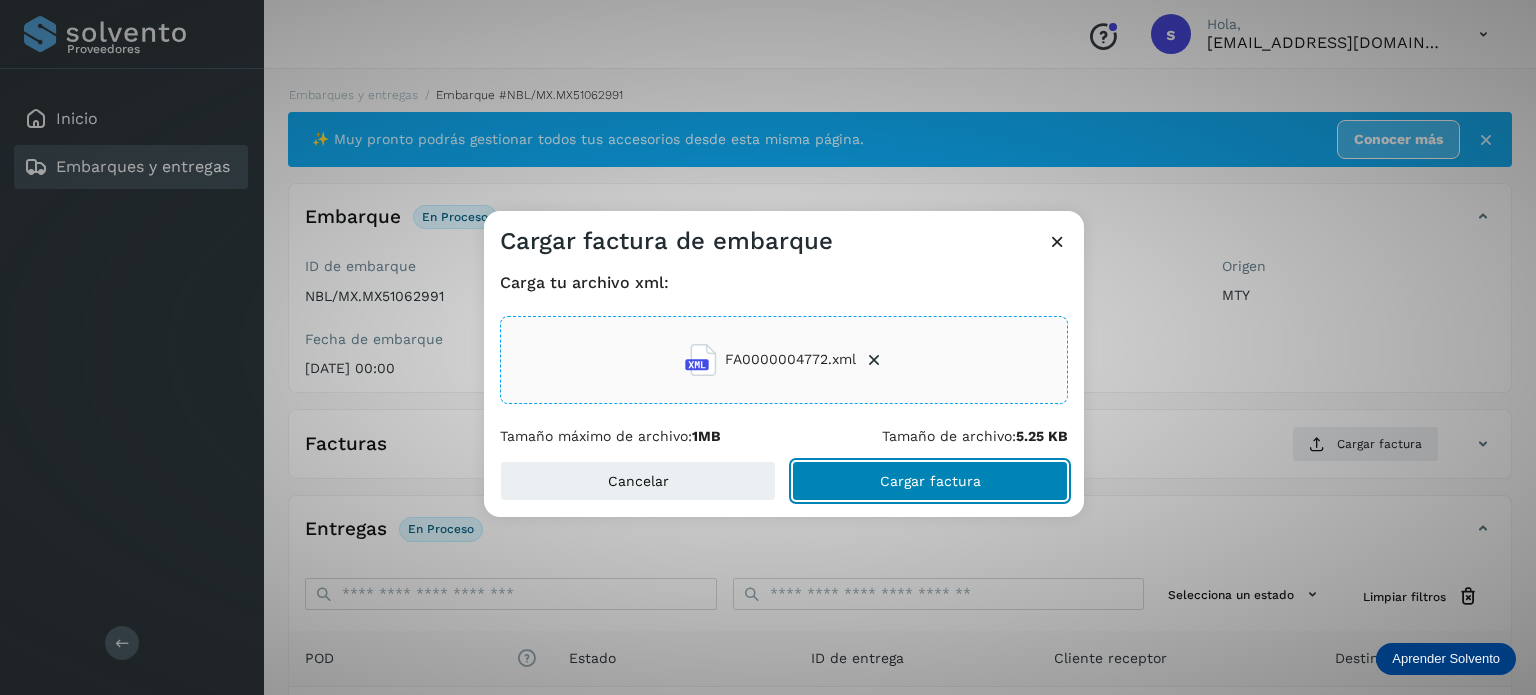 click on "Cargar factura" 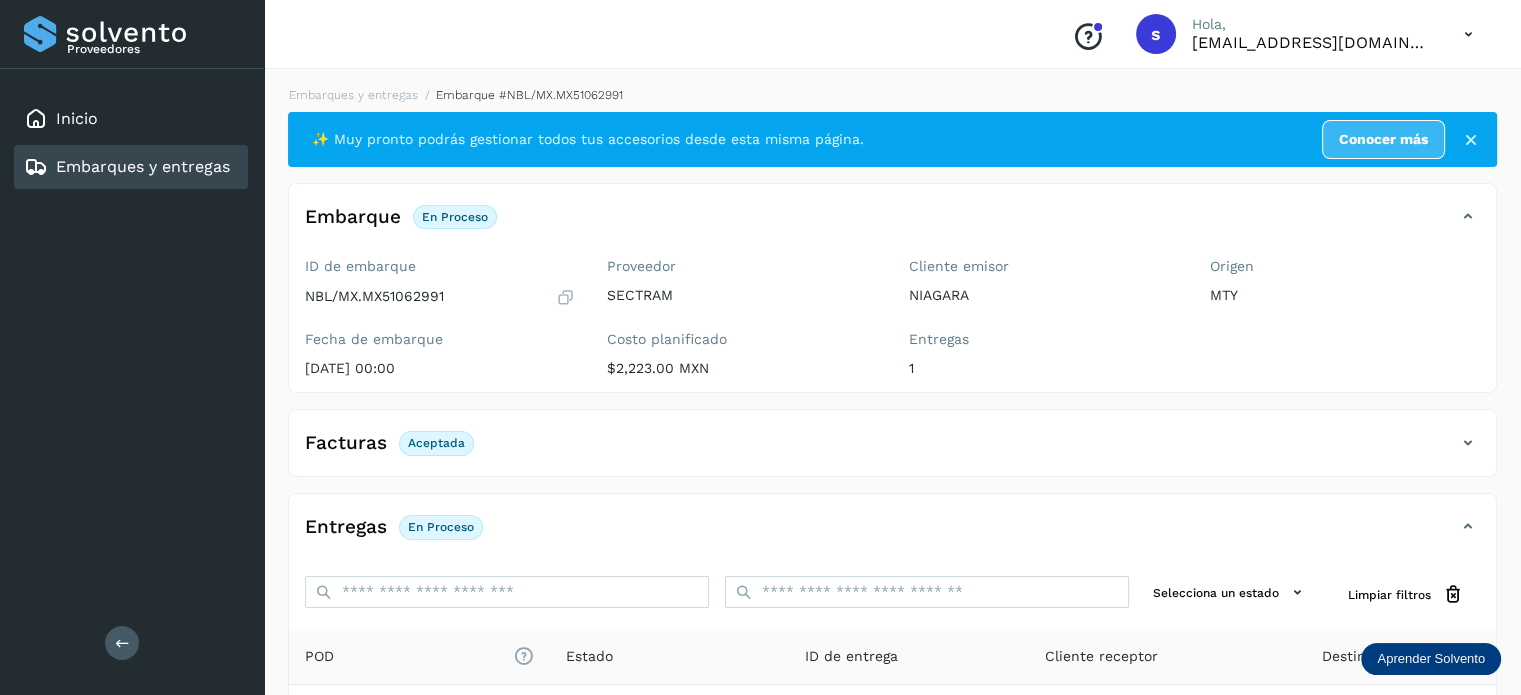 scroll, scrollTop: 250, scrollLeft: 0, axis: vertical 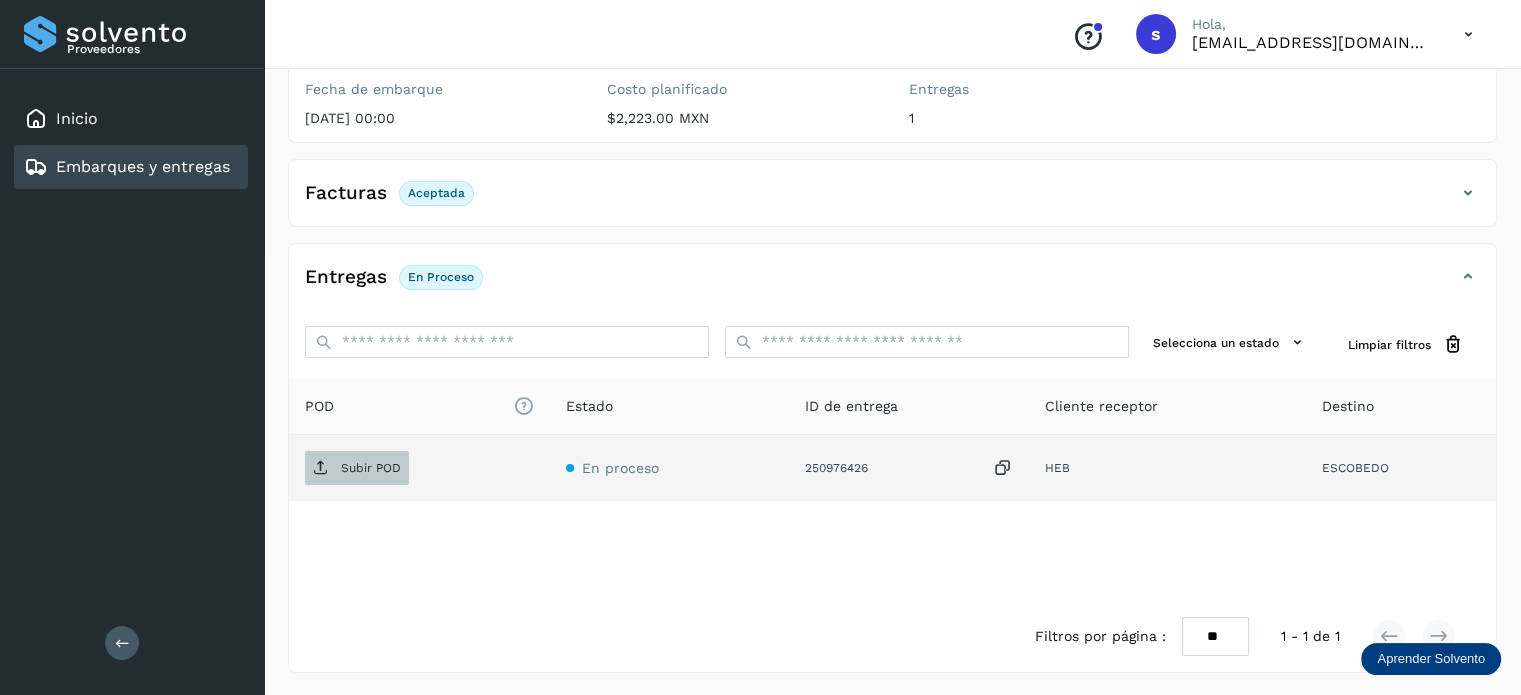 click on "Subir POD" at bounding box center (371, 468) 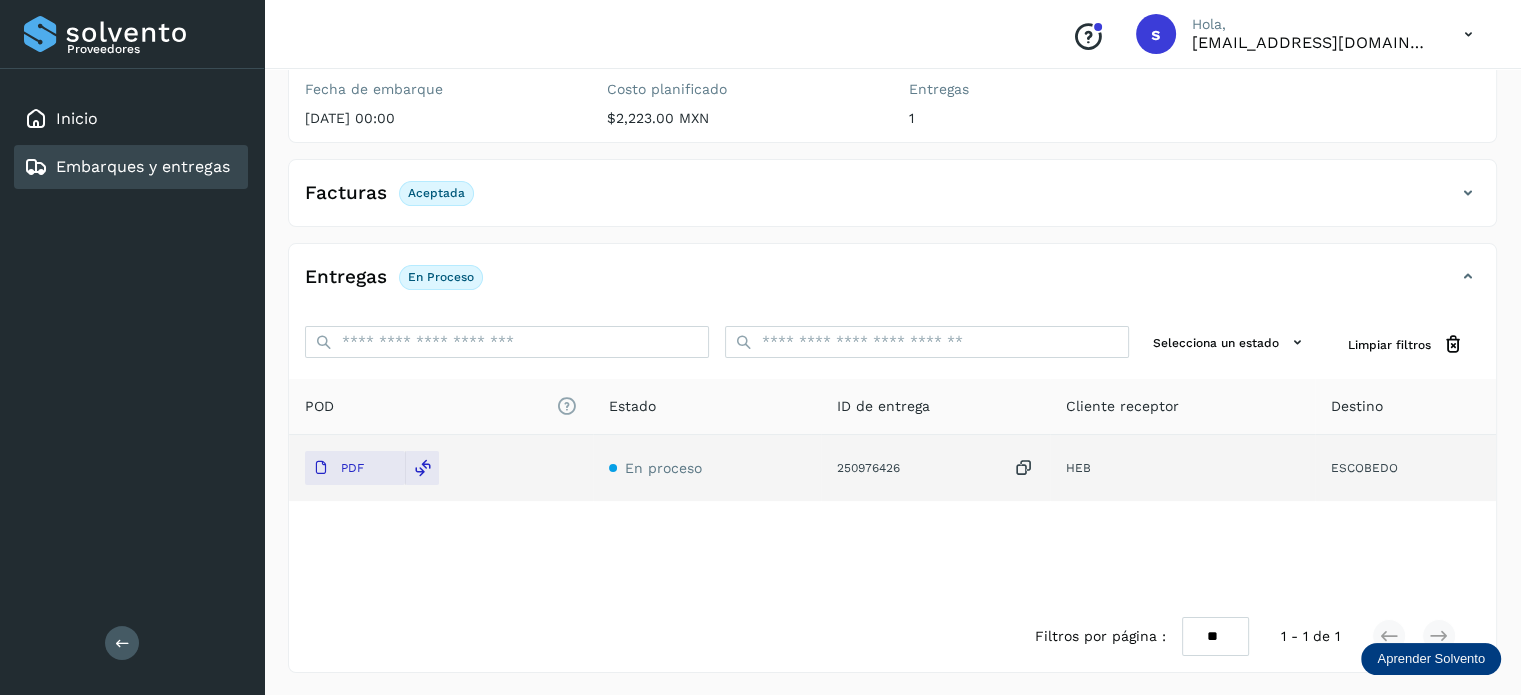 scroll, scrollTop: 0, scrollLeft: 0, axis: both 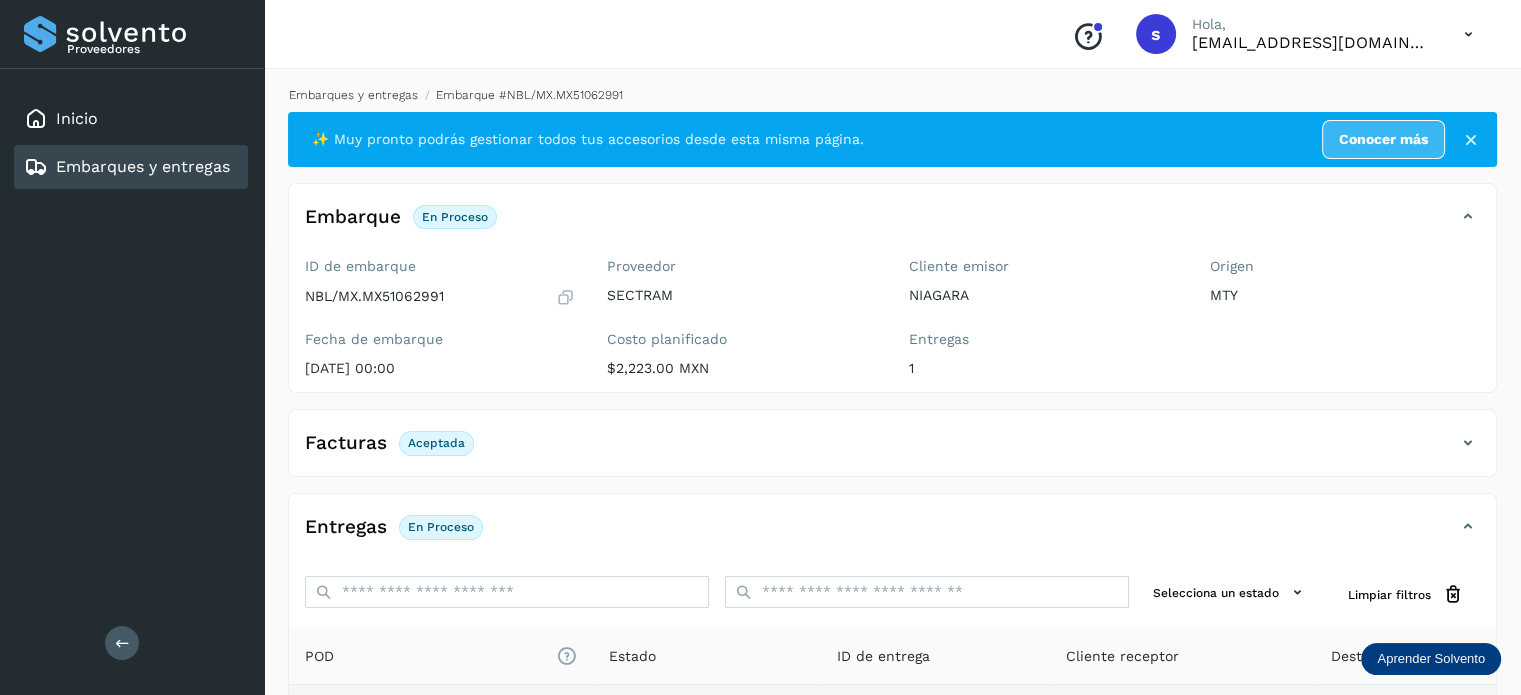click on "Embarques y entregas" at bounding box center (353, 95) 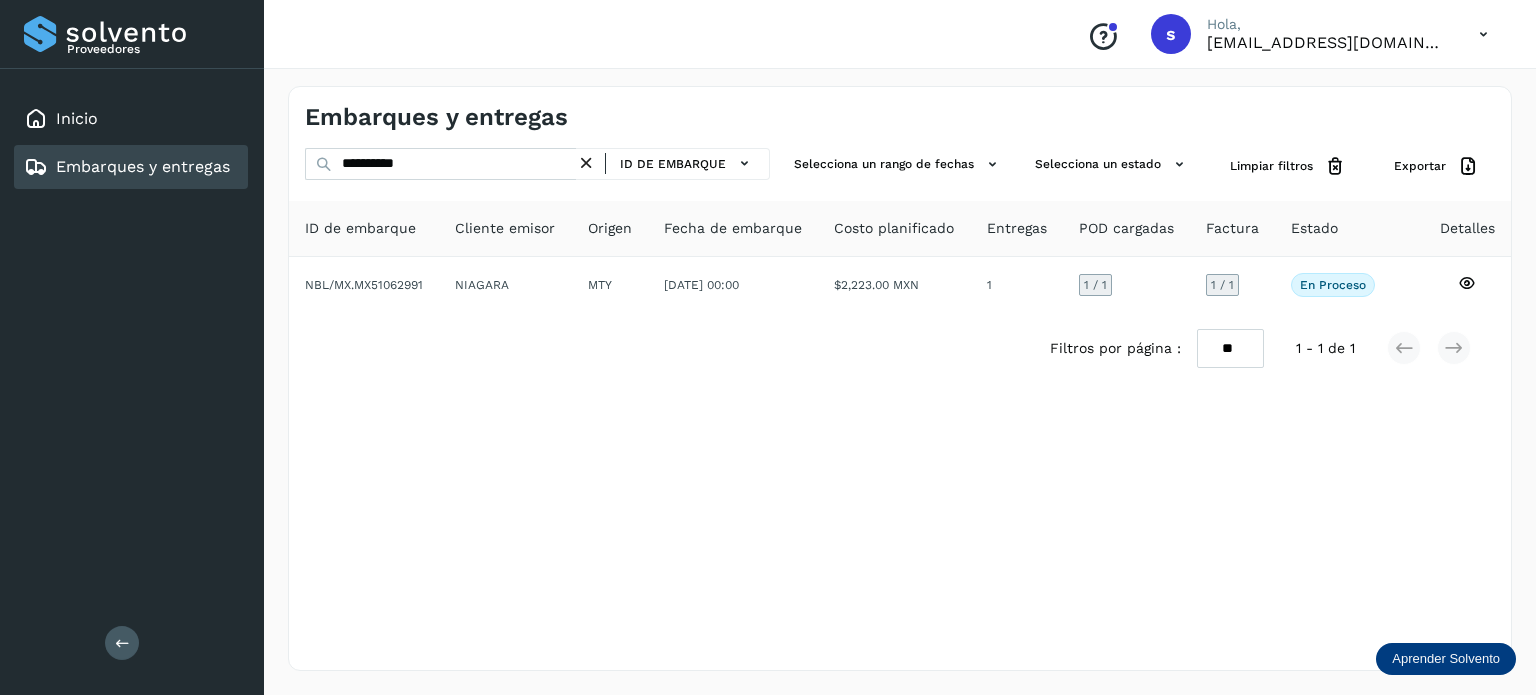 click at bounding box center (586, 163) 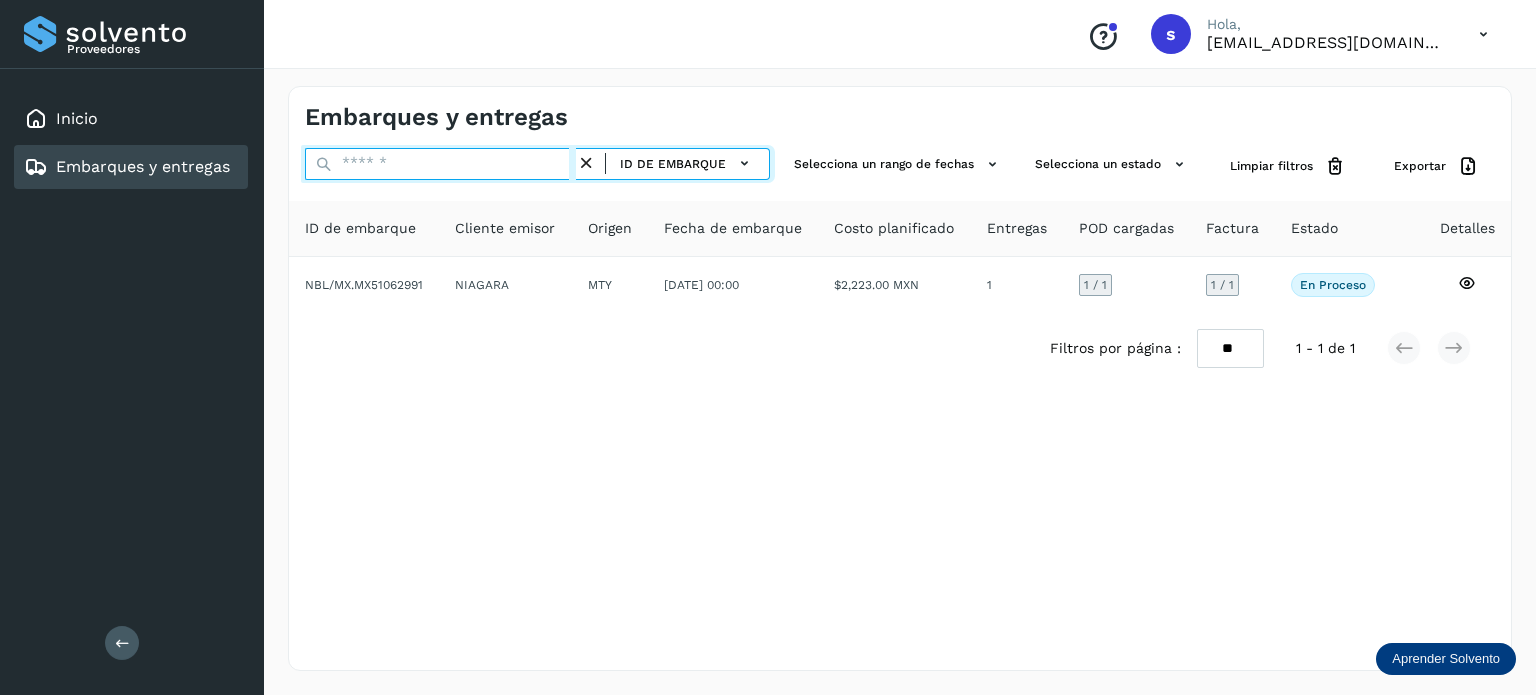 click at bounding box center [440, 164] 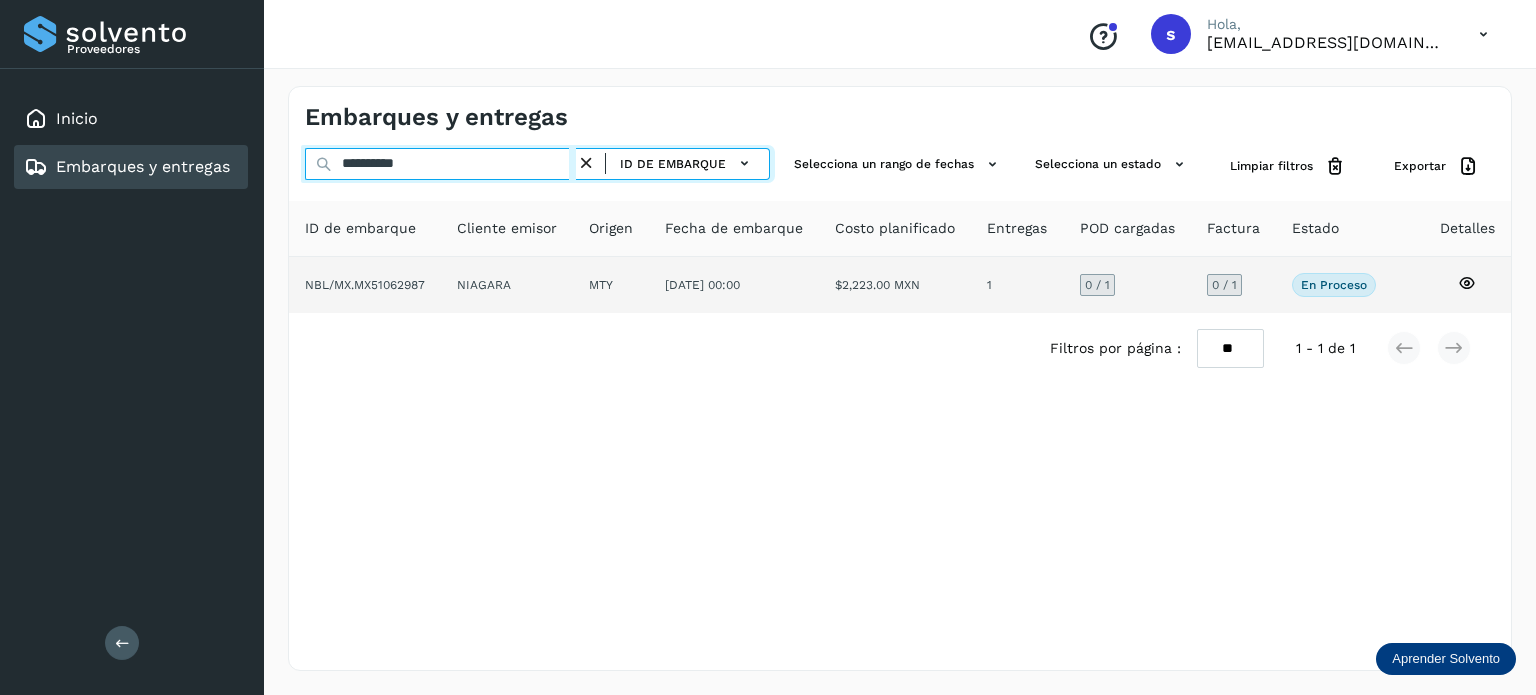 type on "**********" 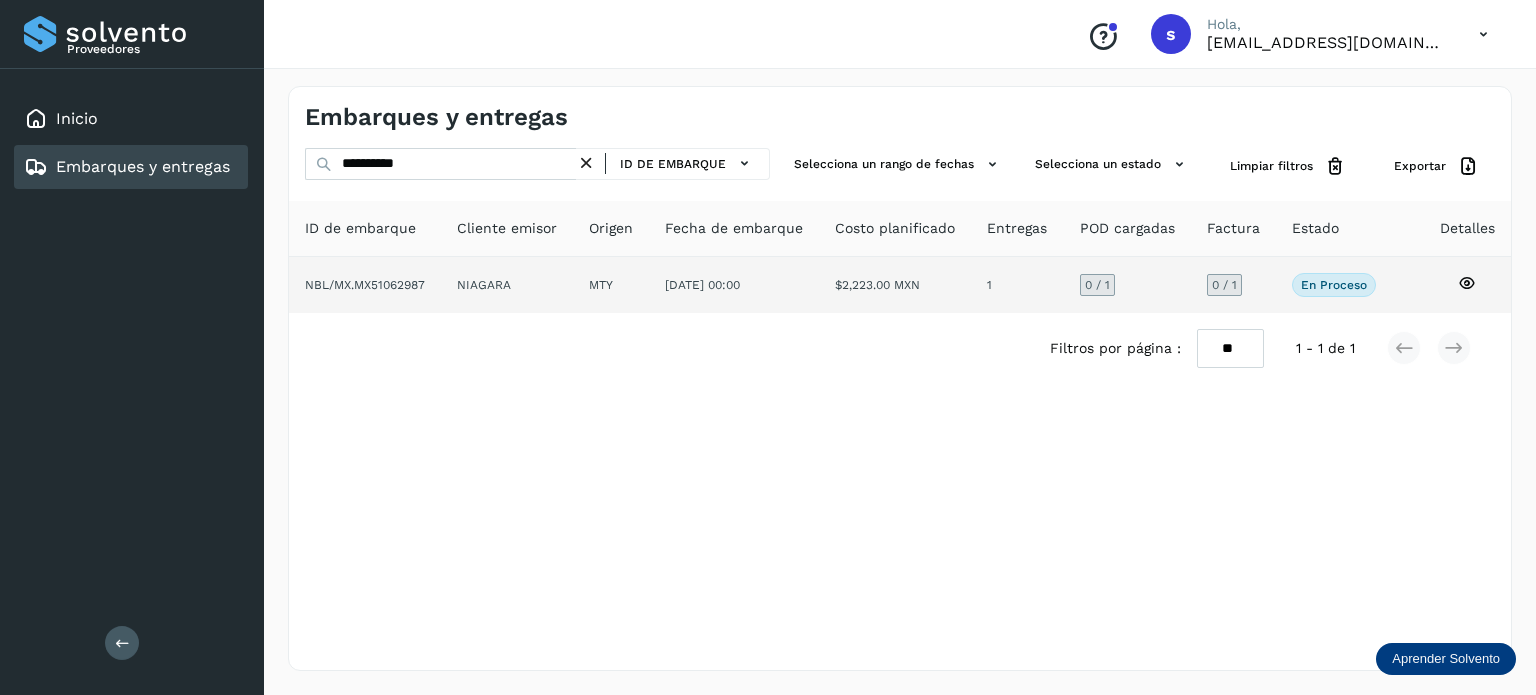 click on "NIAGARA" 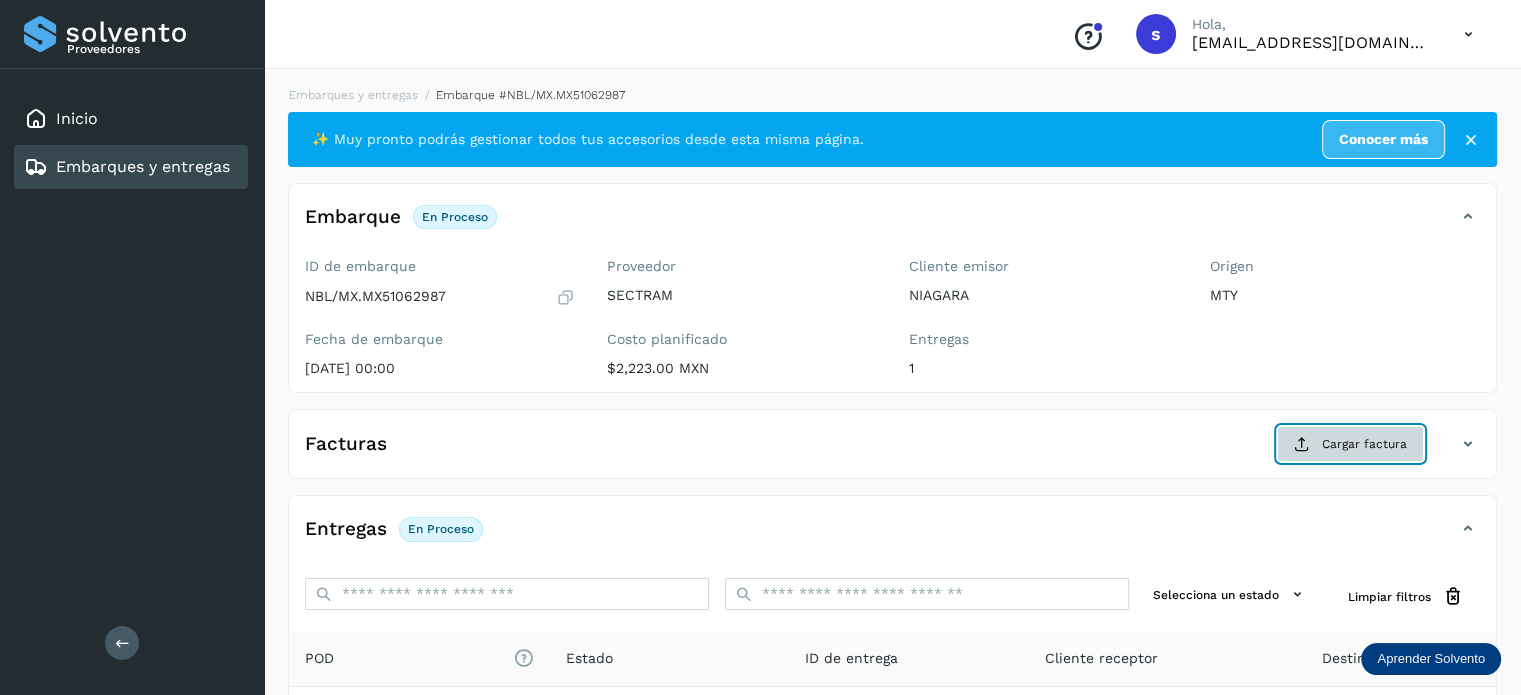 click on "Cargar factura" at bounding box center [1350, 444] 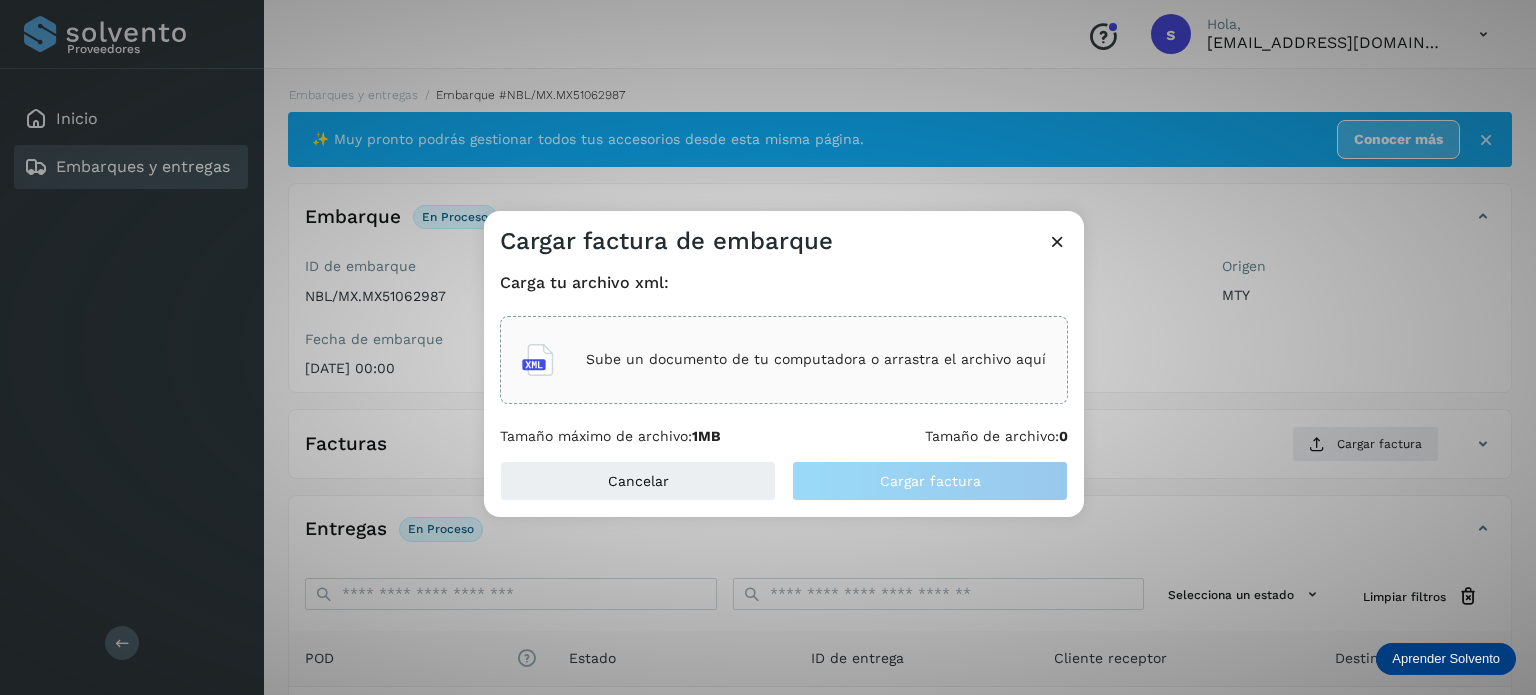 click on "Sube un documento de tu computadora o arrastra el archivo aquí" 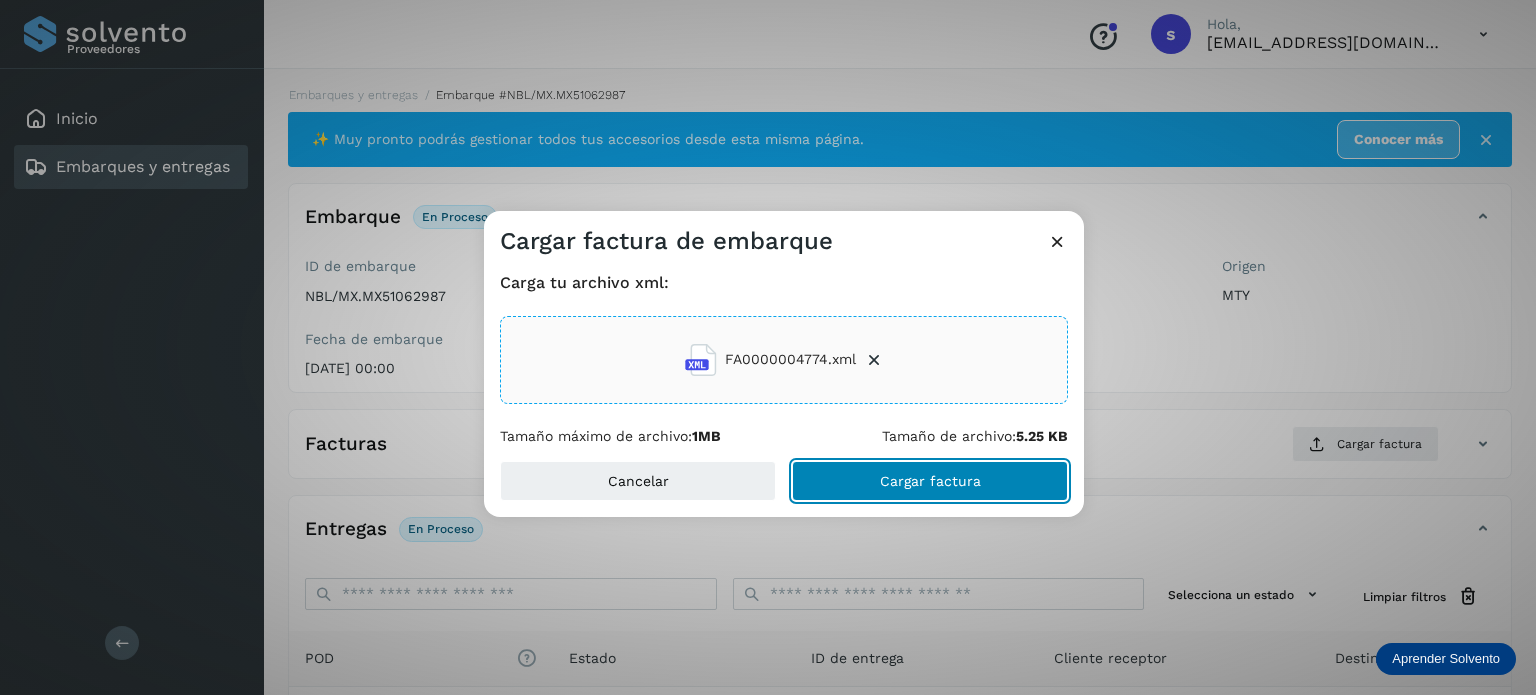 click on "Cargar factura" 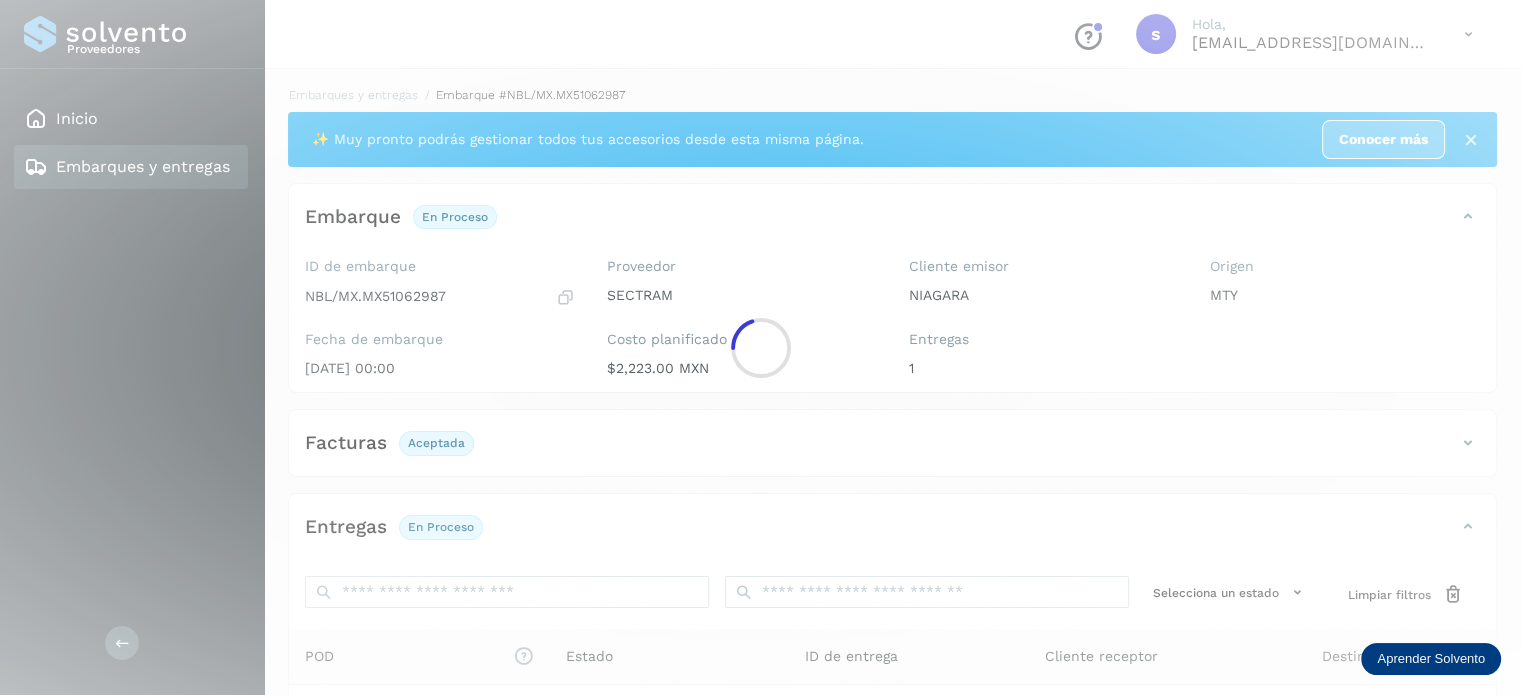 scroll, scrollTop: 250, scrollLeft: 0, axis: vertical 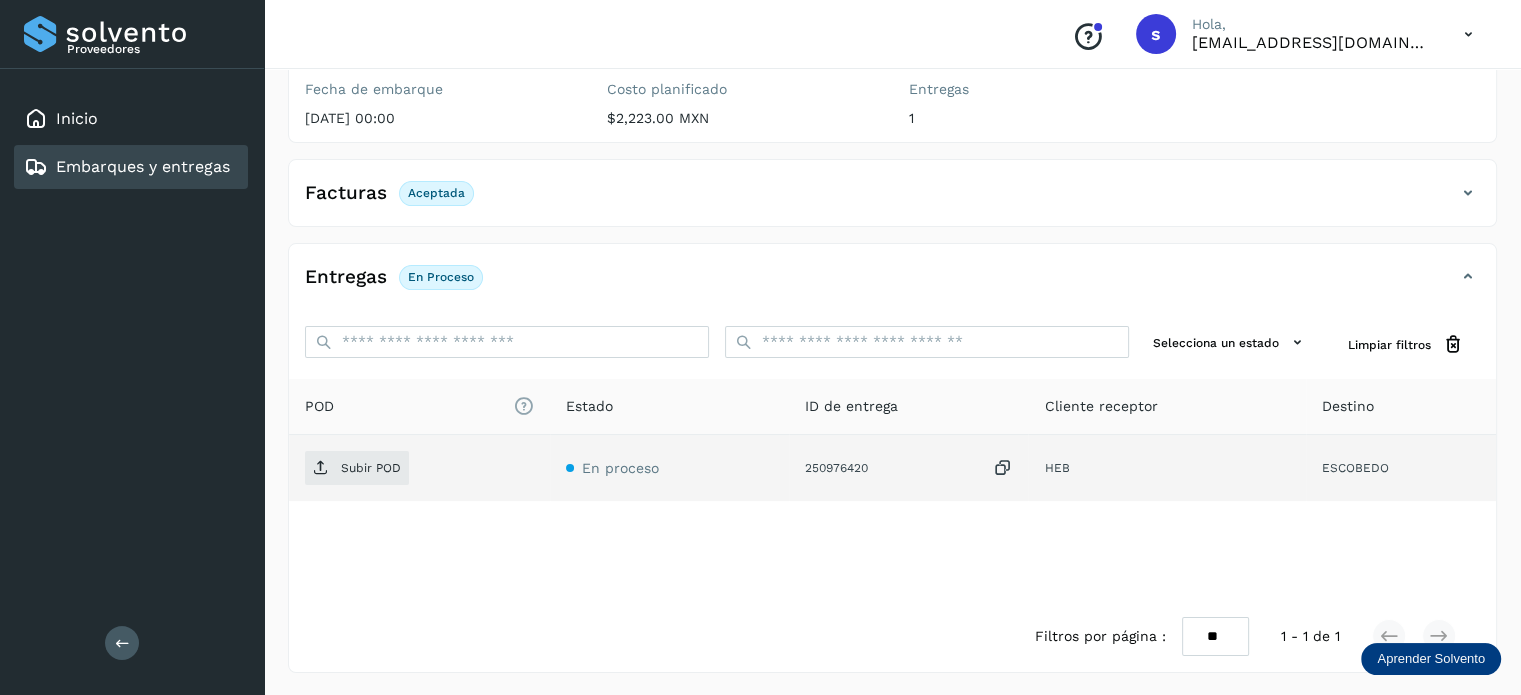 click on "Subir POD" 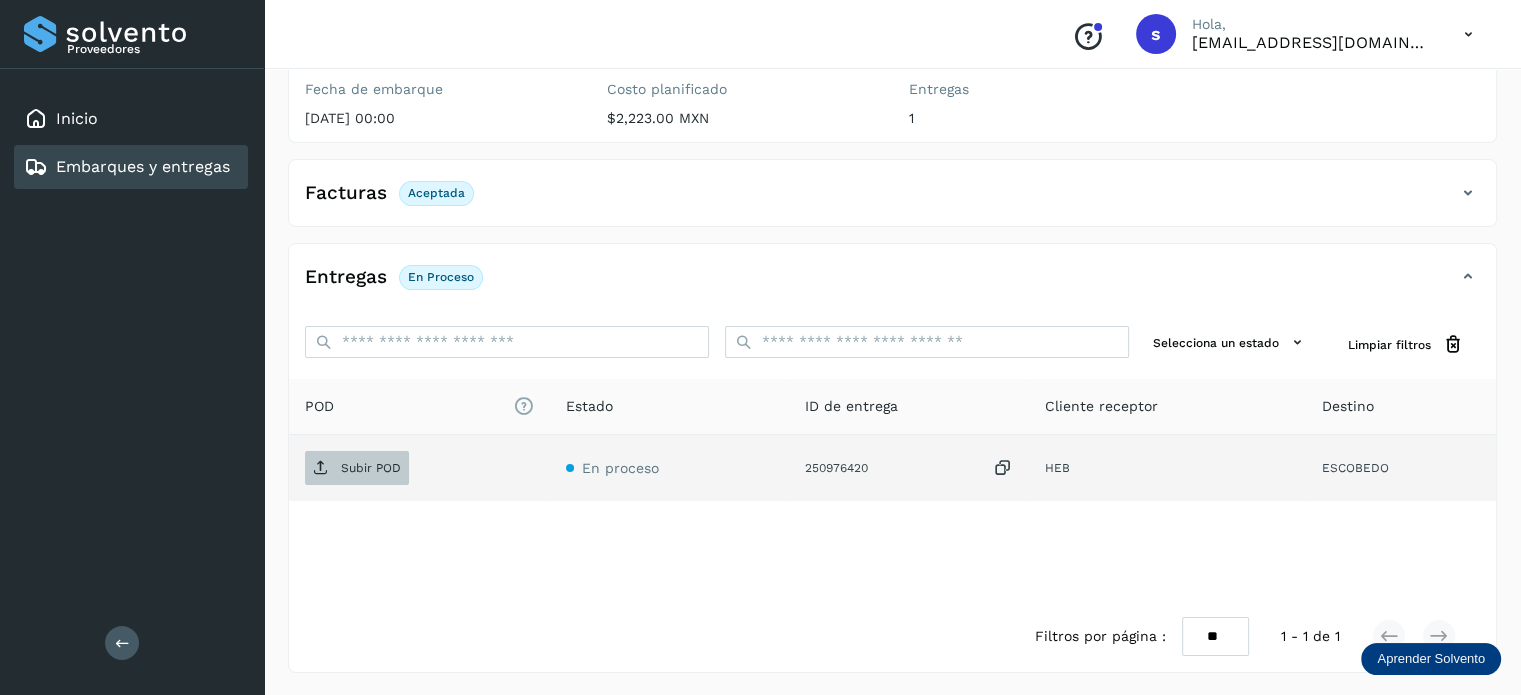 click on "Subir POD" at bounding box center [371, 468] 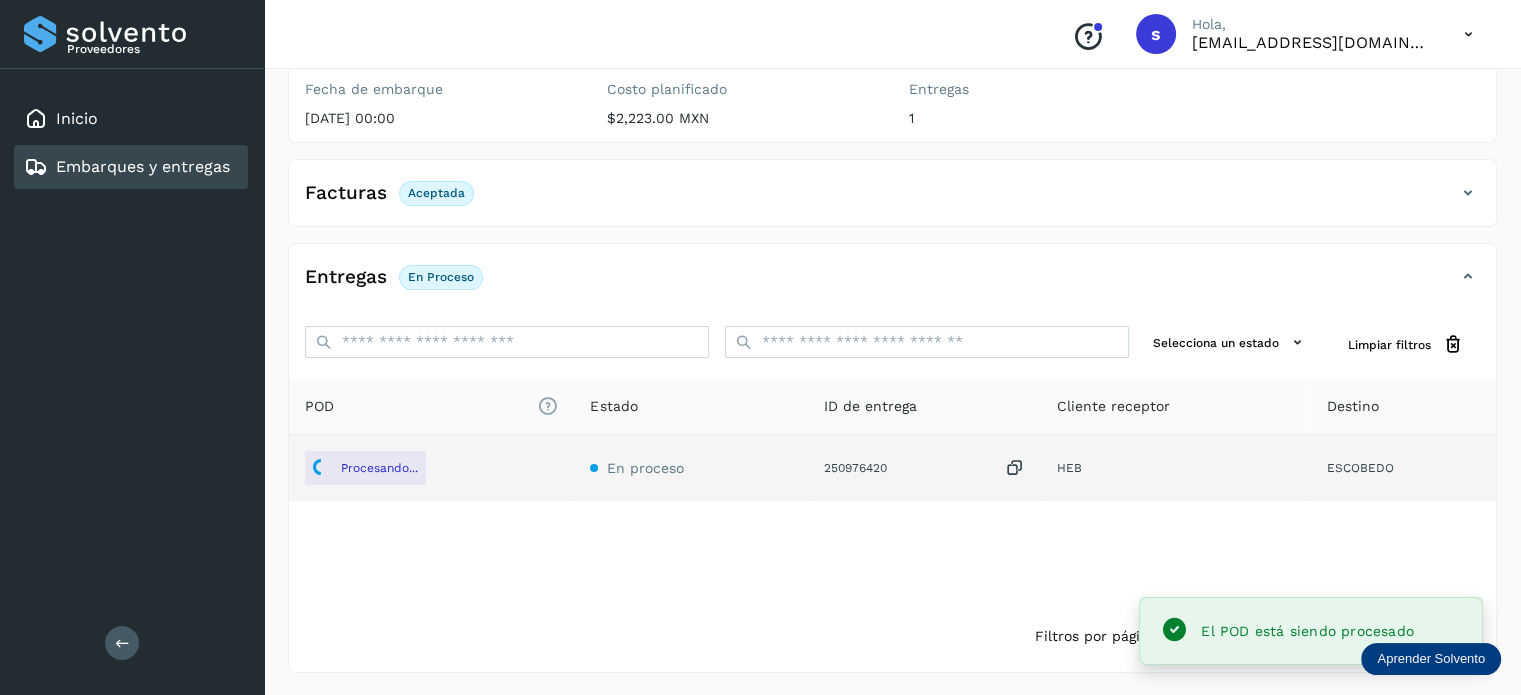 scroll, scrollTop: 0, scrollLeft: 0, axis: both 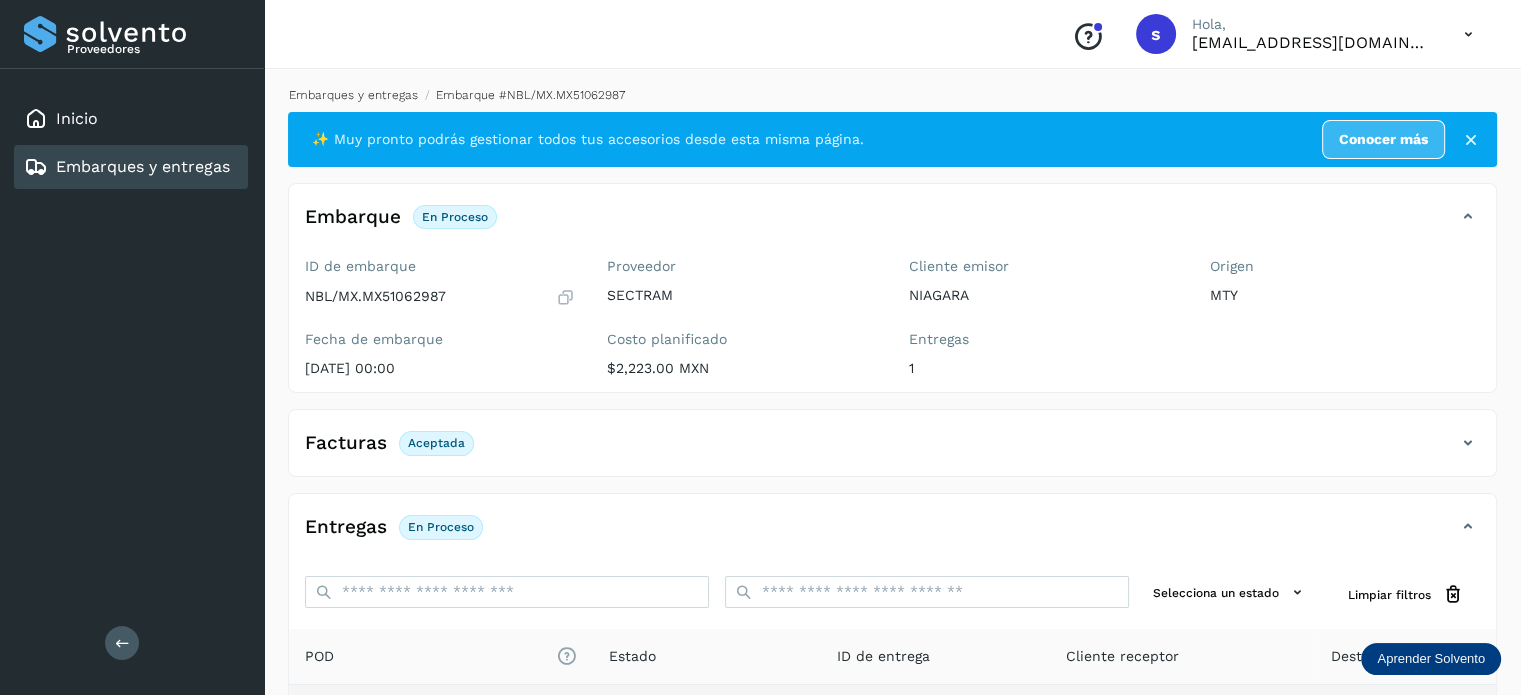 click on "Embarques y entregas" at bounding box center [353, 95] 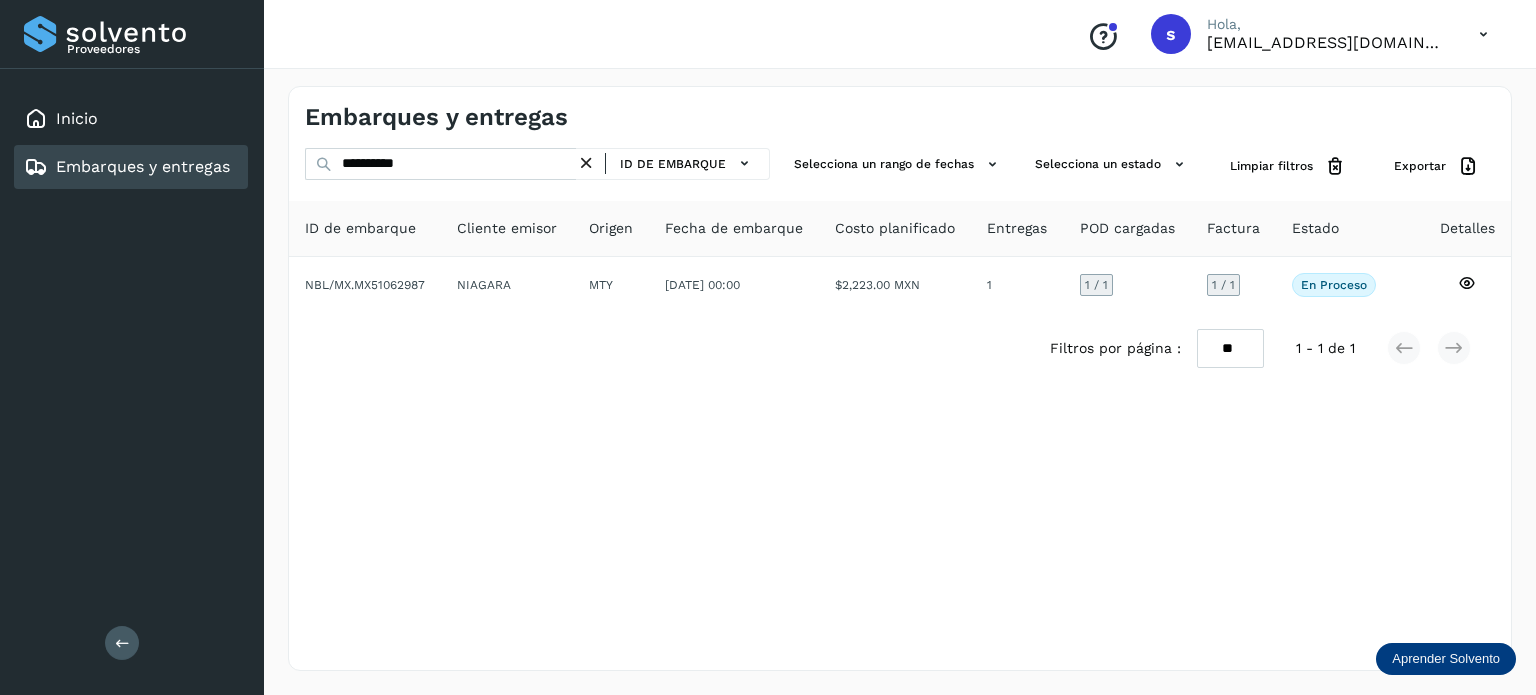 click at bounding box center [586, 163] 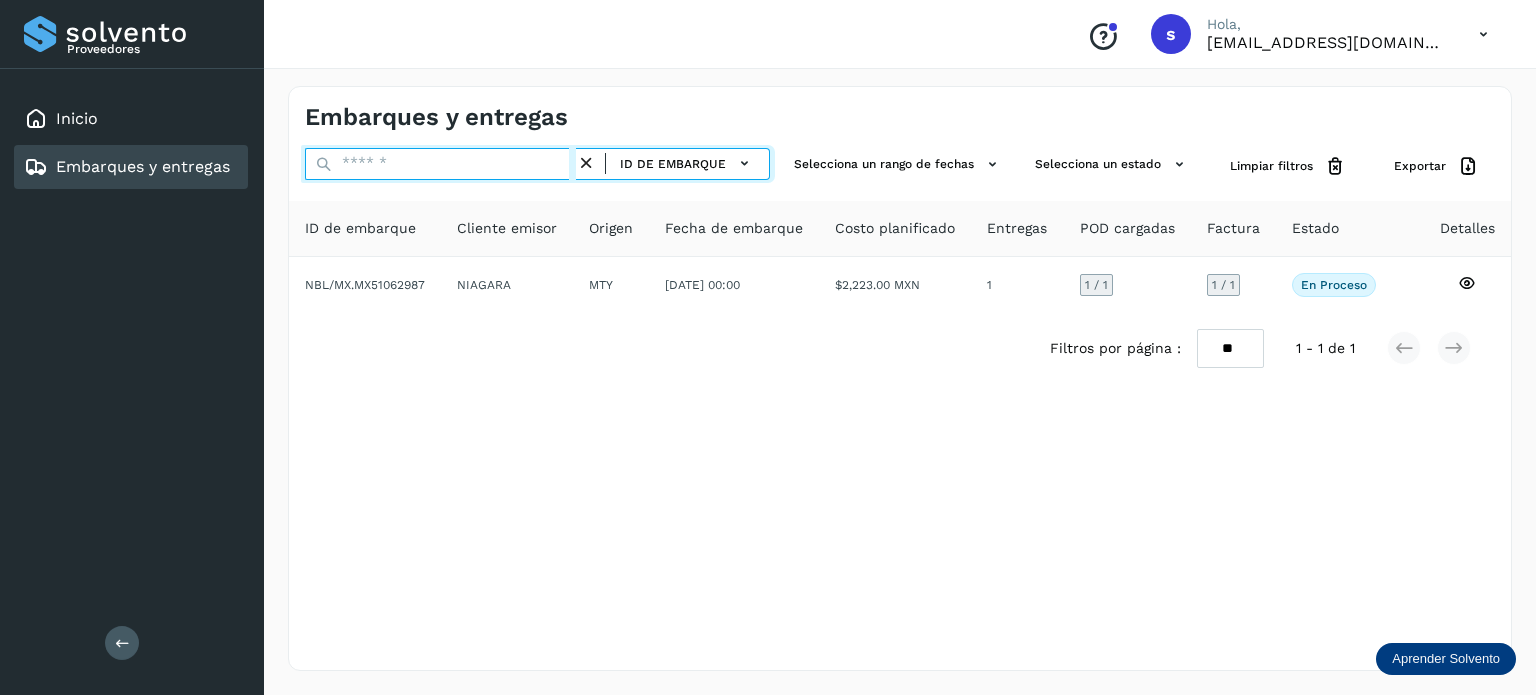 click at bounding box center (440, 164) 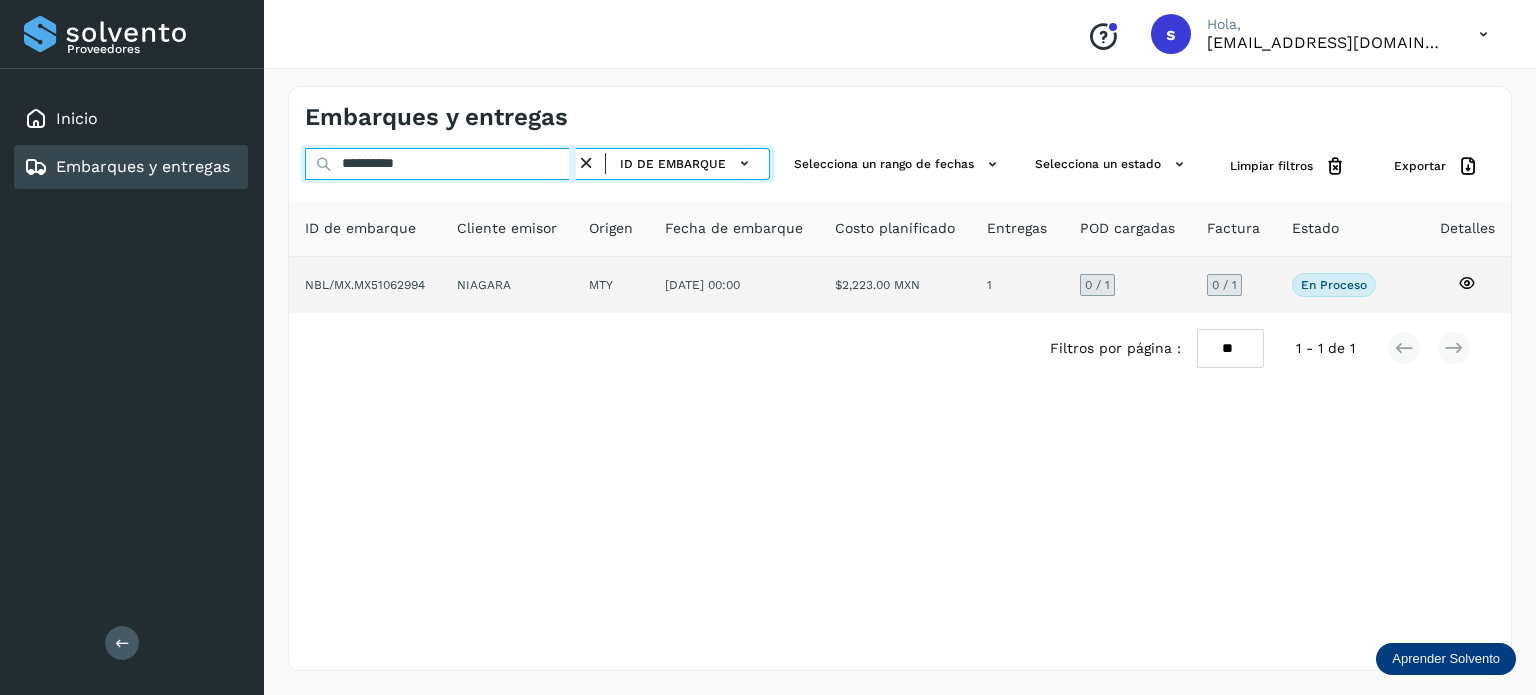 type on "**********" 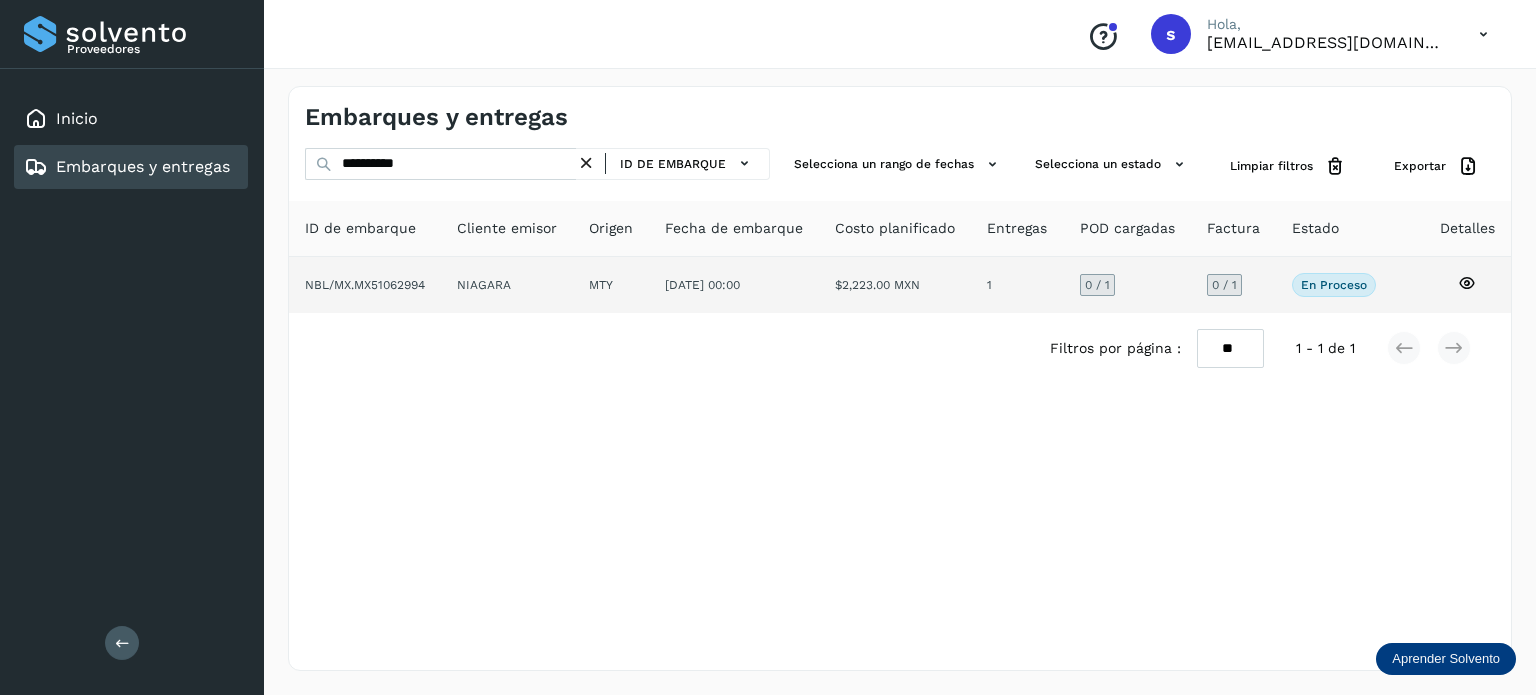 click on "NIAGARA" 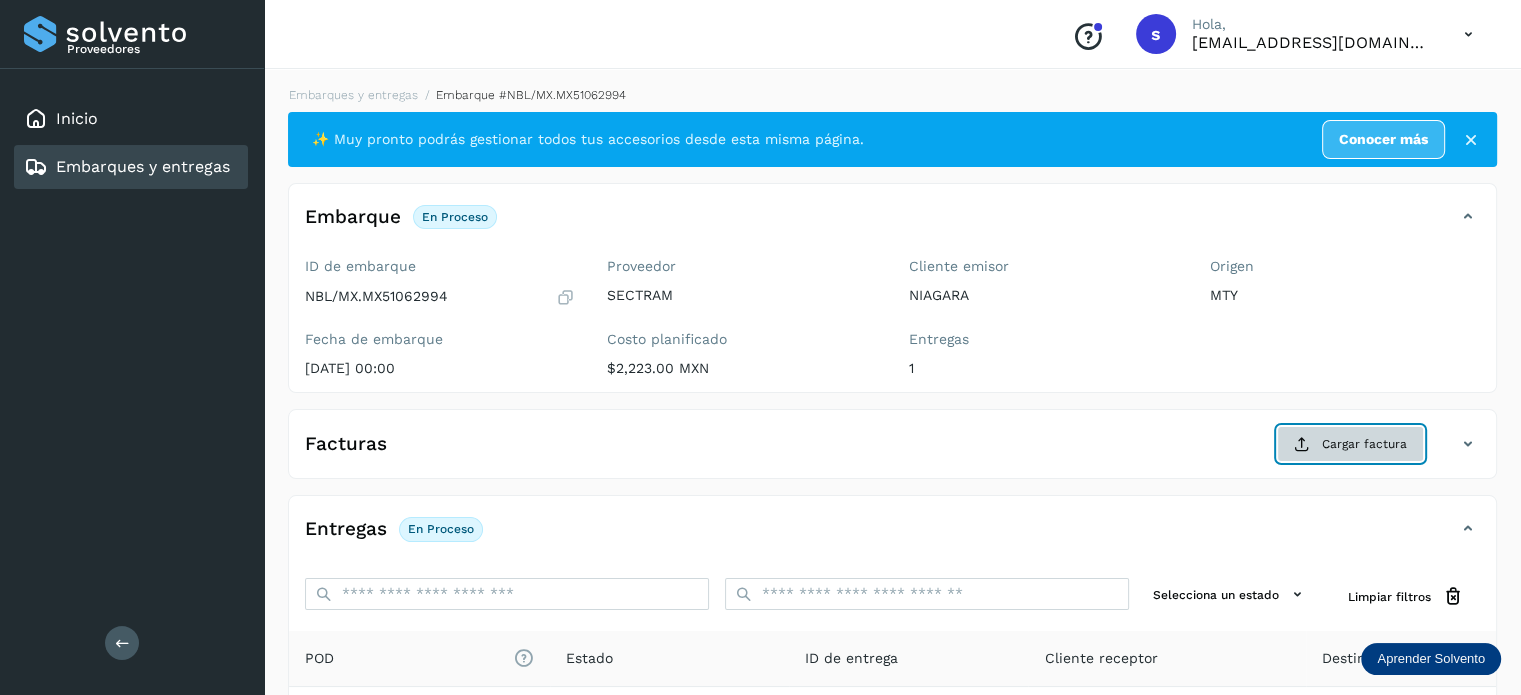 click on "Cargar factura" at bounding box center [1350, 444] 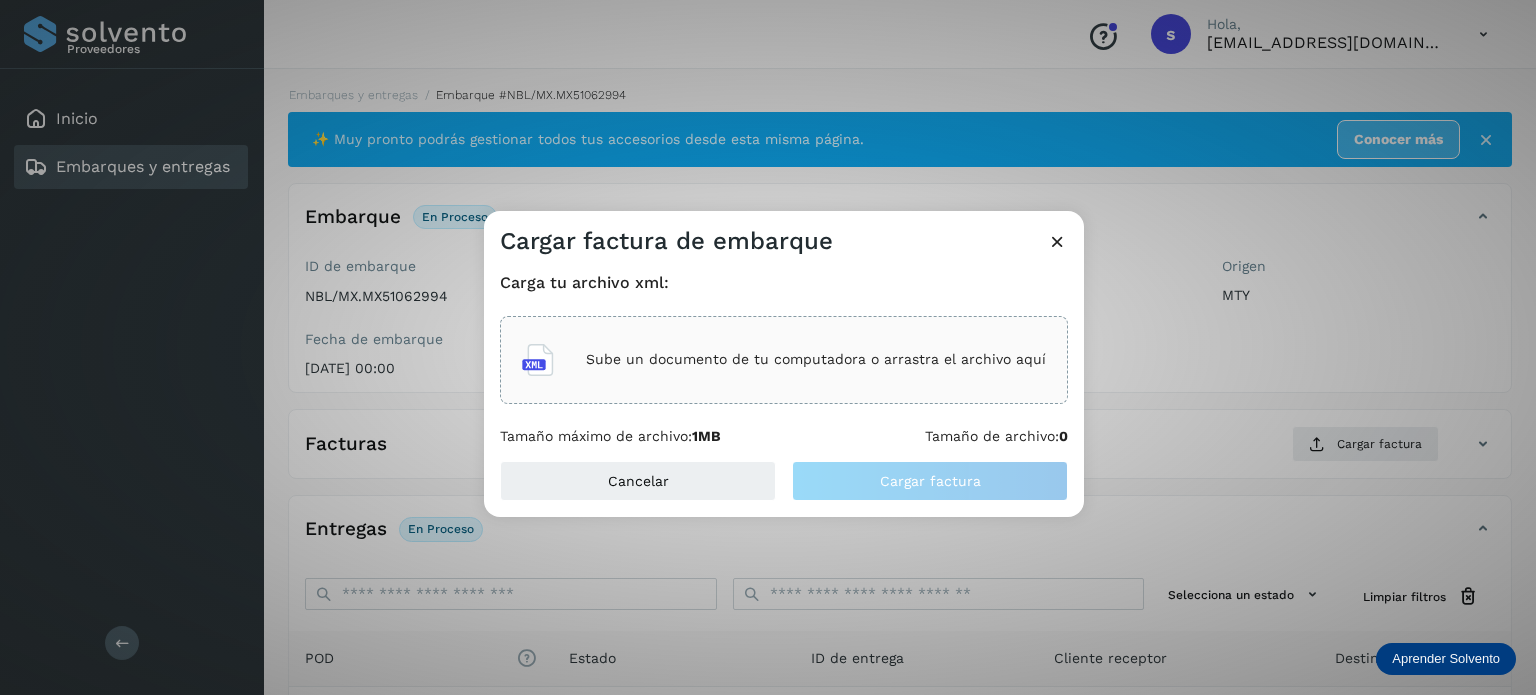 click on "Sube un documento de tu computadora o arrastra el archivo aquí" 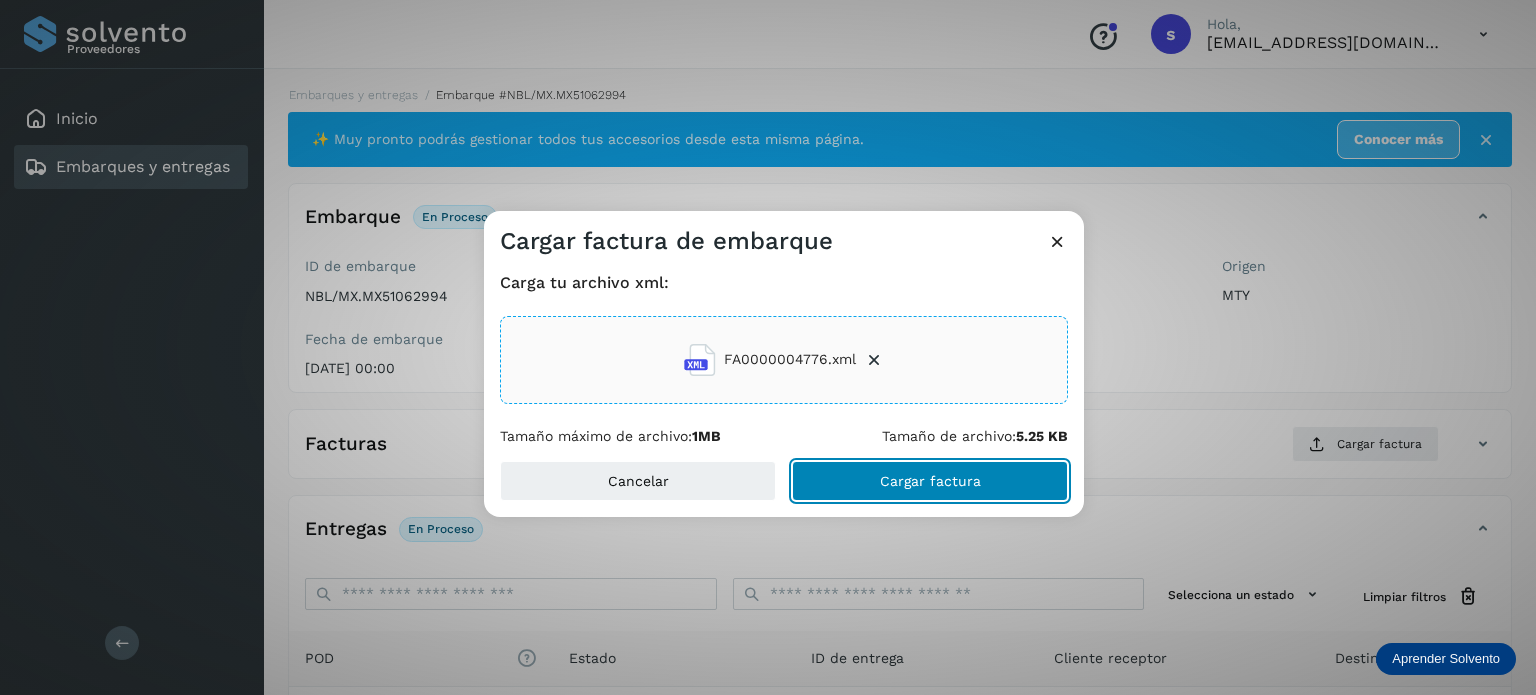 click on "Cargar factura" 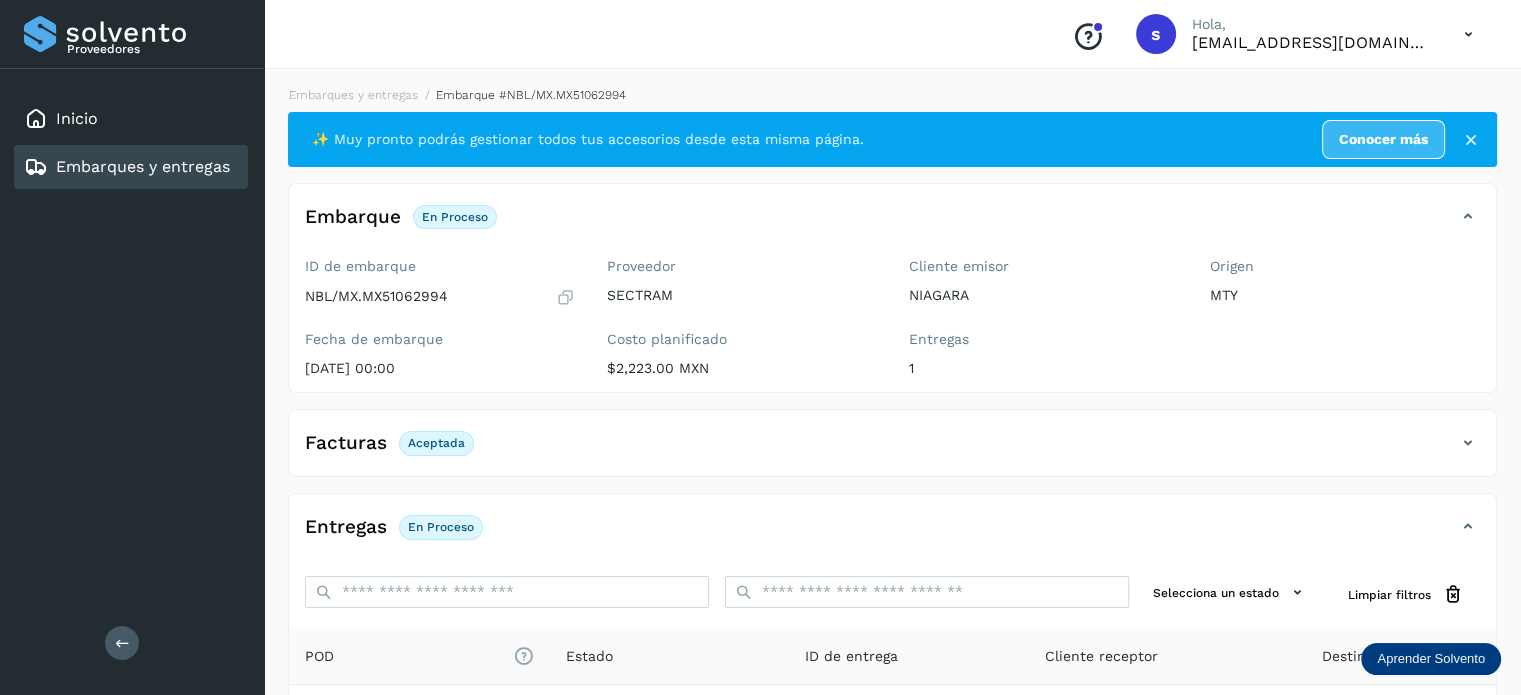scroll, scrollTop: 250, scrollLeft: 0, axis: vertical 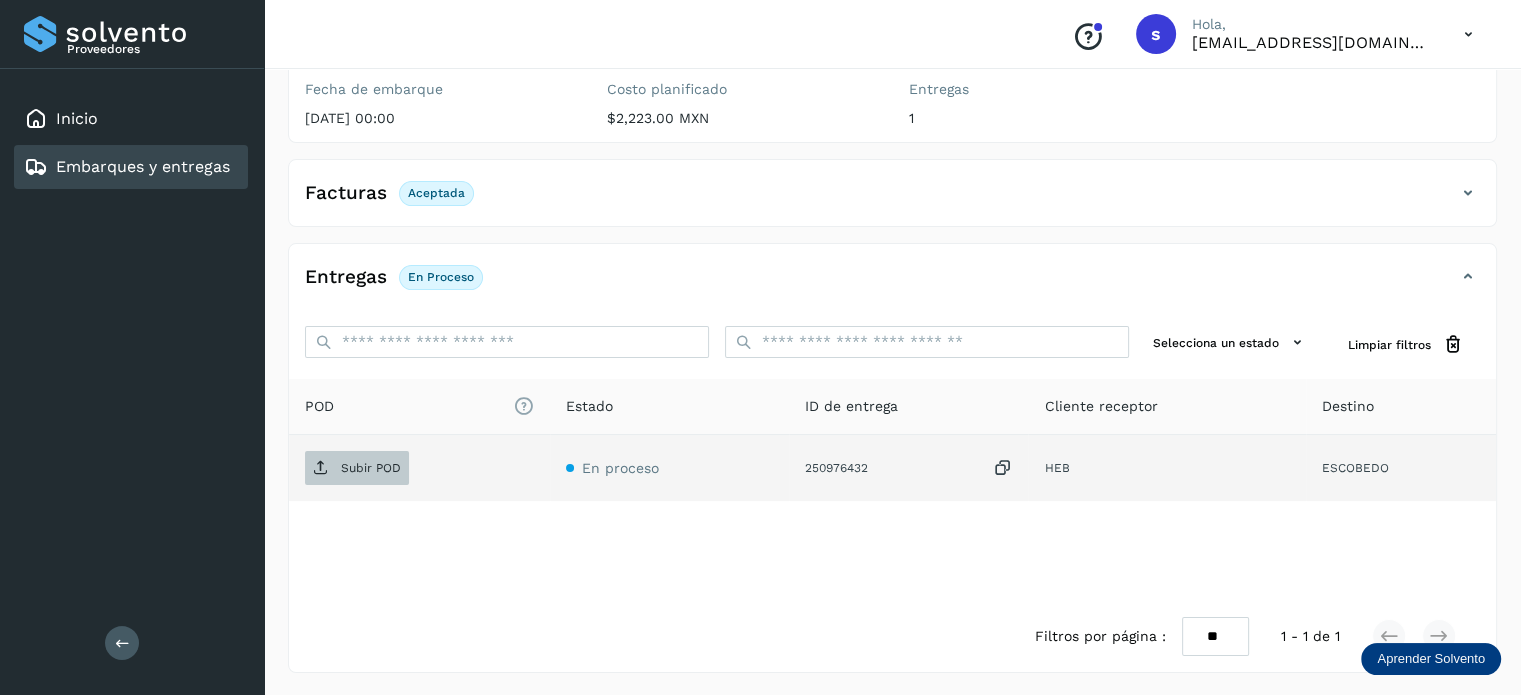 click on "Subir POD" at bounding box center [371, 468] 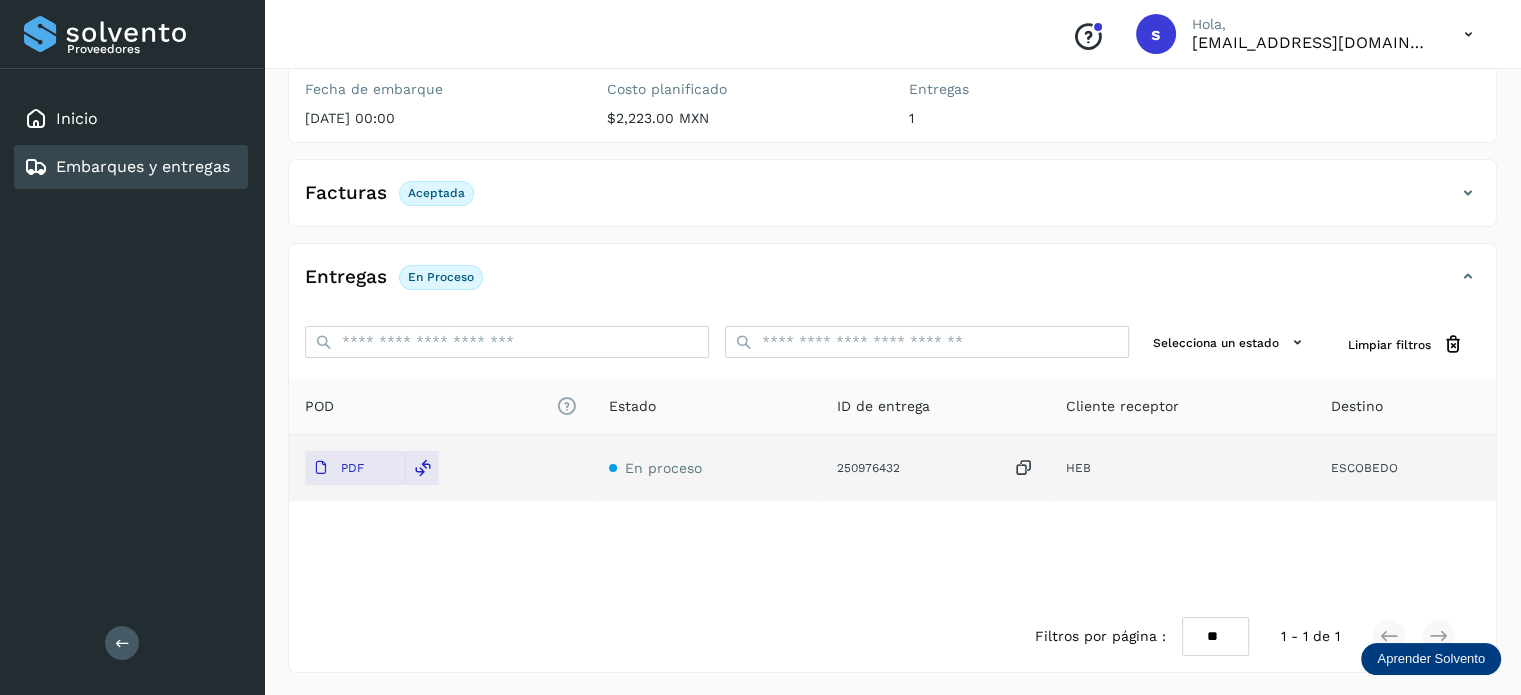 scroll, scrollTop: 0, scrollLeft: 0, axis: both 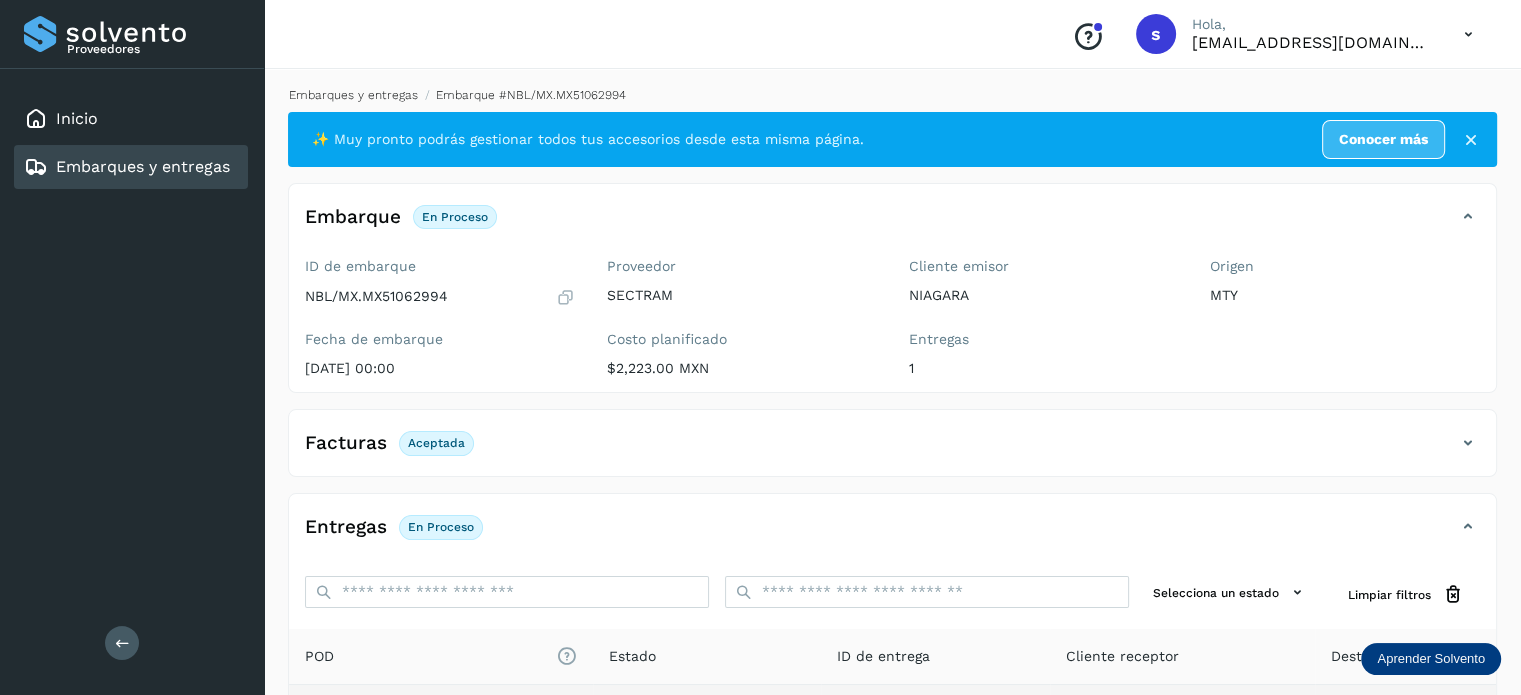 click on "Embarques y entregas" at bounding box center (353, 95) 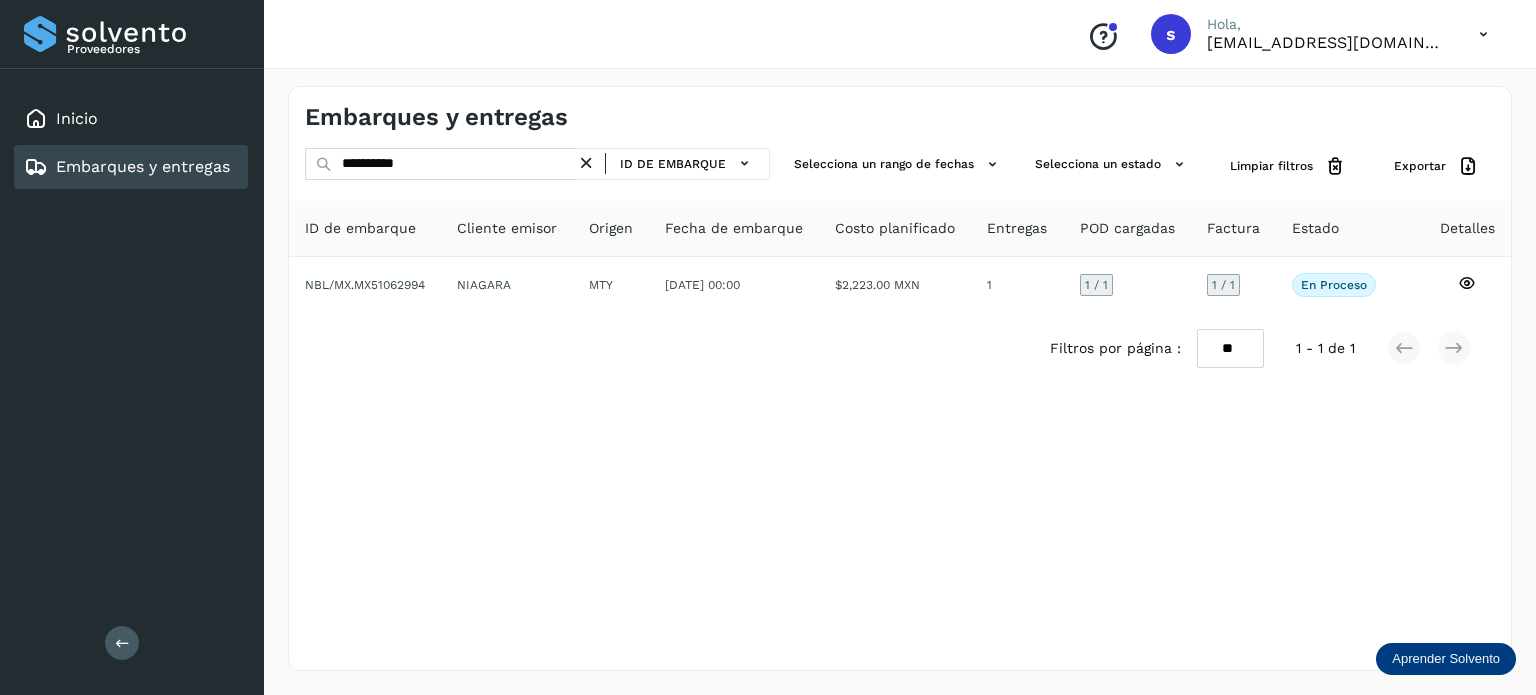 click at bounding box center (586, 163) 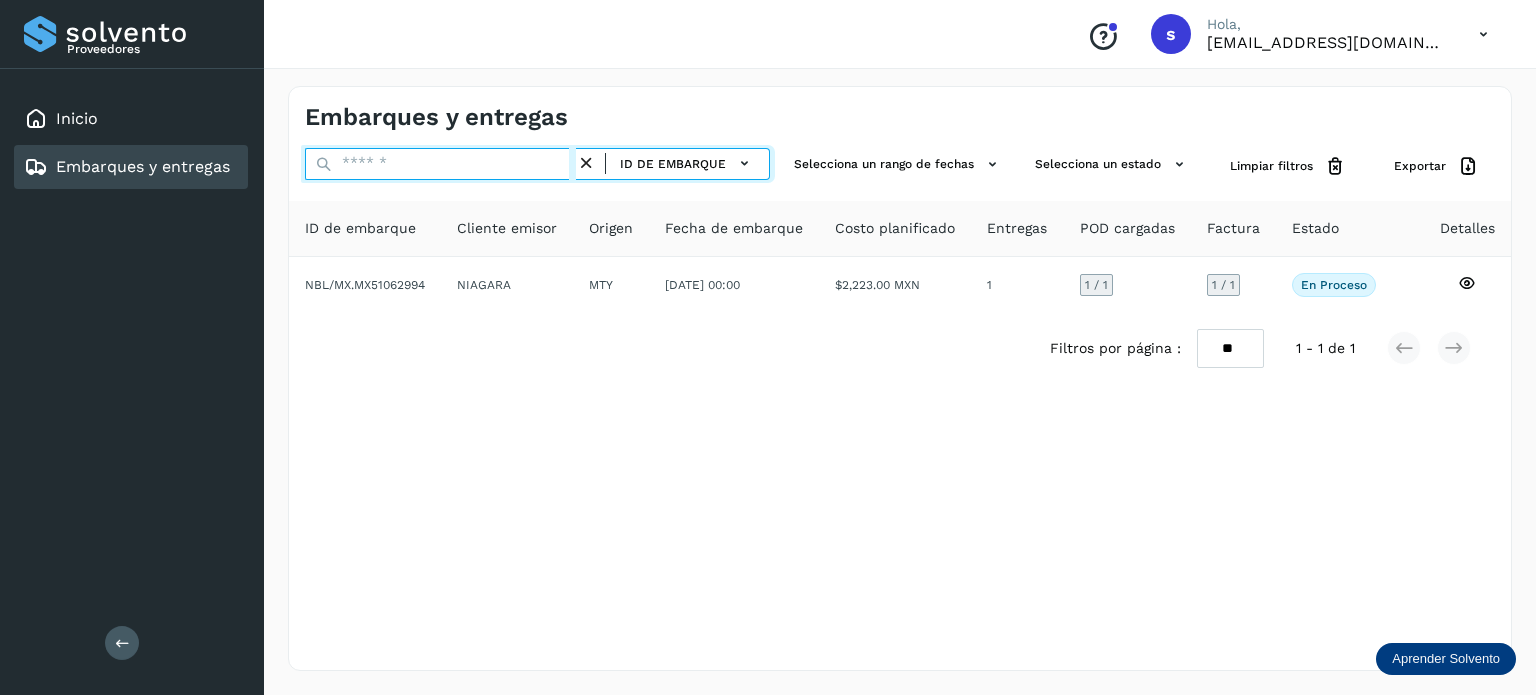 click at bounding box center [440, 164] 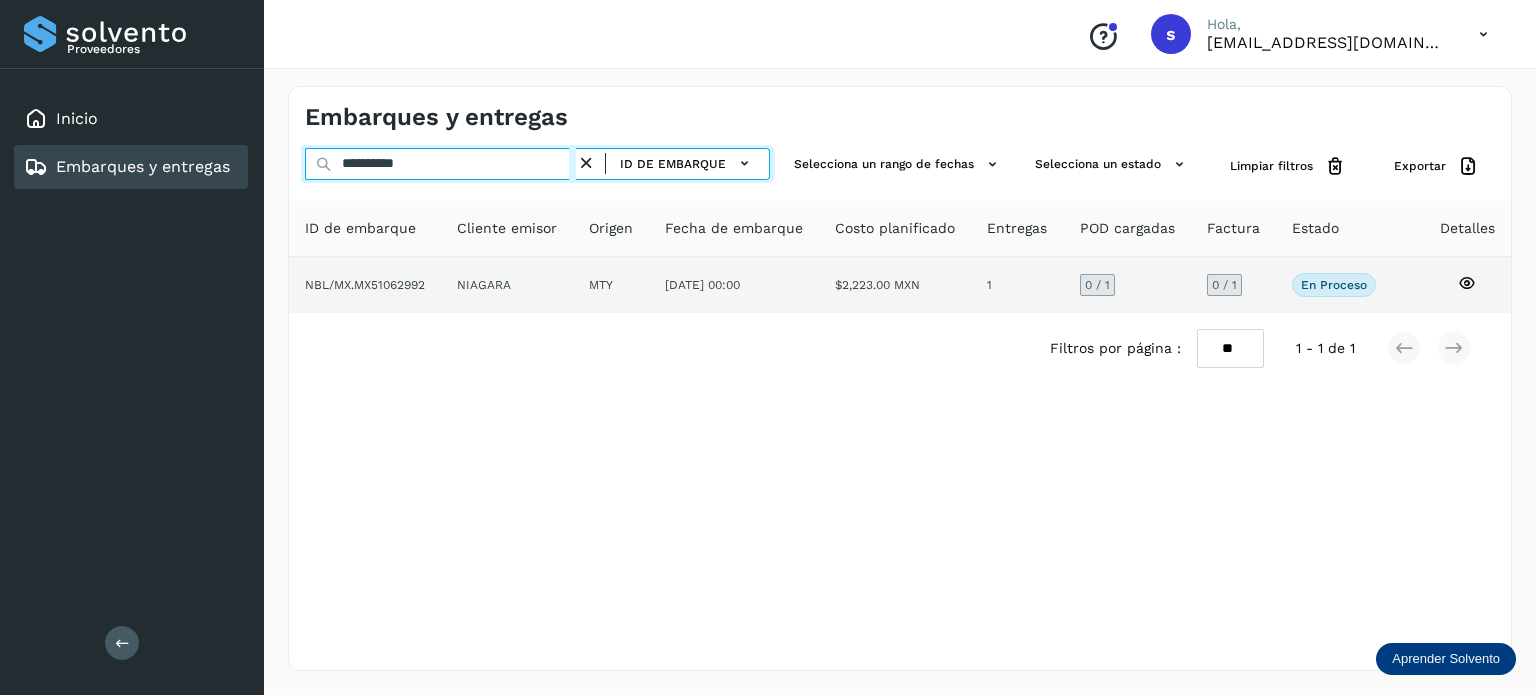 type on "**********" 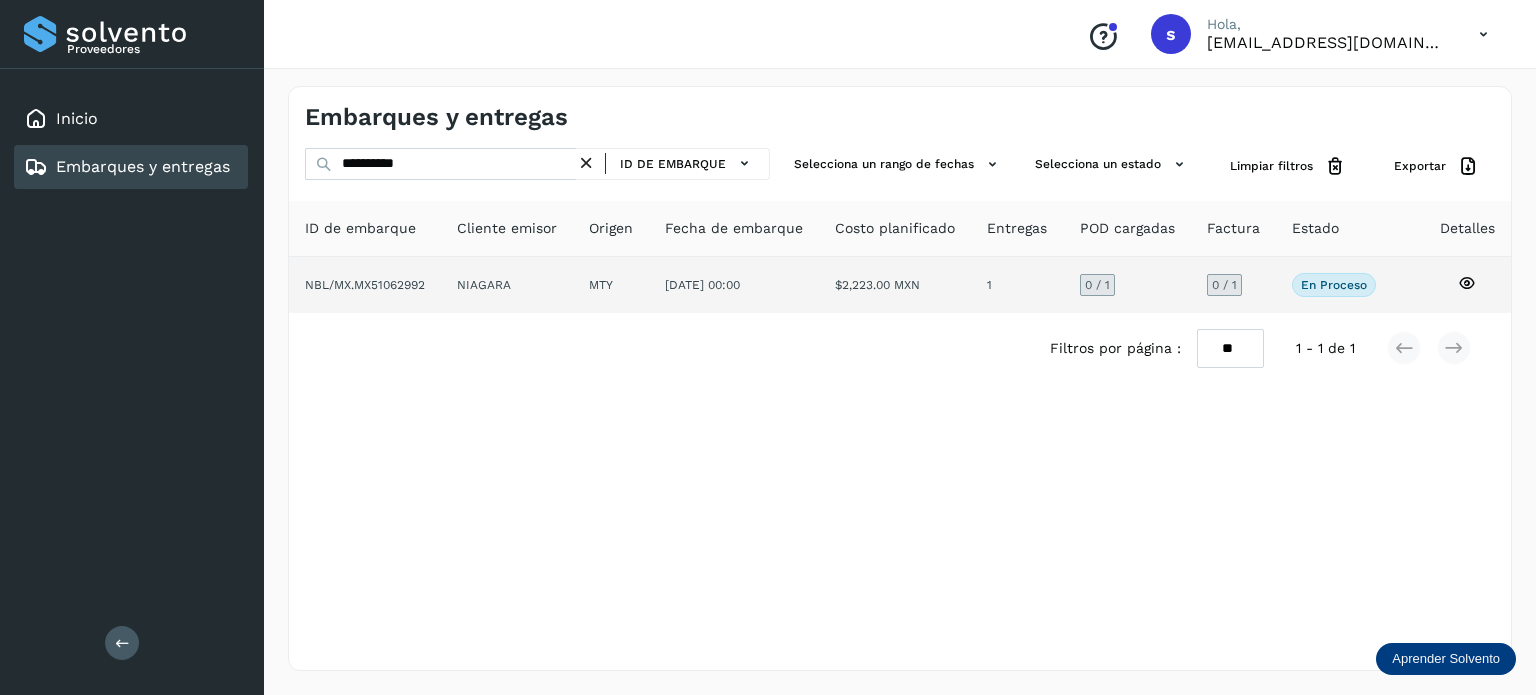 click on "NIAGARA" 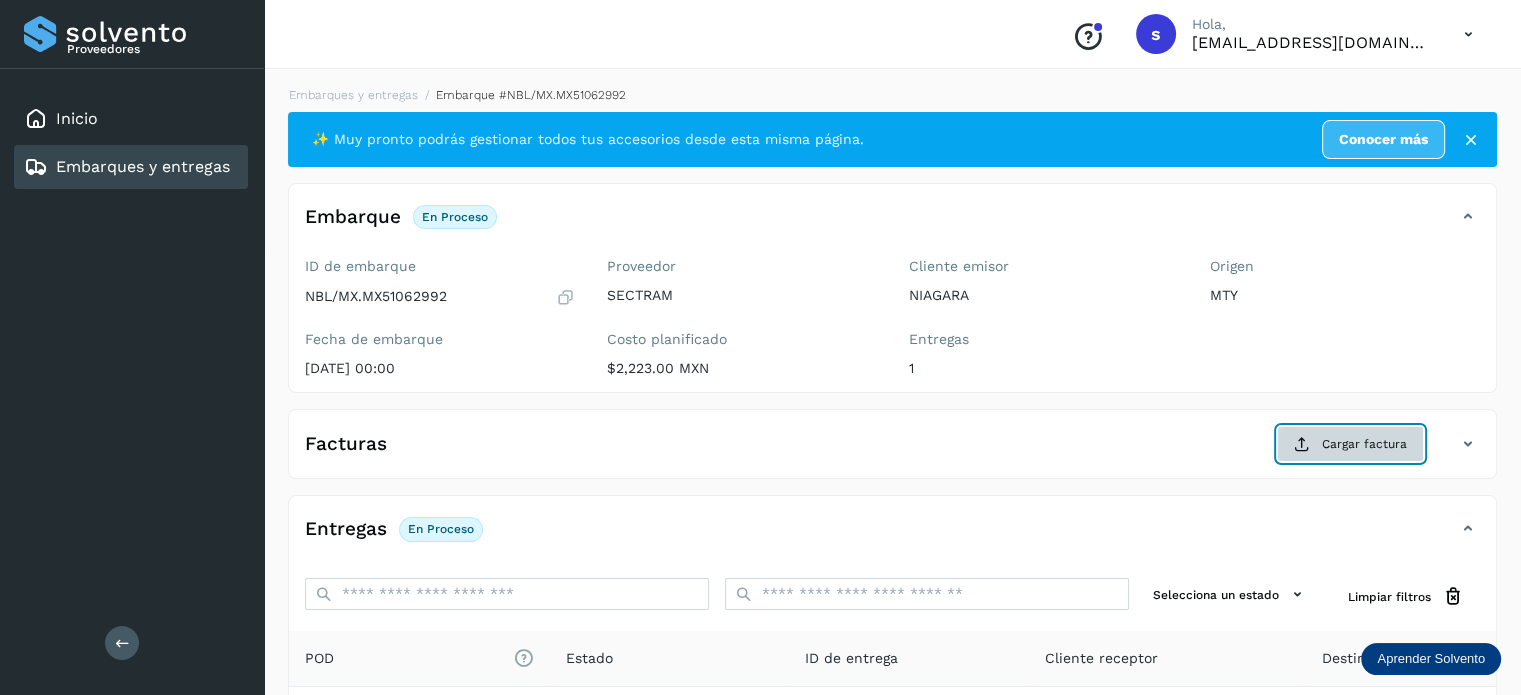 click on "Cargar factura" at bounding box center [1350, 444] 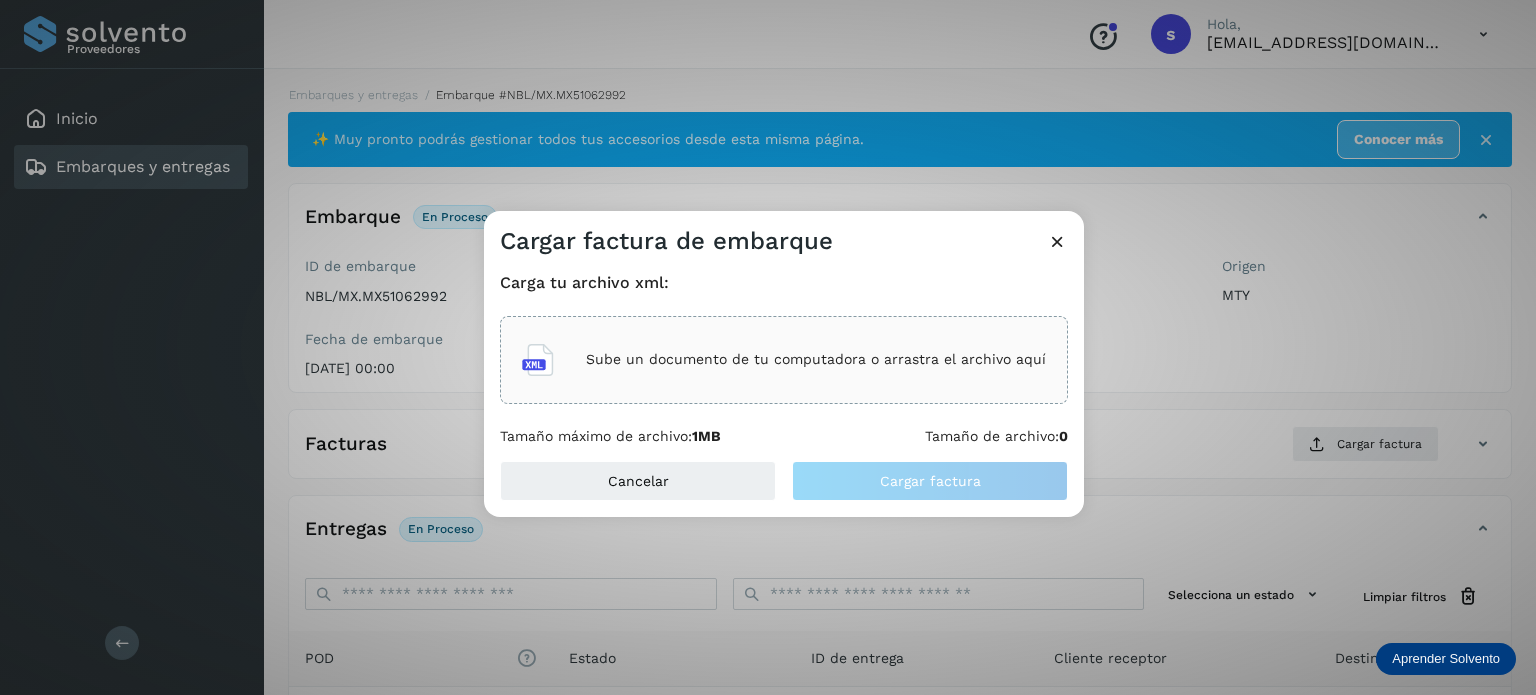 click on "Sube un documento de tu computadora o arrastra el archivo aquí" at bounding box center [816, 359] 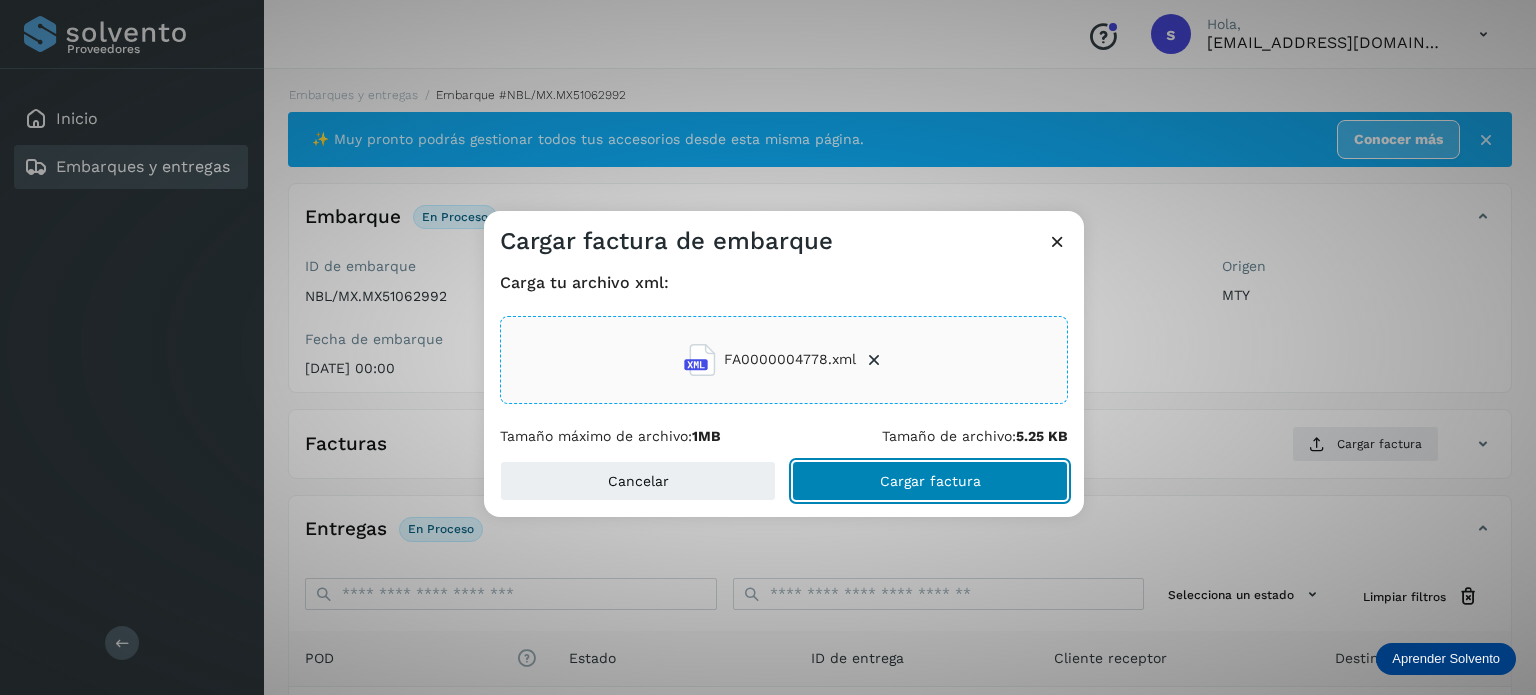 click on "Cargar factura" 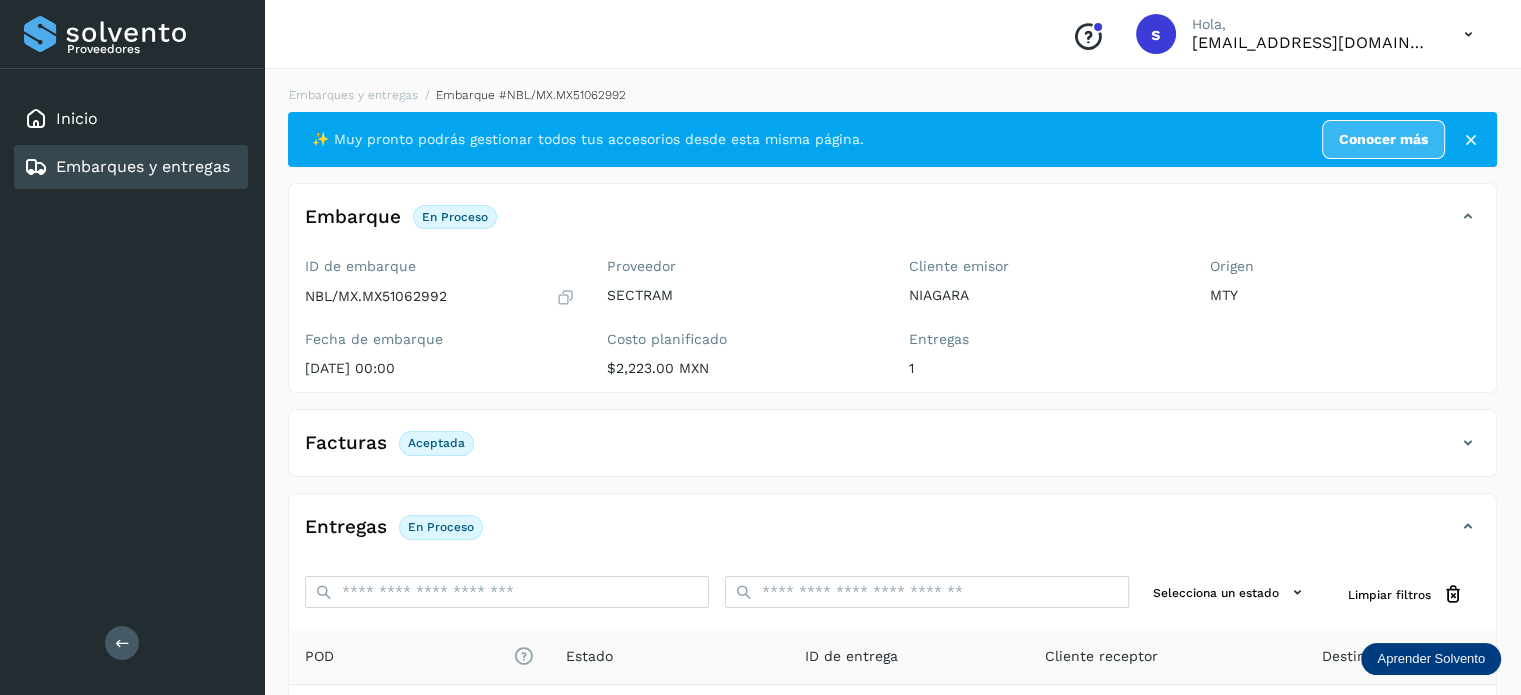 scroll, scrollTop: 250, scrollLeft: 0, axis: vertical 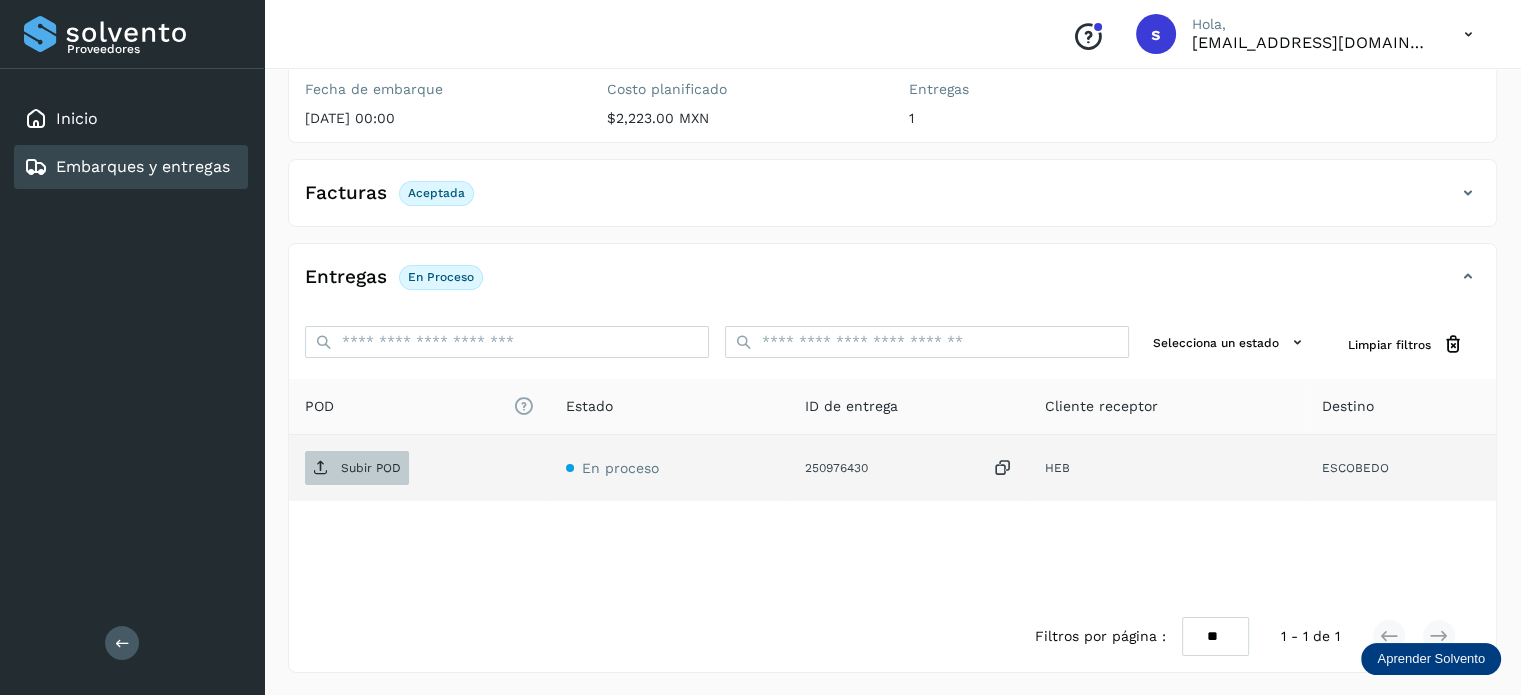 click on "Subir POD" at bounding box center (371, 468) 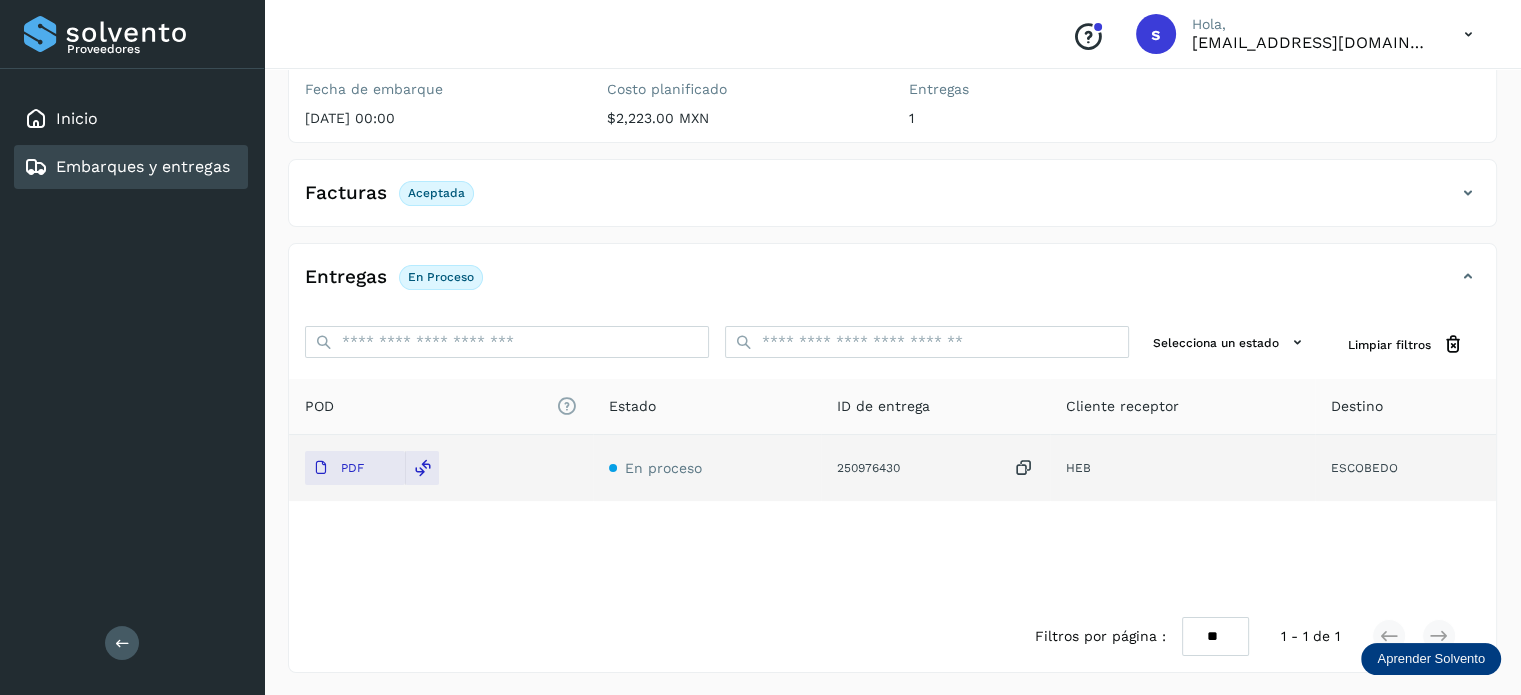 scroll, scrollTop: 0, scrollLeft: 0, axis: both 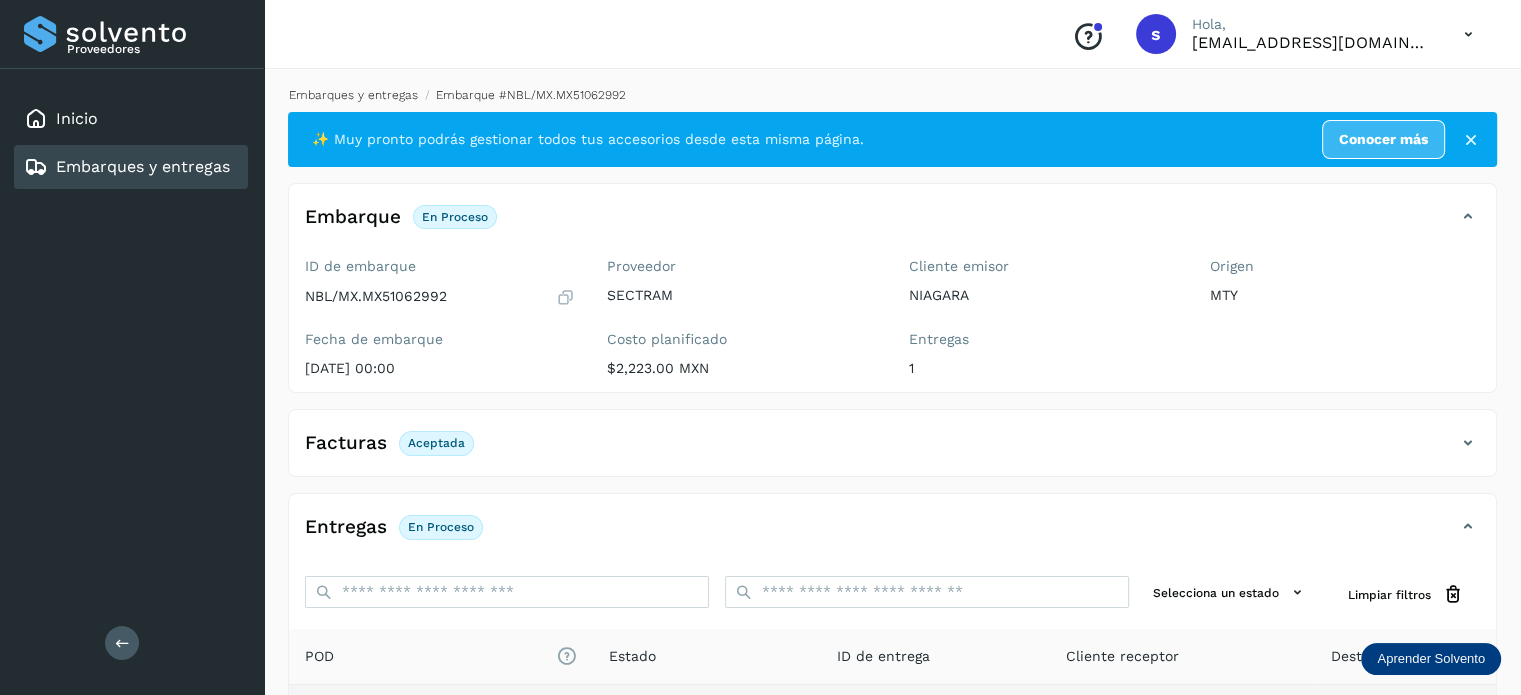 click on "Embarques y entregas" at bounding box center [353, 95] 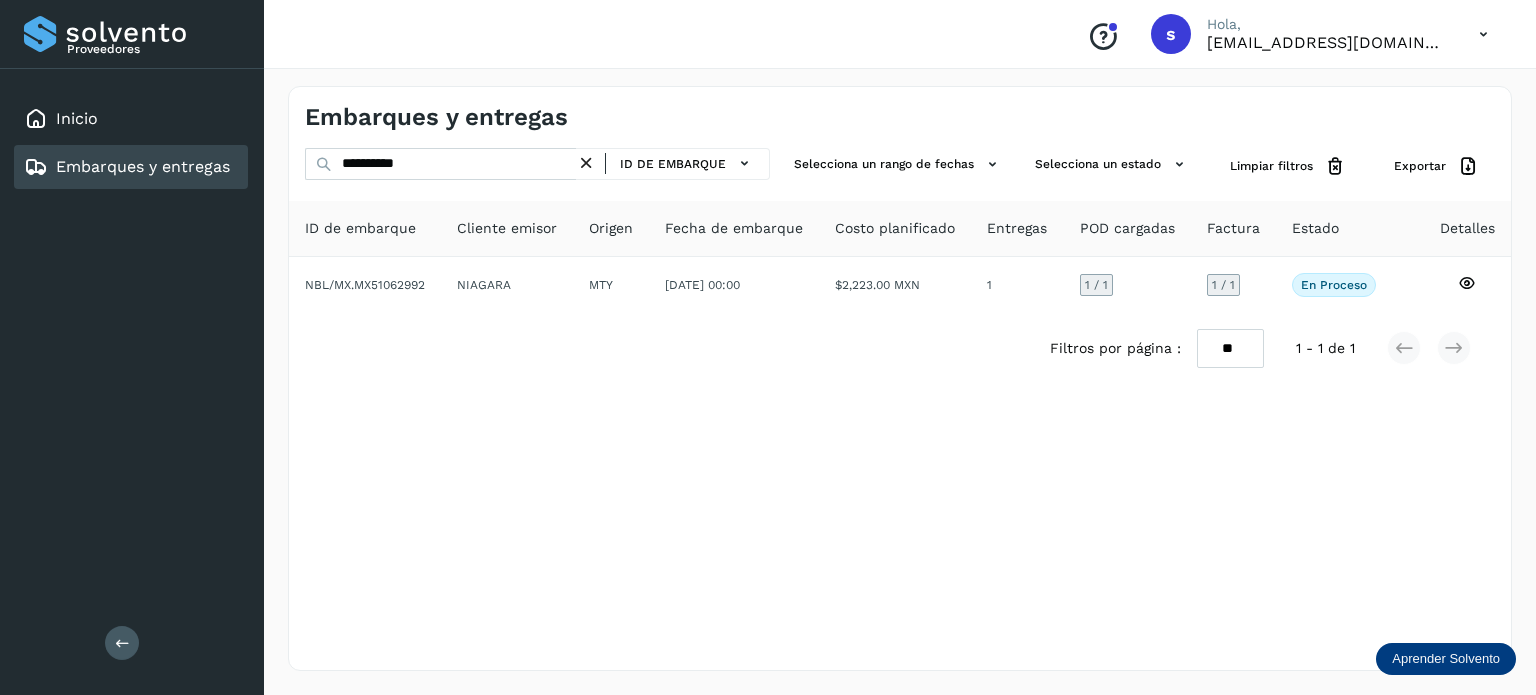 click at bounding box center (586, 163) 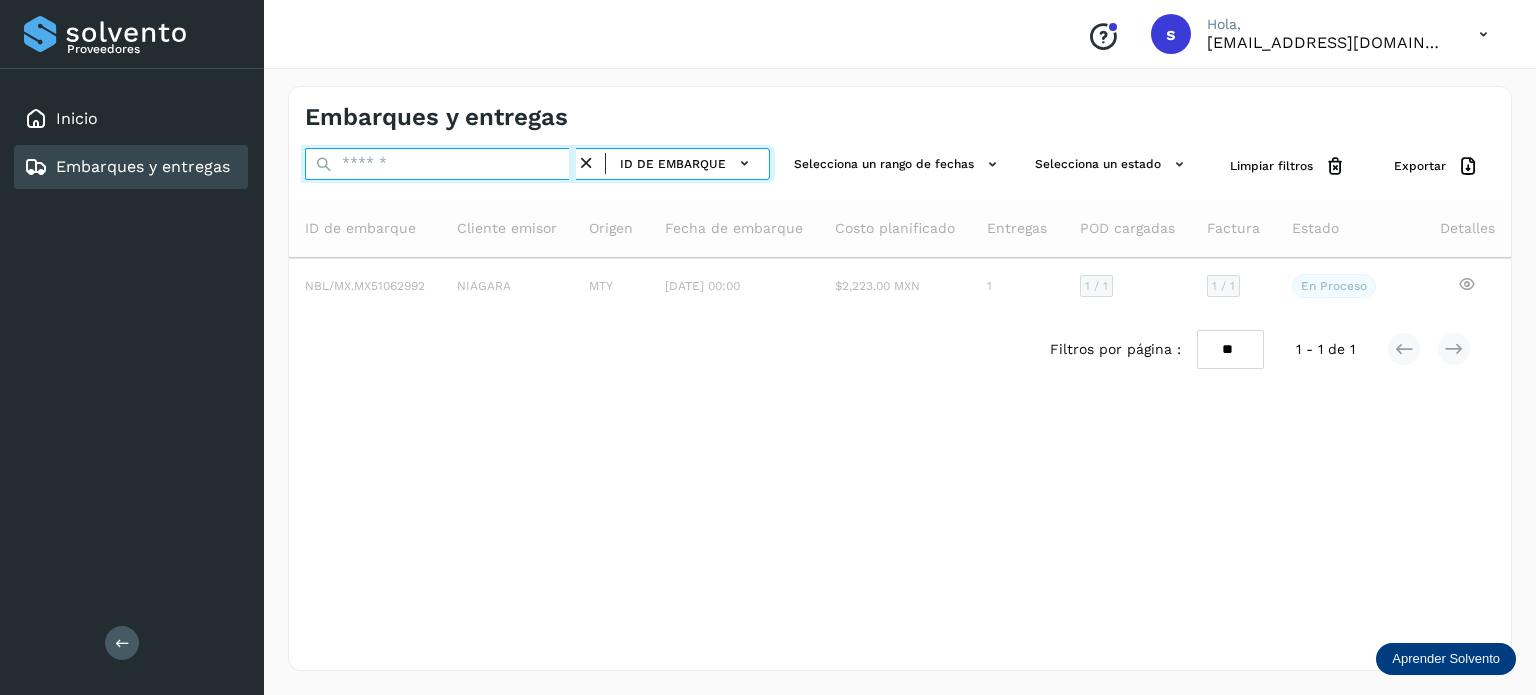 click at bounding box center [440, 164] 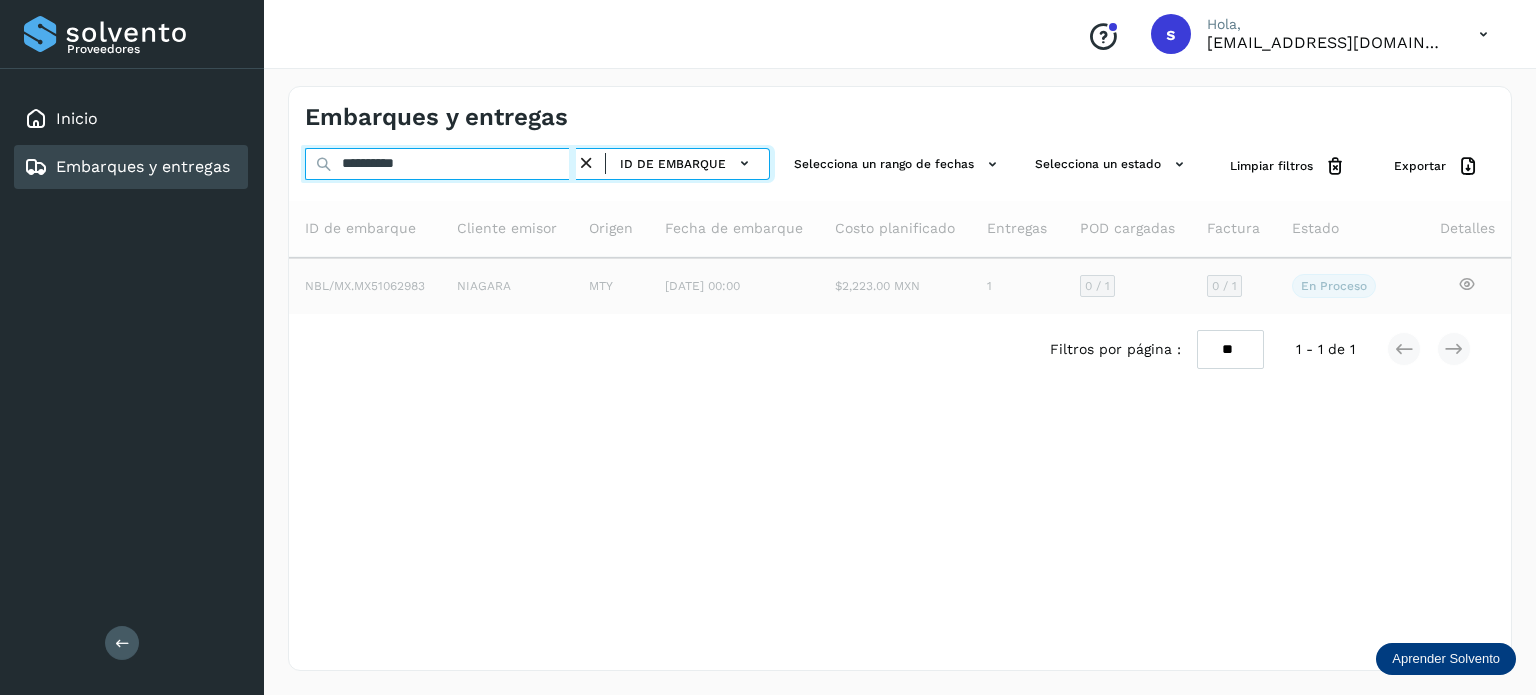 type on "**********" 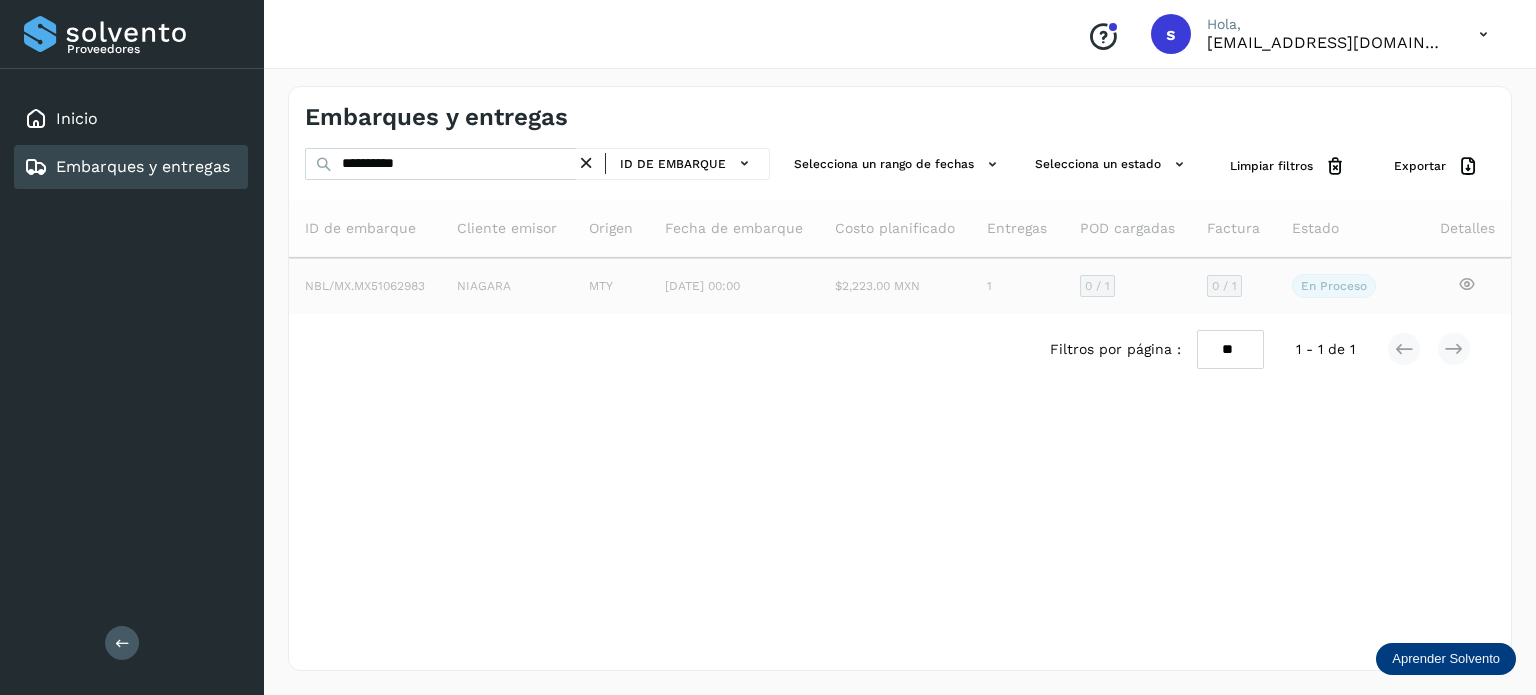 click on "NBL/MX.MX51062983" 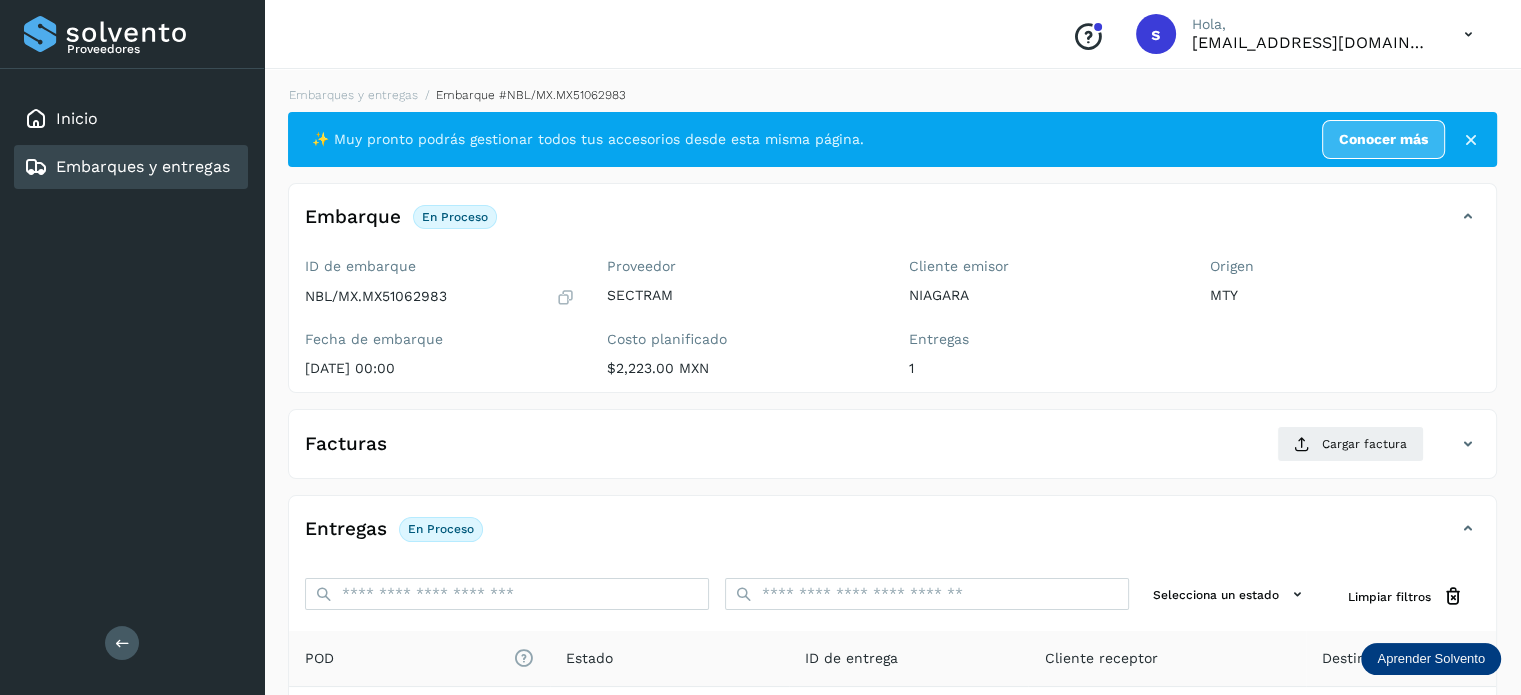 click on "Facturas Cargar factura" at bounding box center [892, 452] 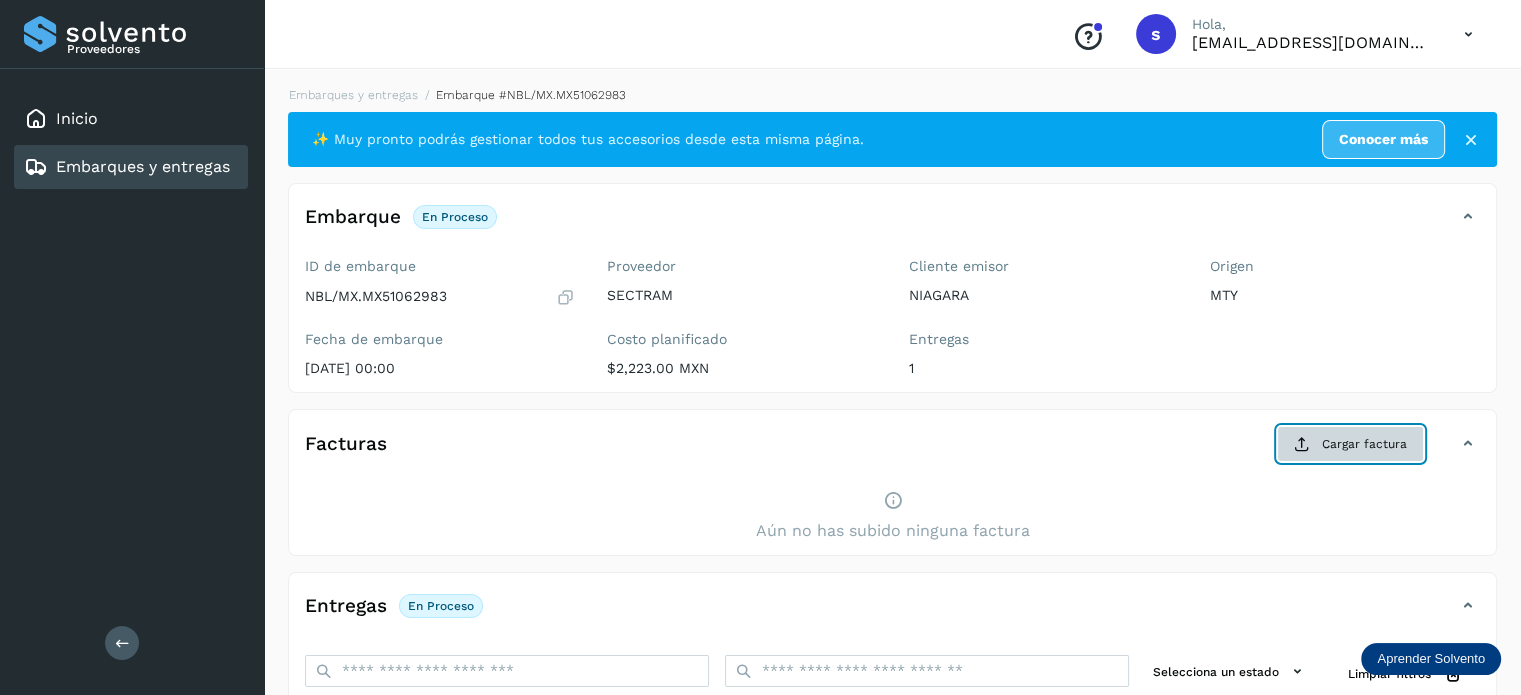 click on "Cargar factura" at bounding box center (1350, 444) 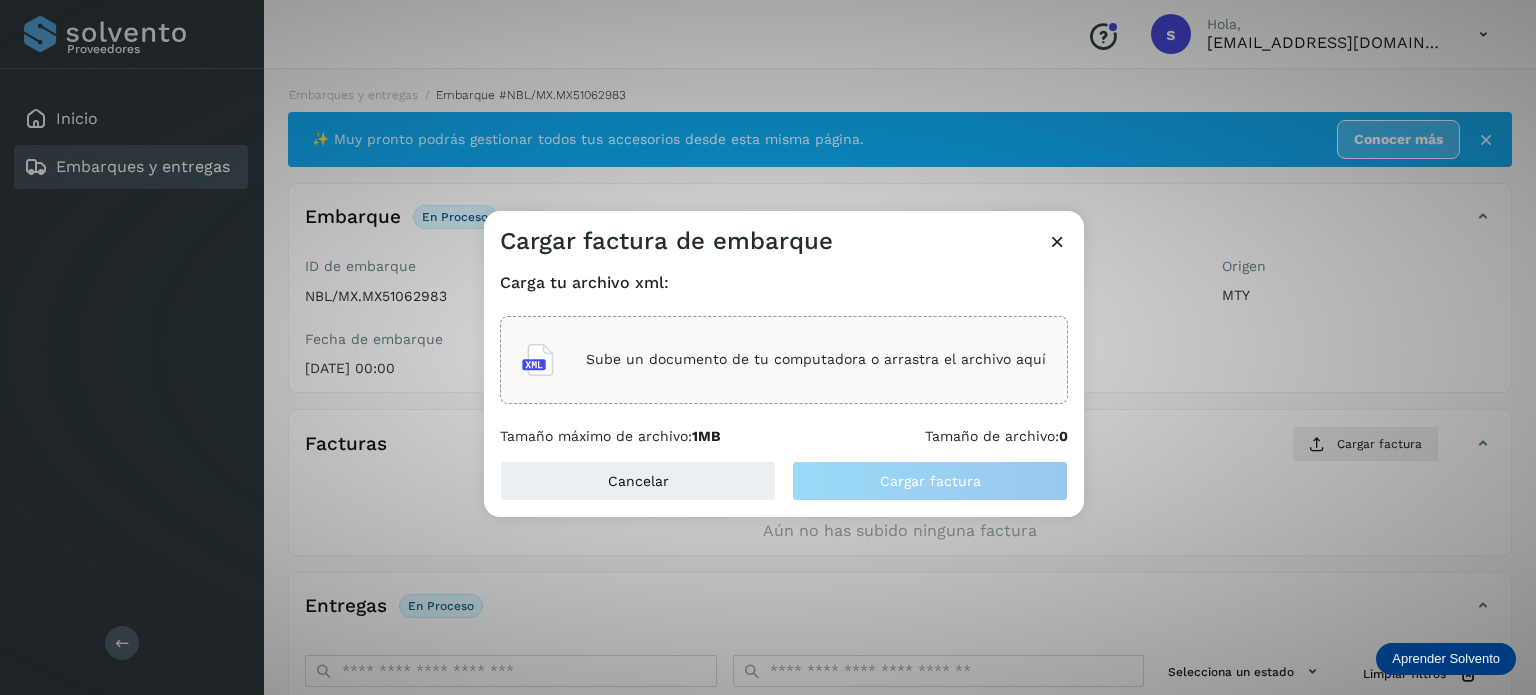 click on "Sube un documento de tu computadora o arrastra el archivo aquí" 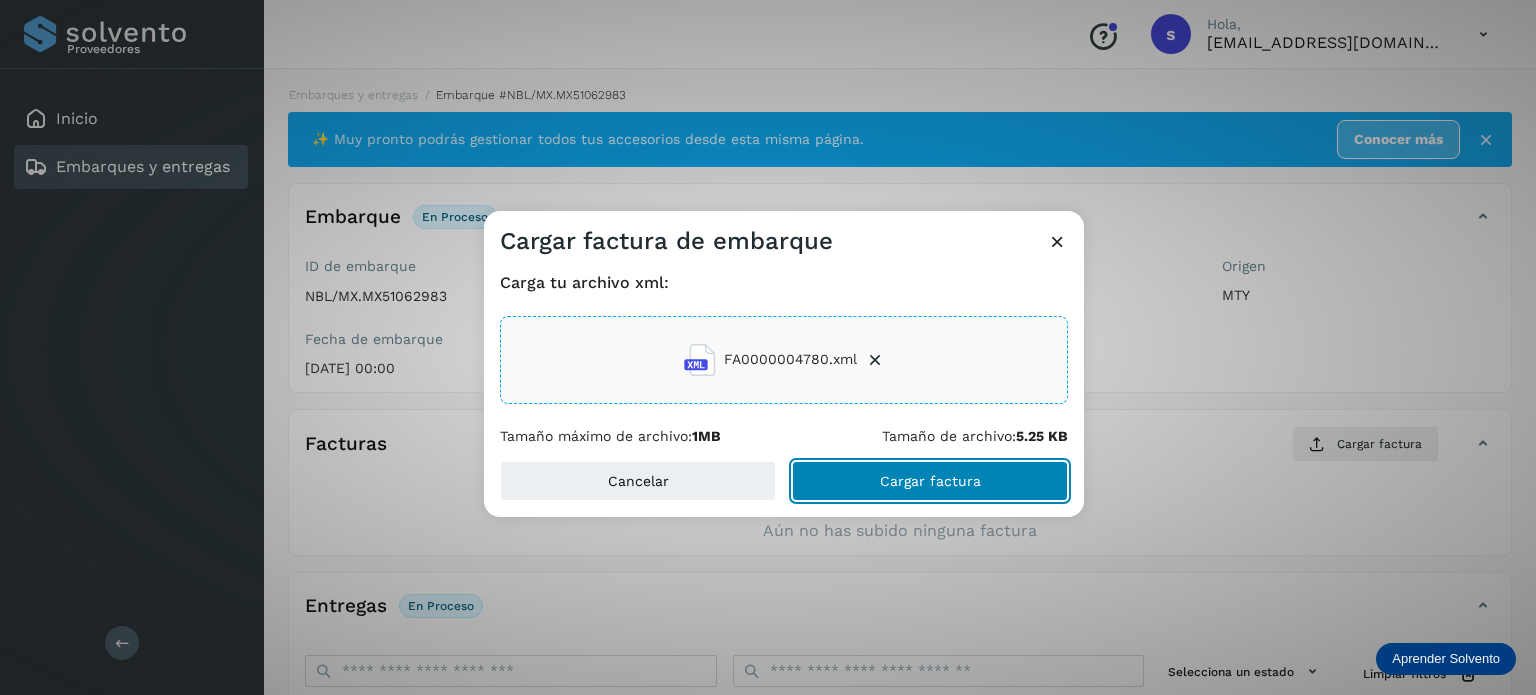 click on "Cargar factura" 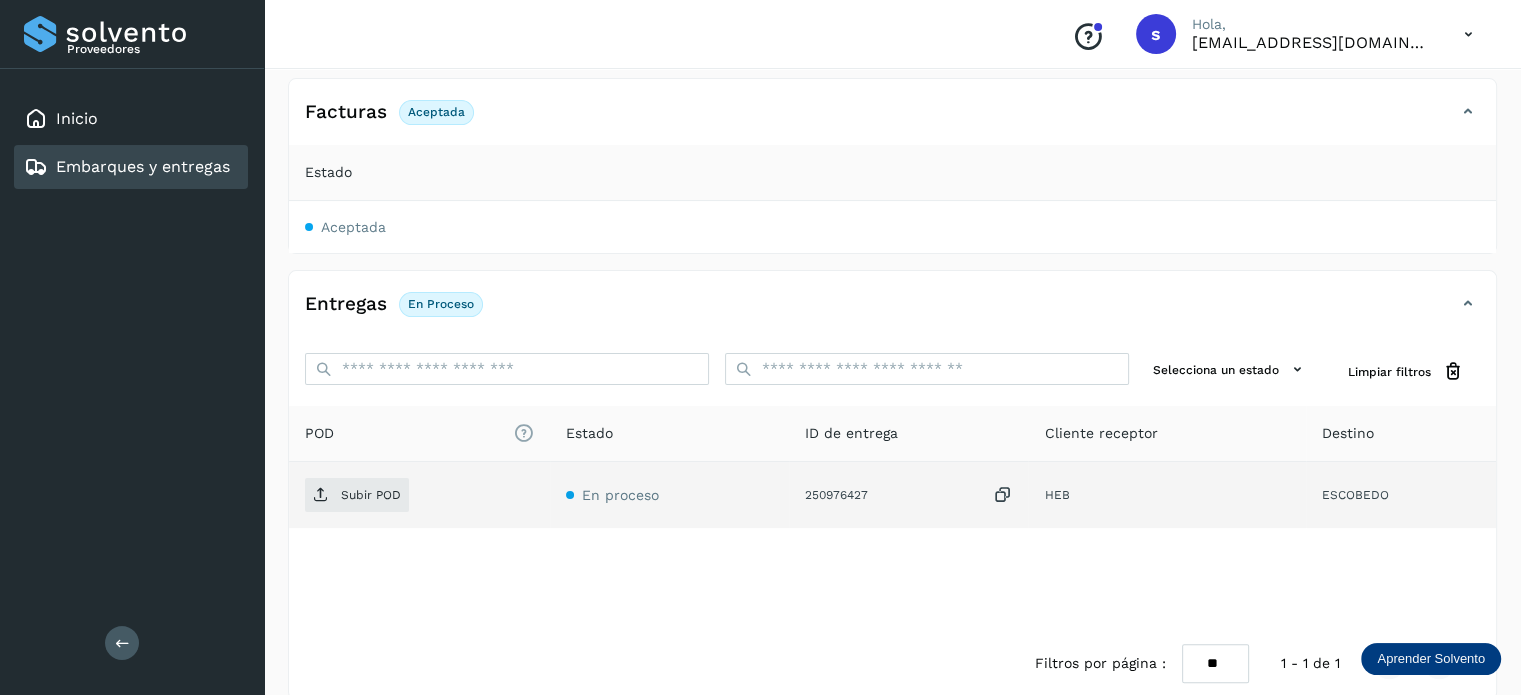 scroll, scrollTop: 332, scrollLeft: 0, axis: vertical 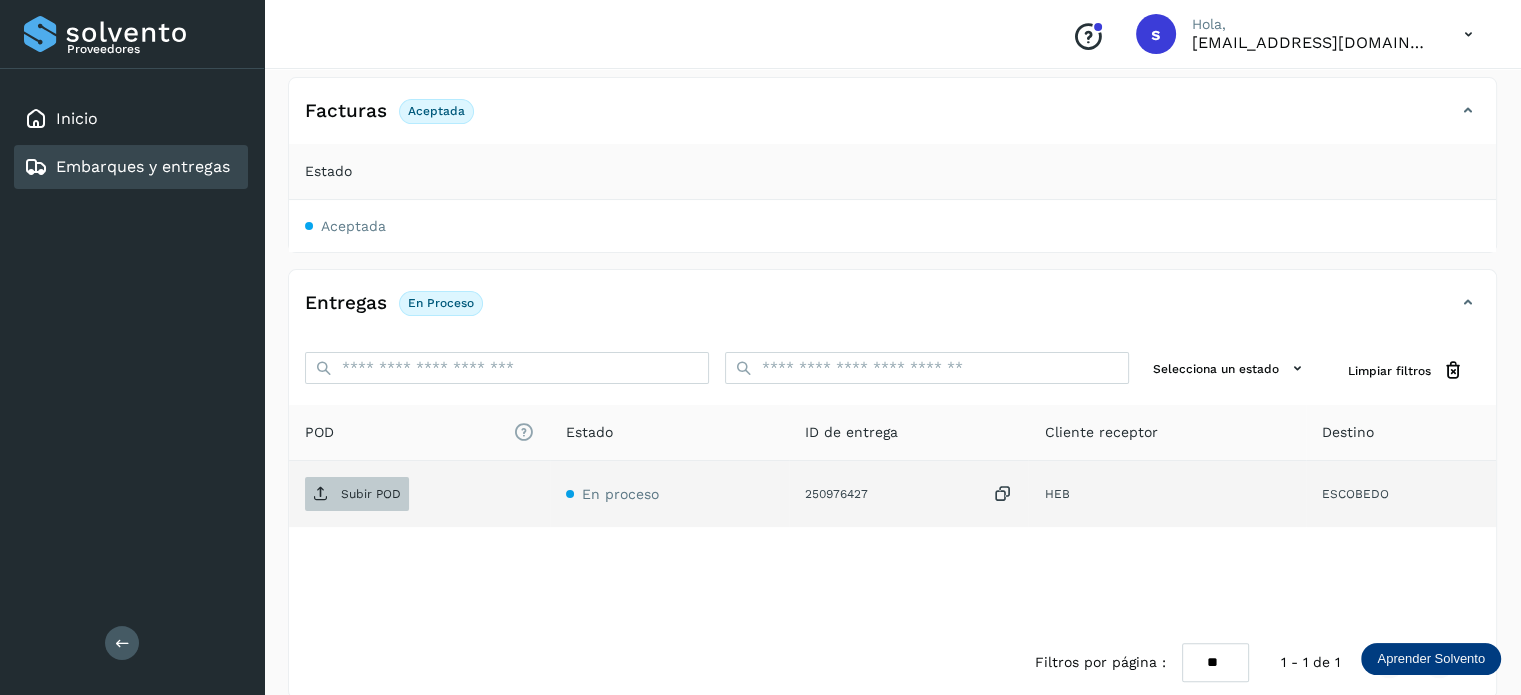 click at bounding box center (321, 494) 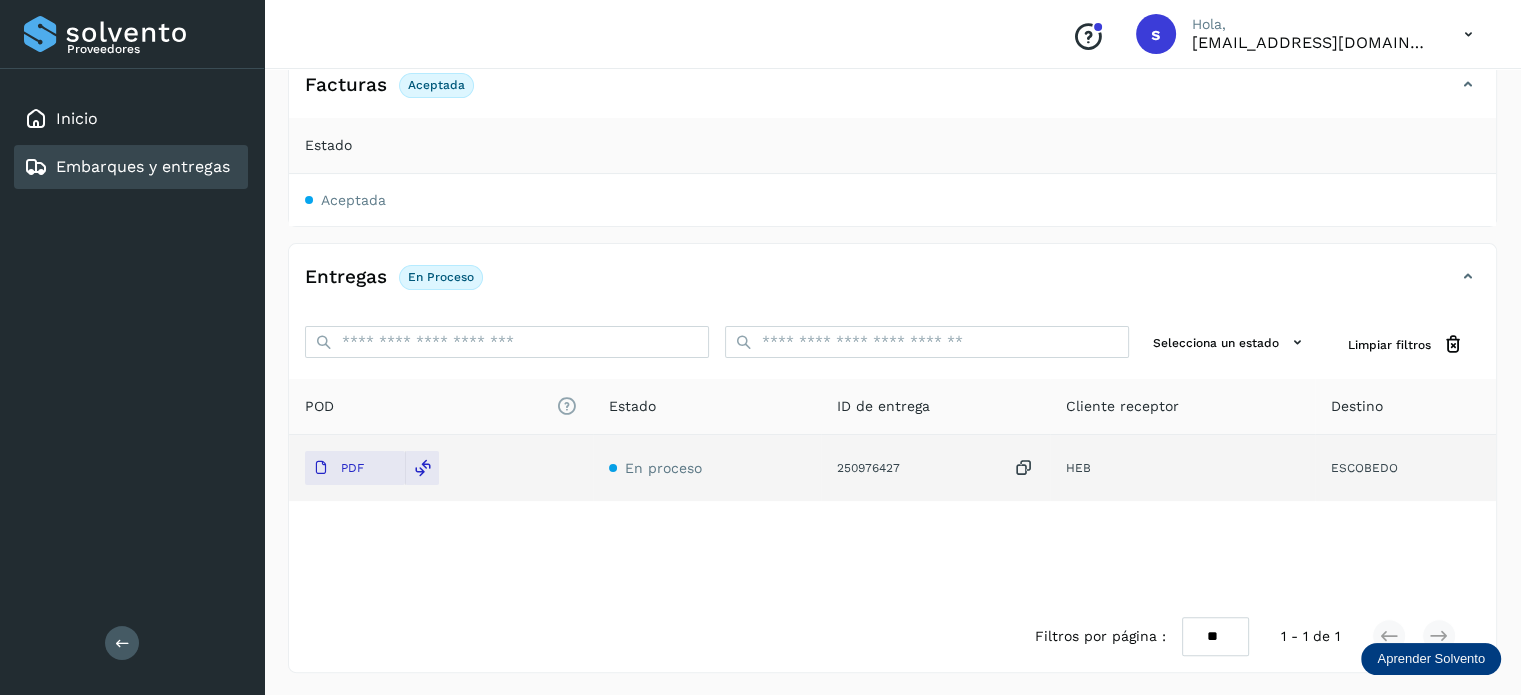 scroll, scrollTop: 0, scrollLeft: 0, axis: both 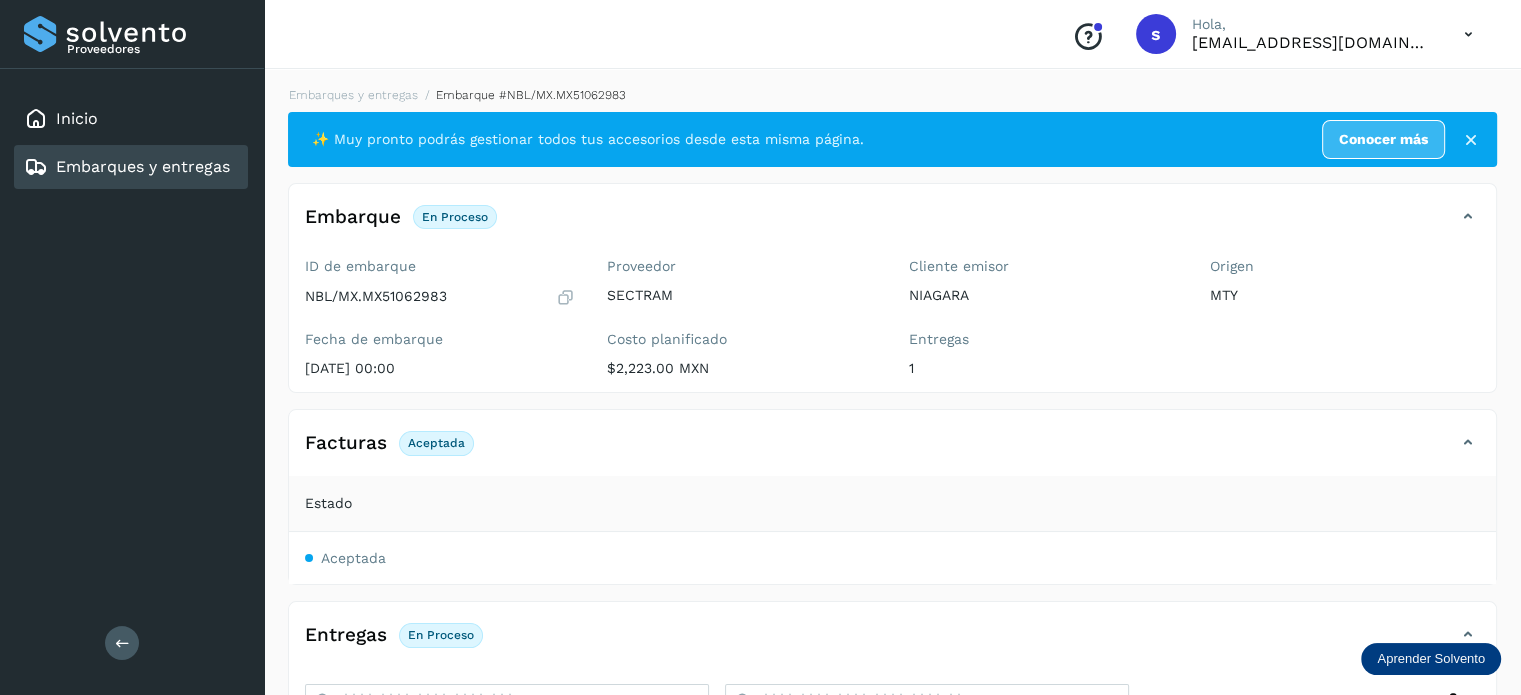 click on "Embarques y entregas" 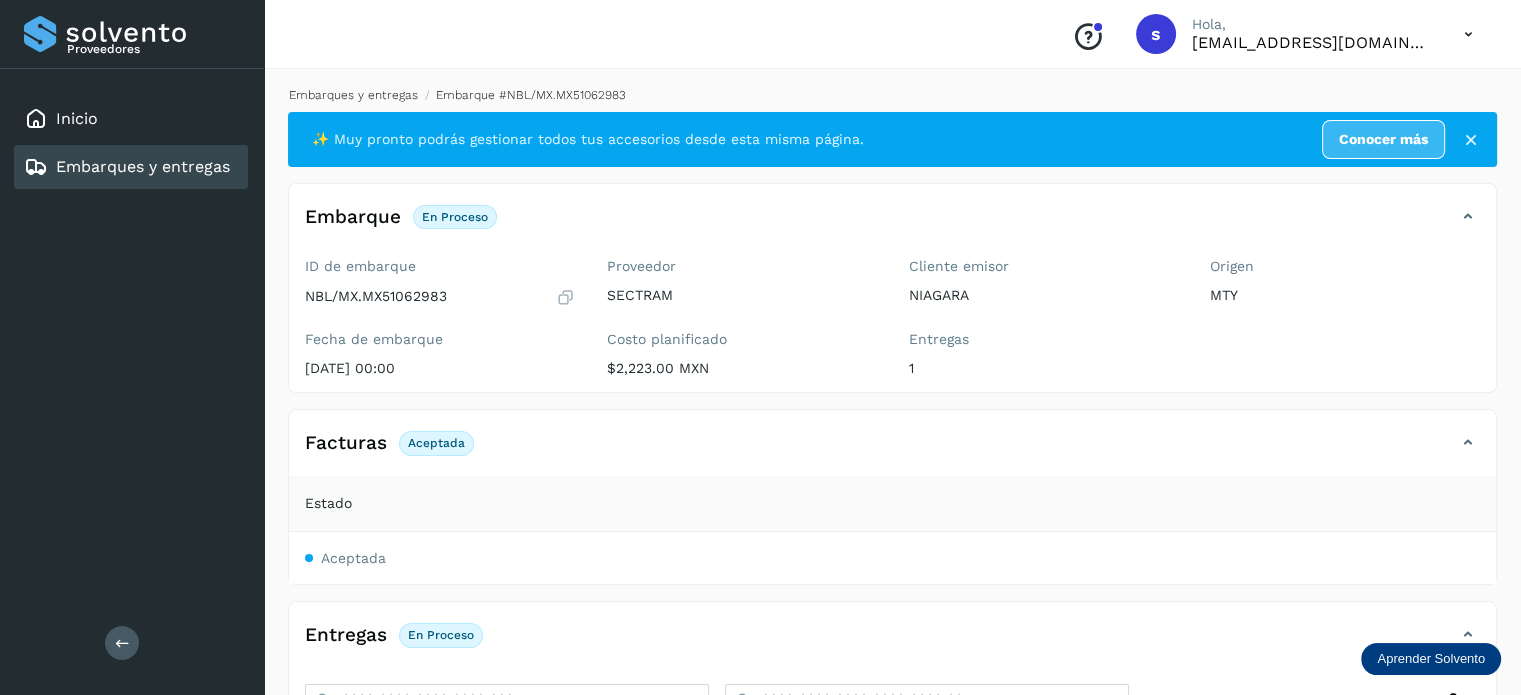 click on "Embarques y entregas" at bounding box center (353, 95) 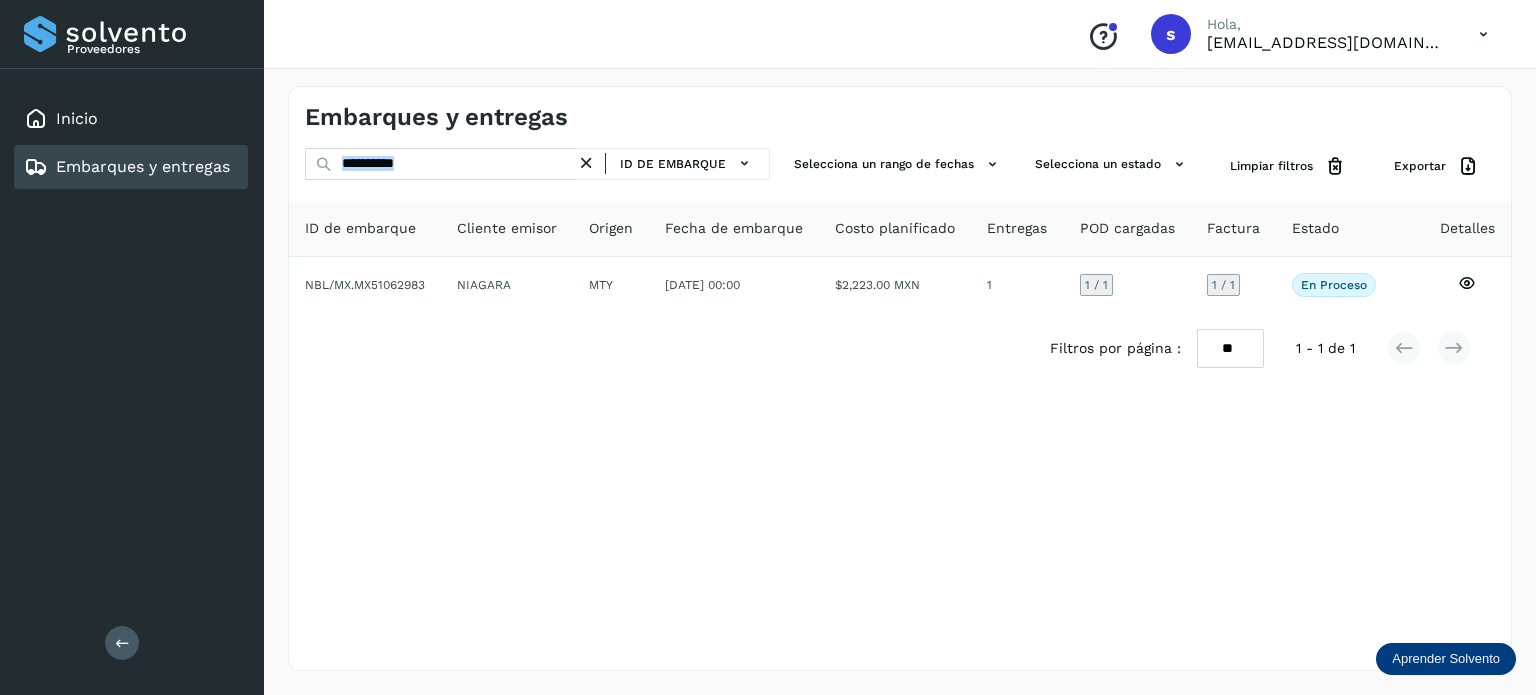 drag, startPoint x: 591, startPoint y: 163, endPoint x: 527, endPoint y: 159, distance: 64.12488 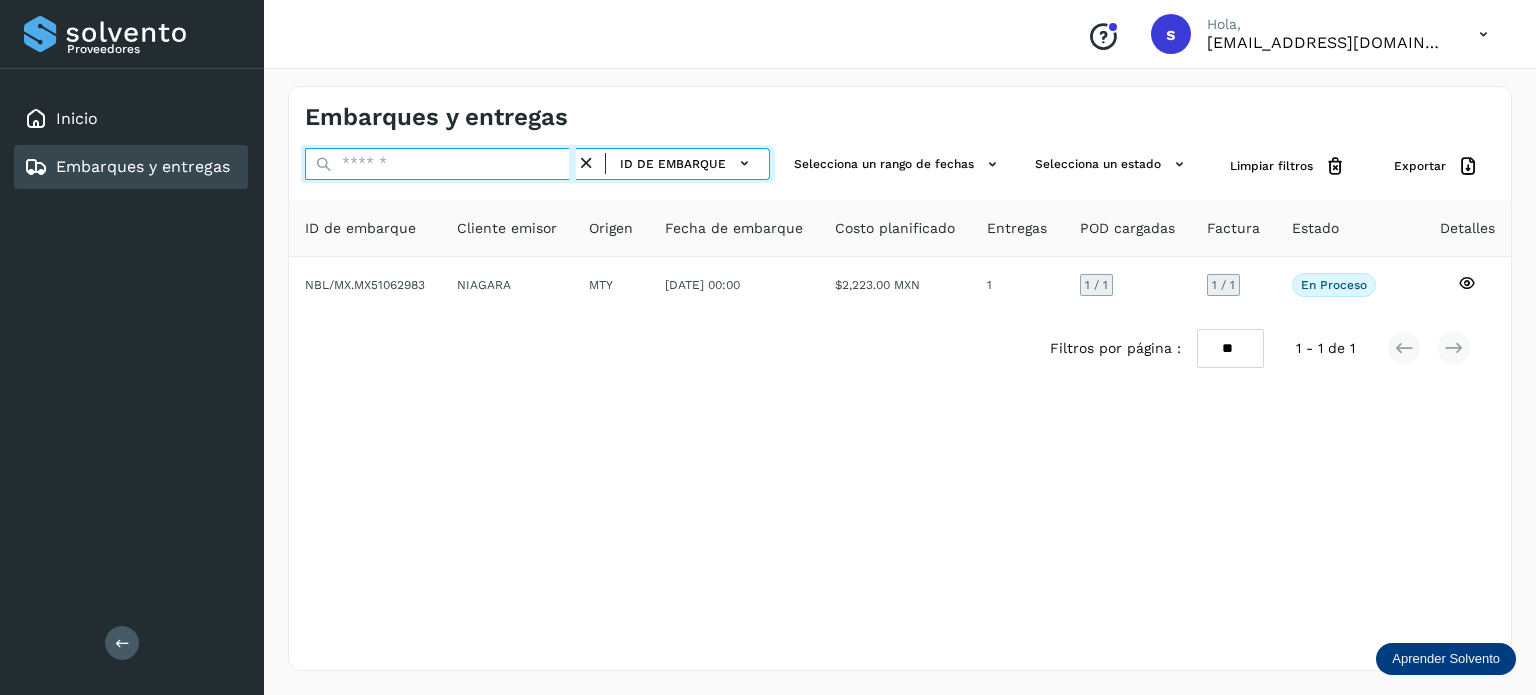 click at bounding box center [440, 164] 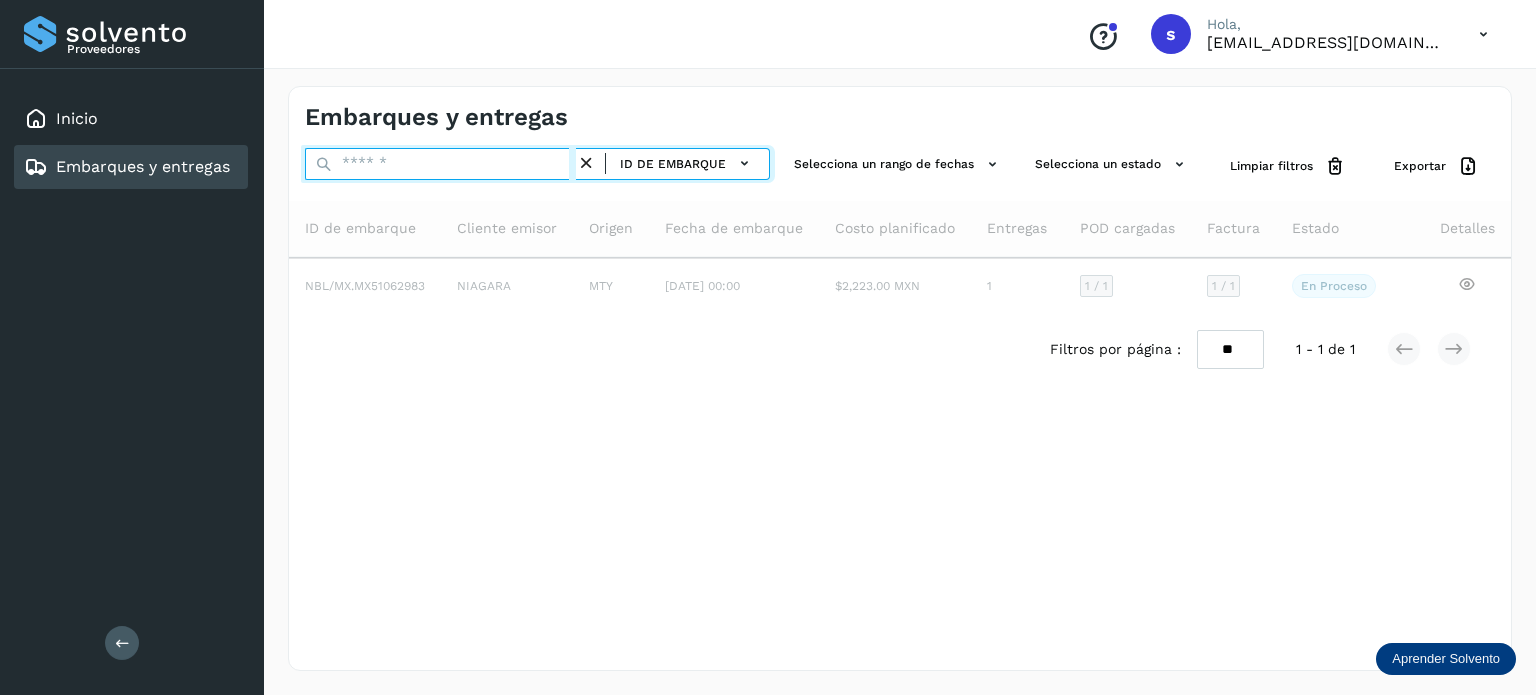 paste on "**********" 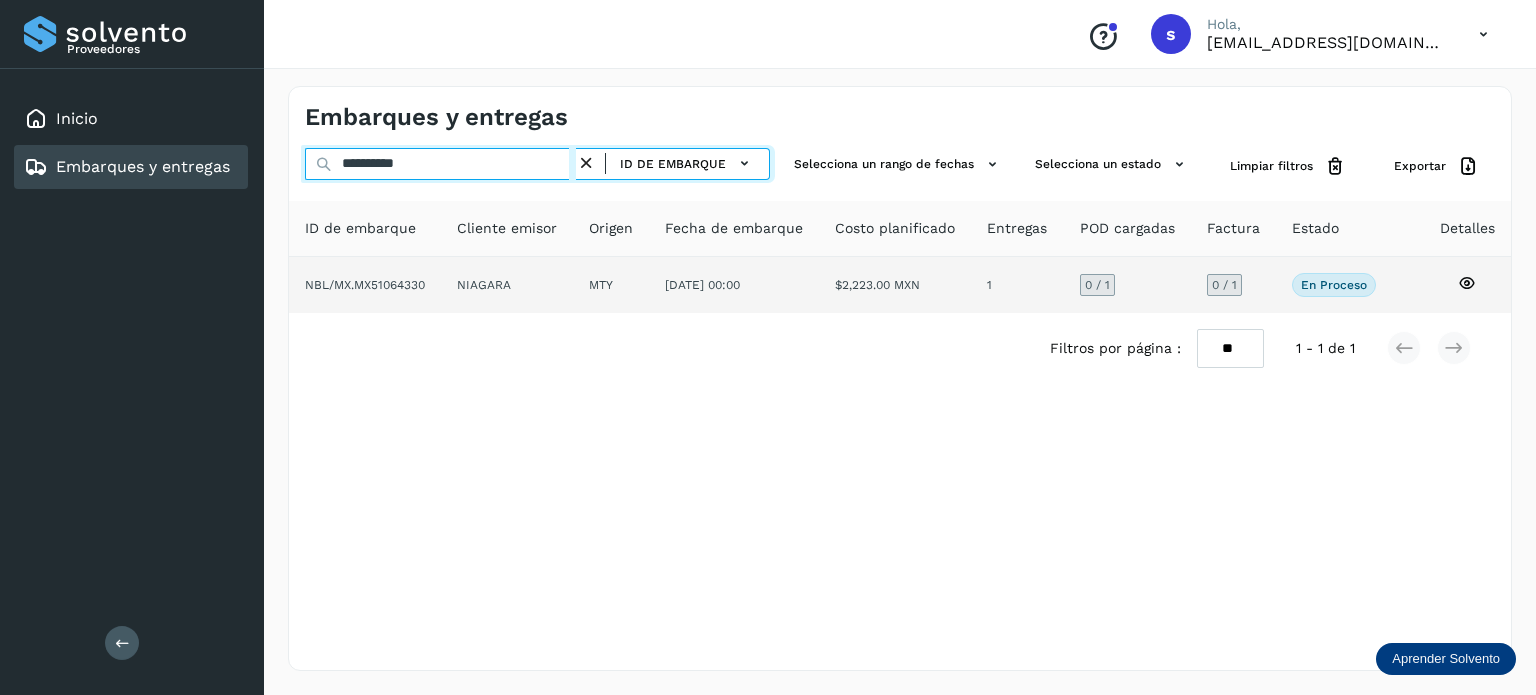 type on "**********" 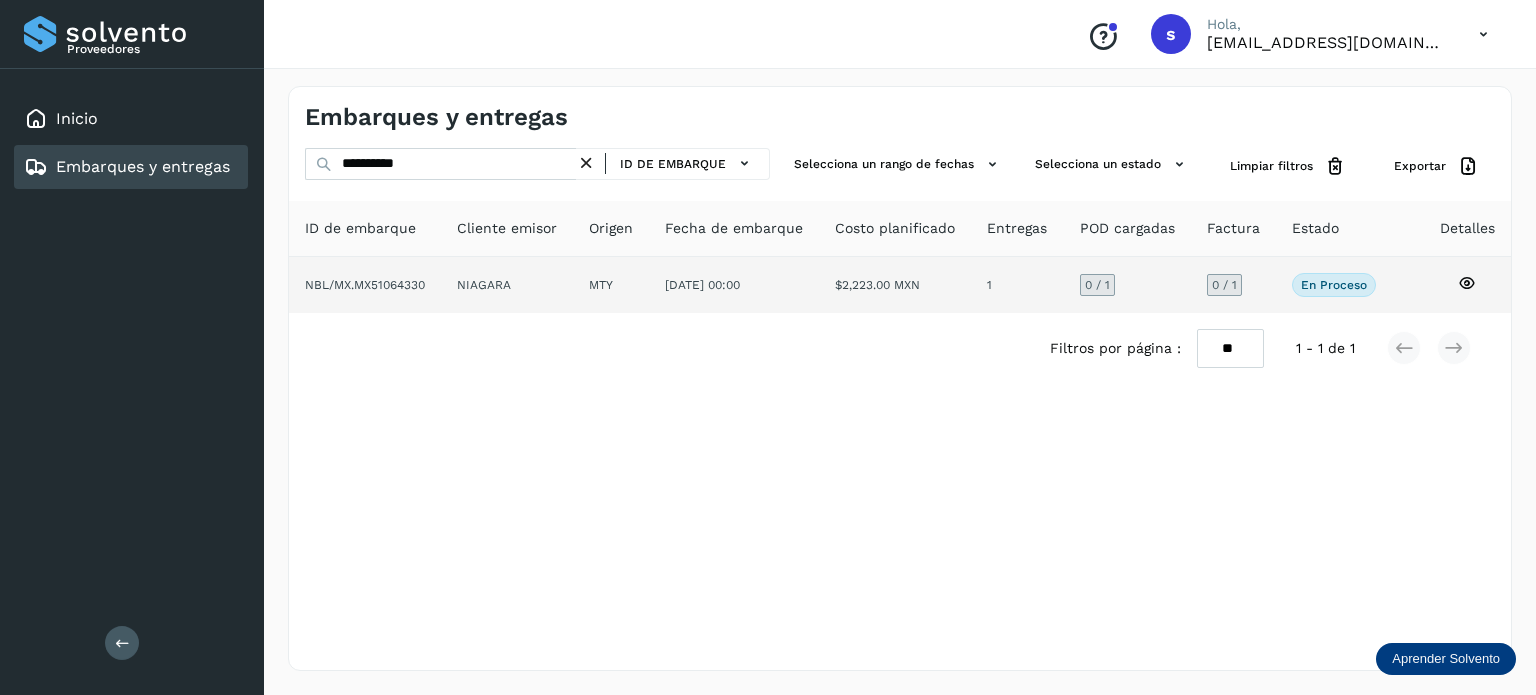 click on "NIAGARA" 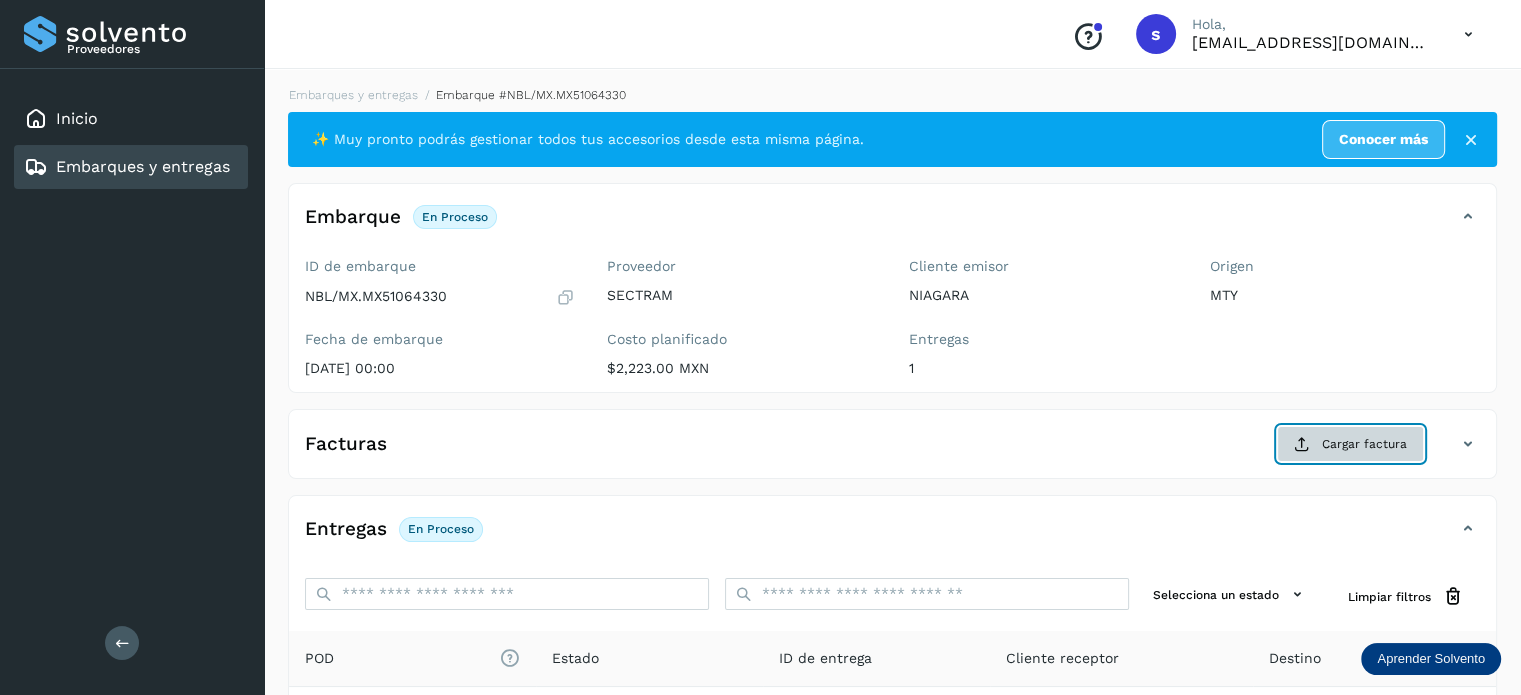 click on "Cargar factura" 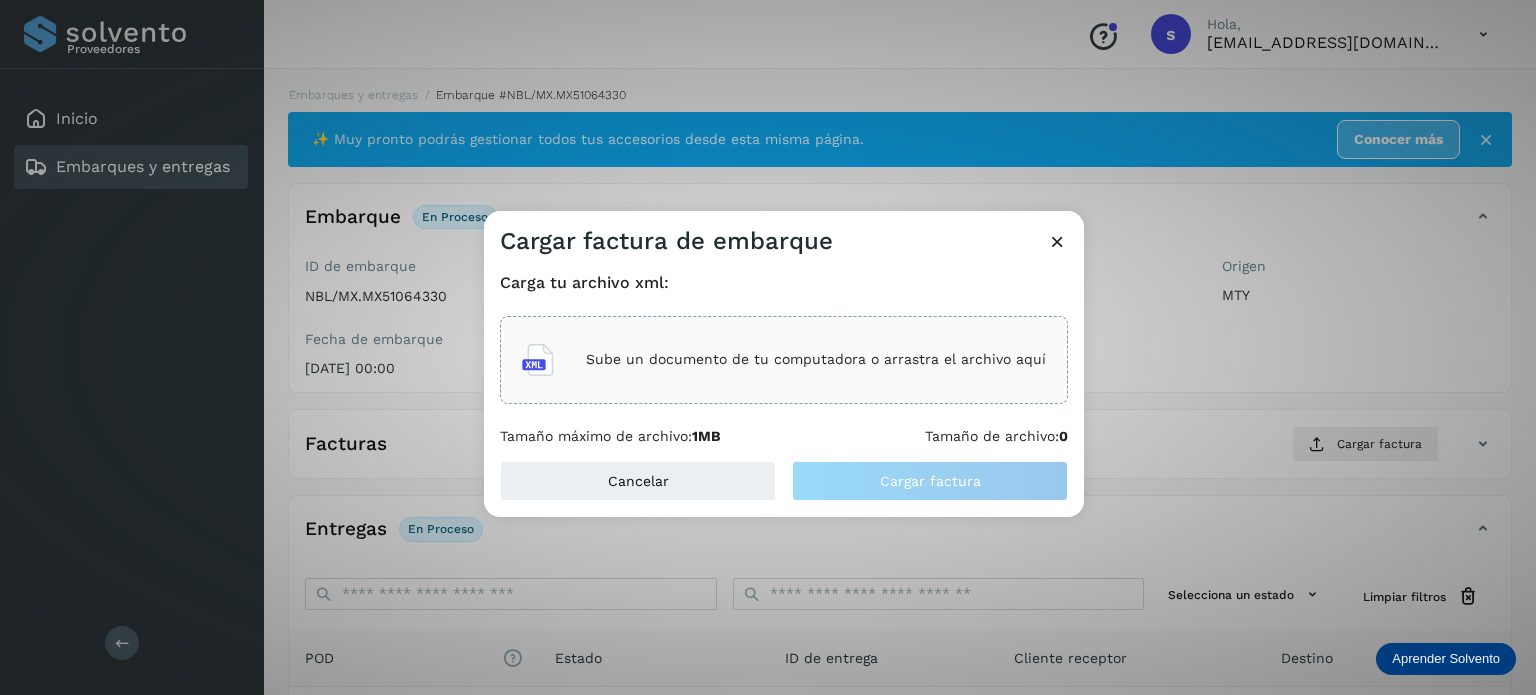 click on "Sube un documento de tu computadora o arrastra el archivo aquí" at bounding box center [816, 359] 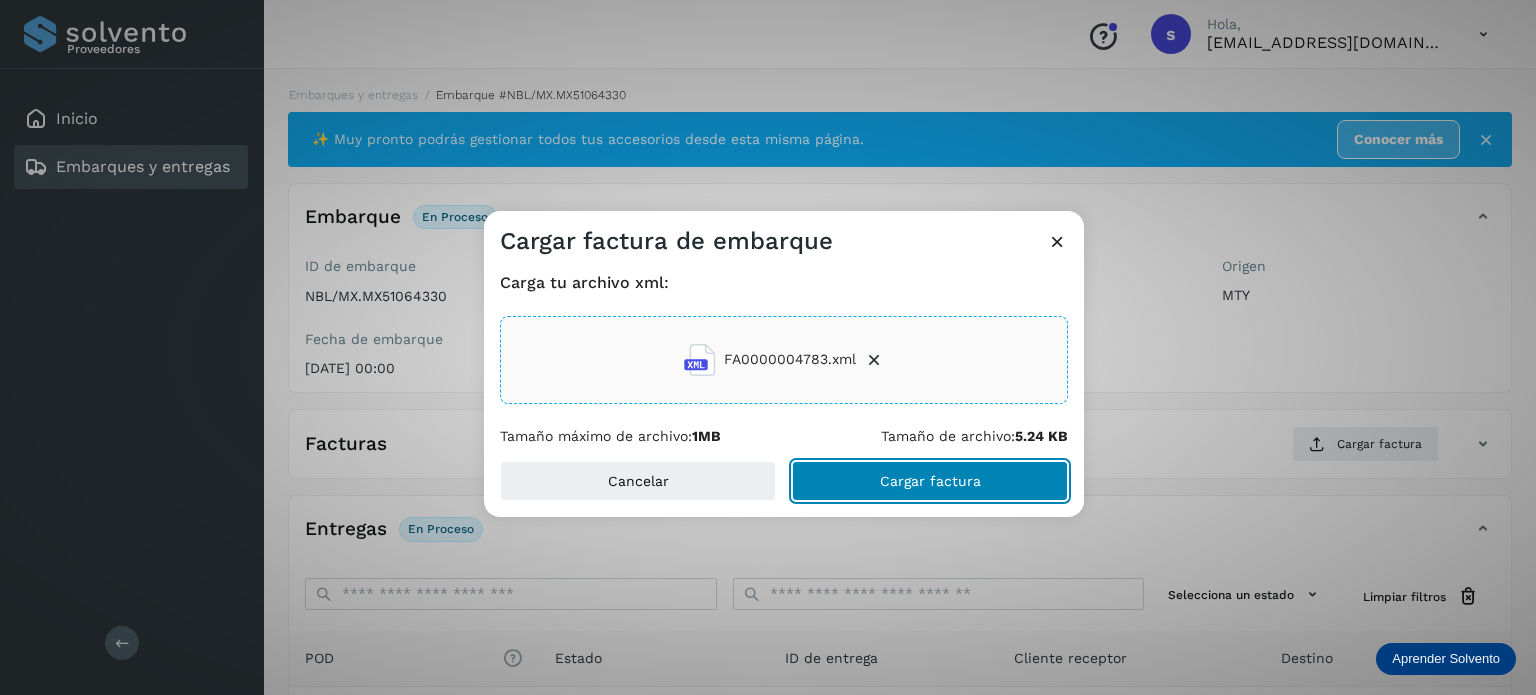 click on "Cargar factura" 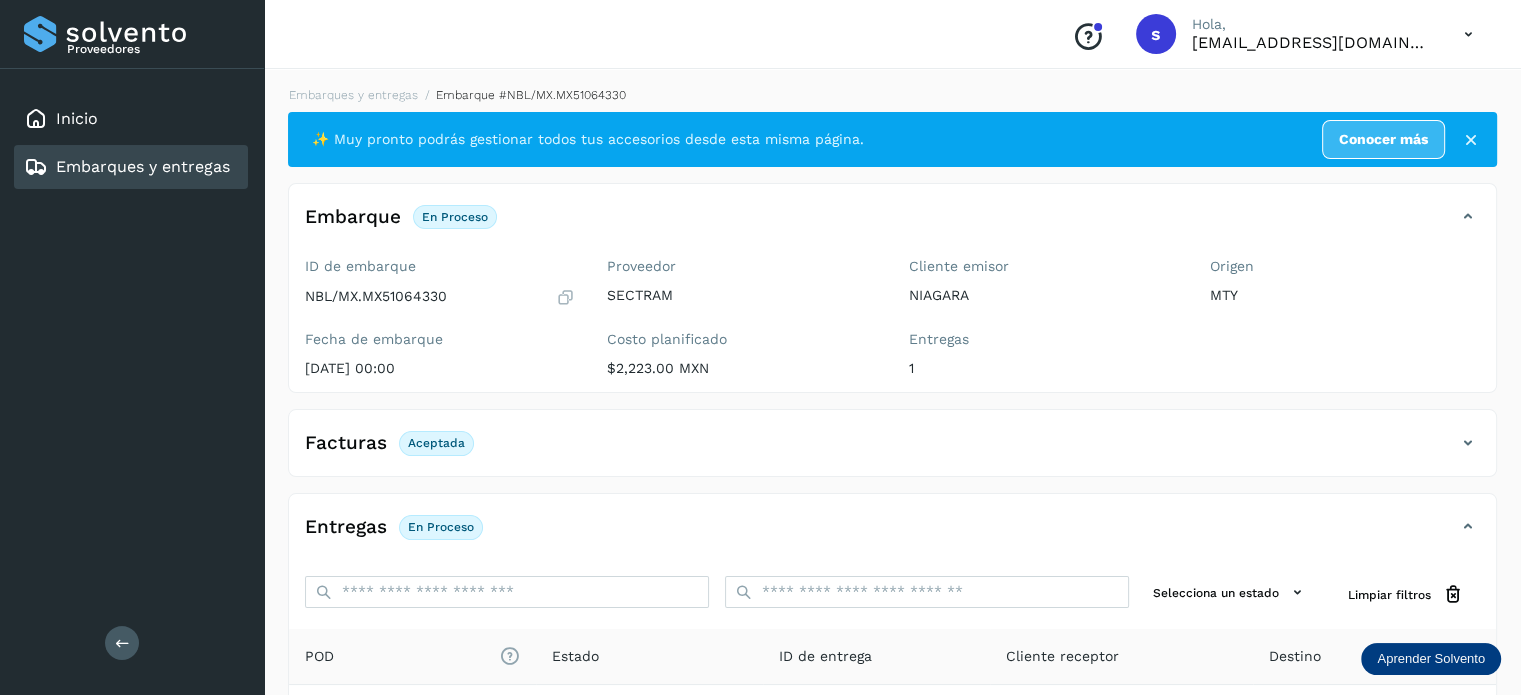 scroll, scrollTop: 250, scrollLeft: 0, axis: vertical 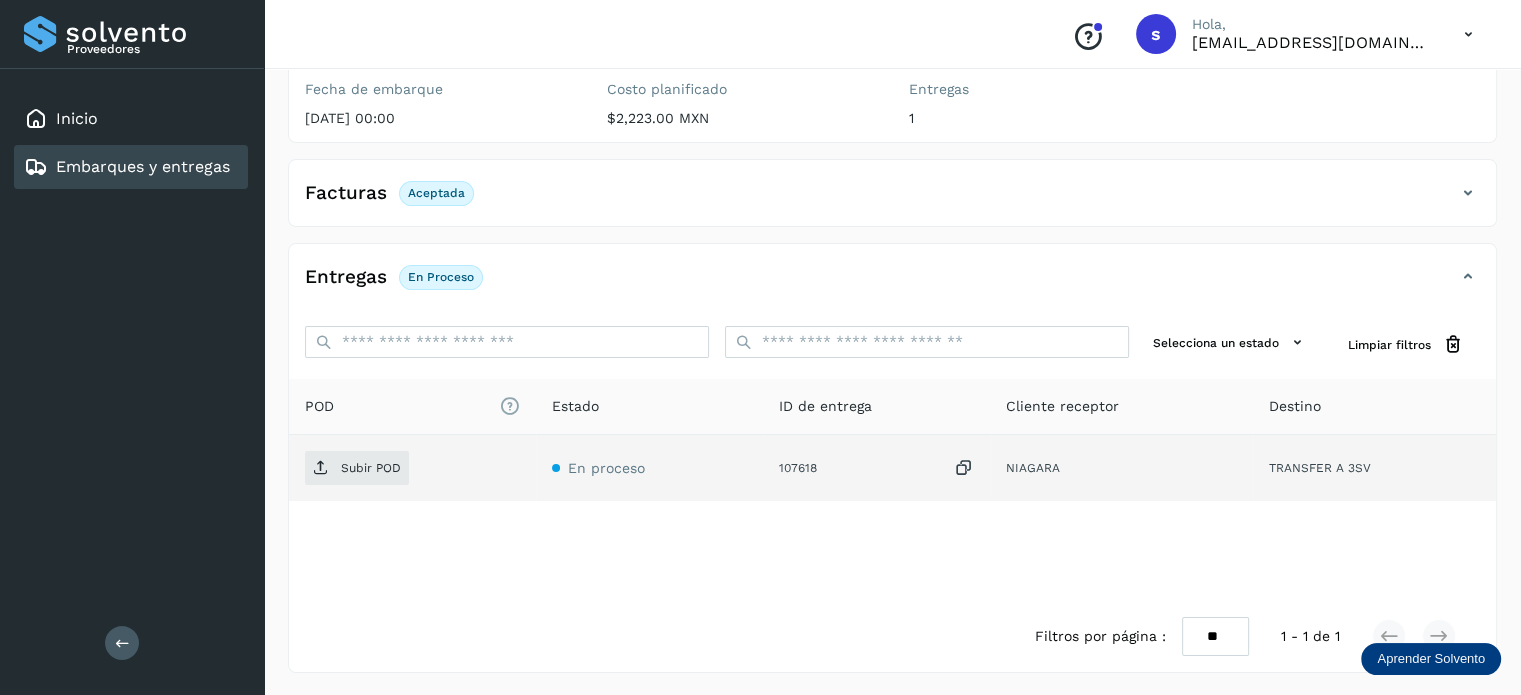 click on "Subir POD" 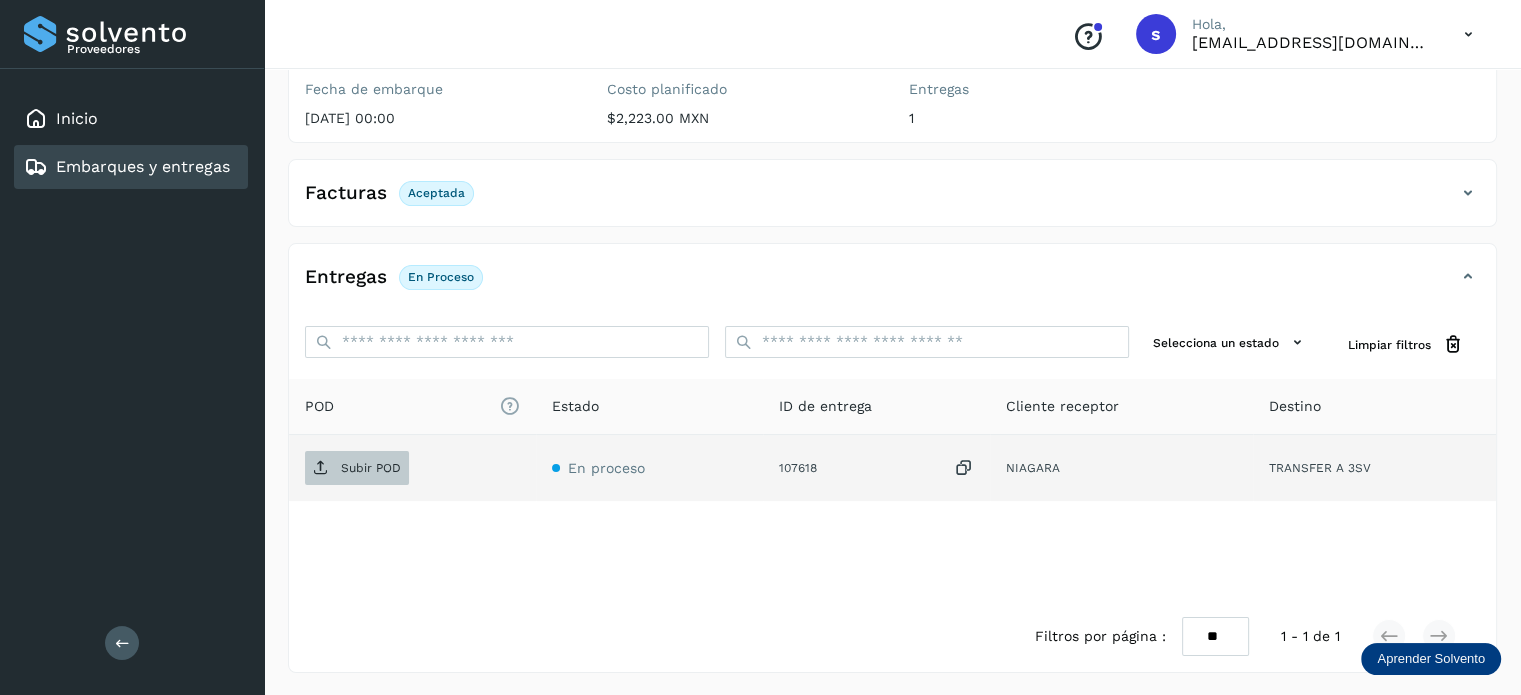 click on "Subir POD" at bounding box center [371, 468] 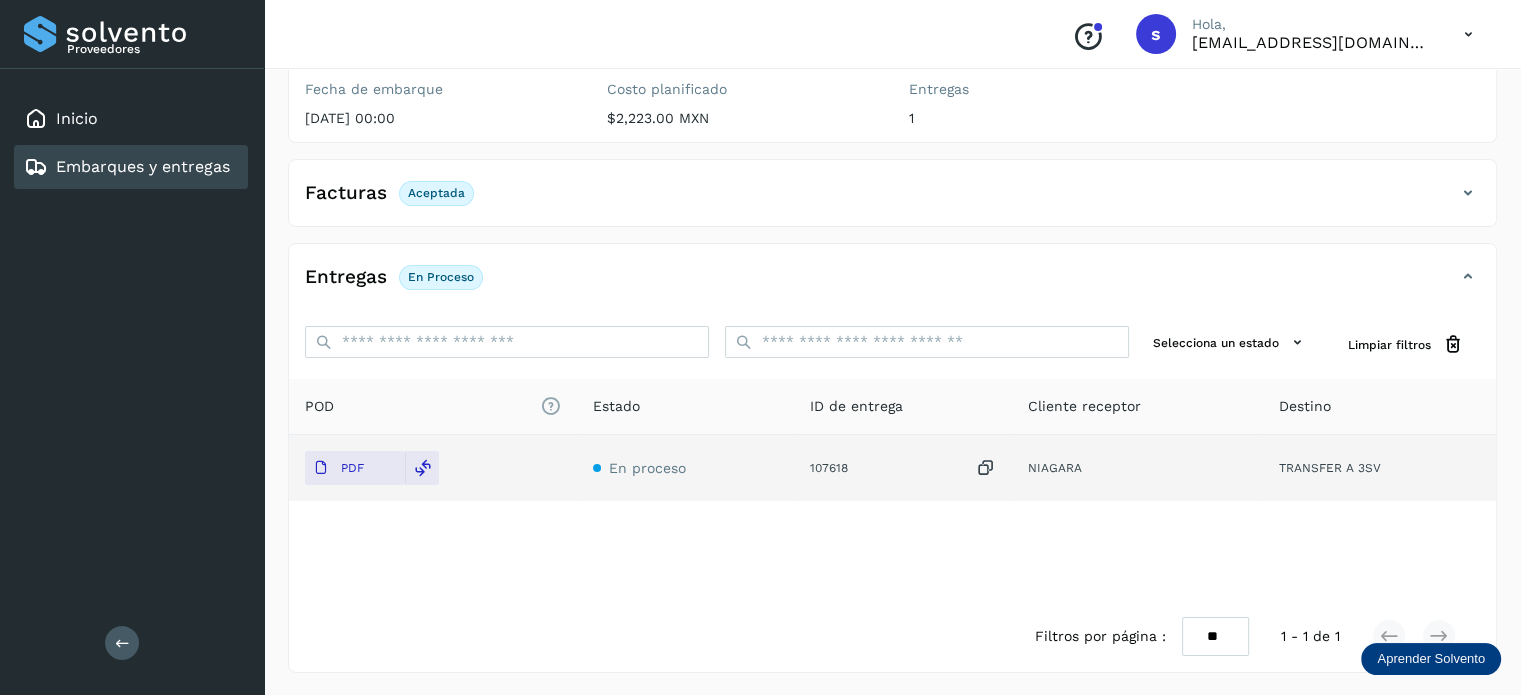 scroll, scrollTop: 0, scrollLeft: 0, axis: both 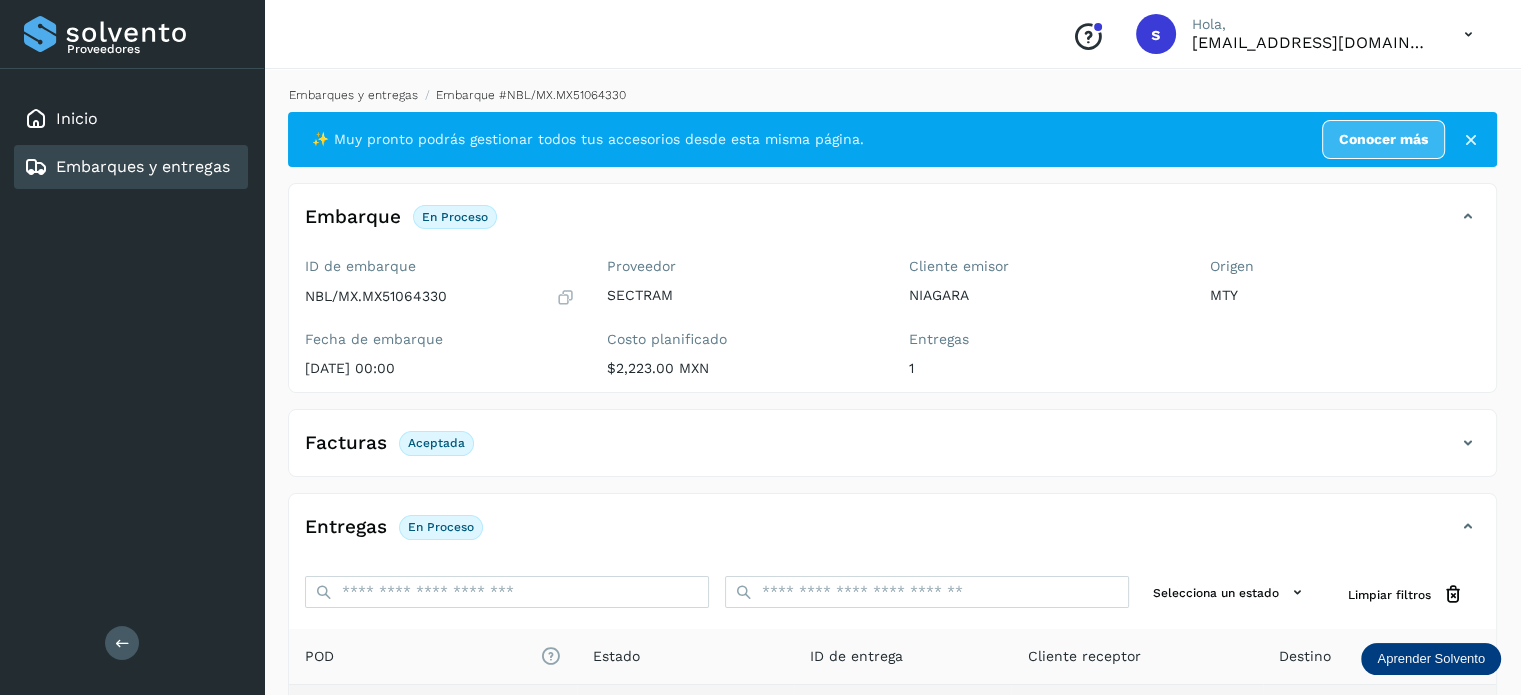 click on "Embarques y entregas" at bounding box center (353, 95) 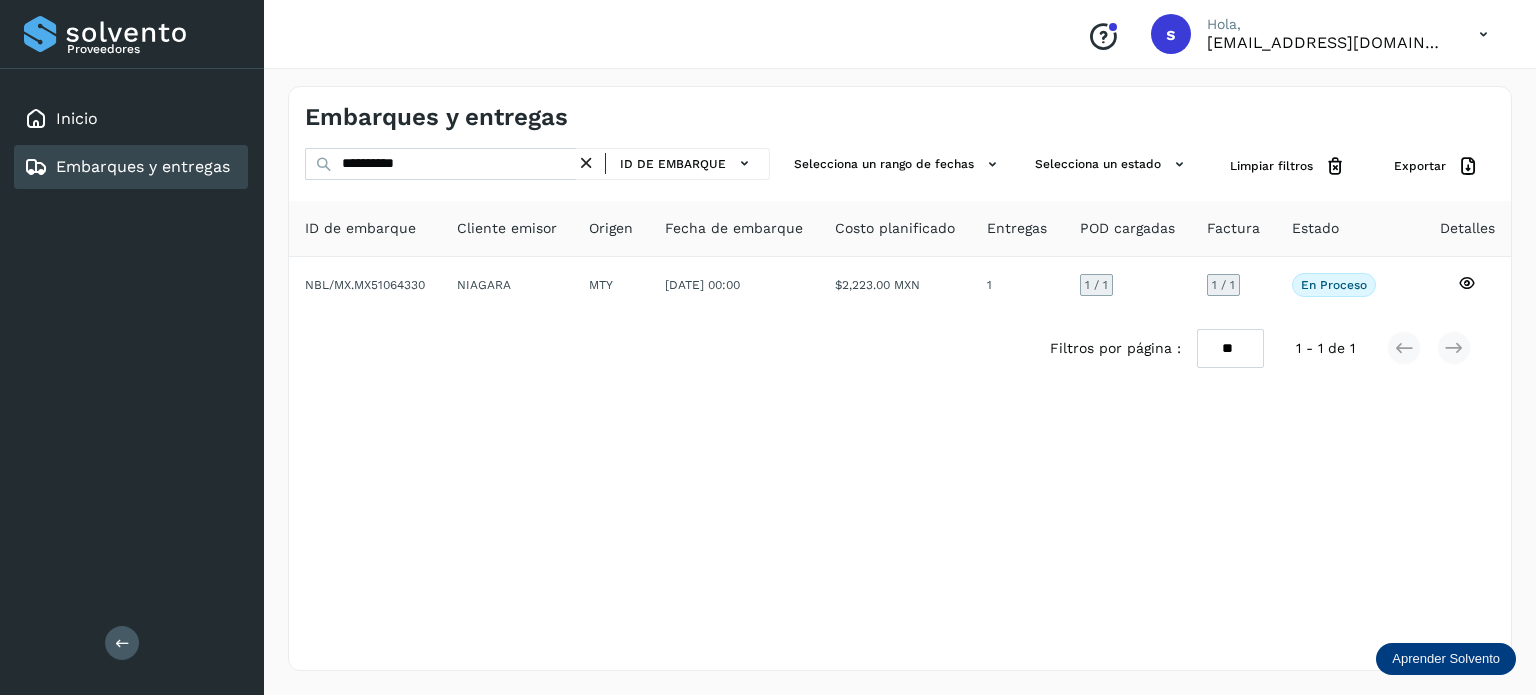 click at bounding box center (586, 163) 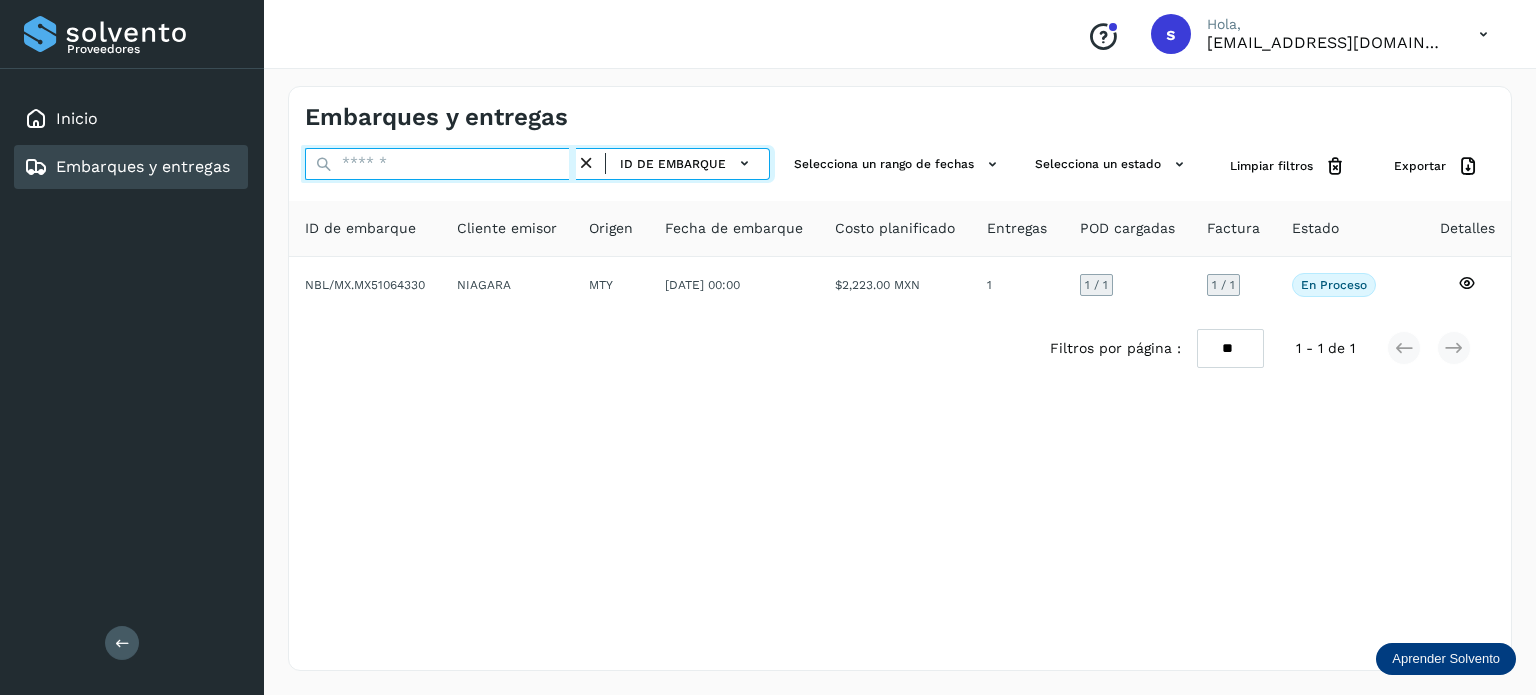 click at bounding box center [440, 164] 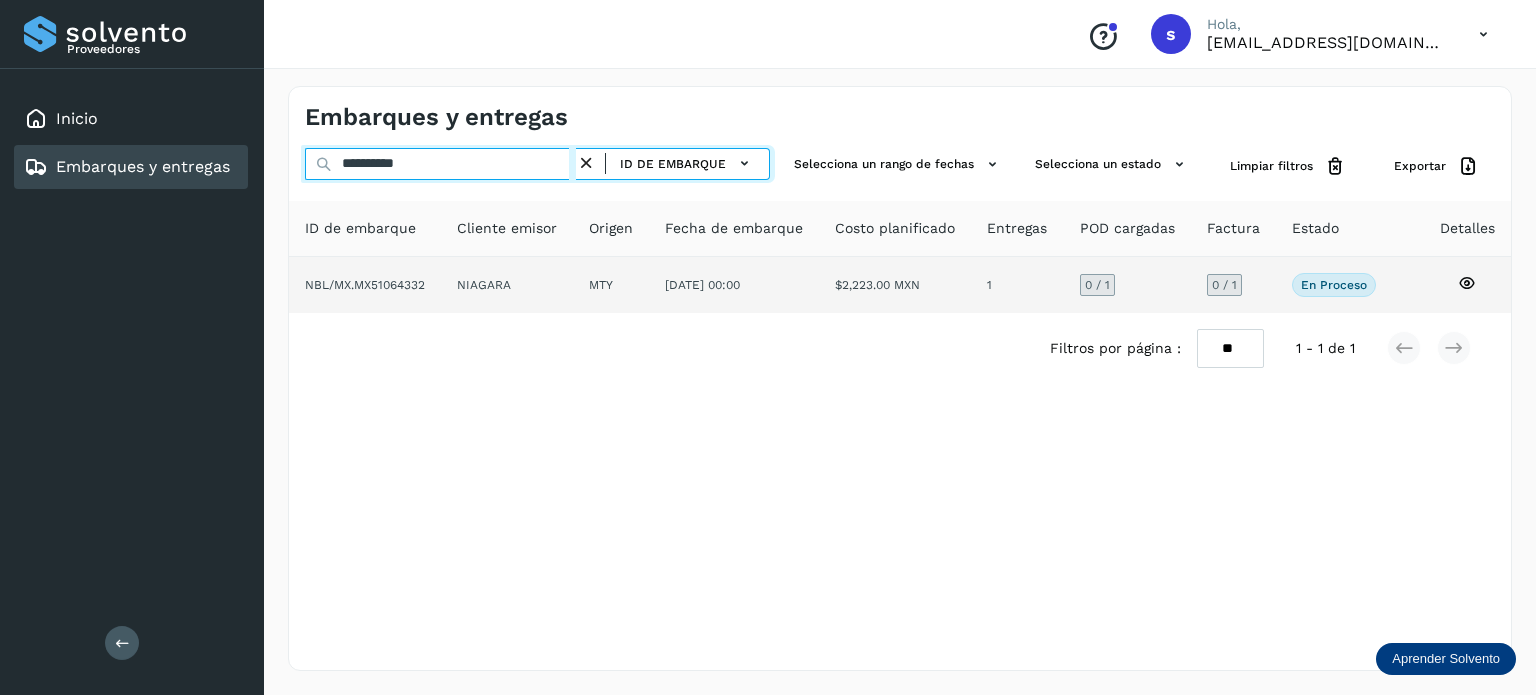 type on "**********" 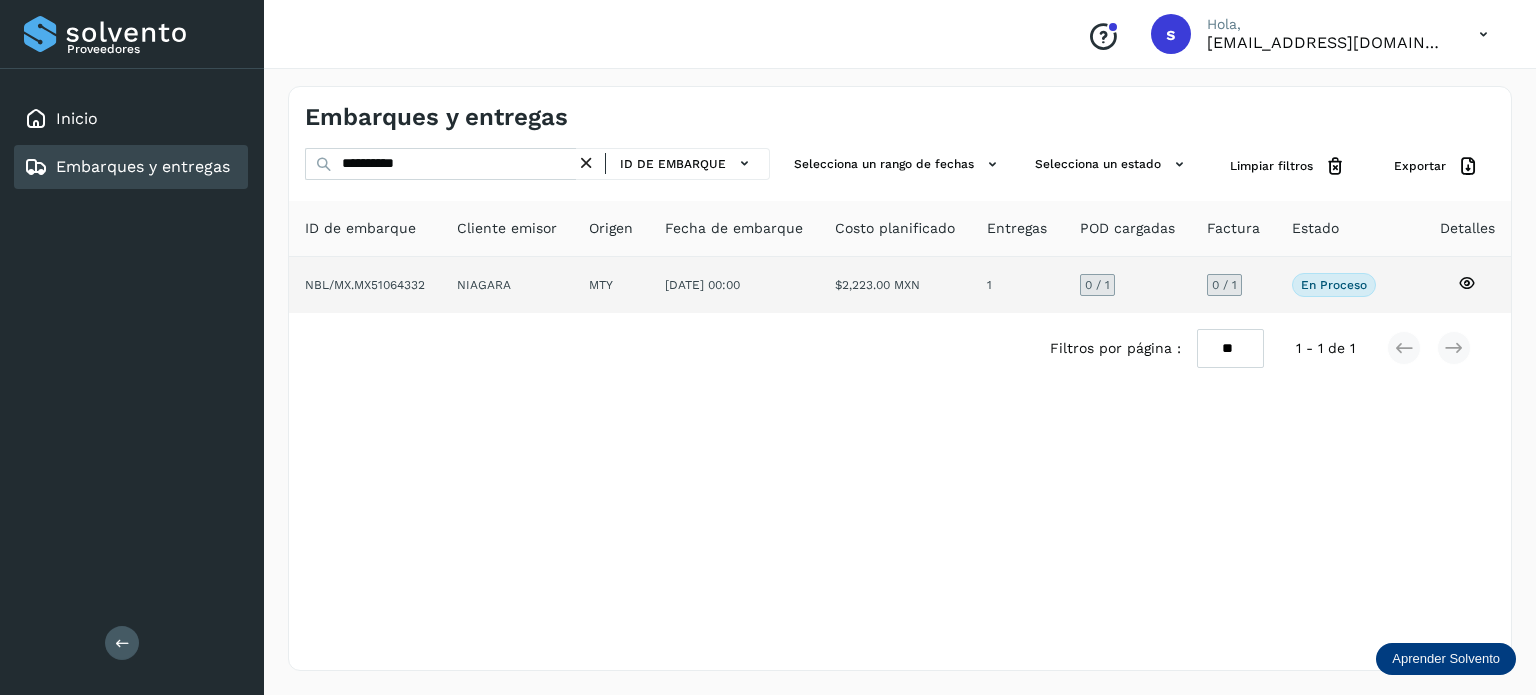 click on "NIAGARA" 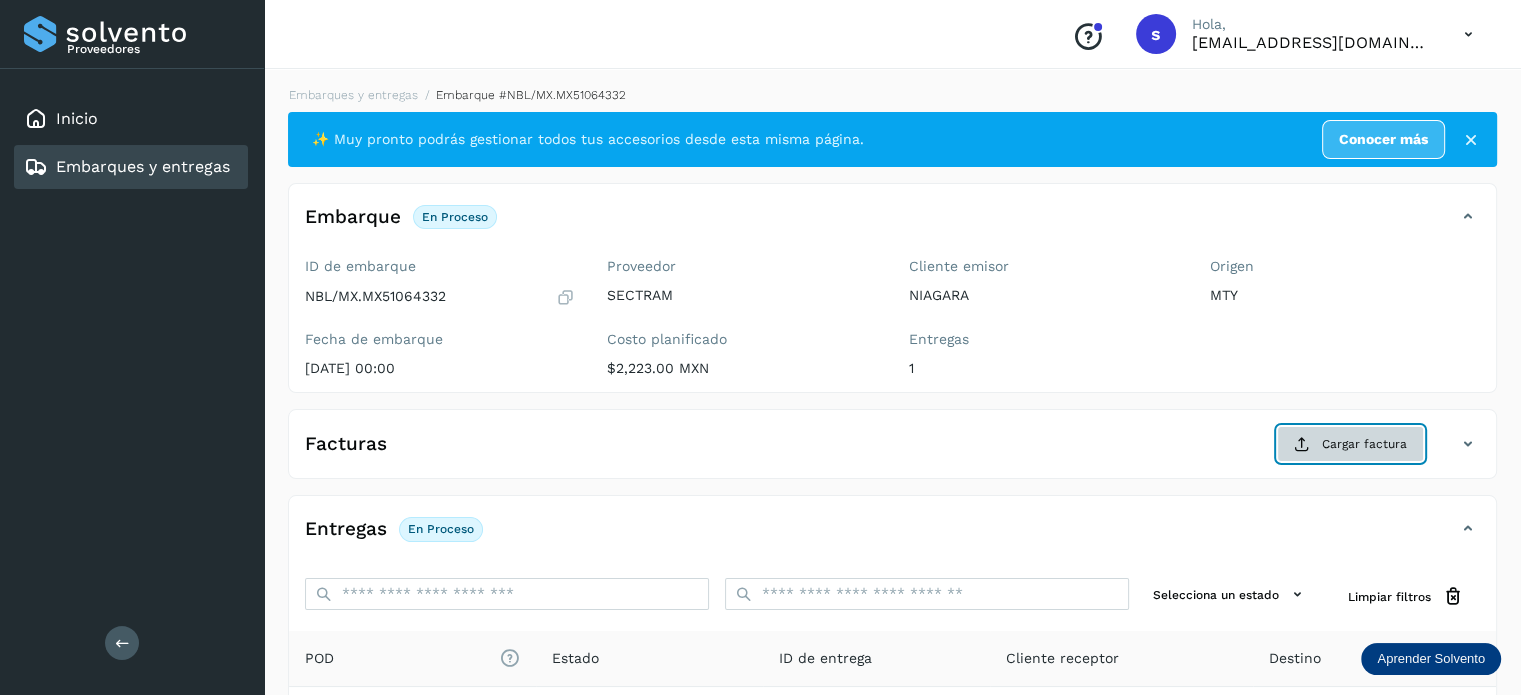 click on "Cargar factura" 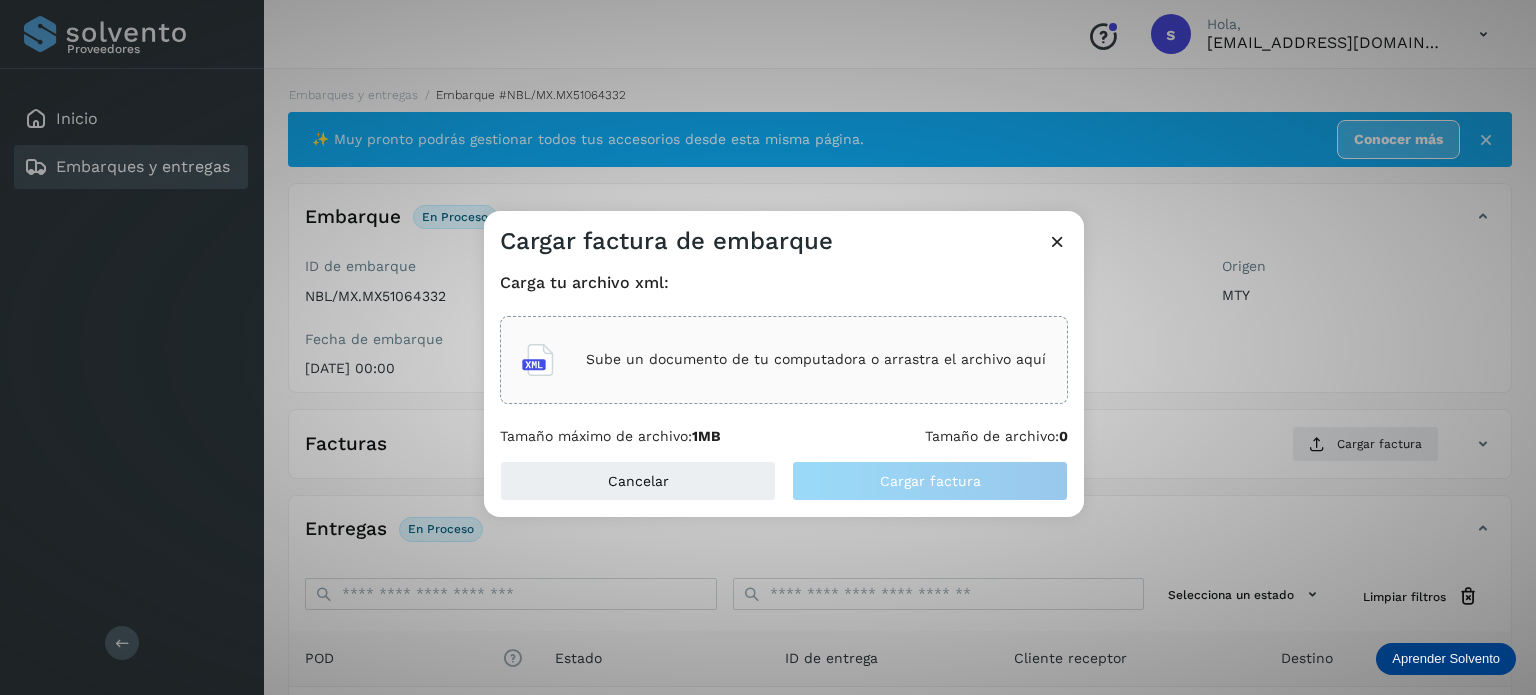 click on "Sube un documento de tu computadora o arrastra el archivo aquí" 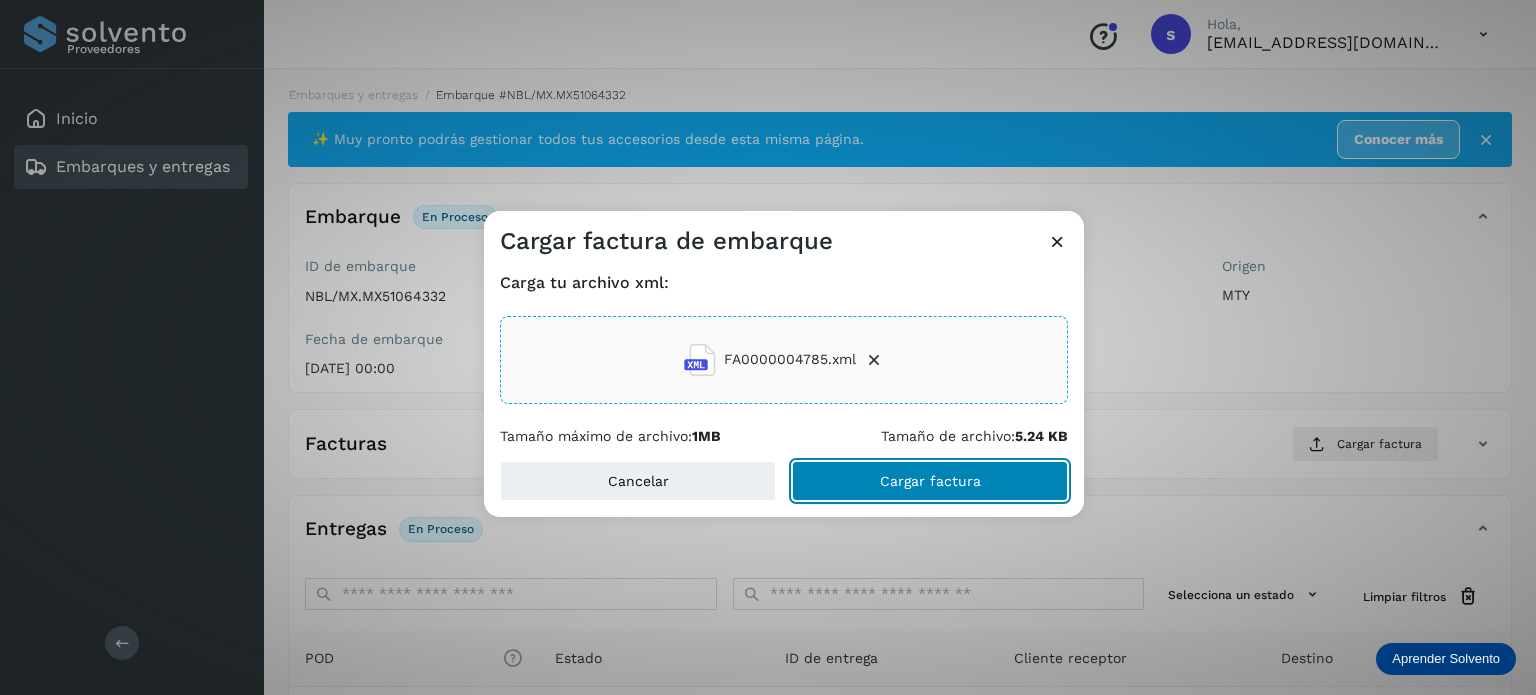 click on "Cargar factura" 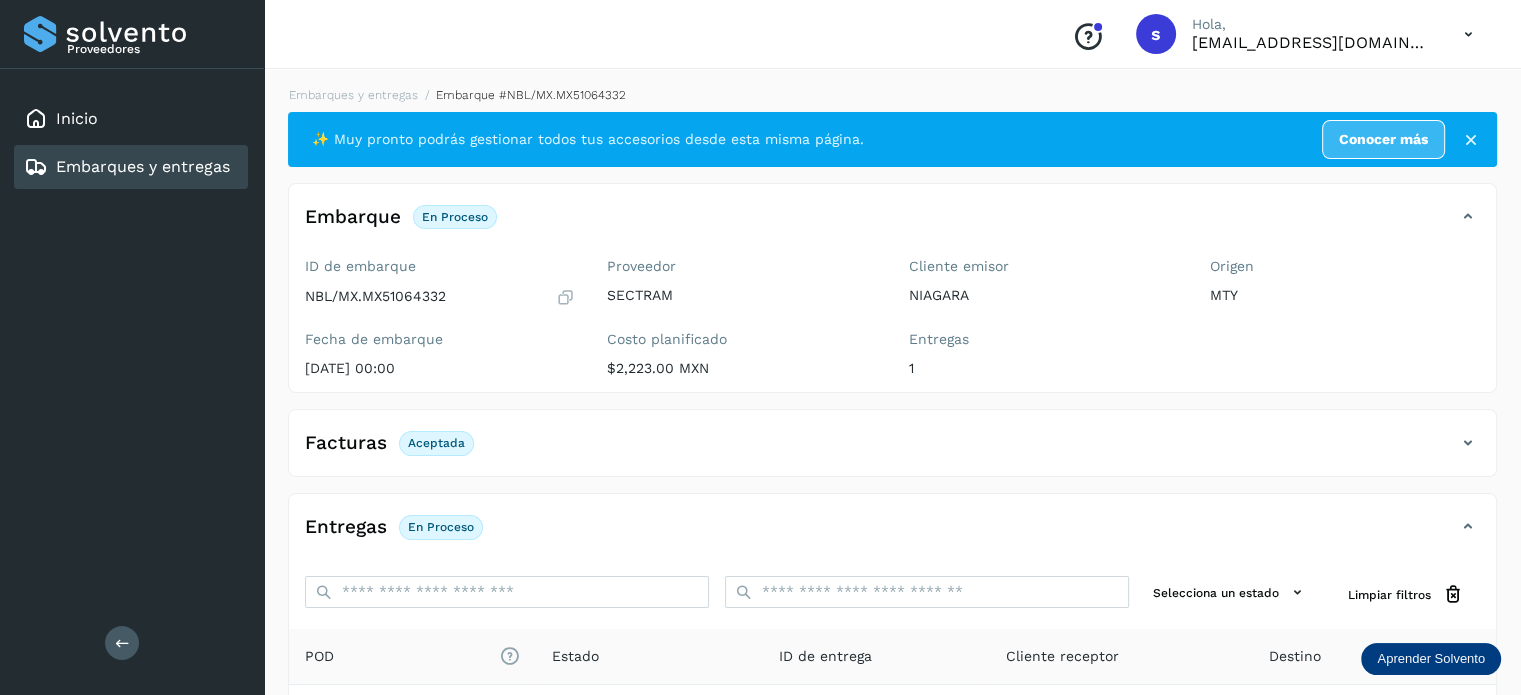 scroll, scrollTop: 250, scrollLeft: 0, axis: vertical 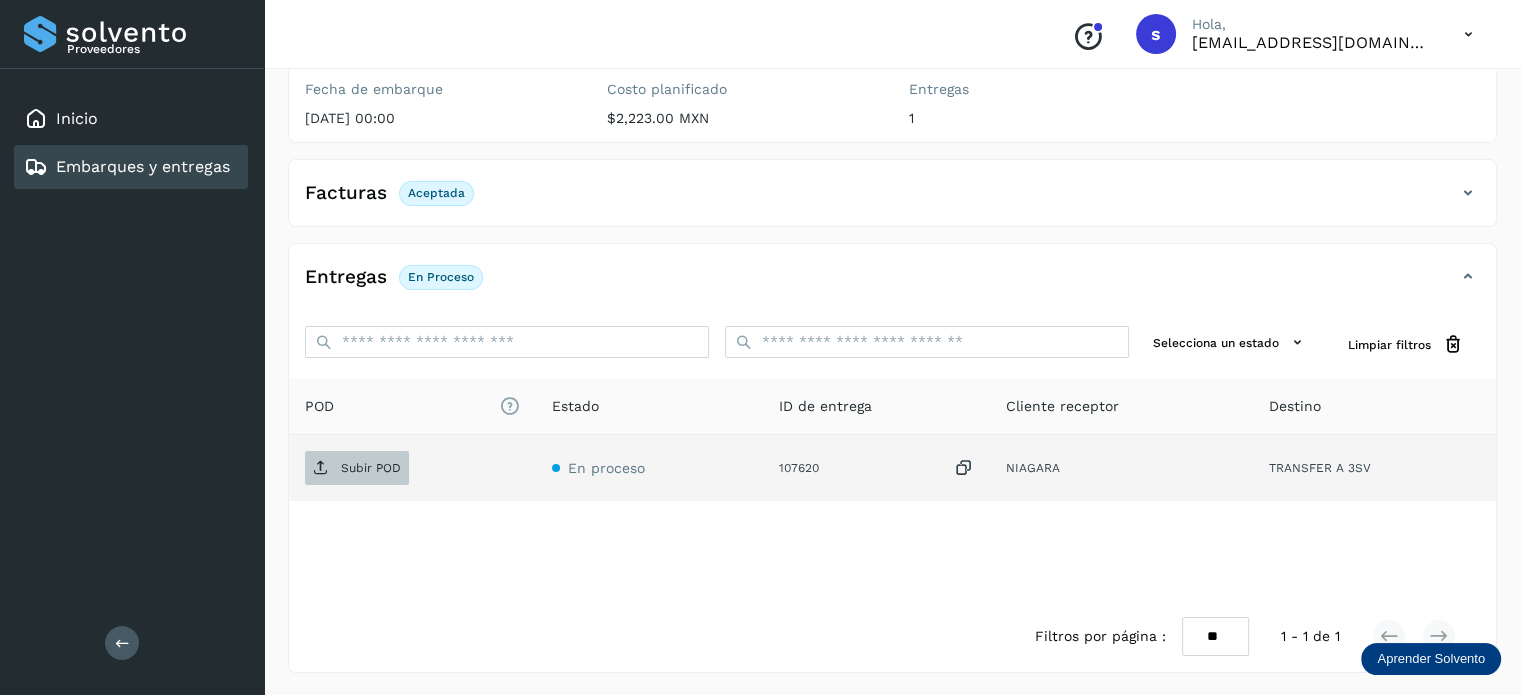 click on "Subir POD" at bounding box center [357, 468] 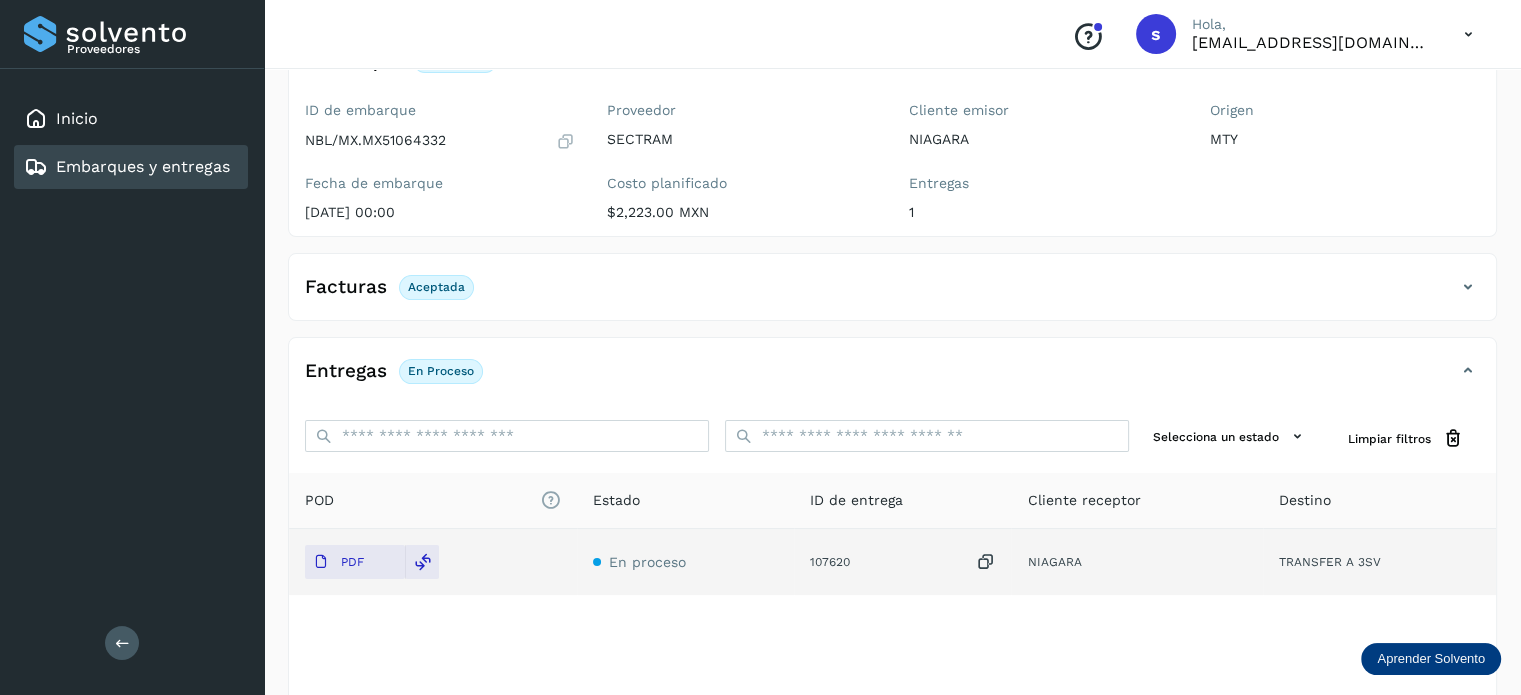 scroll, scrollTop: 159, scrollLeft: 0, axis: vertical 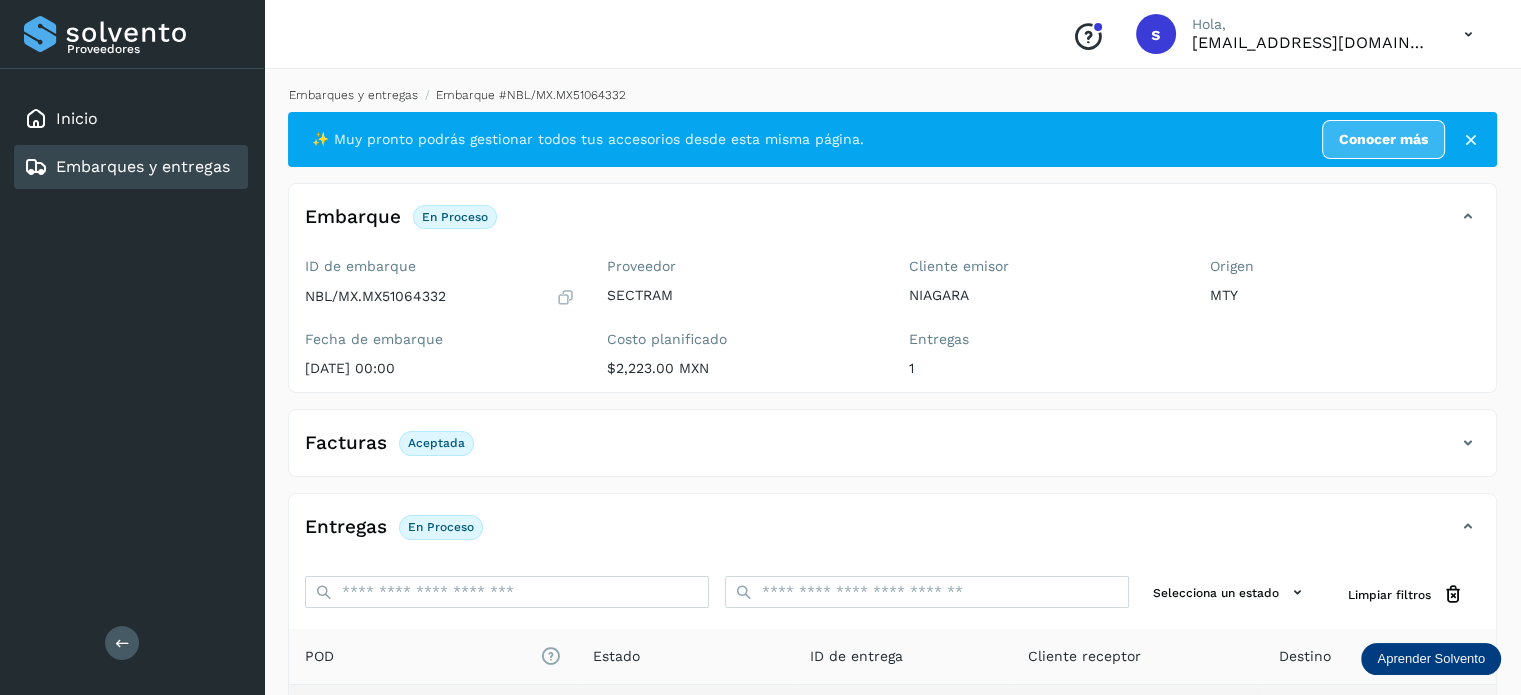 click on "Embarques y entregas" at bounding box center [353, 95] 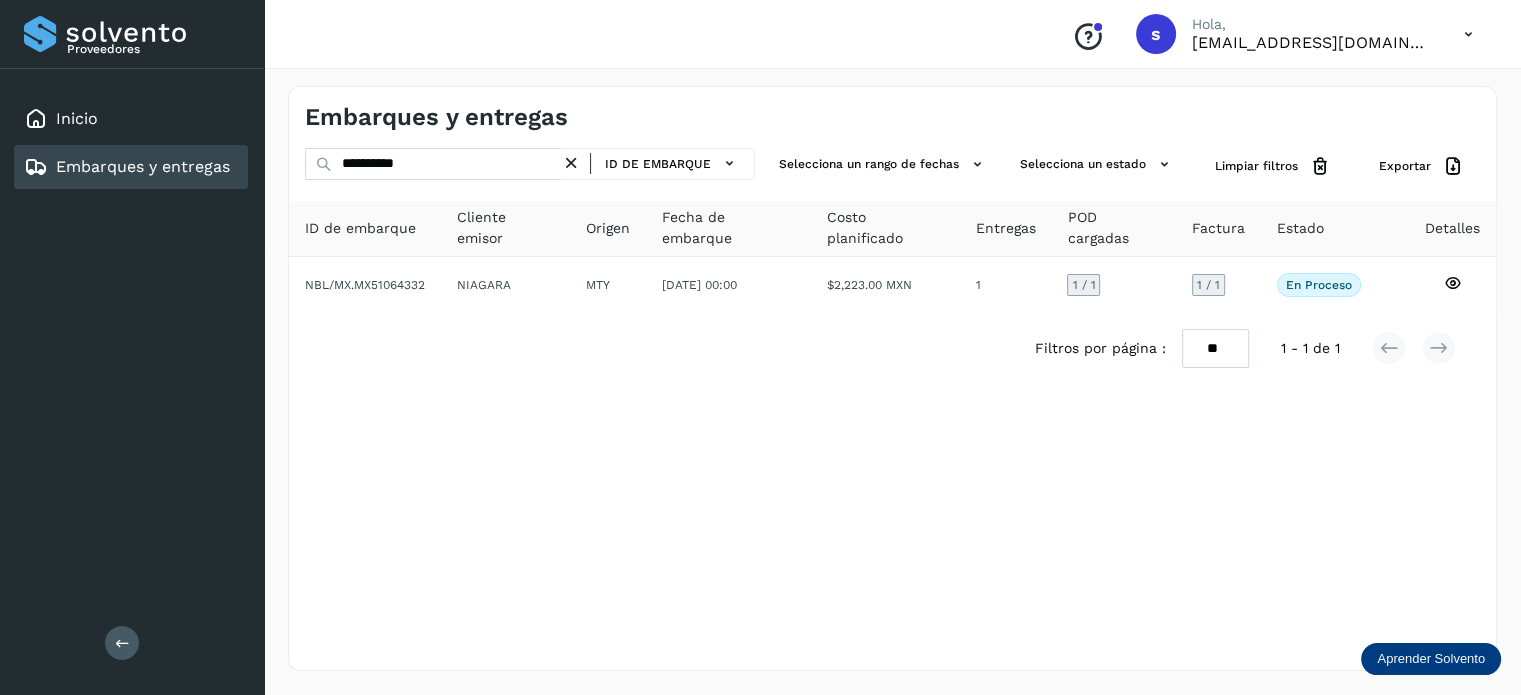 scroll, scrollTop: 0, scrollLeft: 0, axis: both 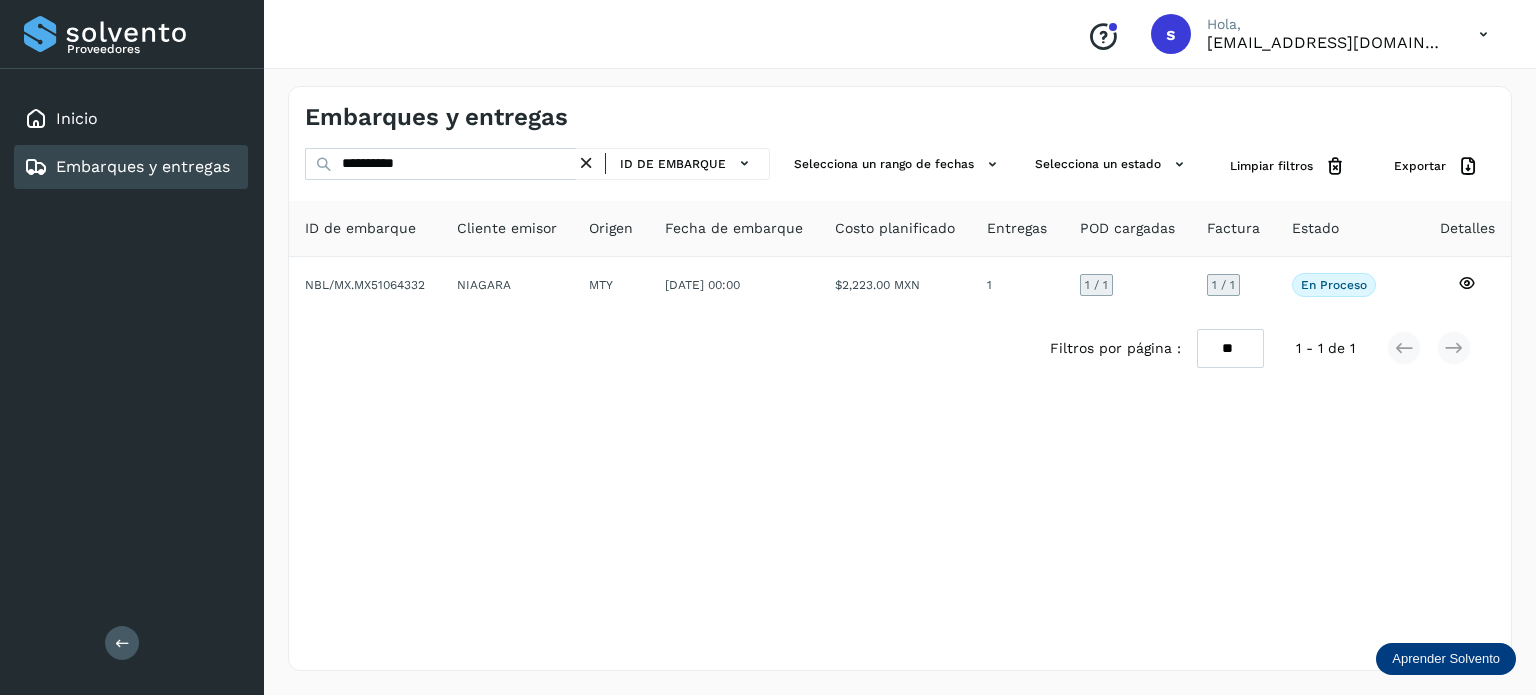 click at bounding box center [586, 163] 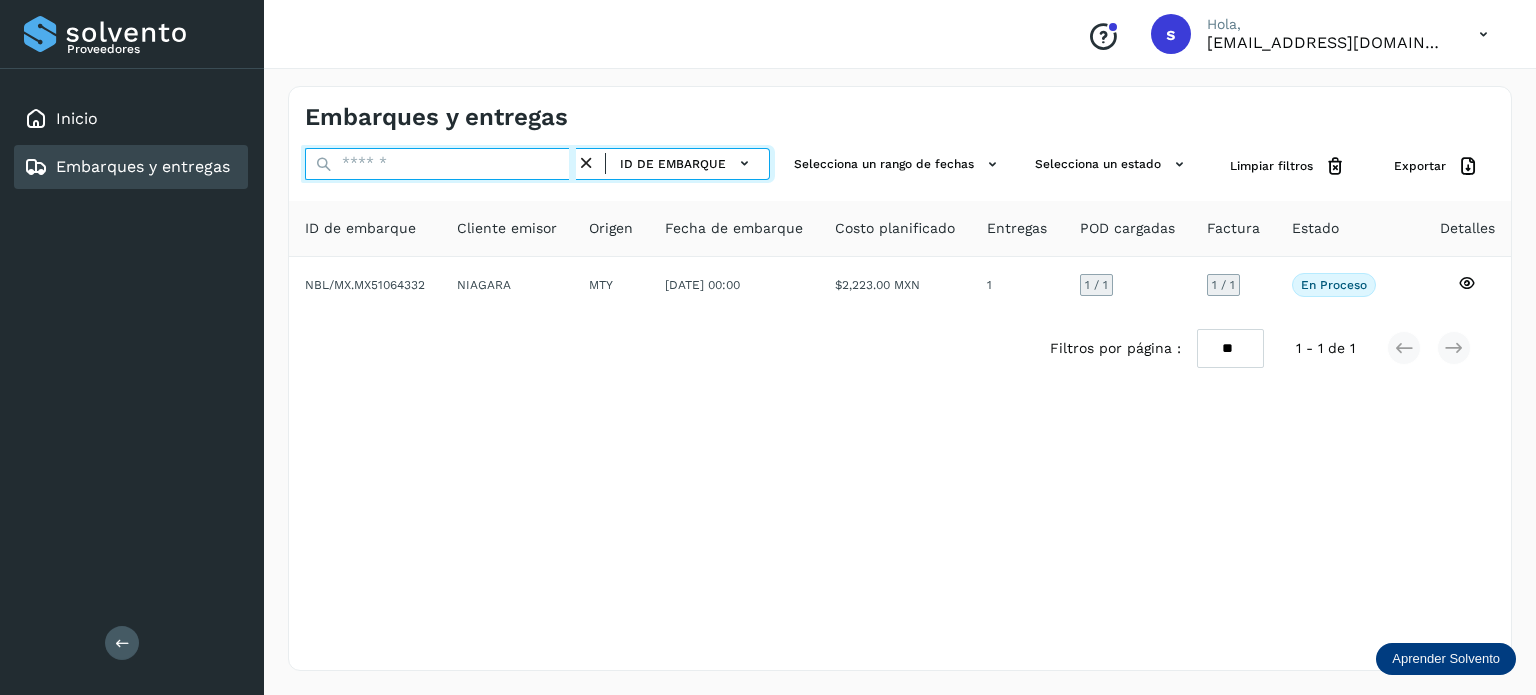 click at bounding box center (440, 164) 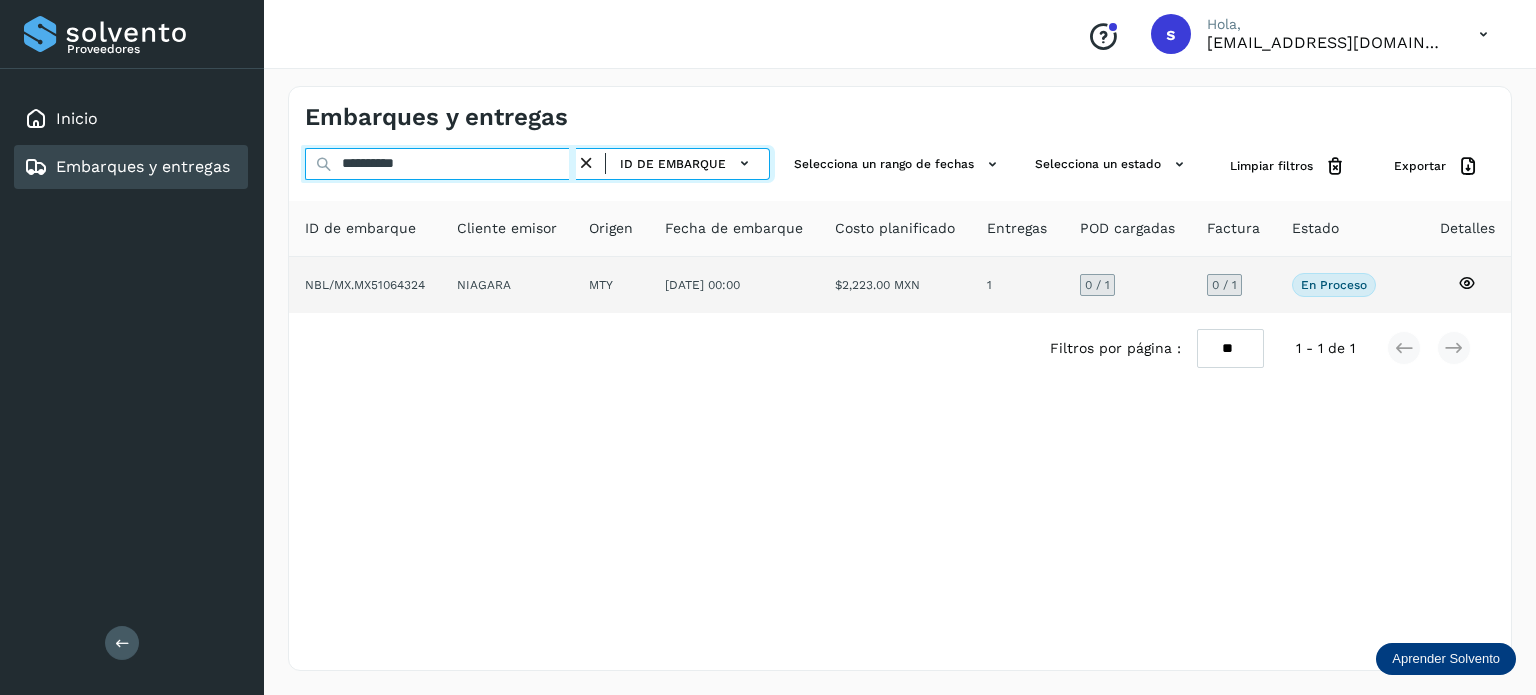 type on "**********" 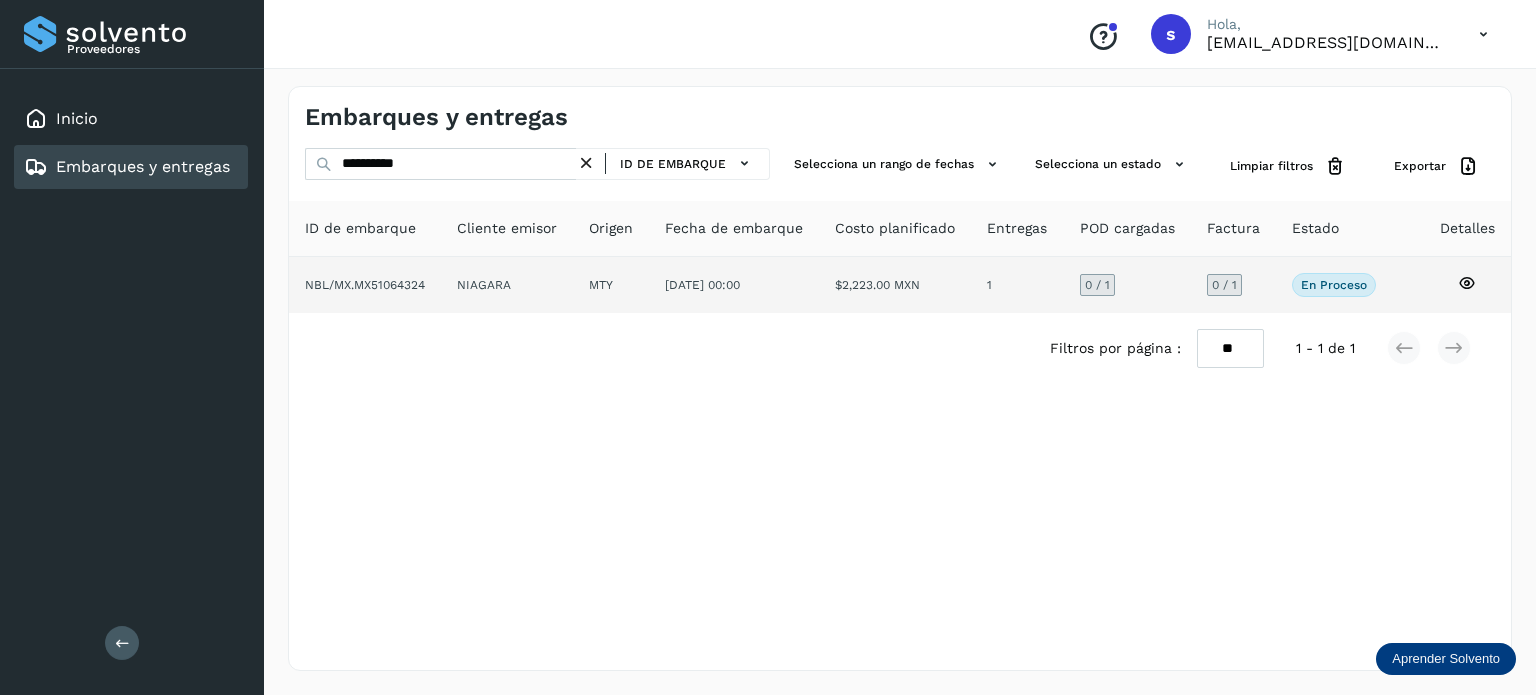 click on "NIAGARA" 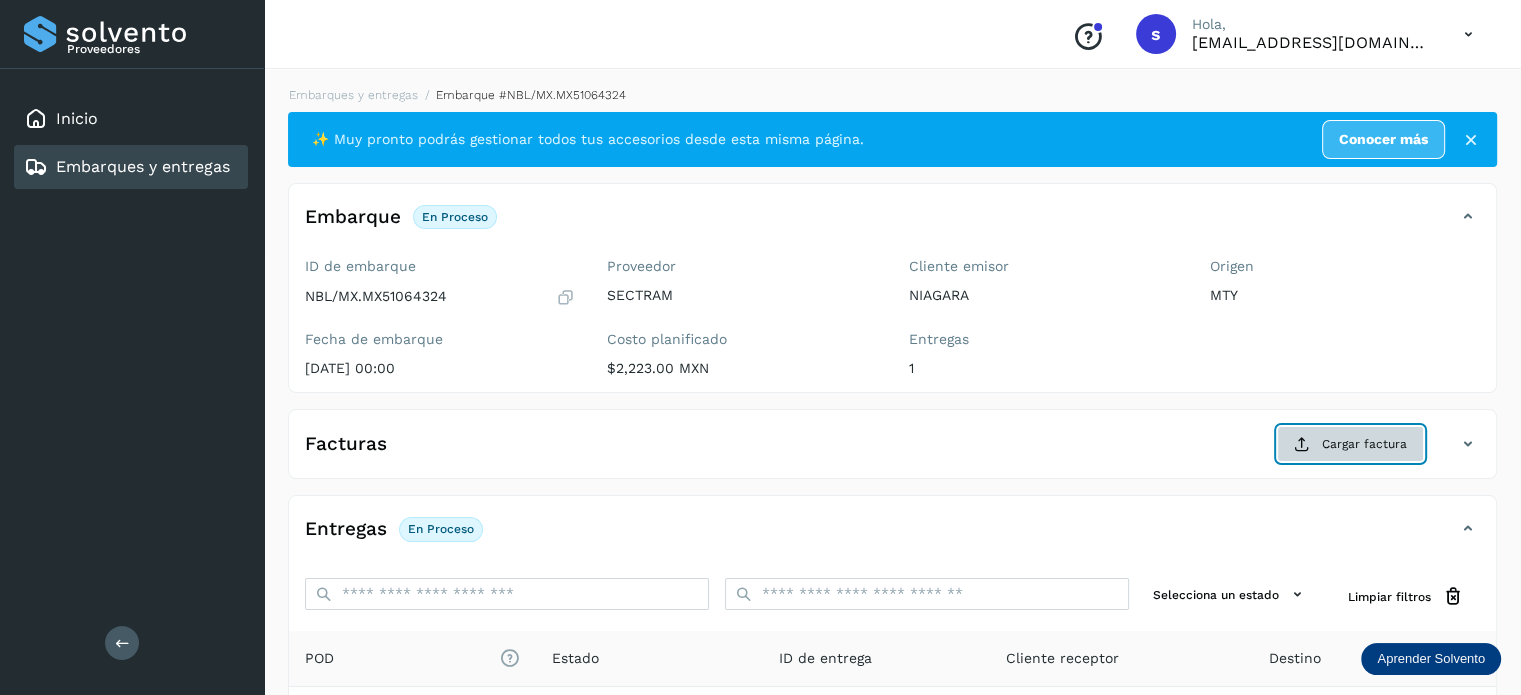 click on "Cargar factura" at bounding box center (1350, 444) 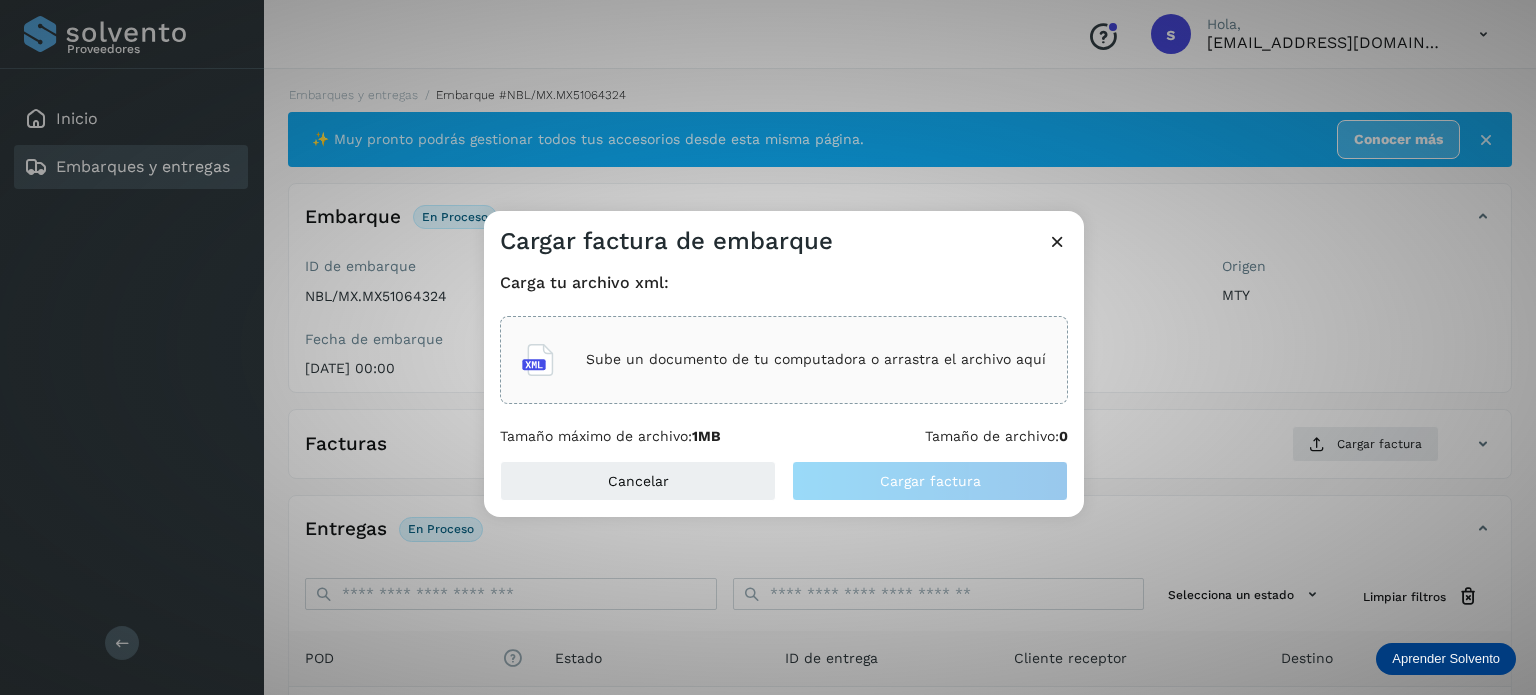 click on "Sube un documento de tu computadora o arrastra el archivo aquí" 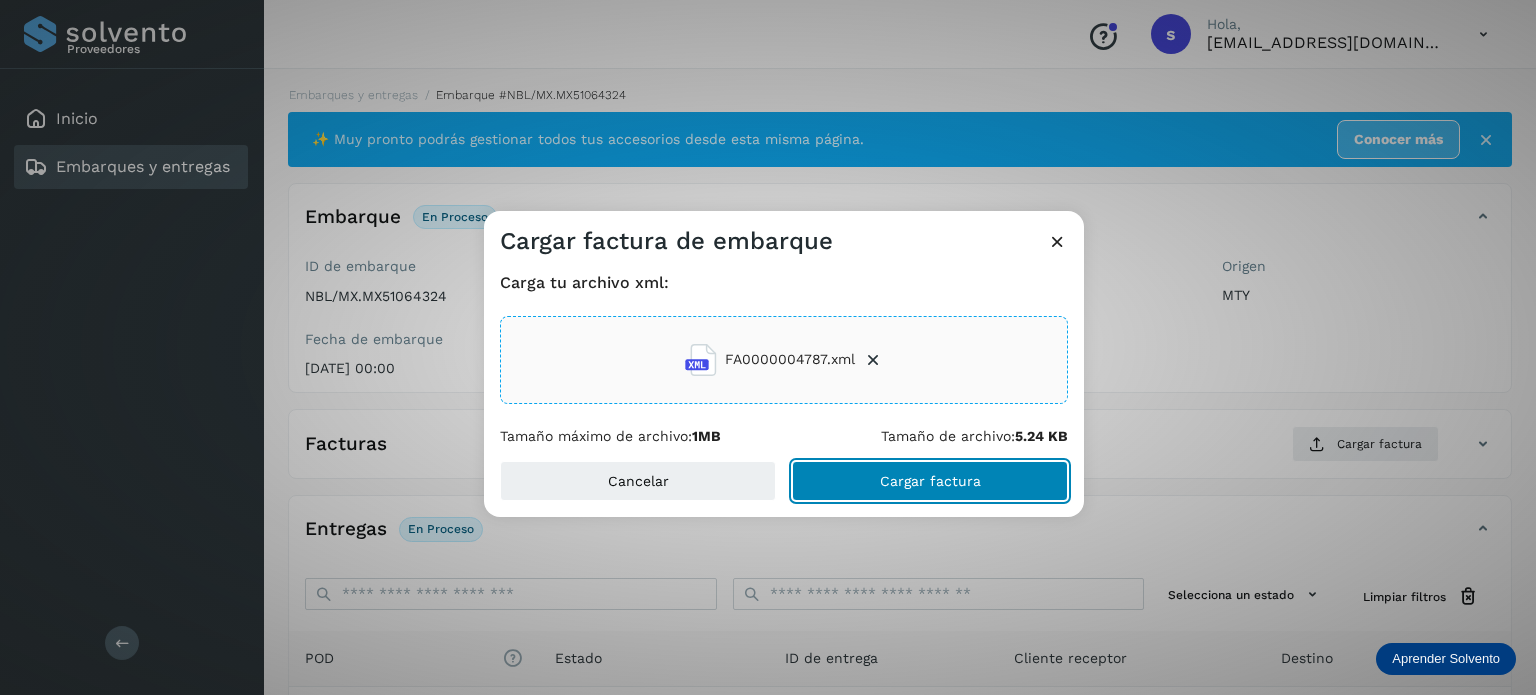 click on "Cargar factura" 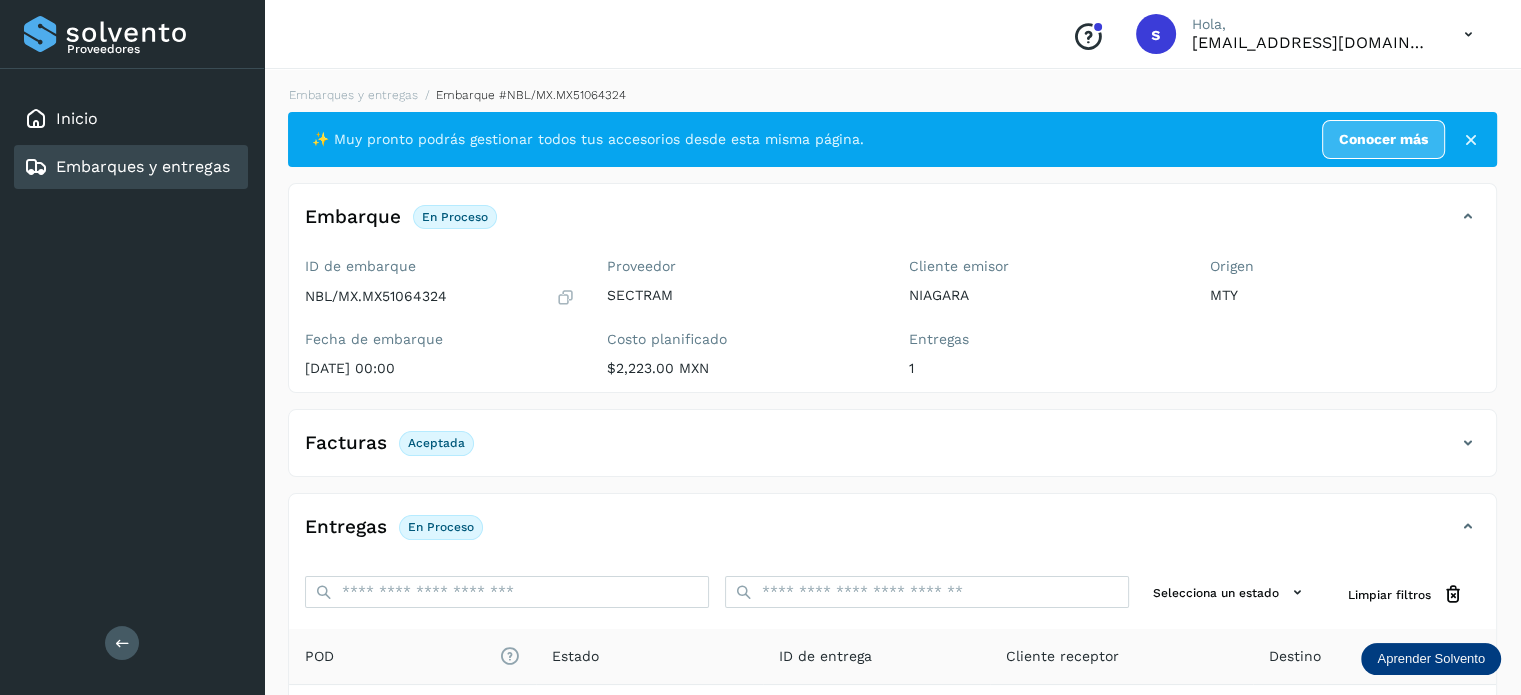 scroll, scrollTop: 250, scrollLeft: 0, axis: vertical 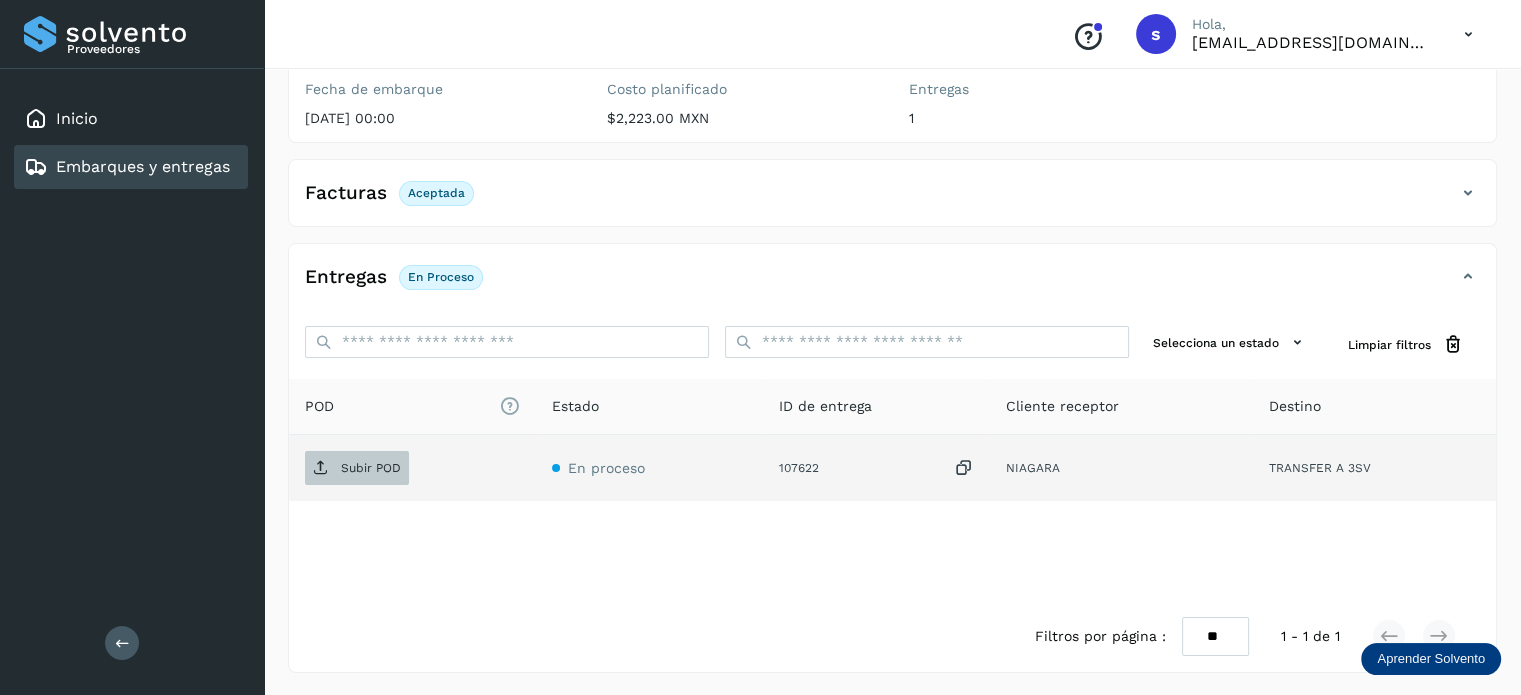 click on "Subir POD" at bounding box center (371, 468) 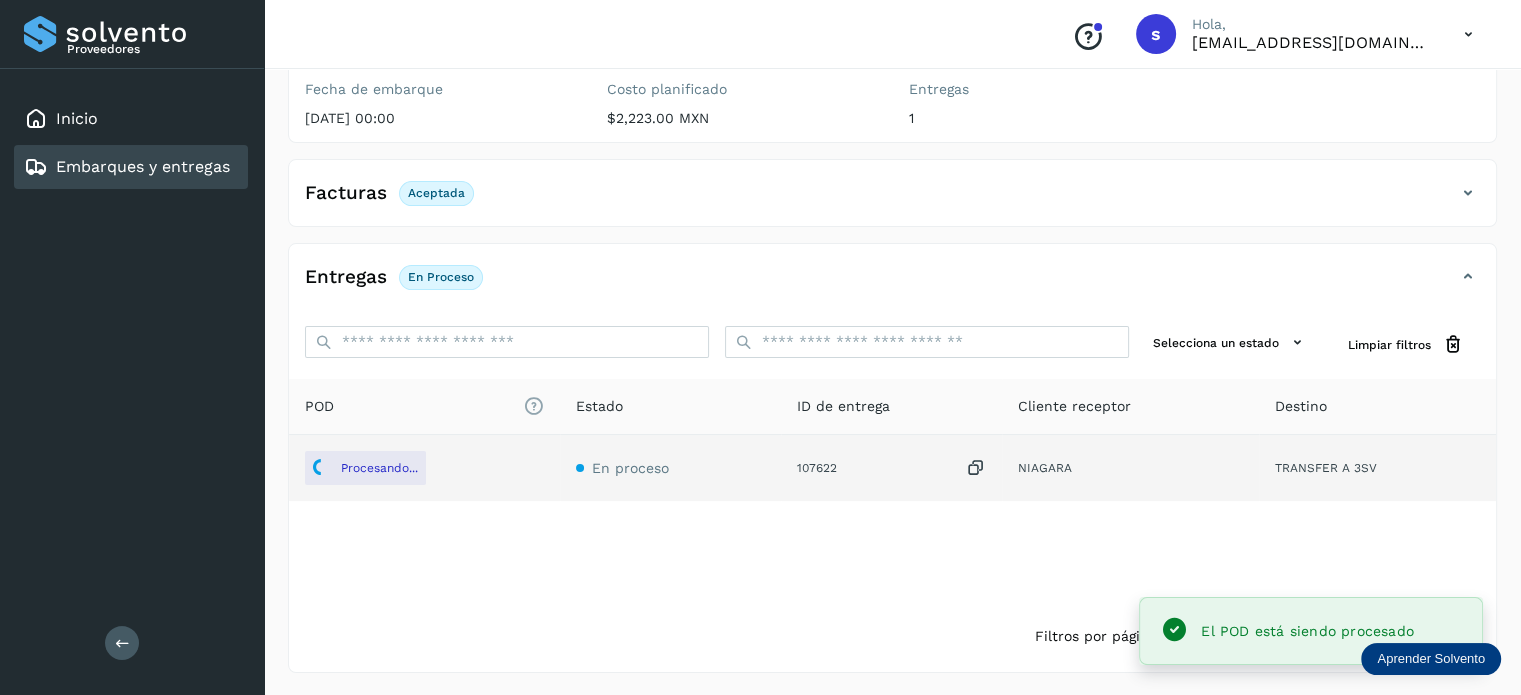 scroll, scrollTop: 0, scrollLeft: 0, axis: both 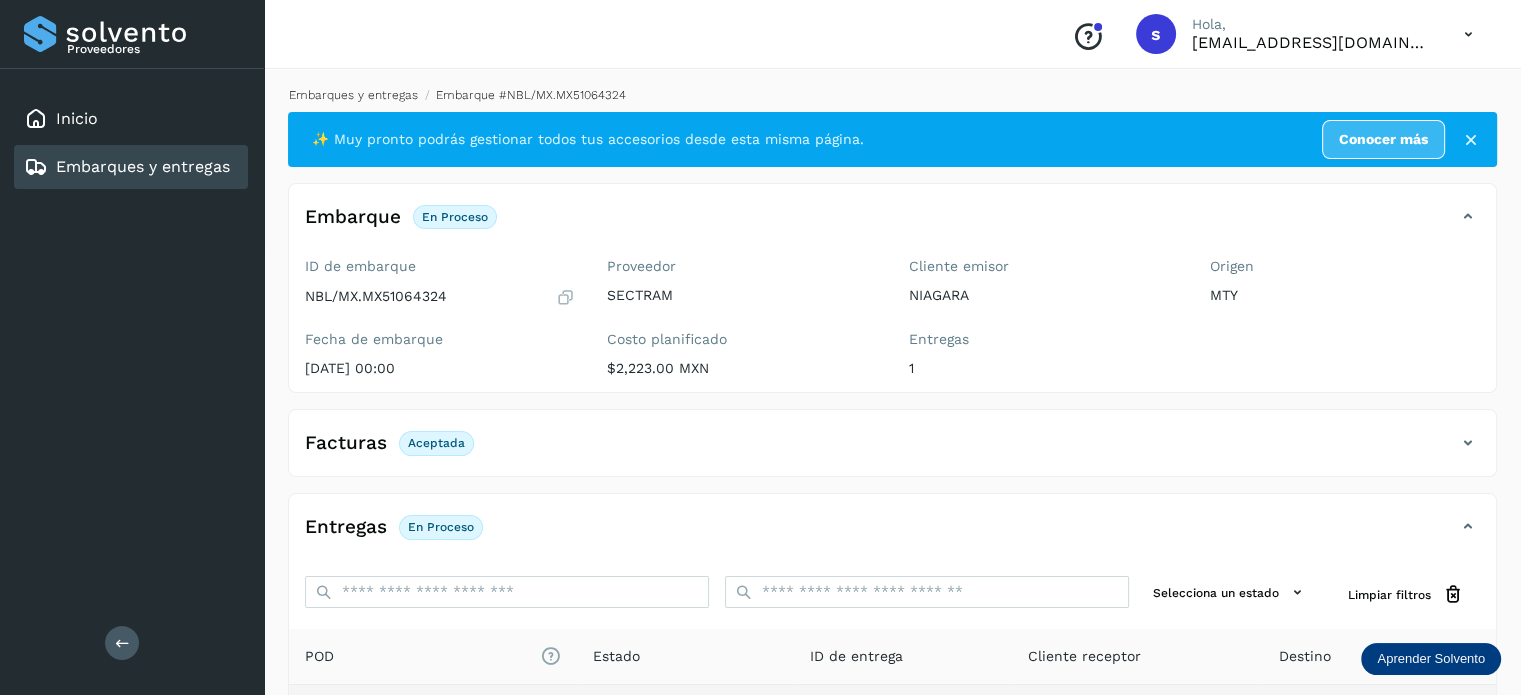 click on "Embarques y entregas" at bounding box center (353, 95) 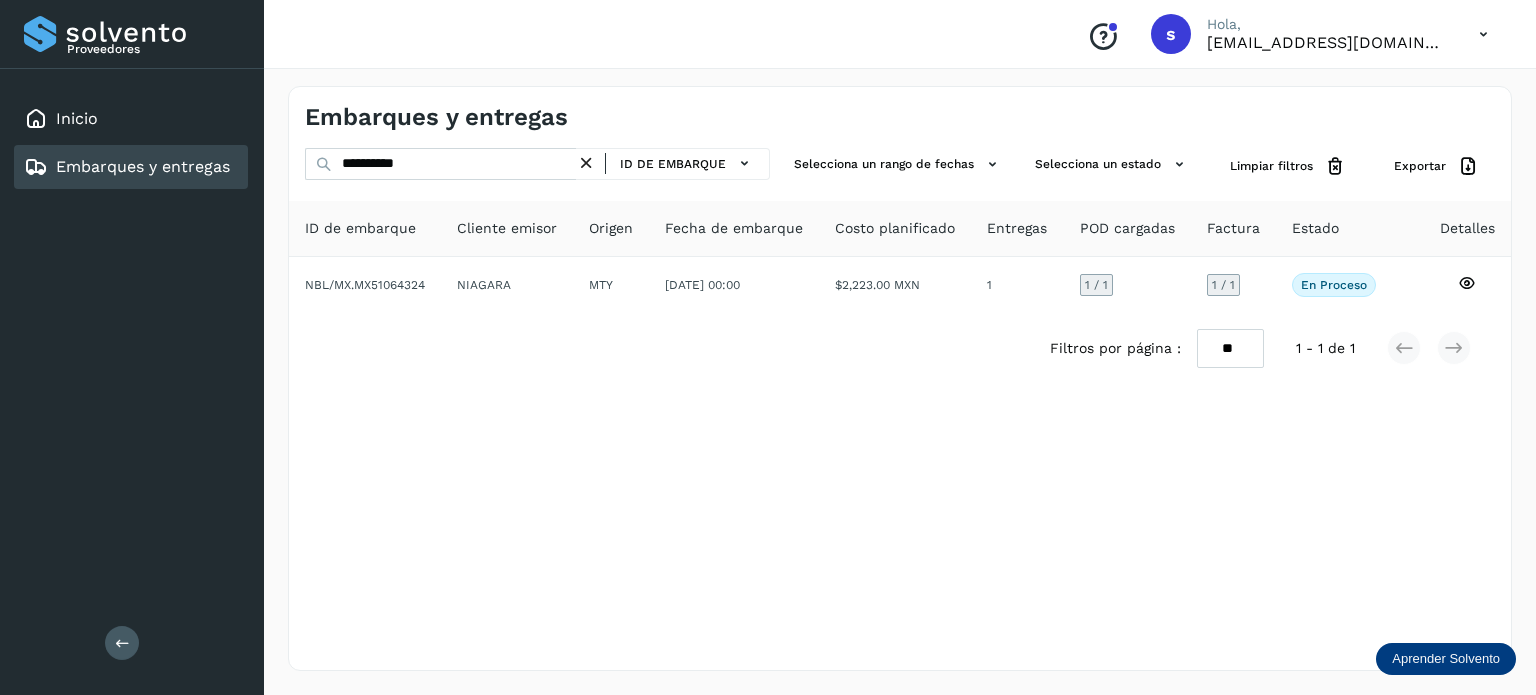 click at bounding box center (586, 163) 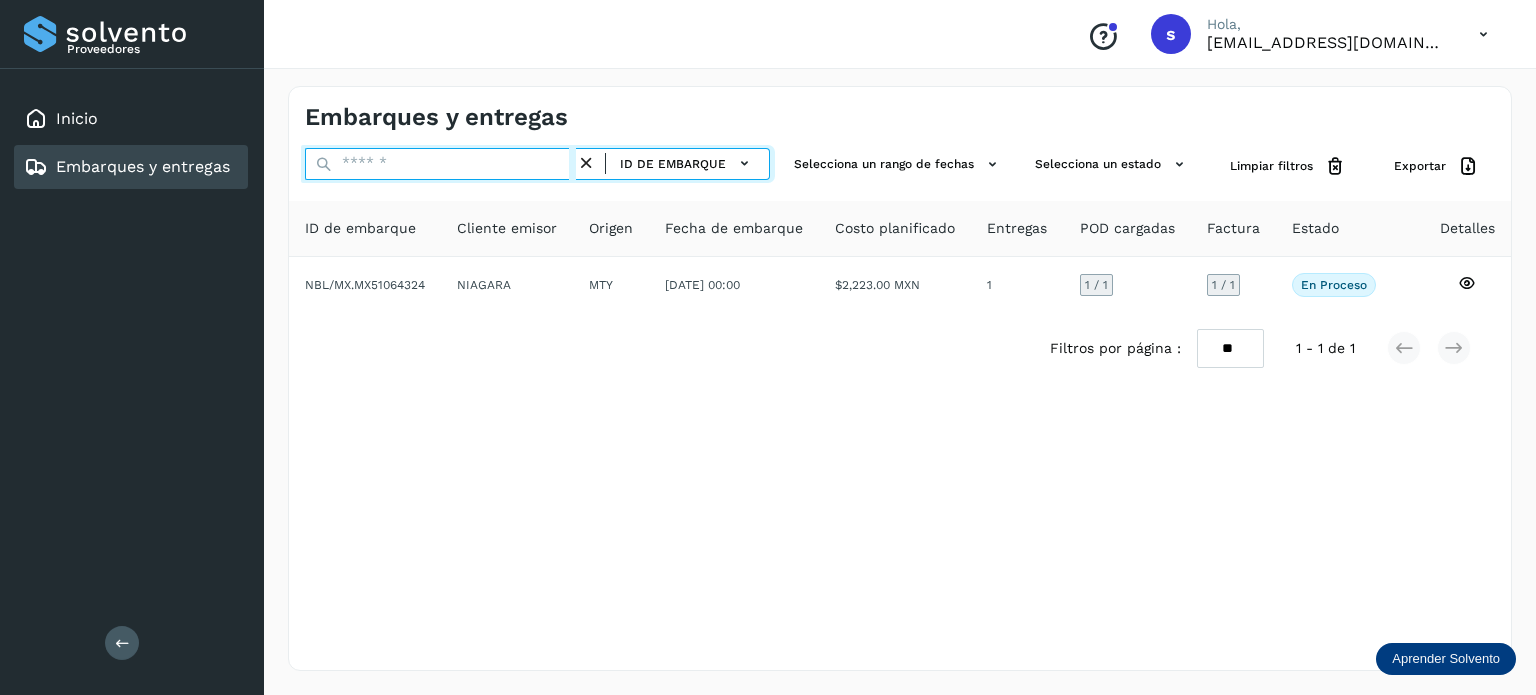 click at bounding box center [440, 164] 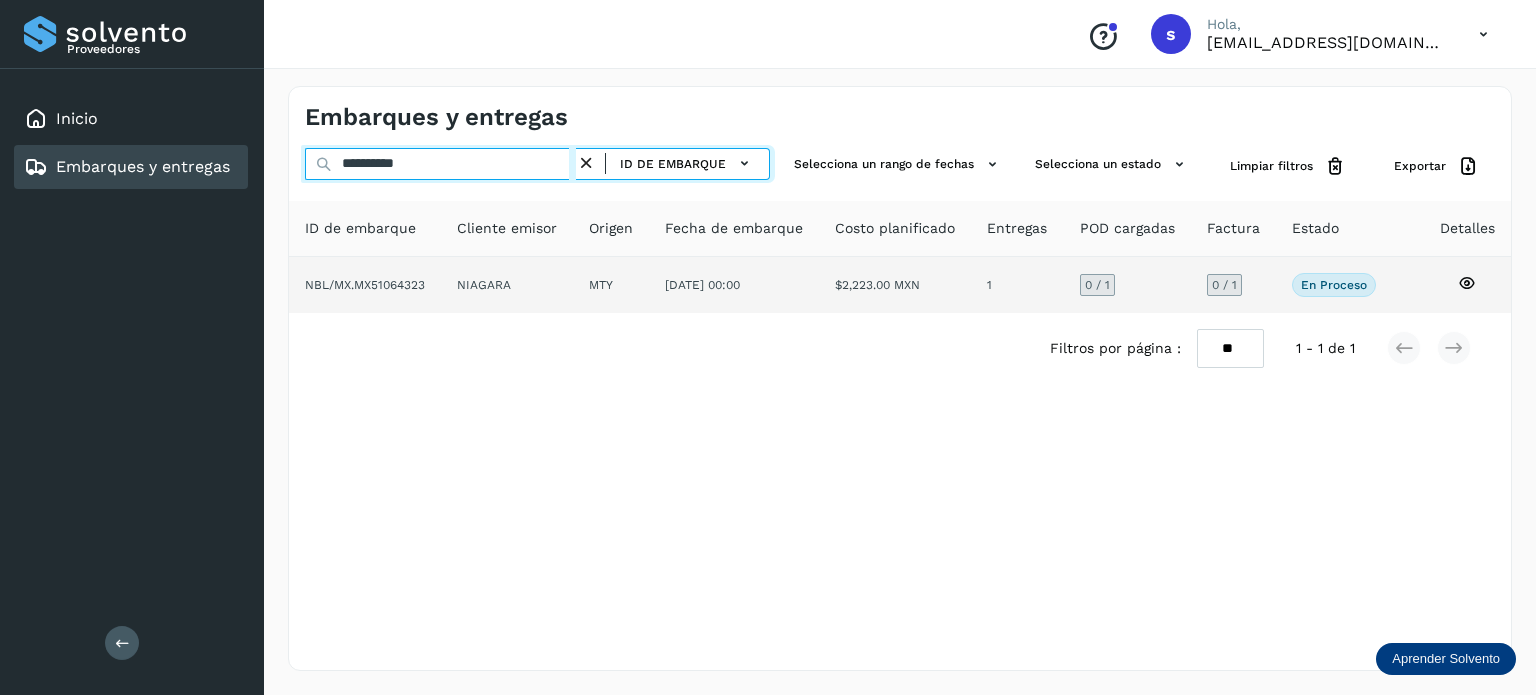 type on "**********" 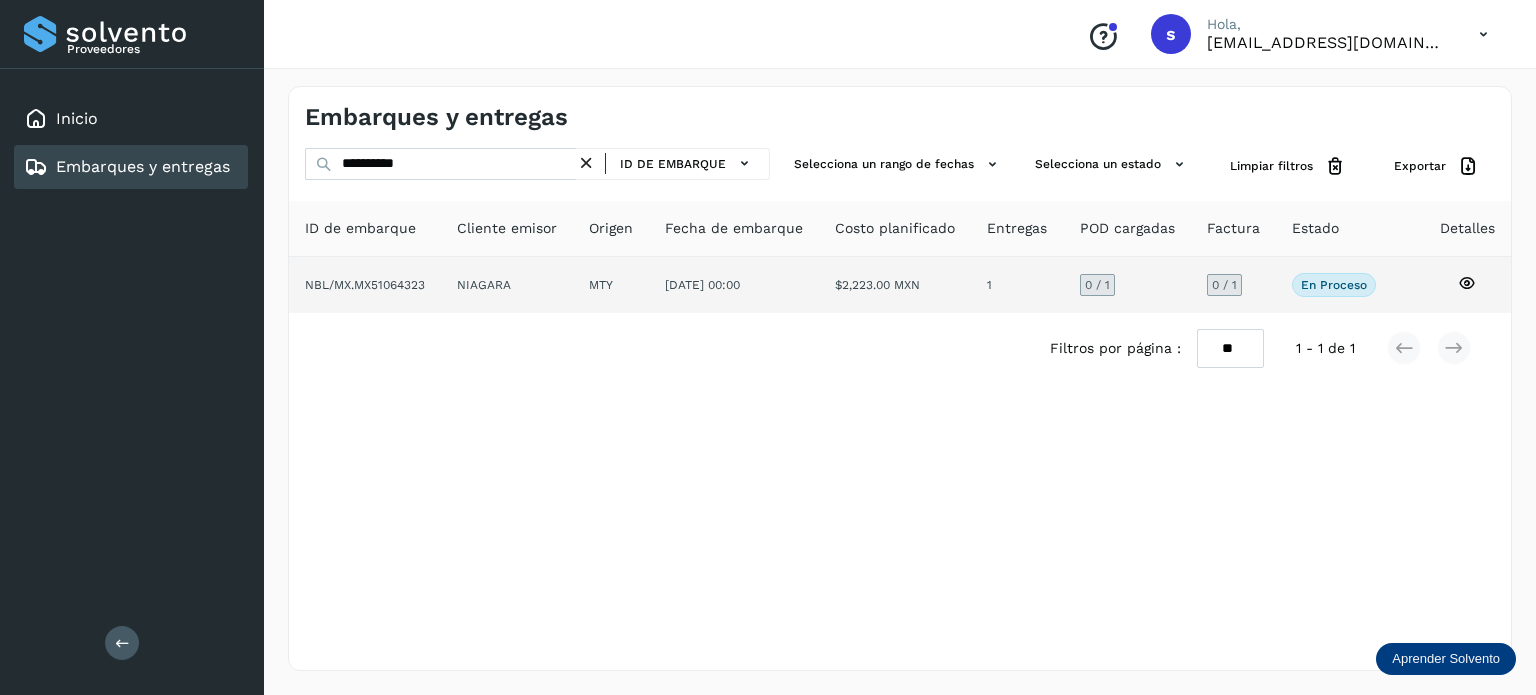 click on "NIAGARA" 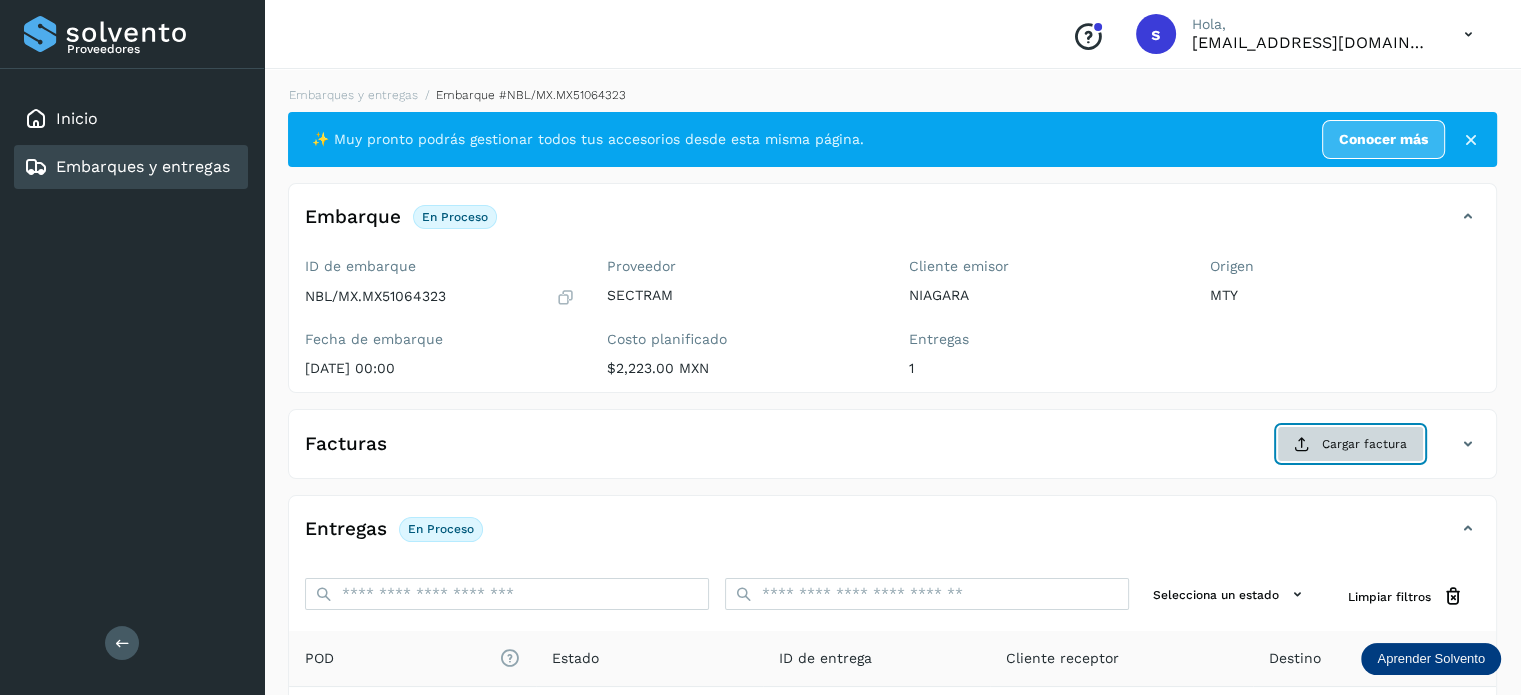 click on "Cargar factura" at bounding box center (1350, 444) 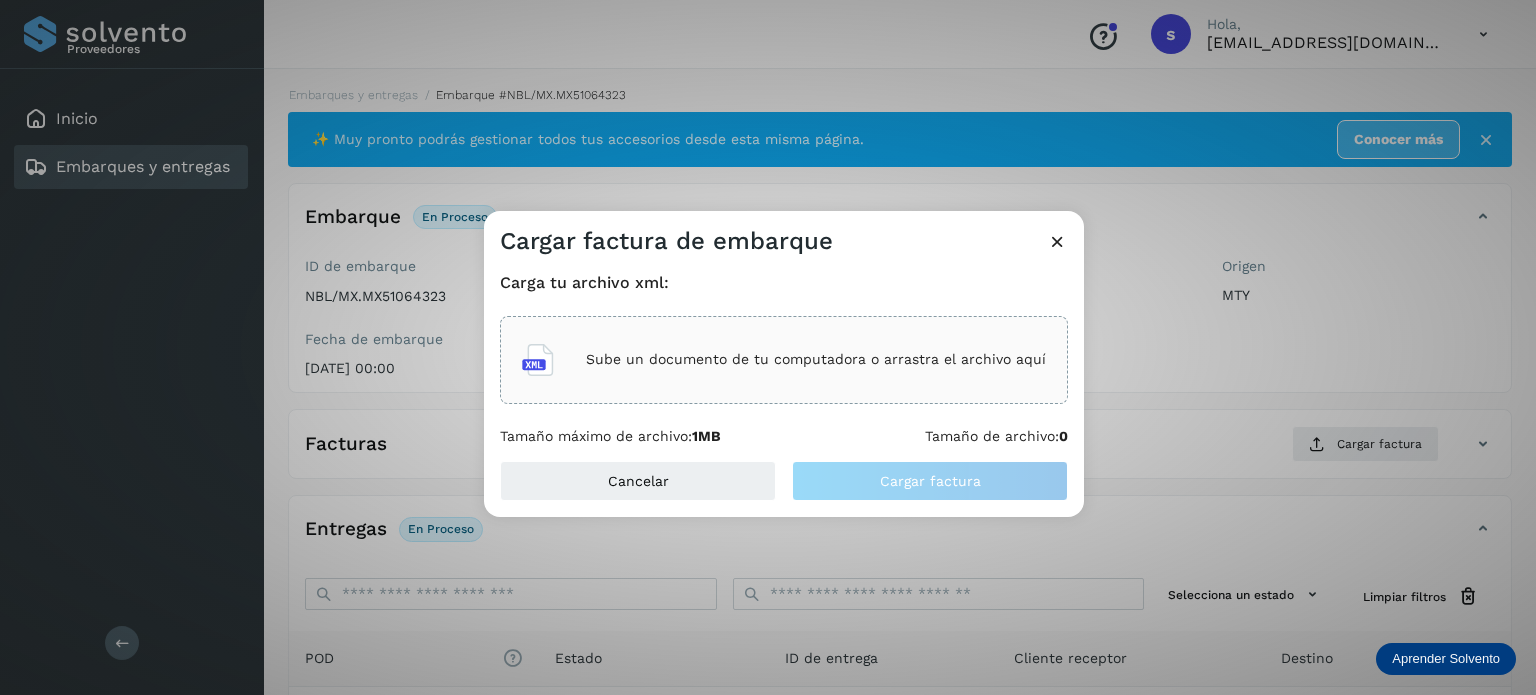 click on "Sube un documento de tu computadora o arrastra el archivo aquí" 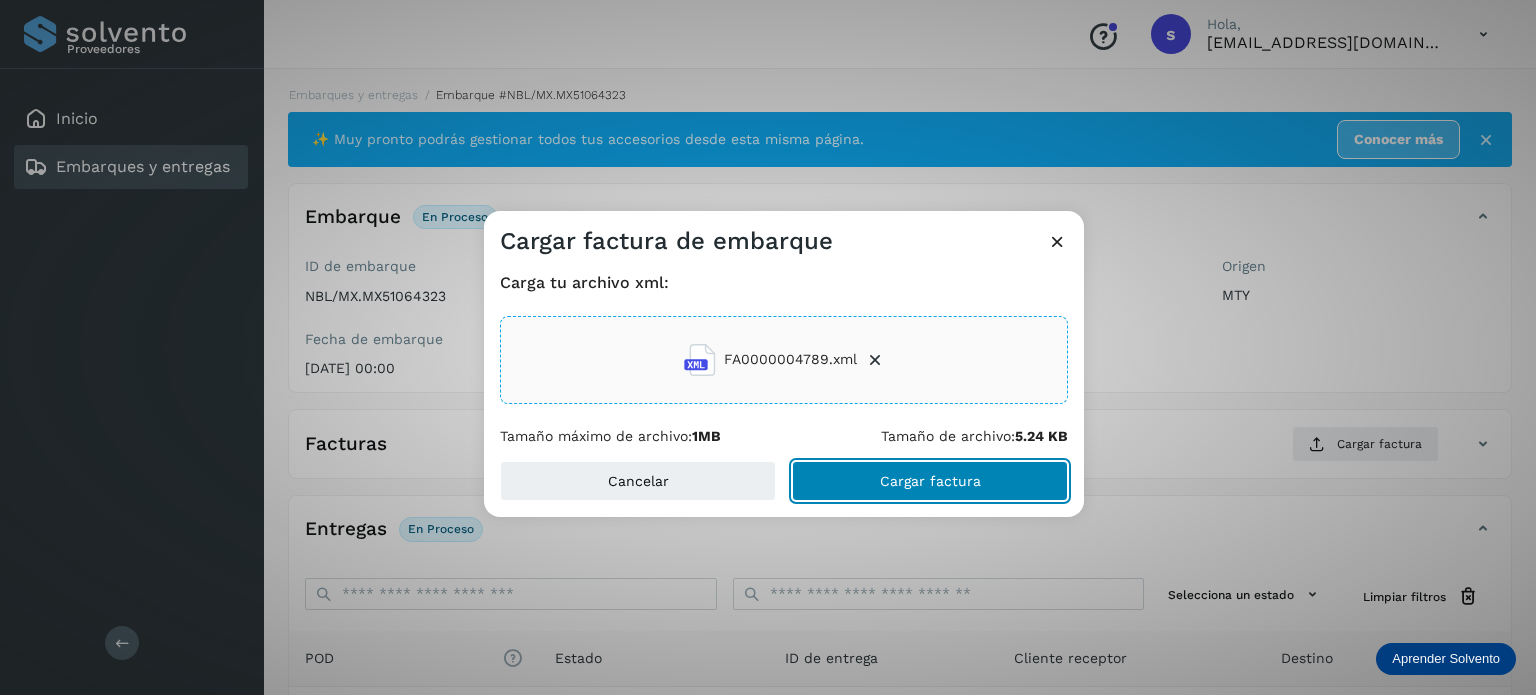 click on "Cargar factura" 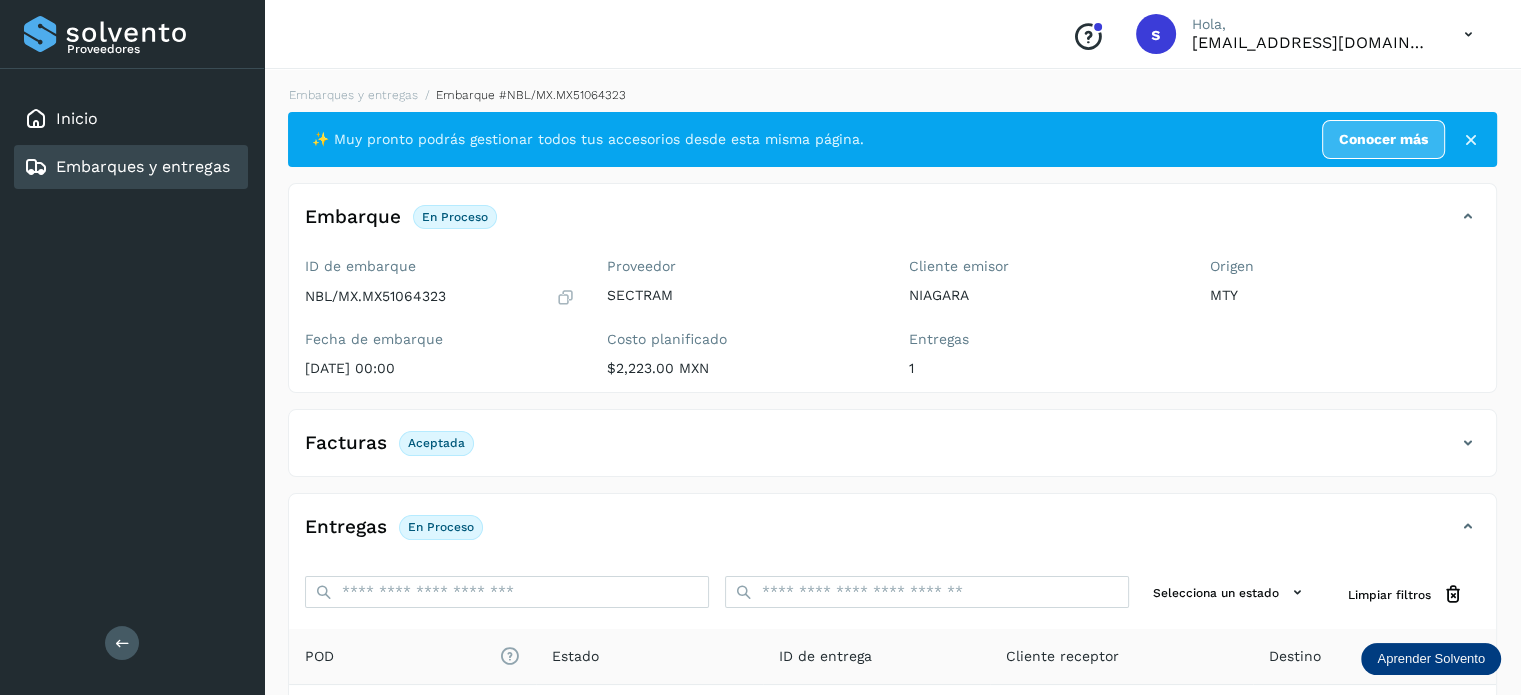 scroll, scrollTop: 250, scrollLeft: 0, axis: vertical 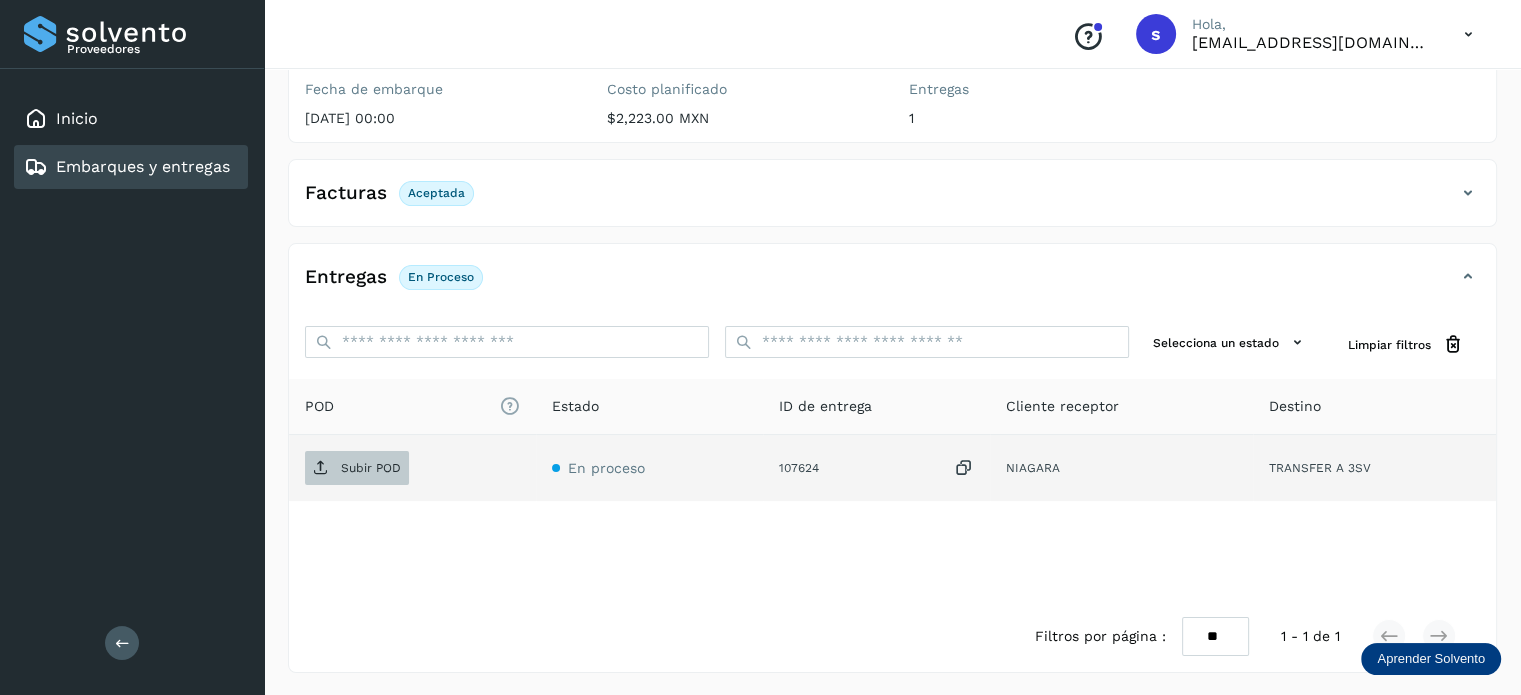 click on "Subir POD" at bounding box center [357, 468] 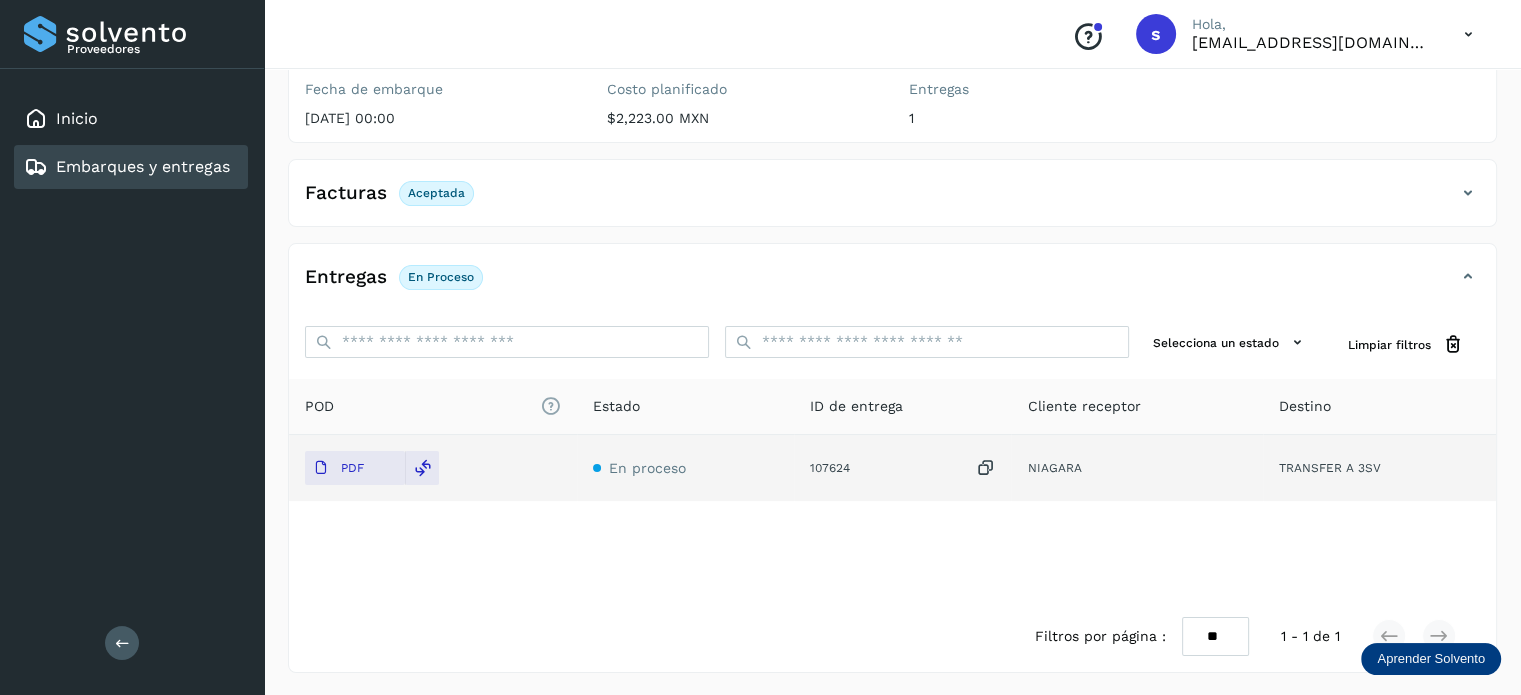 scroll, scrollTop: 0, scrollLeft: 0, axis: both 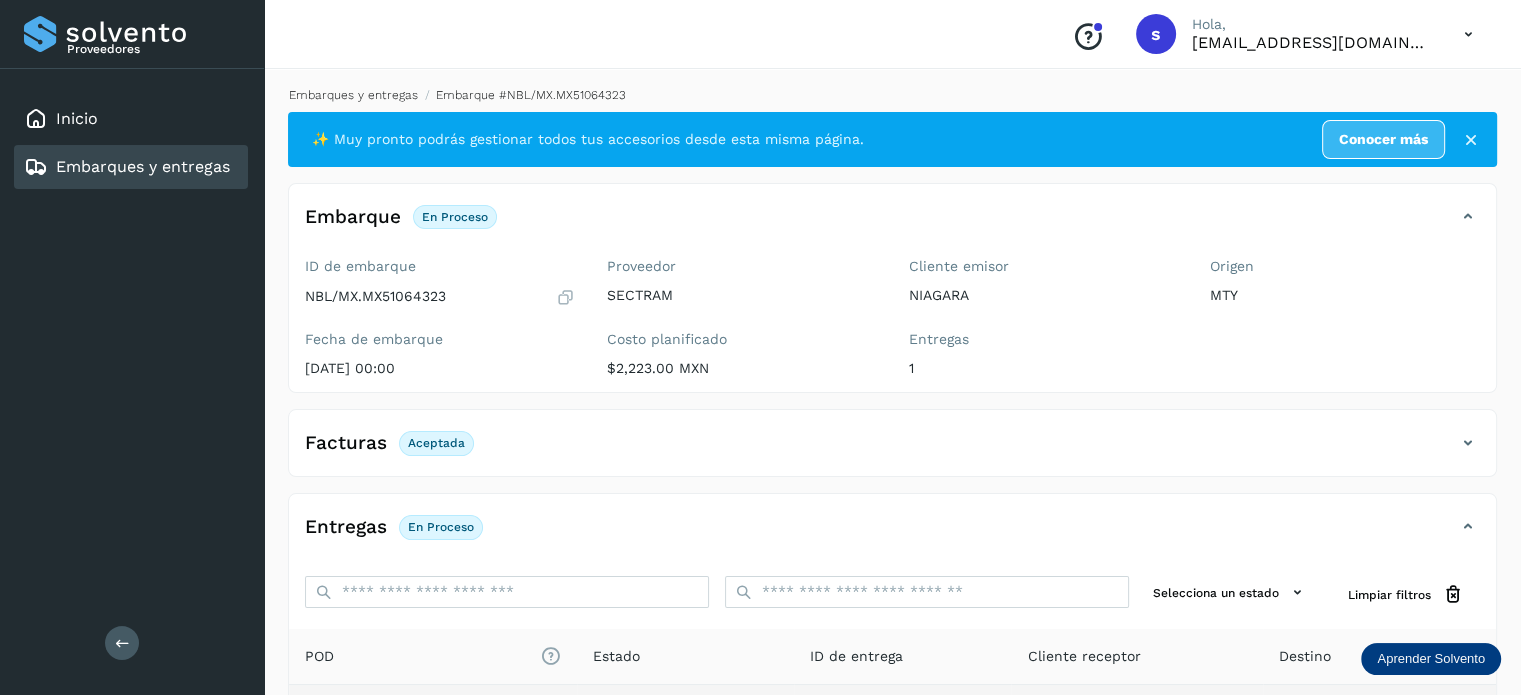 click on "Embarques y entregas" at bounding box center (353, 95) 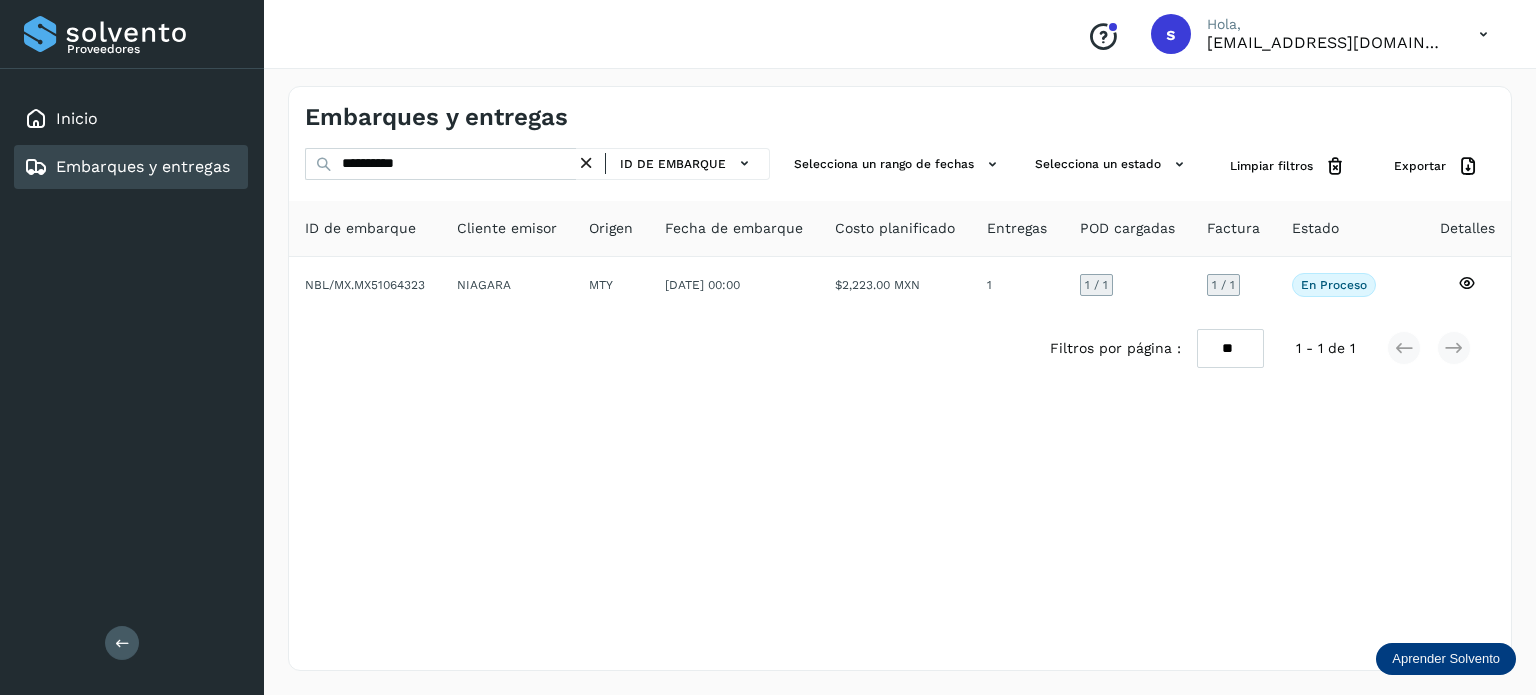 click at bounding box center (586, 163) 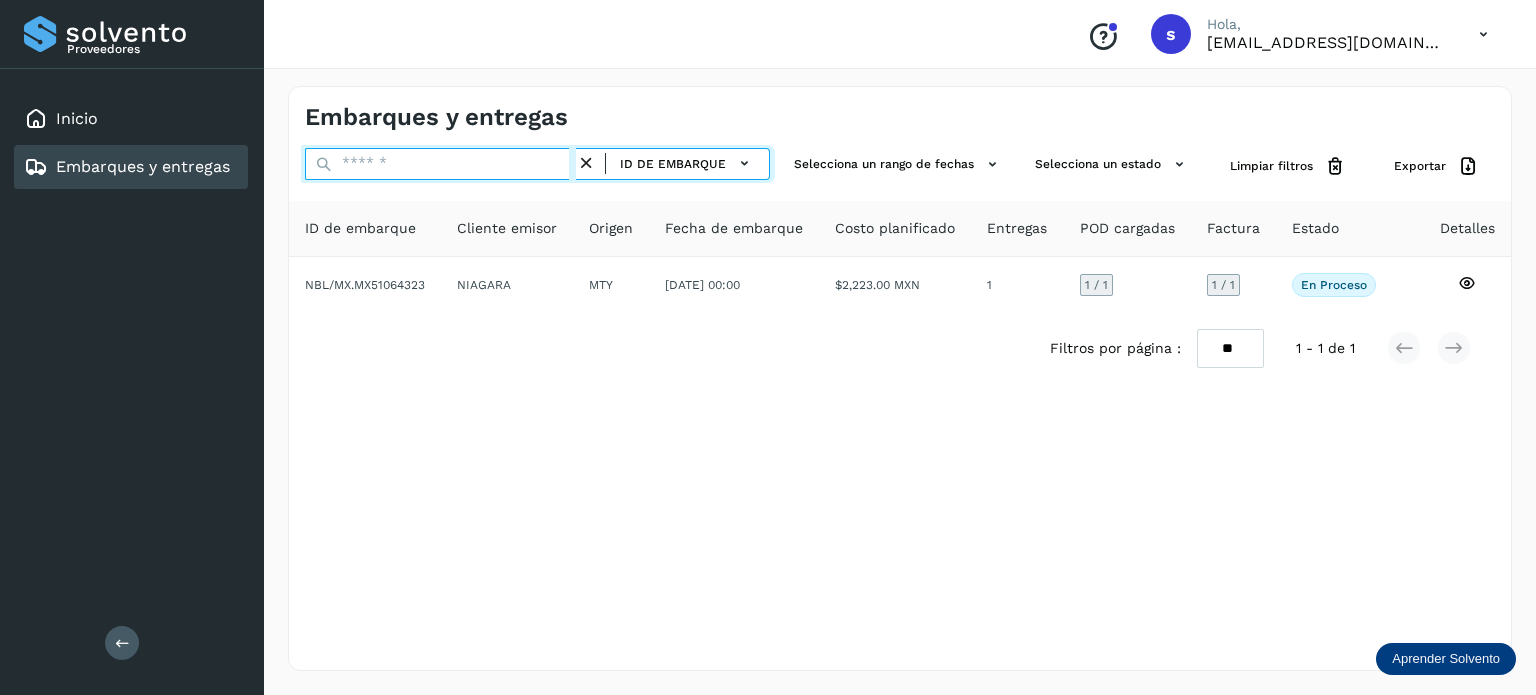 click at bounding box center (440, 164) 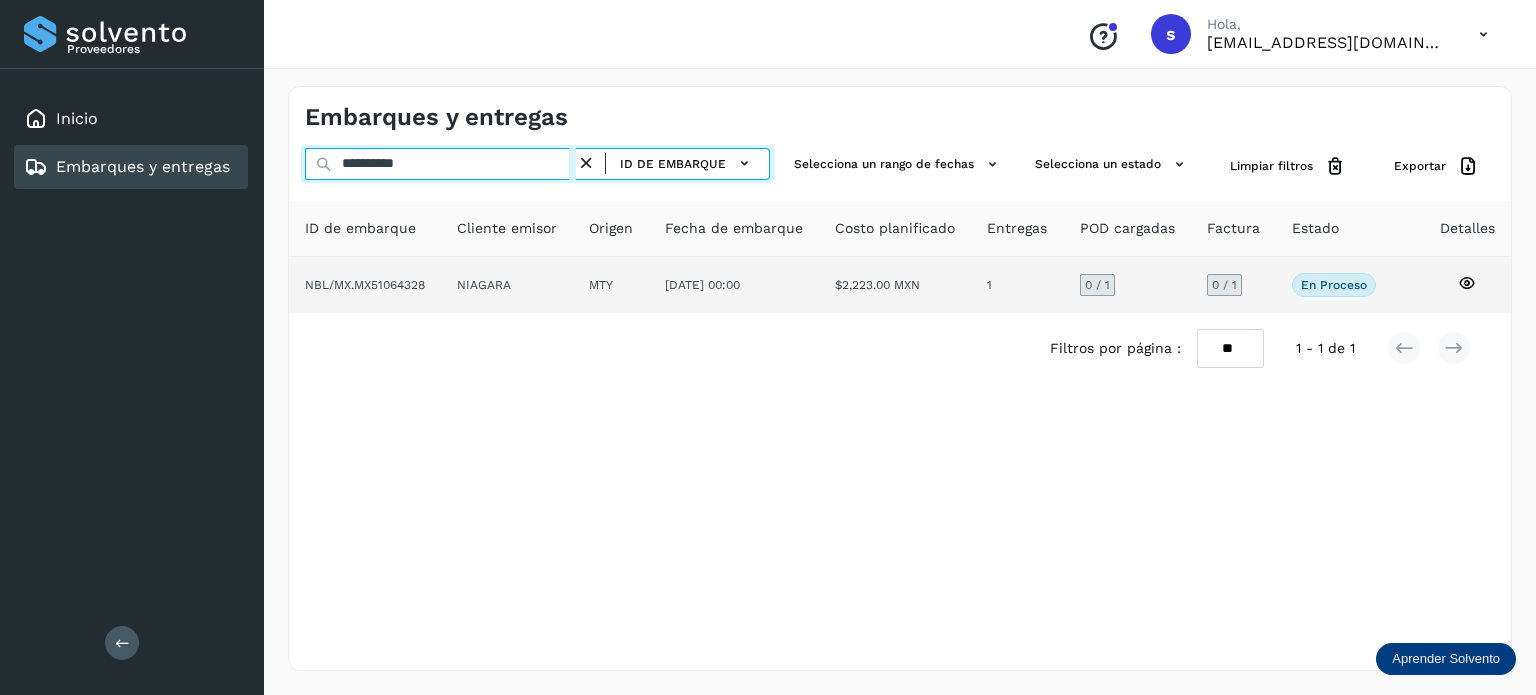 type on "**********" 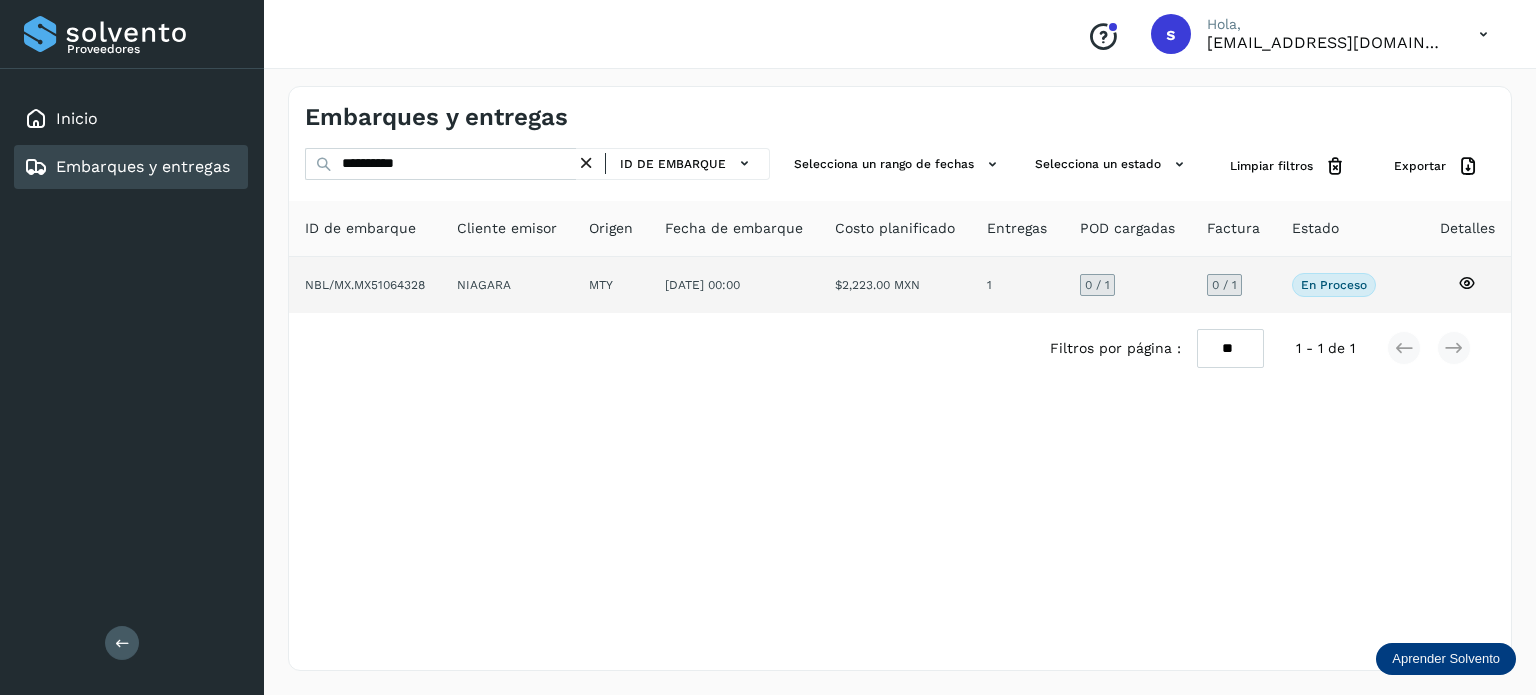 click on "NIAGARA" 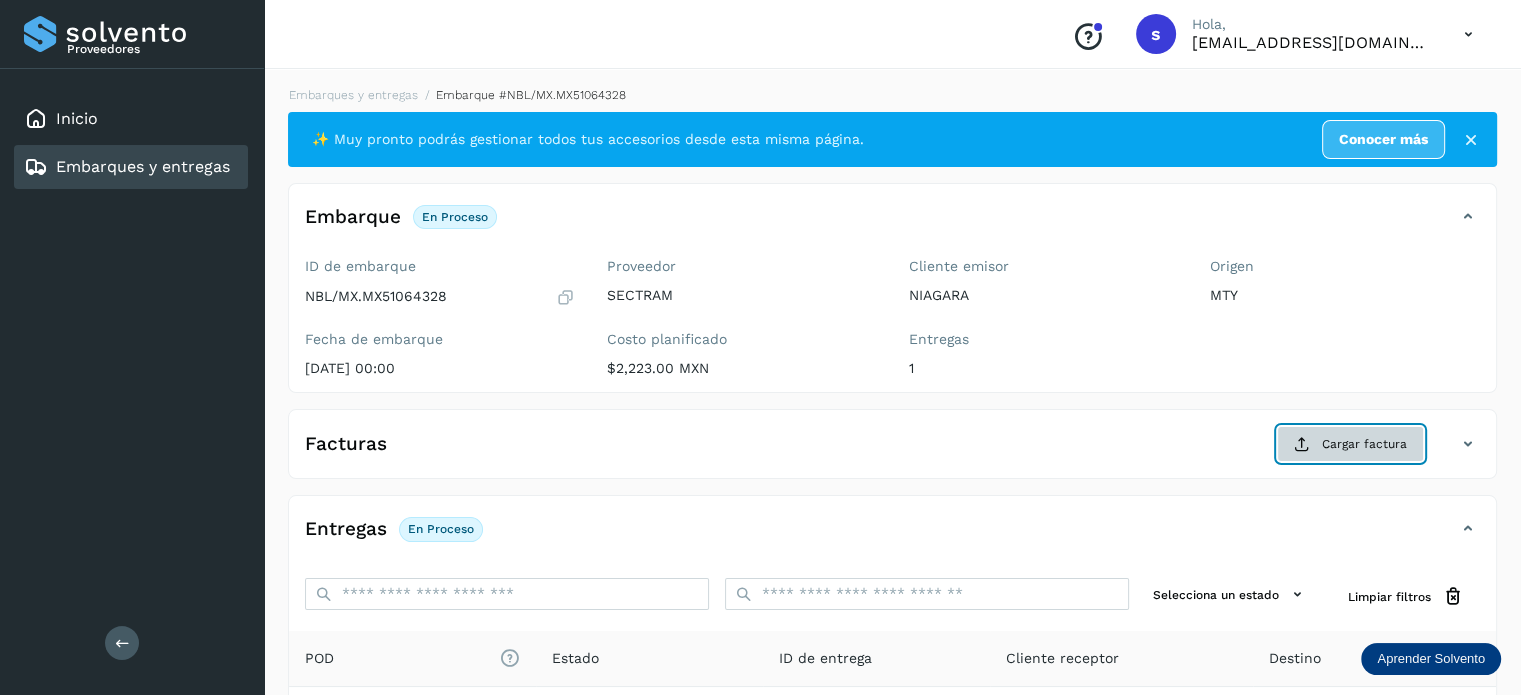 click at bounding box center [1302, 444] 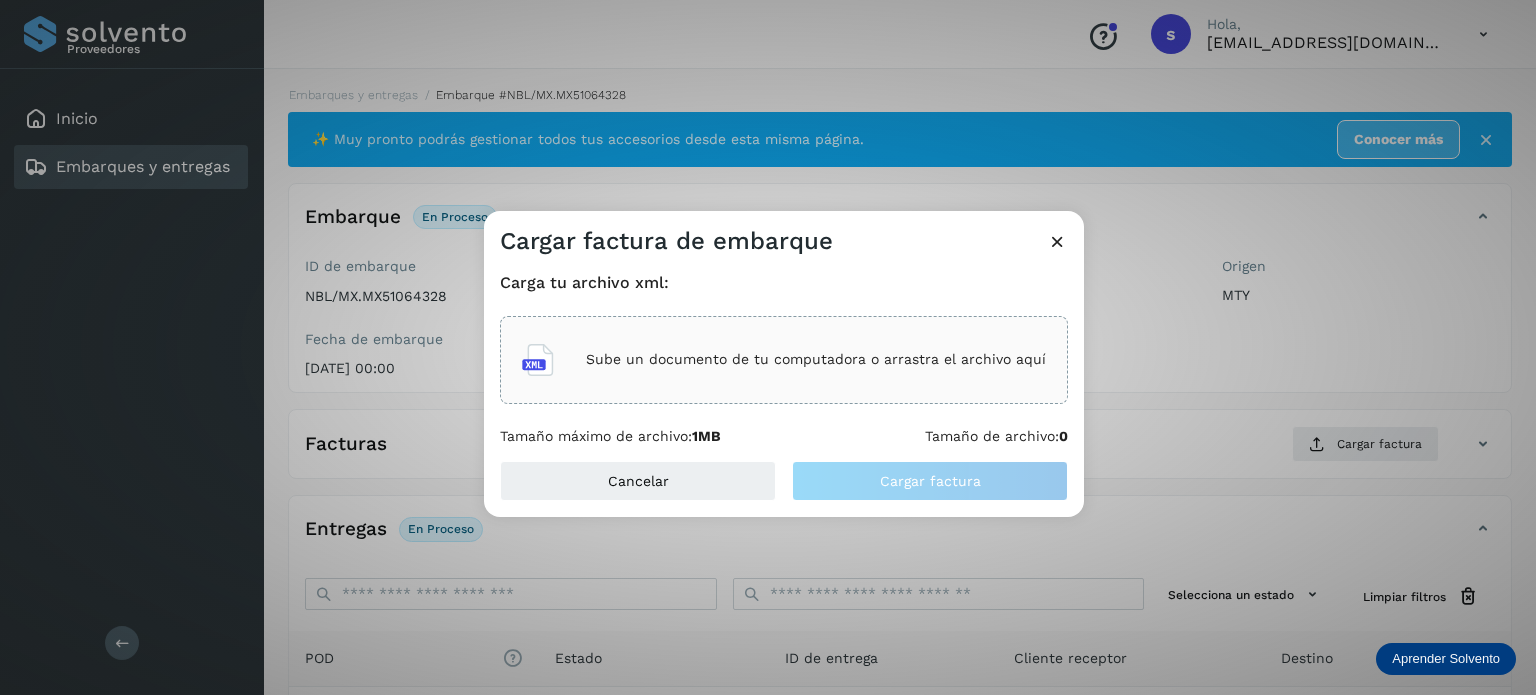 click on "Sube un documento de tu computadora o arrastra el archivo aquí" at bounding box center (816, 359) 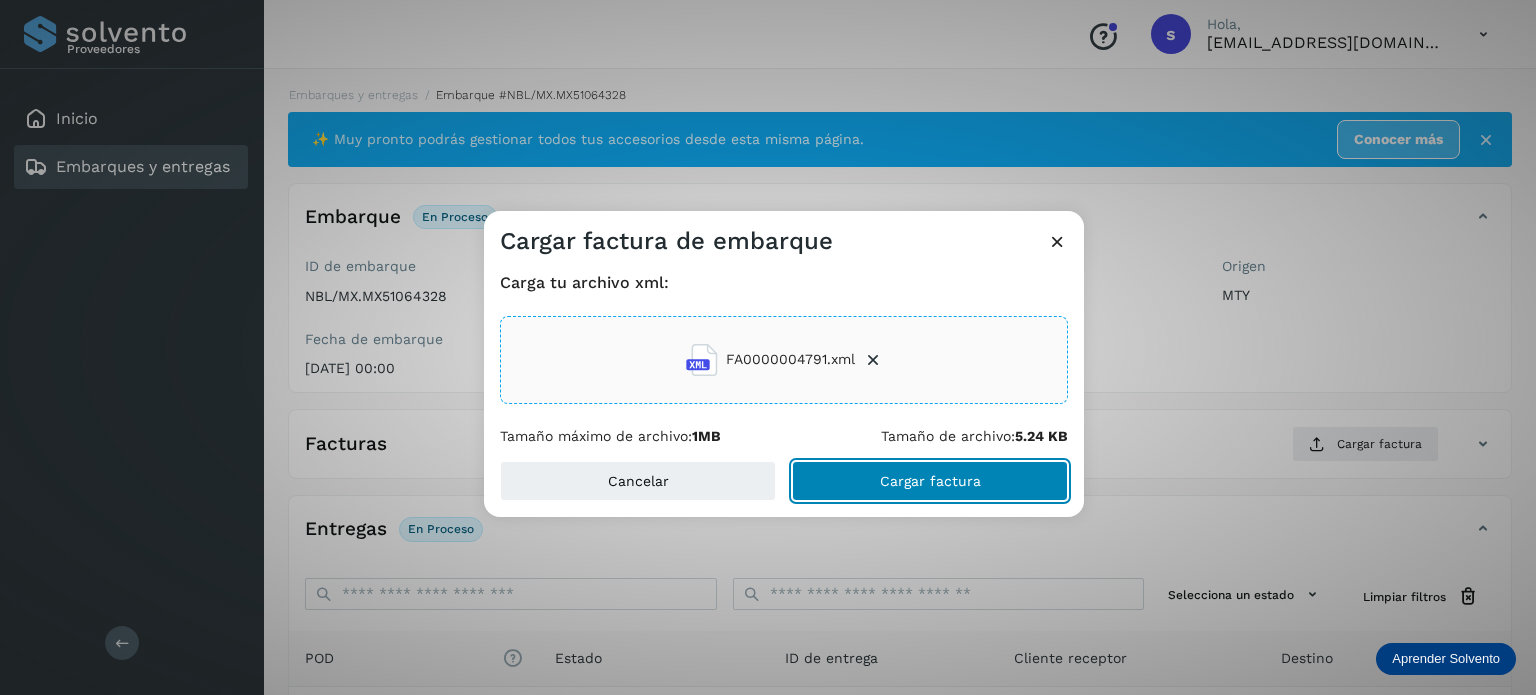 click on "Cargar factura" 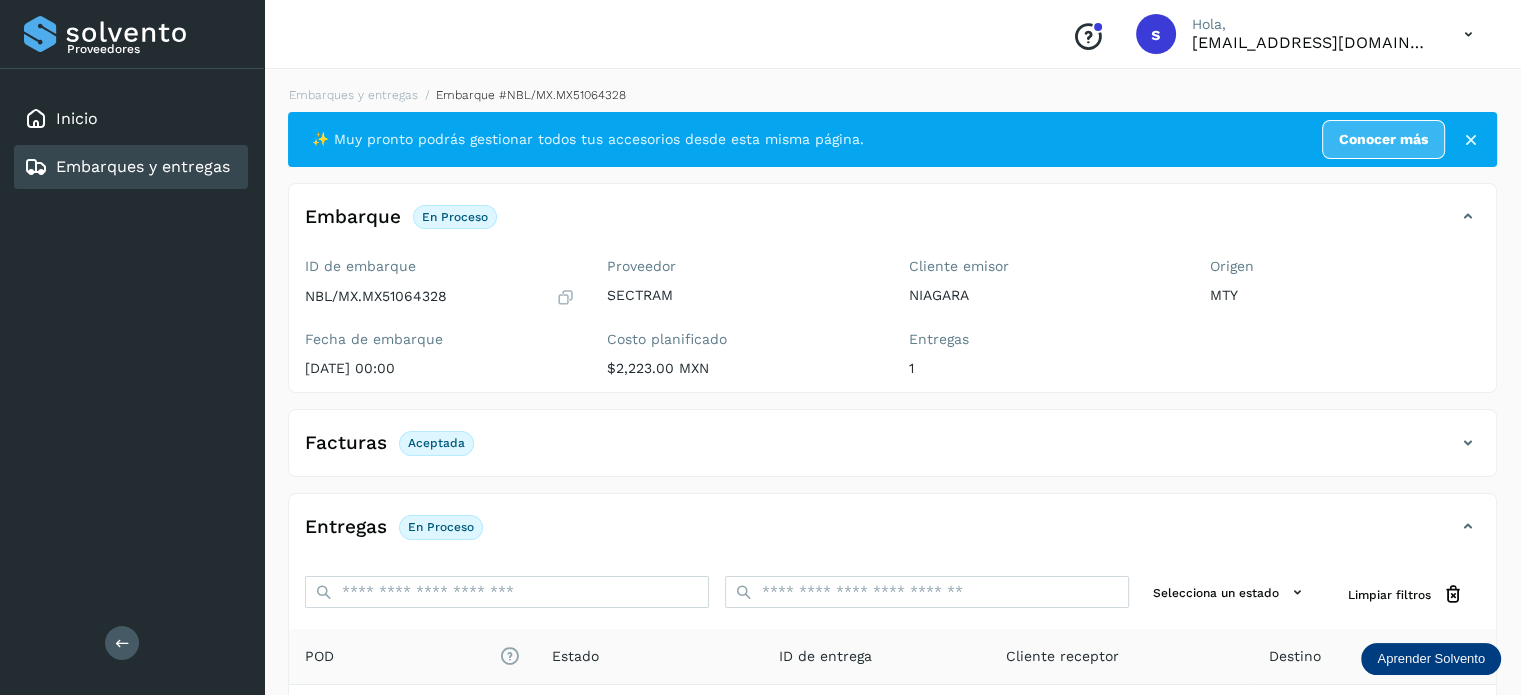 scroll, scrollTop: 250, scrollLeft: 0, axis: vertical 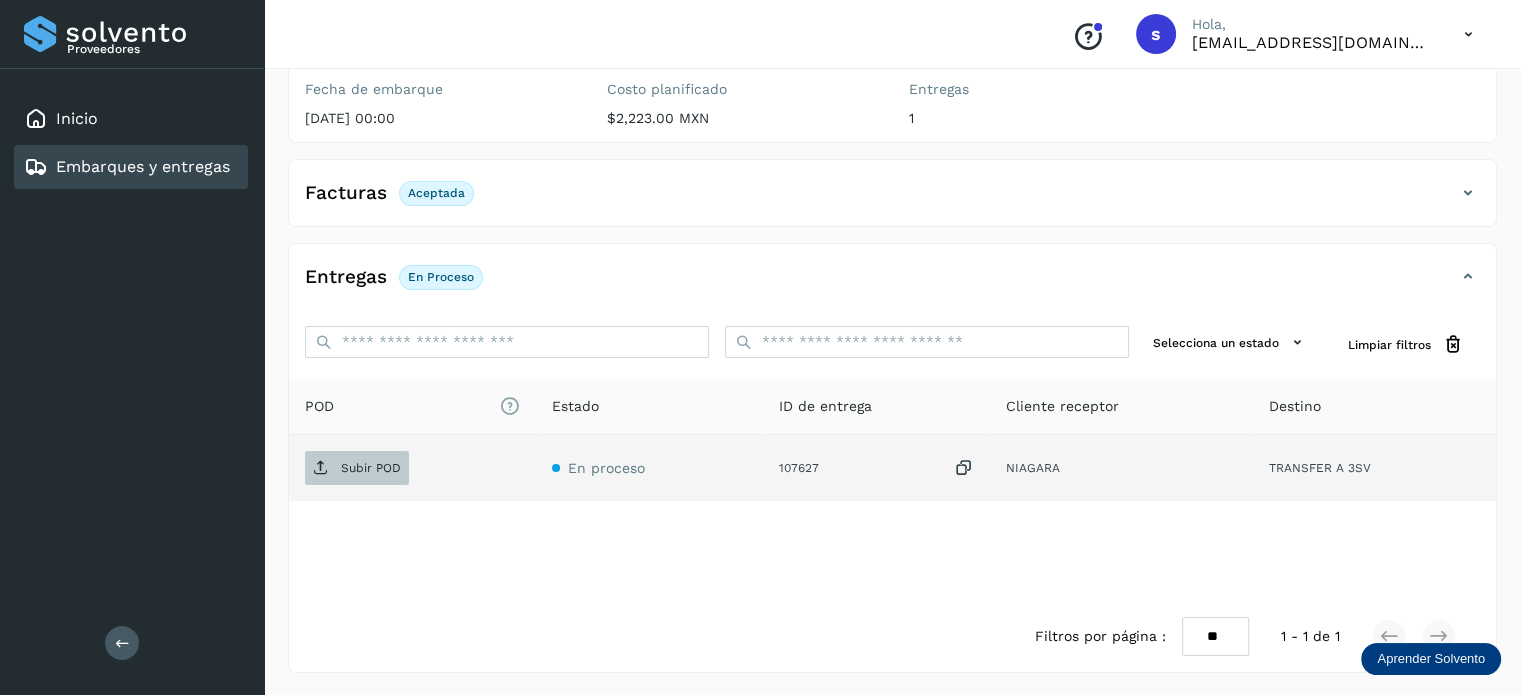 click on "Subir POD" at bounding box center (371, 468) 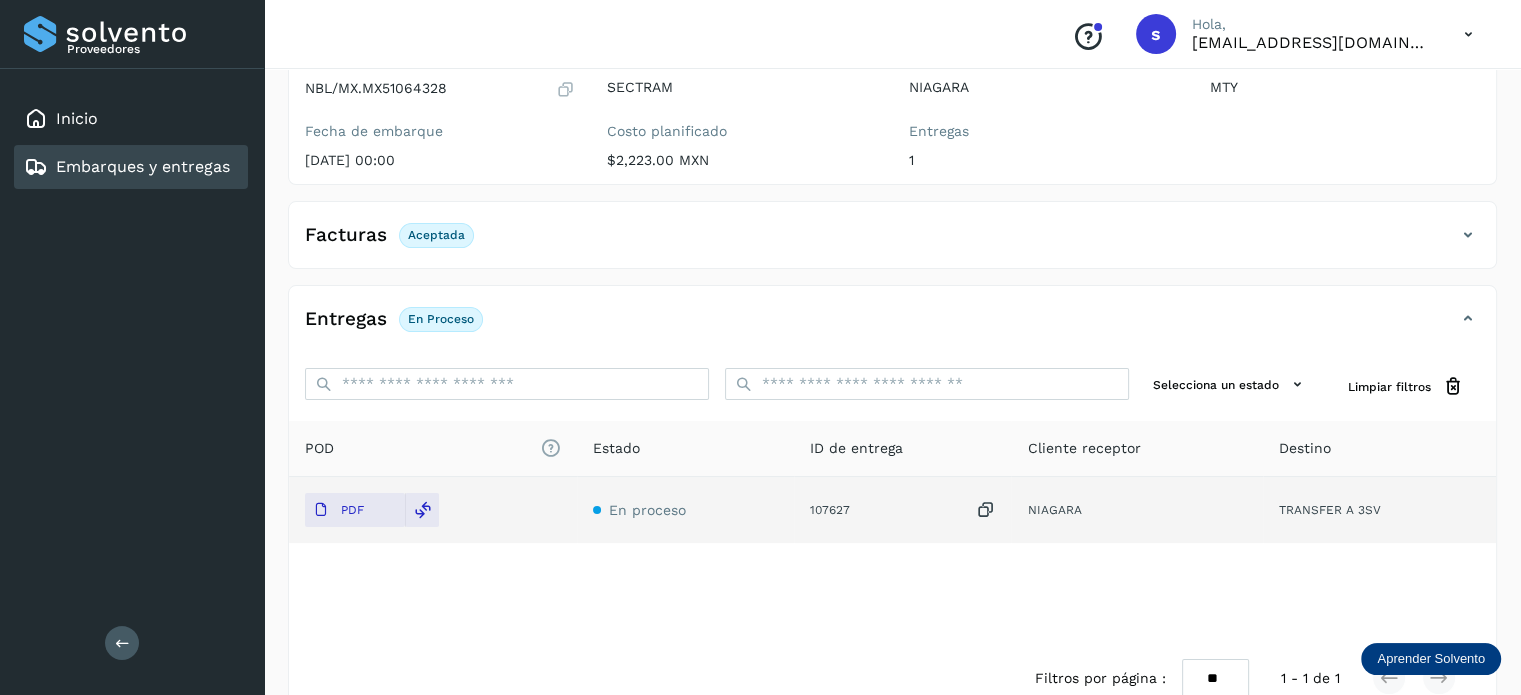 scroll, scrollTop: 0, scrollLeft: 0, axis: both 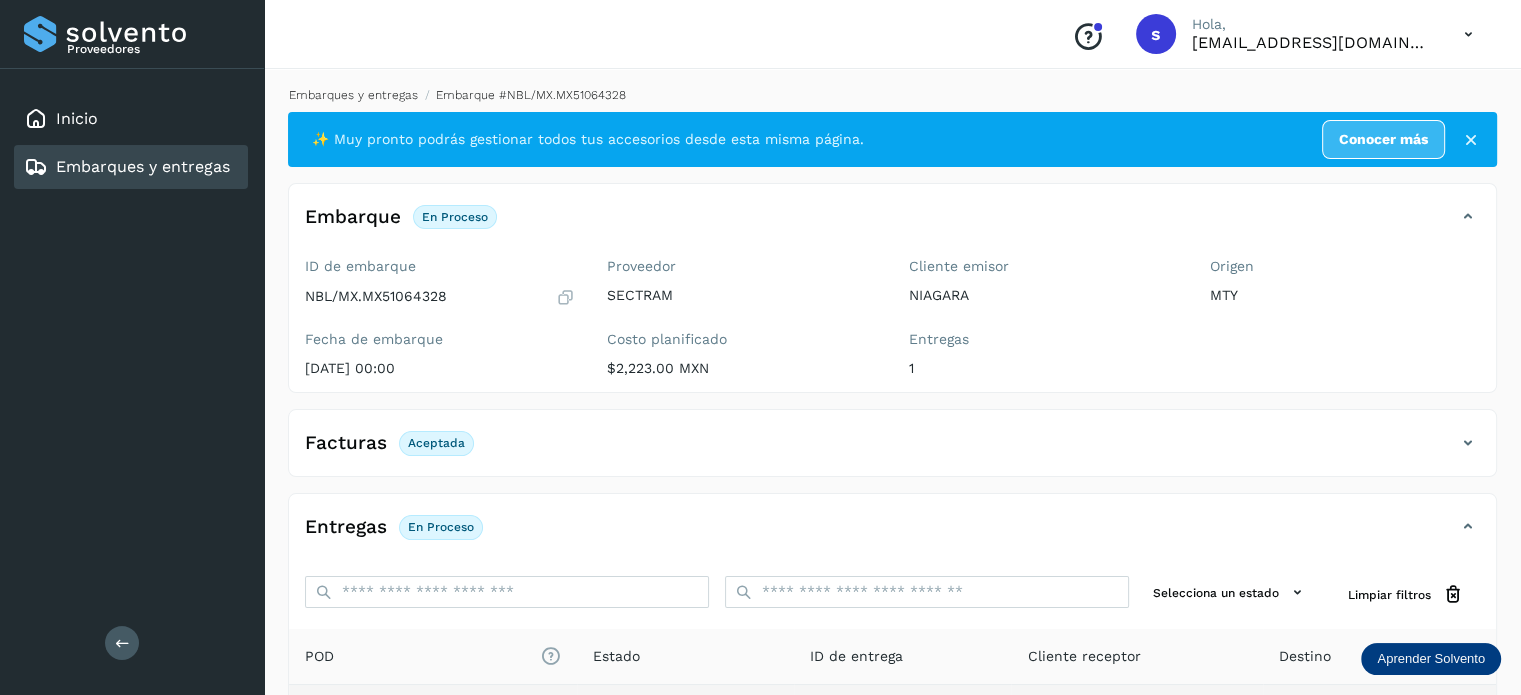 click on "Embarques y entregas" at bounding box center [353, 95] 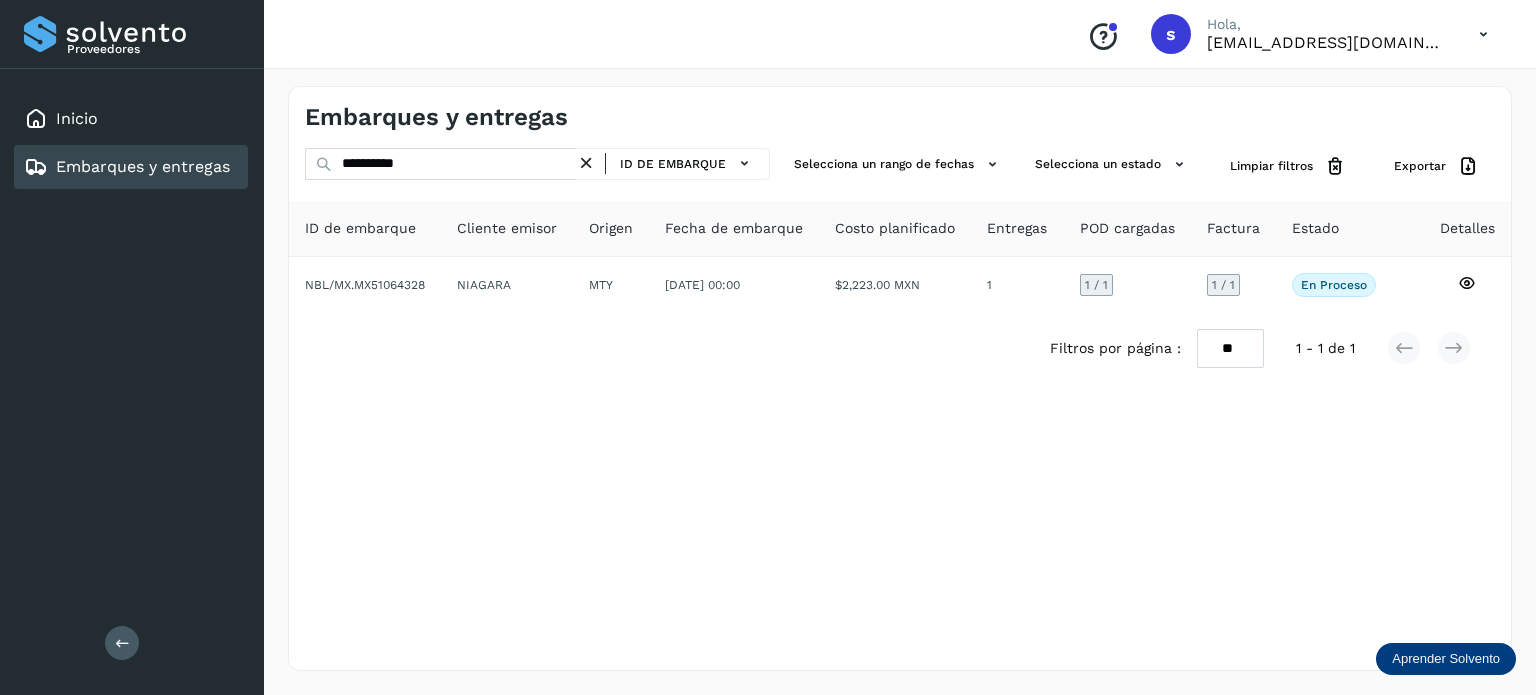 click at bounding box center (586, 163) 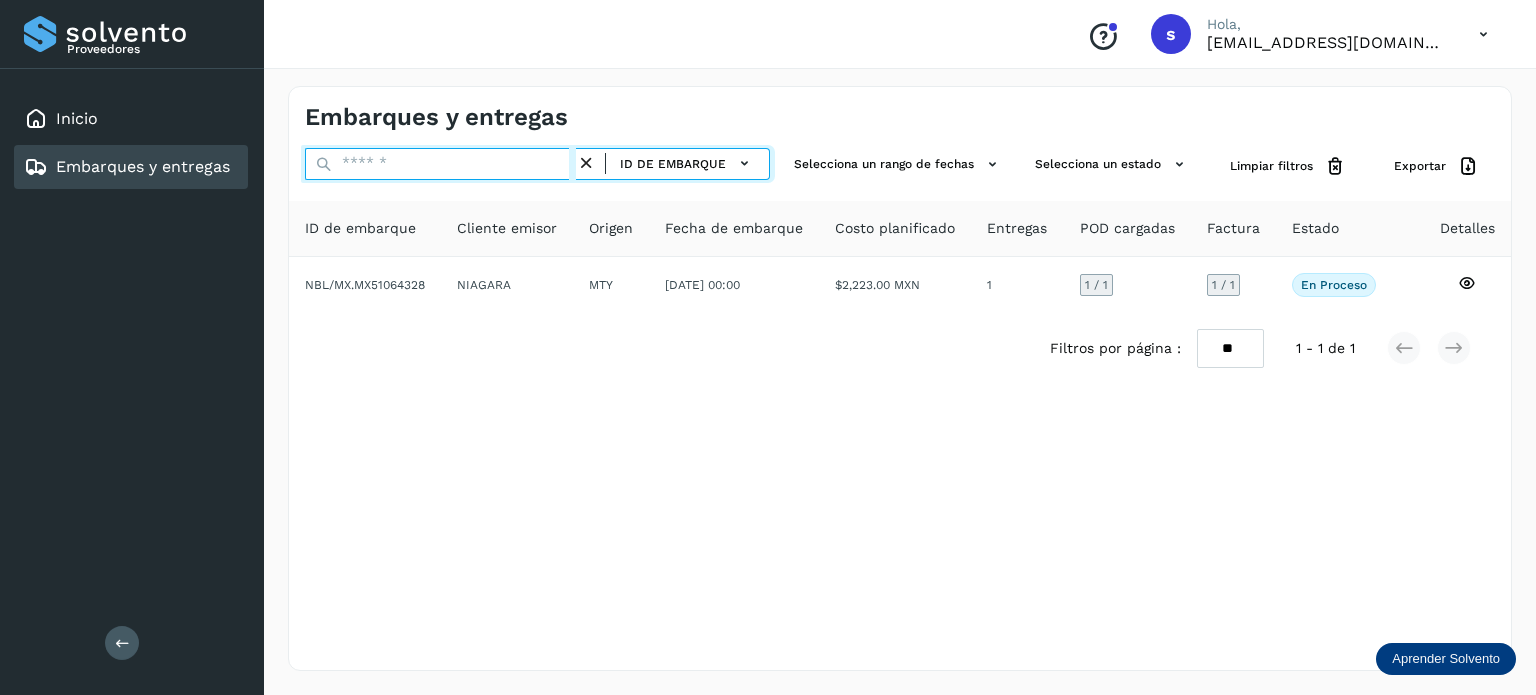 click at bounding box center (440, 164) 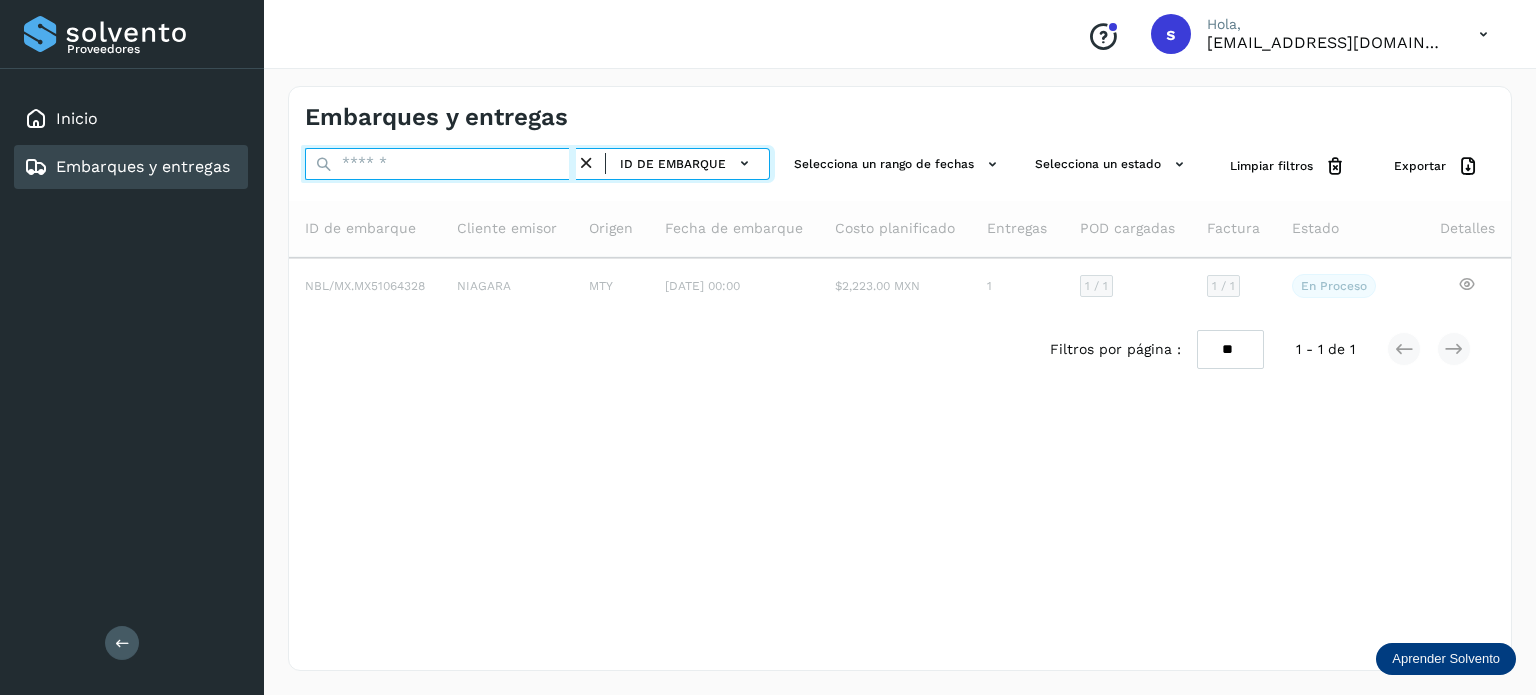 paste on "**********" 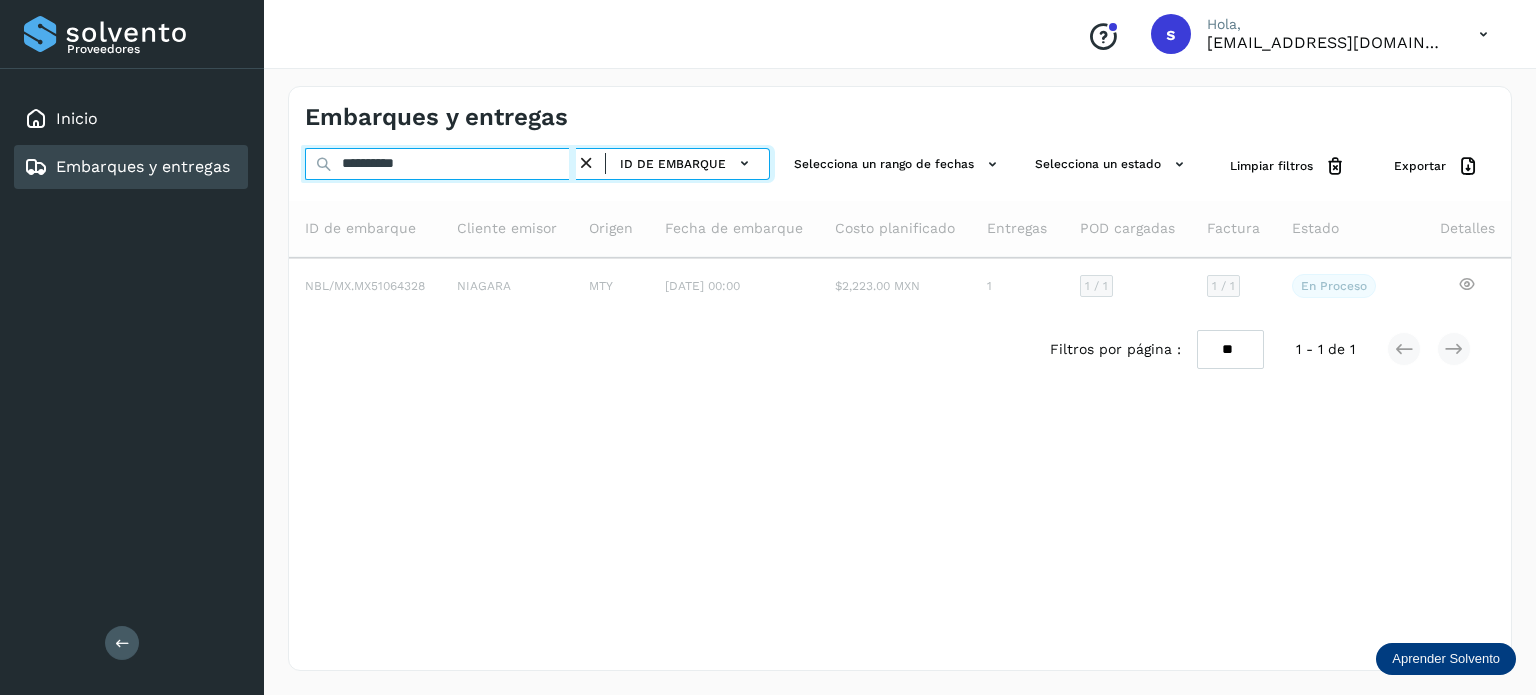 type on "**********" 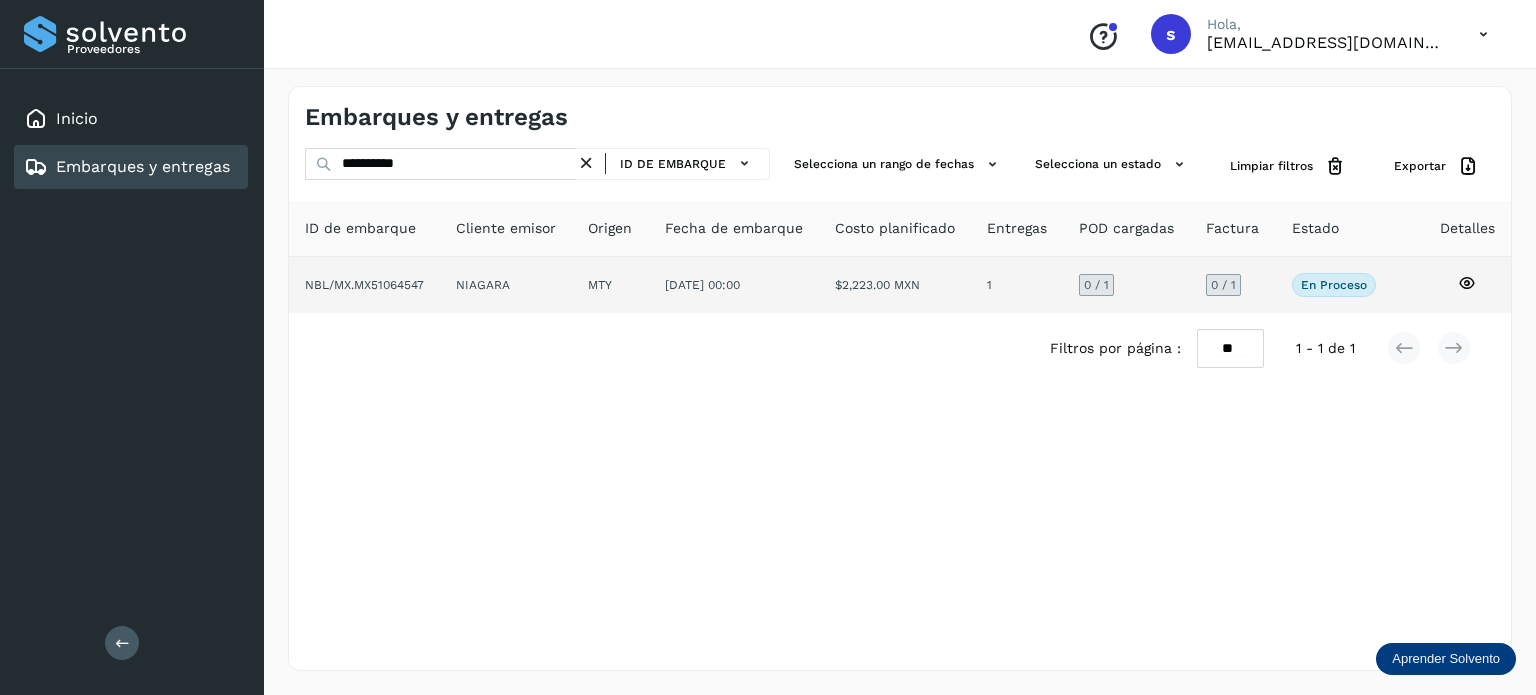 click on "[DATE] 00:00" 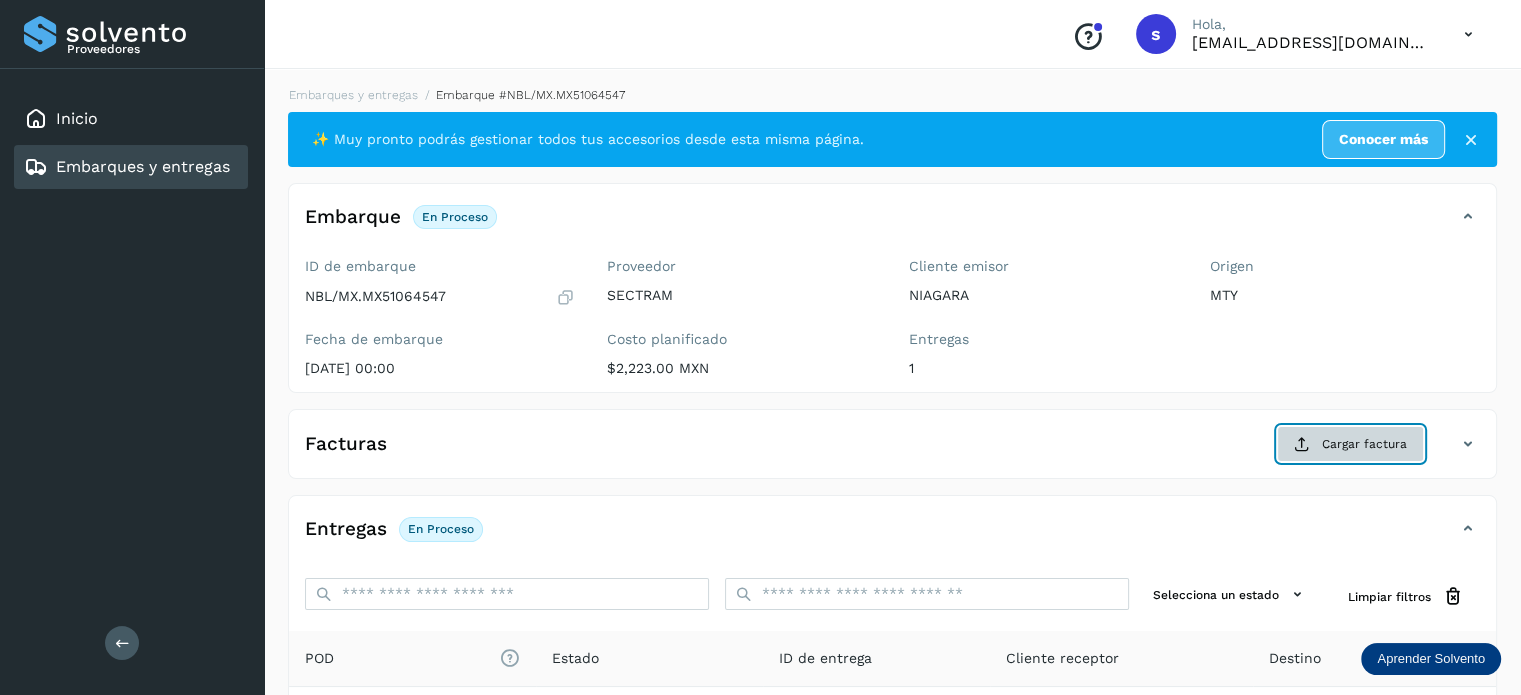 click on "Cargar factura" at bounding box center (1350, 444) 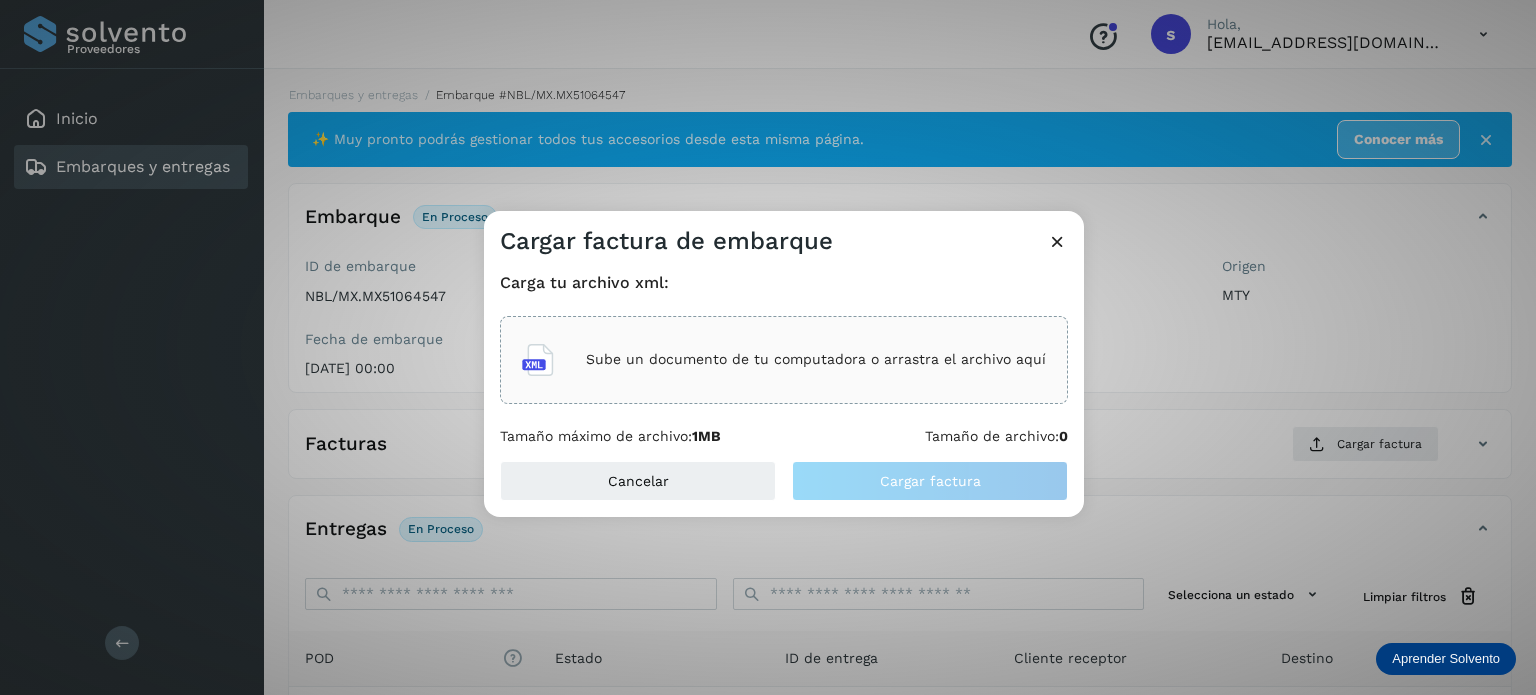 click on "Sube un documento de tu computadora o arrastra el archivo aquí" 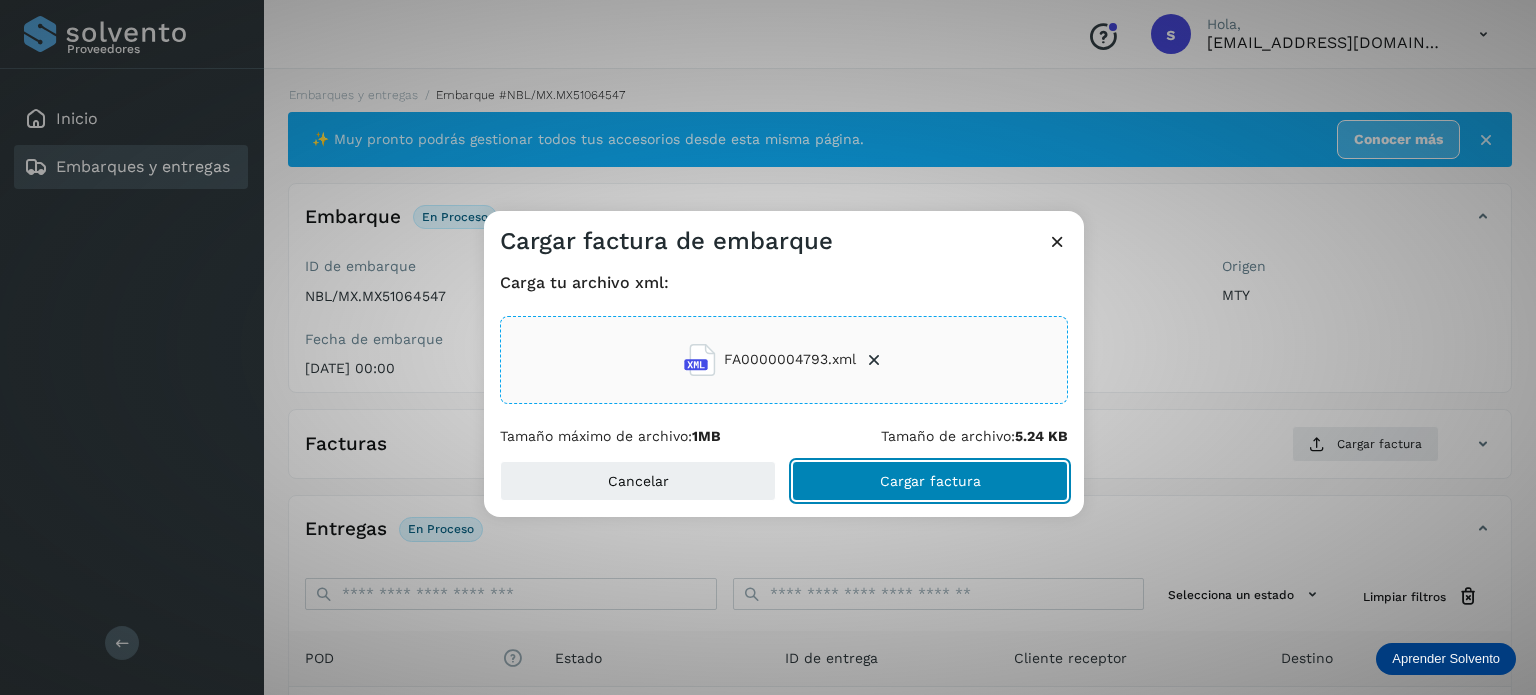 click on "Cargar factura" 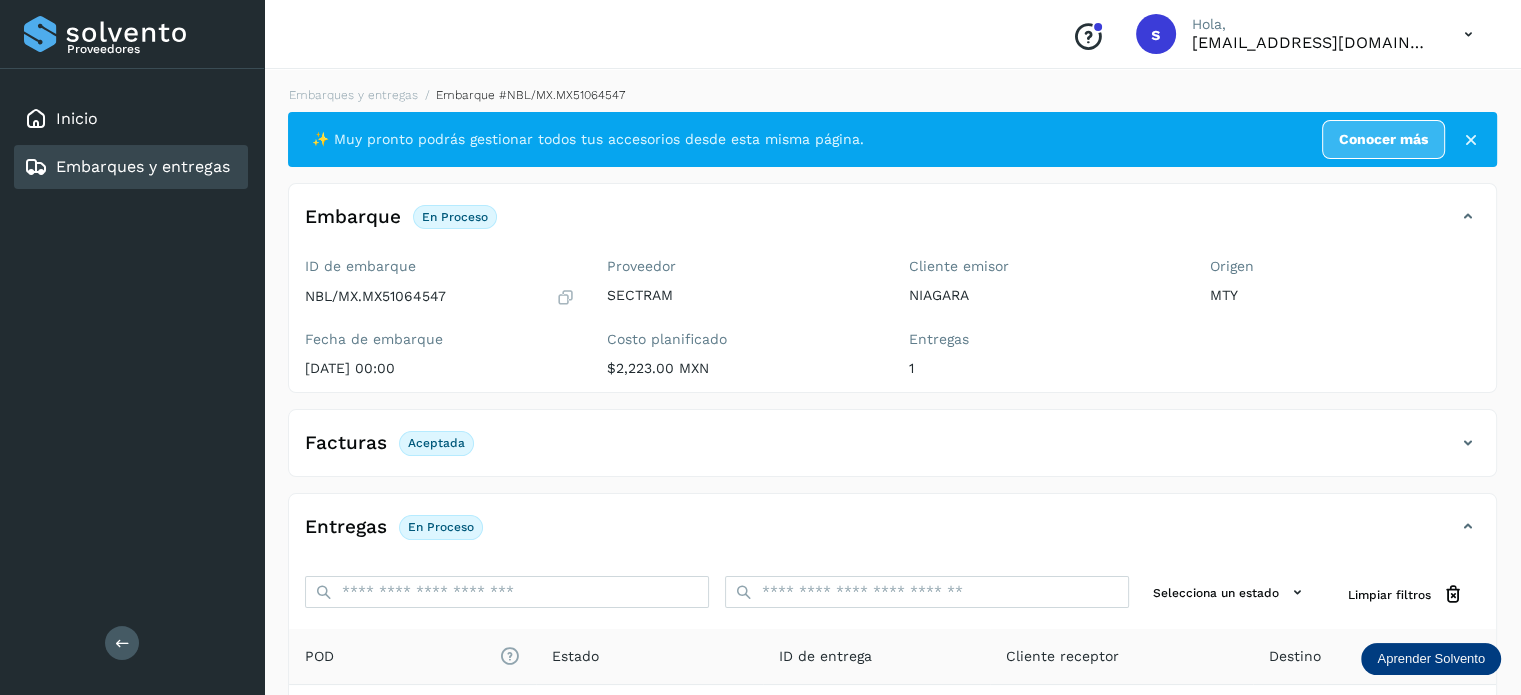 scroll, scrollTop: 250, scrollLeft: 0, axis: vertical 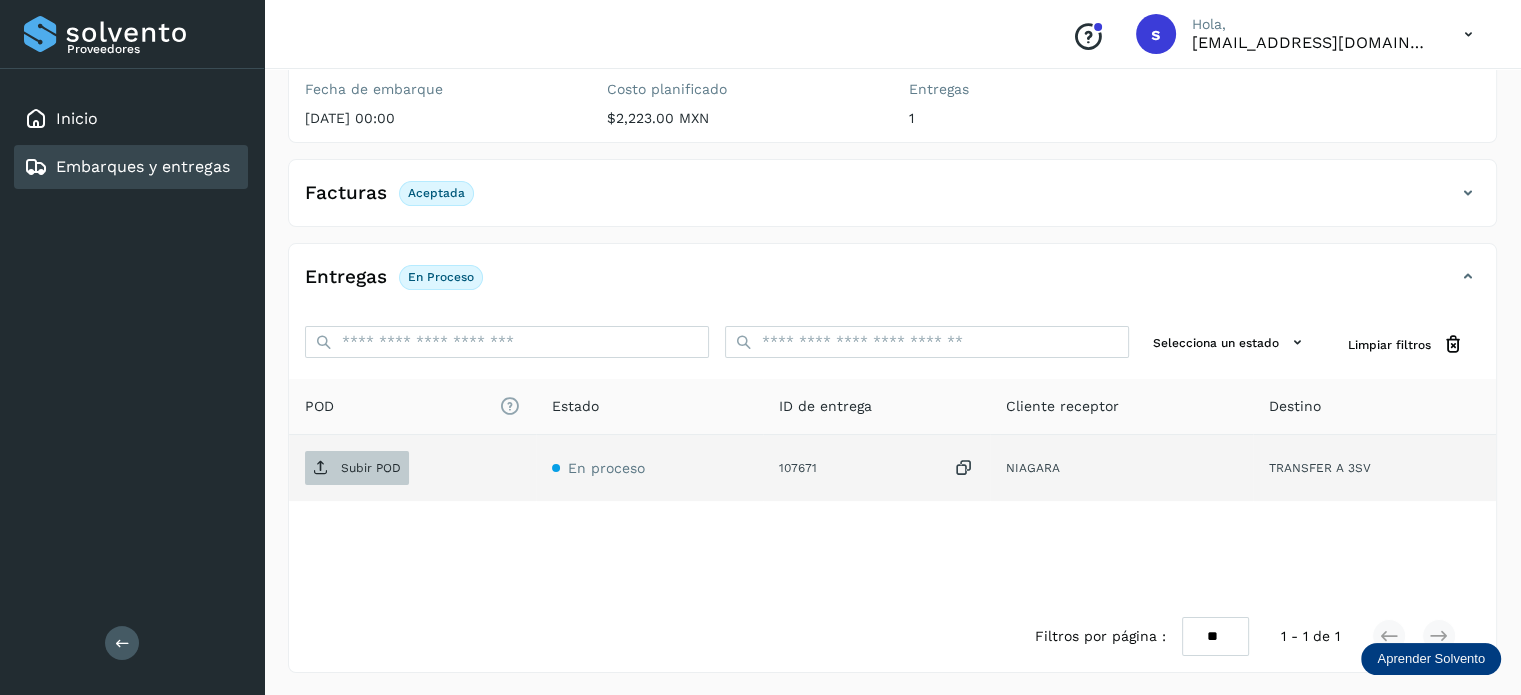 click on "Subir POD" at bounding box center [371, 468] 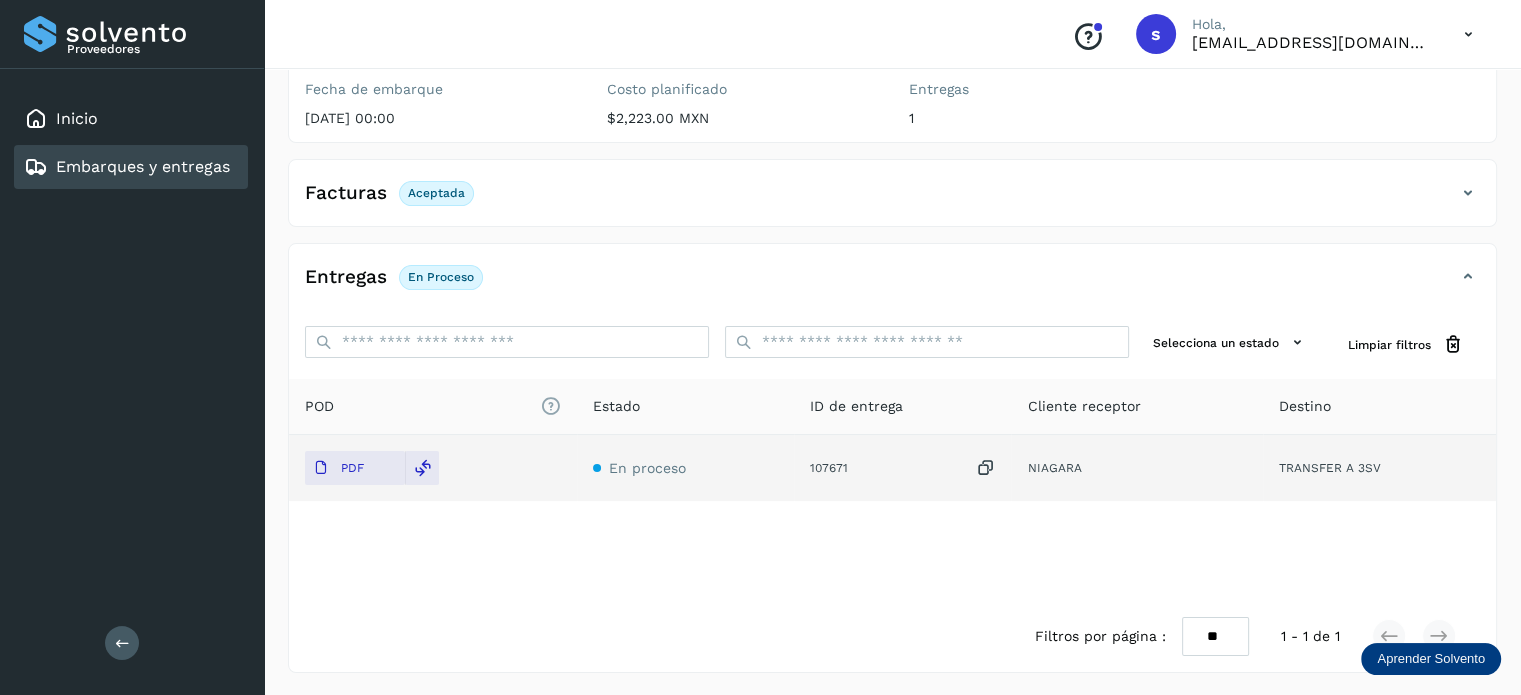 scroll, scrollTop: 0, scrollLeft: 0, axis: both 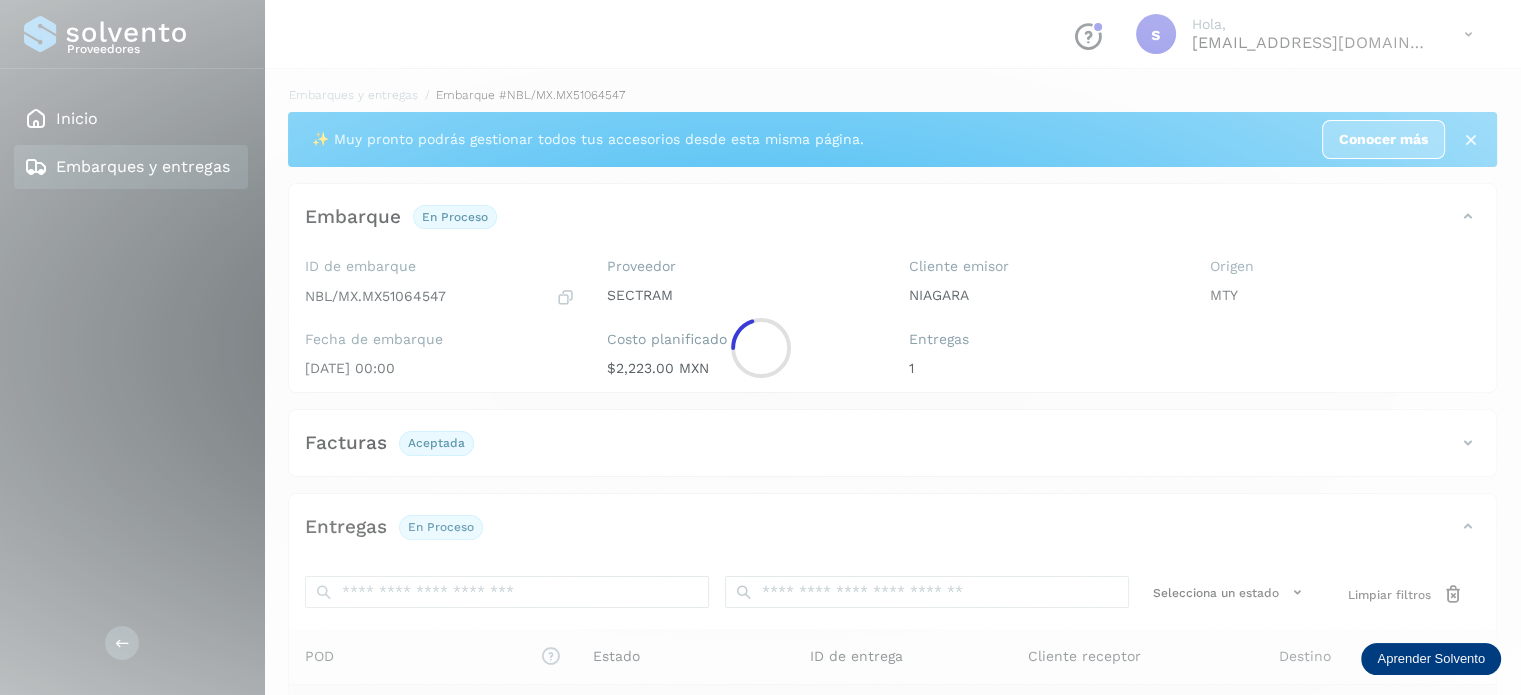 click 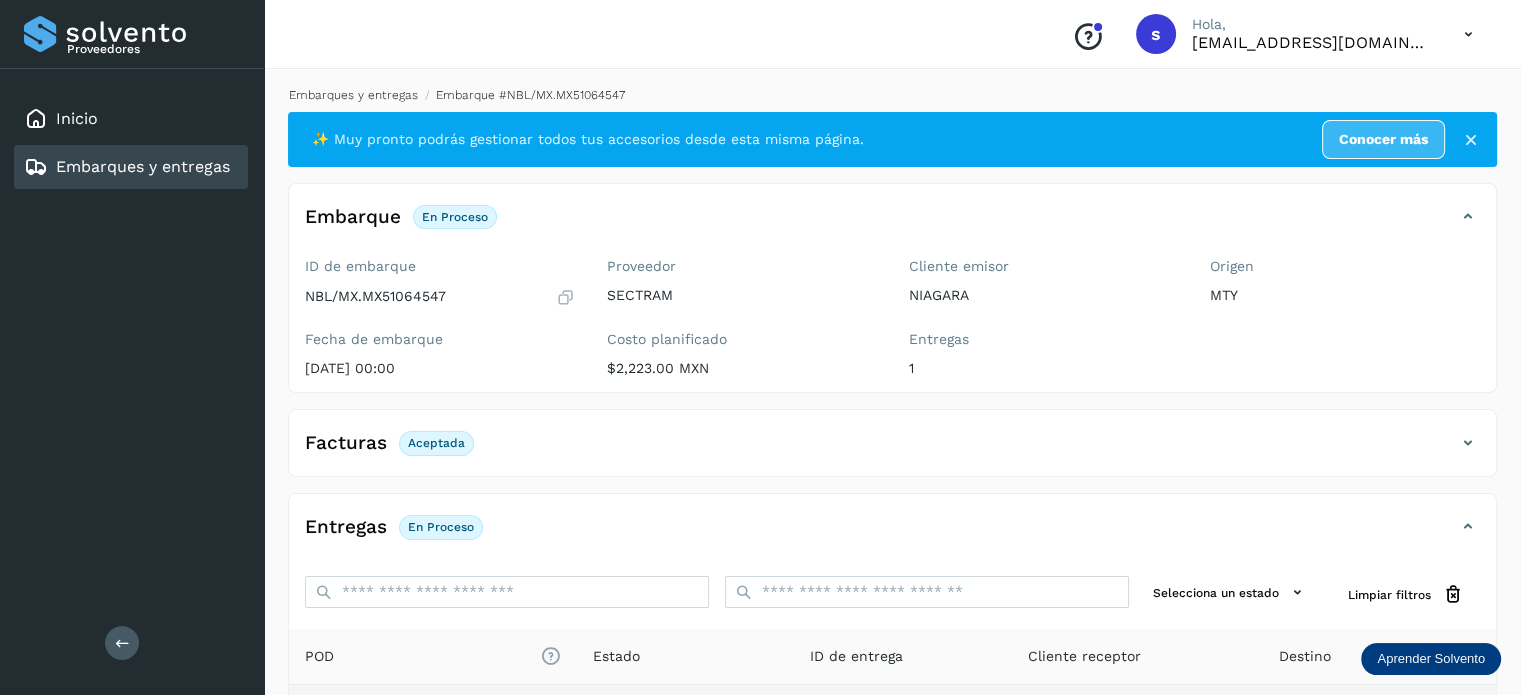 click on "Embarques y entregas" at bounding box center [353, 95] 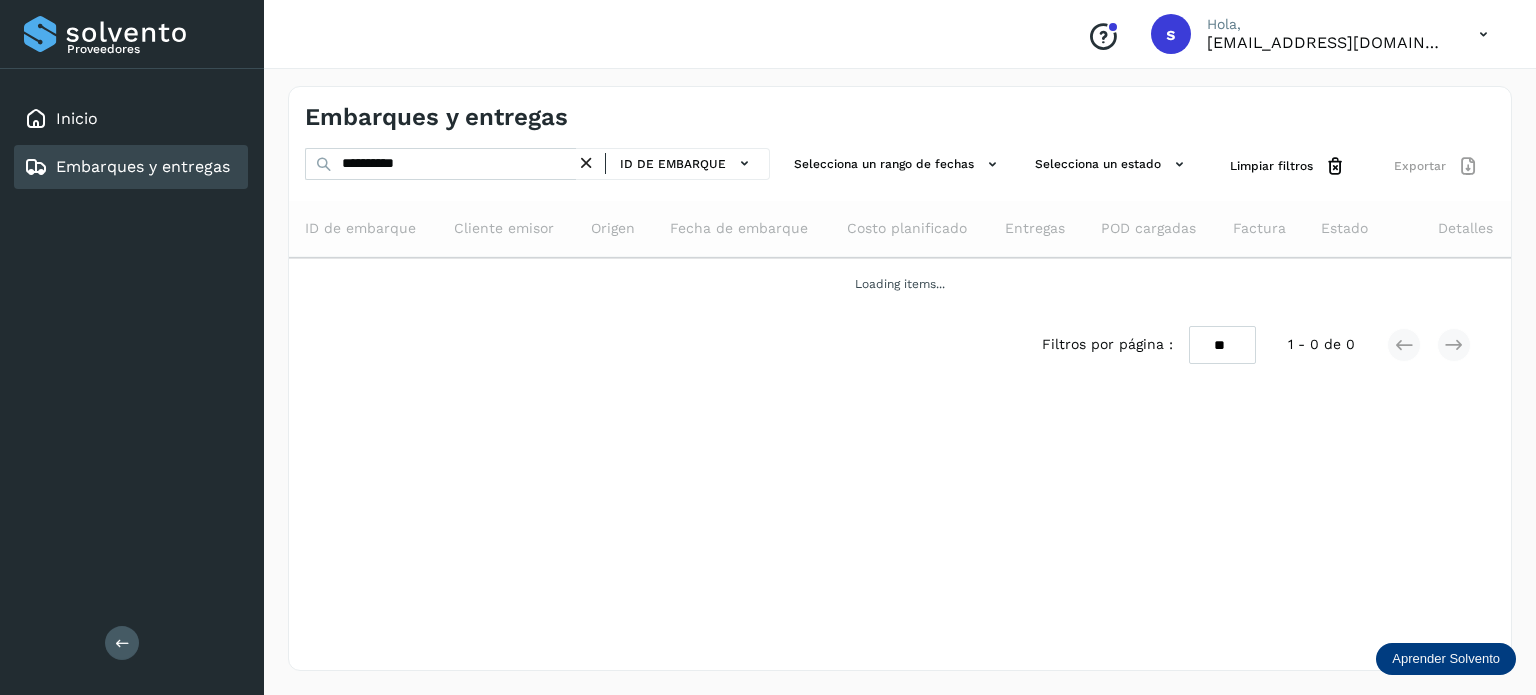 click at bounding box center [586, 163] 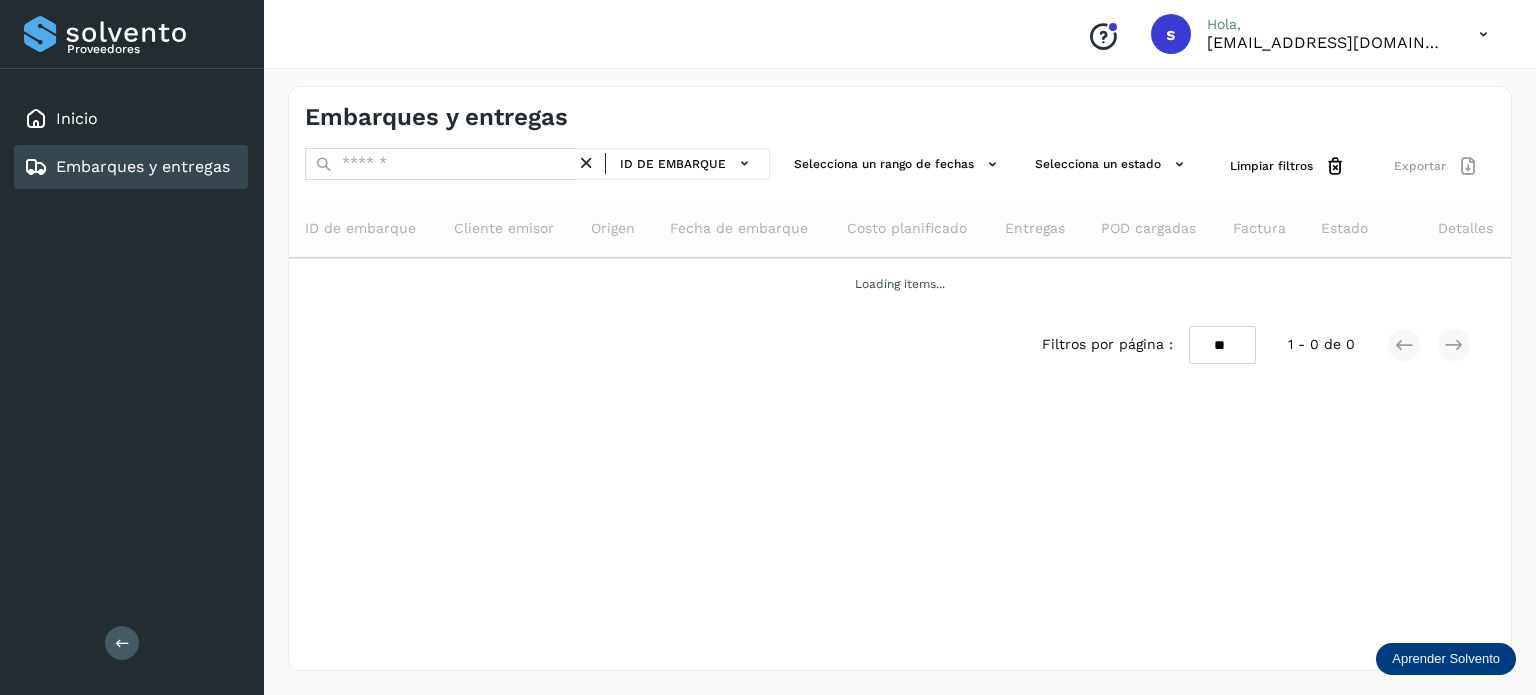 drag, startPoint x: 586, startPoint y: 163, endPoint x: 482, endPoint y: 171, distance: 104.307236 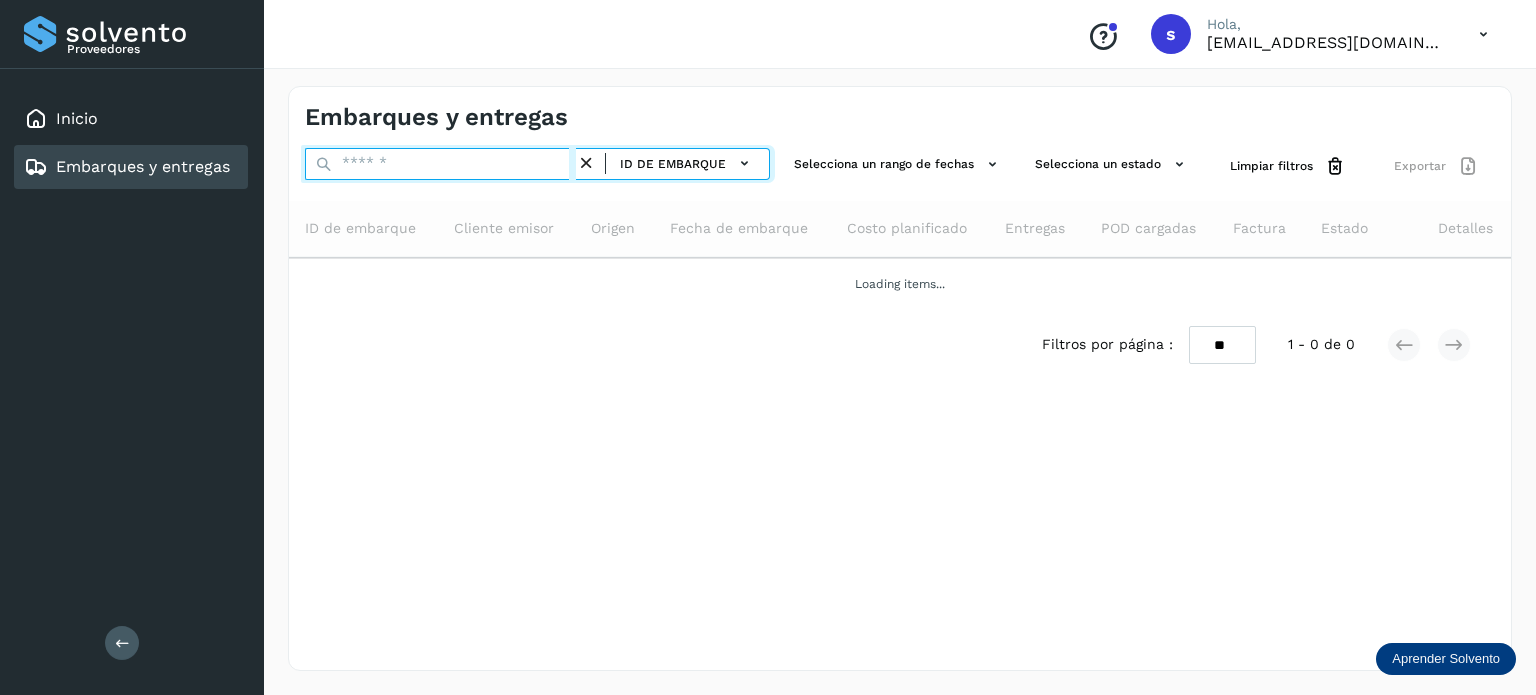 click at bounding box center [440, 164] 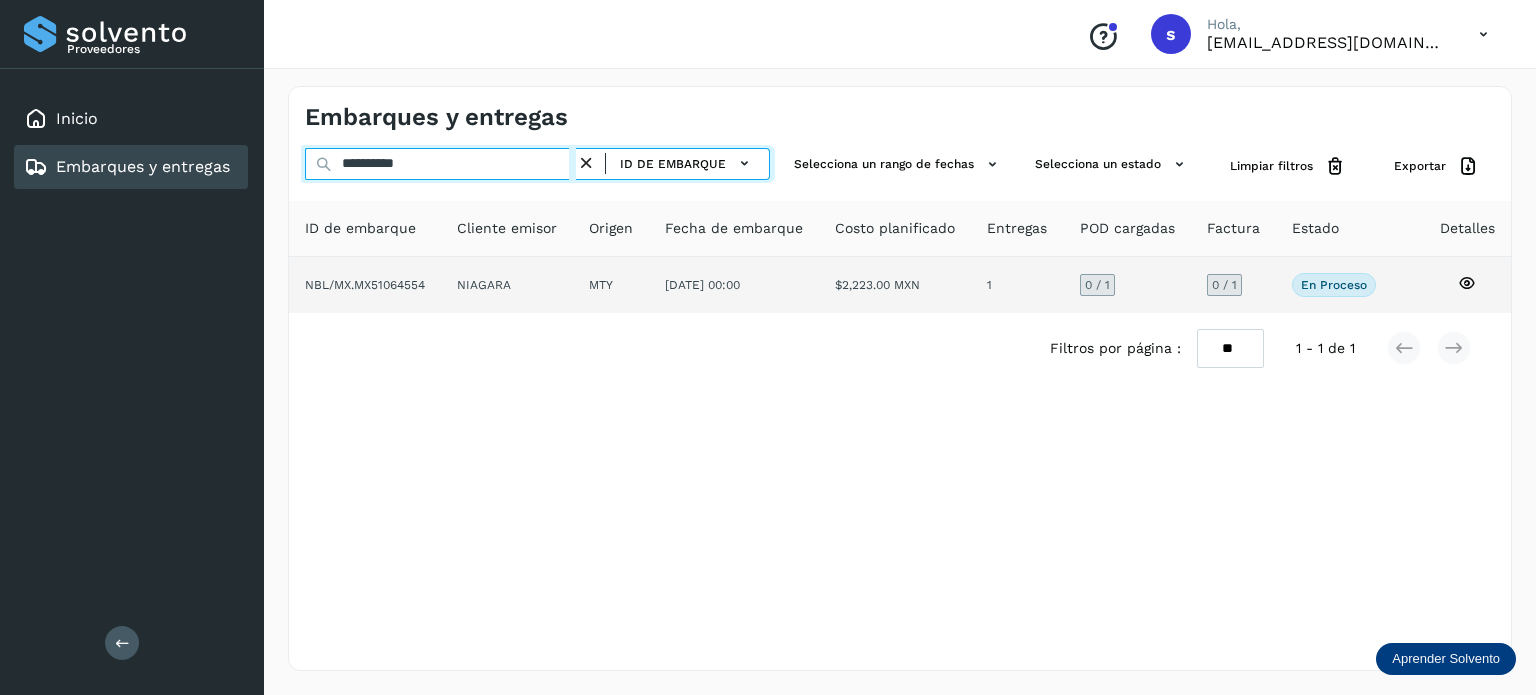 type on "**********" 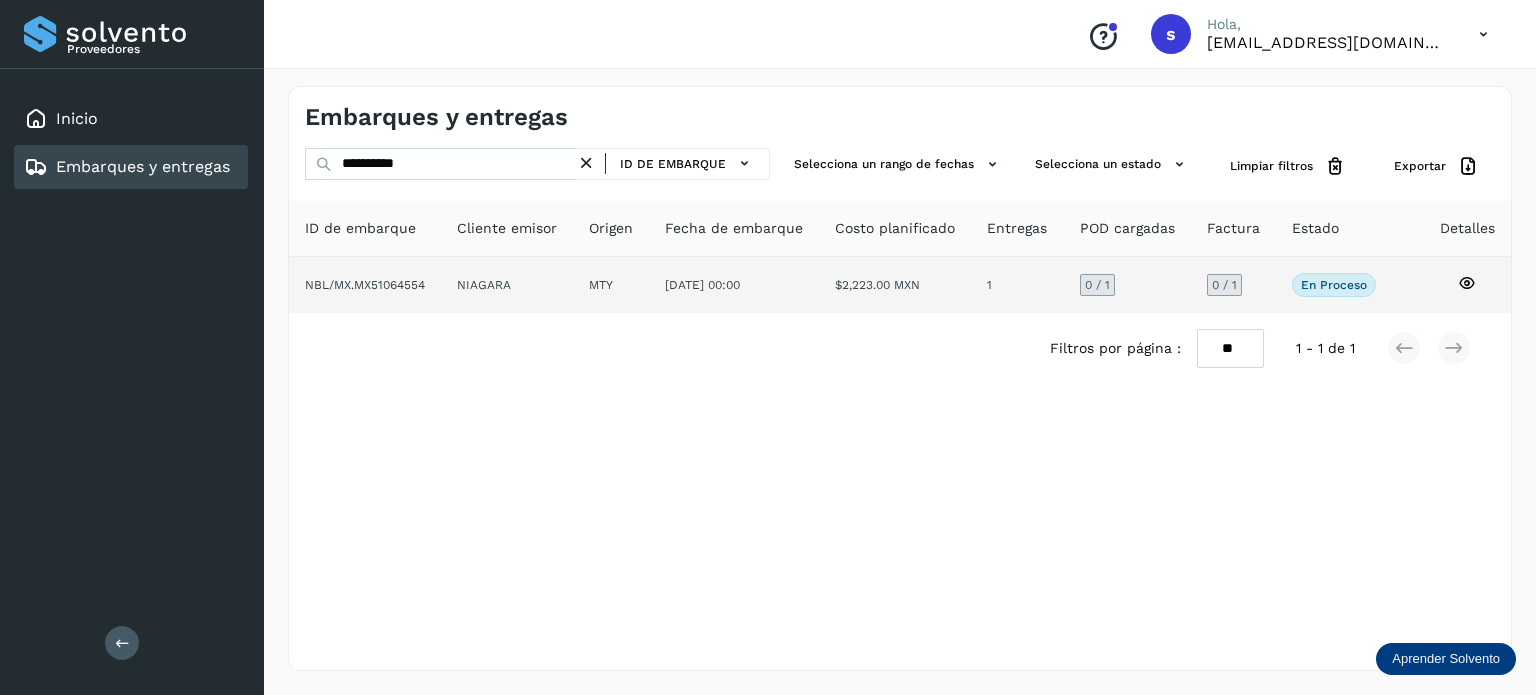 click on "NIAGARA" 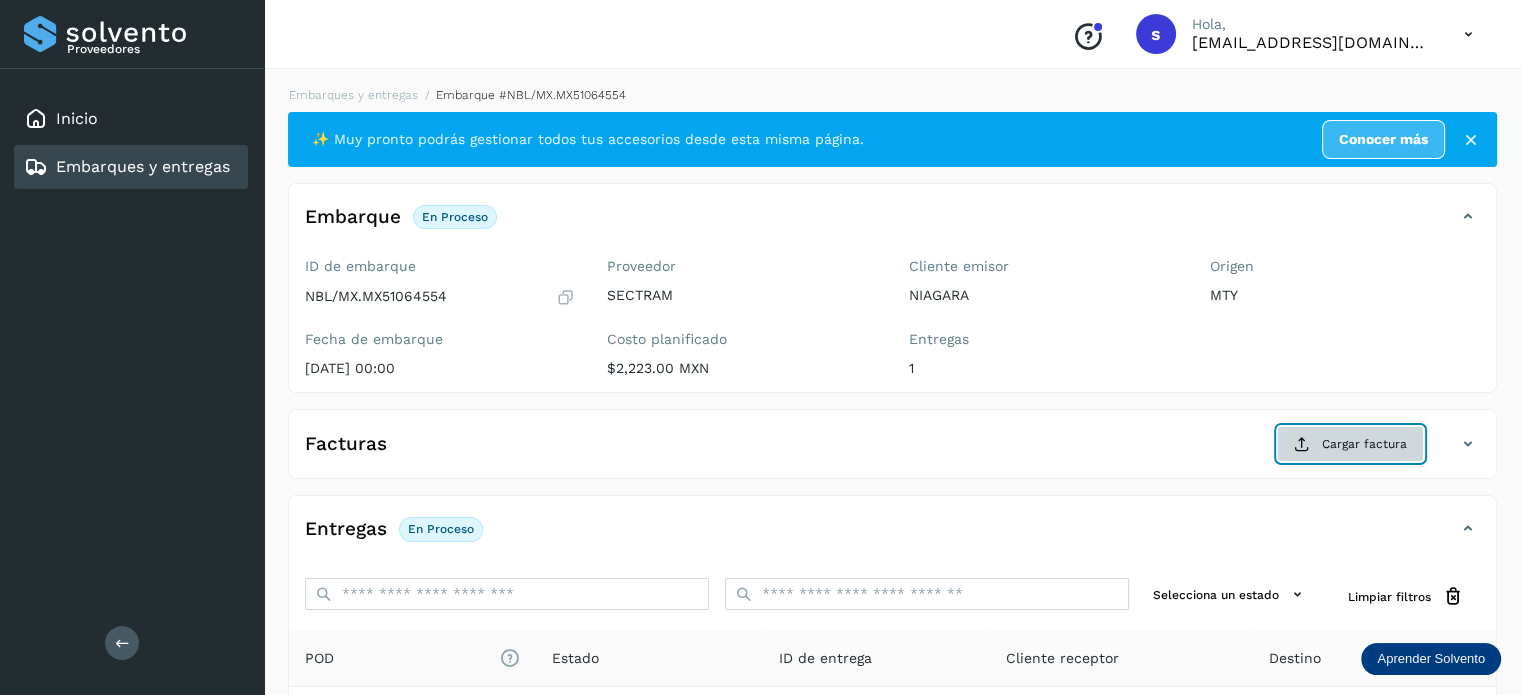 click on "Cargar factura" at bounding box center (1350, 444) 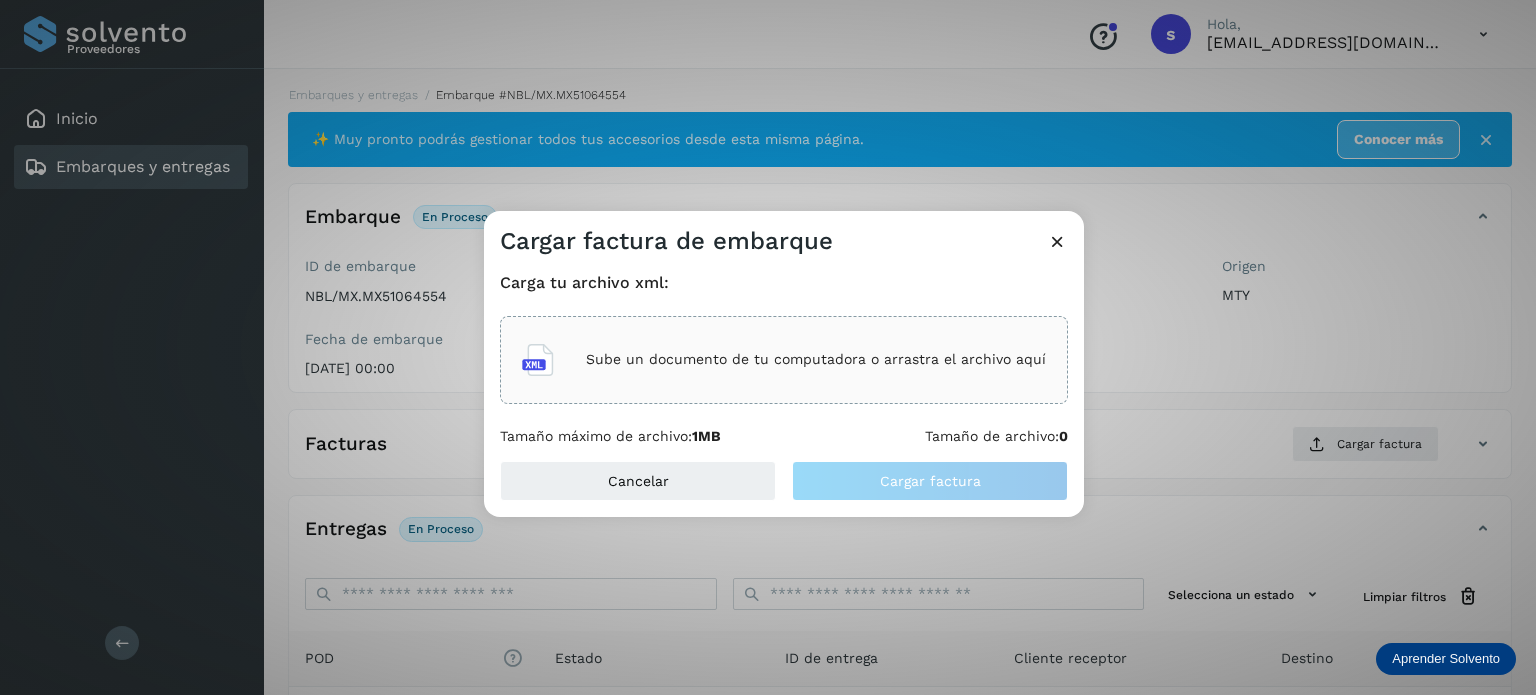 click on "Sube un documento de tu computadora o arrastra el archivo aquí" 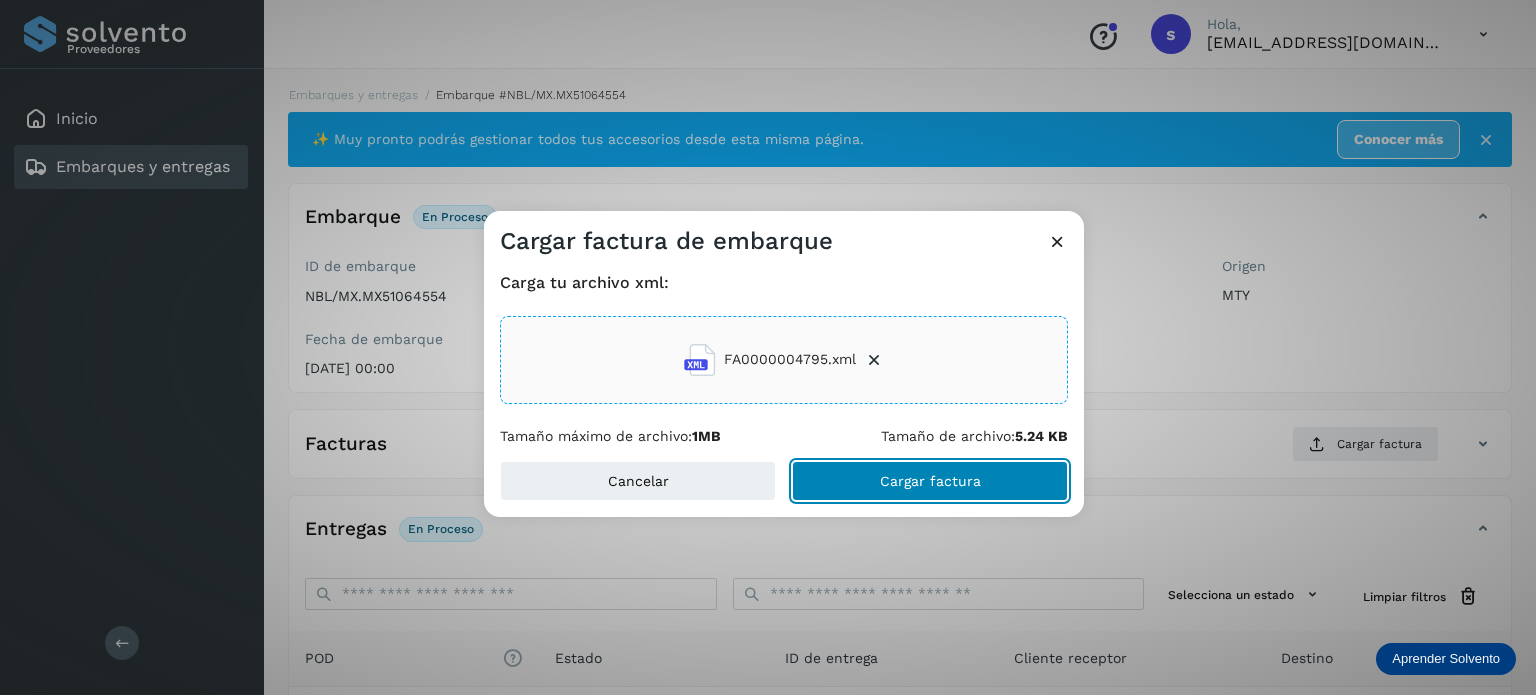 click on "Cargar factura" 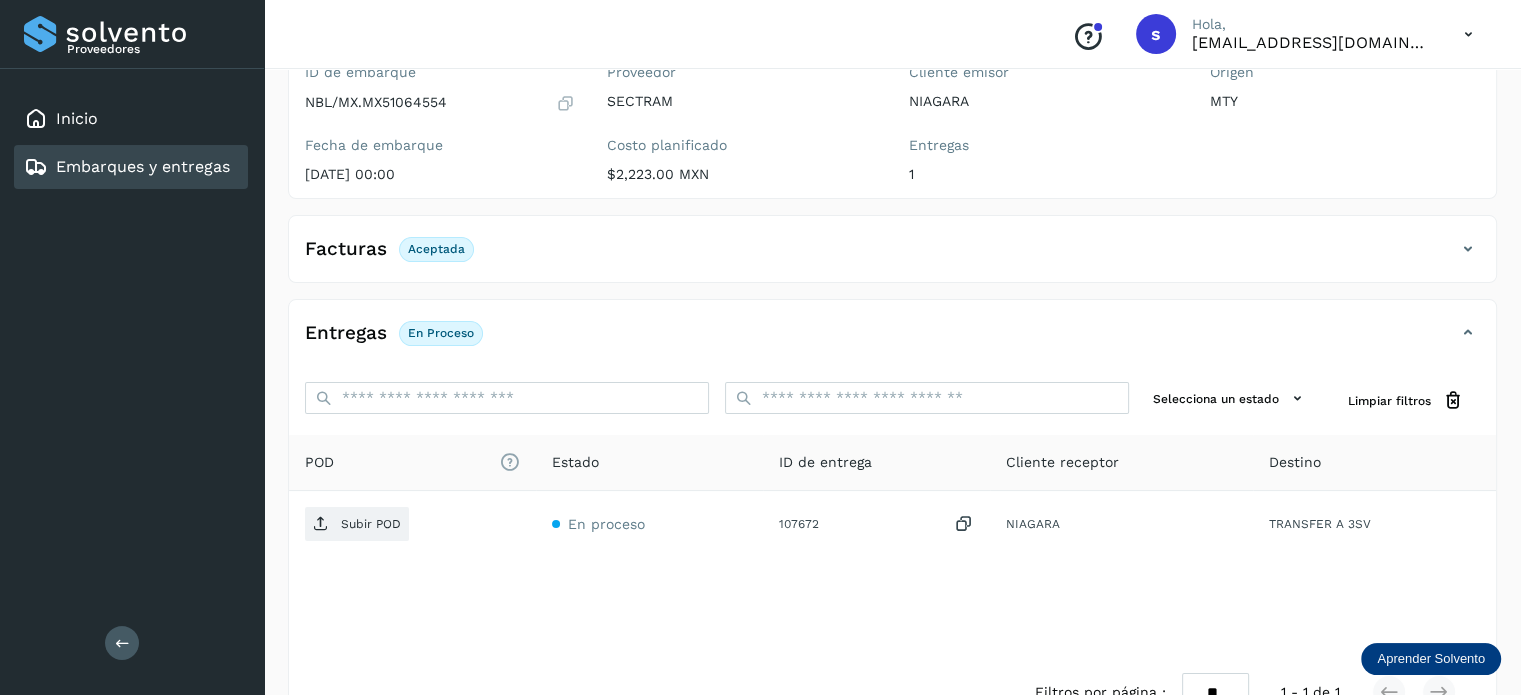 scroll, scrollTop: 203, scrollLeft: 0, axis: vertical 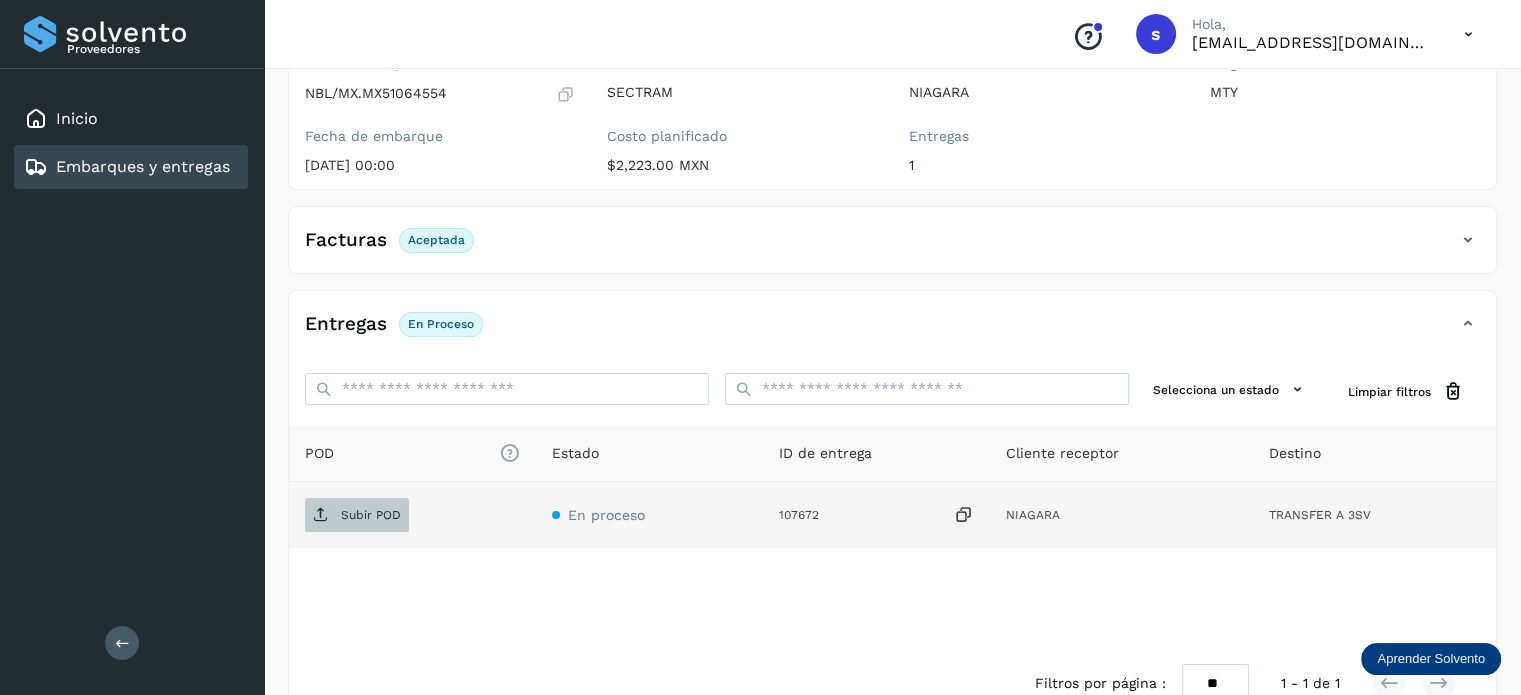 click on "Subir POD" at bounding box center (357, 515) 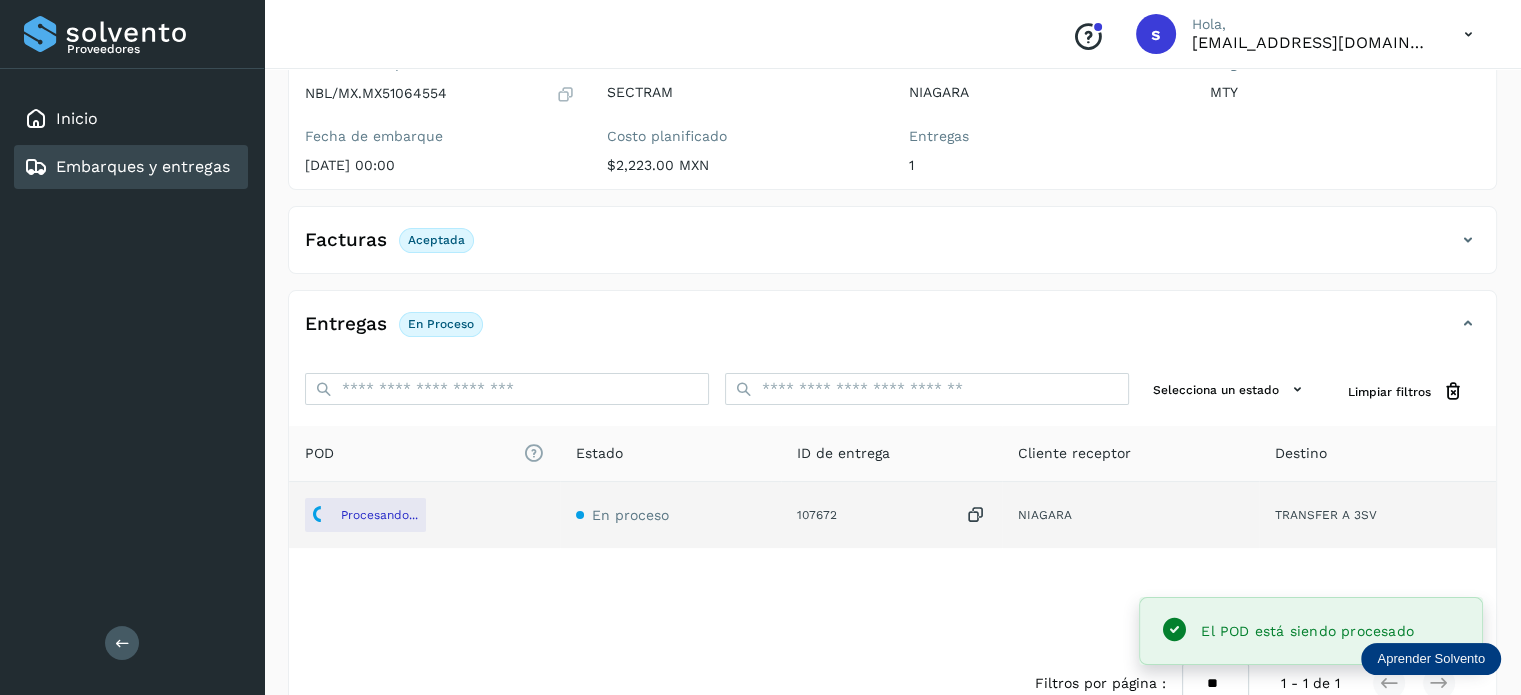 scroll, scrollTop: 0, scrollLeft: 0, axis: both 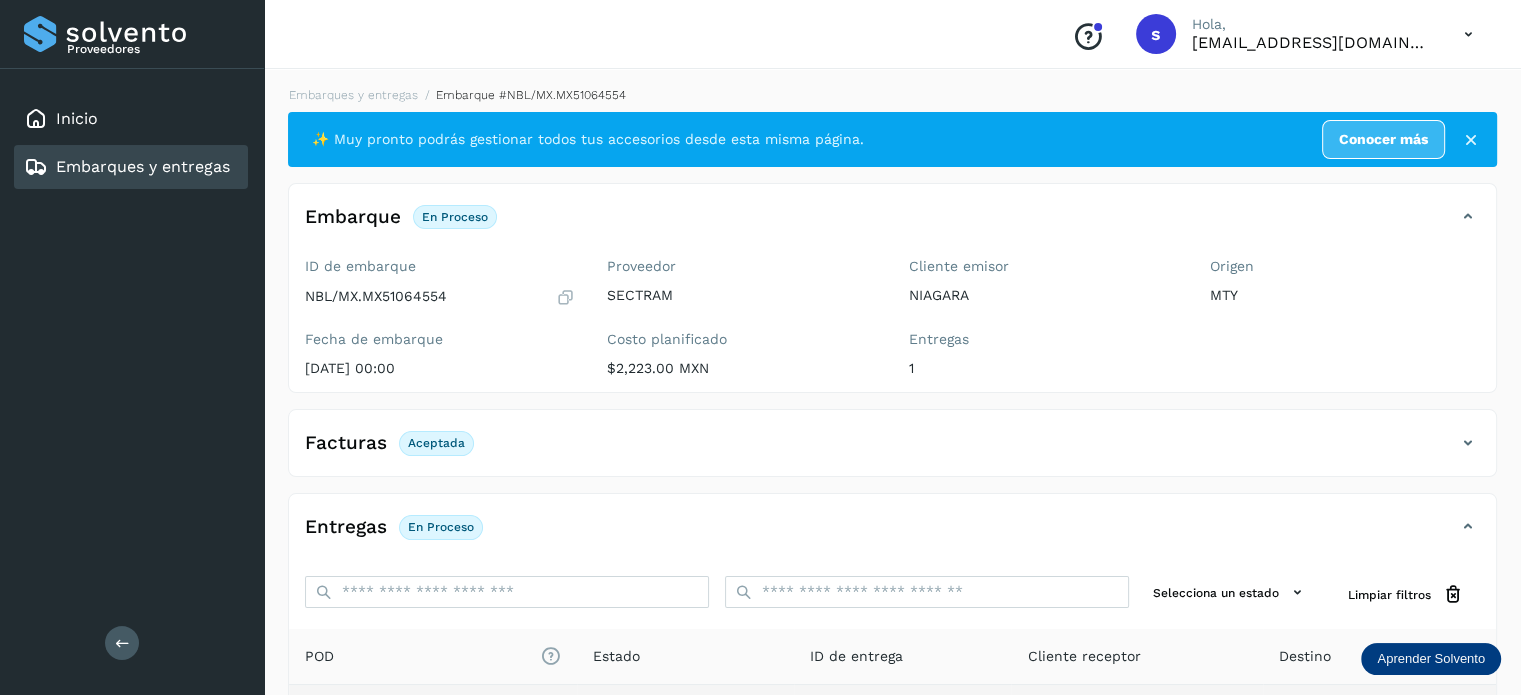 click on "Embarques y entregas" at bounding box center [353, 95] 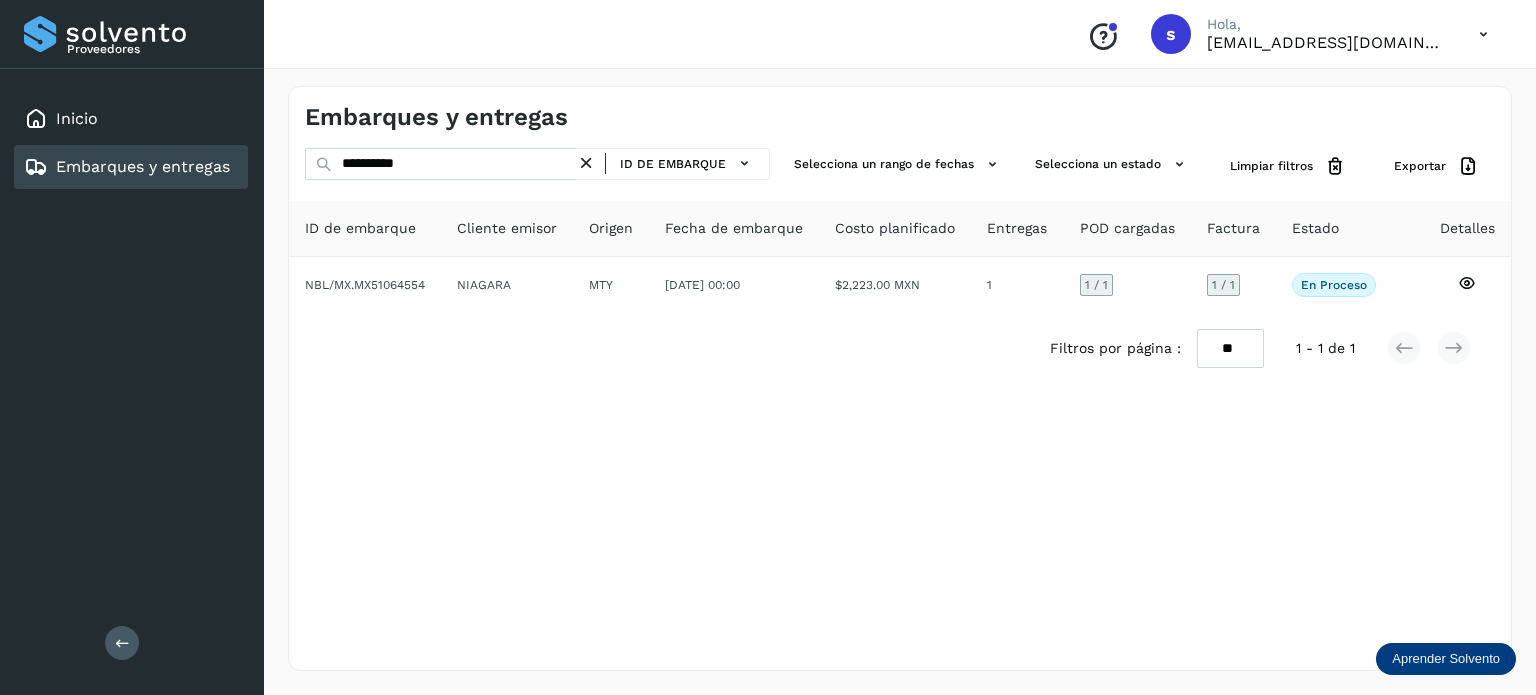 click at bounding box center [586, 163] 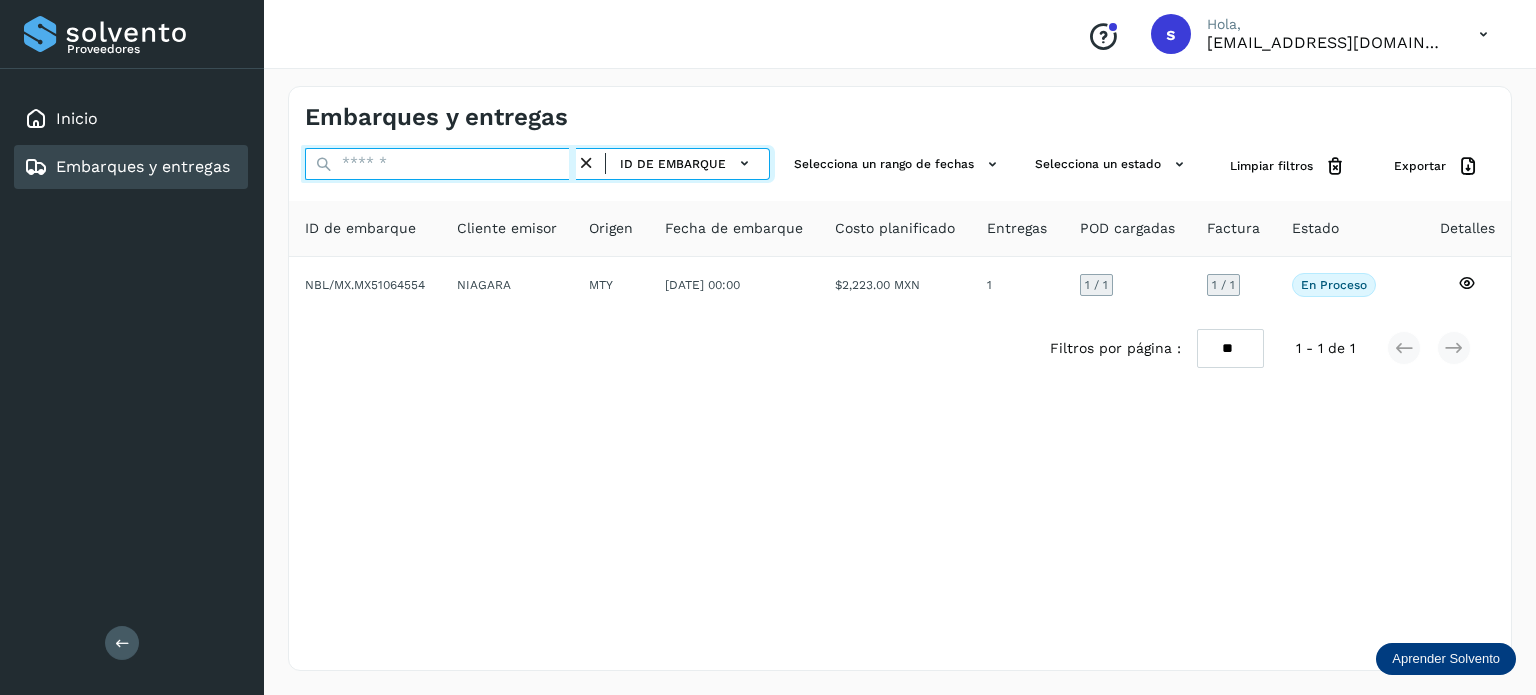 click at bounding box center (440, 164) 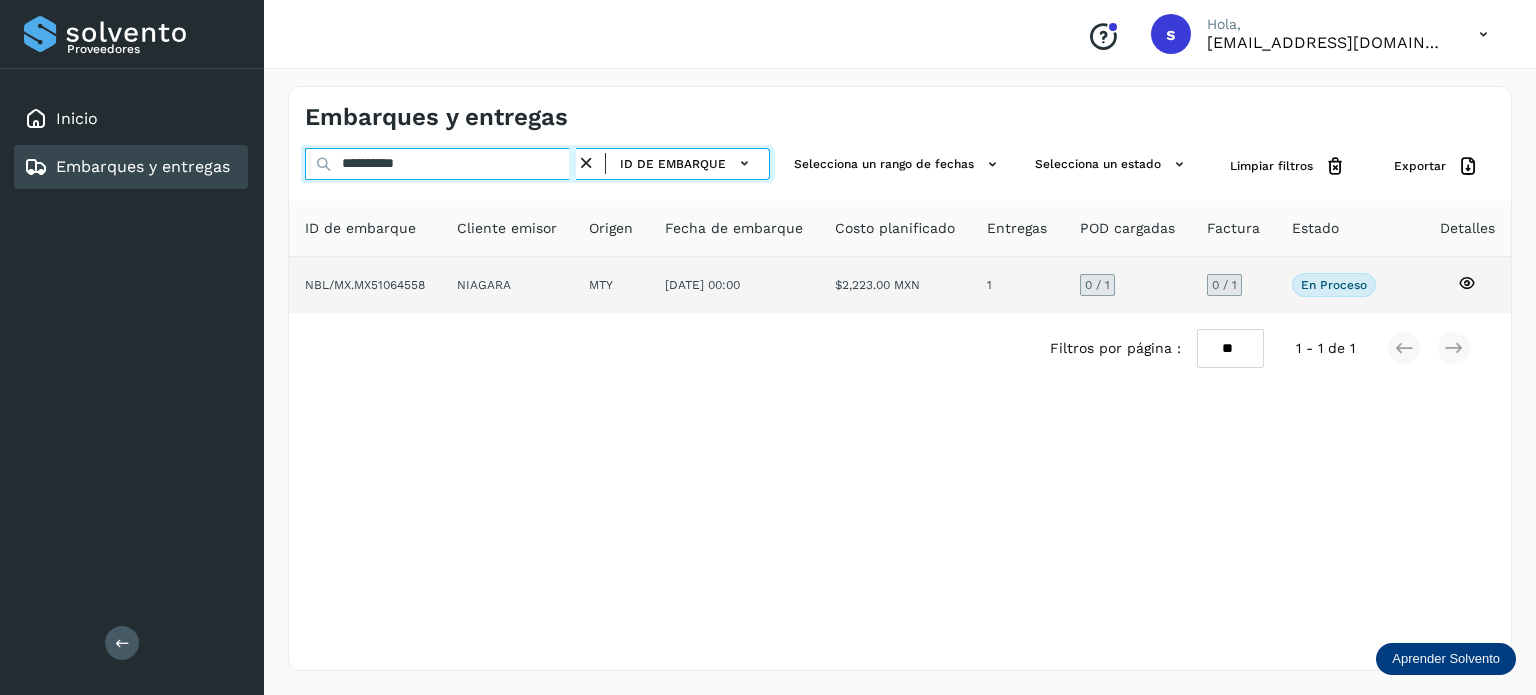 type on "**********" 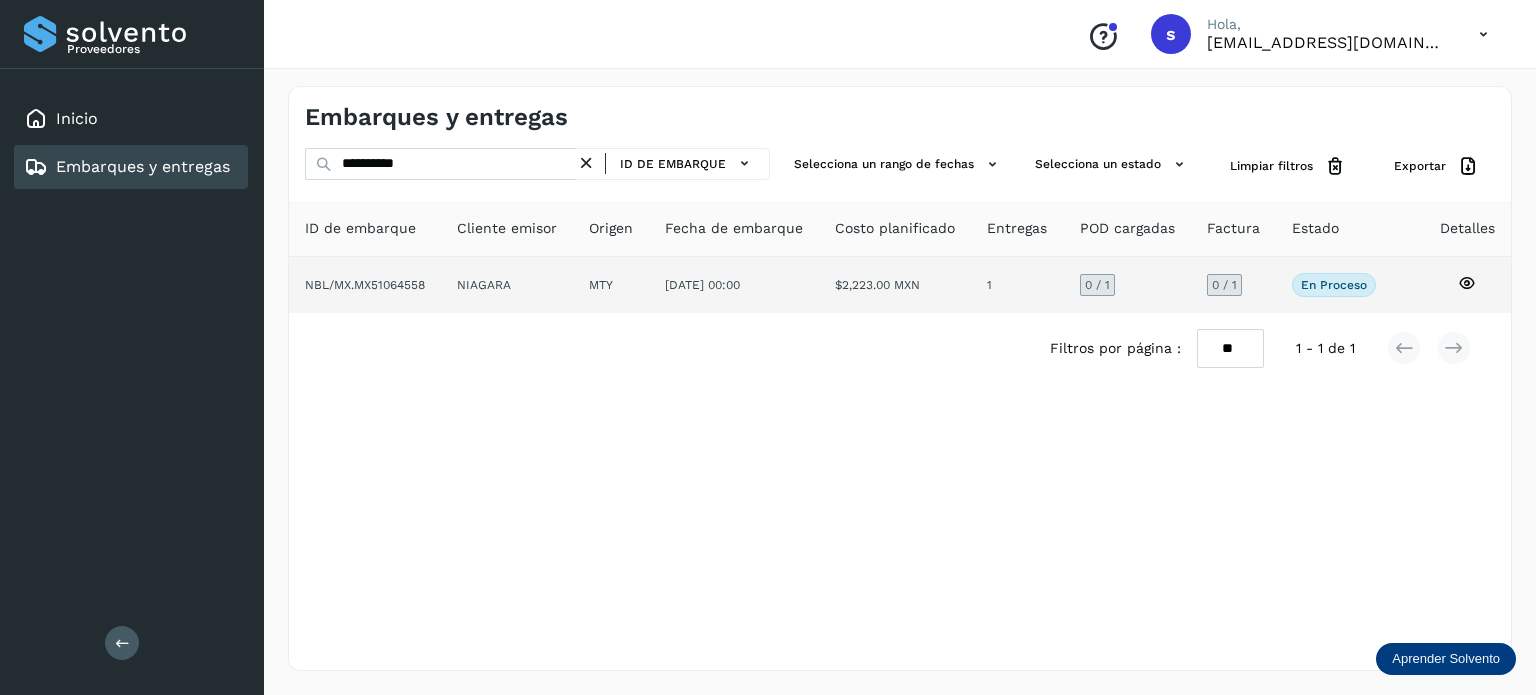 click on "NIAGARA" 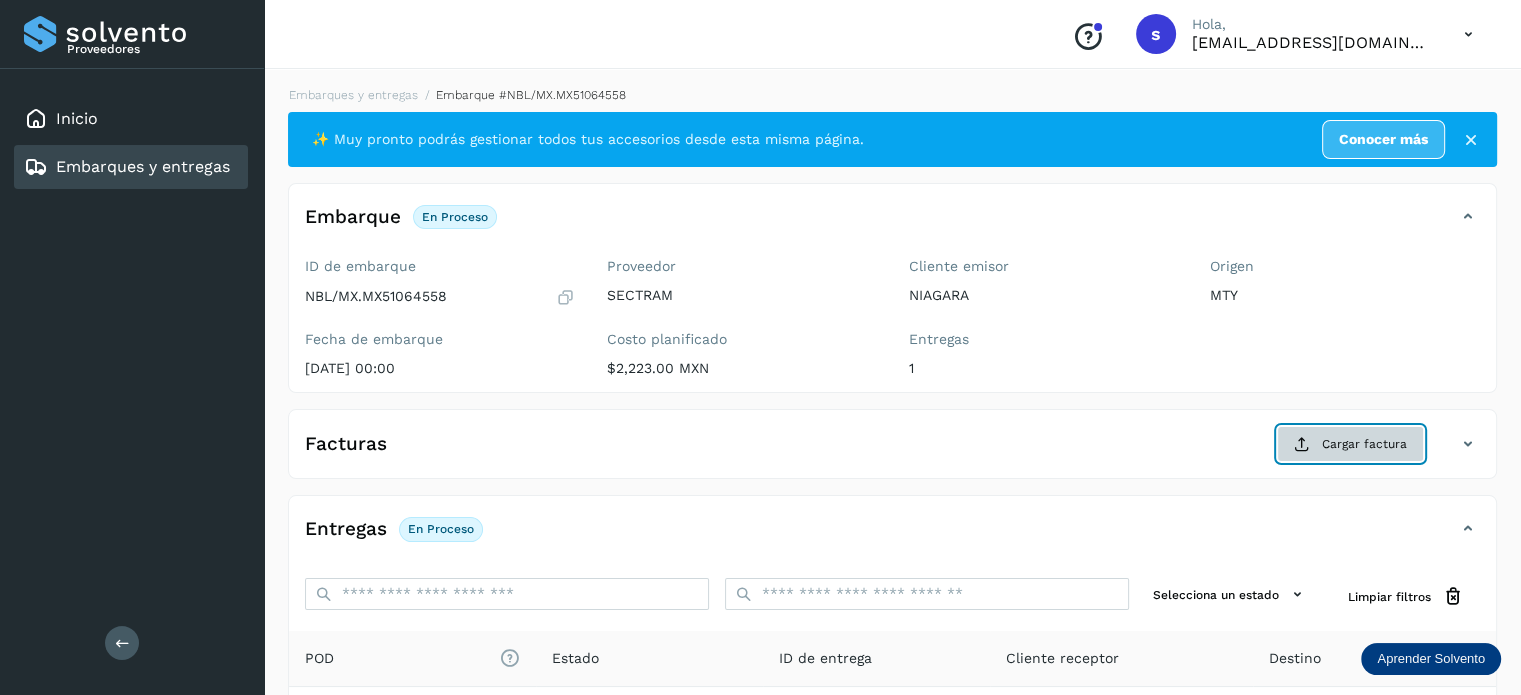 click at bounding box center [1302, 444] 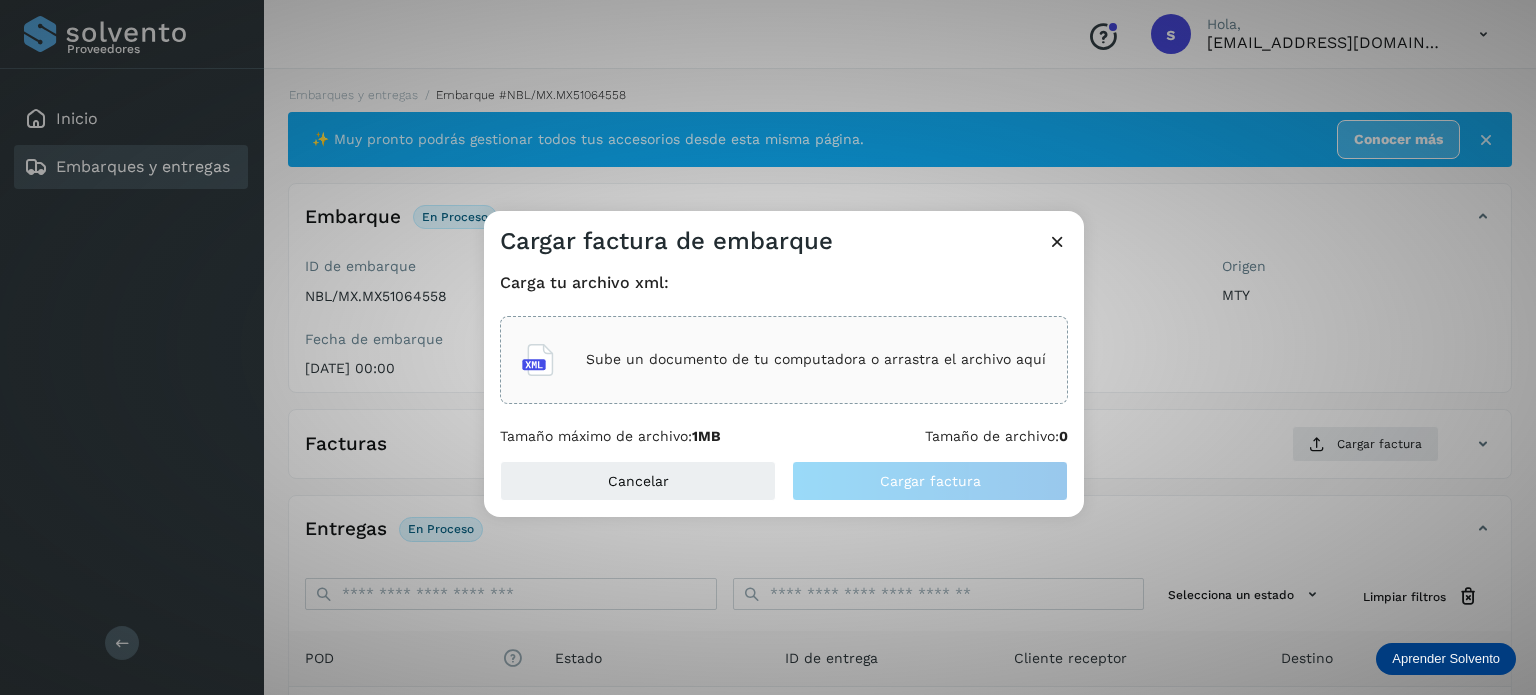 click on "Sube un documento de tu computadora o arrastra el archivo aquí" 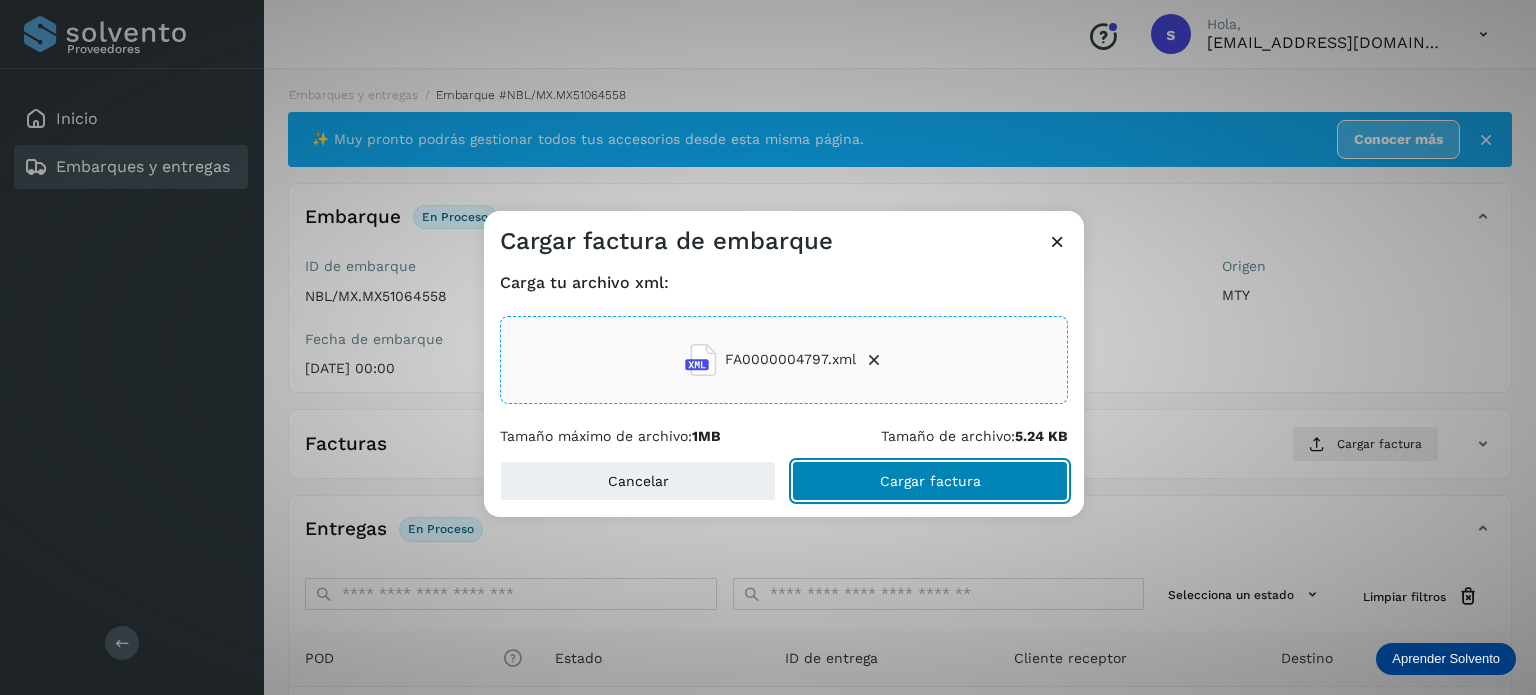 click on "Cargar factura" 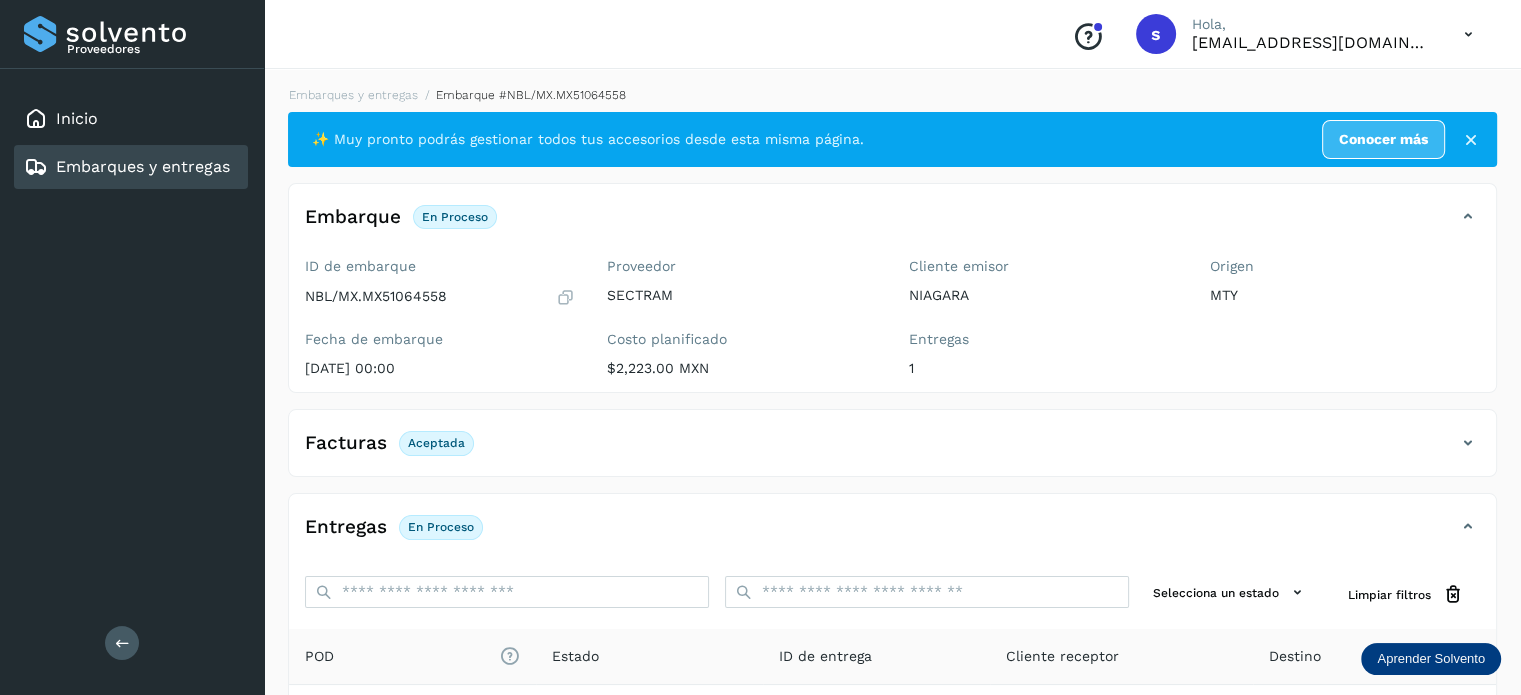 scroll, scrollTop: 250, scrollLeft: 0, axis: vertical 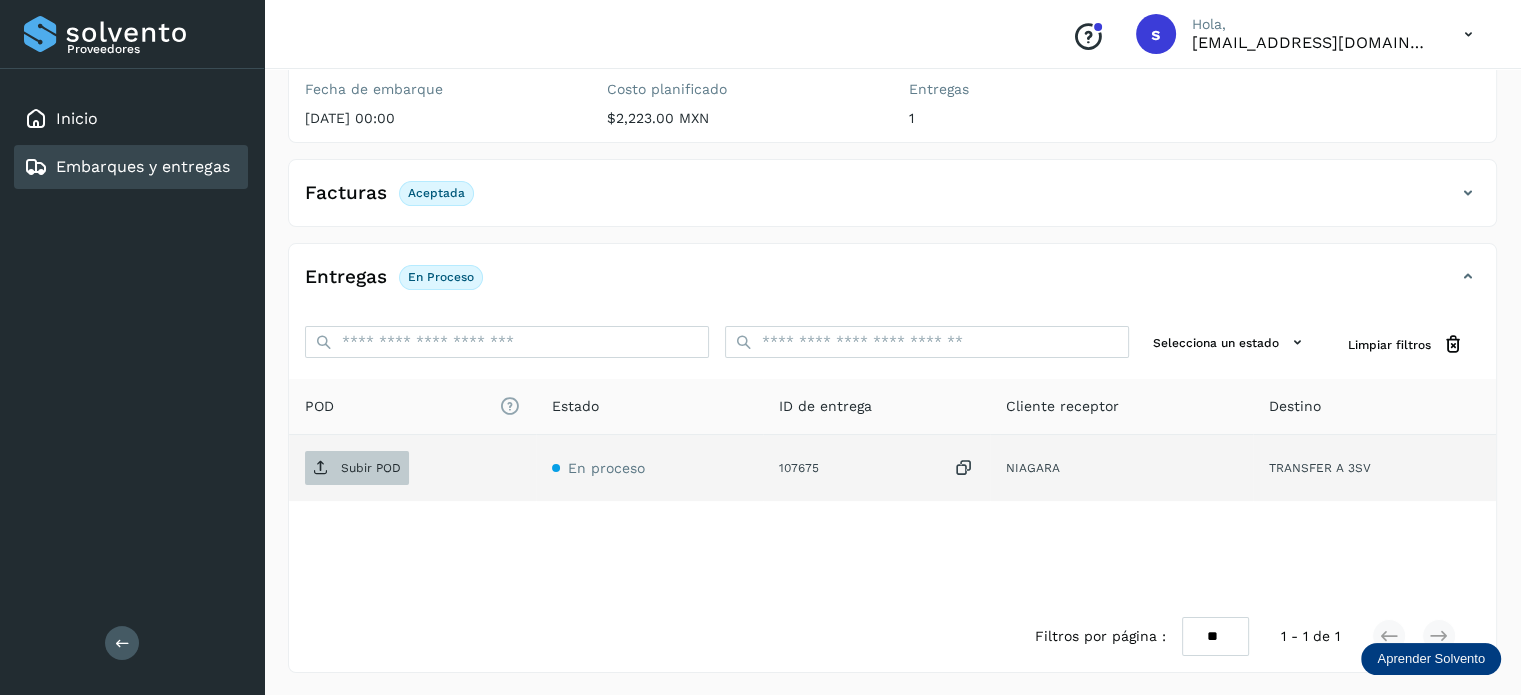 click on "Subir POD" at bounding box center (371, 468) 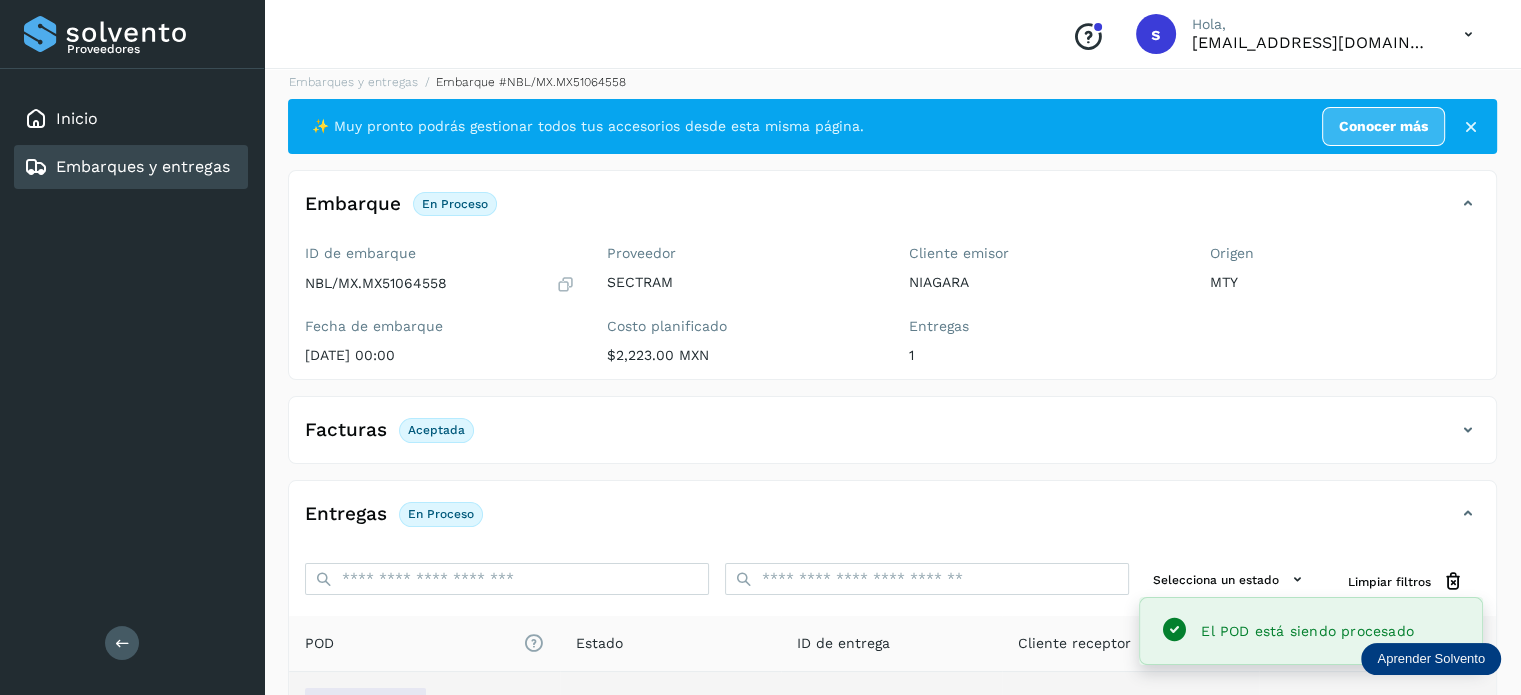 scroll, scrollTop: 0, scrollLeft: 0, axis: both 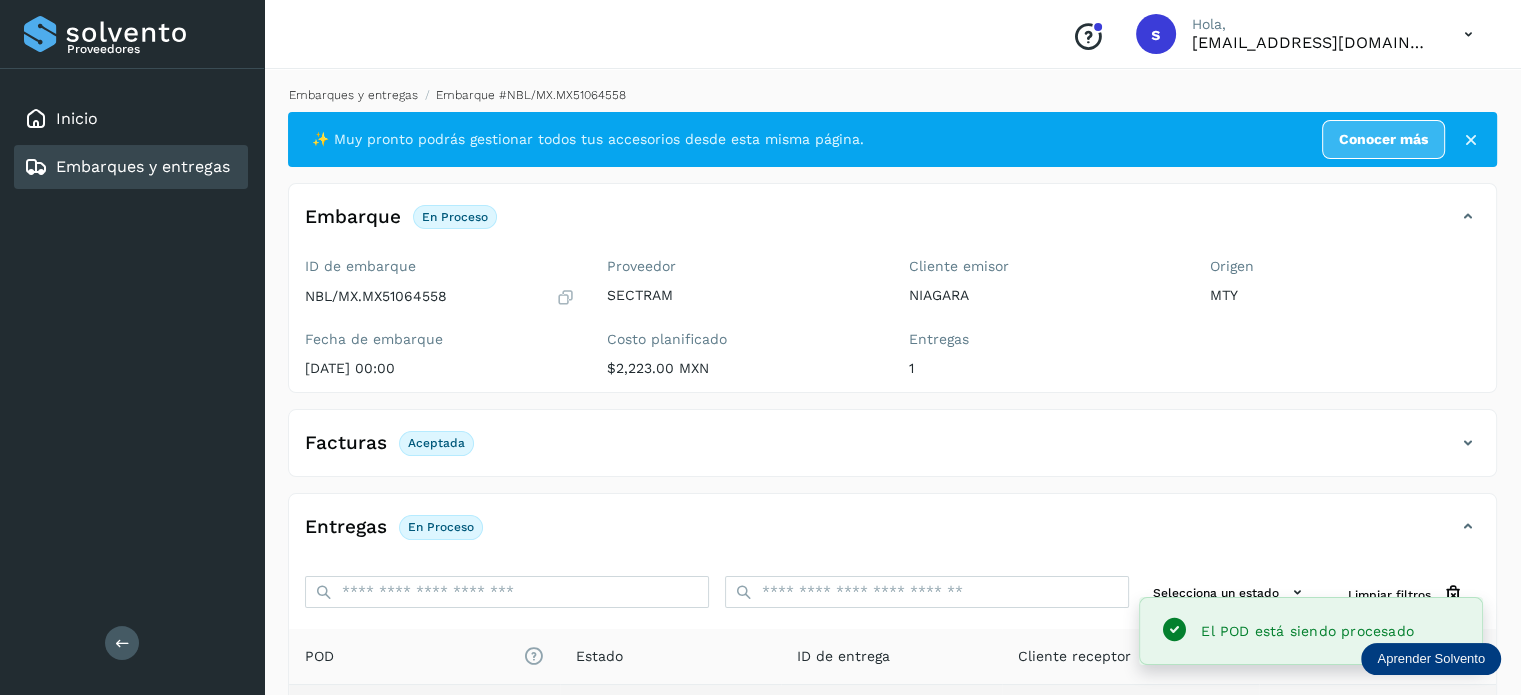 click on "Embarques y entregas" at bounding box center (353, 95) 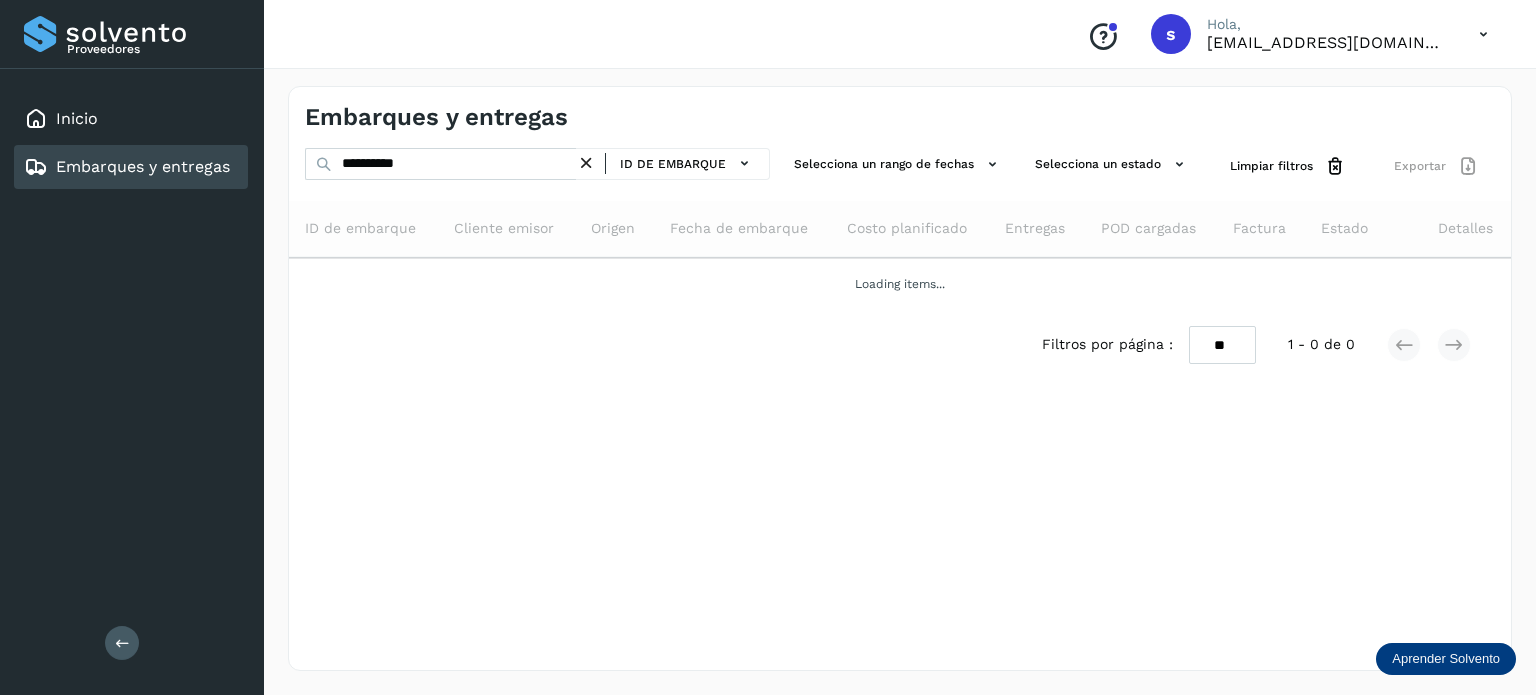 click at bounding box center (586, 163) 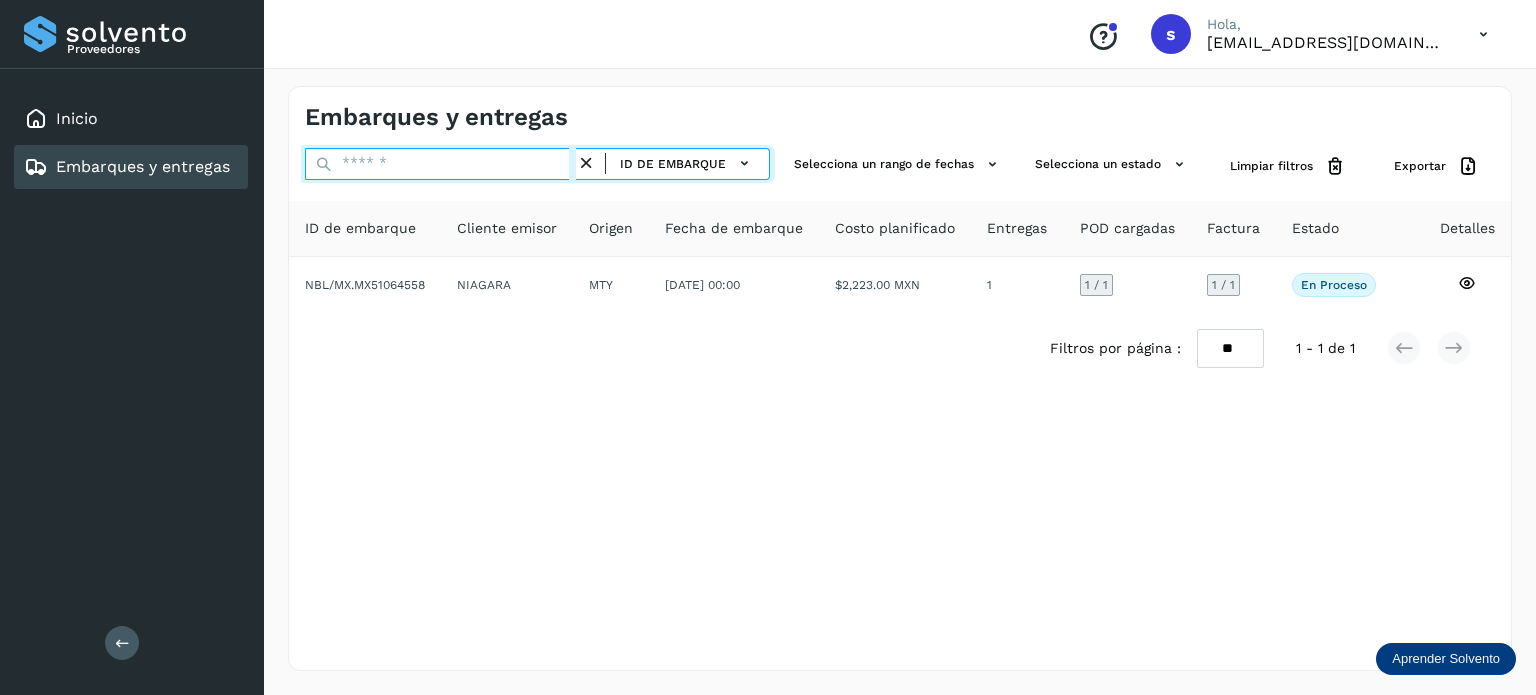 click at bounding box center (440, 164) 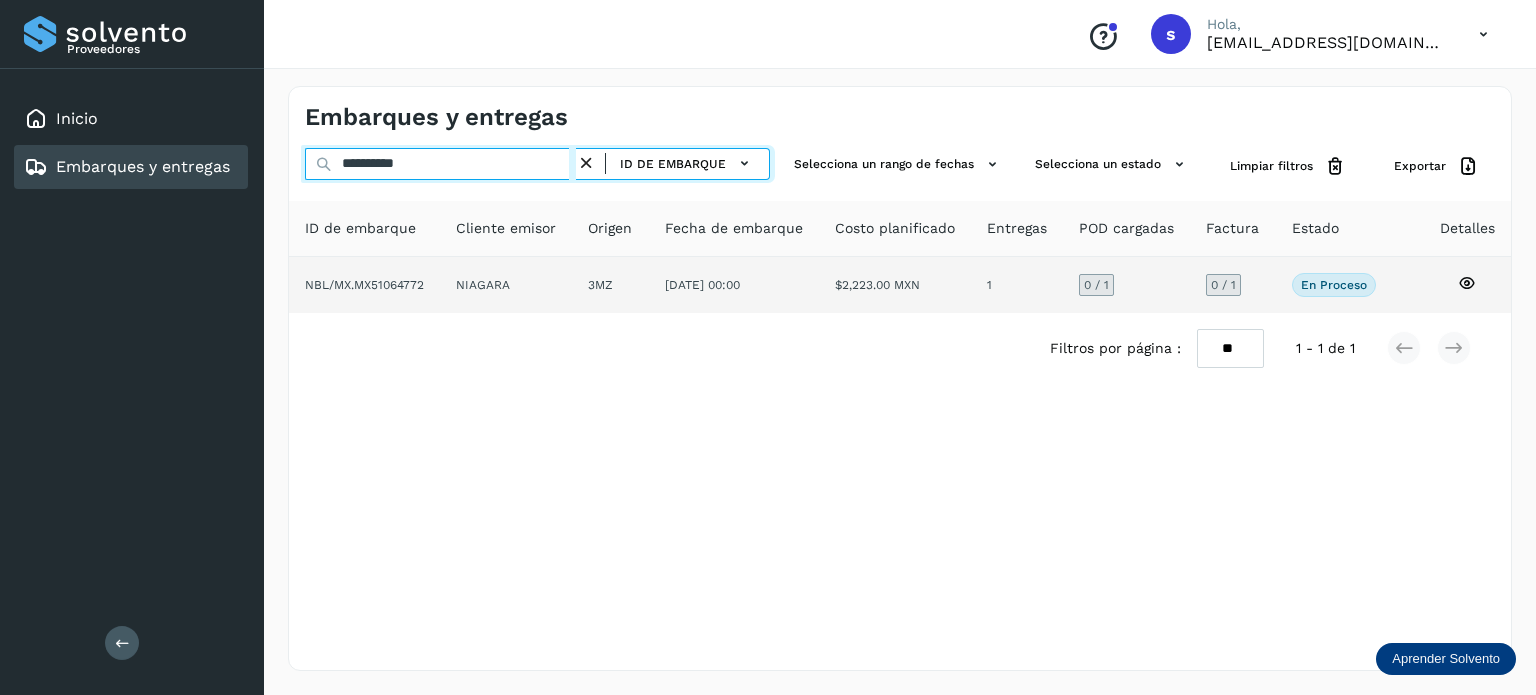 type on "**********" 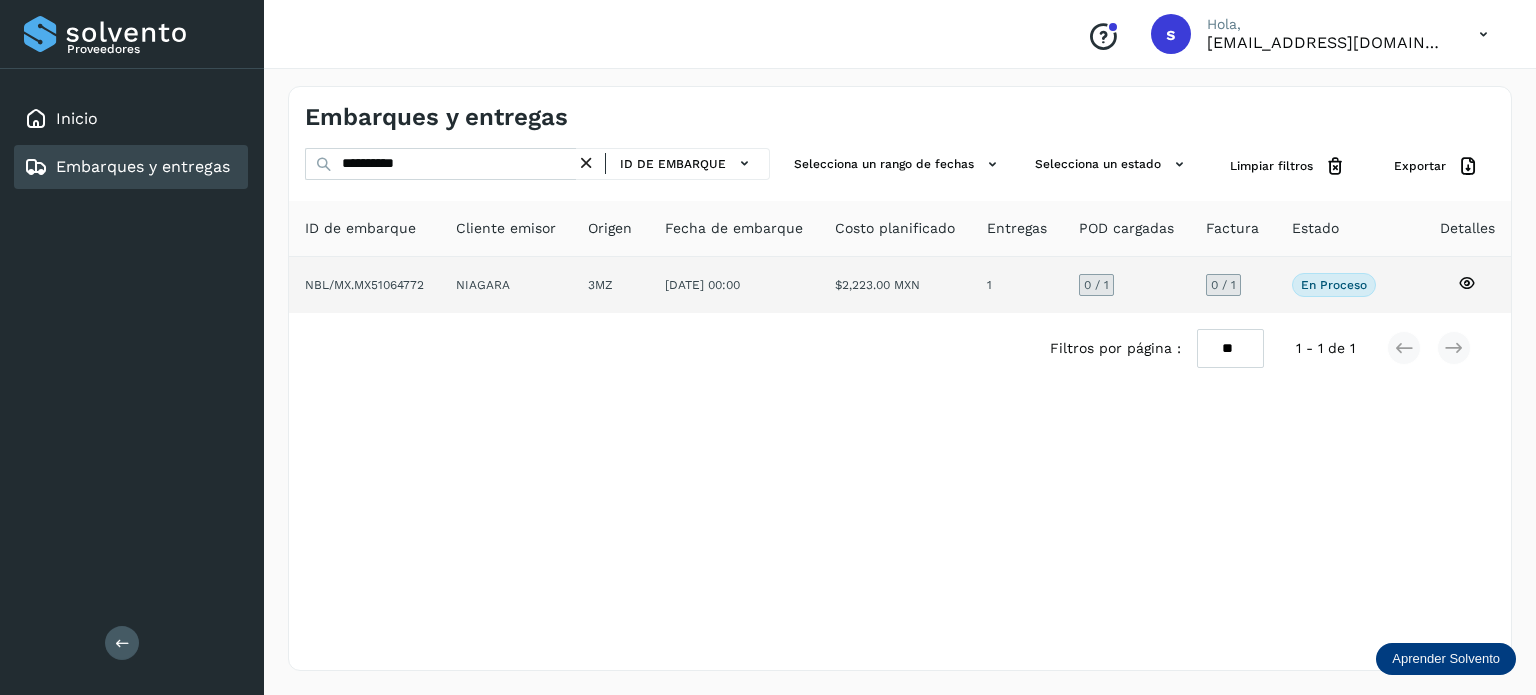 click on "NIAGARA" 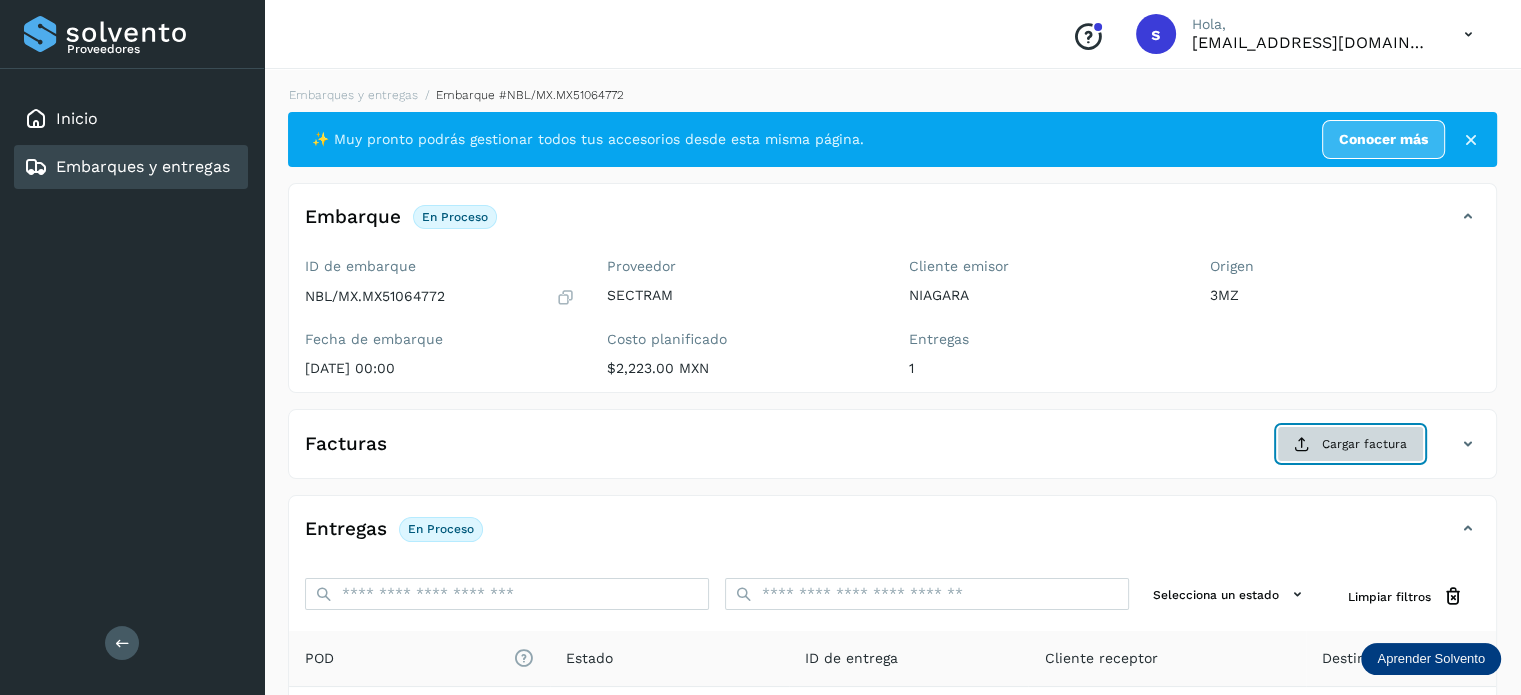 click at bounding box center (1302, 444) 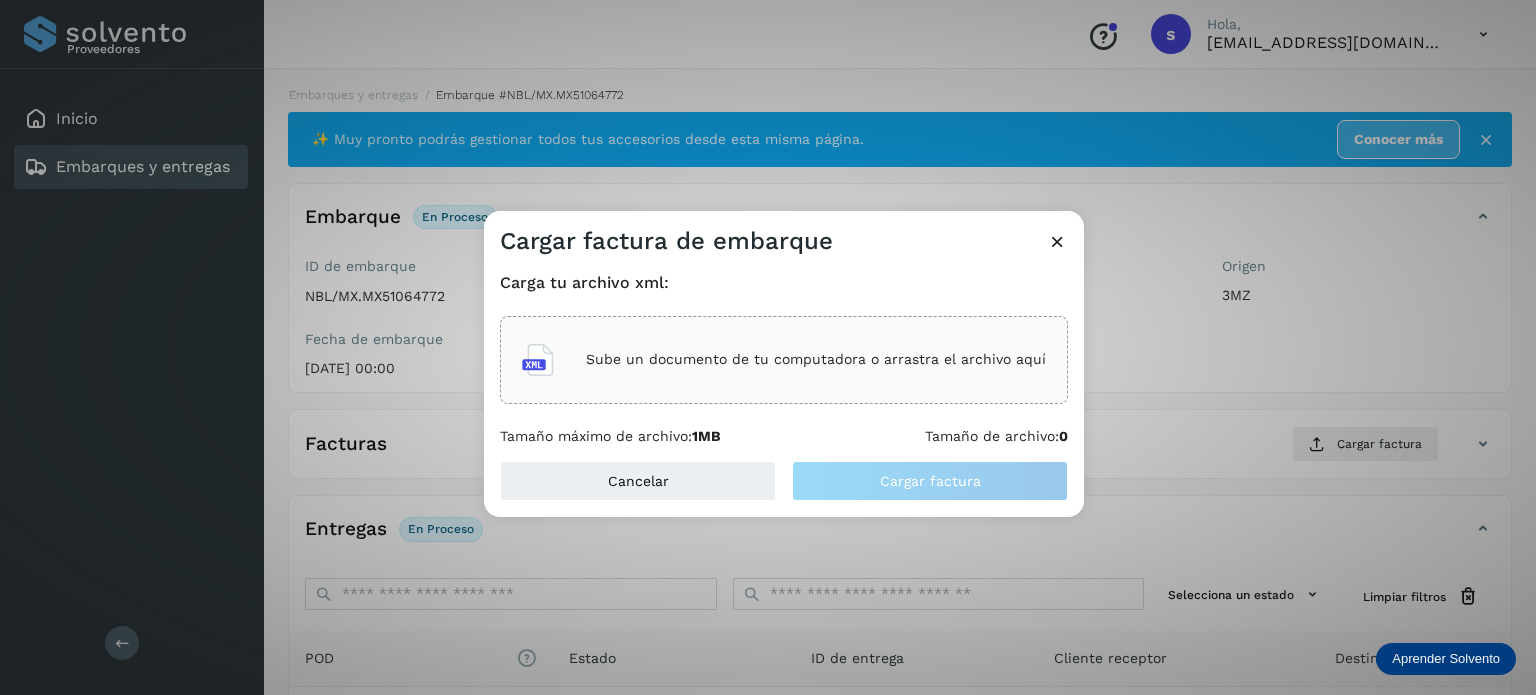 click on "Sube un documento de tu computadora o arrastra el archivo aquí" 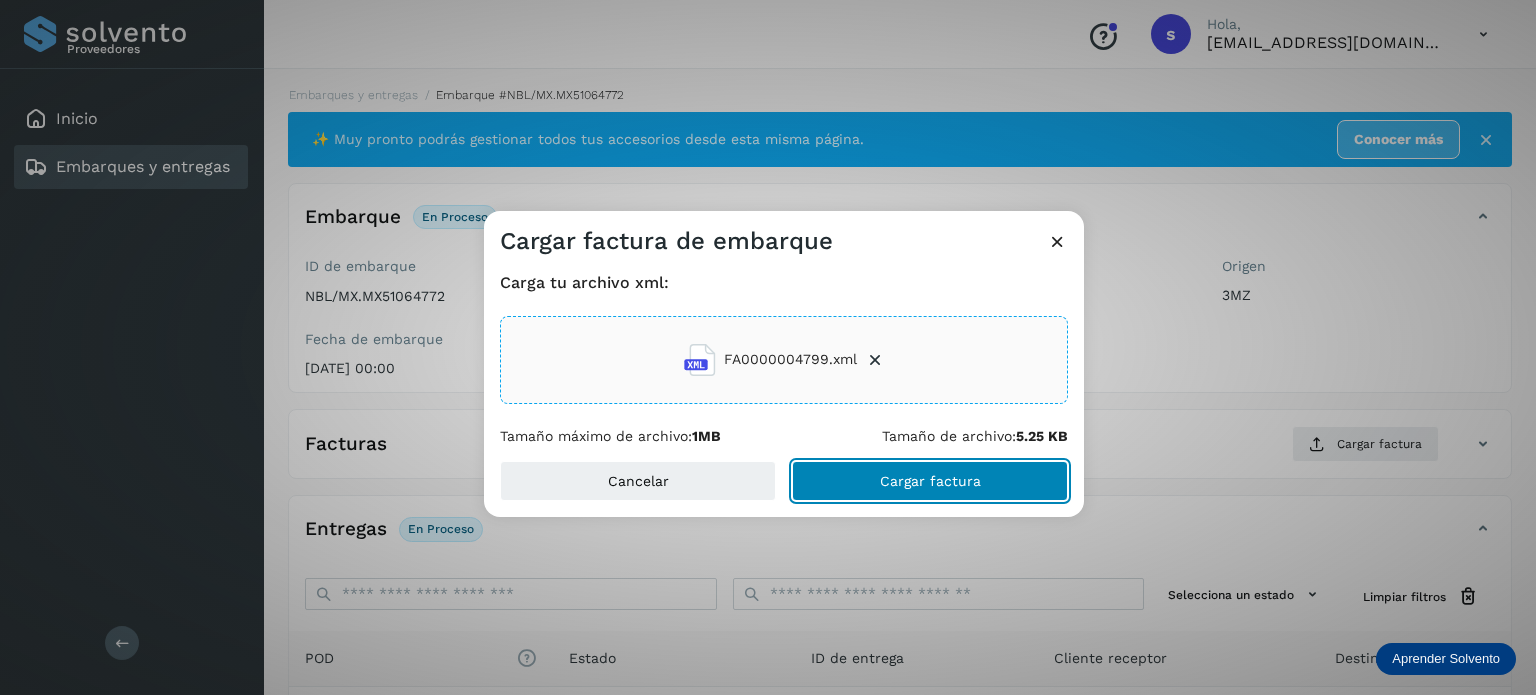 click on "Cargar factura" 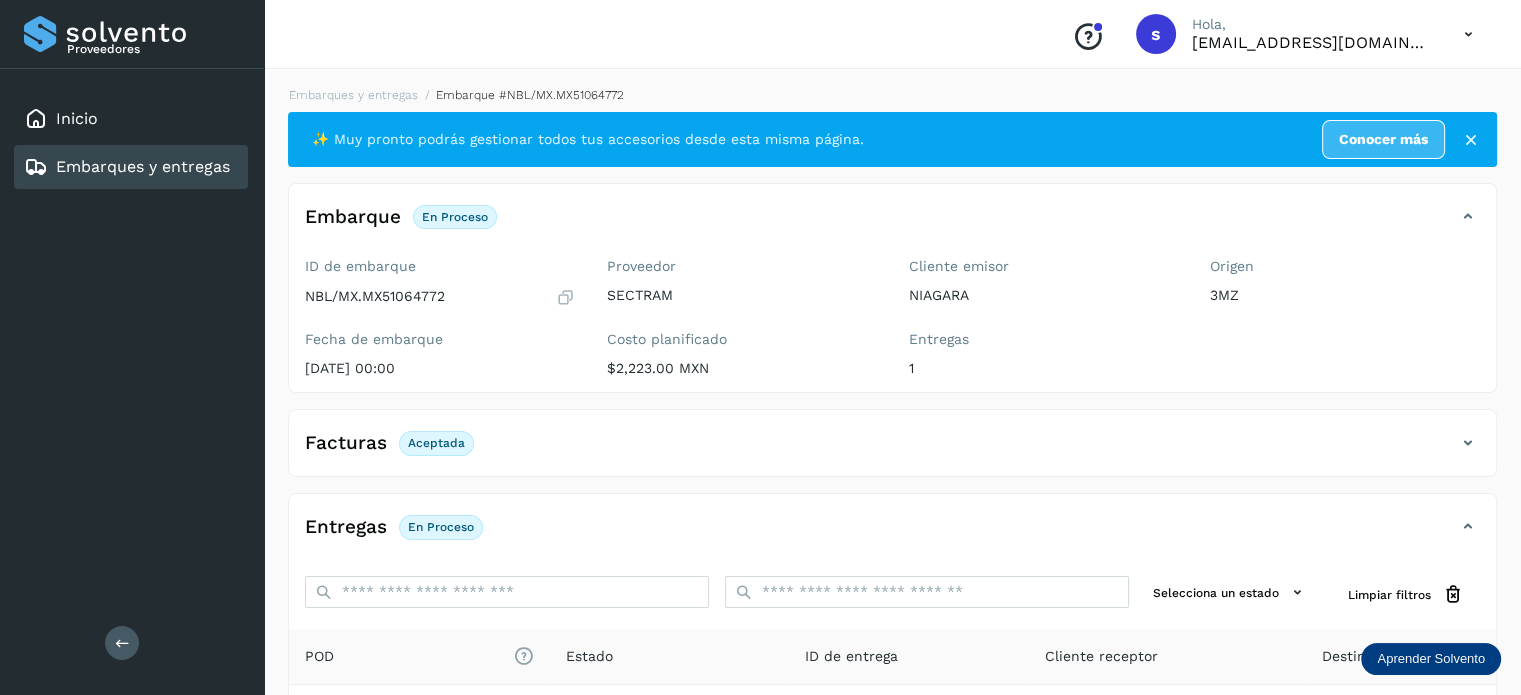 scroll, scrollTop: 250, scrollLeft: 0, axis: vertical 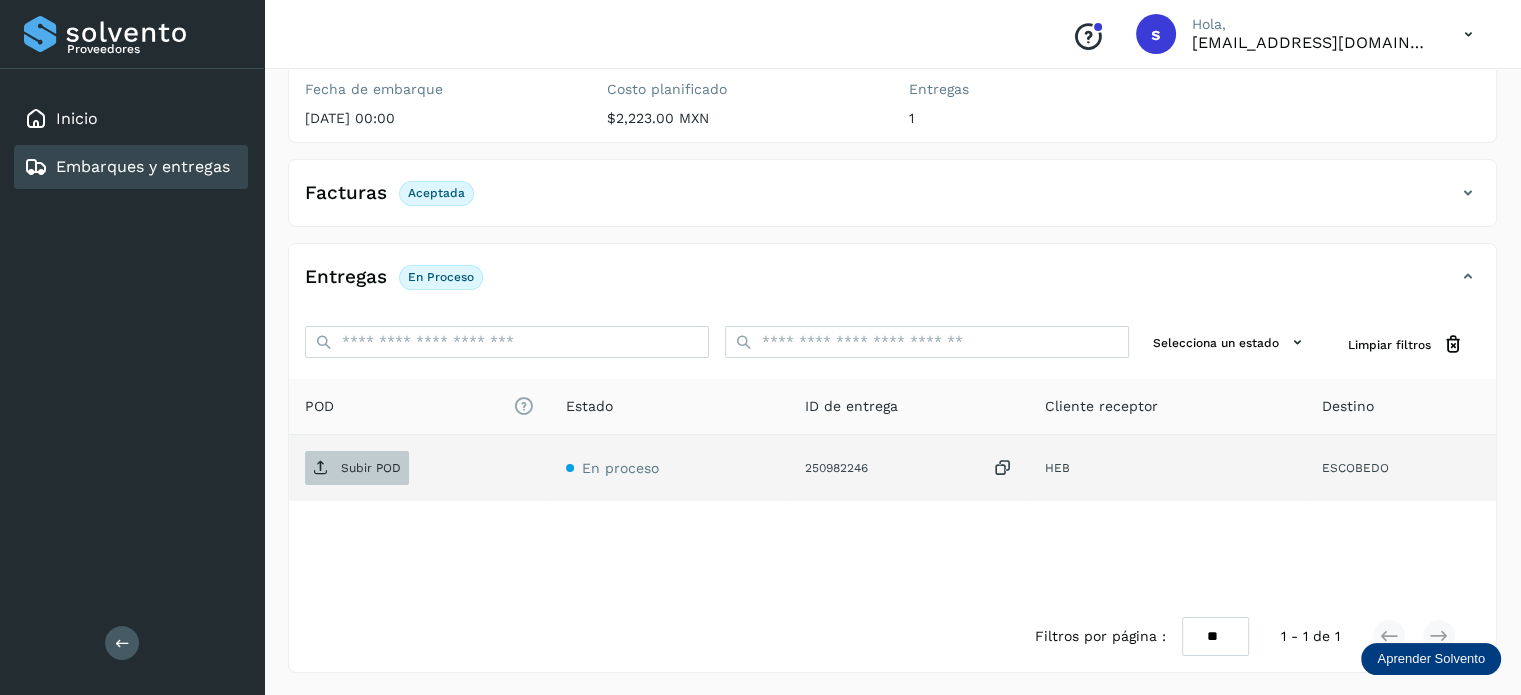 click on "Subir POD" at bounding box center (371, 468) 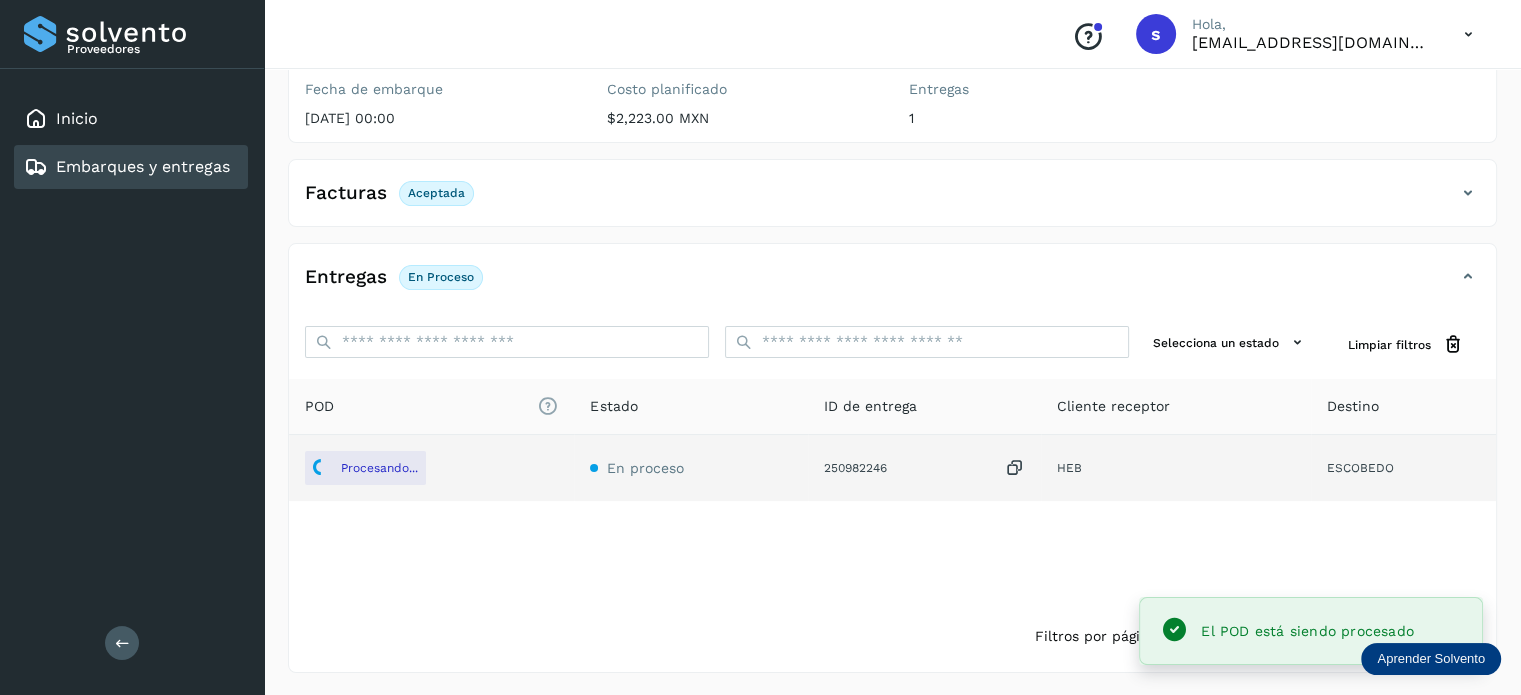 scroll, scrollTop: 0, scrollLeft: 0, axis: both 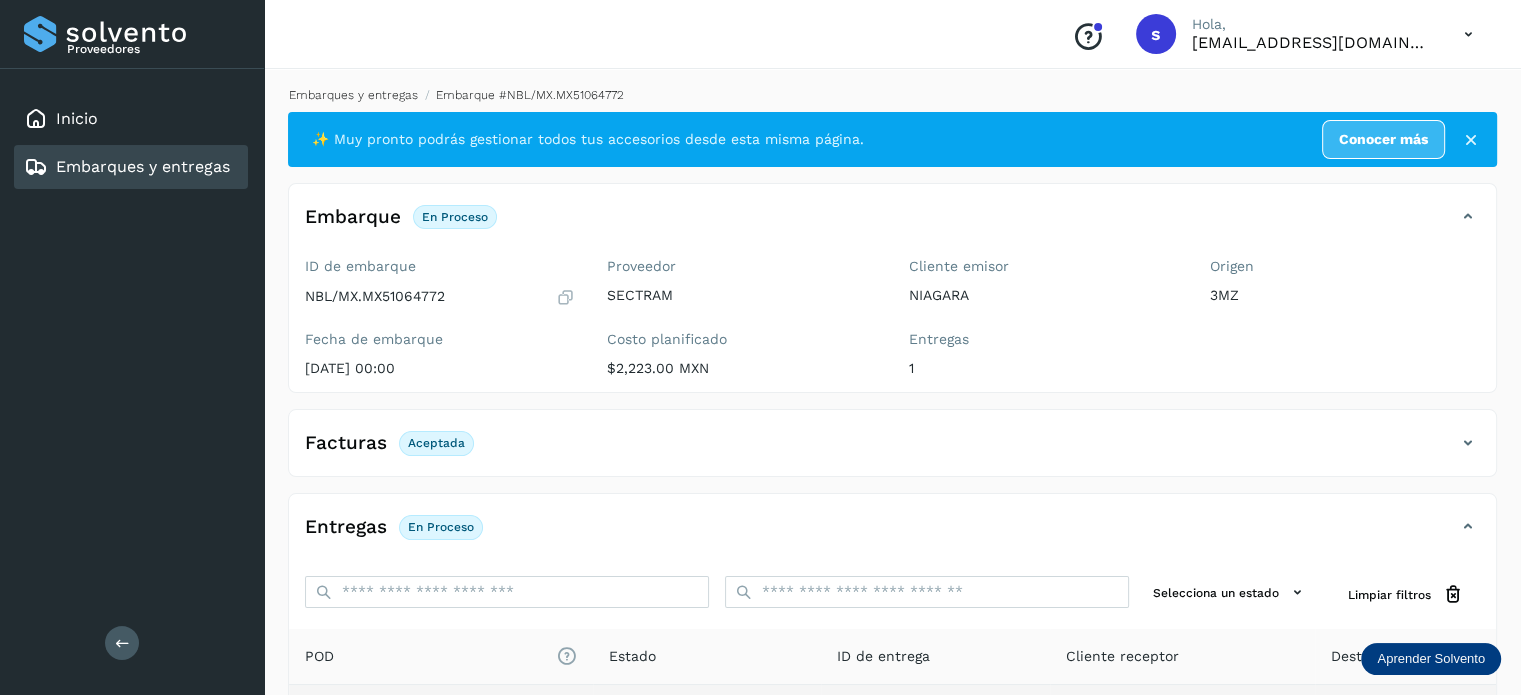 click on "Embarques y entregas" at bounding box center [353, 95] 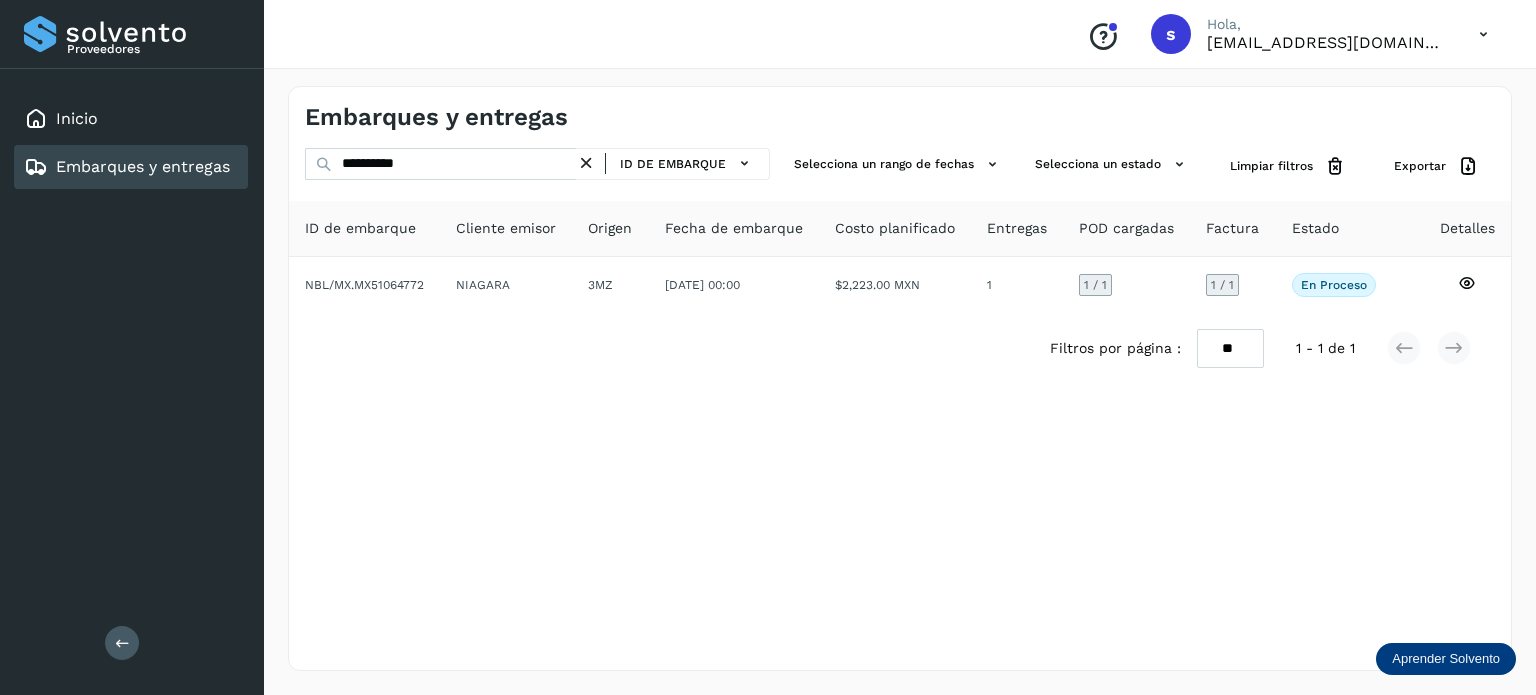click at bounding box center [586, 163] 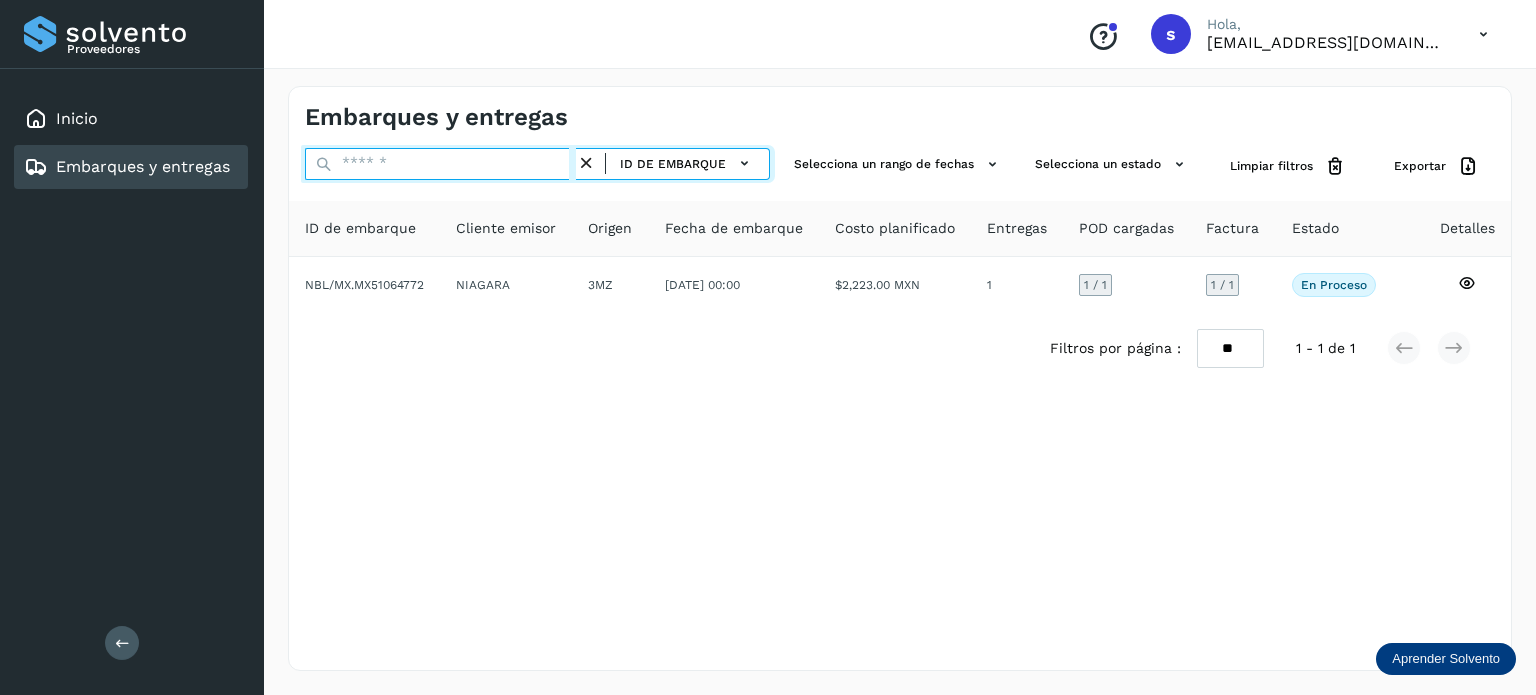 click at bounding box center [440, 164] 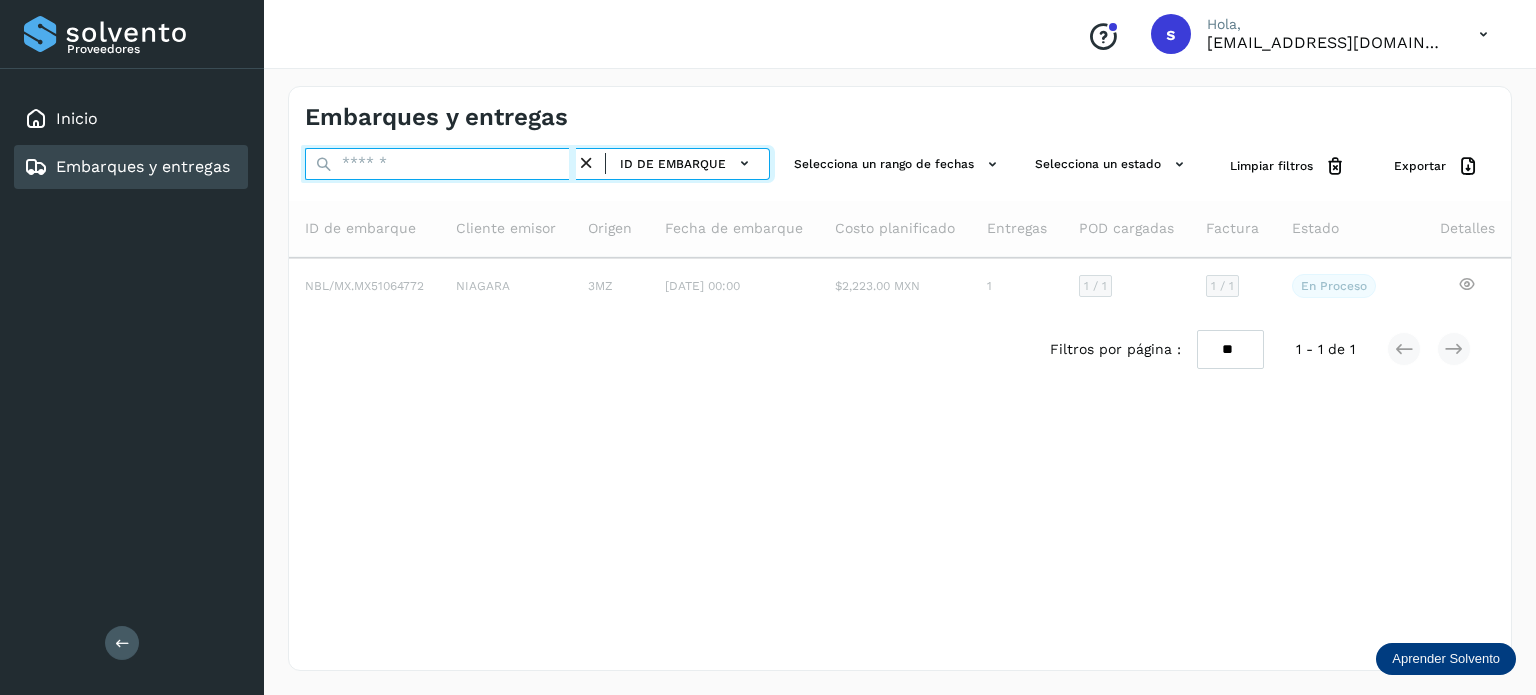 paste on "**********" 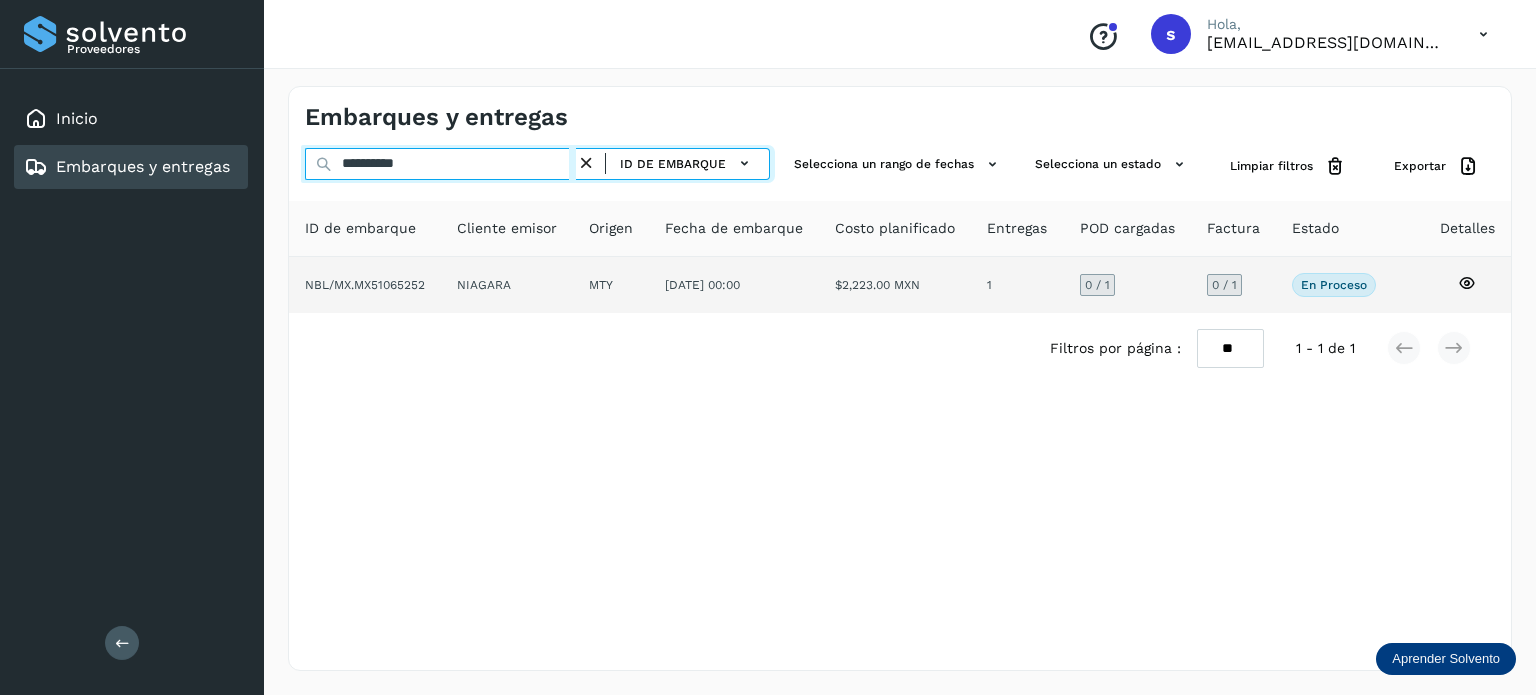 type on "**********" 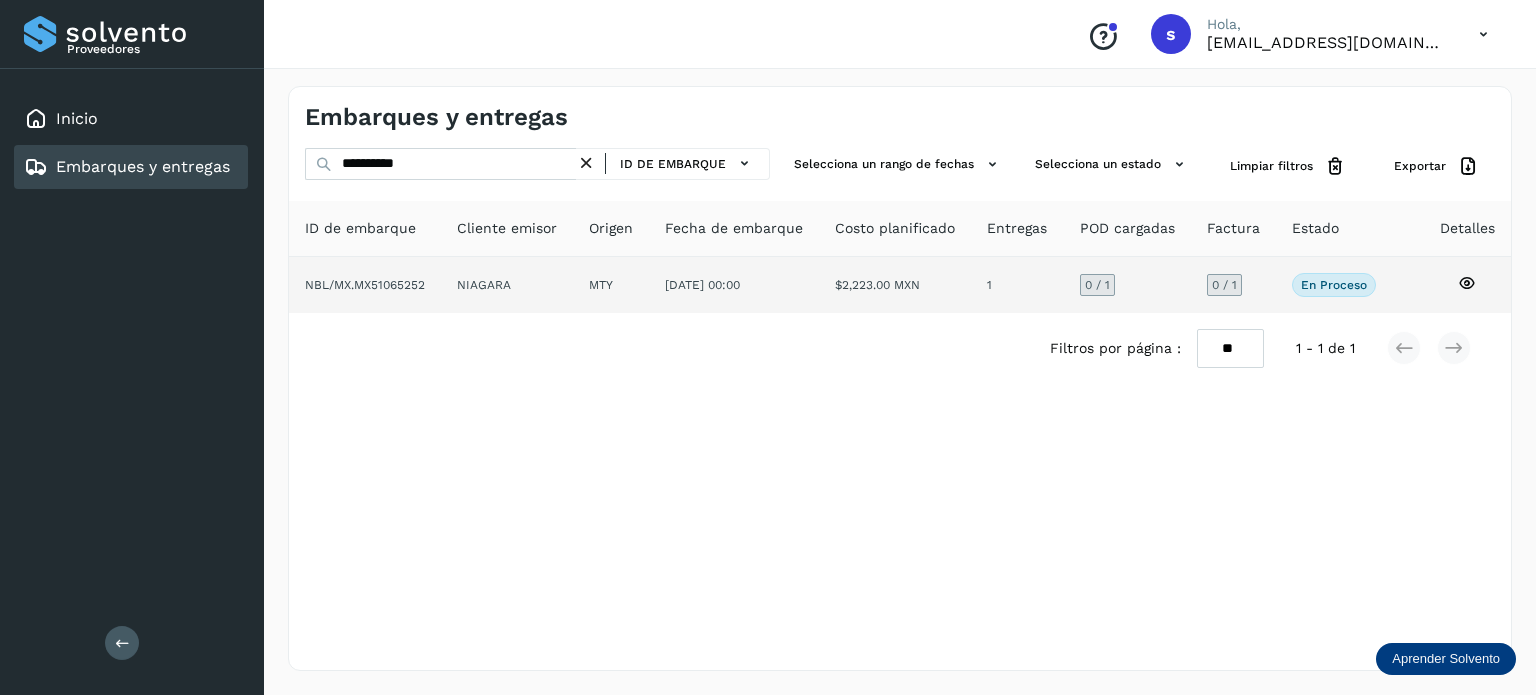 click on "NIAGARA" 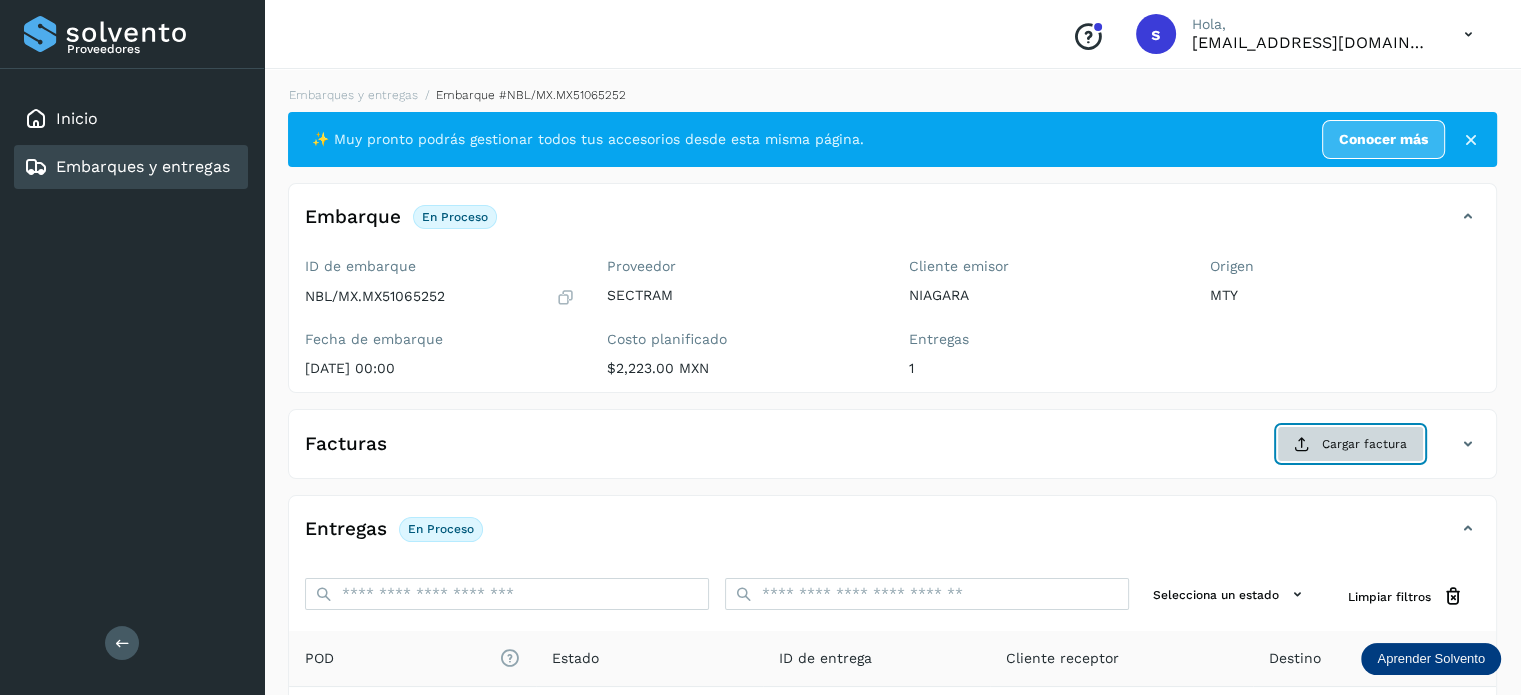 click on "Cargar factura" at bounding box center (1350, 444) 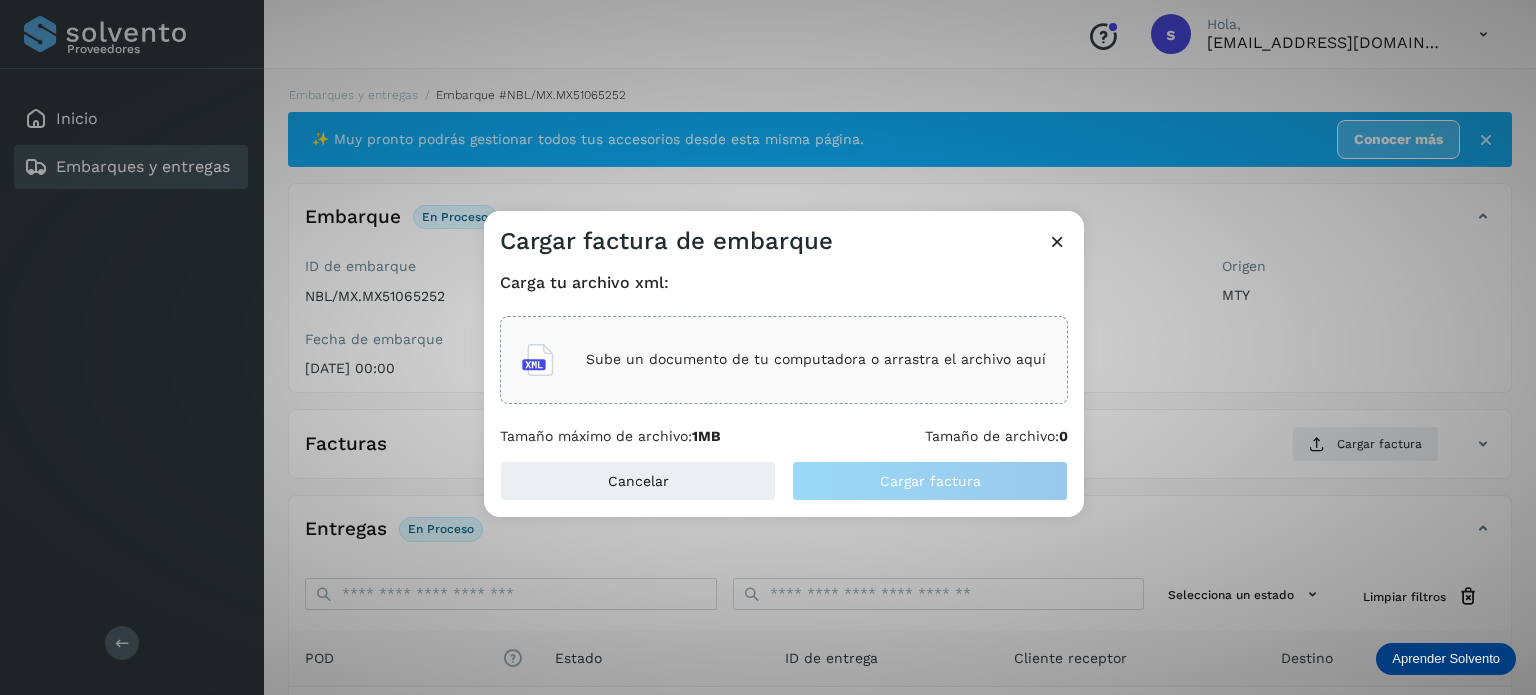 click on "Sube un documento de tu computadora o arrastra el archivo aquí" at bounding box center (784, 360) 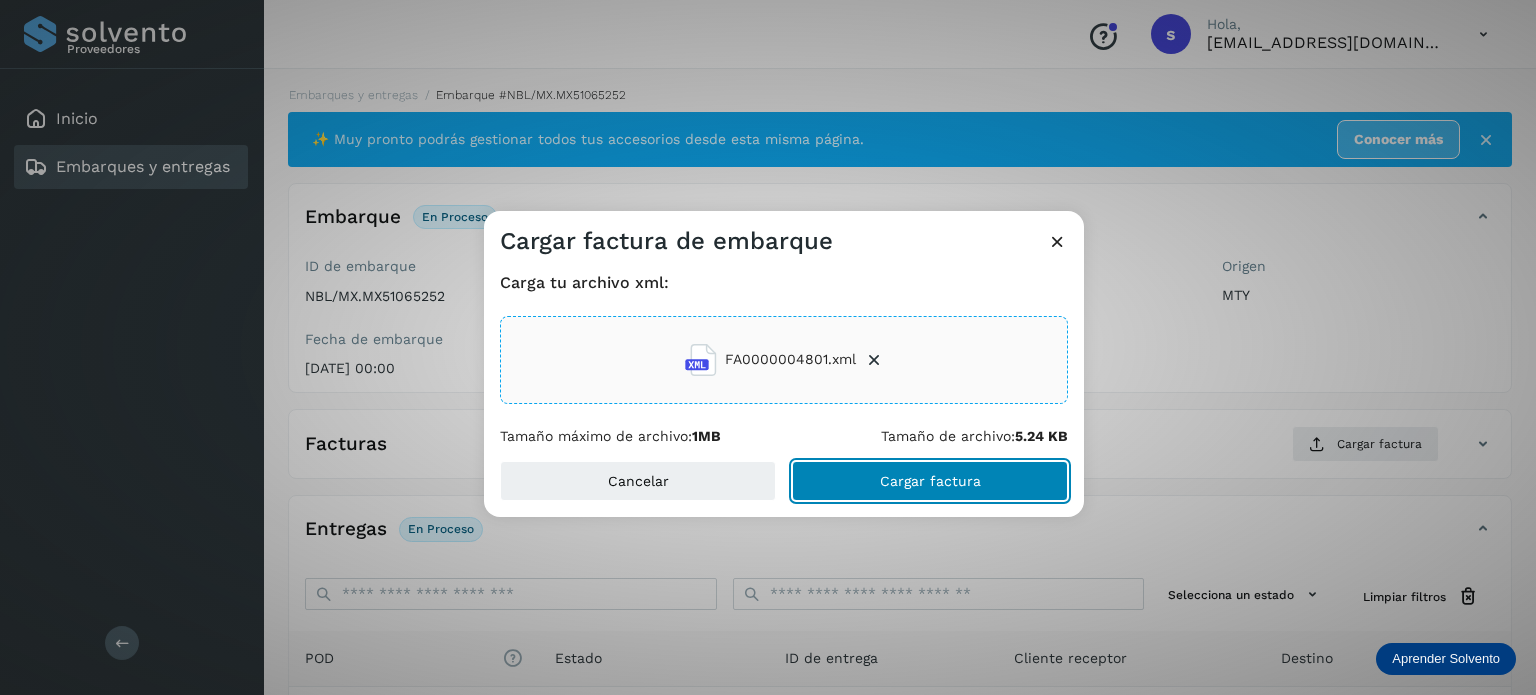 click on "Cargar factura" 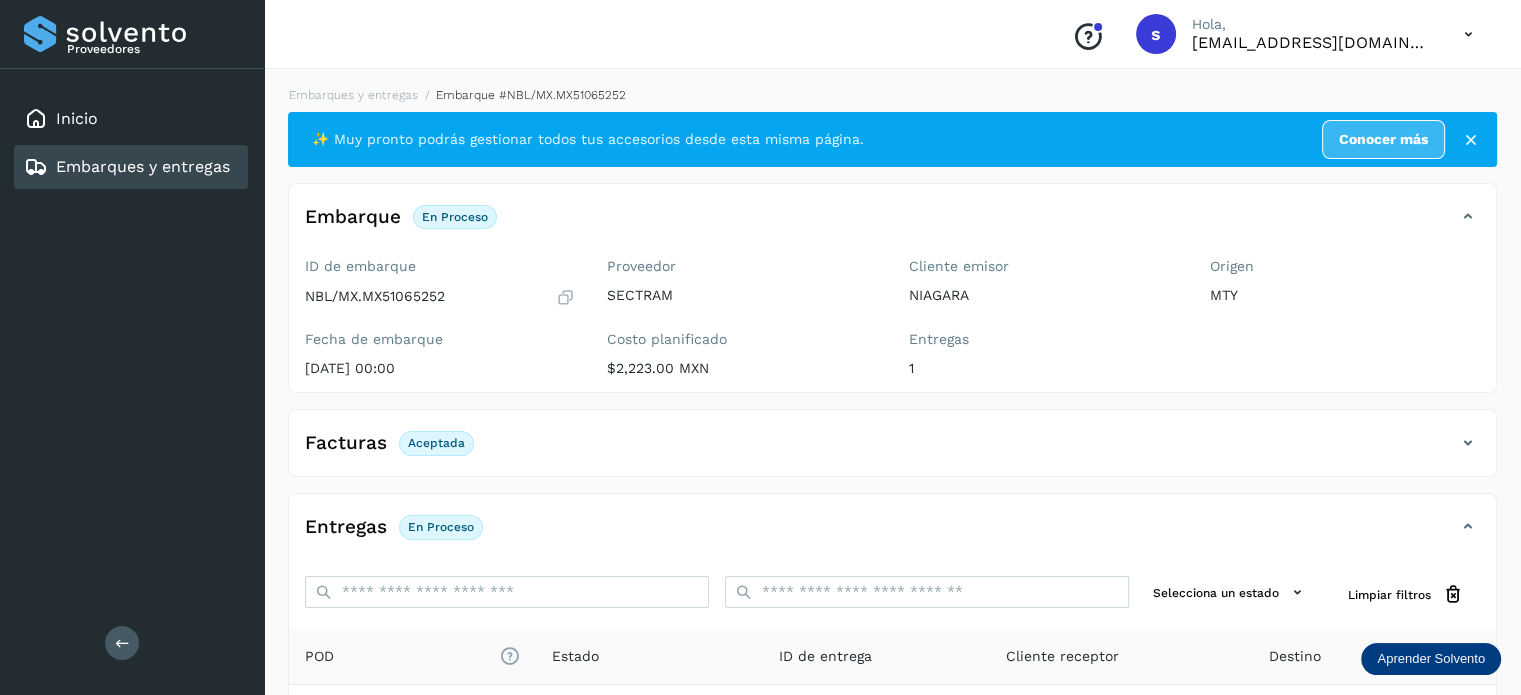 scroll, scrollTop: 250, scrollLeft: 0, axis: vertical 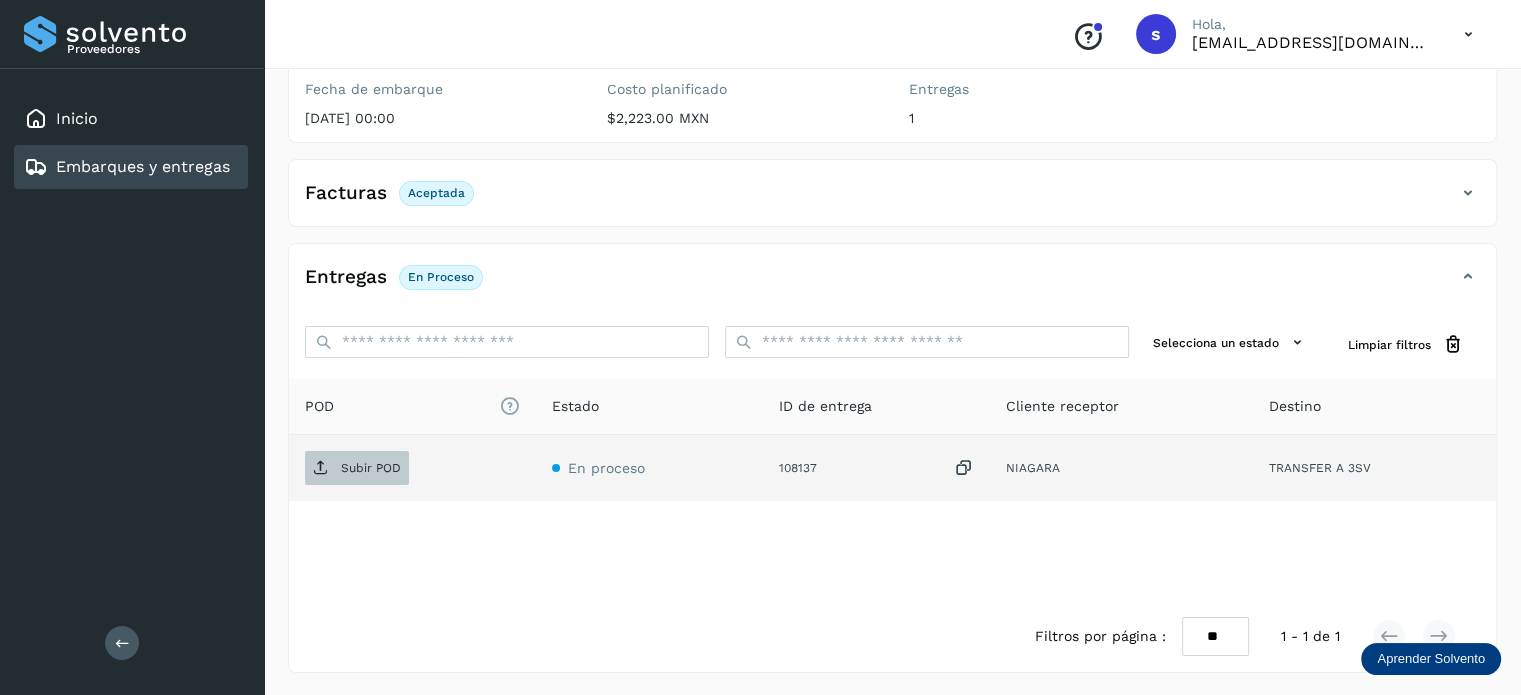 click on "Subir POD" at bounding box center (371, 468) 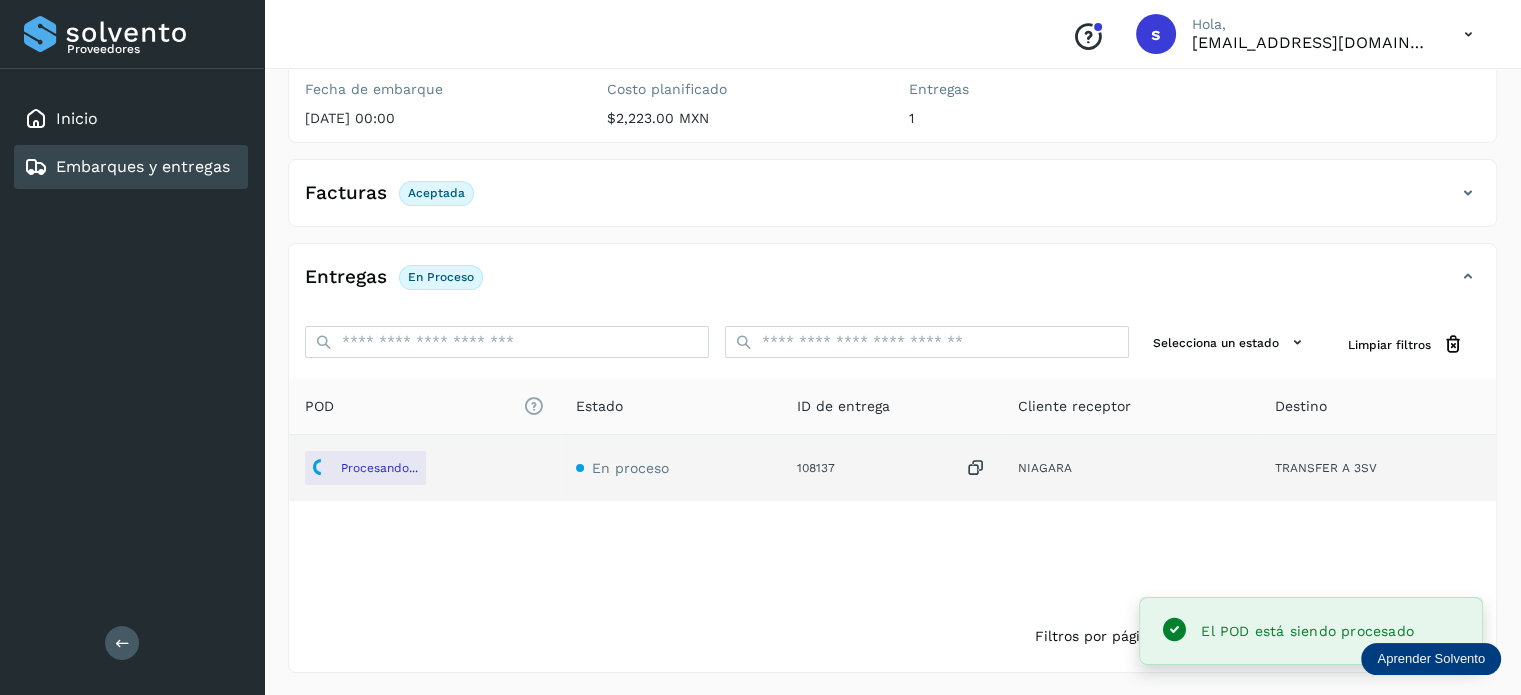 scroll, scrollTop: 0, scrollLeft: 0, axis: both 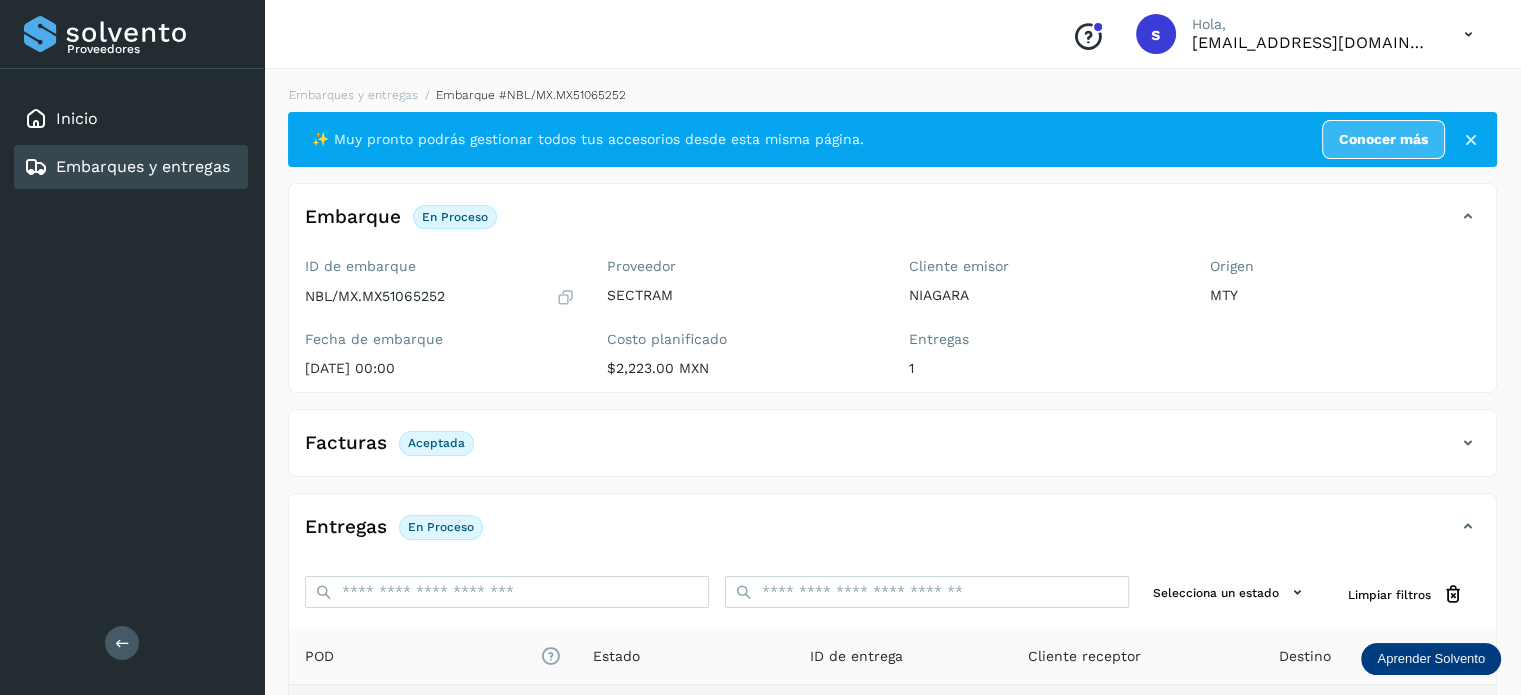 click on "Embarques y entregas" at bounding box center (353, 95) 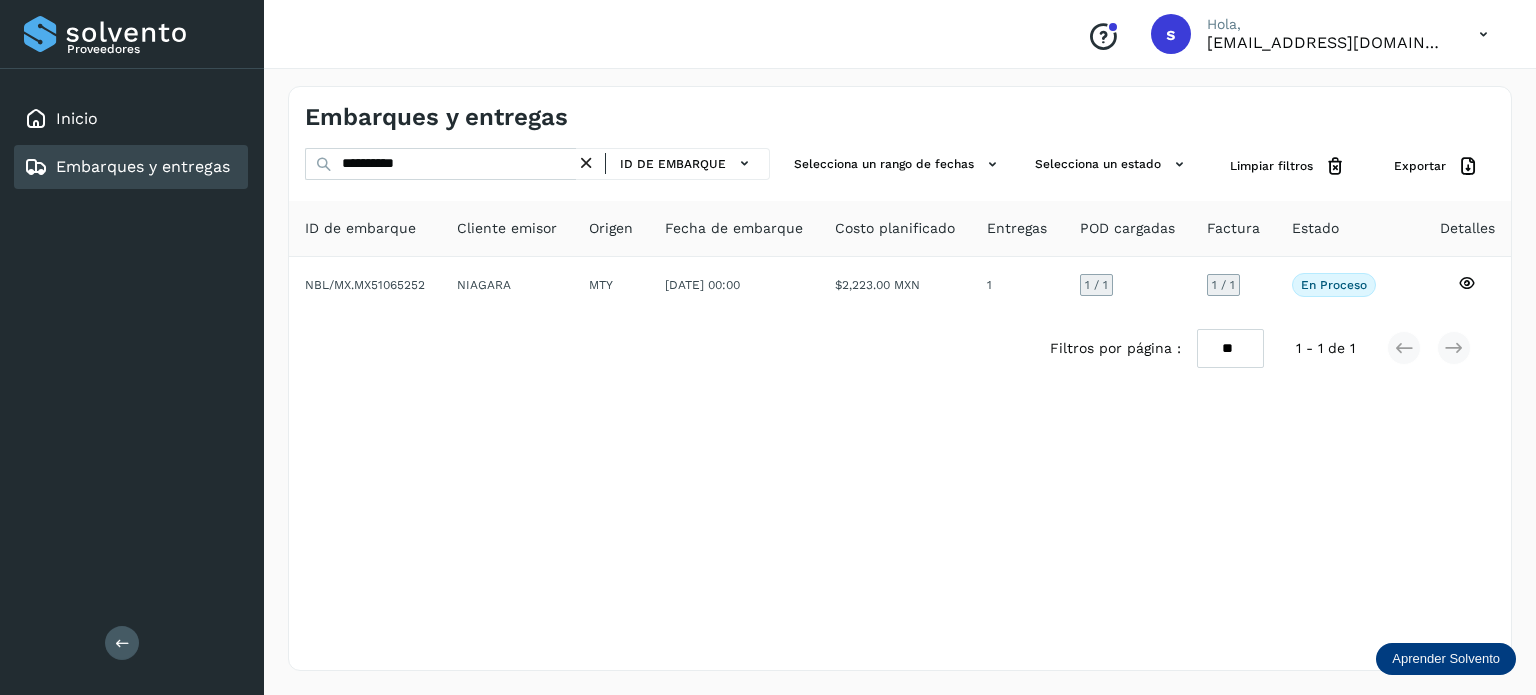click at bounding box center [586, 163] 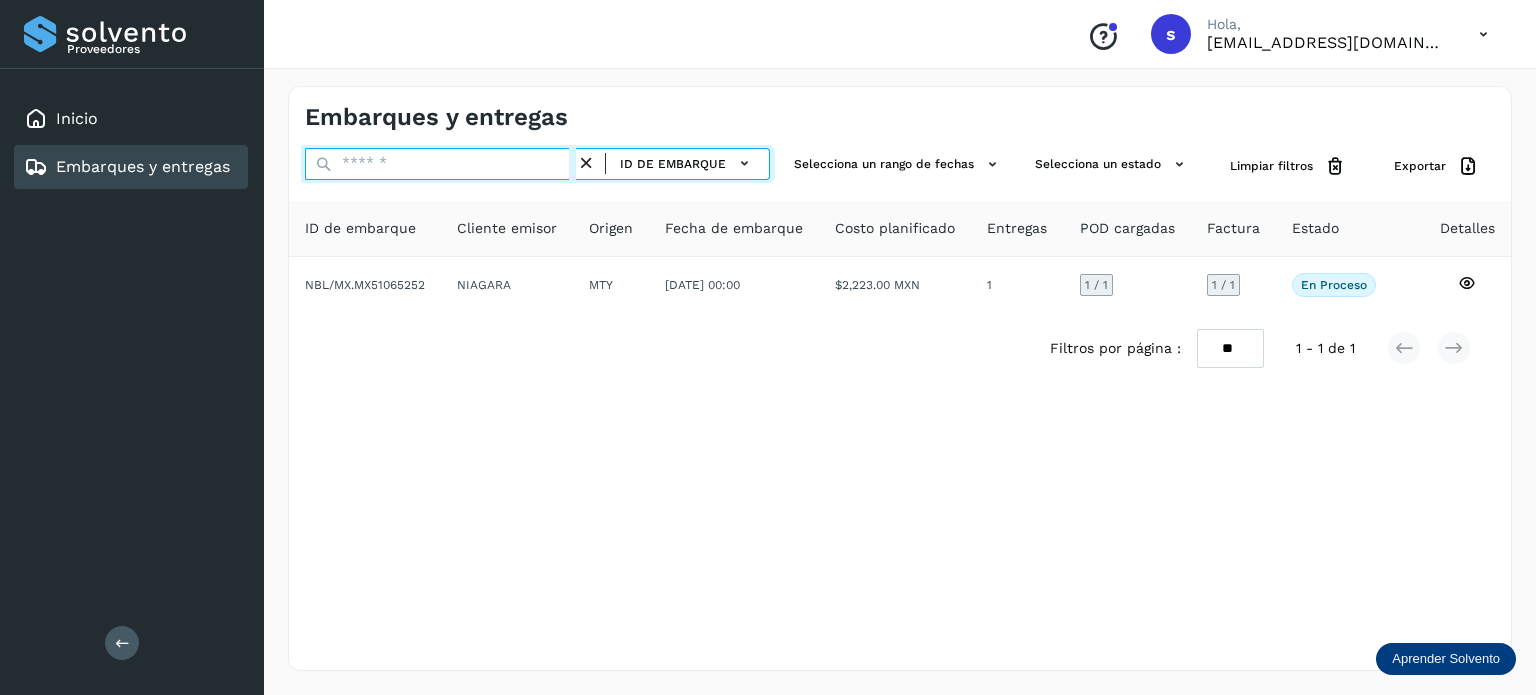 click at bounding box center (440, 164) 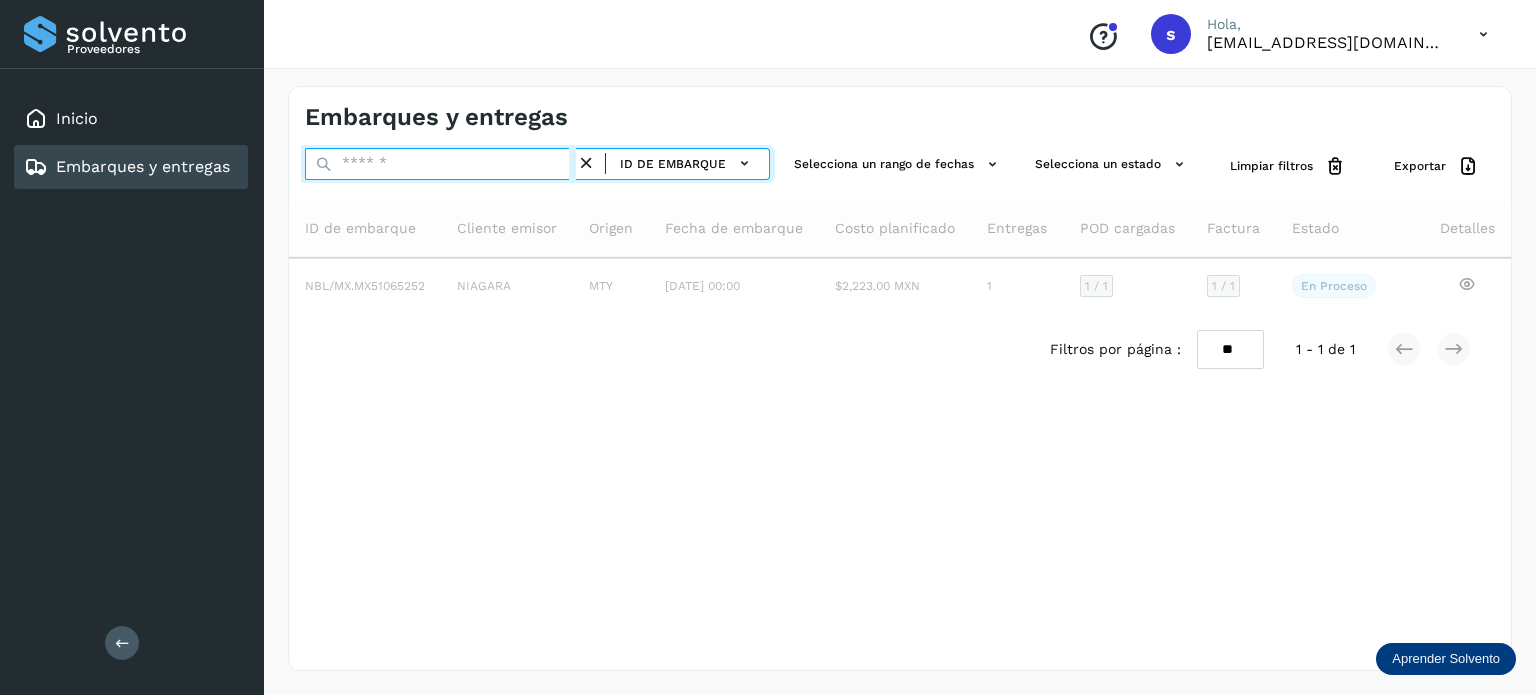 paste on "**********" 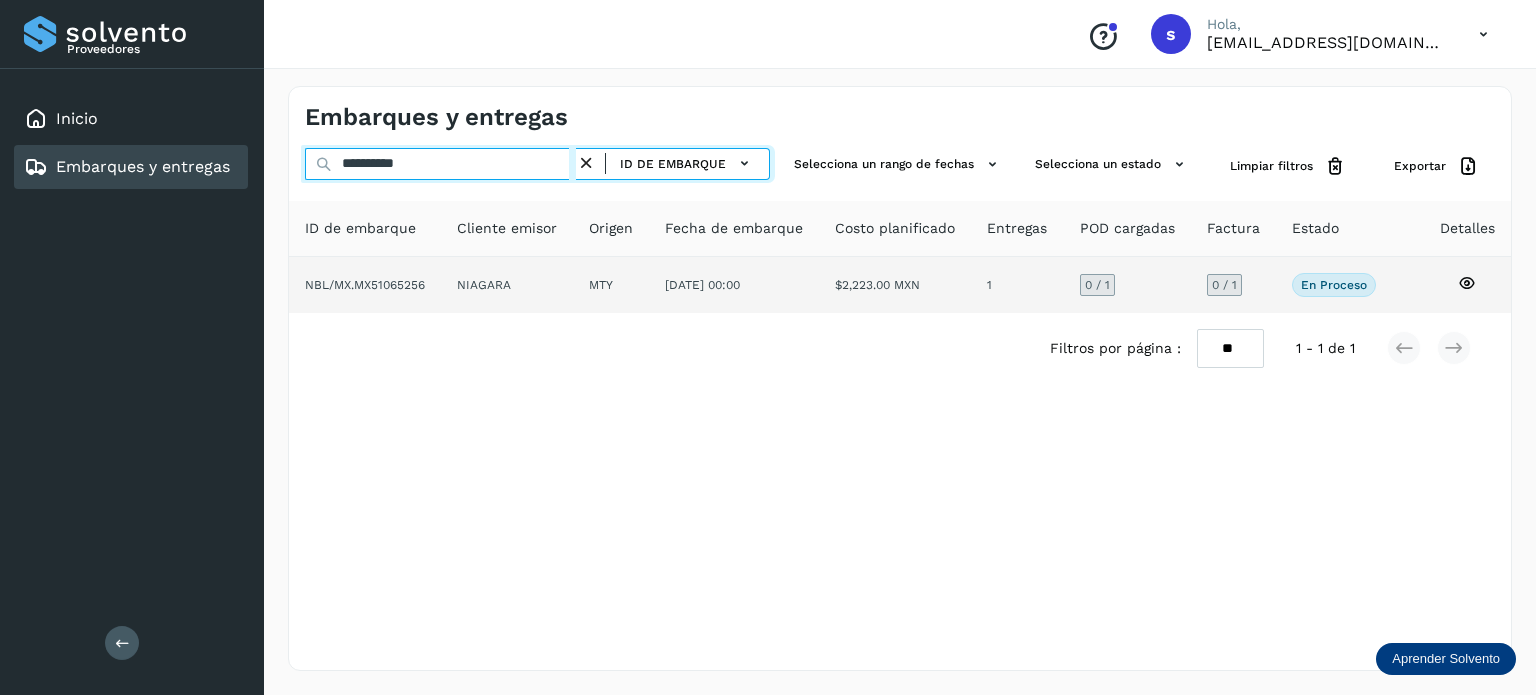 type on "**********" 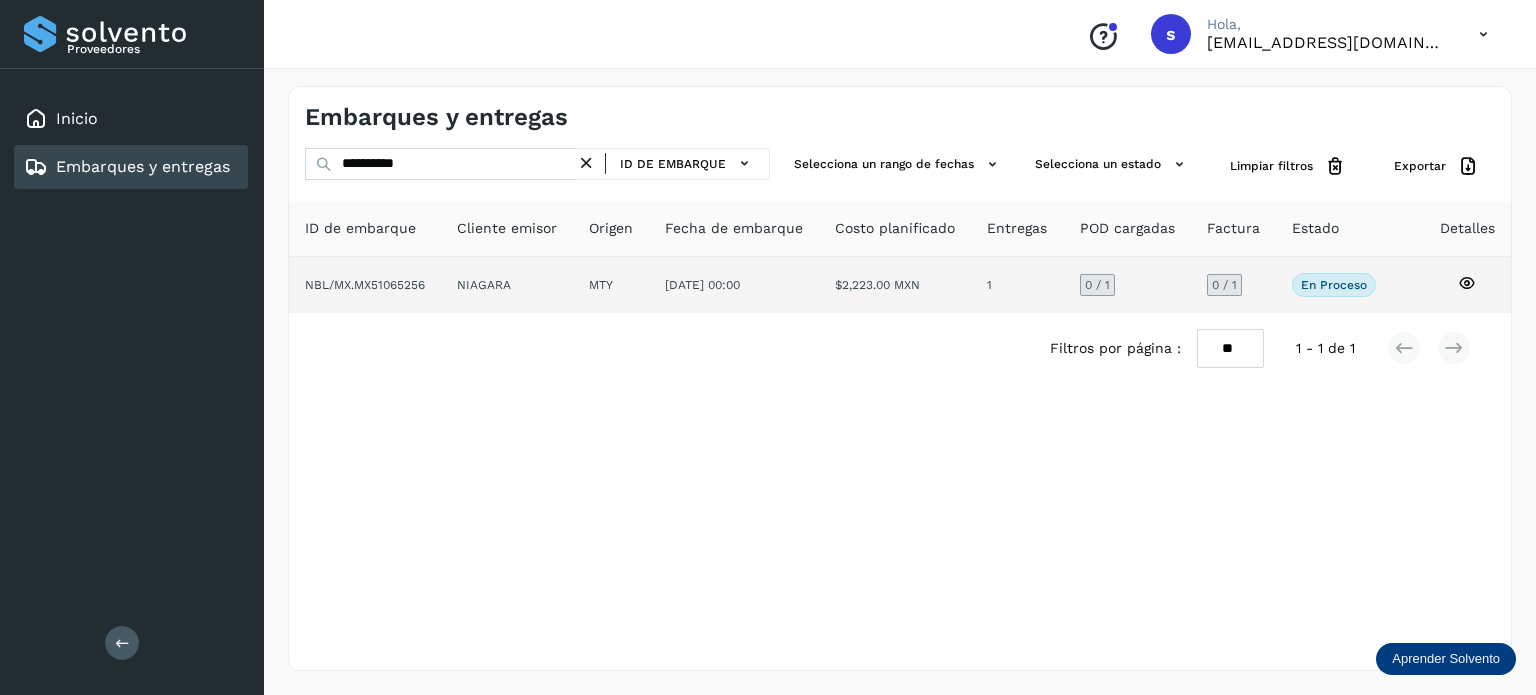 click on "NIAGARA" 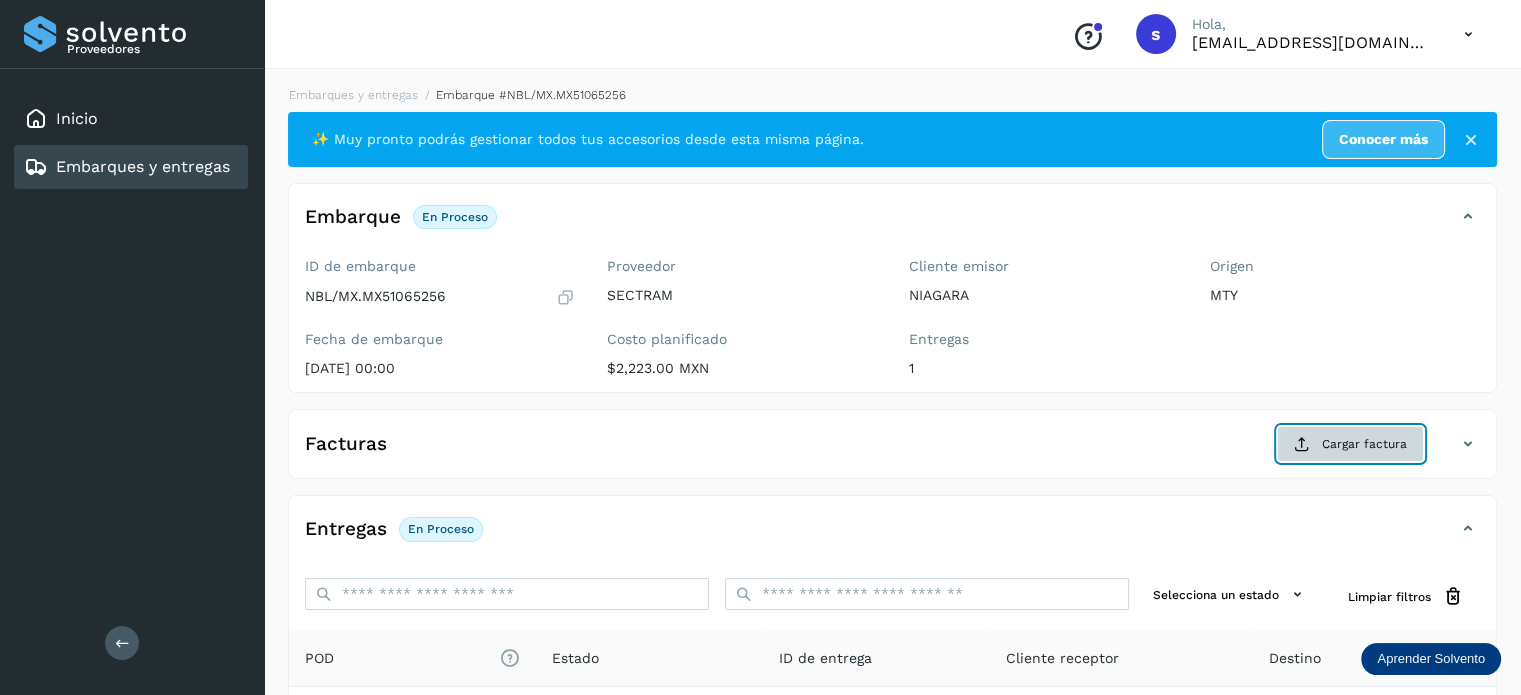 click on "Cargar factura" at bounding box center (1350, 444) 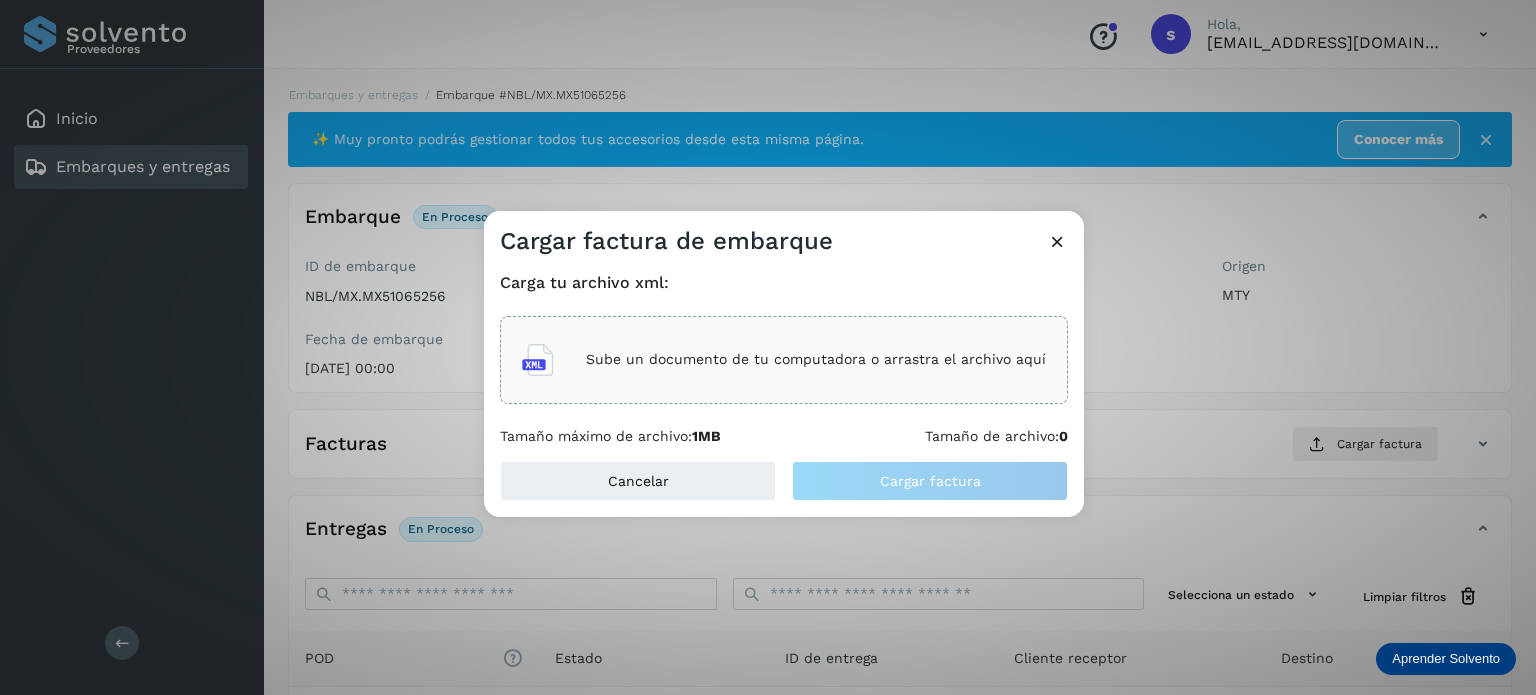 click on "Sube un documento de tu computadora o arrastra el archivo aquí" at bounding box center [816, 359] 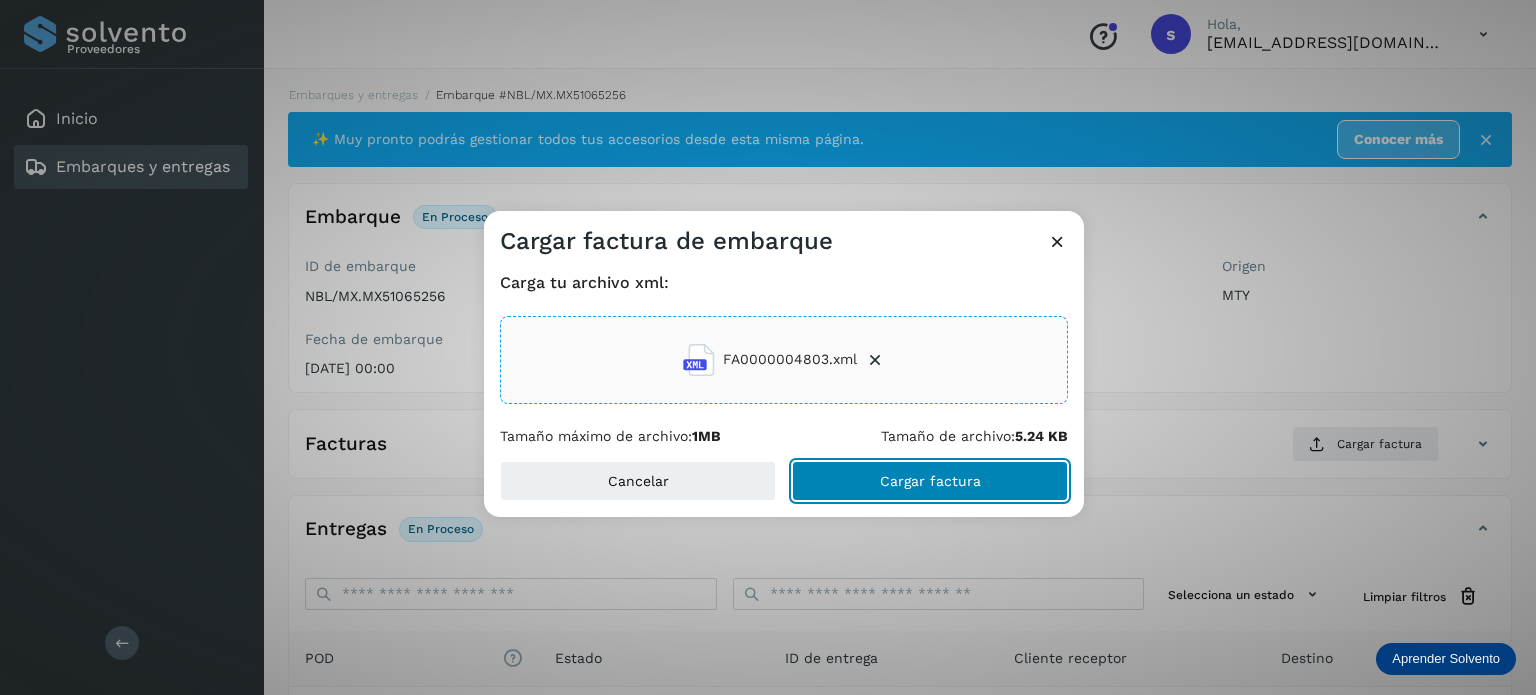 click on "Cargar factura" 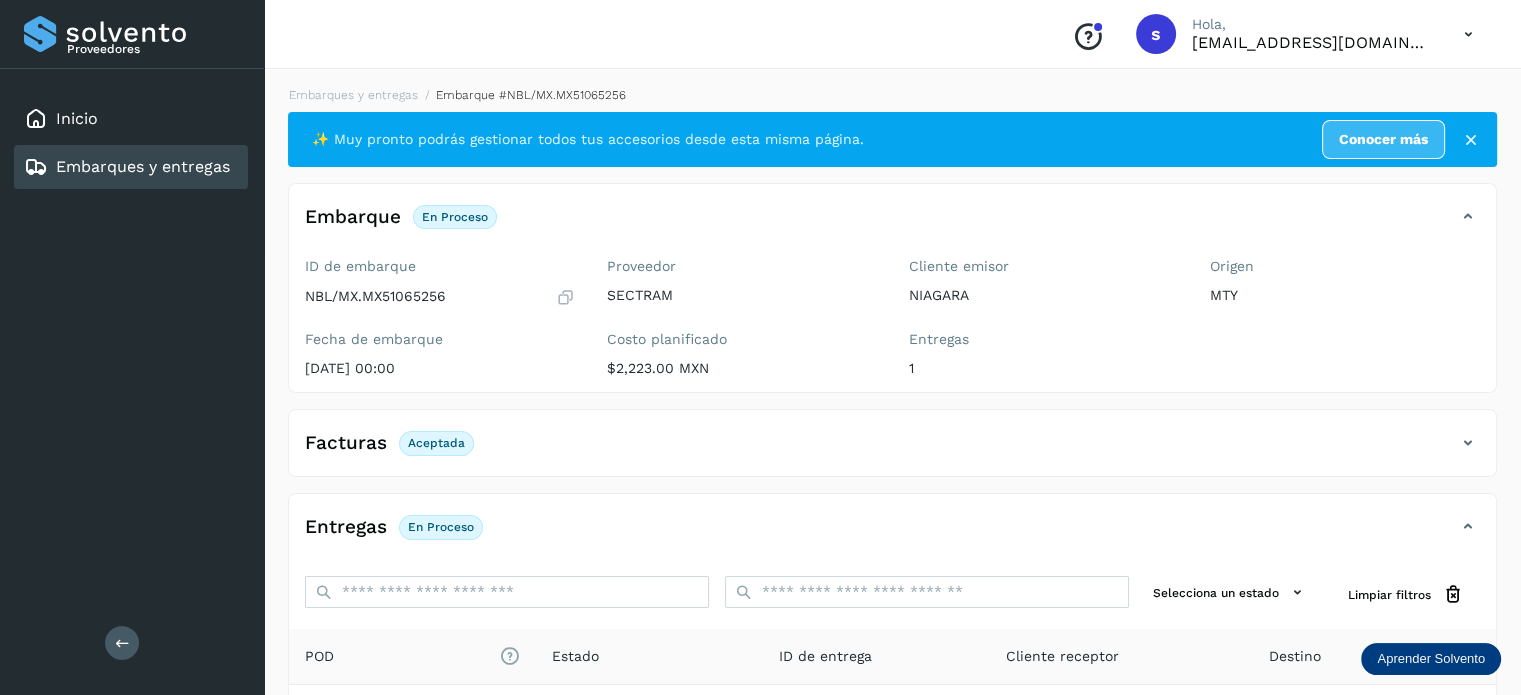 scroll, scrollTop: 250, scrollLeft: 0, axis: vertical 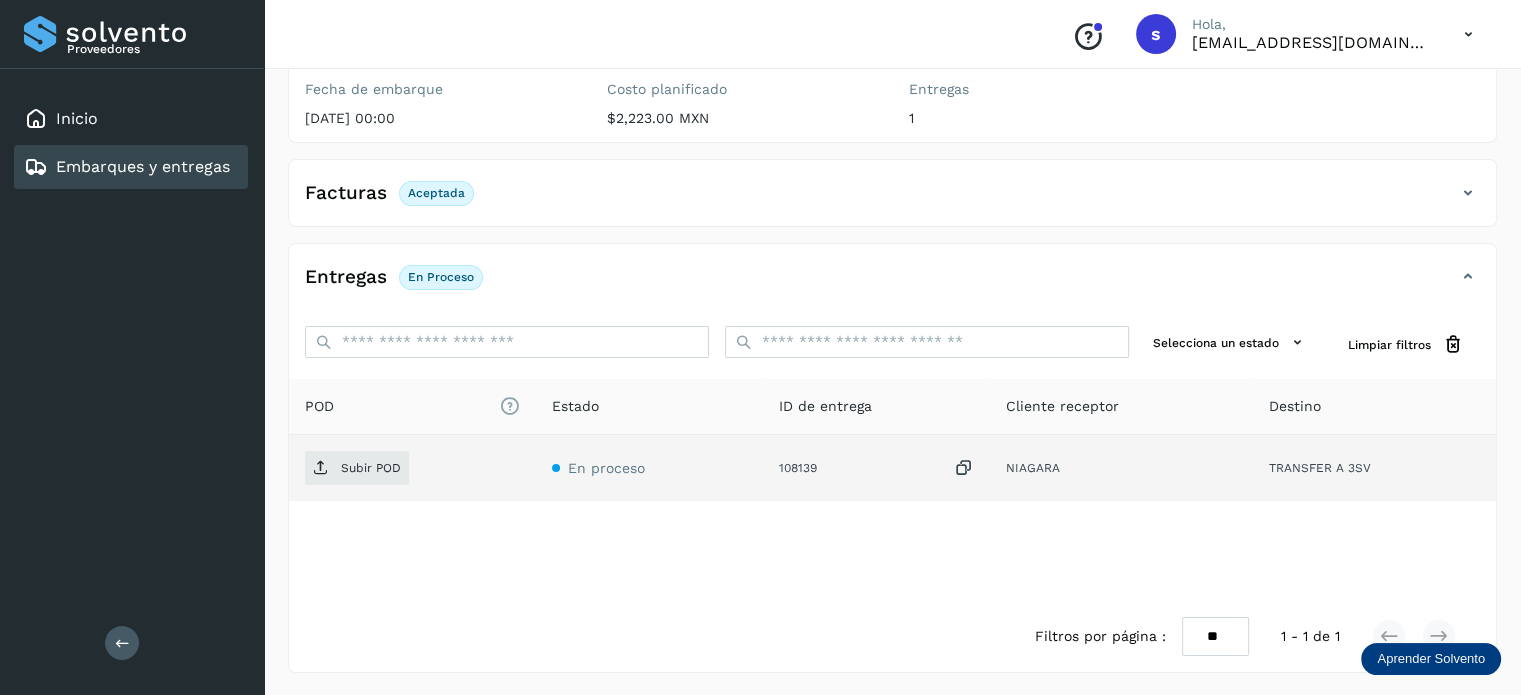 click on "Subir POD" 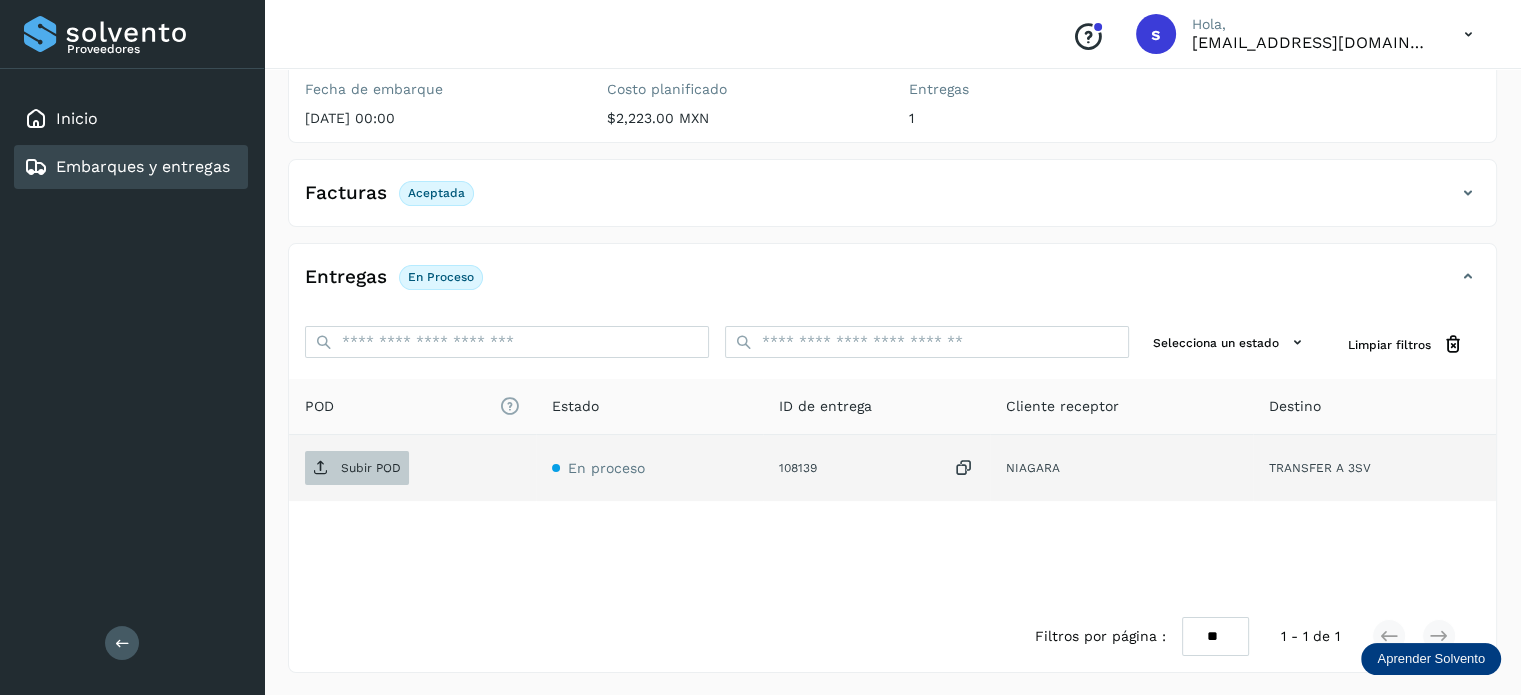 click on "Subir POD" at bounding box center (357, 468) 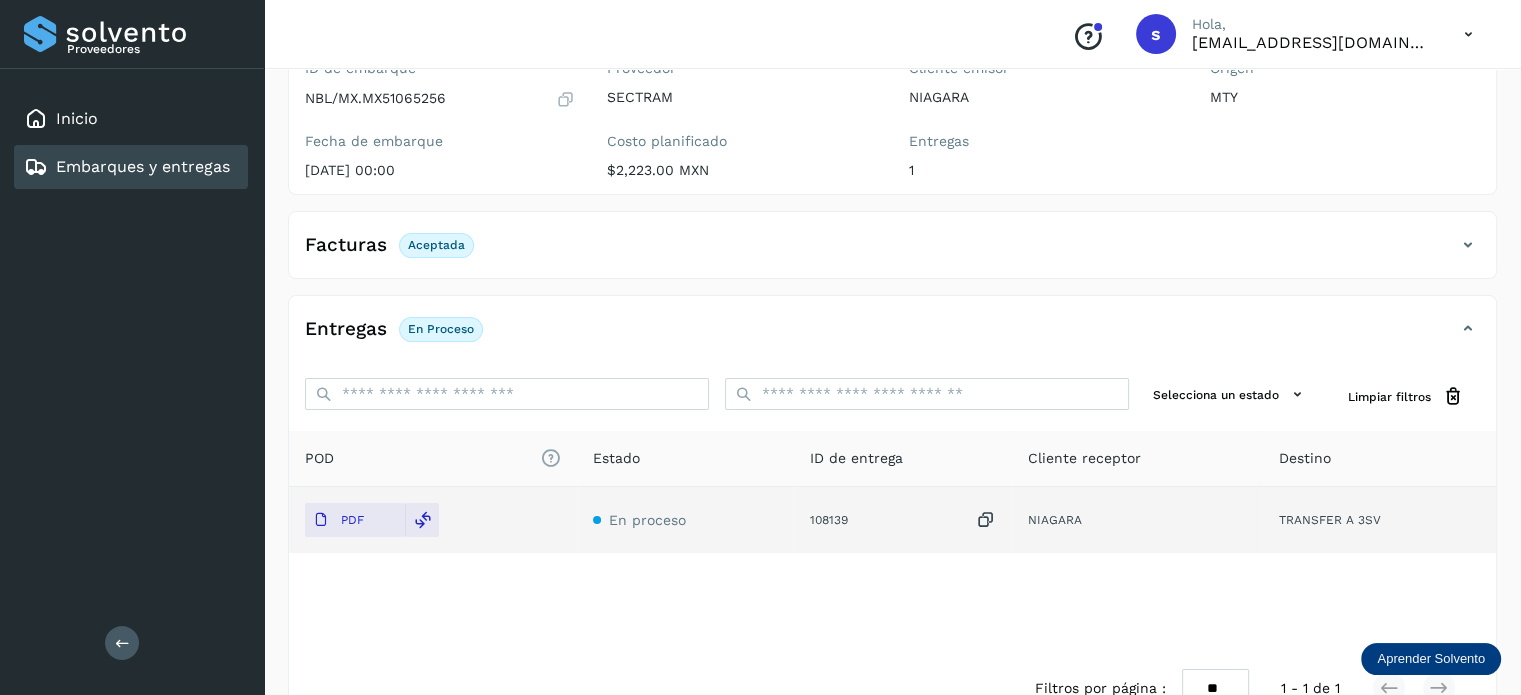 scroll, scrollTop: 0, scrollLeft: 0, axis: both 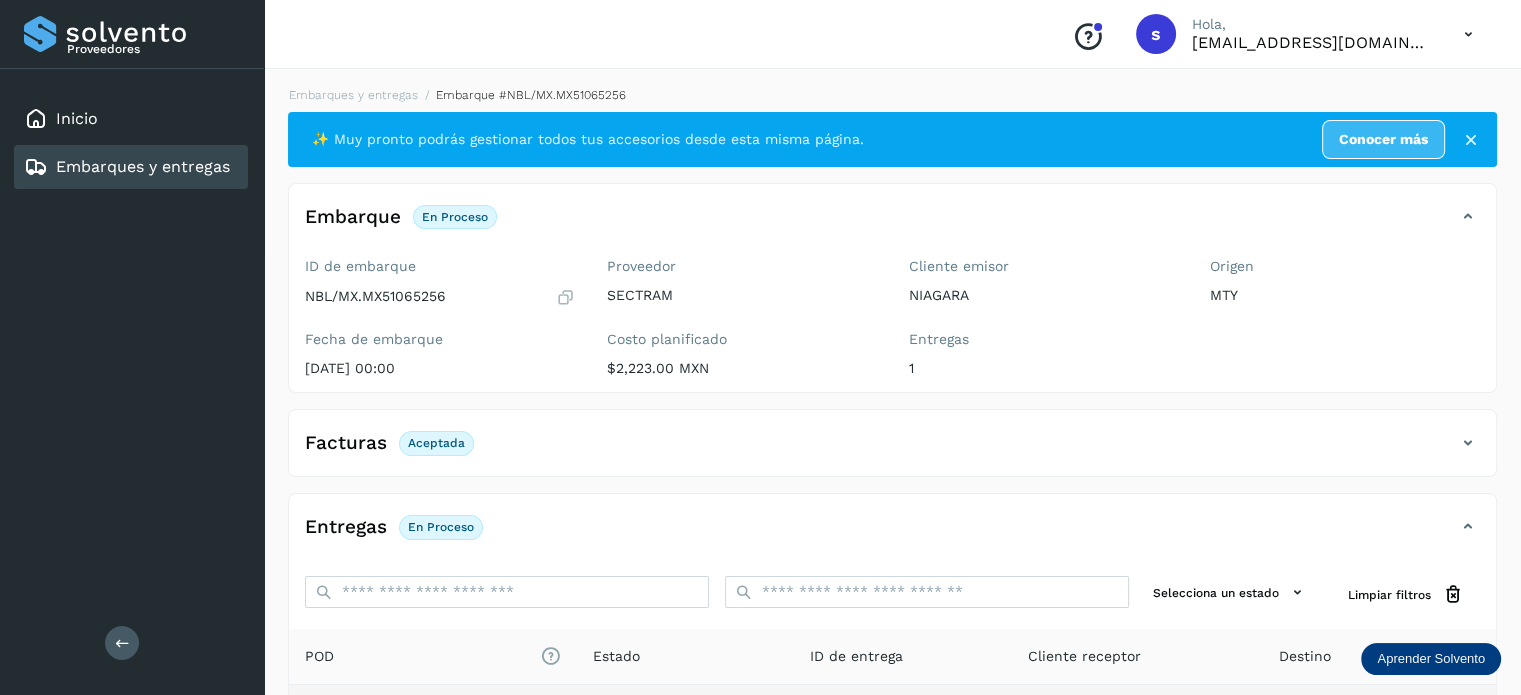 click on "Embarques y entregas Embarque #NBL/MX.MX51065256  ✨ Muy pronto podrás gestionar todos tus accesorios desde esta misma página. Conocer más Embarque En proceso
Verifica el estado de la factura o entregas asociadas a este embarque
ID de embarque NBL/MX.MX51065256 Fecha de embarque [DATE] 00:00 Proveedor SECTRAM Costo planificado  $2,223.00 MXN  Cliente emisor NIAGARA Entregas 1 Origen MTY Facturas Aceptada Estado Aceptada Entregas En proceso Selecciona un estado Limpiar filtros POD
El tamaño máximo de archivo es de 20 Mb.
Estado ID de entrega Cliente receptor Destino PDF En proceso 108139  NIAGARA TRANSFER A 3SV NIAGARA 108139 PDF Destino: TRANSFER A 3SV En proceso Filtros por página : ** ** ** 1 - 1 de 1" at bounding box center [892, 504] 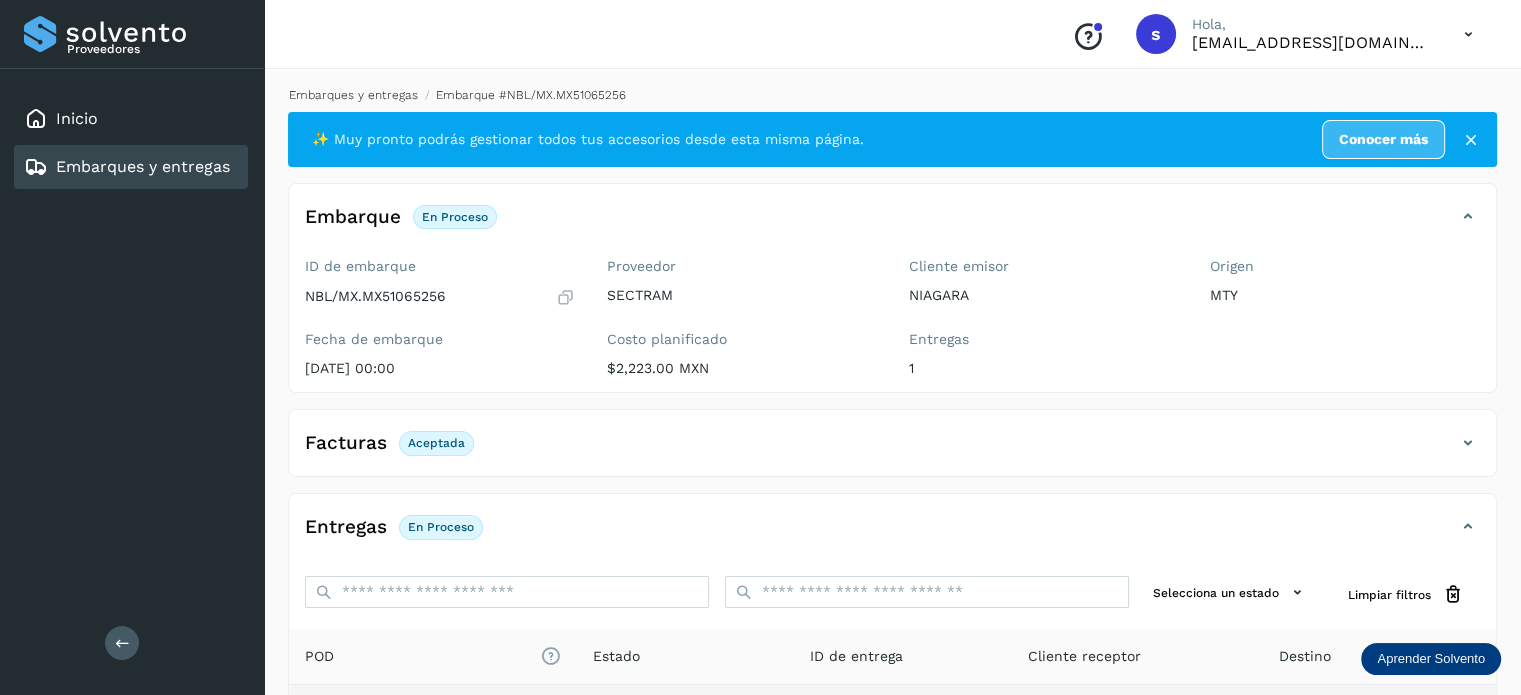 click on "Embarques y entregas" at bounding box center [353, 95] 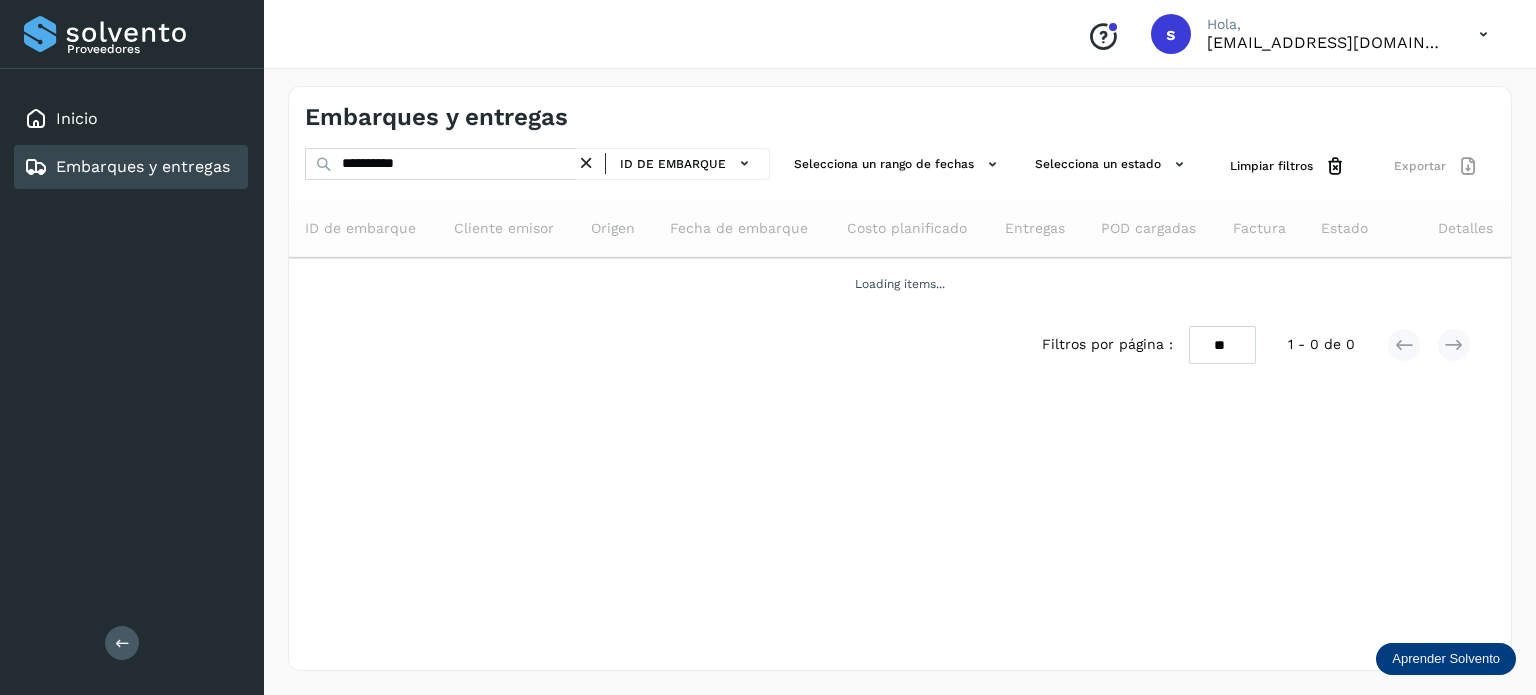 click at bounding box center (586, 163) 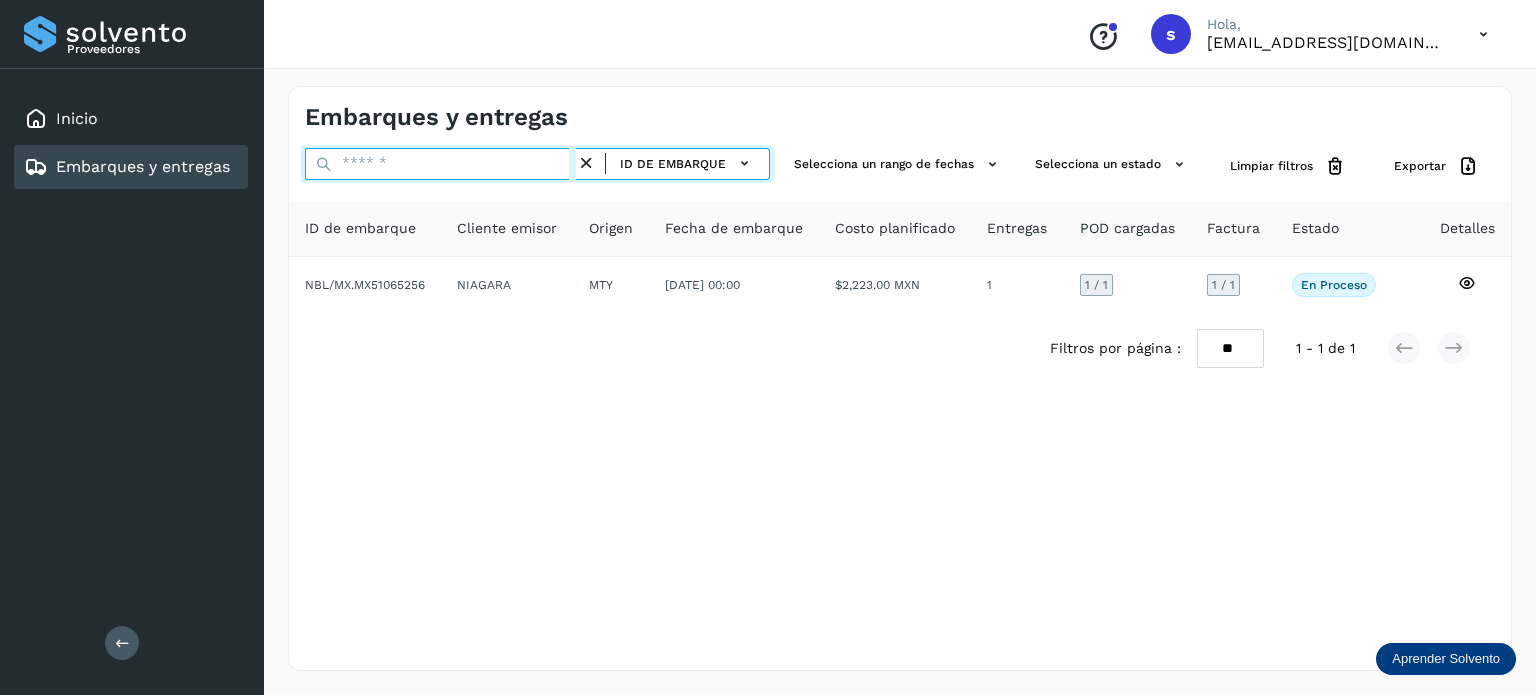 click at bounding box center (440, 164) 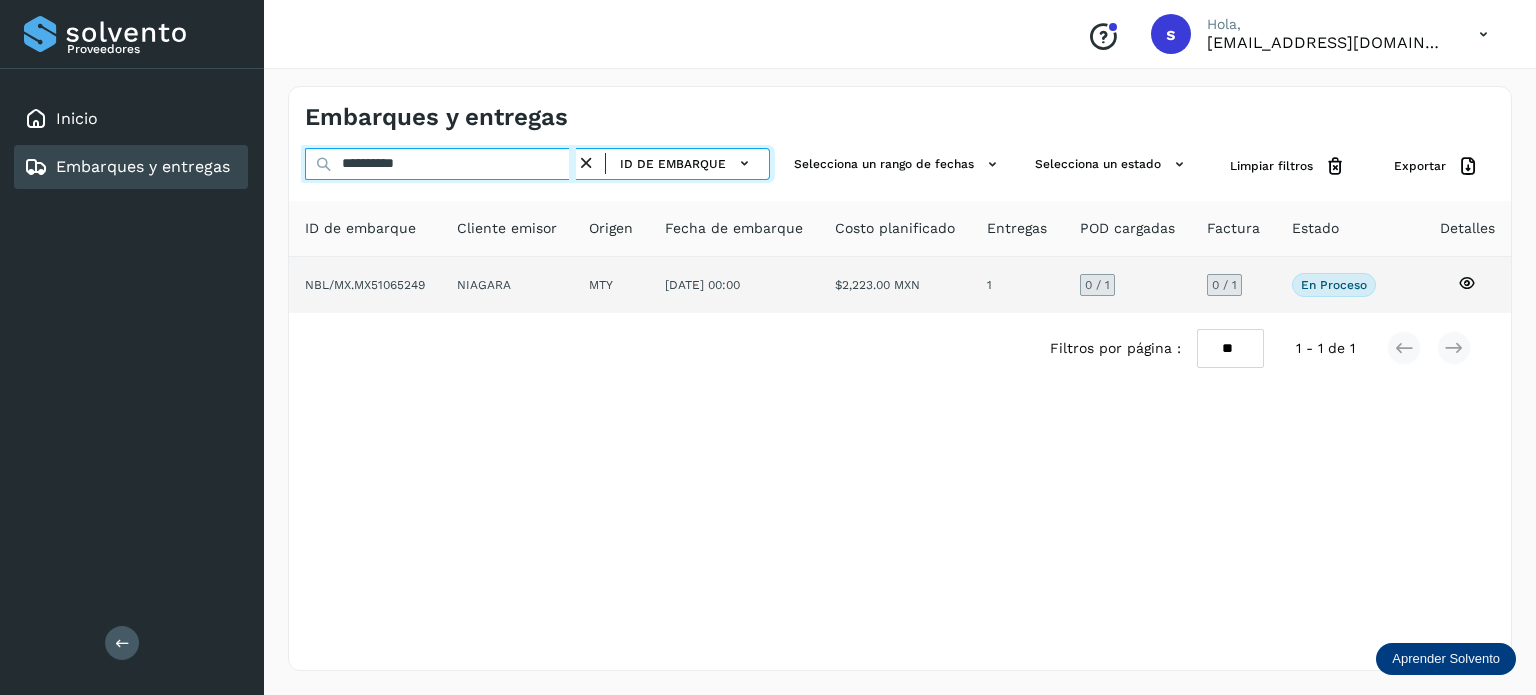 type on "**********" 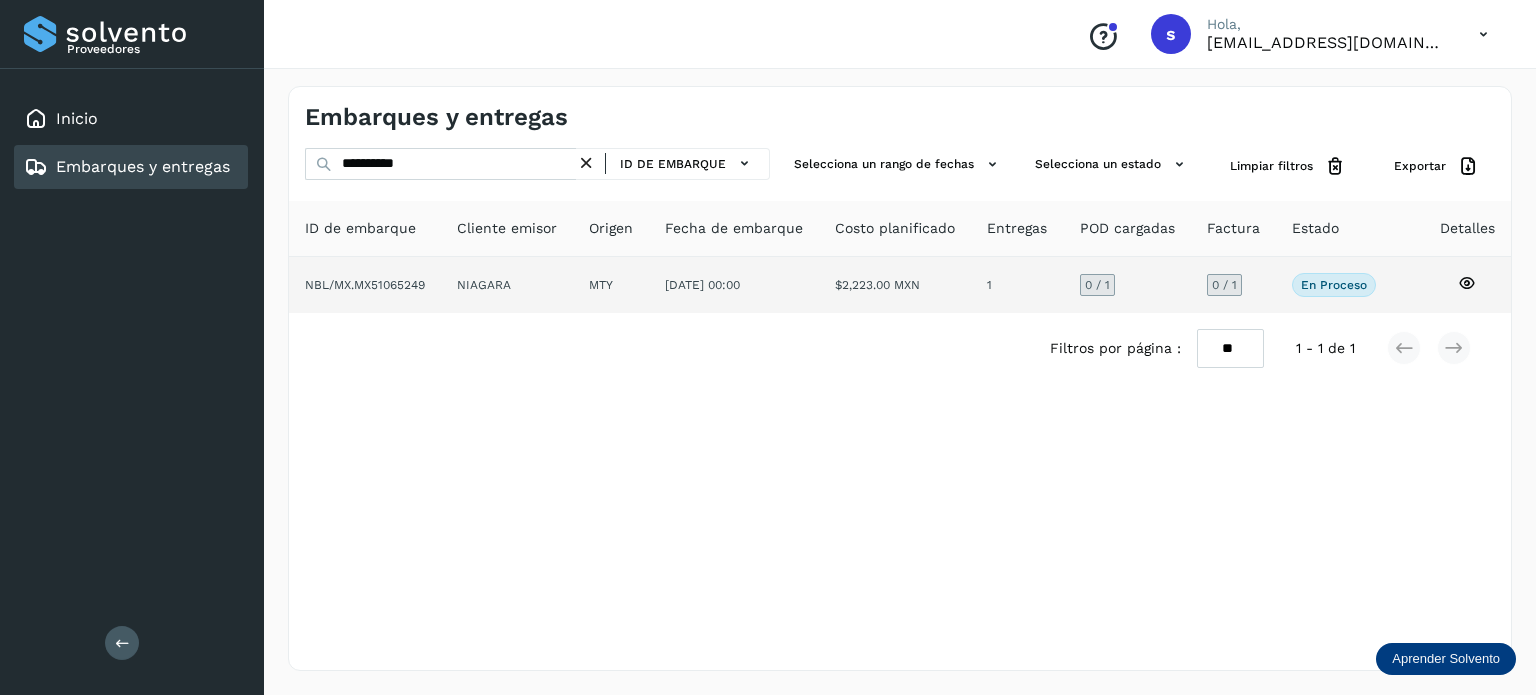 click on "NBL/MX.MX51065249" 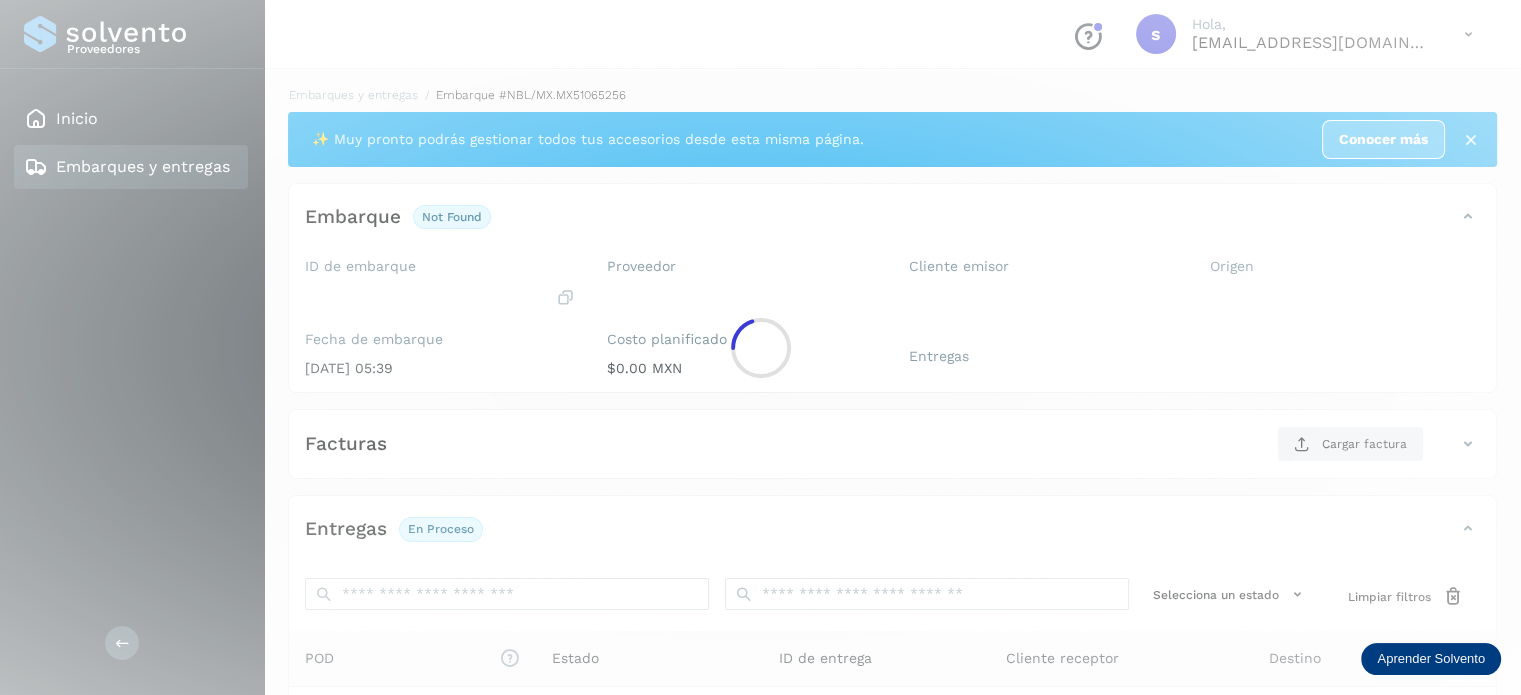 click 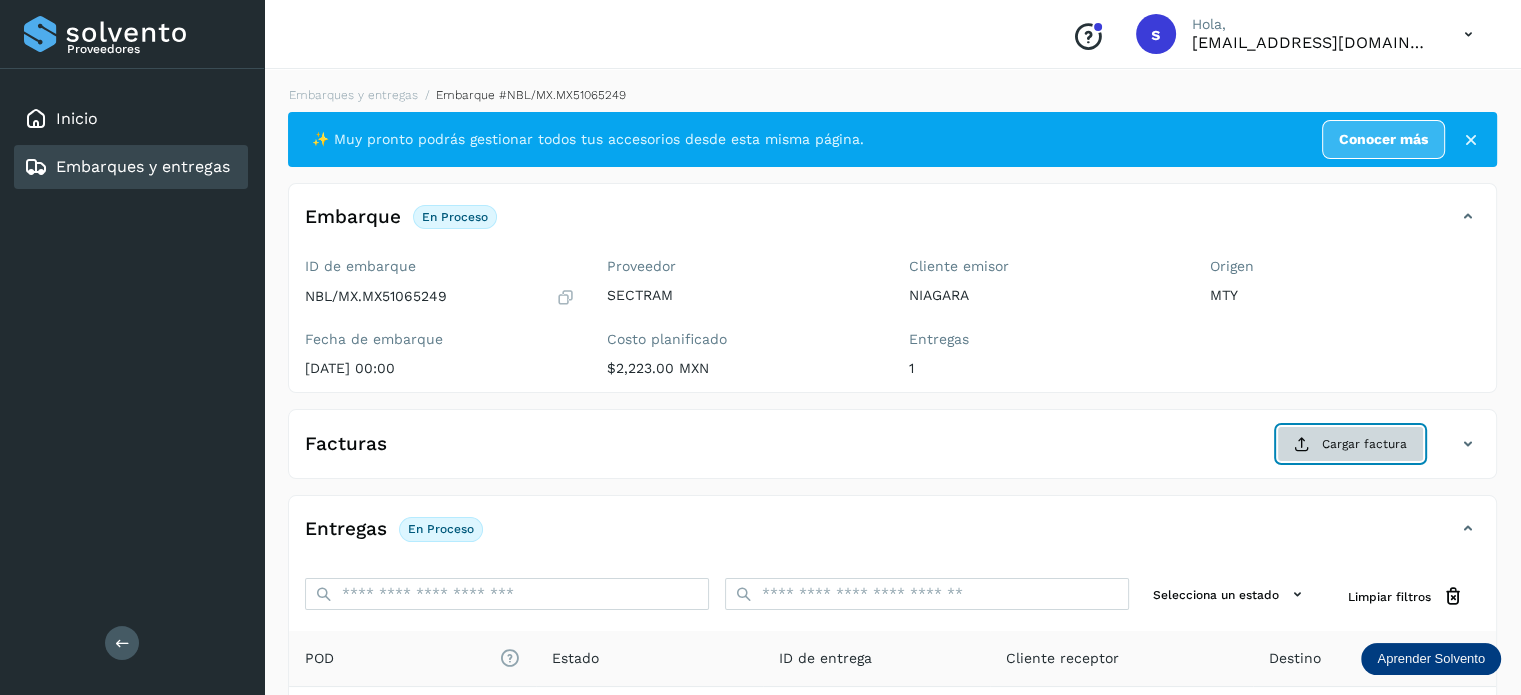 click on "Cargar factura" 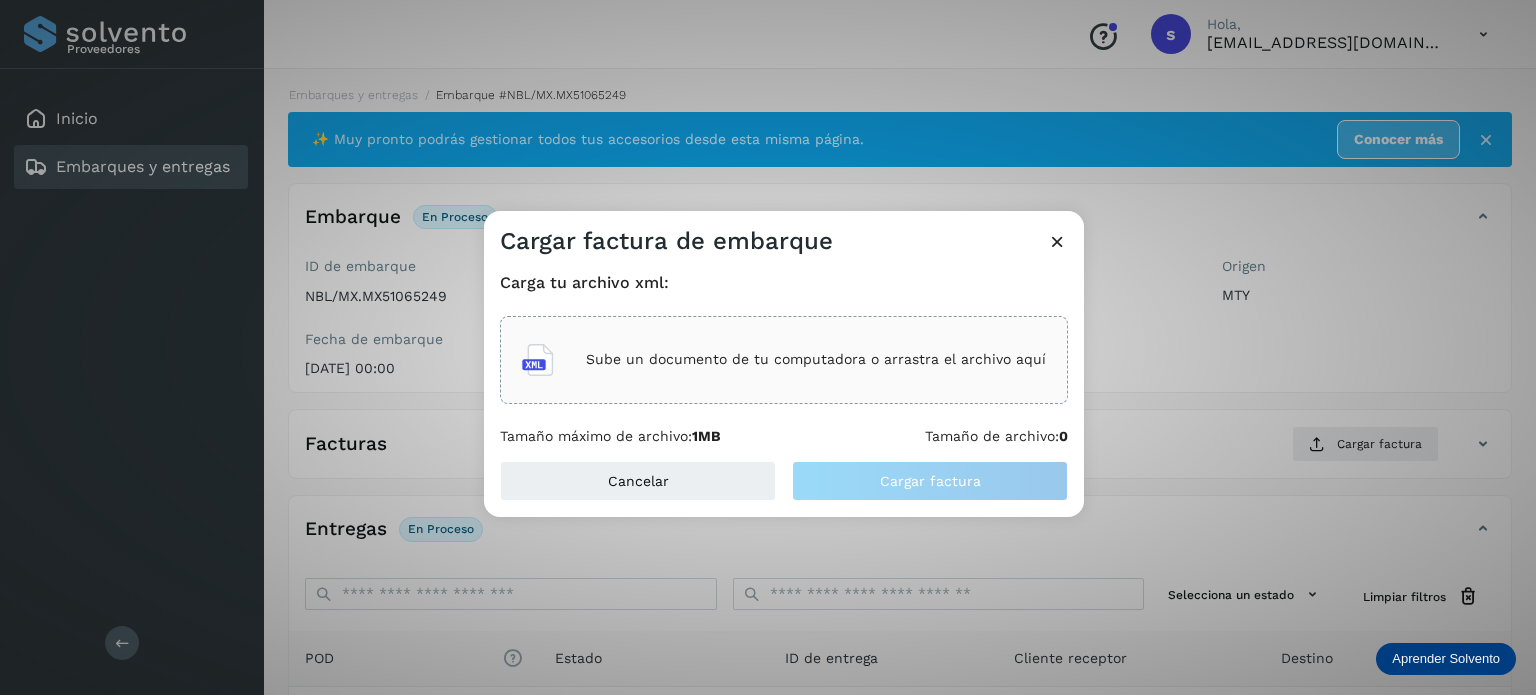 click on "Sube un documento de tu computadora o arrastra el archivo aquí" at bounding box center (816, 359) 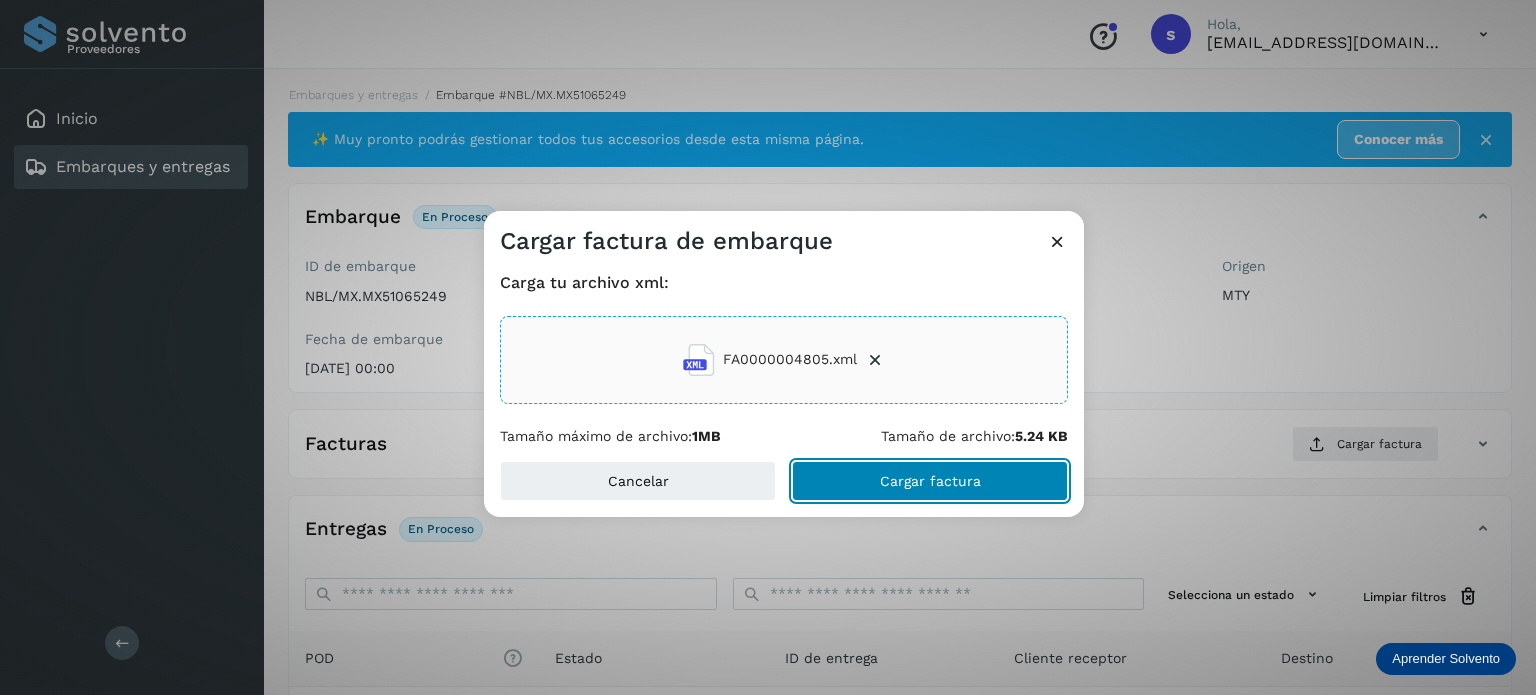 click on "Cargar factura" 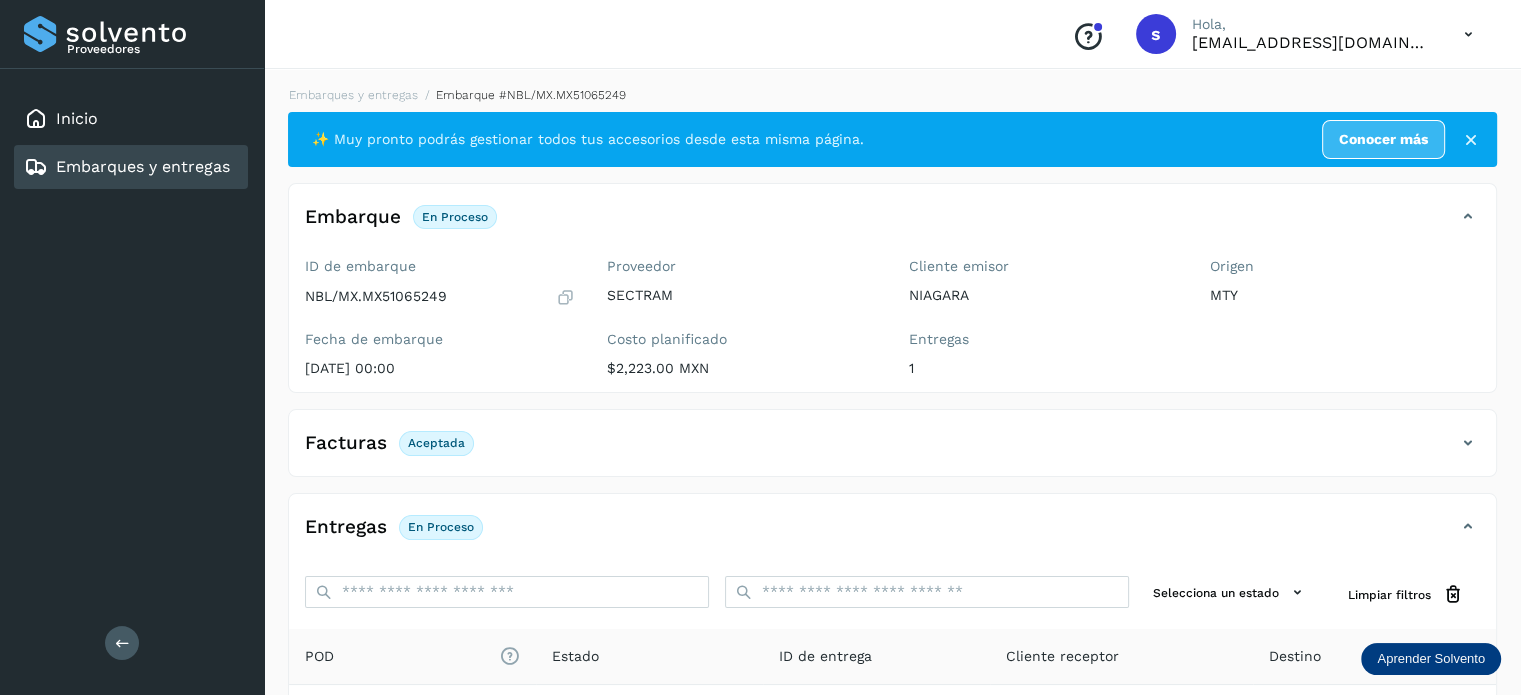 scroll, scrollTop: 250, scrollLeft: 0, axis: vertical 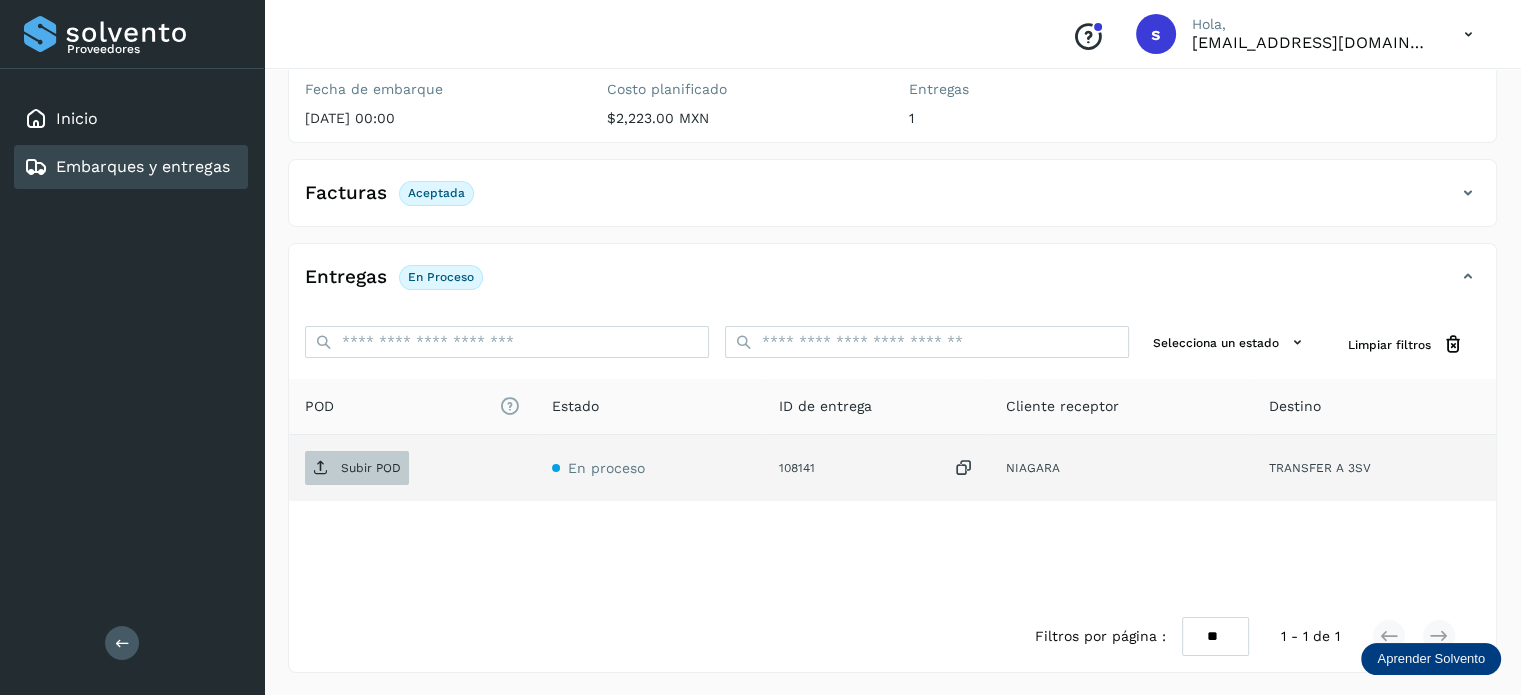 click on "Subir POD" at bounding box center (371, 468) 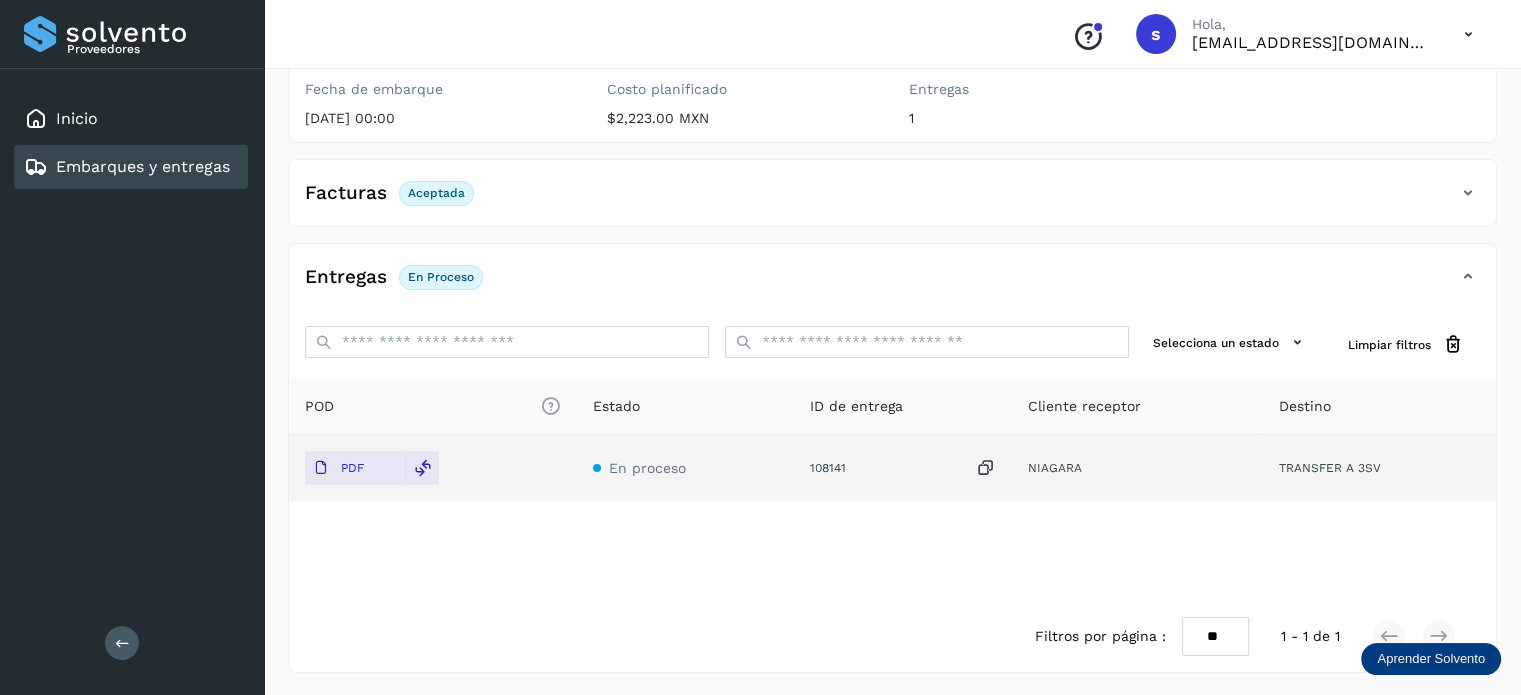 scroll, scrollTop: 0, scrollLeft: 0, axis: both 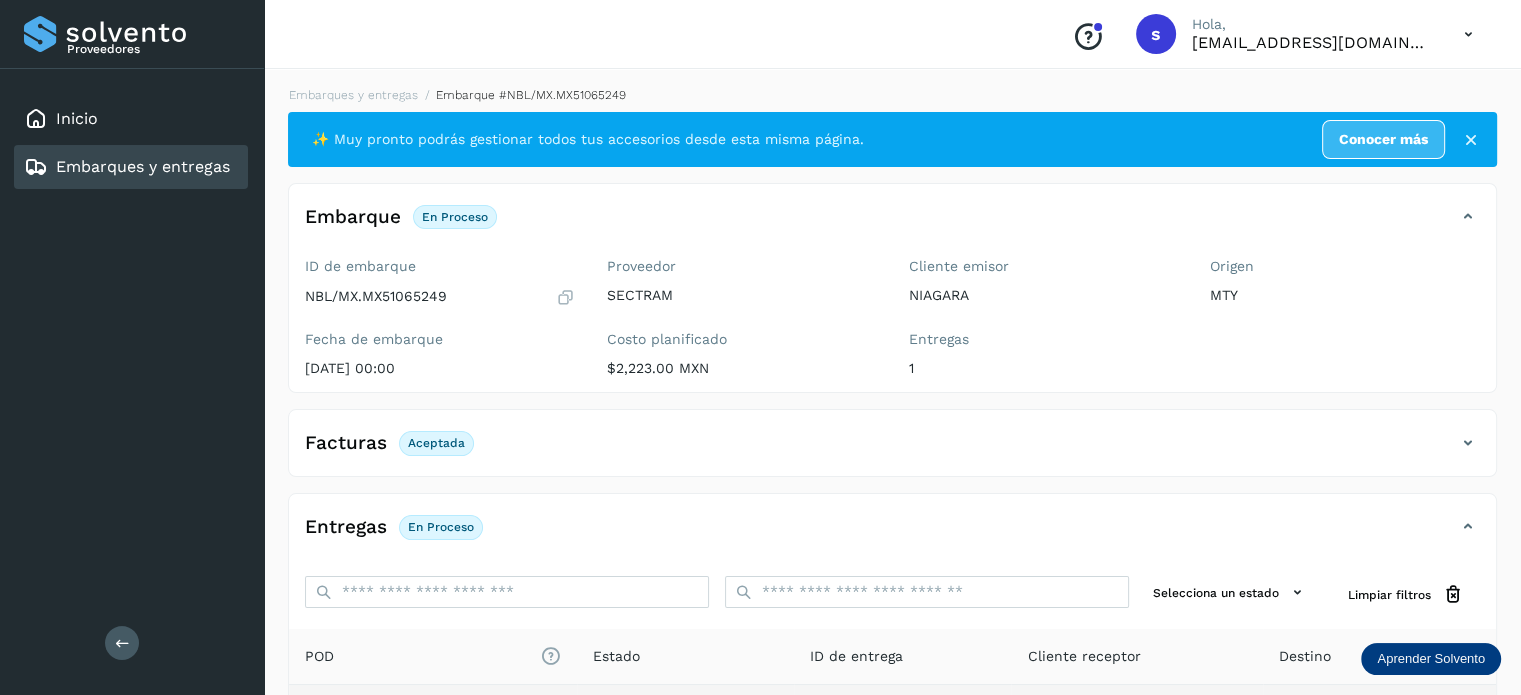 click on "Embarques y entregas Embarque #NBL/MX.MX51065249  ✨ Muy pronto podrás gestionar todos tus accesorios desde esta misma página. Conocer más Embarque En proceso
Verifica el estado de la factura o entregas asociadas a este embarque
ID de embarque NBL/MX.MX51065249 Fecha de embarque [DATE] 00:00 Proveedor SECTRAM Costo planificado  $2,223.00 MXN  Cliente emisor NIAGARA Entregas 1 Origen MTY Facturas Aceptada Estado Aceptada Entregas En proceso Selecciona un estado Limpiar filtros POD
El tamaño máximo de archivo es de 20 Mb.
Estado ID de entrega Cliente receptor Destino PDF En proceso 108141  NIAGARA TRANSFER A 3SV NIAGARA 108141 PDF Destino: TRANSFER A 3SV En proceso Filtros por página : ** ** ** 1 - 1 de 1" at bounding box center (892, 504) 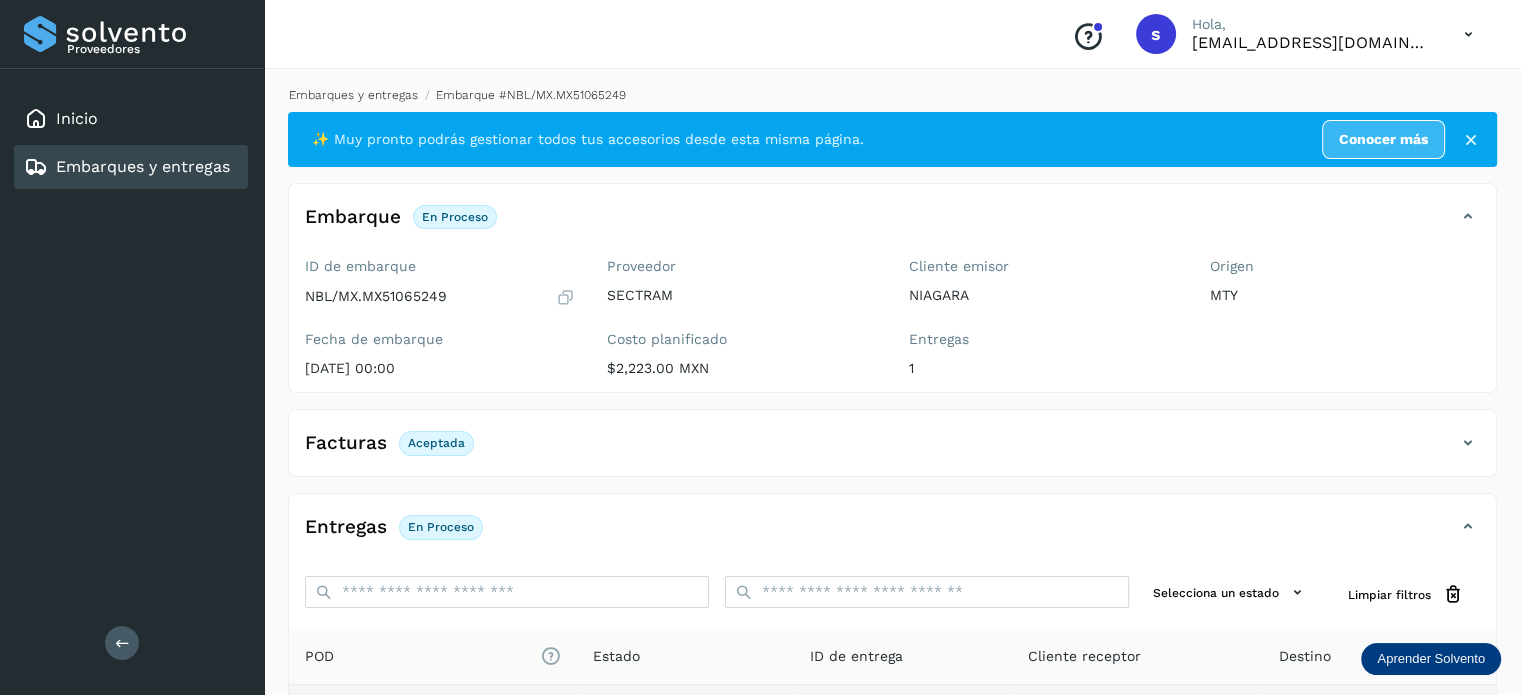 click on "Embarques y entregas" at bounding box center (353, 95) 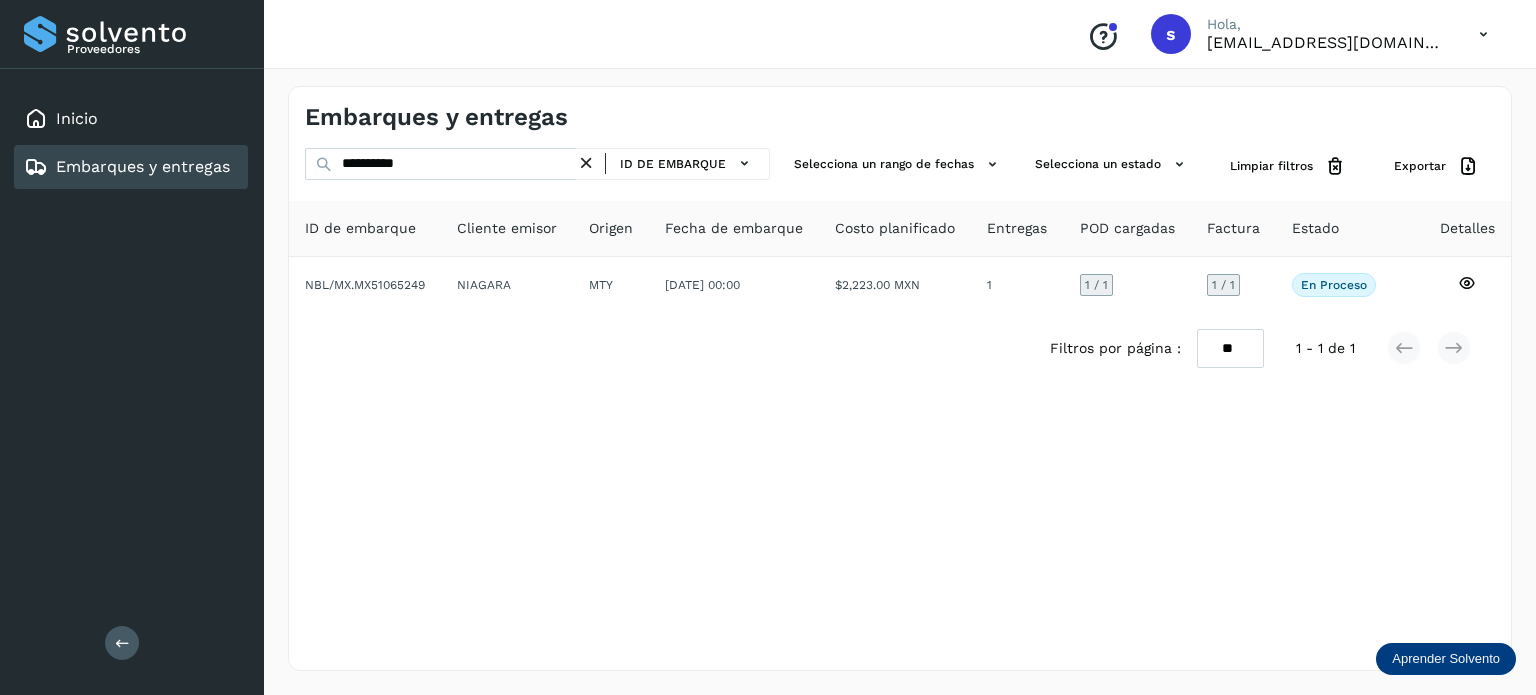 click at bounding box center (586, 163) 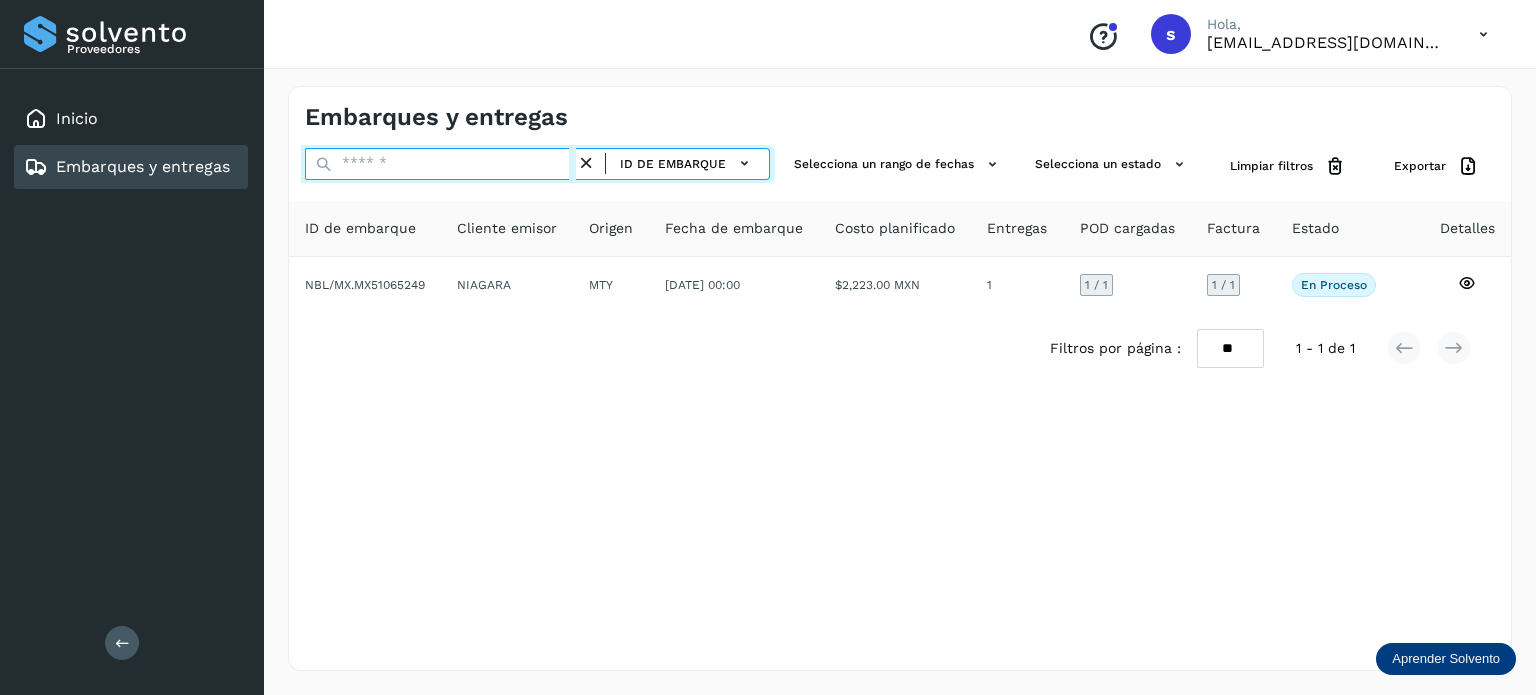 click at bounding box center (440, 164) 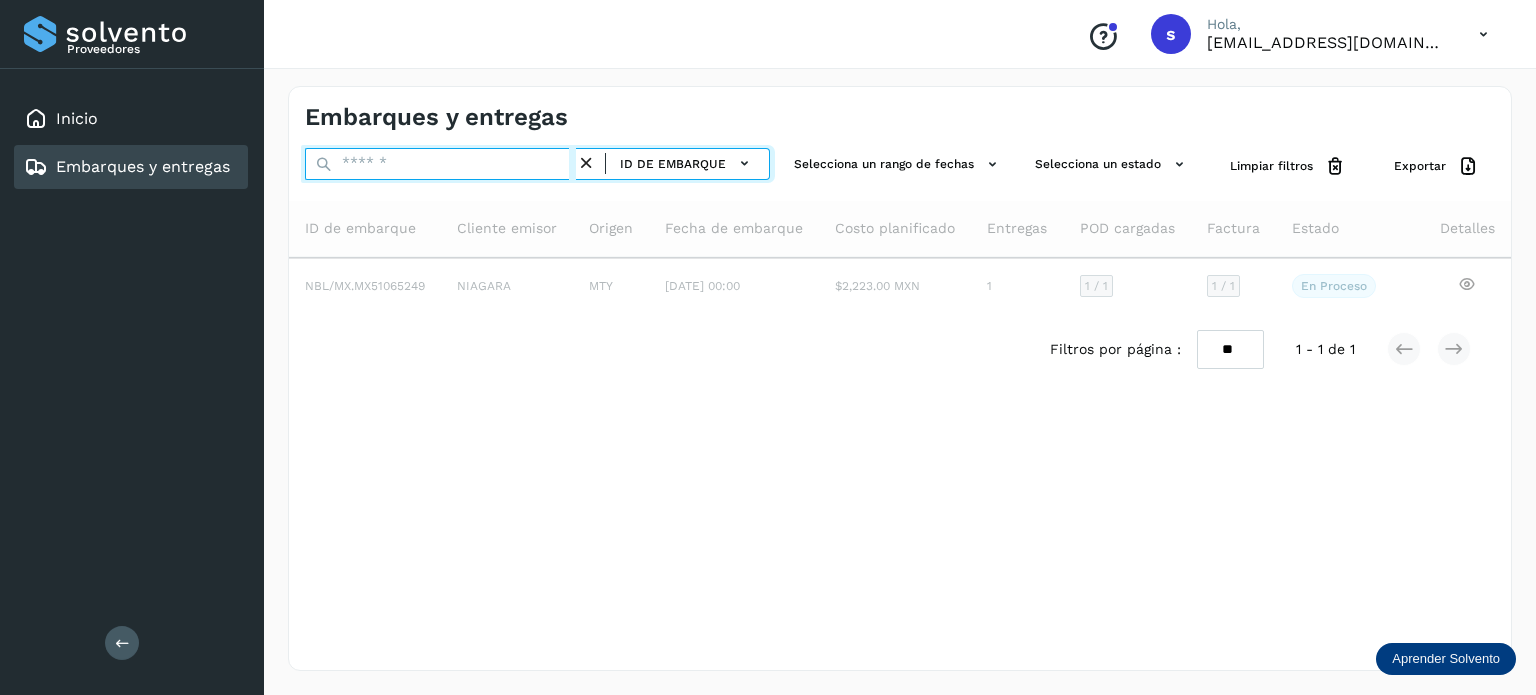paste on "**********" 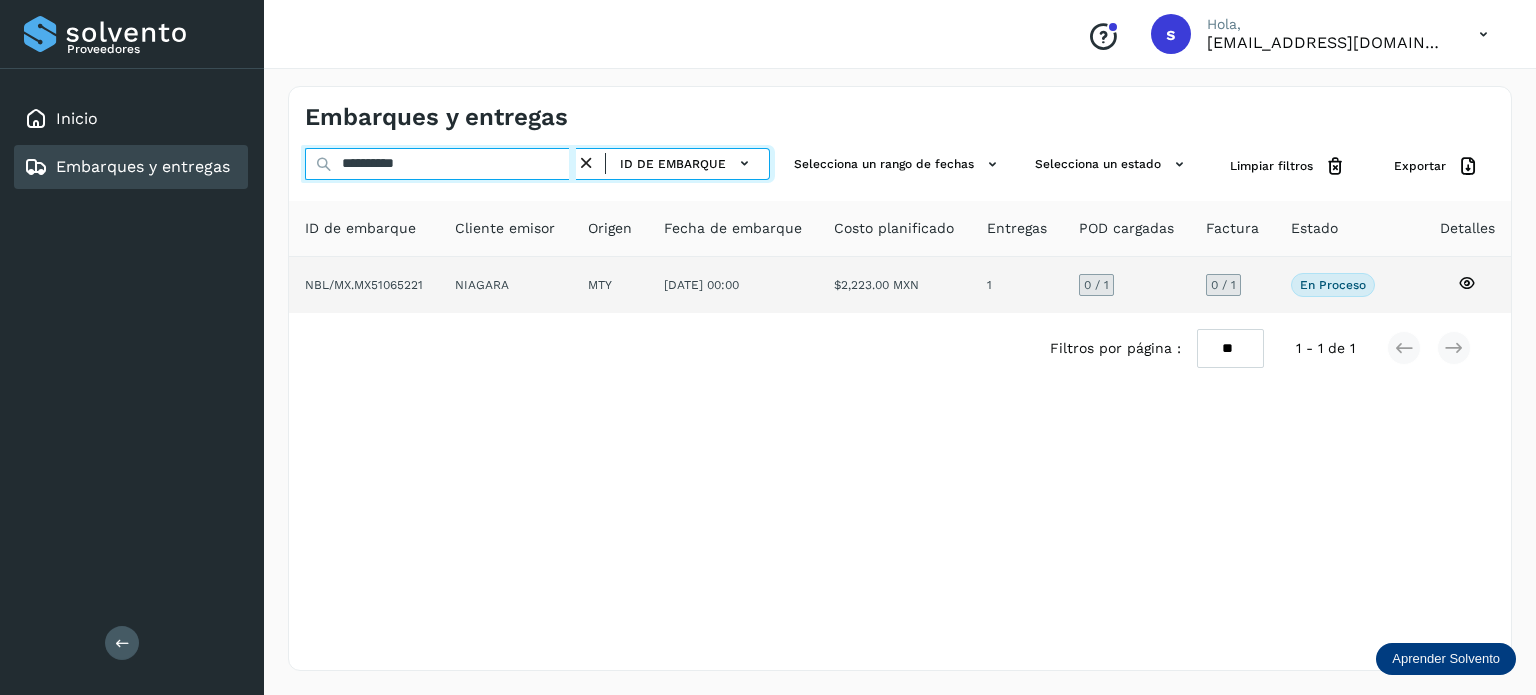 type on "**********" 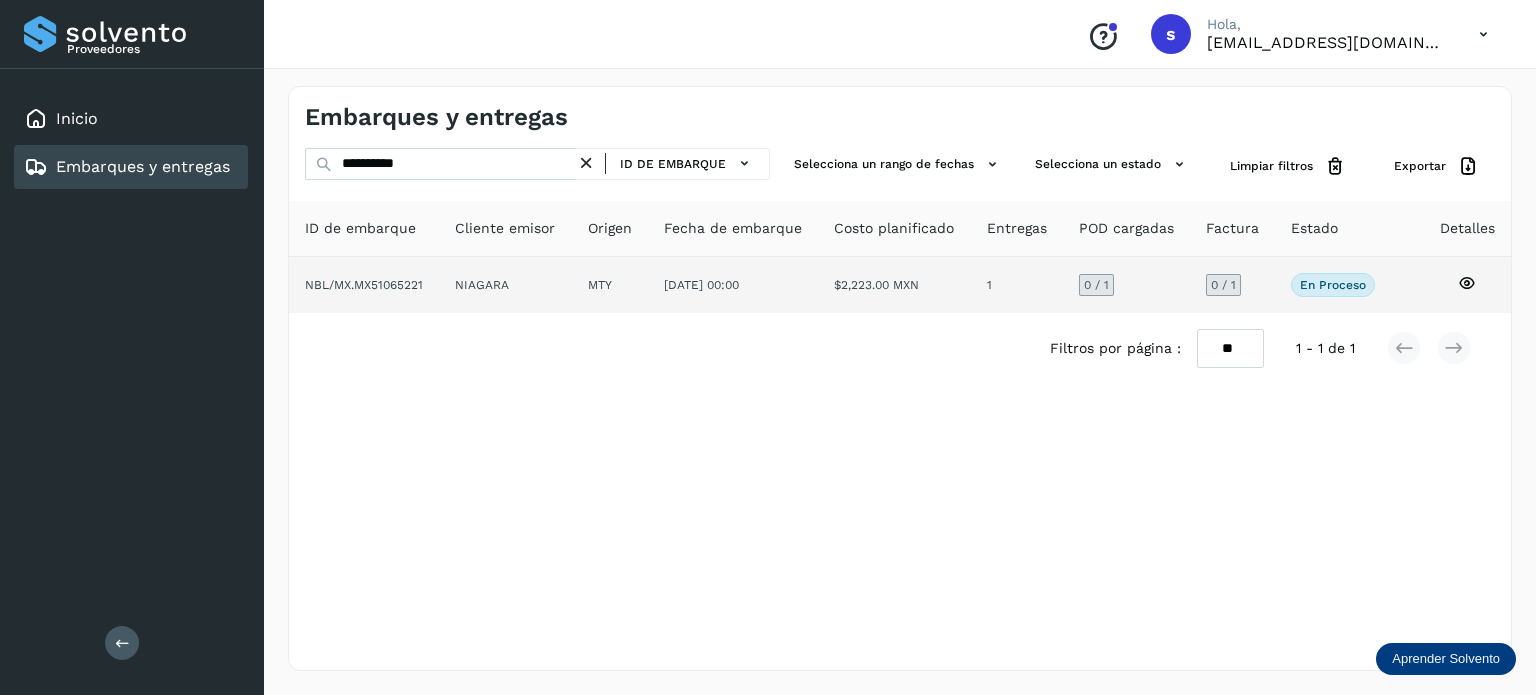 click on "NBL/MX.MX51065221" 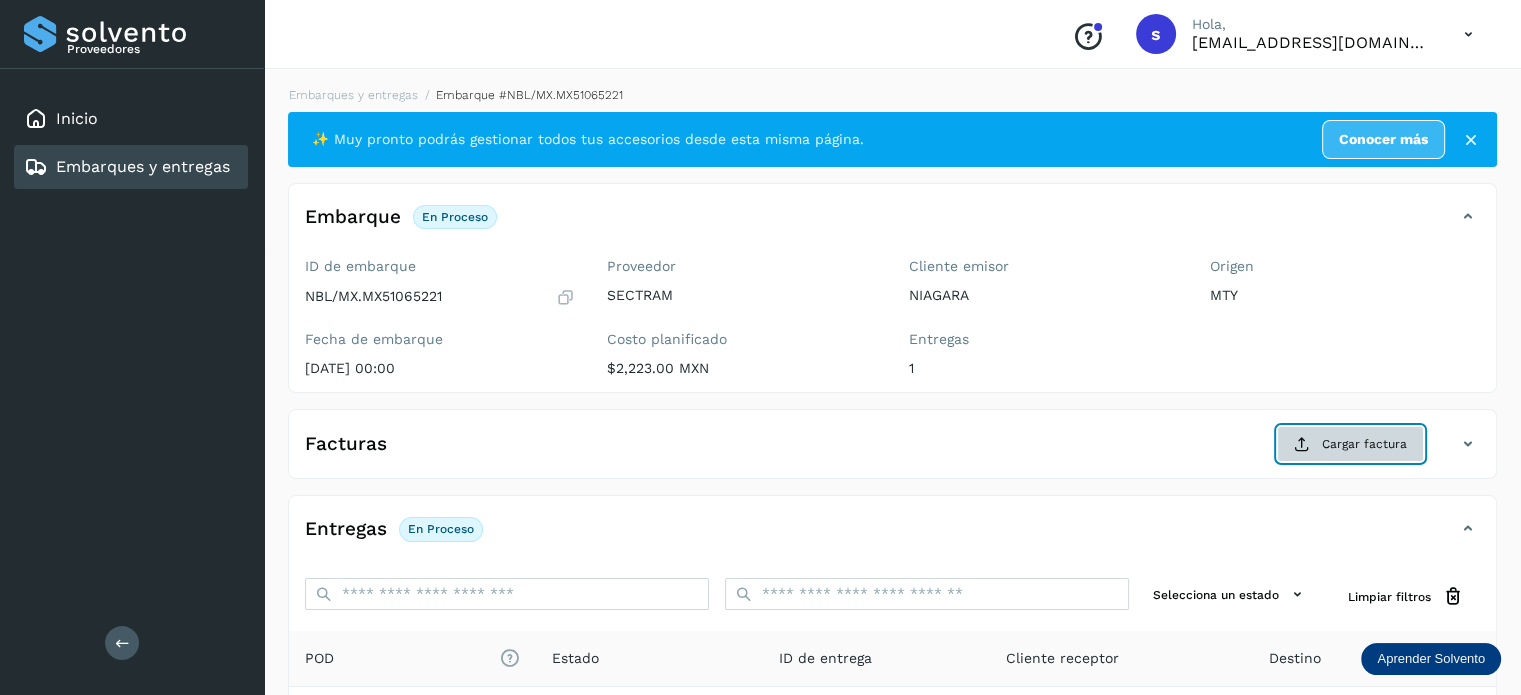 click on "Cargar factura" 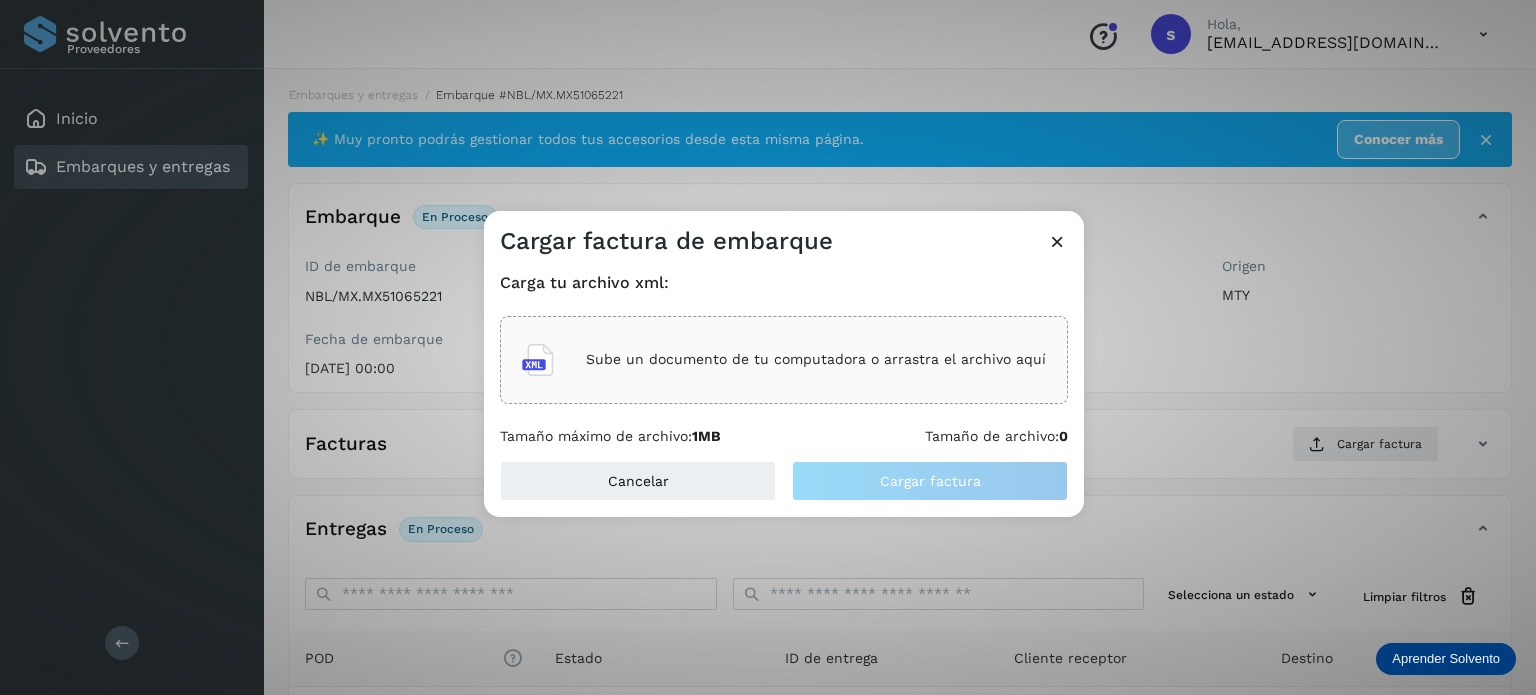 click on "Sube un documento de tu computadora o arrastra el archivo aquí" 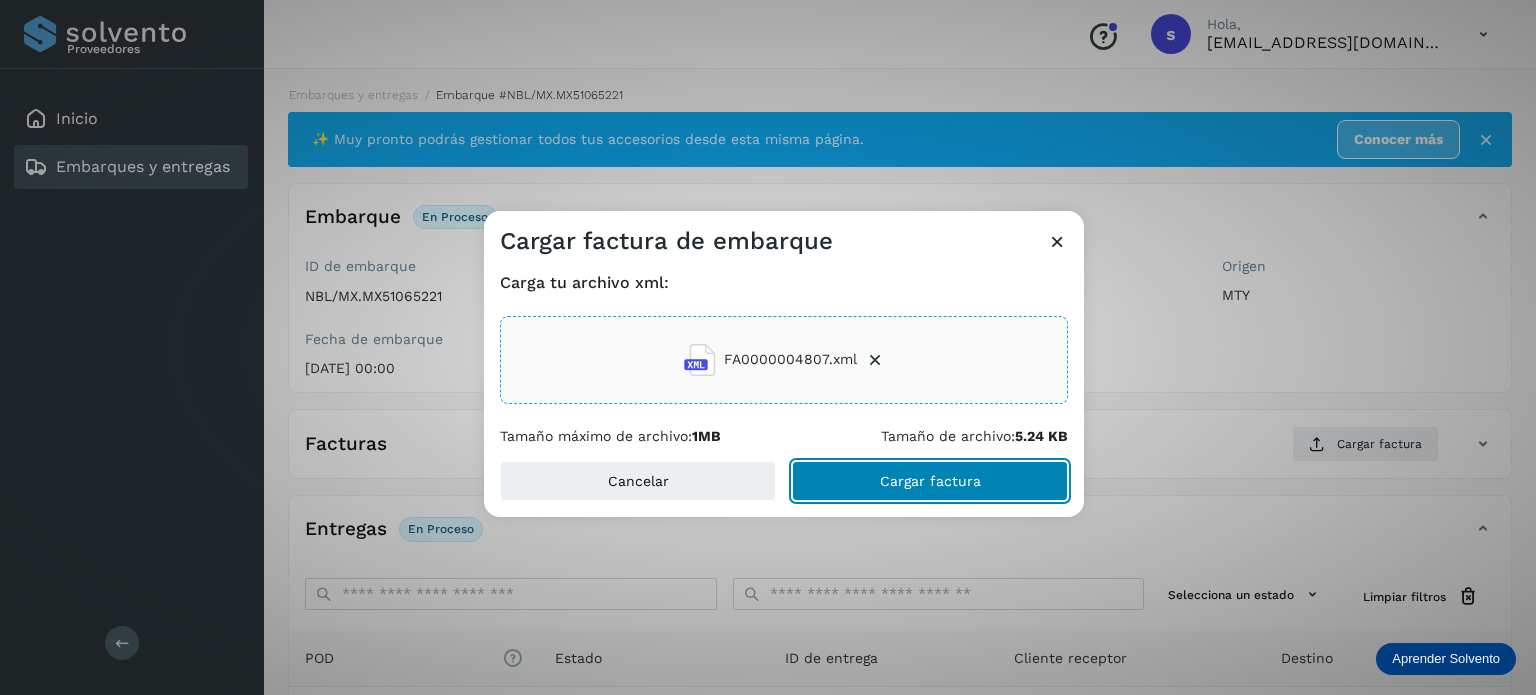 click on "Cargar factura" 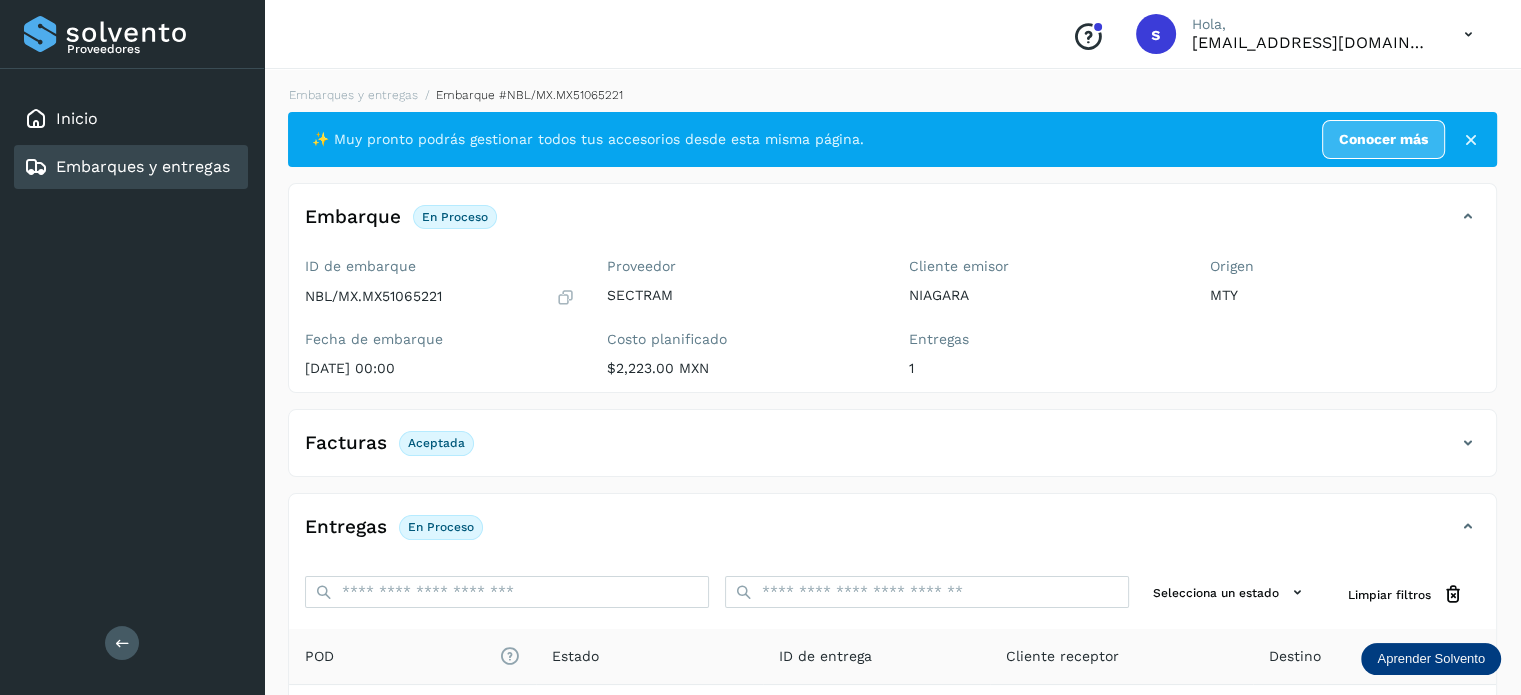 scroll, scrollTop: 250, scrollLeft: 0, axis: vertical 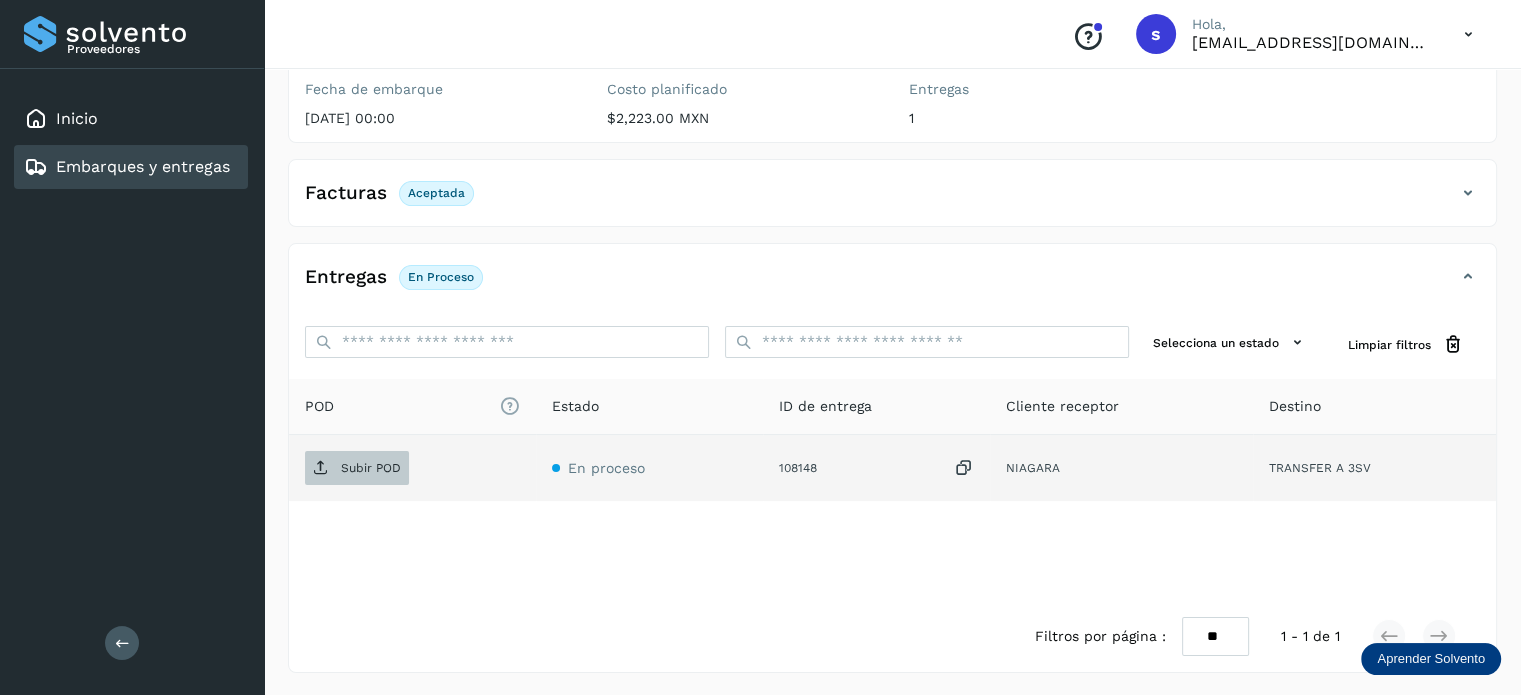 click on "Subir POD" at bounding box center [371, 468] 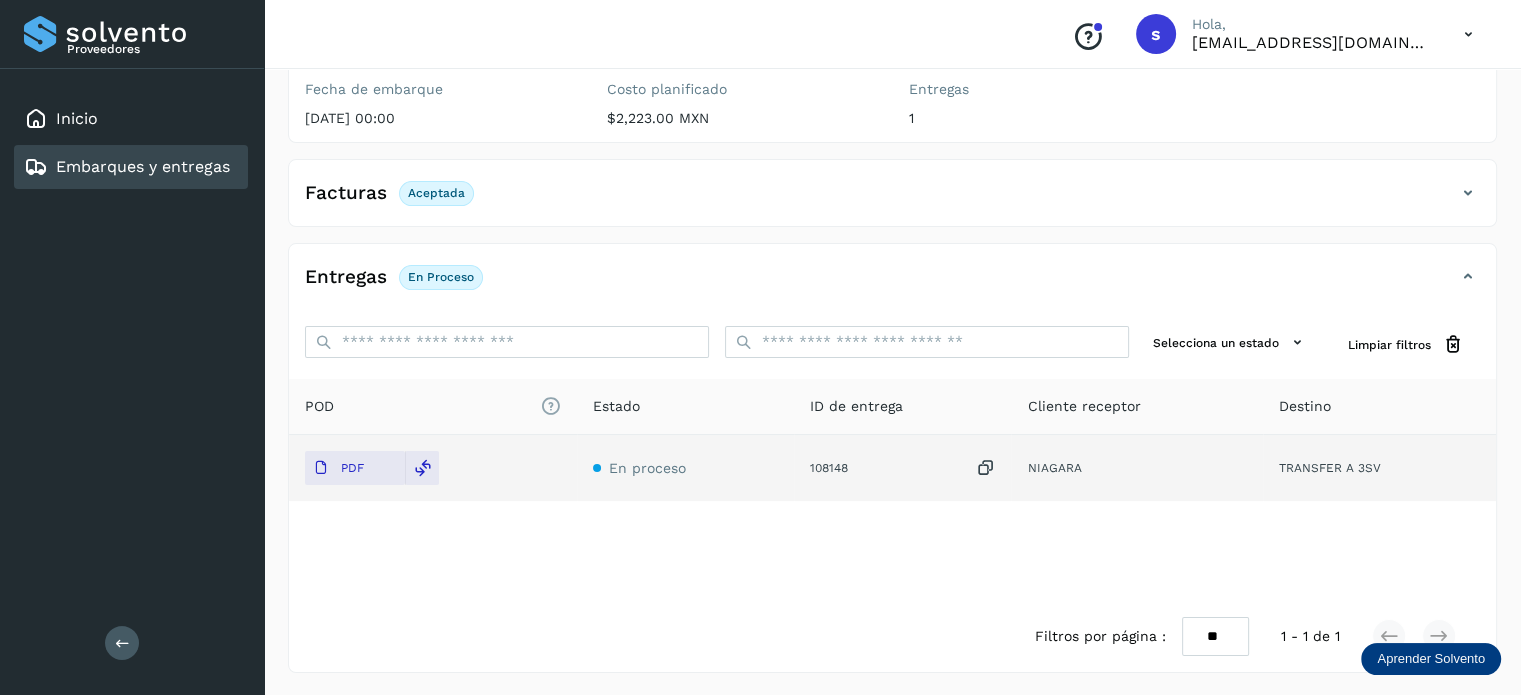 scroll, scrollTop: 0, scrollLeft: 0, axis: both 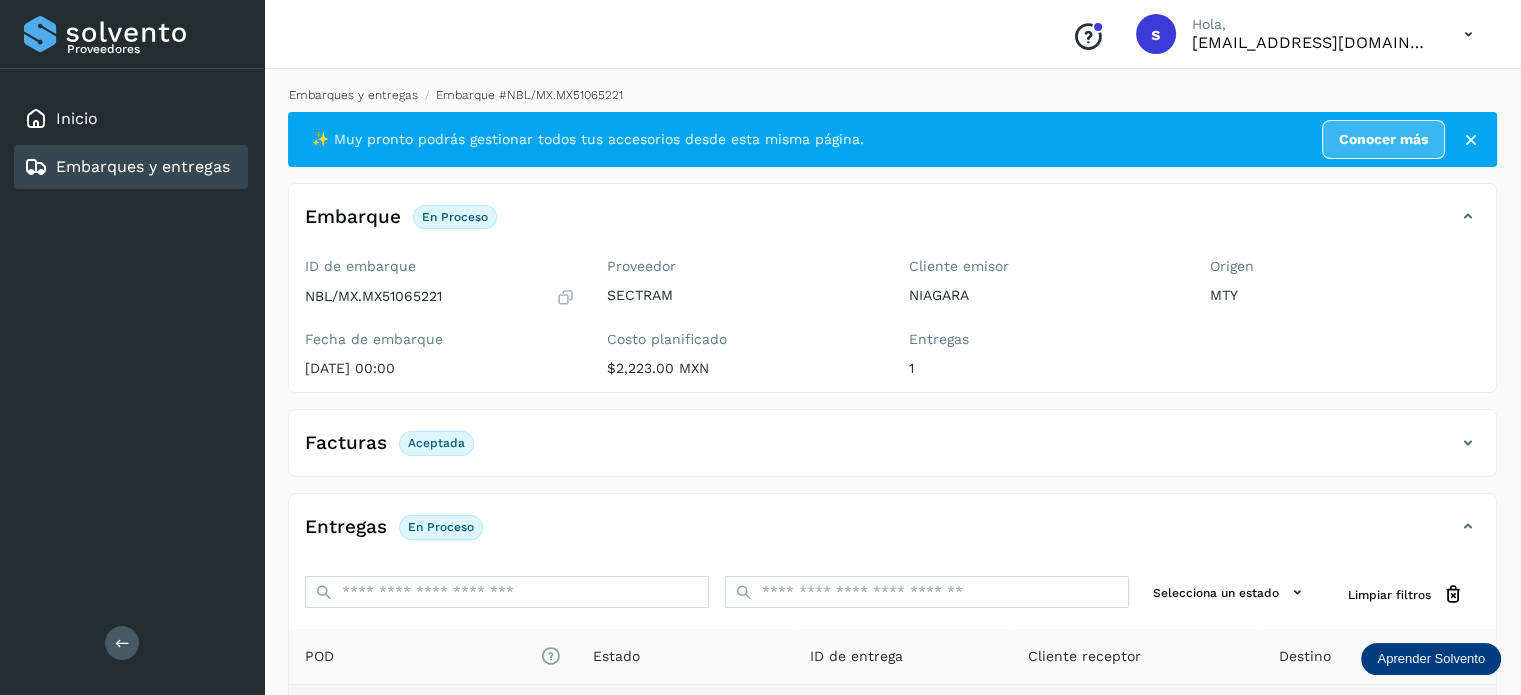 click on "Embarques y entregas" at bounding box center (353, 95) 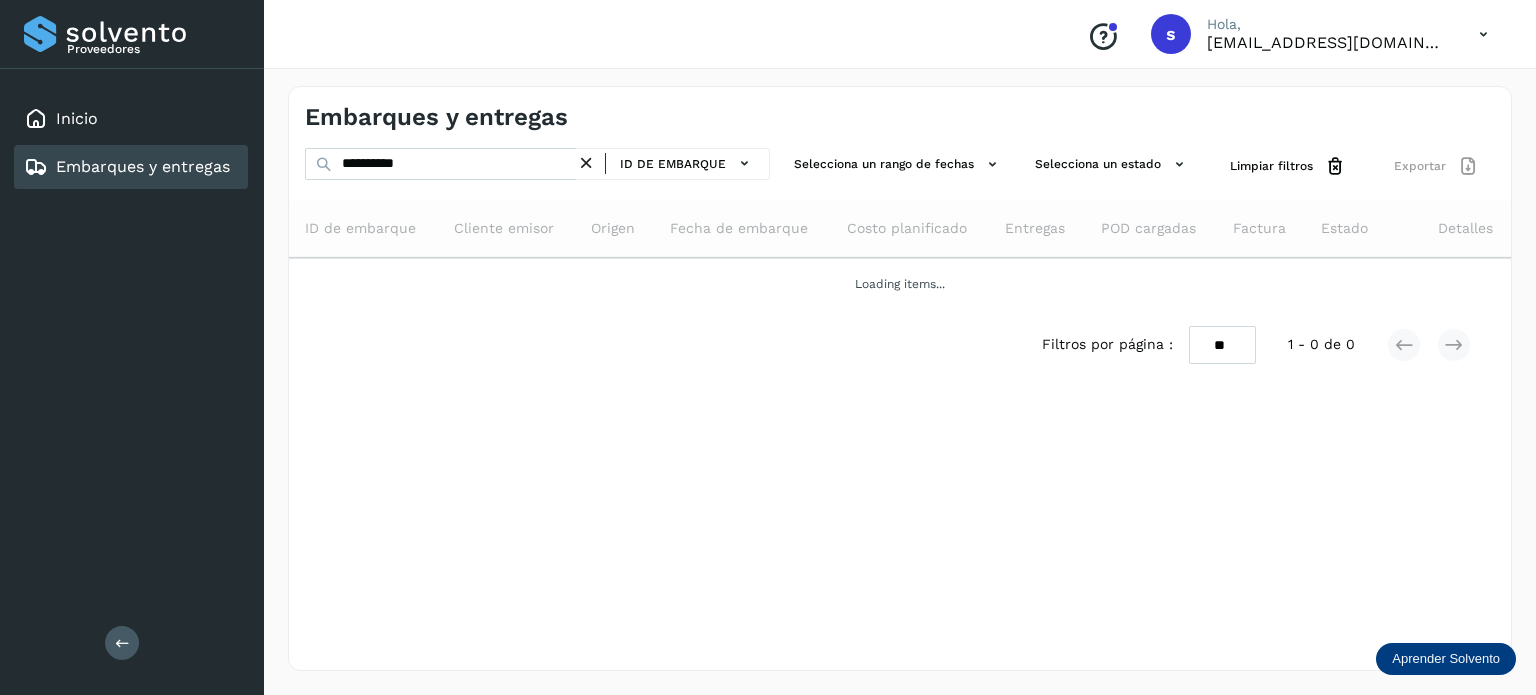 click at bounding box center [586, 163] 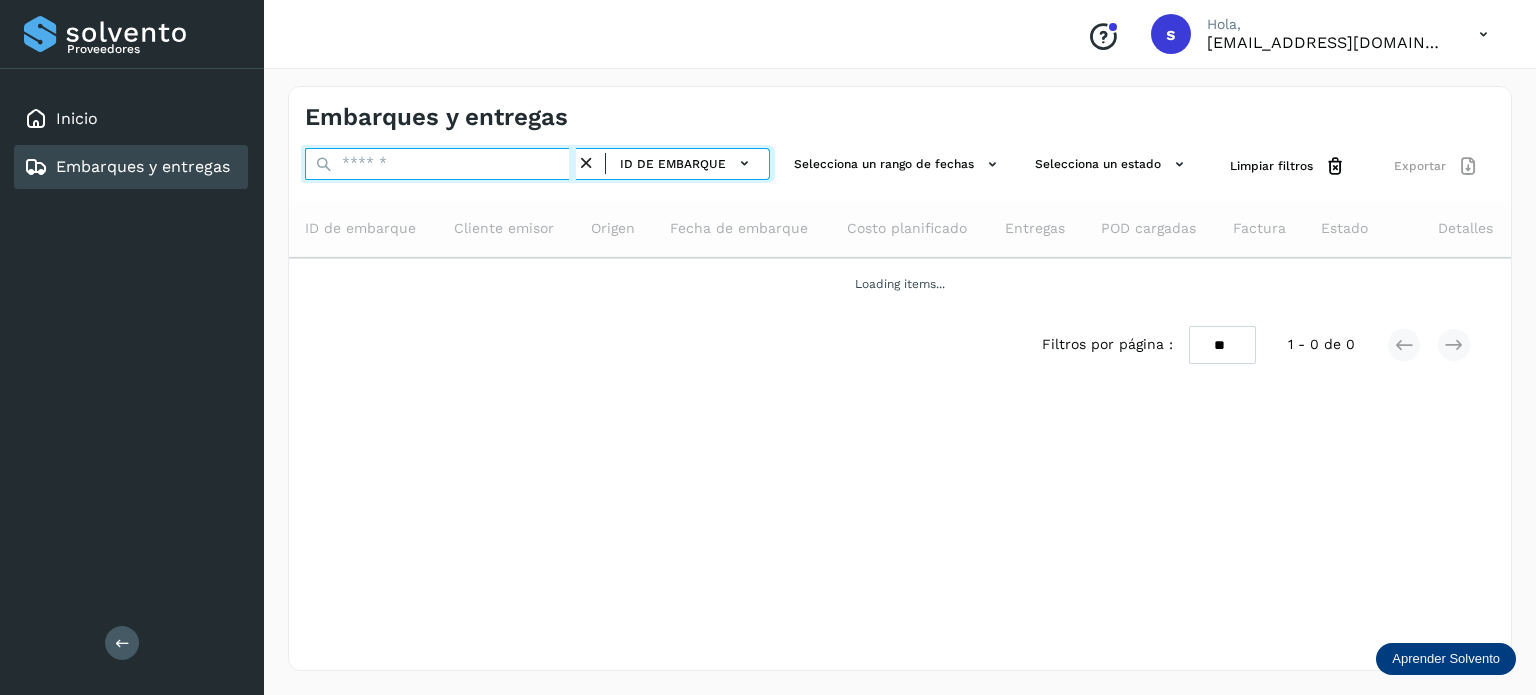 click at bounding box center [440, 164] 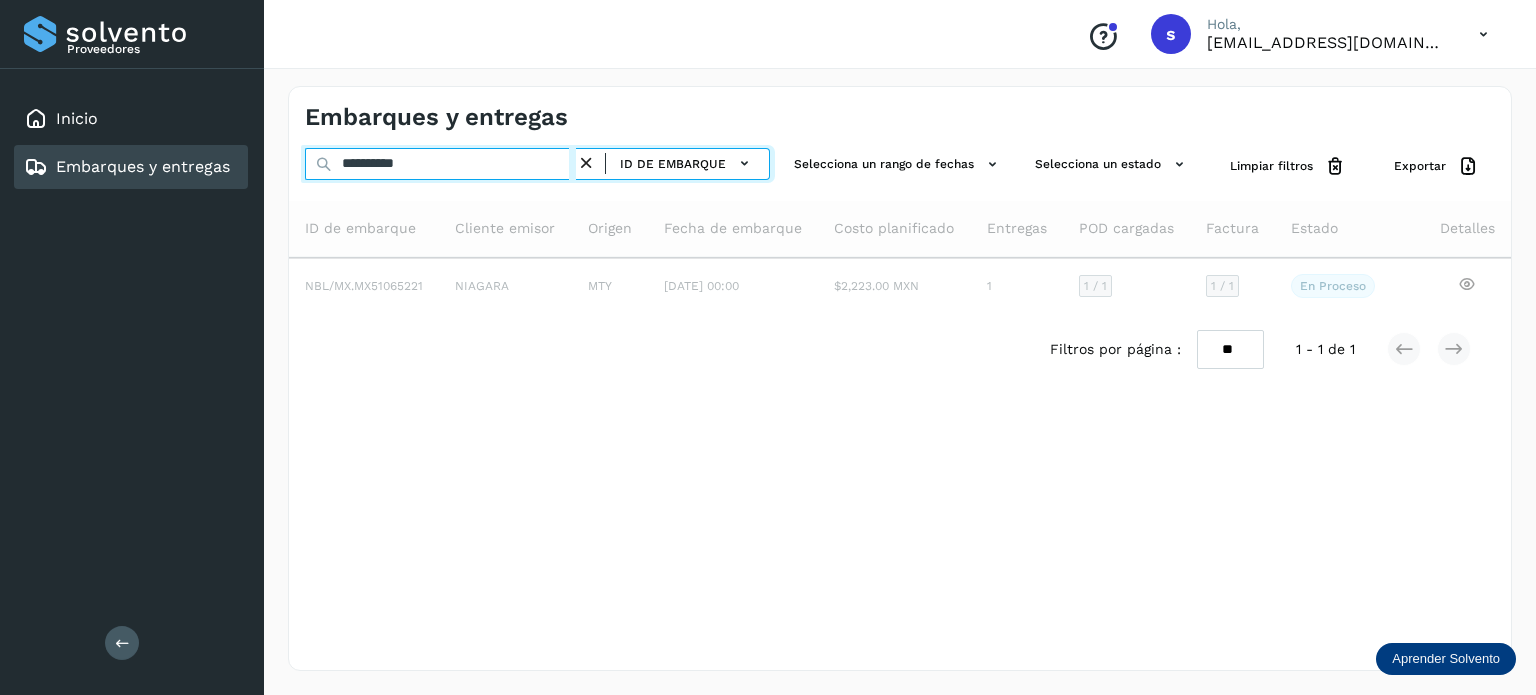 type on "**********" 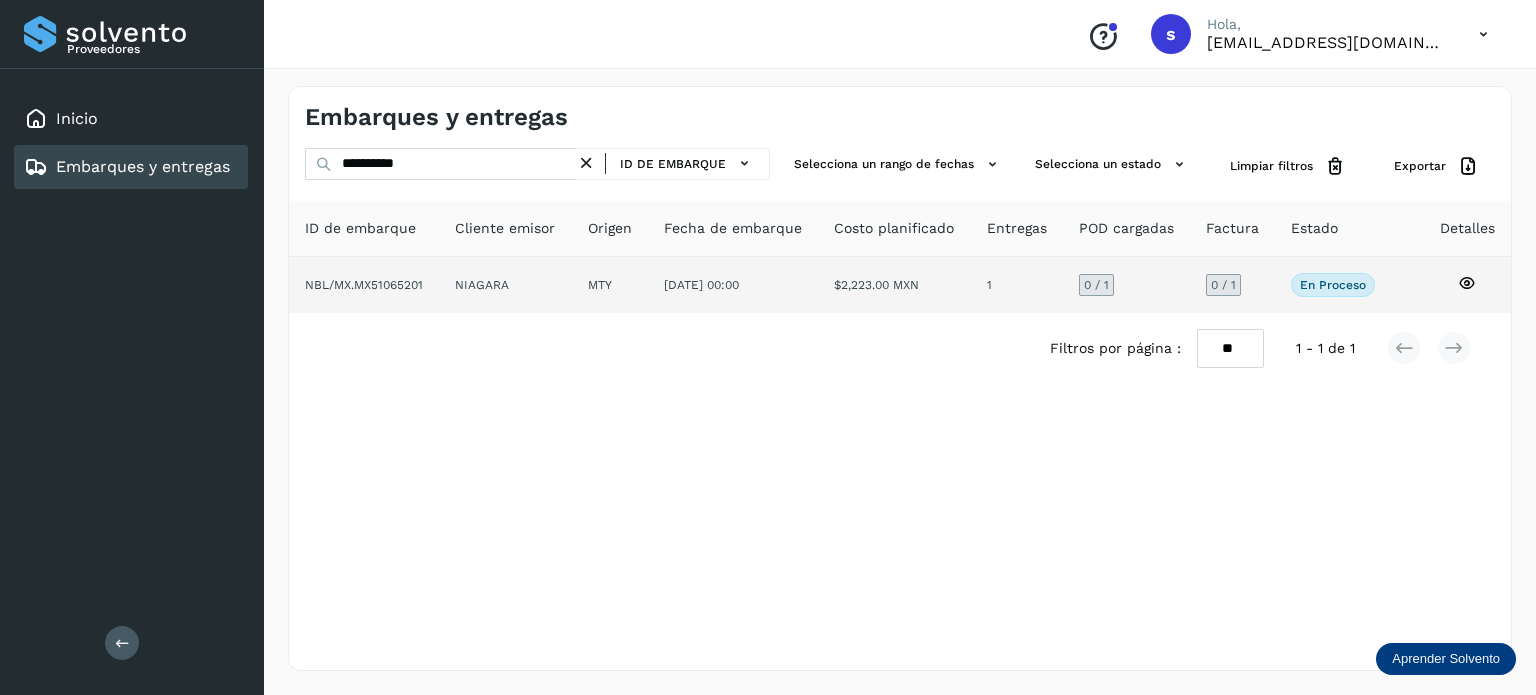 click on "NIAGARA" 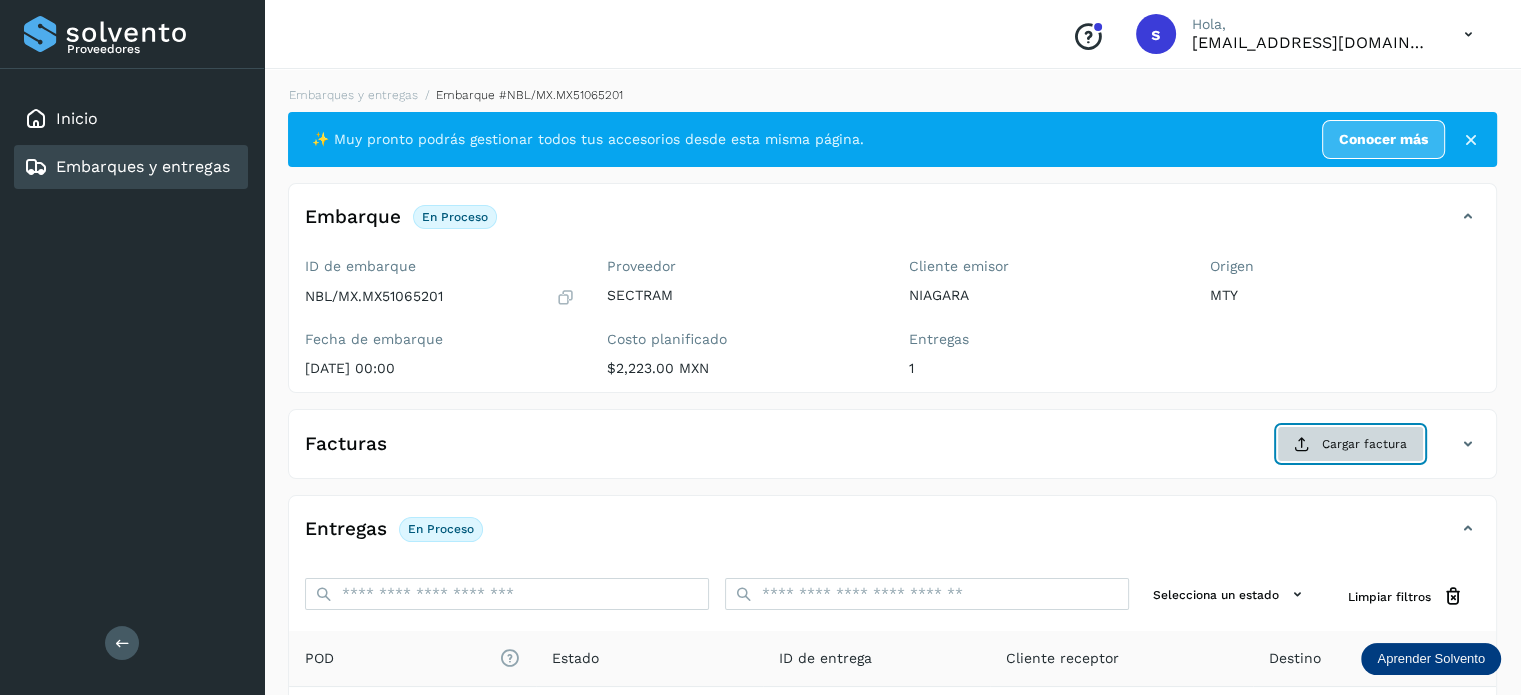 click on "Cargar factura" 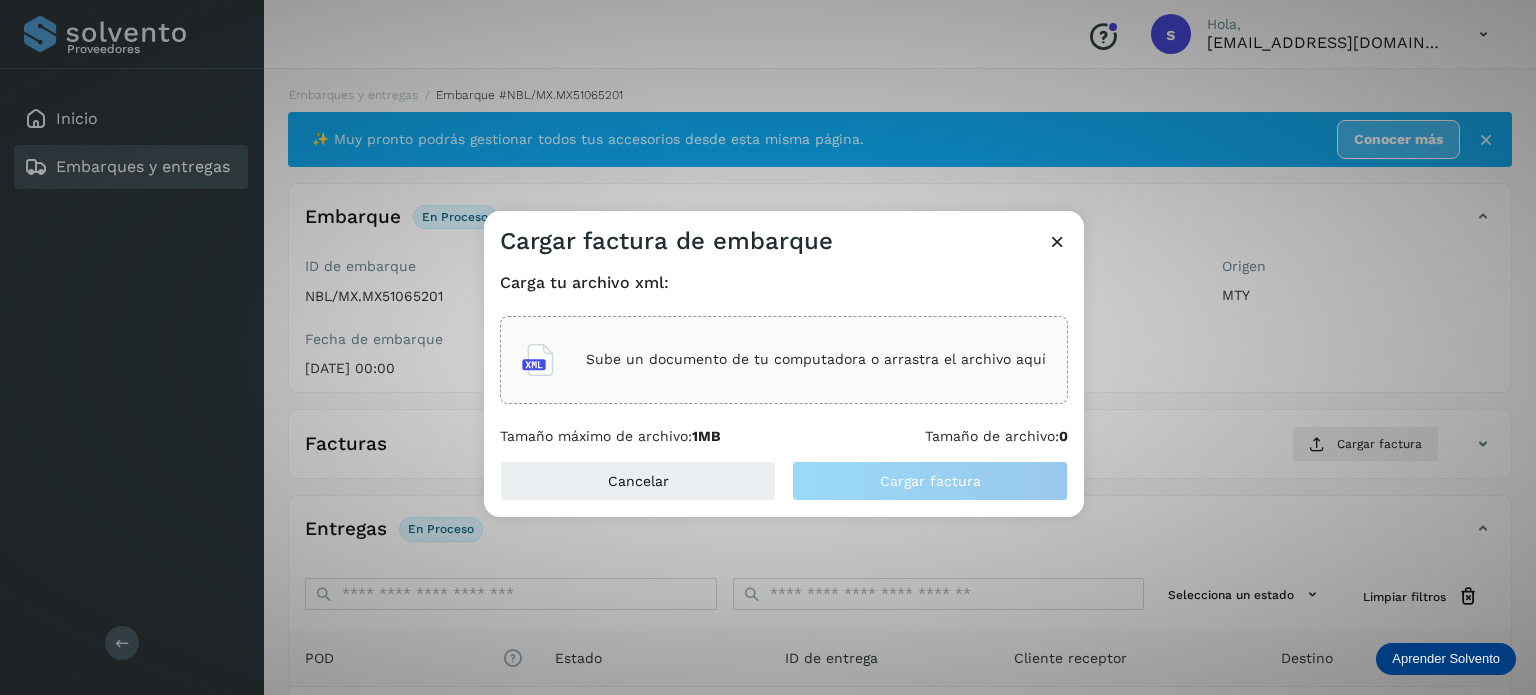 click on "Carga tu archivo xml: Sube un documento de tu computadora o arrastra el archivo aquí Tamaño máximo de archivo:  1MB Tamaño de archivo:  0" 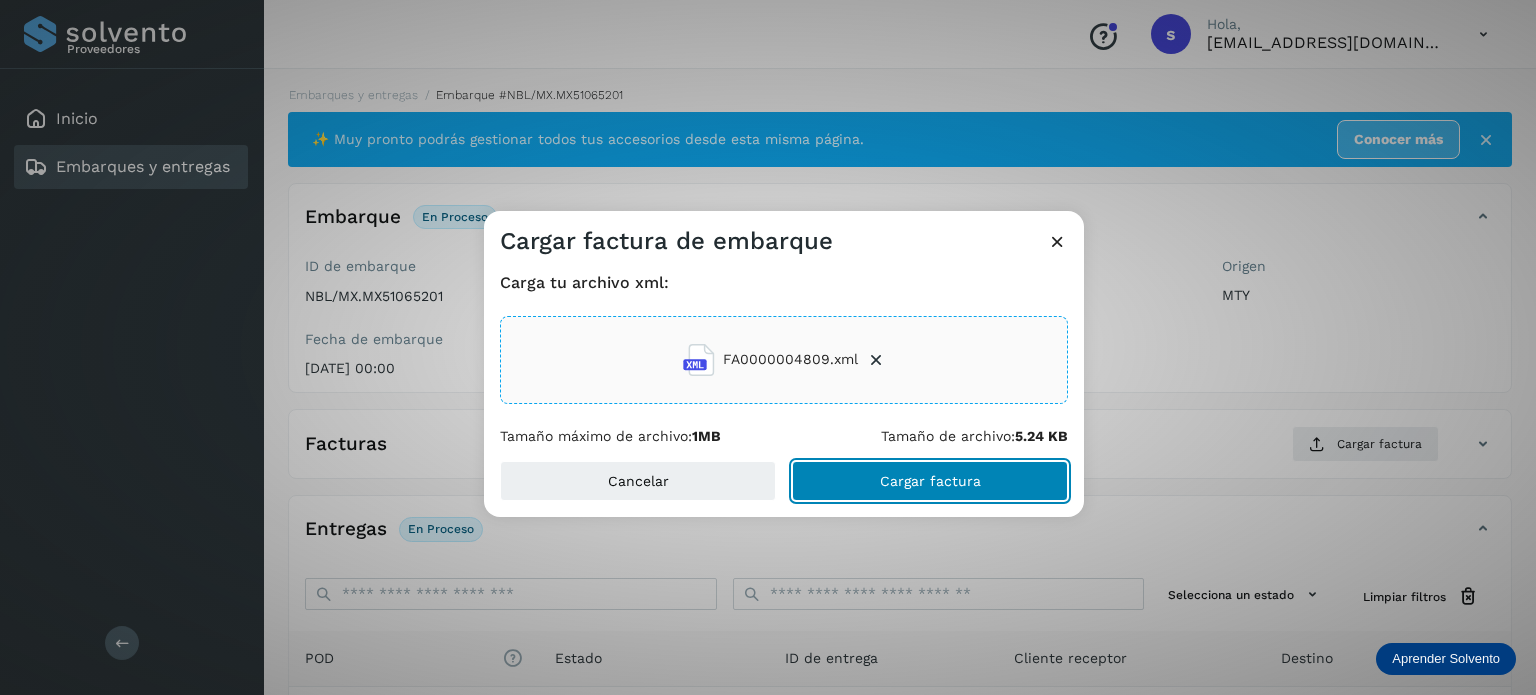click on "Cargar factura" 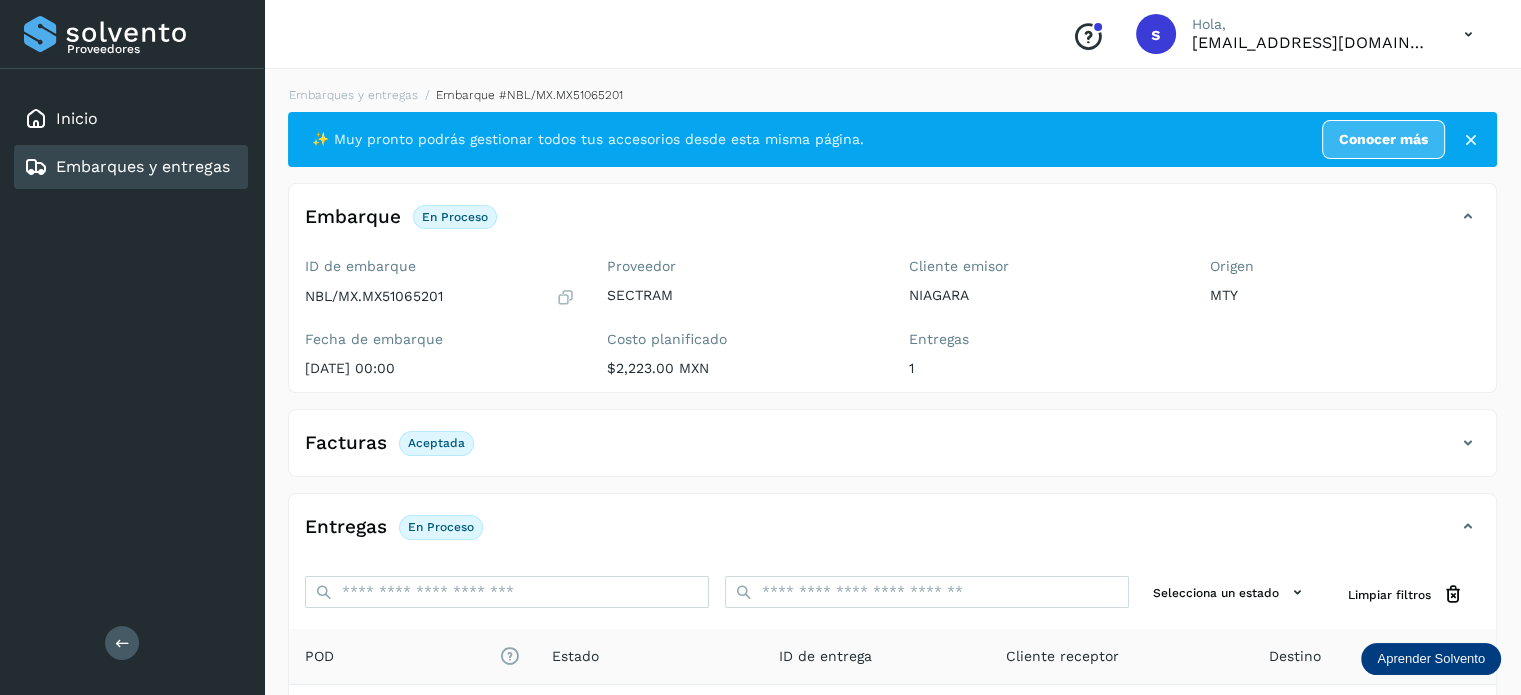 scroll, scrollTop: 250, scrollLeft: 0, axis: vertical 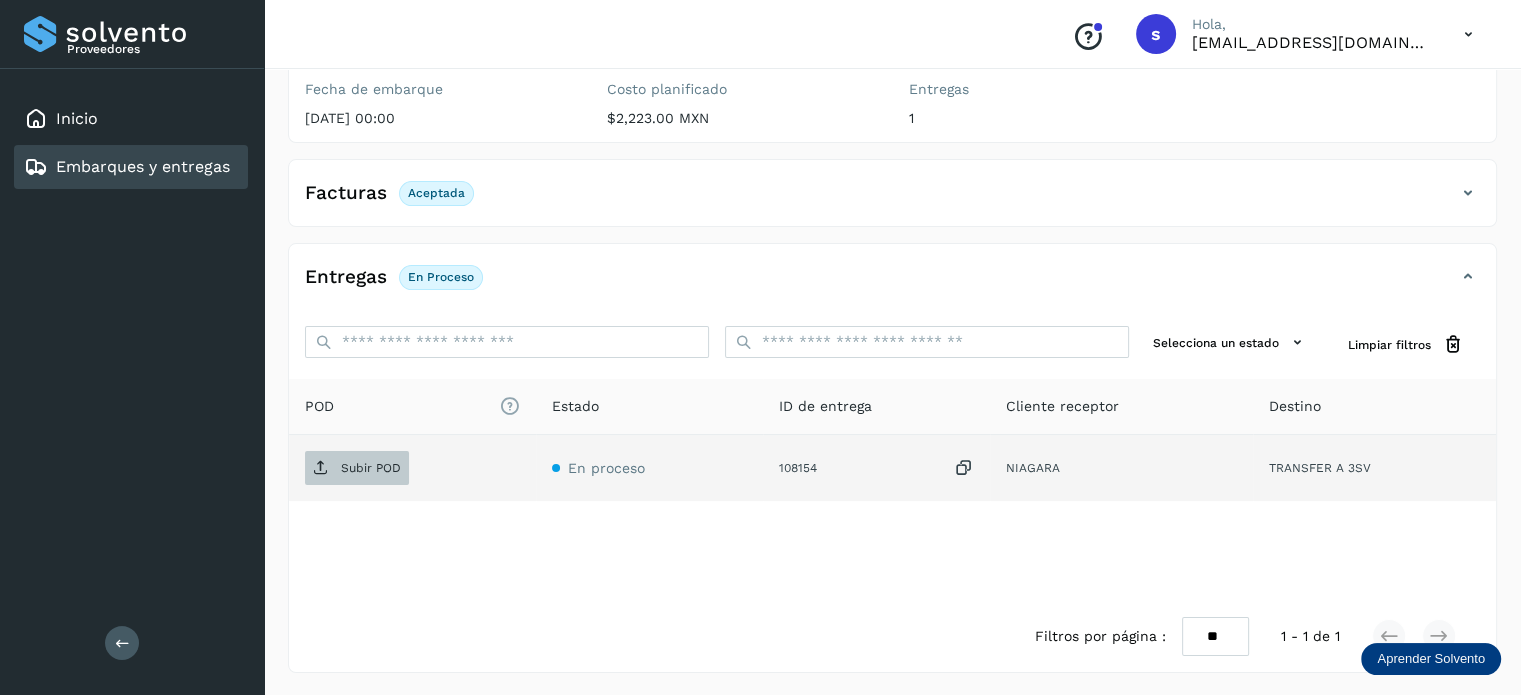click on "Subir POD" at bounding box center (357, 468) 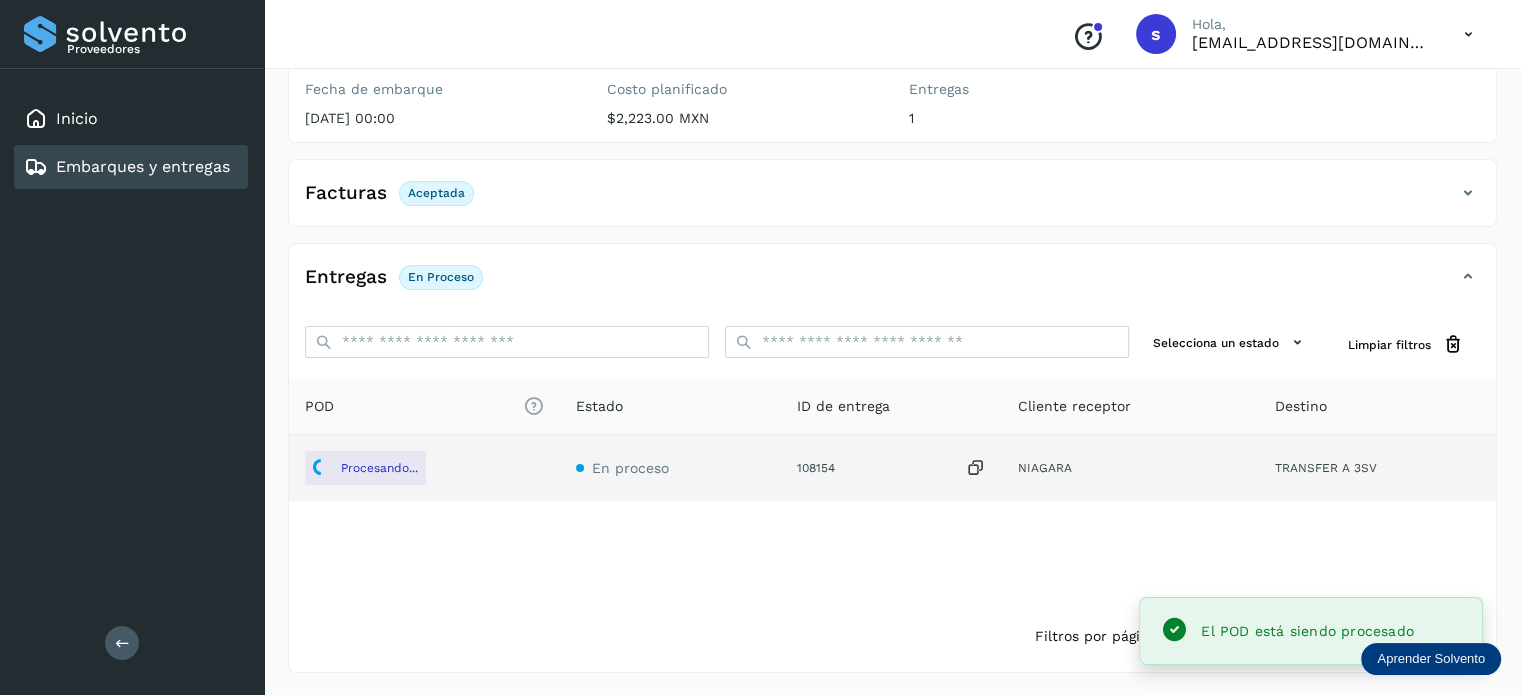 scroll, scrollTop: 0, scrollLeft: 0, axis: both 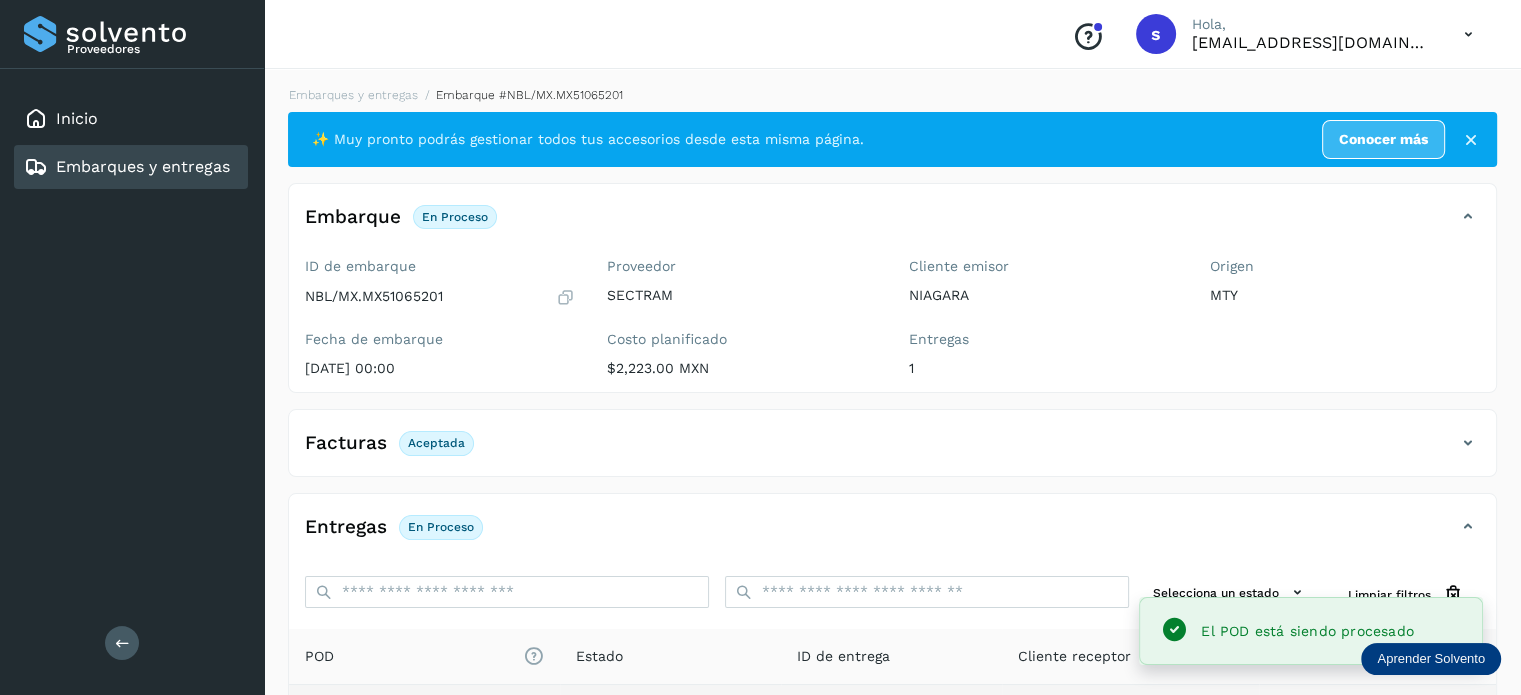 click on "Embarques y entregas Embarque #NBL/MX.MX51065201  ✨ Muy pronto podrás gestionar todos tus accesorios desde esta misma página. Conocer más Embarque En proceso
Verifica el estado de la factura o entregas asociadas a este embarque
ID de embarque NBL/MX.MX51065201 Fecha de embarque [DATE] 00:00 Proveedor SECTRAM Costo planificado  $2,223.00 MXN  Cliente emisor NIAGARA Entregas 1 Origen MTY Facturas Aceptada Estado Aceptada Entregas En proceso Selecciona un estado Limpiar filtros POD
El tamaño máximo de archivo es de 20 Mb.
Estado ID de entrega Cliente receptor [PERSON_NAME]... En proceso 108154  NIAGARA TRANSFER A 3SV NIAGARA 108154 Procesando... Destino: TRANSFER A 3SV En proceso Filtros por página : ** ** ** 1 - 1 de 1" at bounding box center (892, 504) 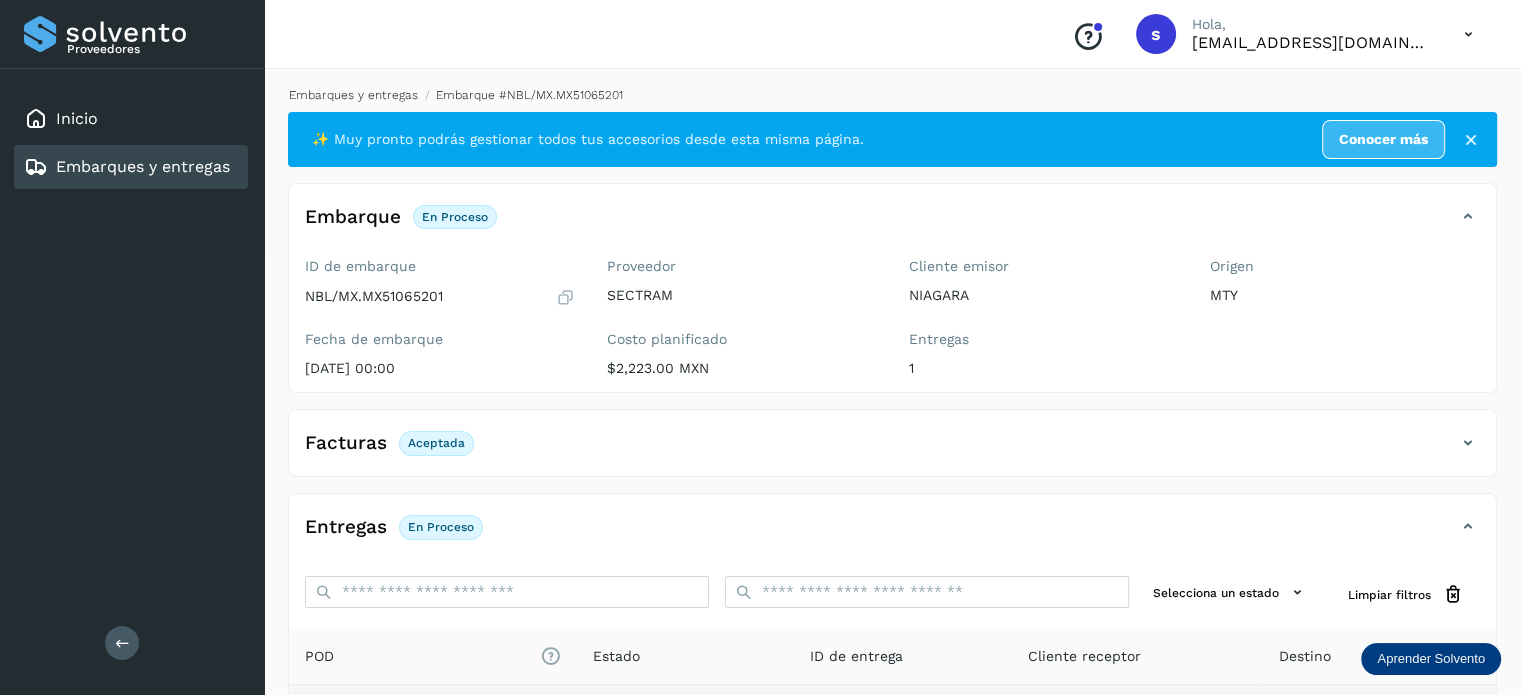click on "Embarques y entregas" at bounding box center [353, 95] 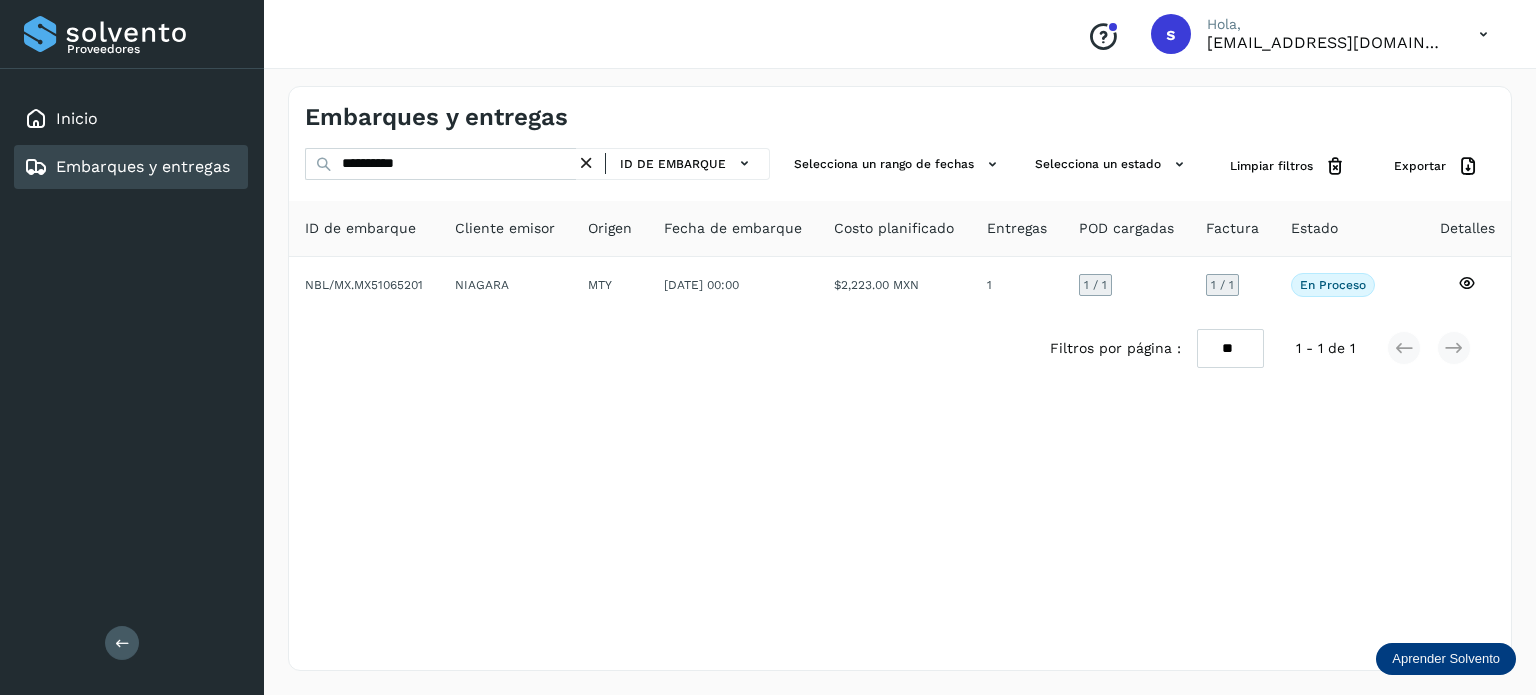 click at bounding box center [586, 163] 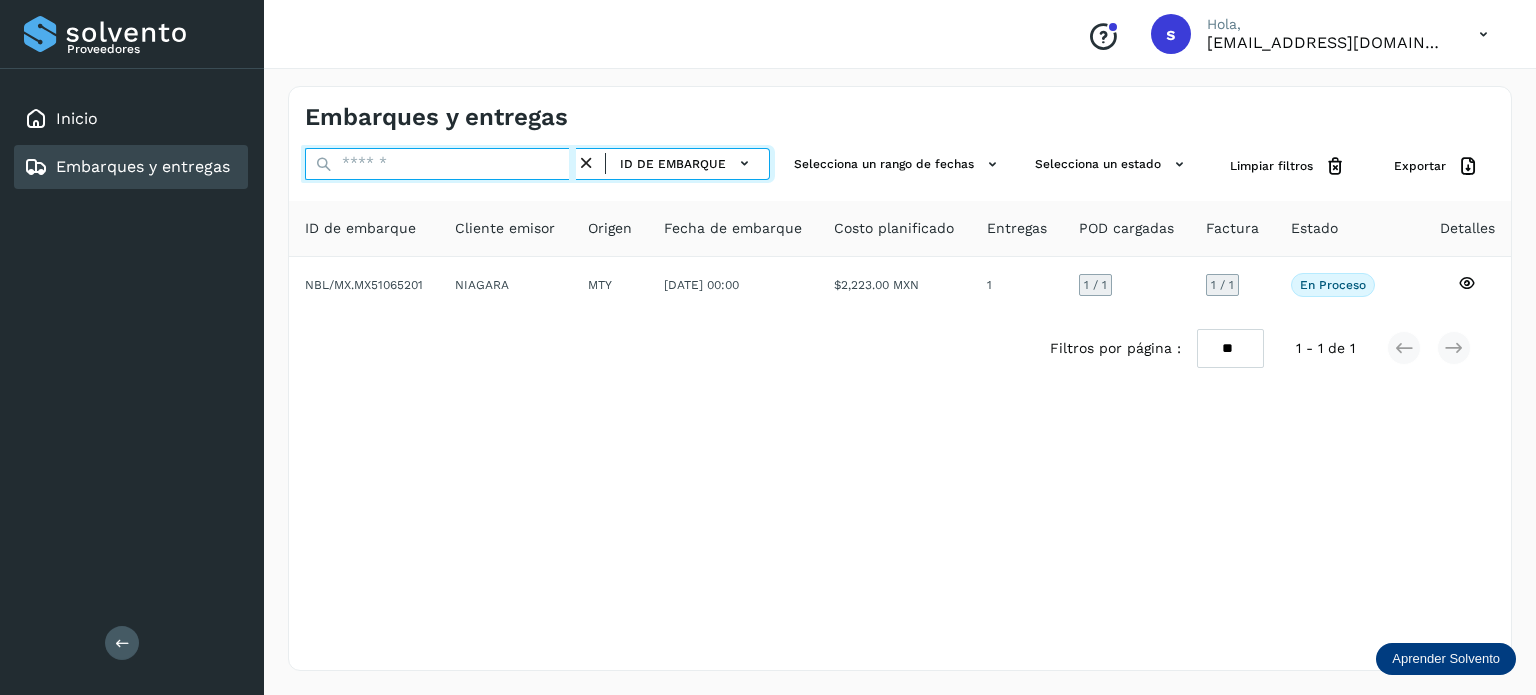 click at bounding box center [440, 164] 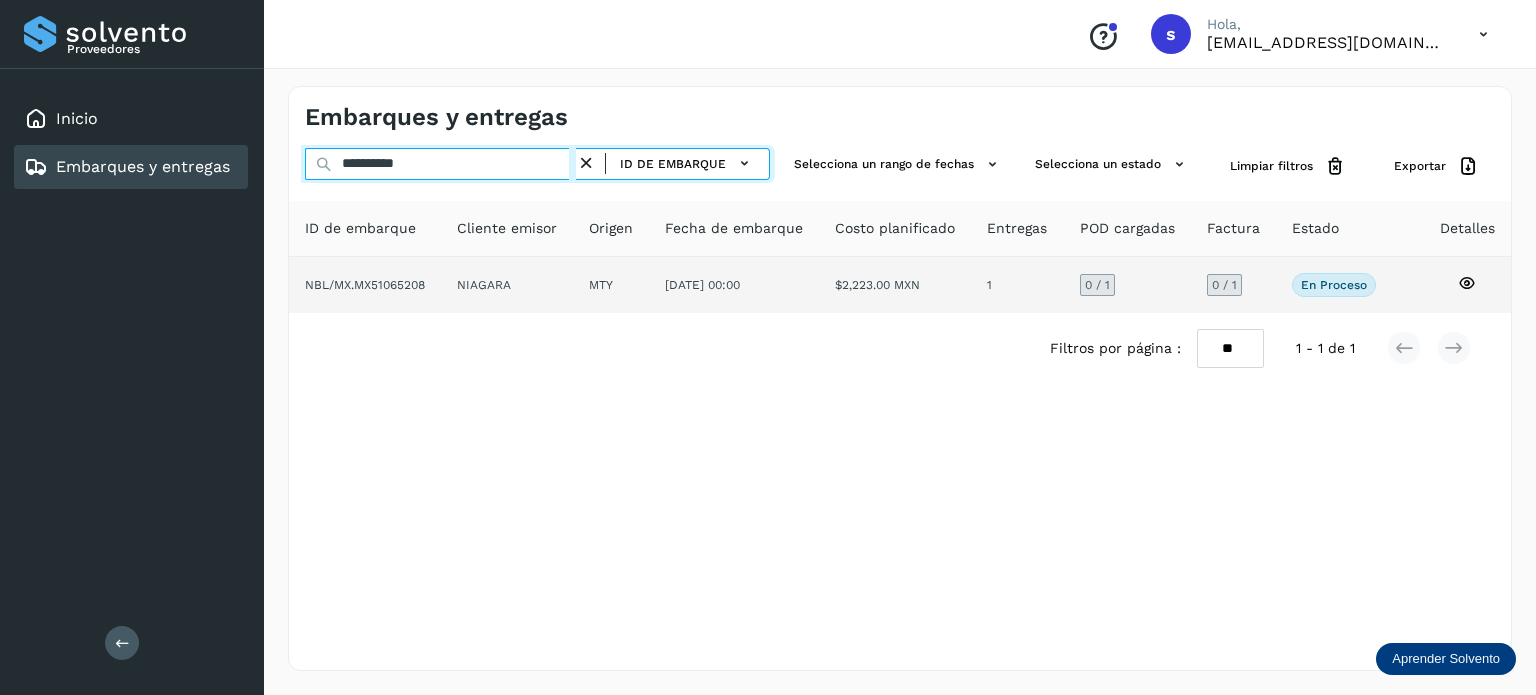 type on "**********" 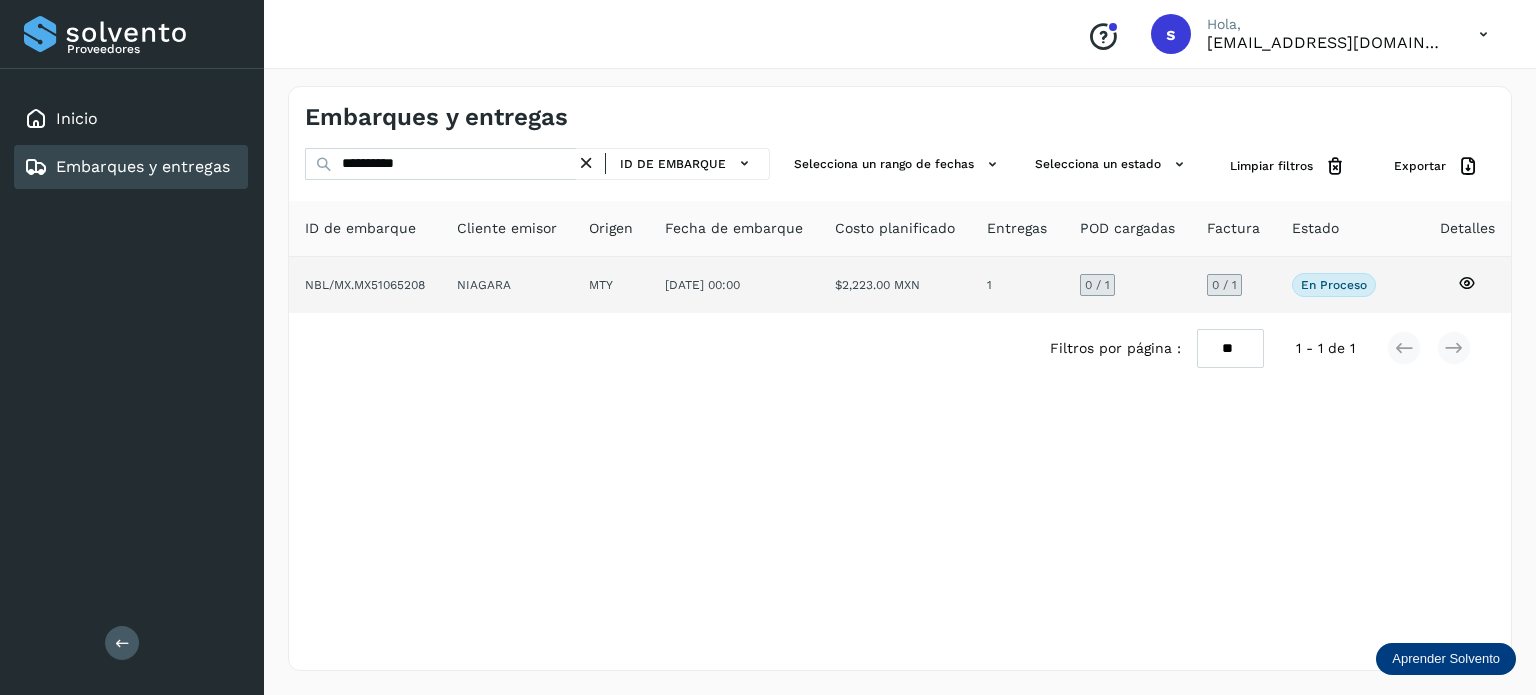 click on "NIAGARA" 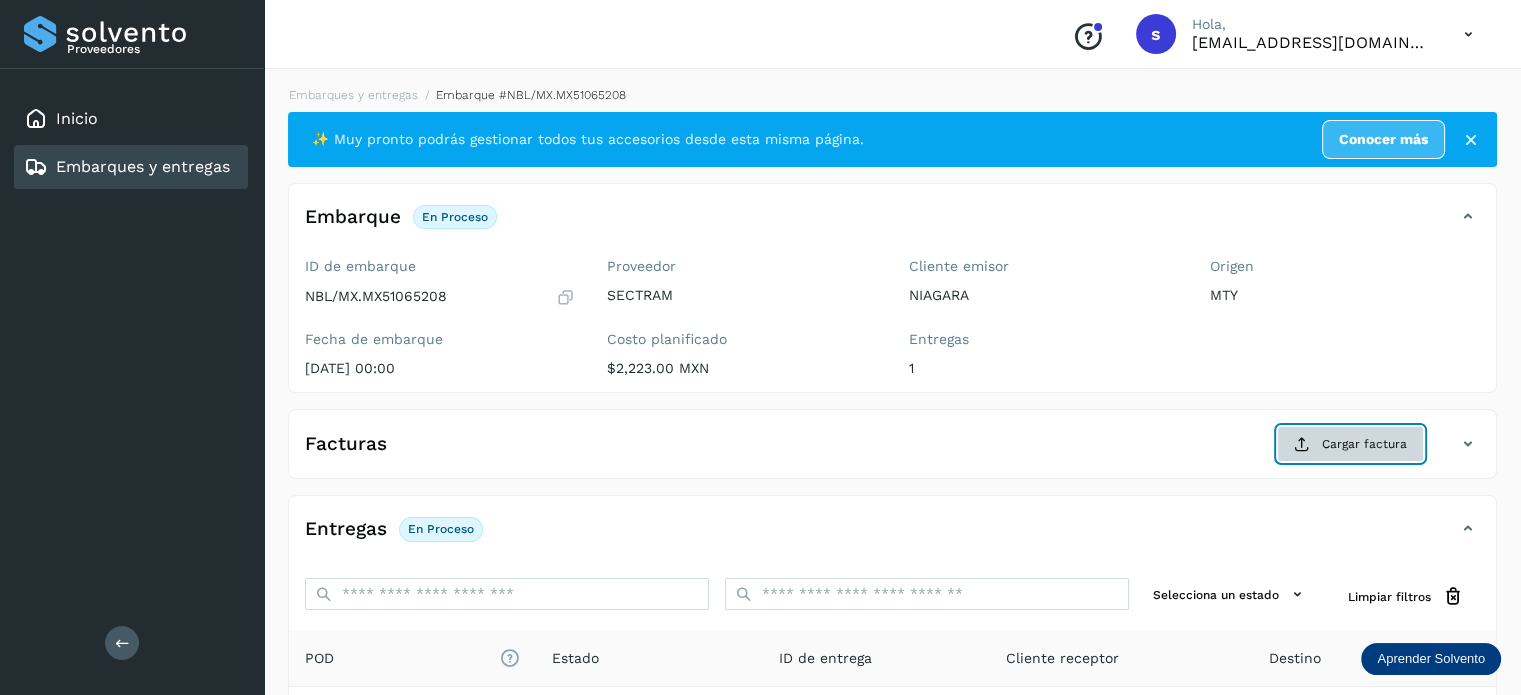 click on "Cargar factura" at bounding box center [1350, 444] 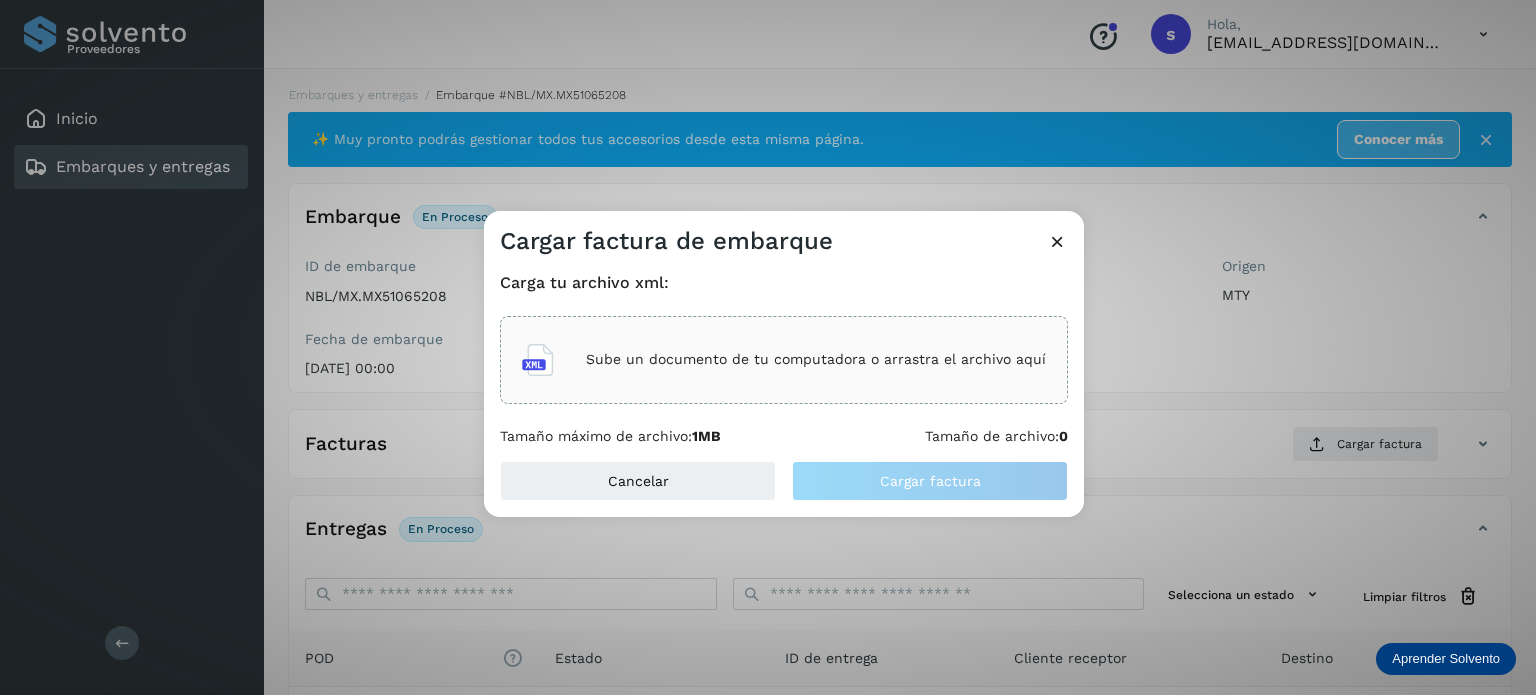 click on "Sube un documento de tu computadora o arrastra el archivo aquí" at bounding box center (784, 360) 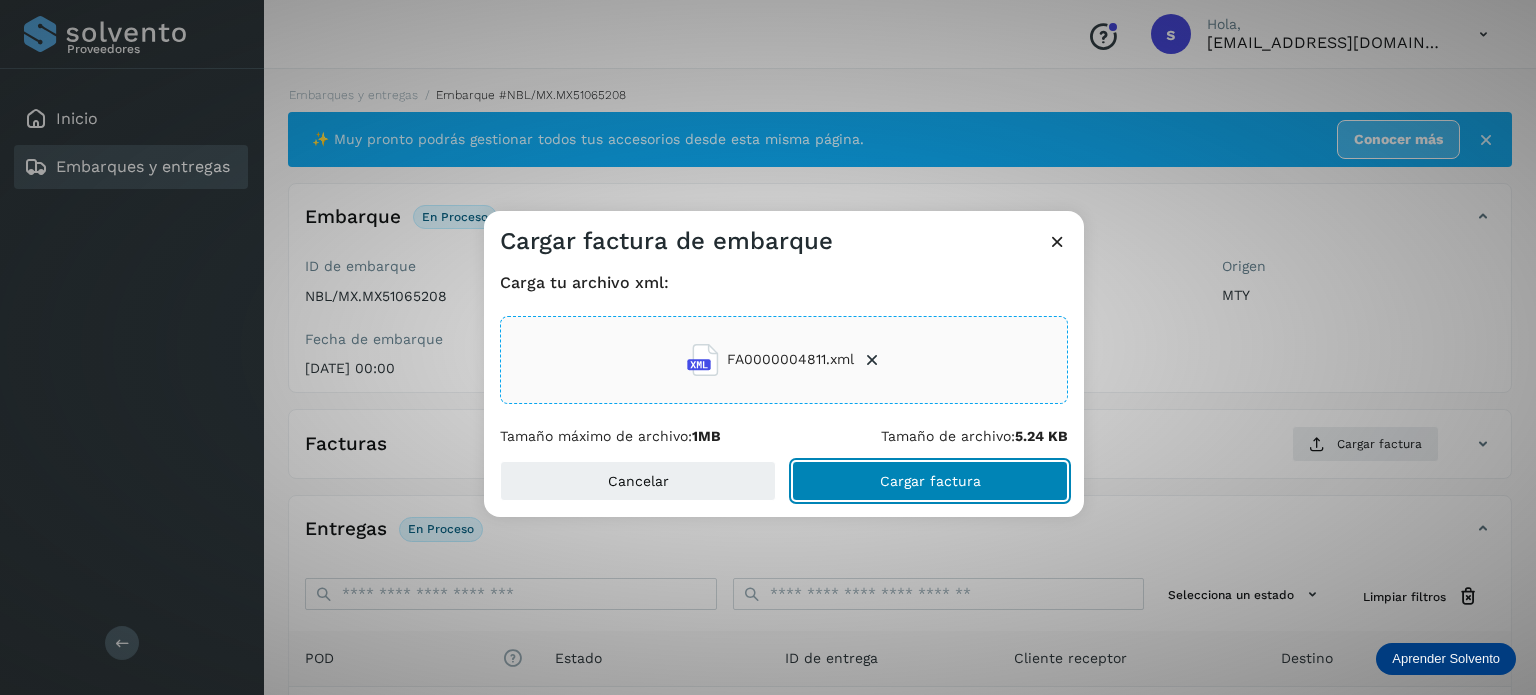 click on "Cargar factura" 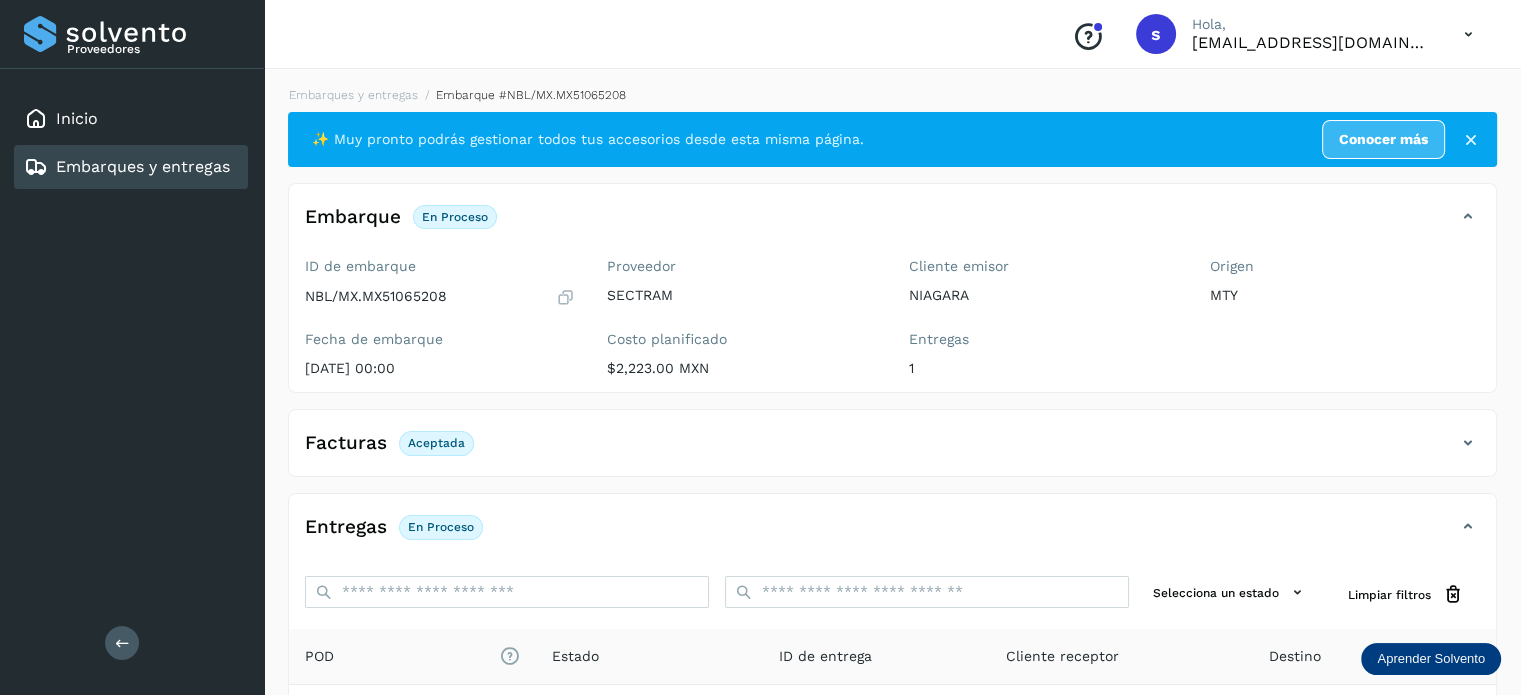 scroll, scrollTop: 250, scrollLeft: 0, axis: vertical 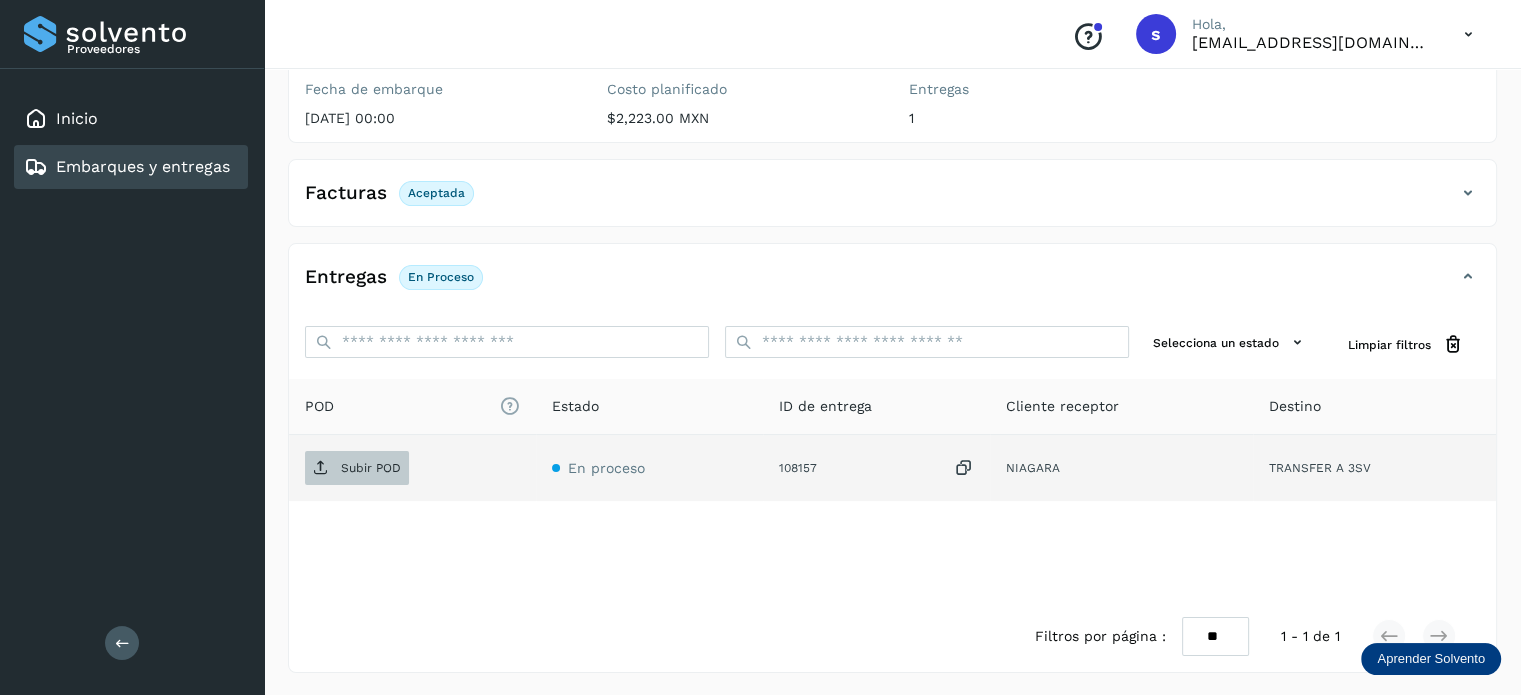 click on "Subir POD" at bounding box center (357, 468) 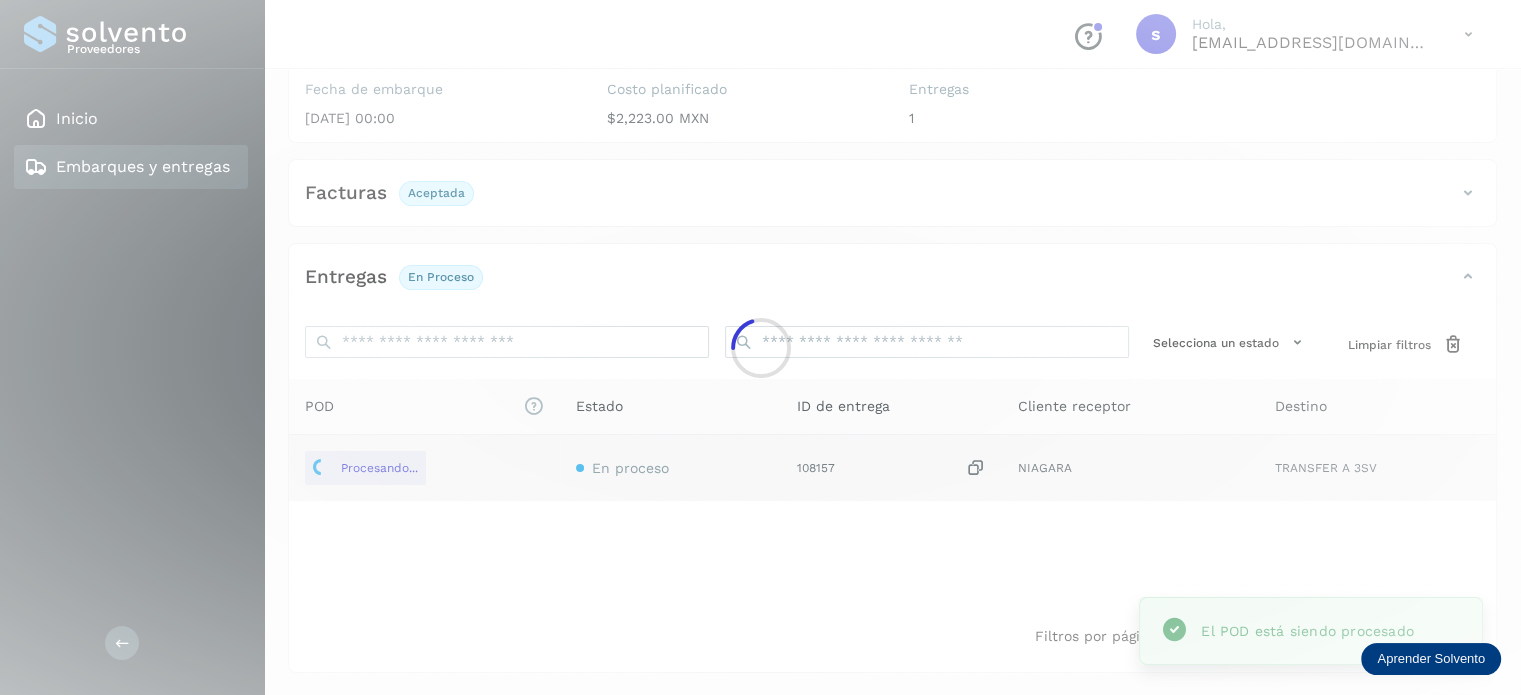 scroll, scrollTop: 0, scrollLeft: 0, axis: both 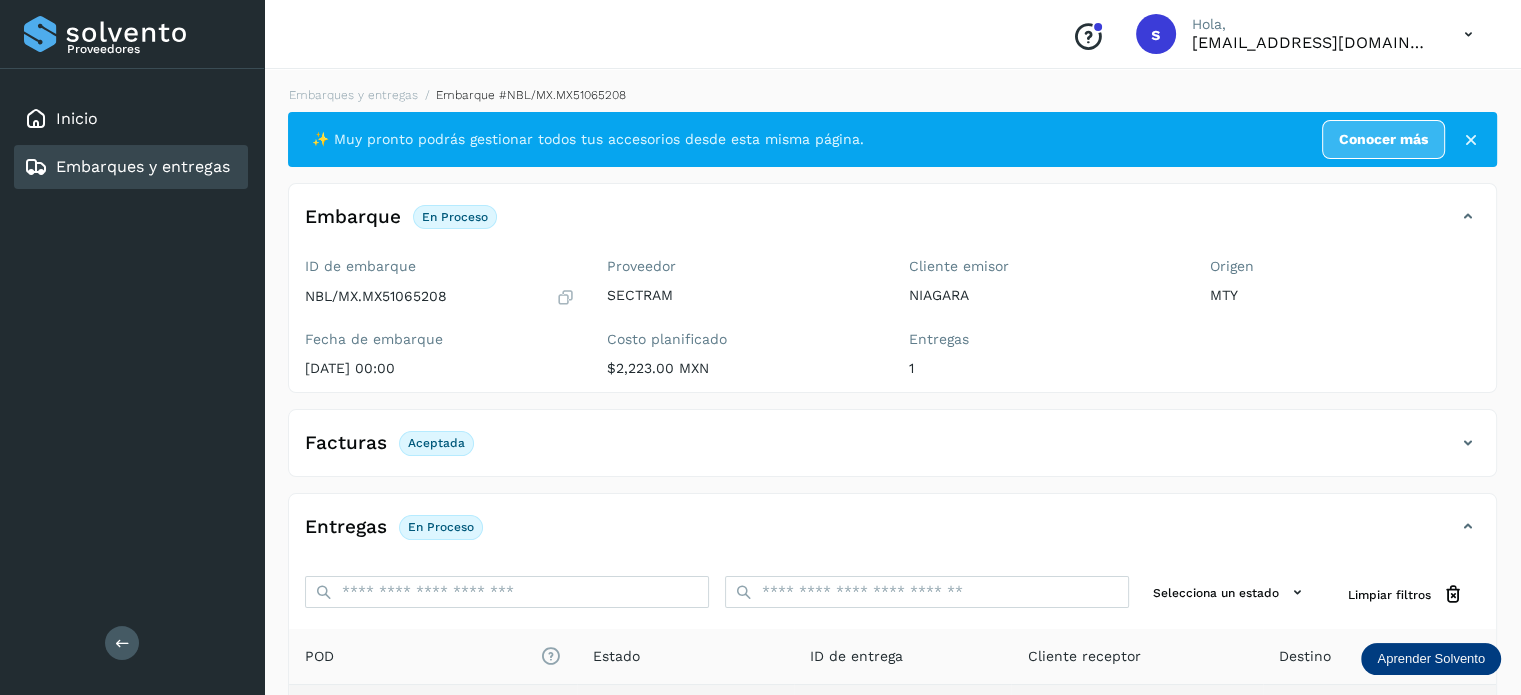 click on "Embarques y entregas" at bounding box center (353, 95) 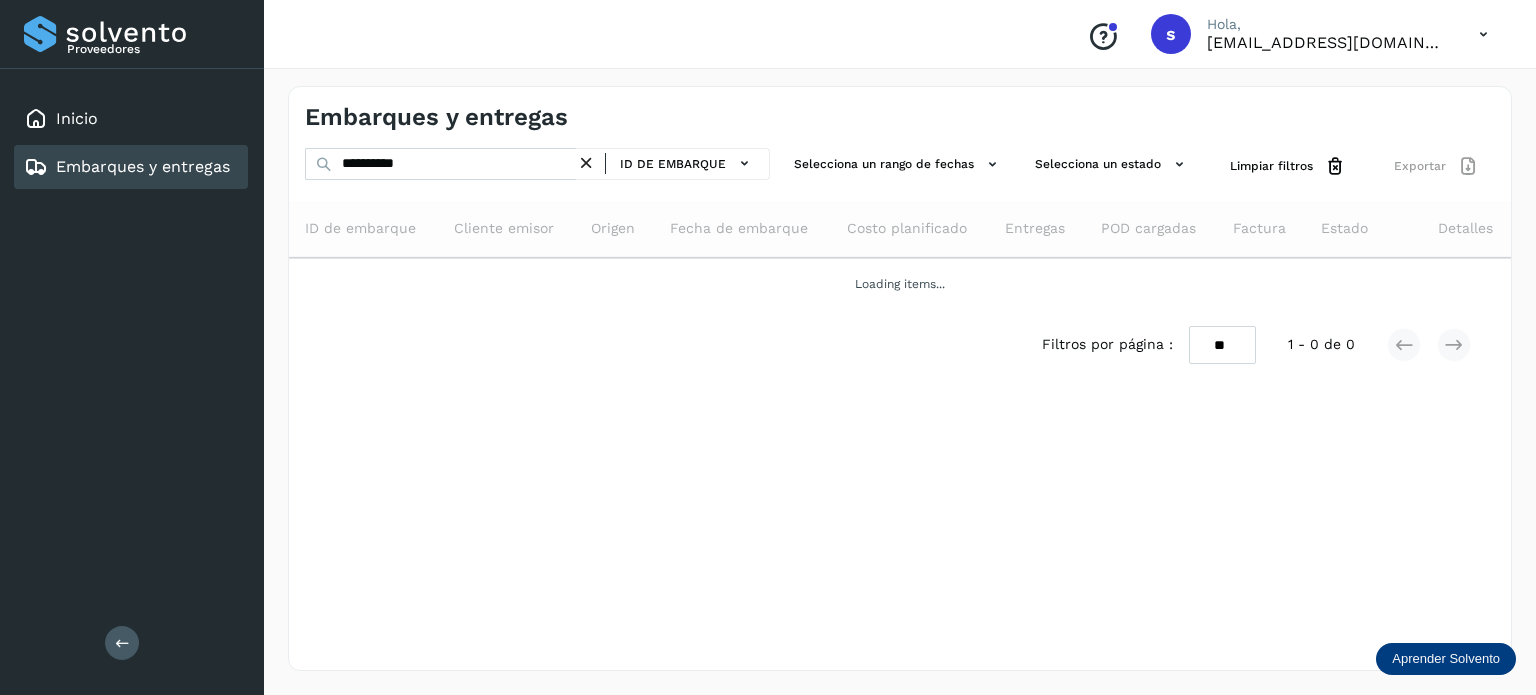 click at bounding box center [586, 163] 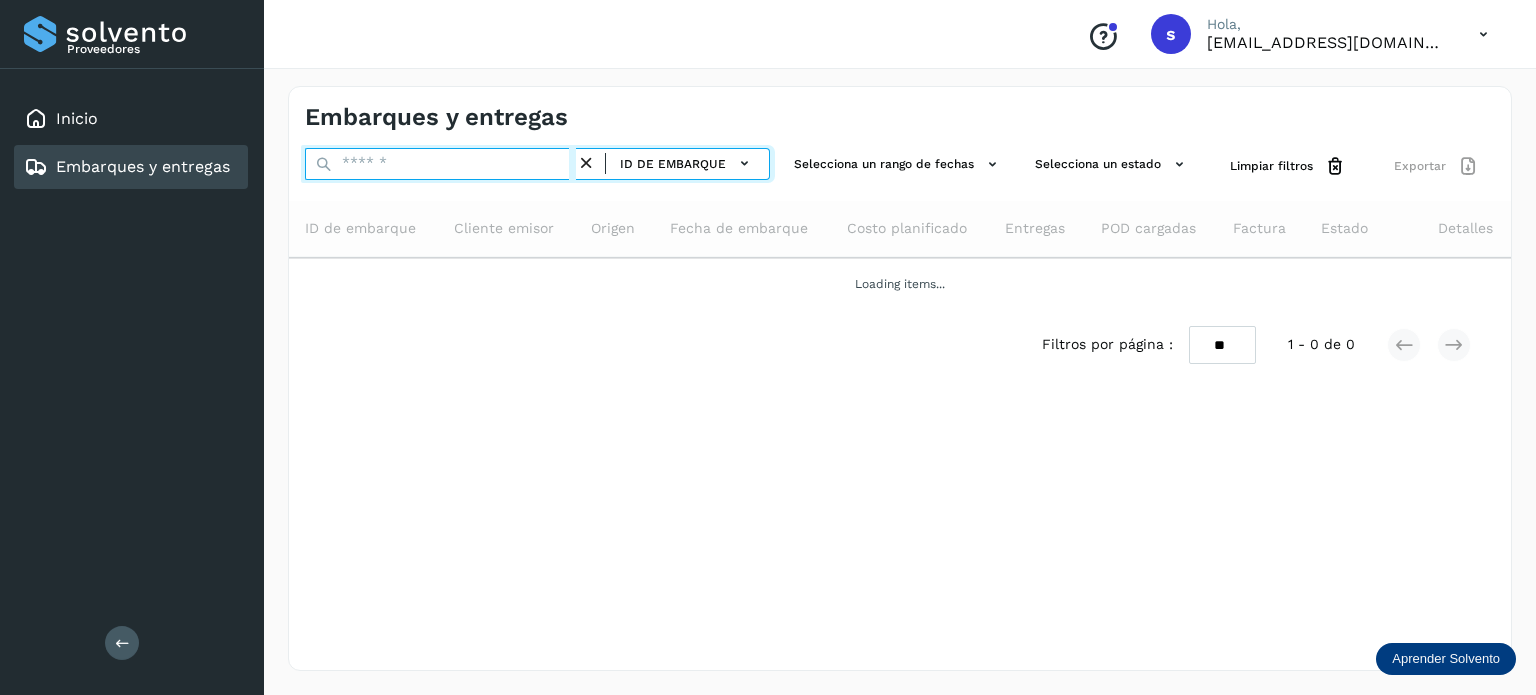 click at bounding box center [440, 164] 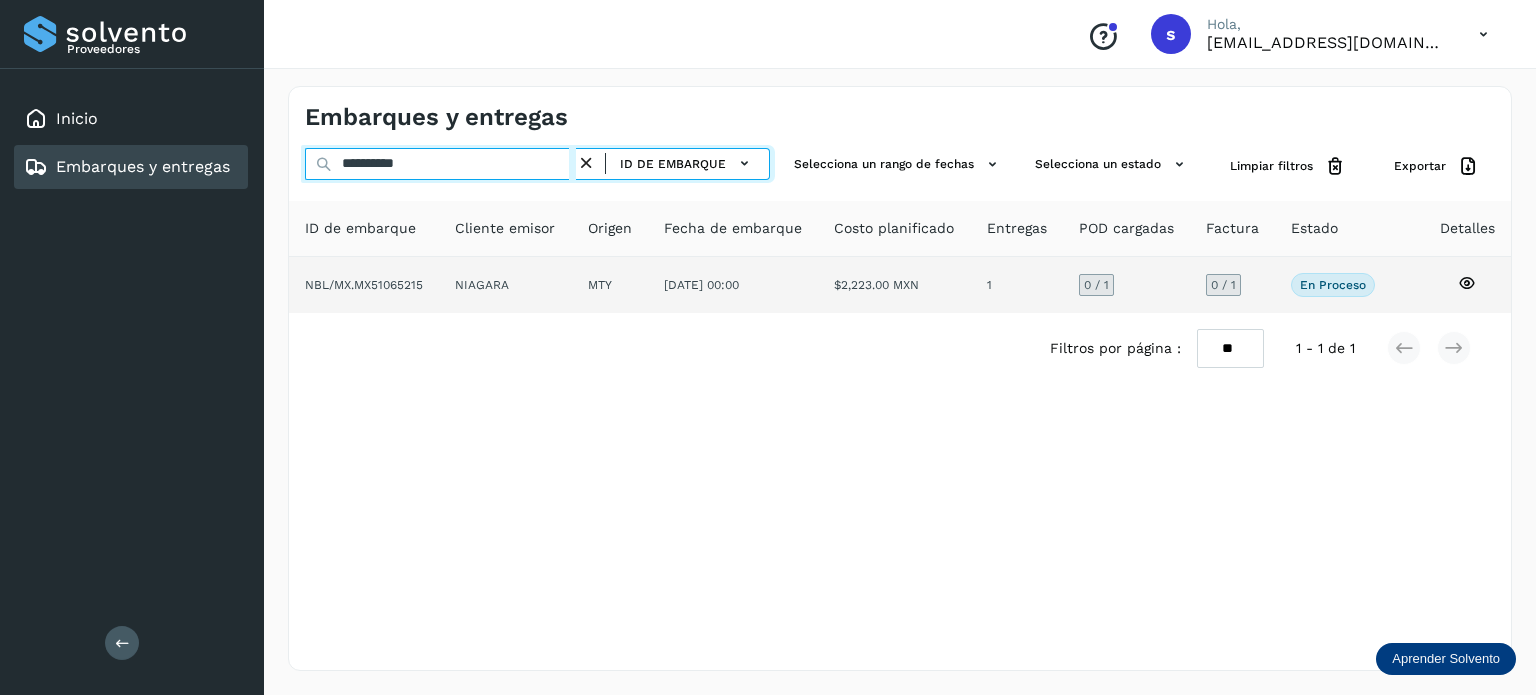 type on "**********" 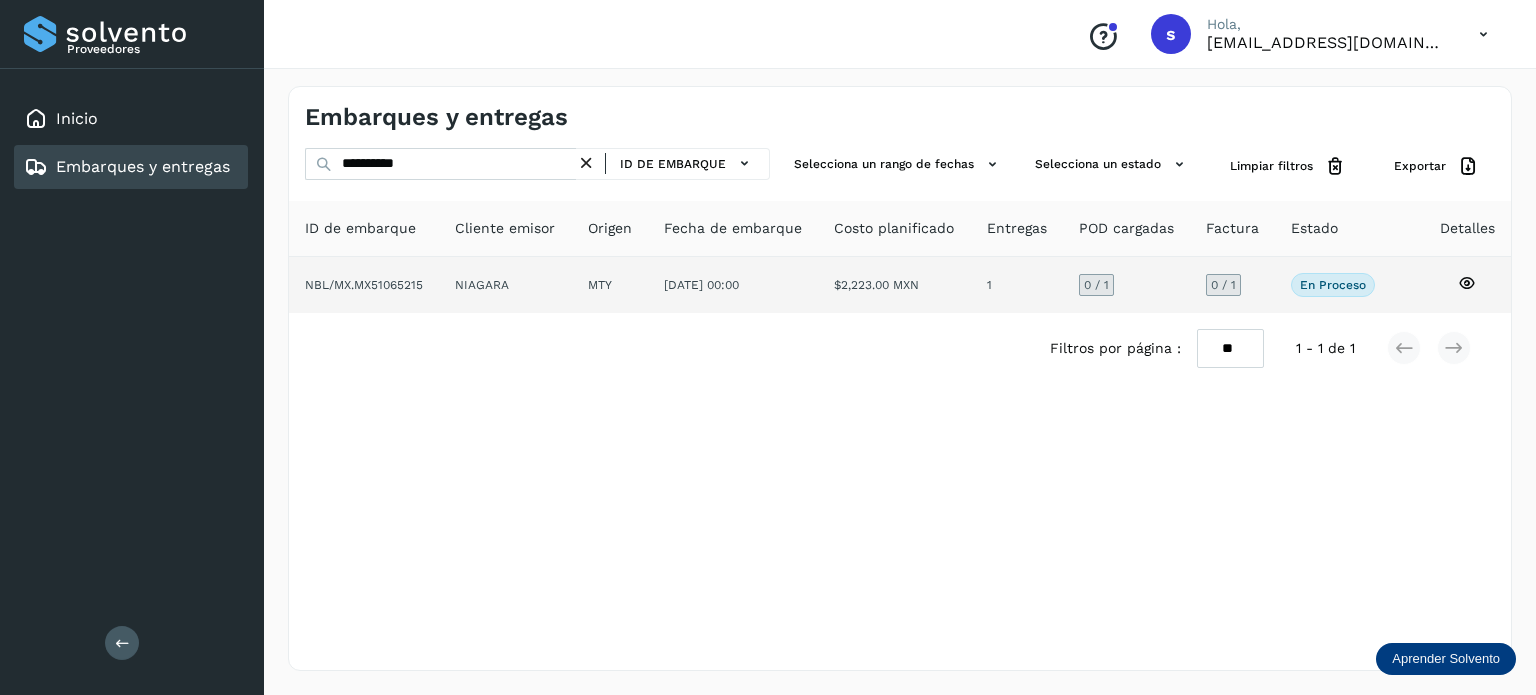 click on "NIAGARA" 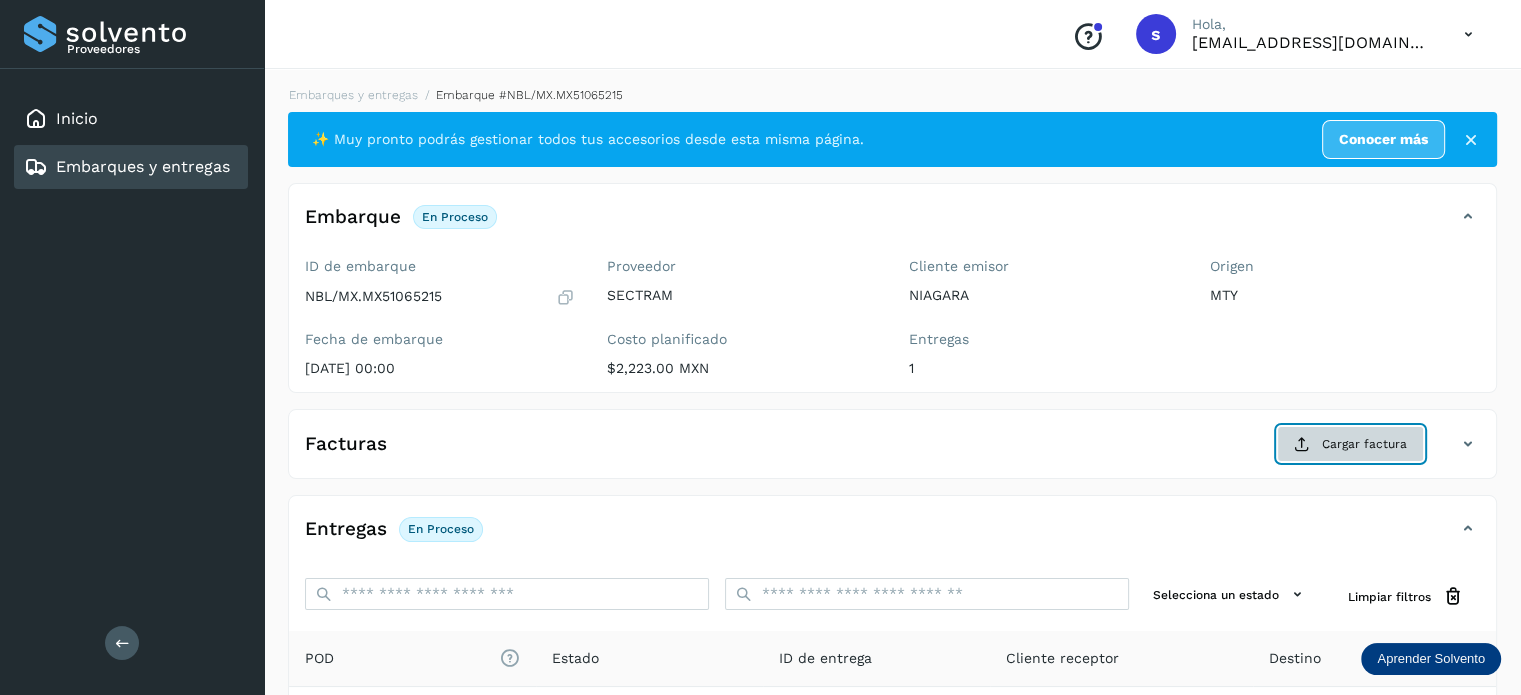 click on "Cargar factura" 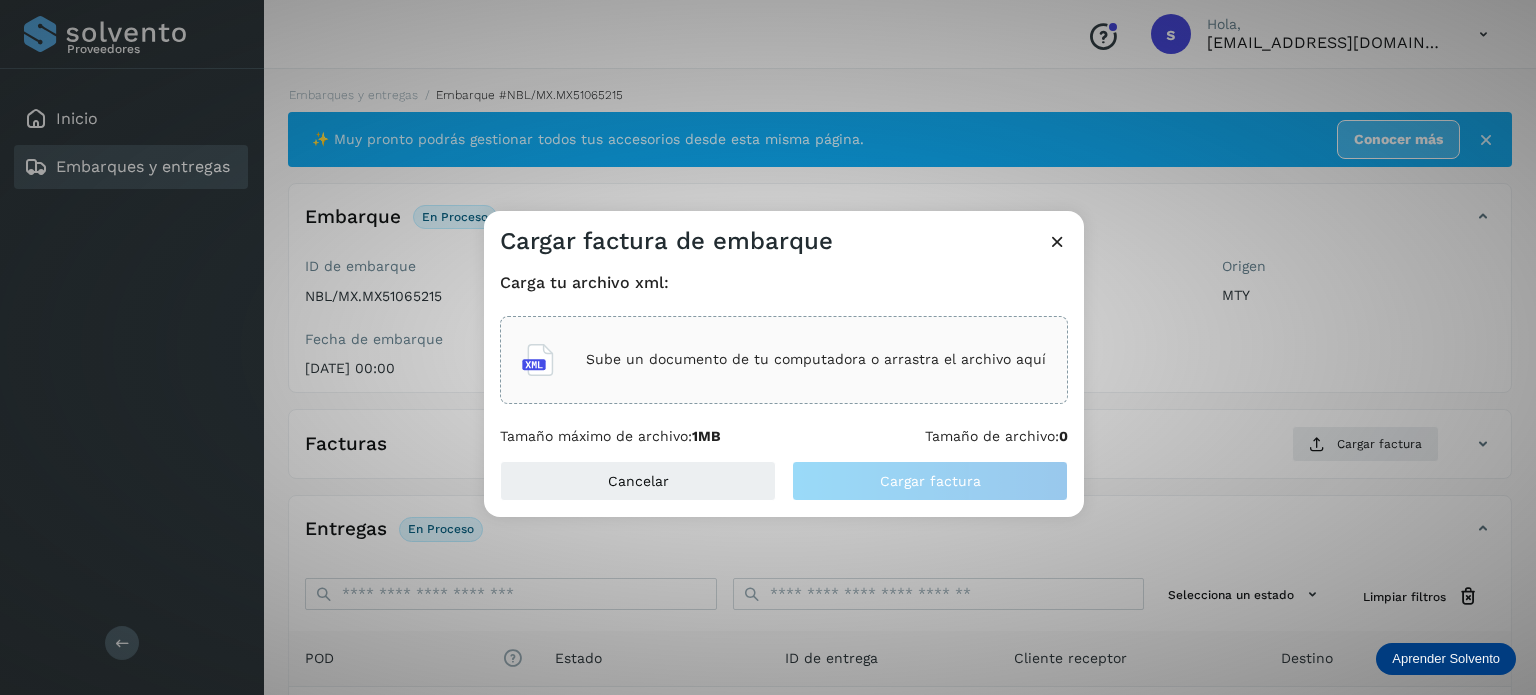 click on "Sube un documento de tu computadora o arrastra el archivo aquí" 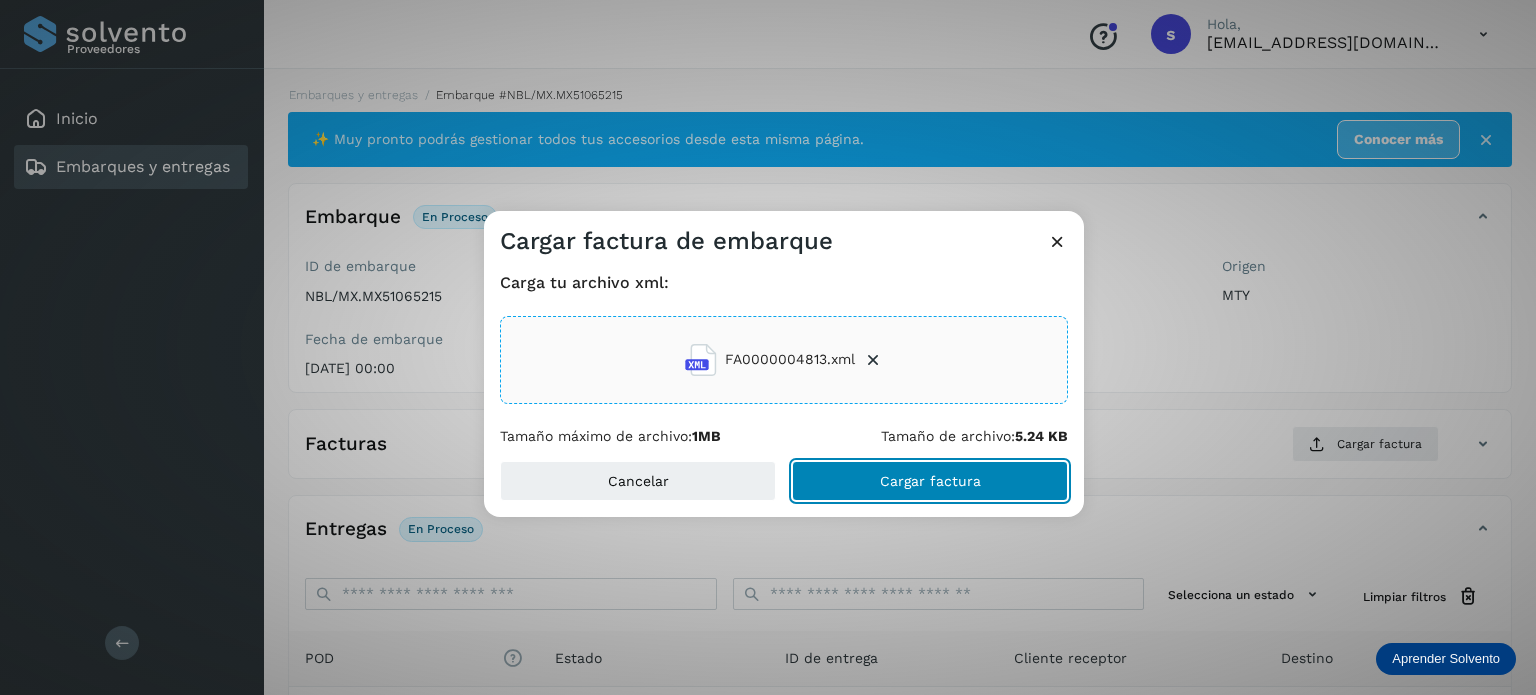 click on "Cargar factura" 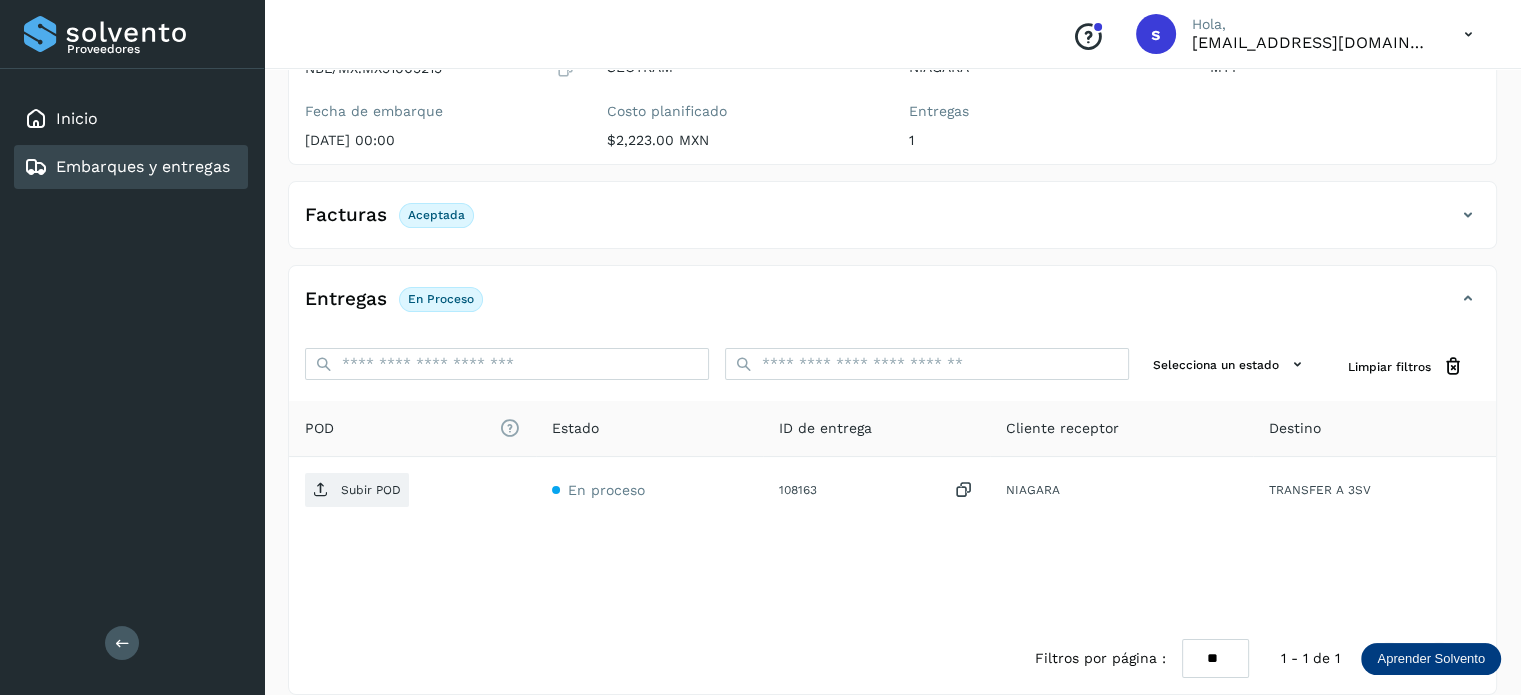 scroll, scrollTop: 250, scrollLeft: 0, axis: vertical 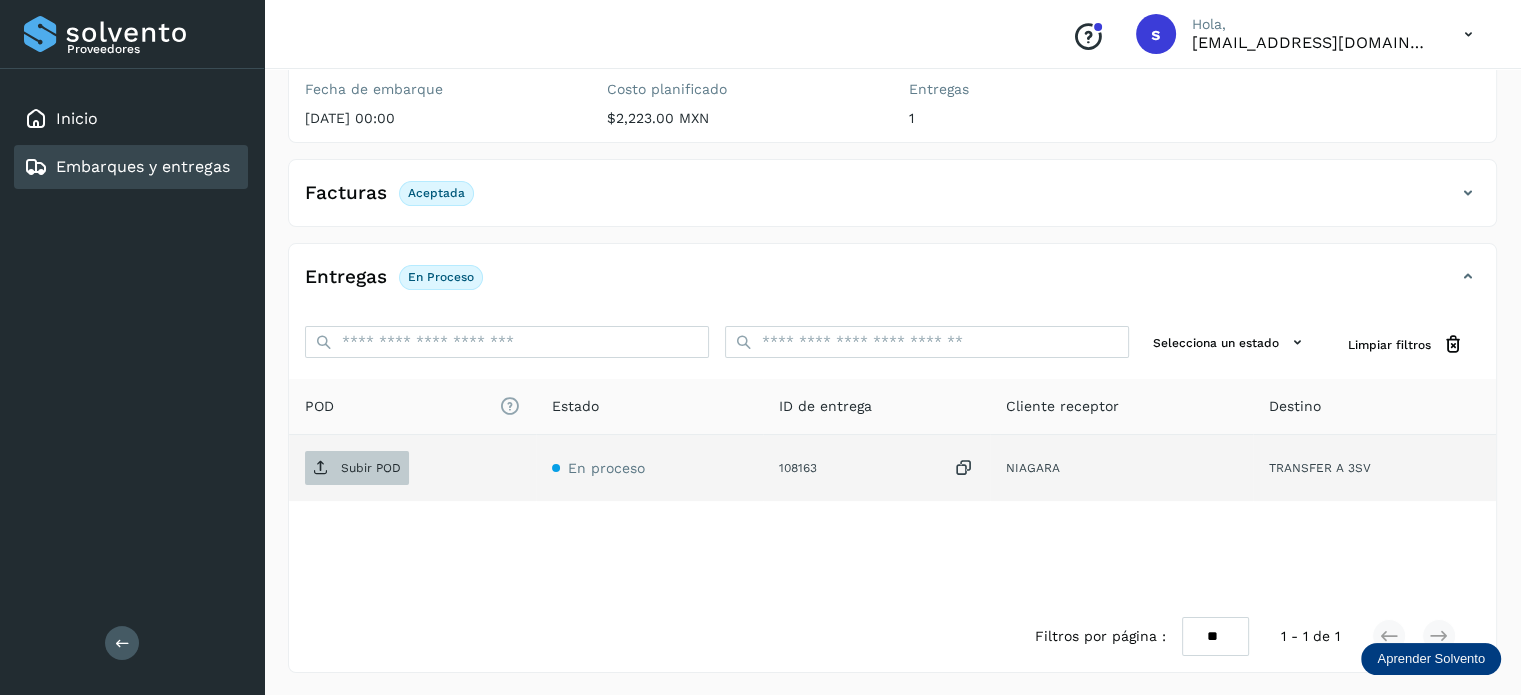click on "Subir POD" at bounding box center (371, 468) 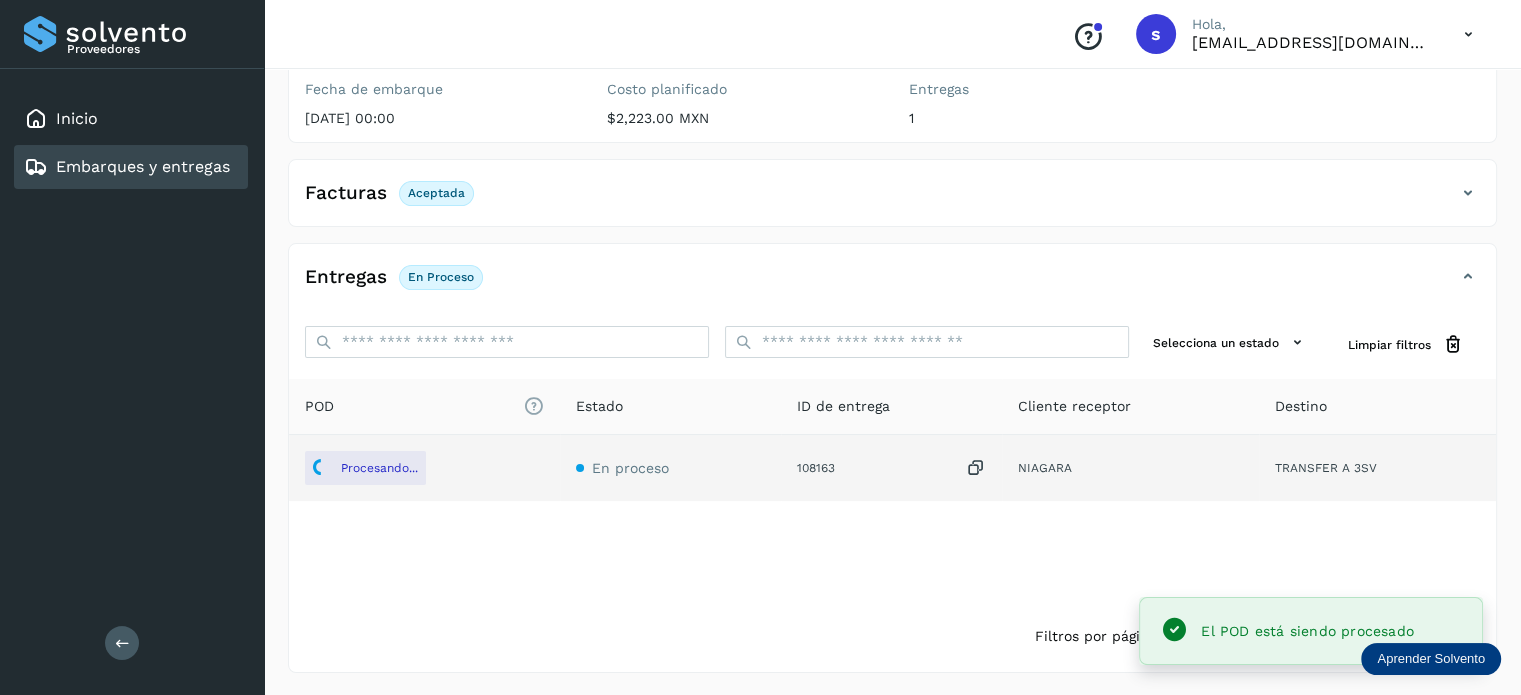 scroll, scrollTop: 0, scrollLeft: 0, axis: both 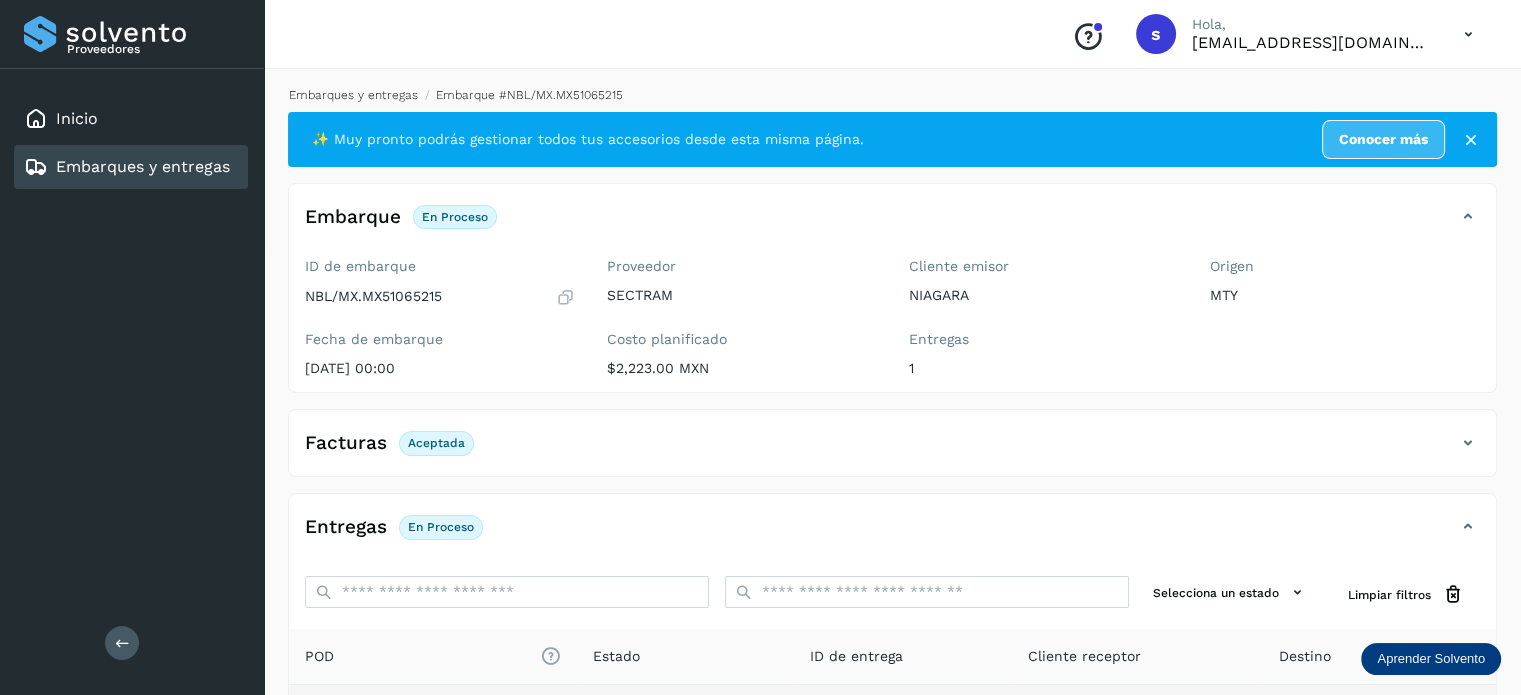 click on "Embarques y entregas" at bounding box center (353, 95) 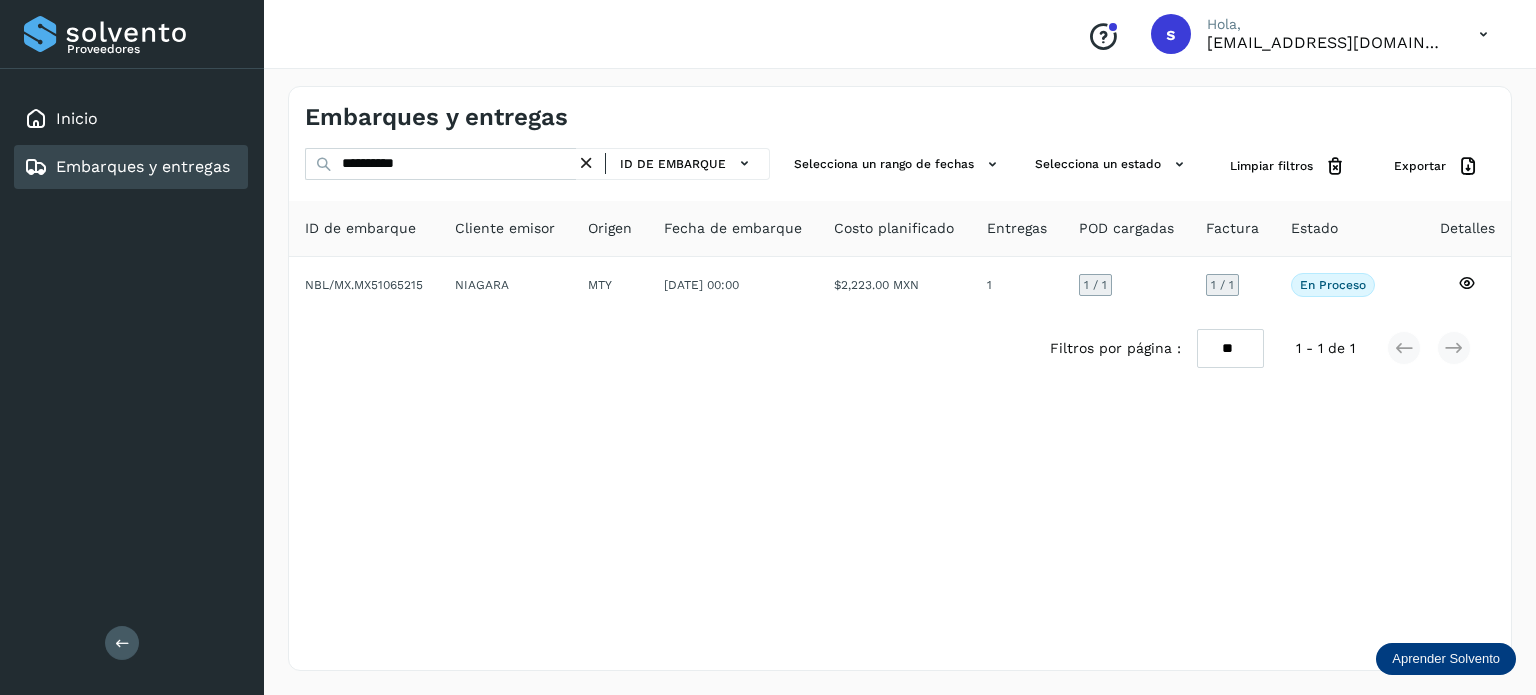 click at bounding box center [586, 163] 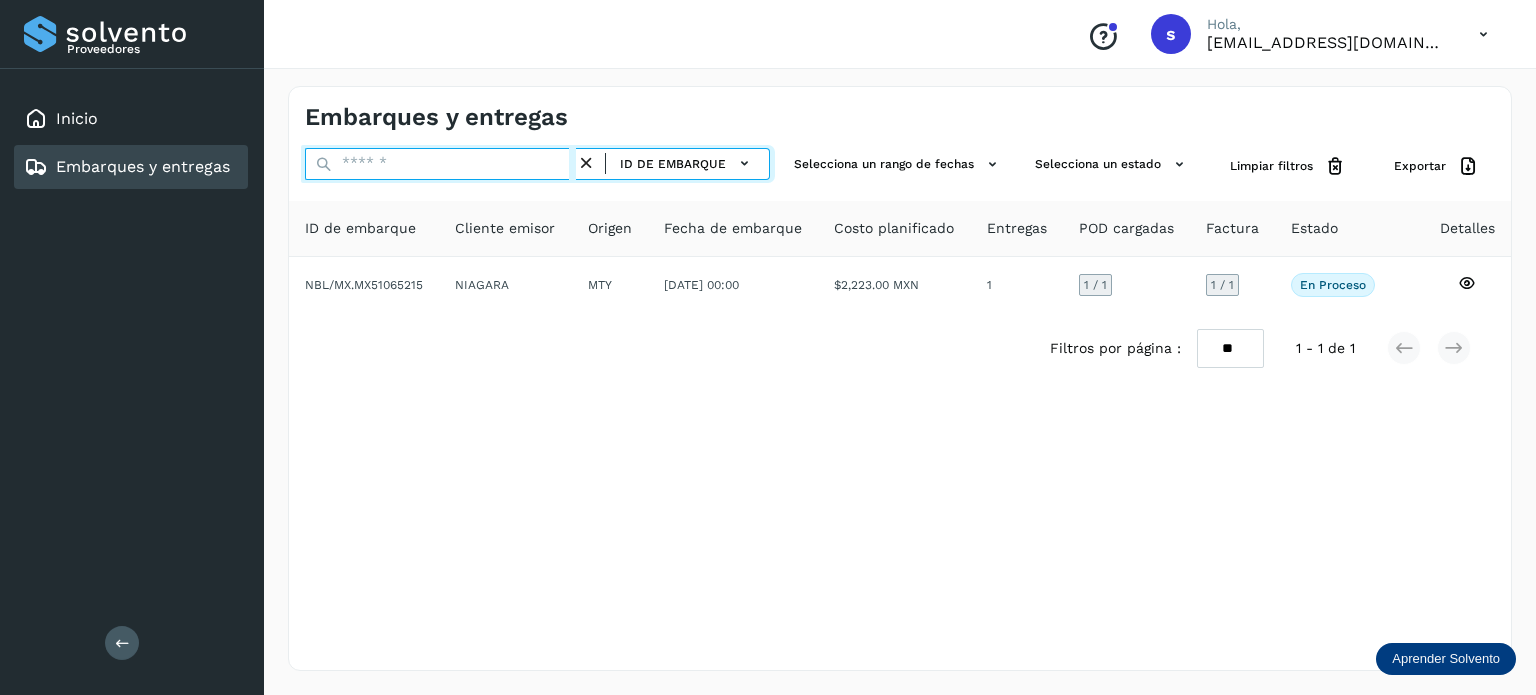click at bounding box center (440, 164) 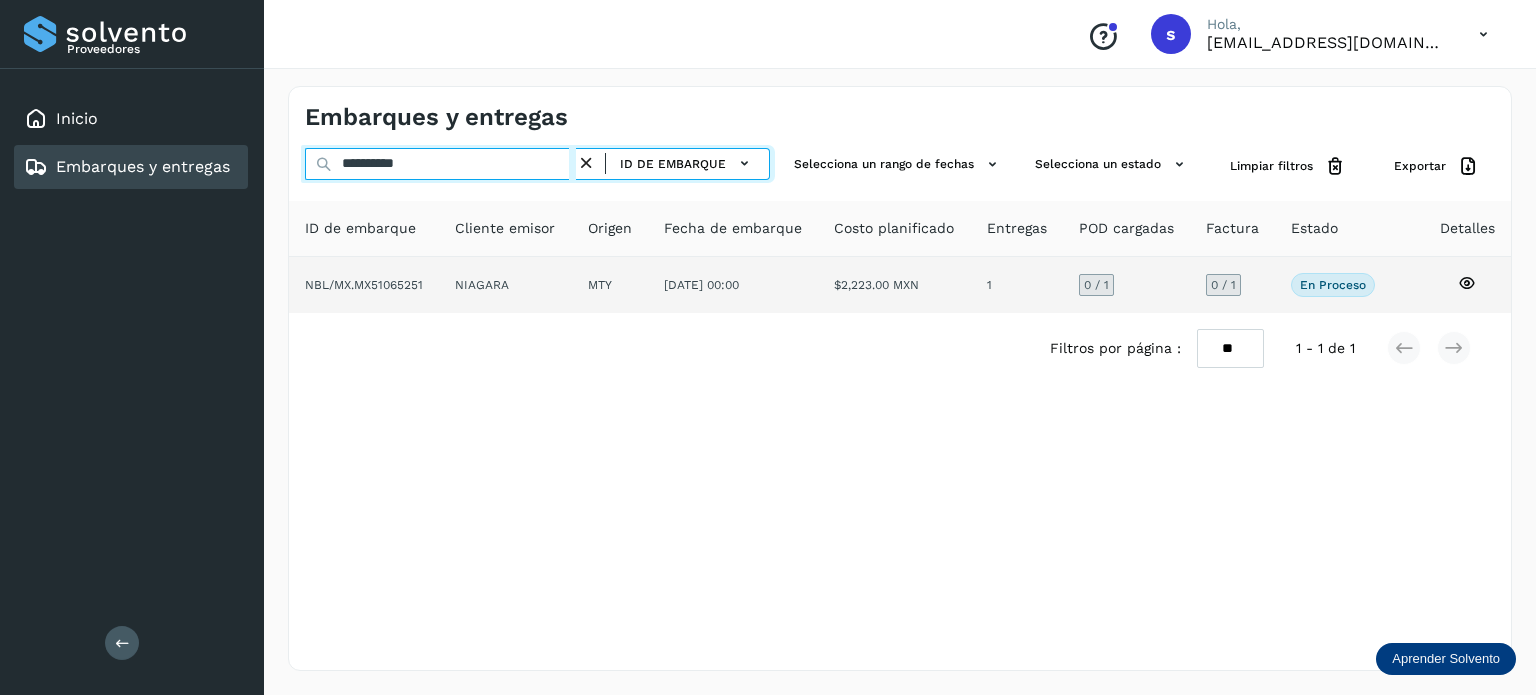 type on "**********" 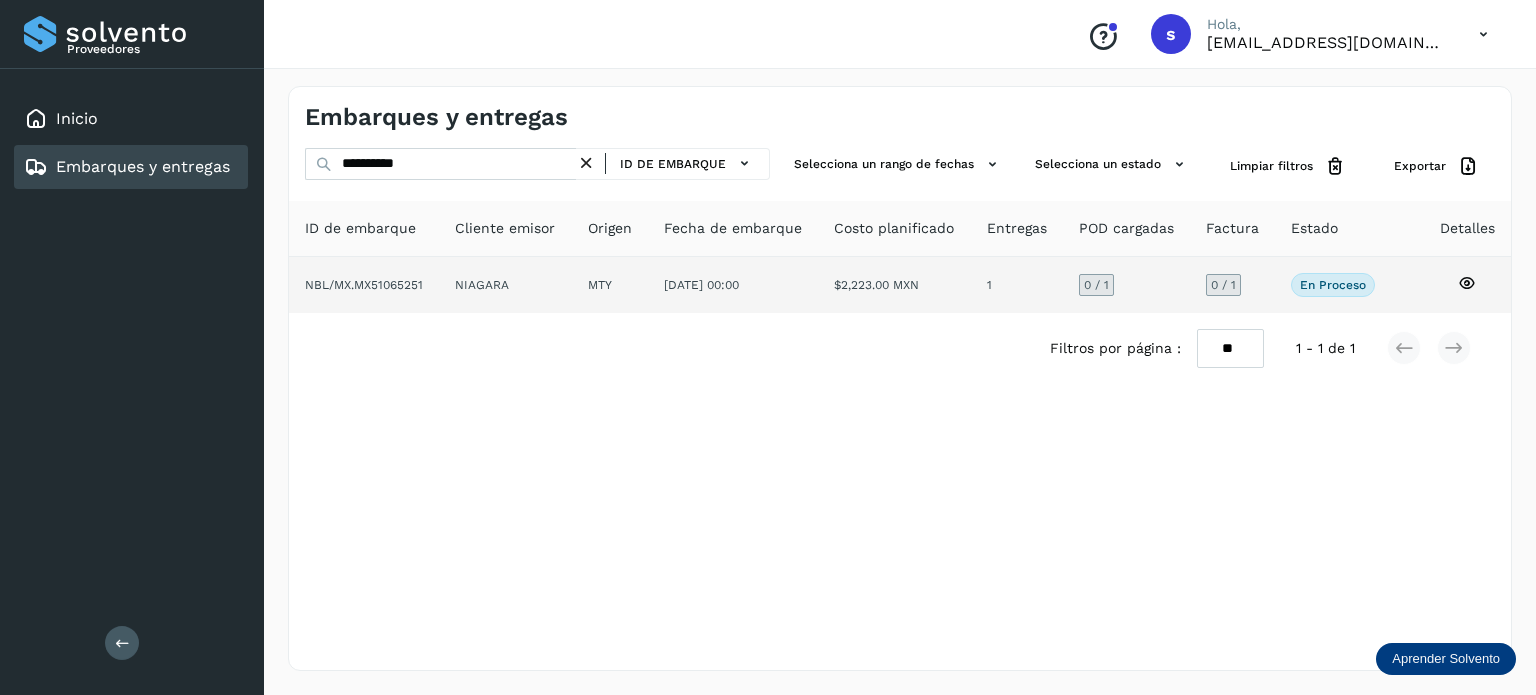 click on "MTY" 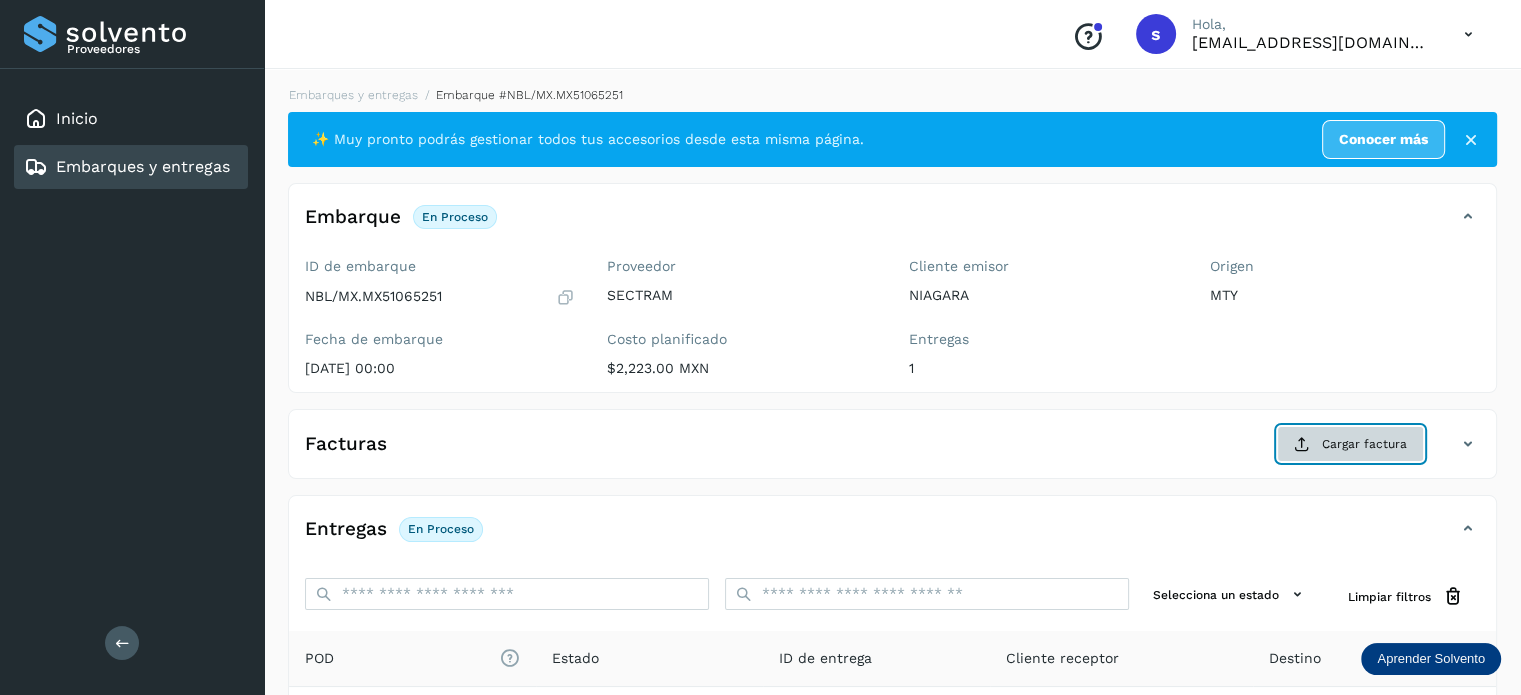 click on "Cargar factura" at bounding box center [1350, 444] 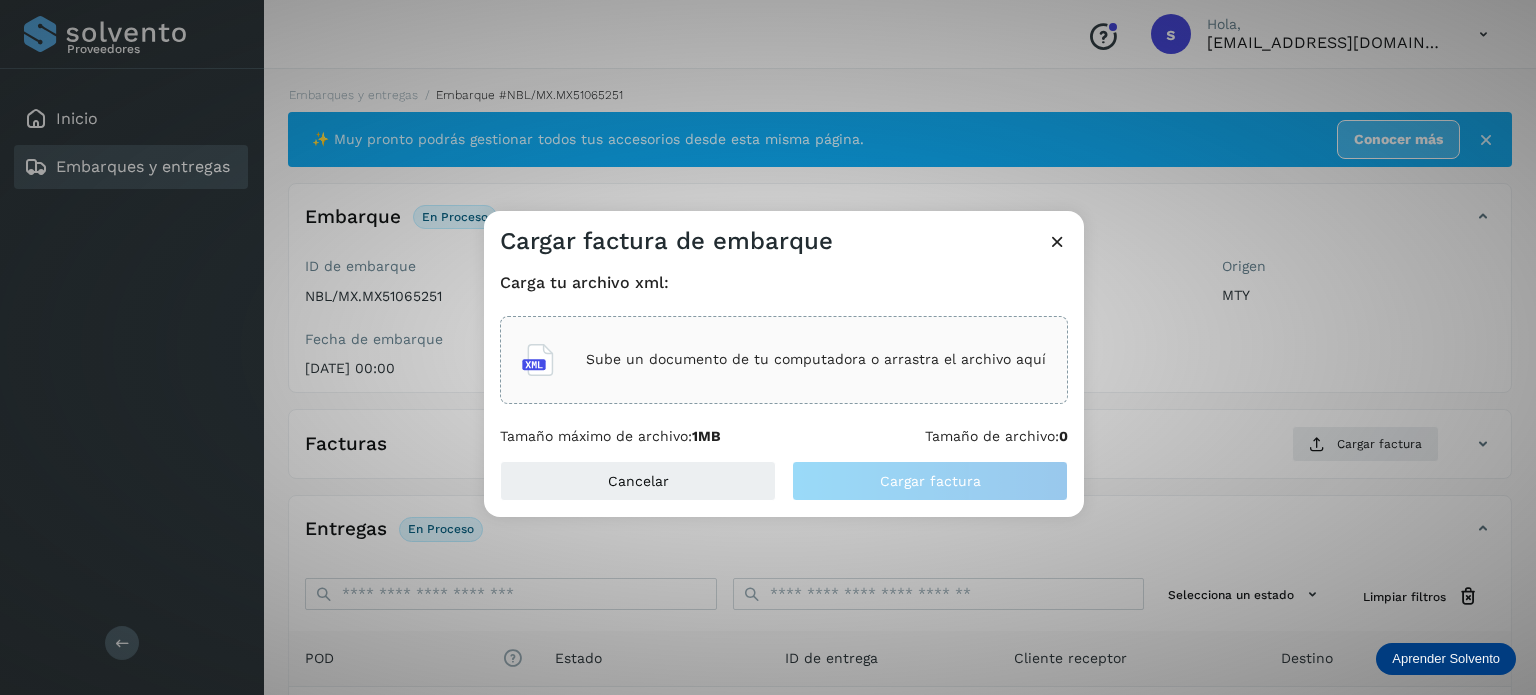 click on "Sube un documento de tu computadora o arrastra el archivo aquí" 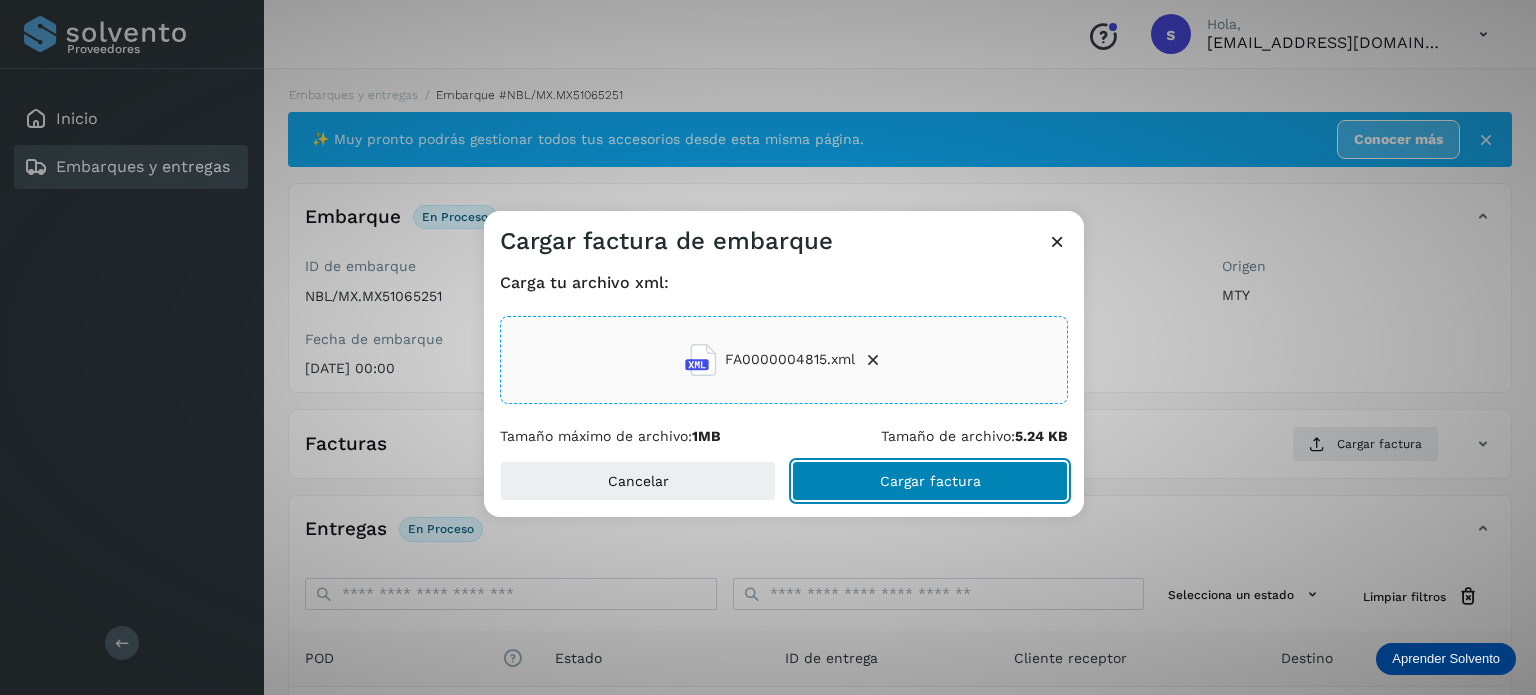 click on "Cargar factura" 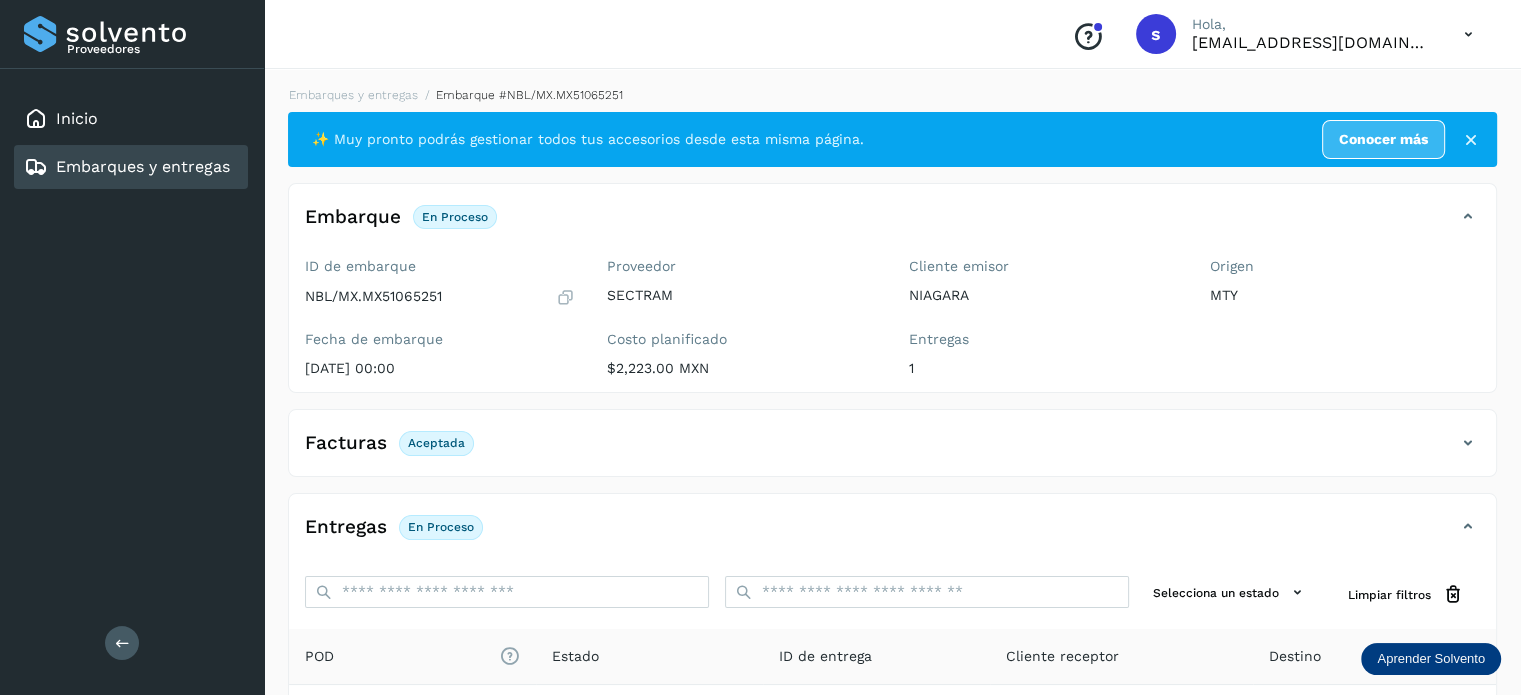 scroll, scrollTop: 250, scrollLeft: 0, axis: vertical 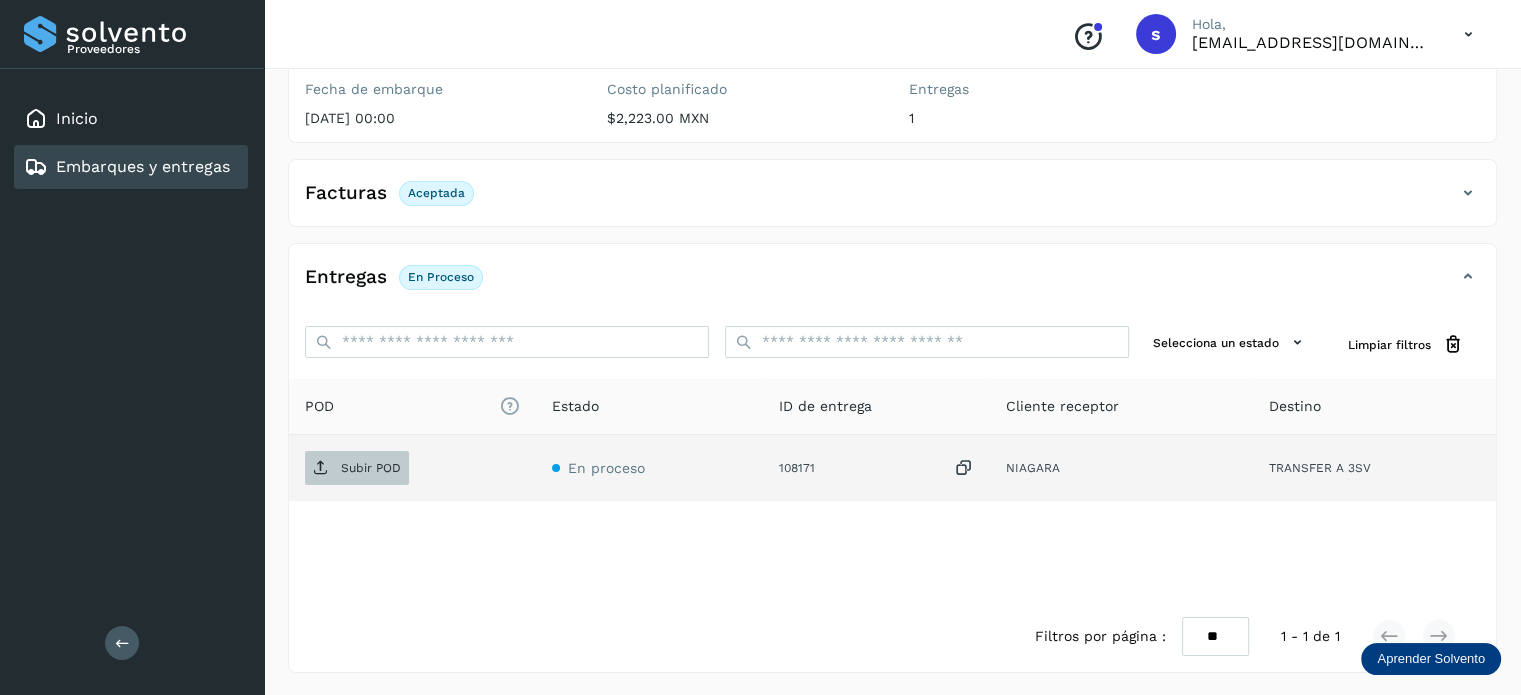 click on "Subir POD" at bounding box center (357, 468) 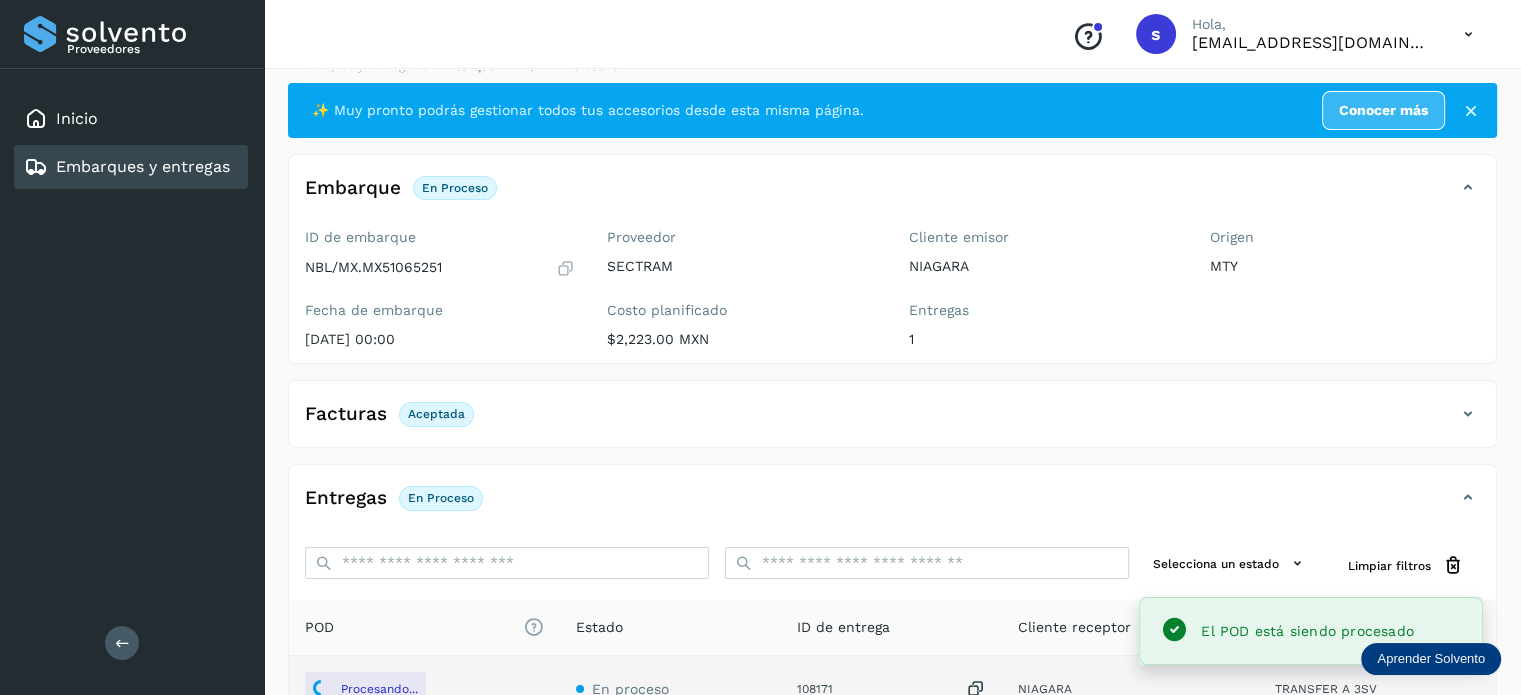 scroll, scrollTop: 22, scrollLeft: 0, axis: vertical 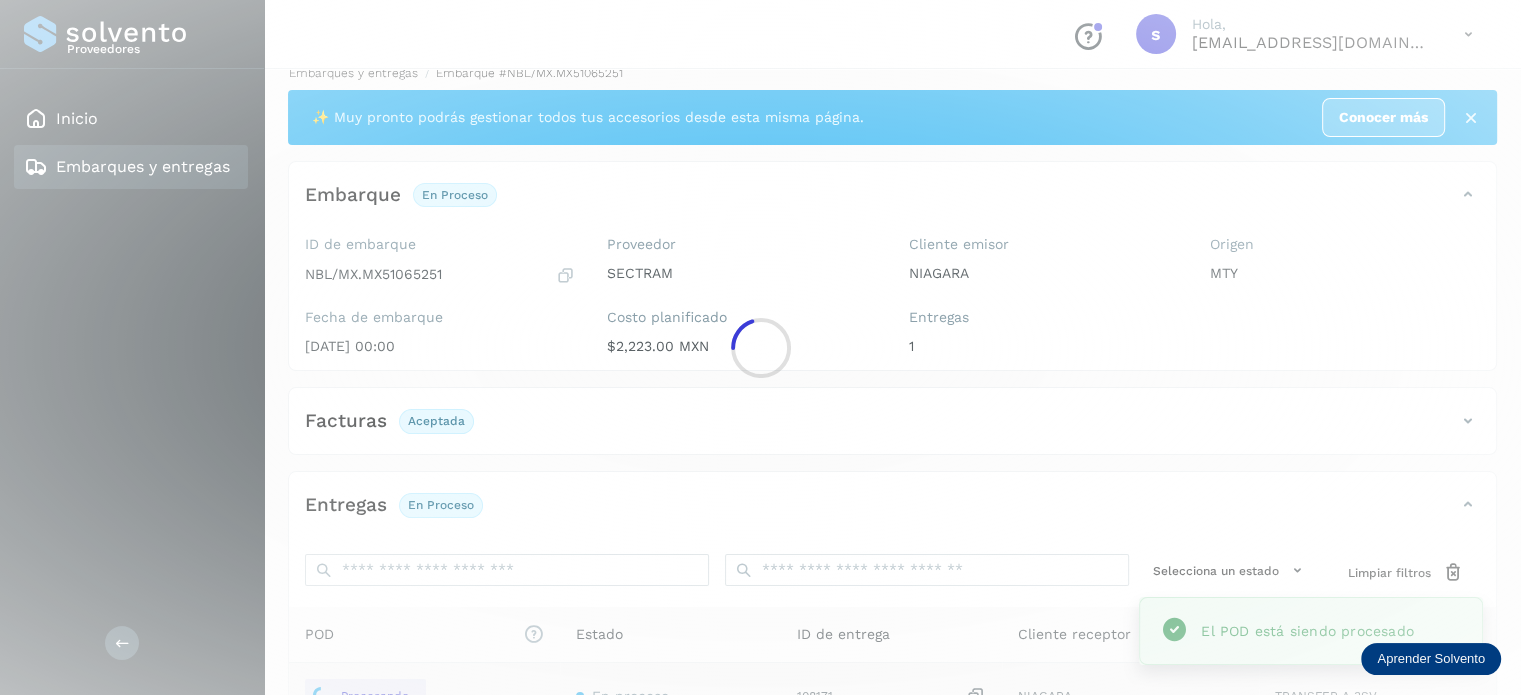 click 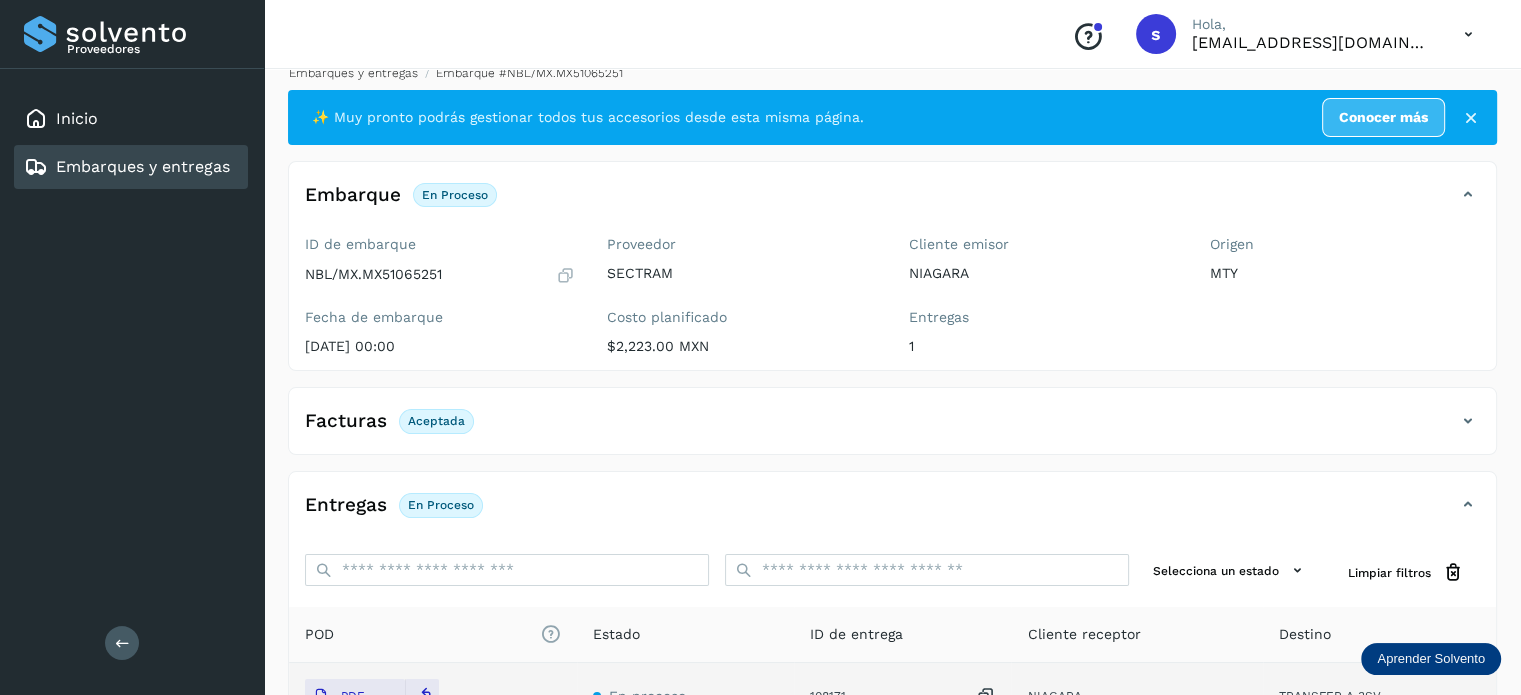 click on "Embarques y entregas" at bounding box center (353, 73) 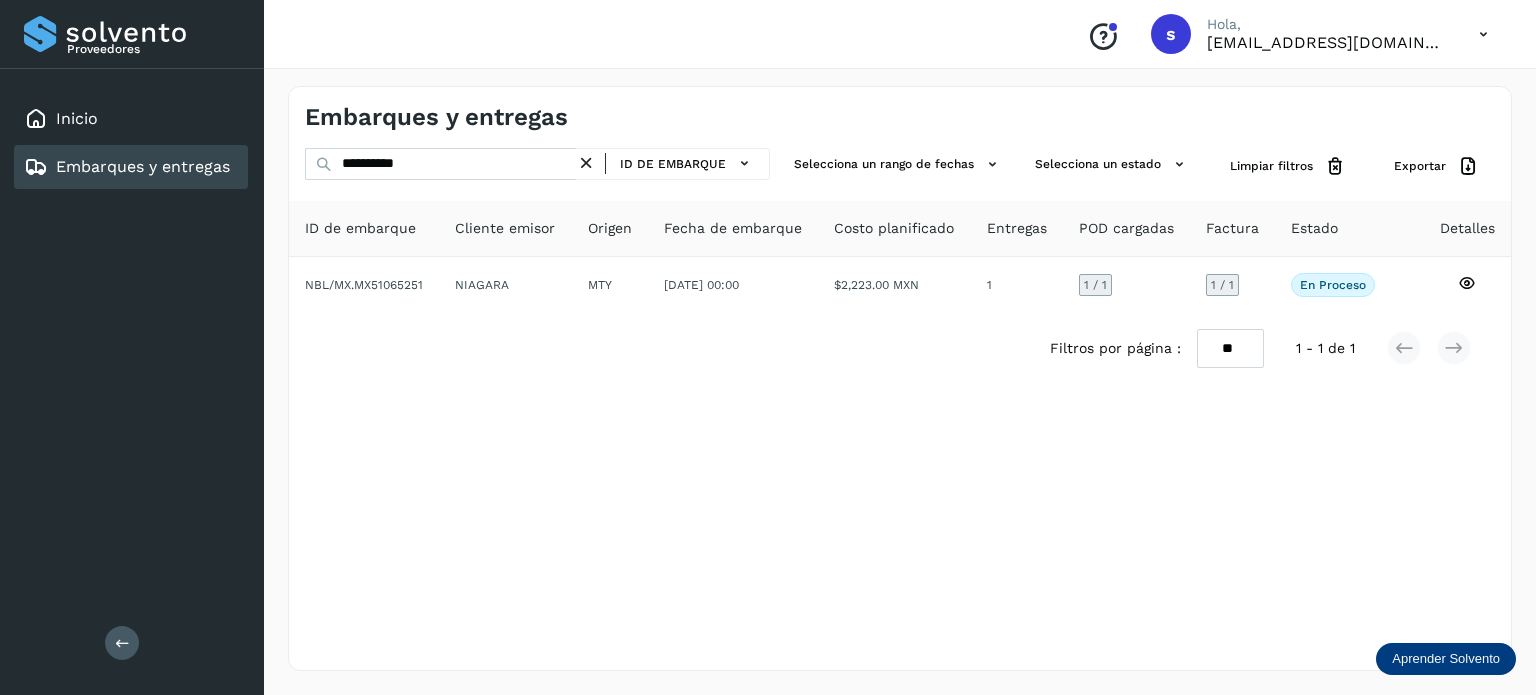 click at bounding box center (586, 163) 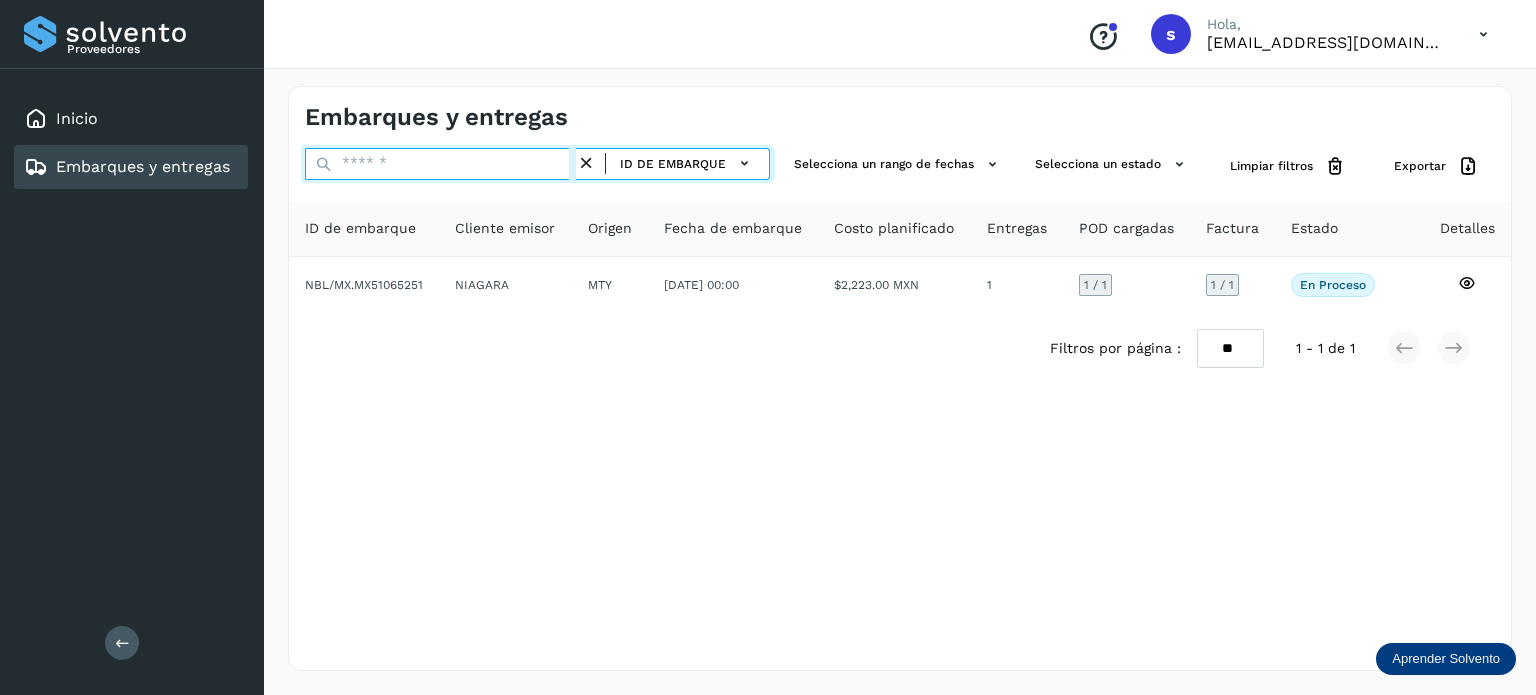 click at bounding box center (440, 164) 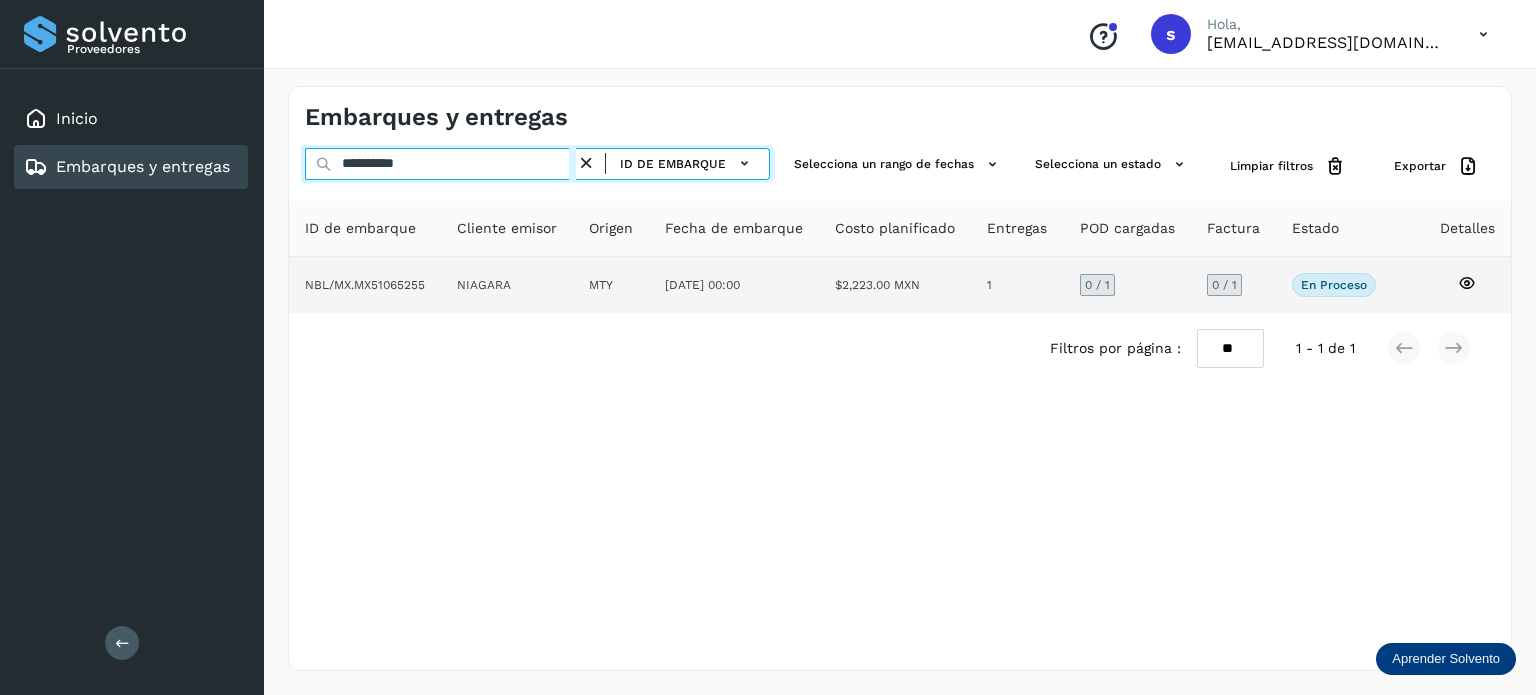 type on "**********" 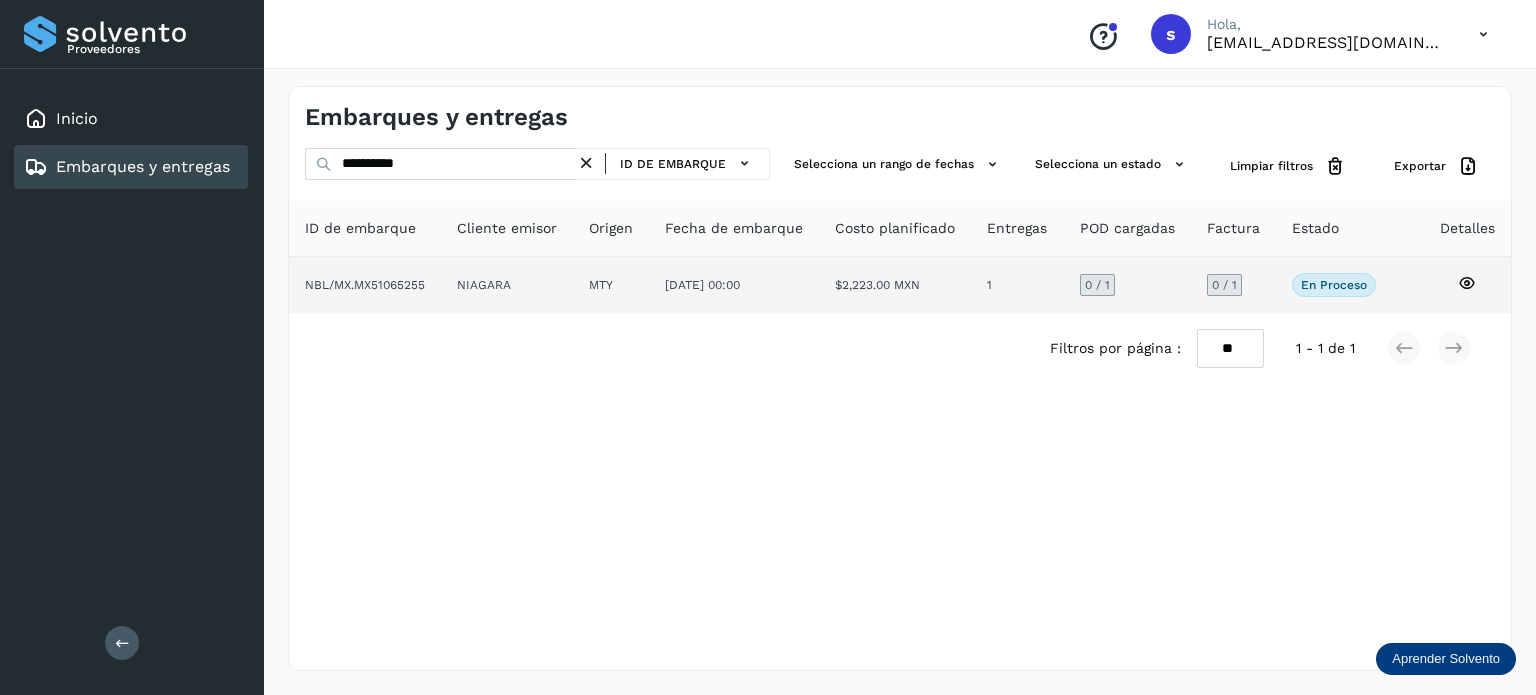 click on "NIAGARA" 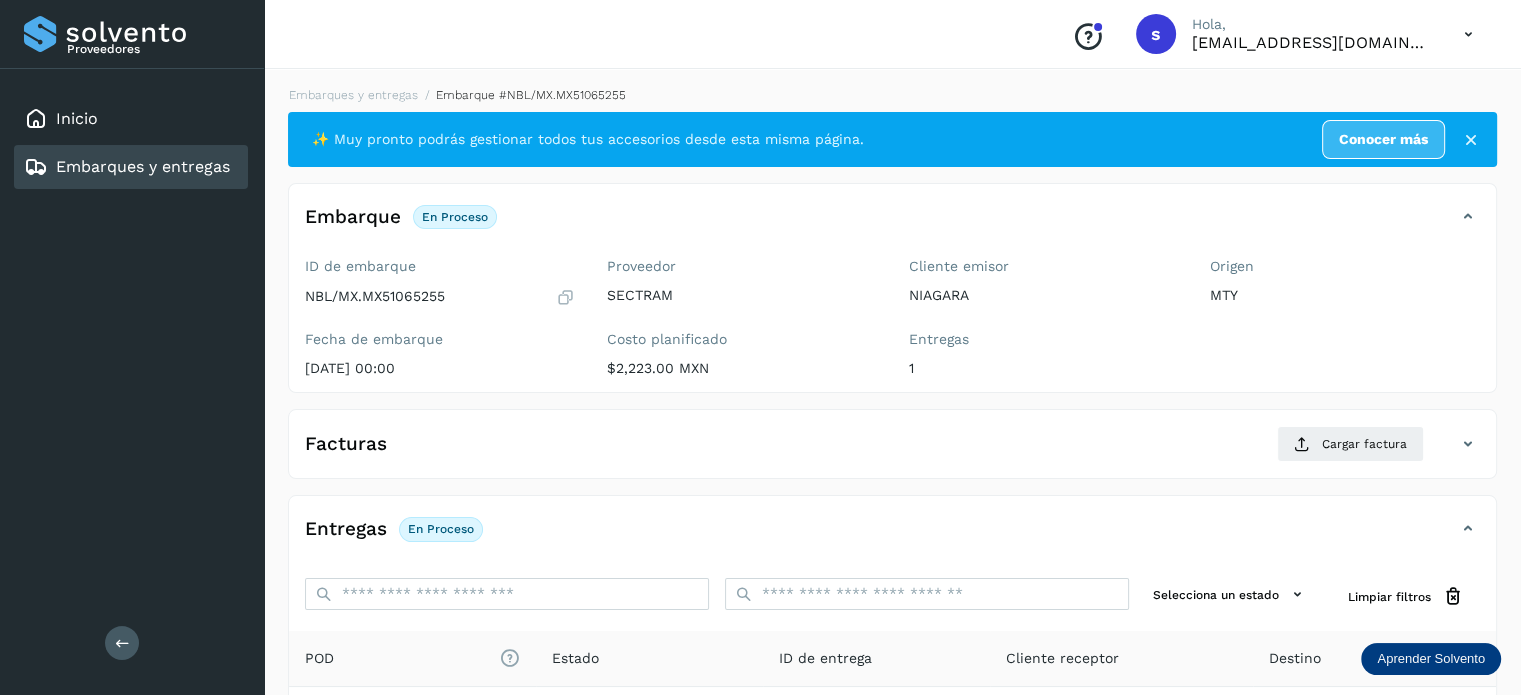 click on "Facturas Cargar factura" 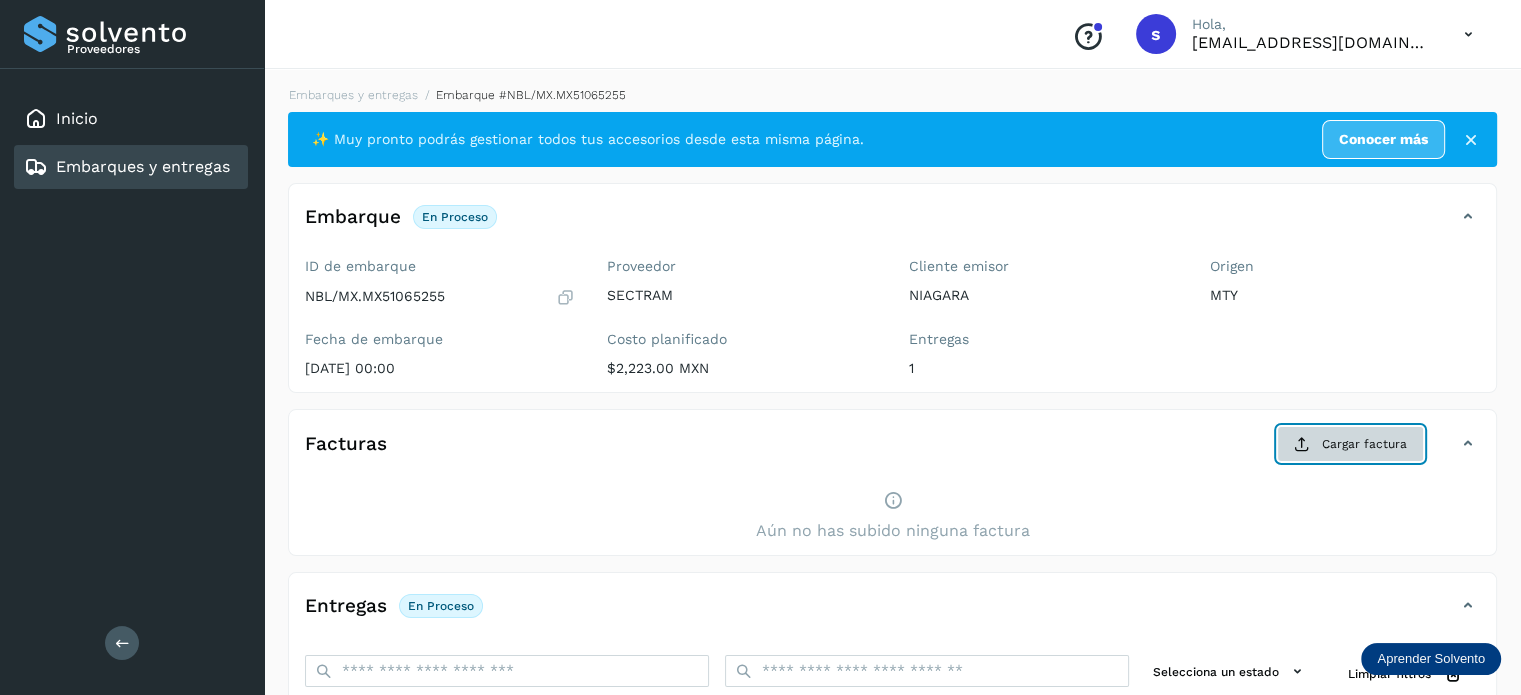 click on "Cargar factura" at bounding box center (1350, 444) 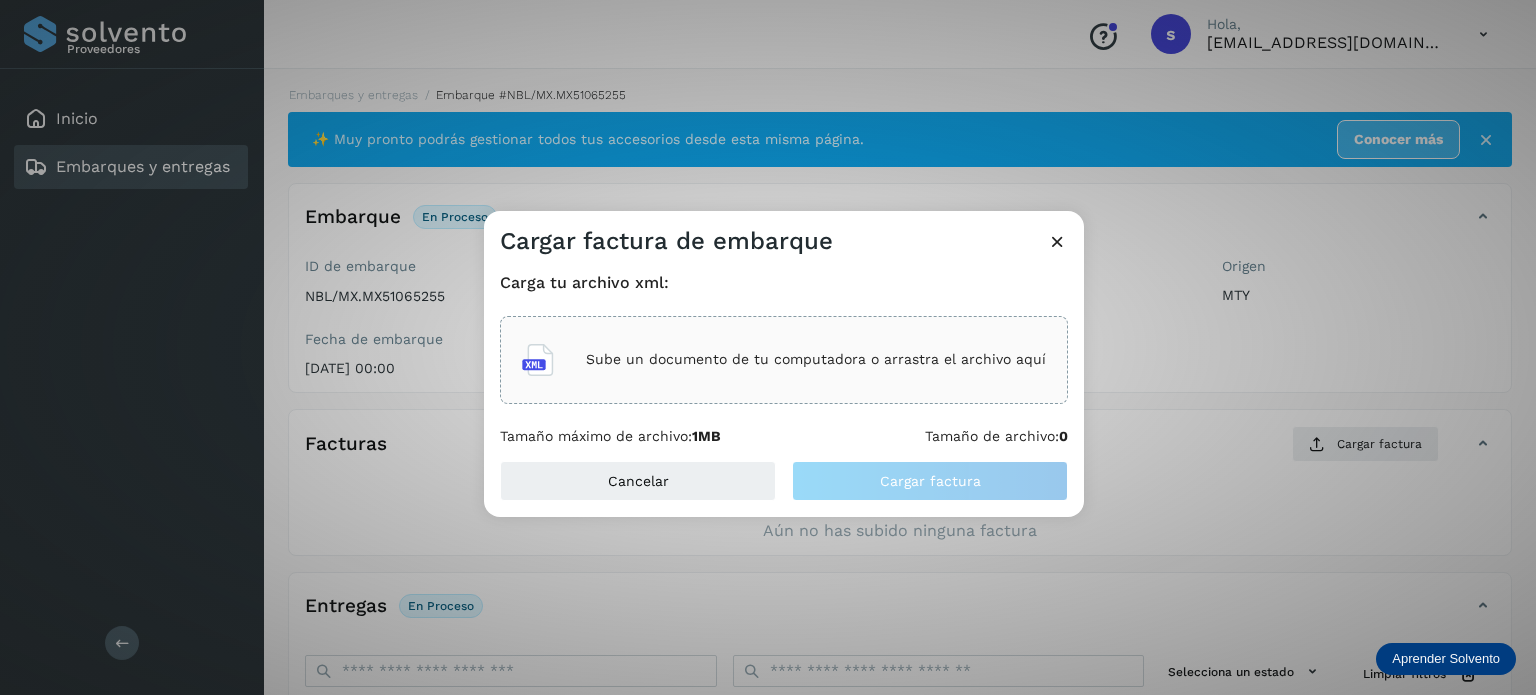 click on "Sube un documento de tu computadora o arrastra el archivo aquí" 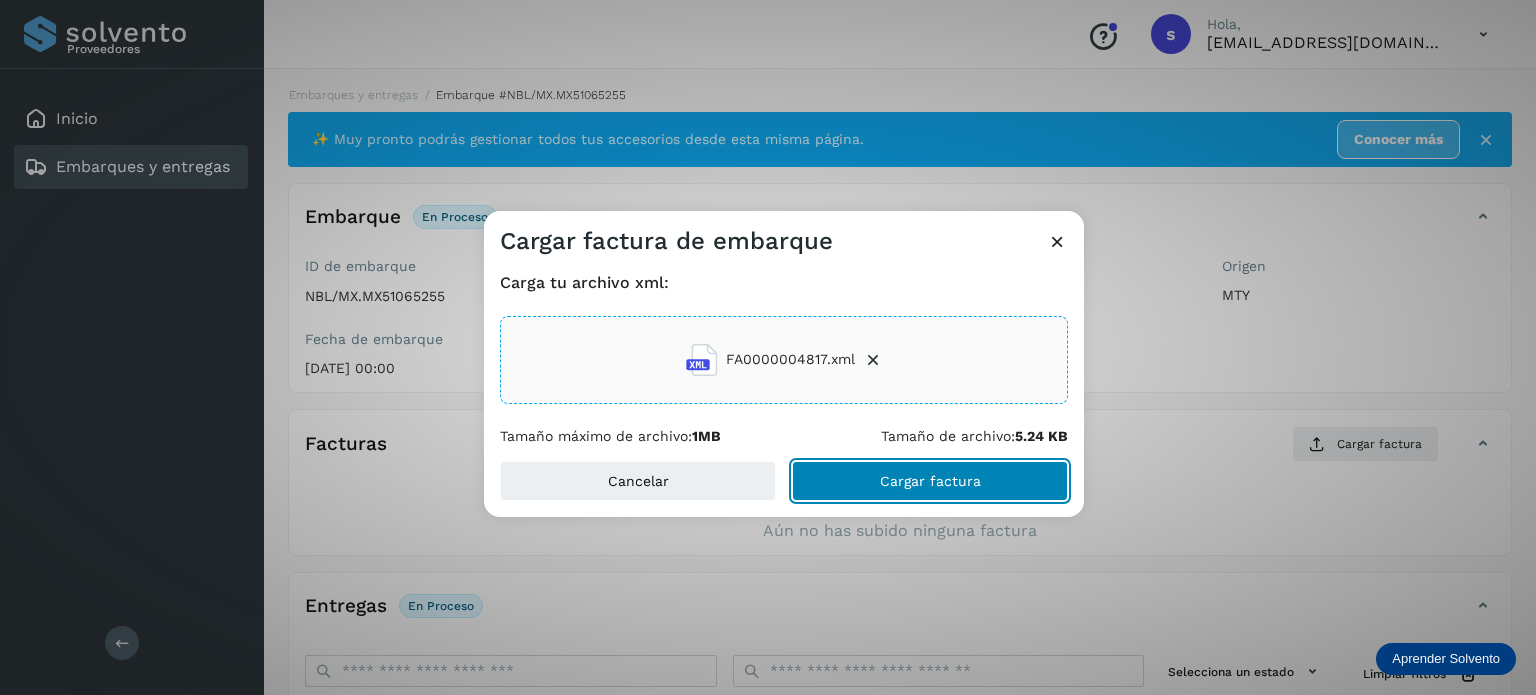 click on "Cargar factura" 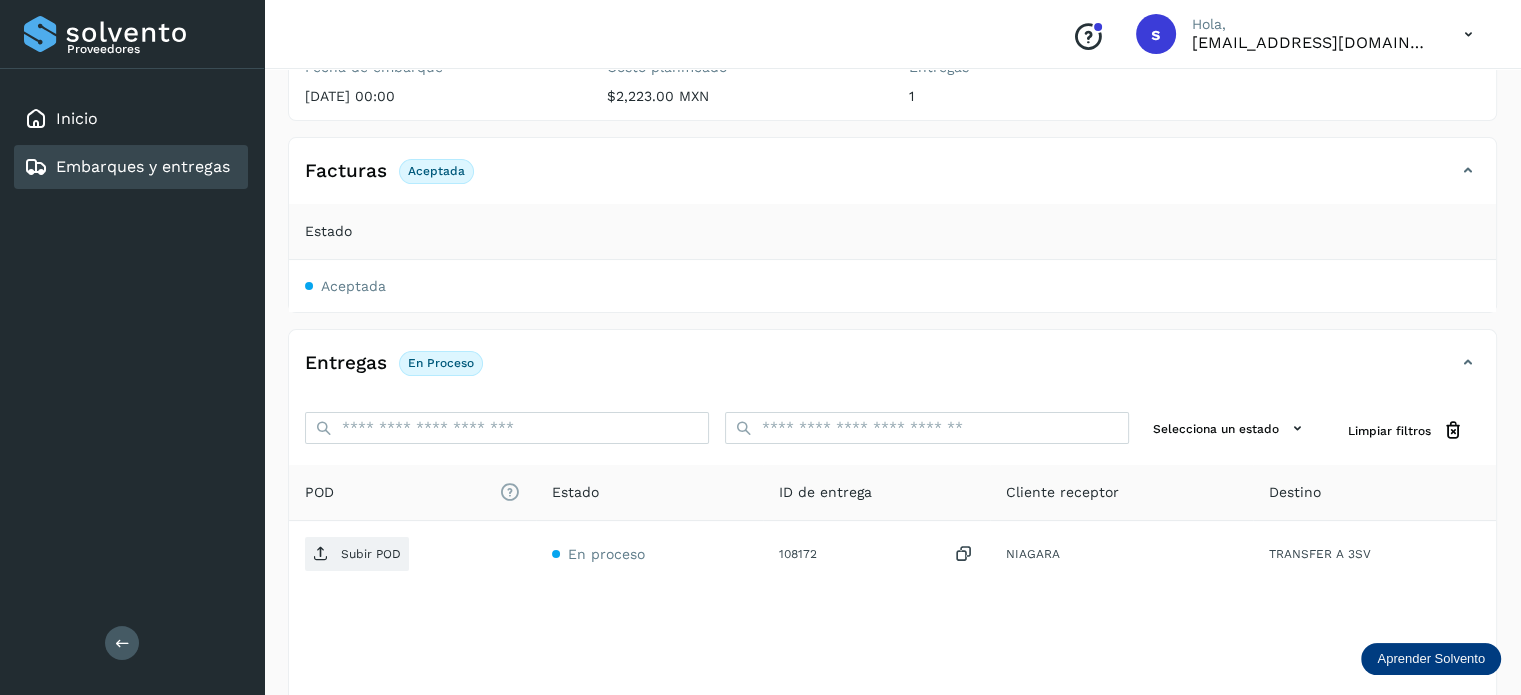 scroll, scrollTop: 303, scrollLeft: 0, axis: vertical 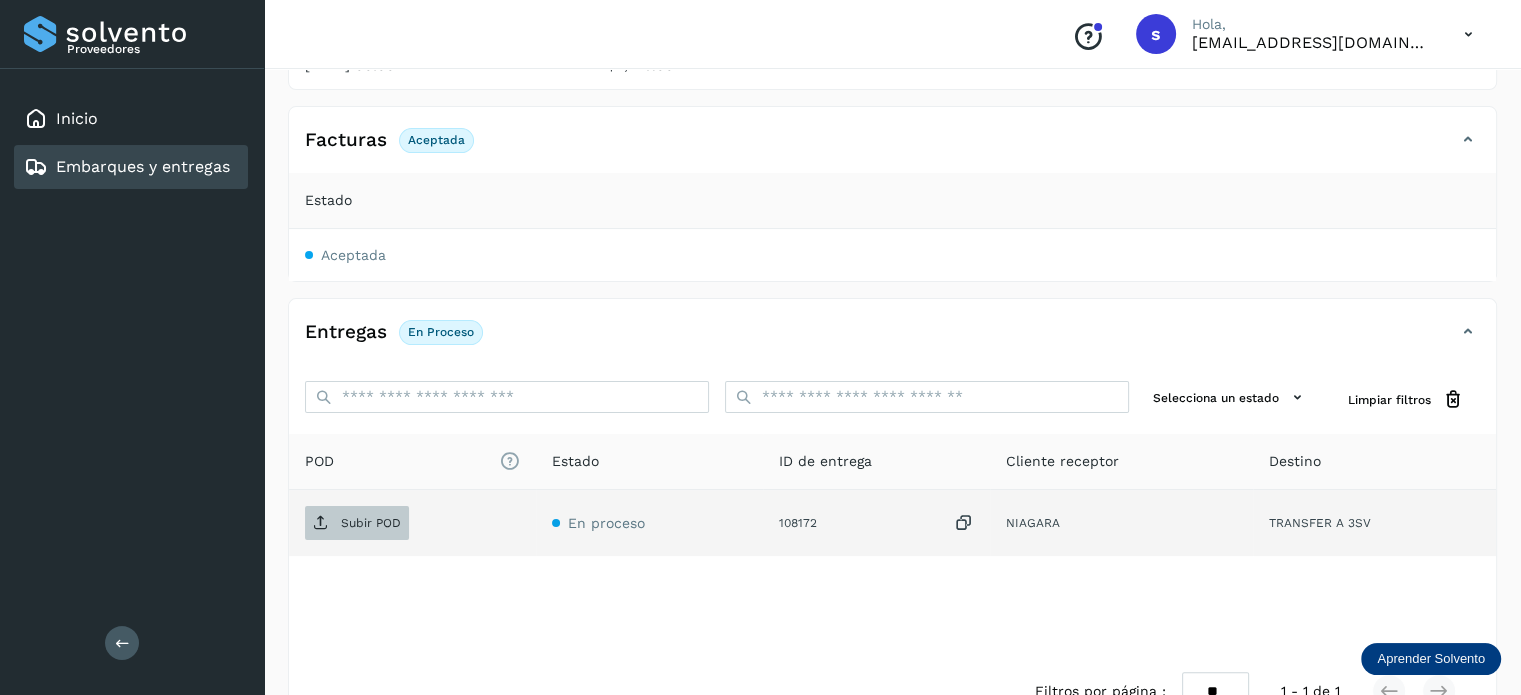 click on "Subir POD" at bounding box center [357, 523] 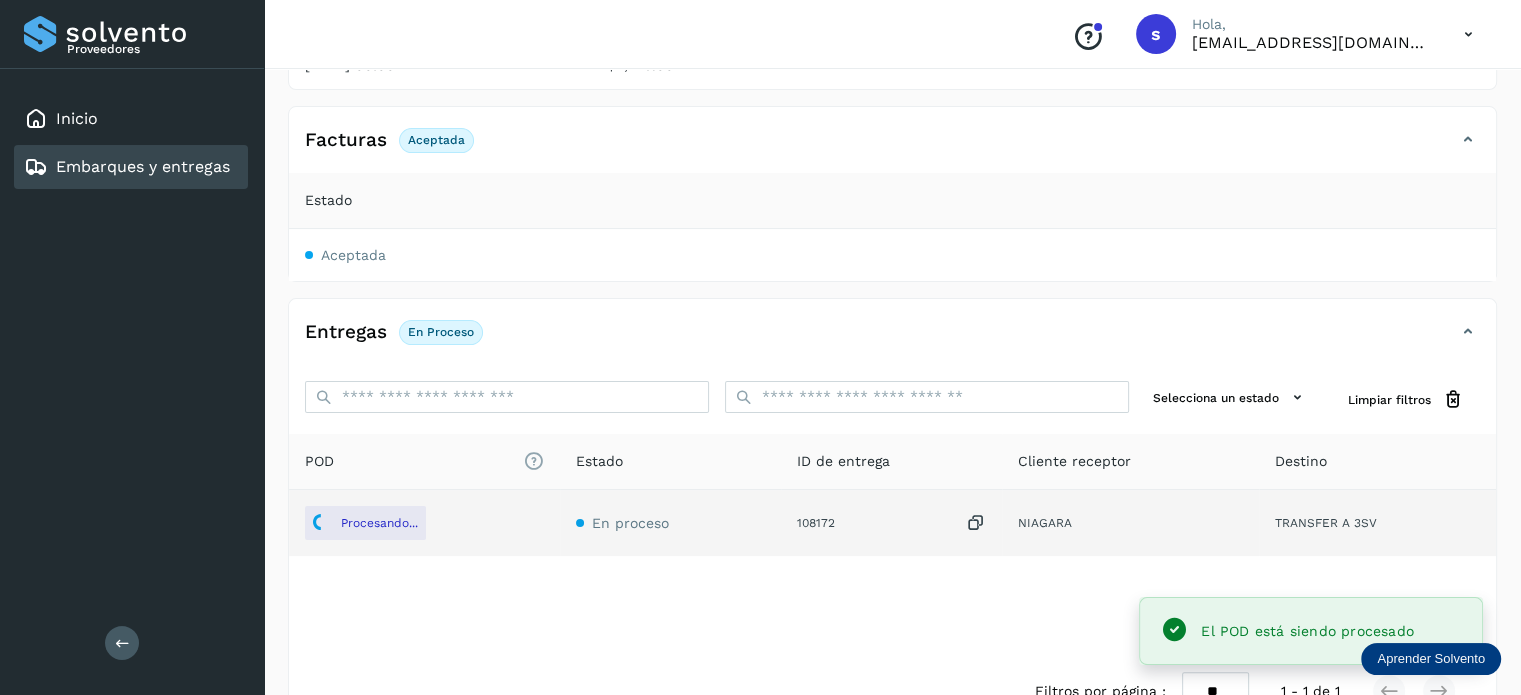 scroll, scrollTop: 0, scrollLeft: 0, axis: both 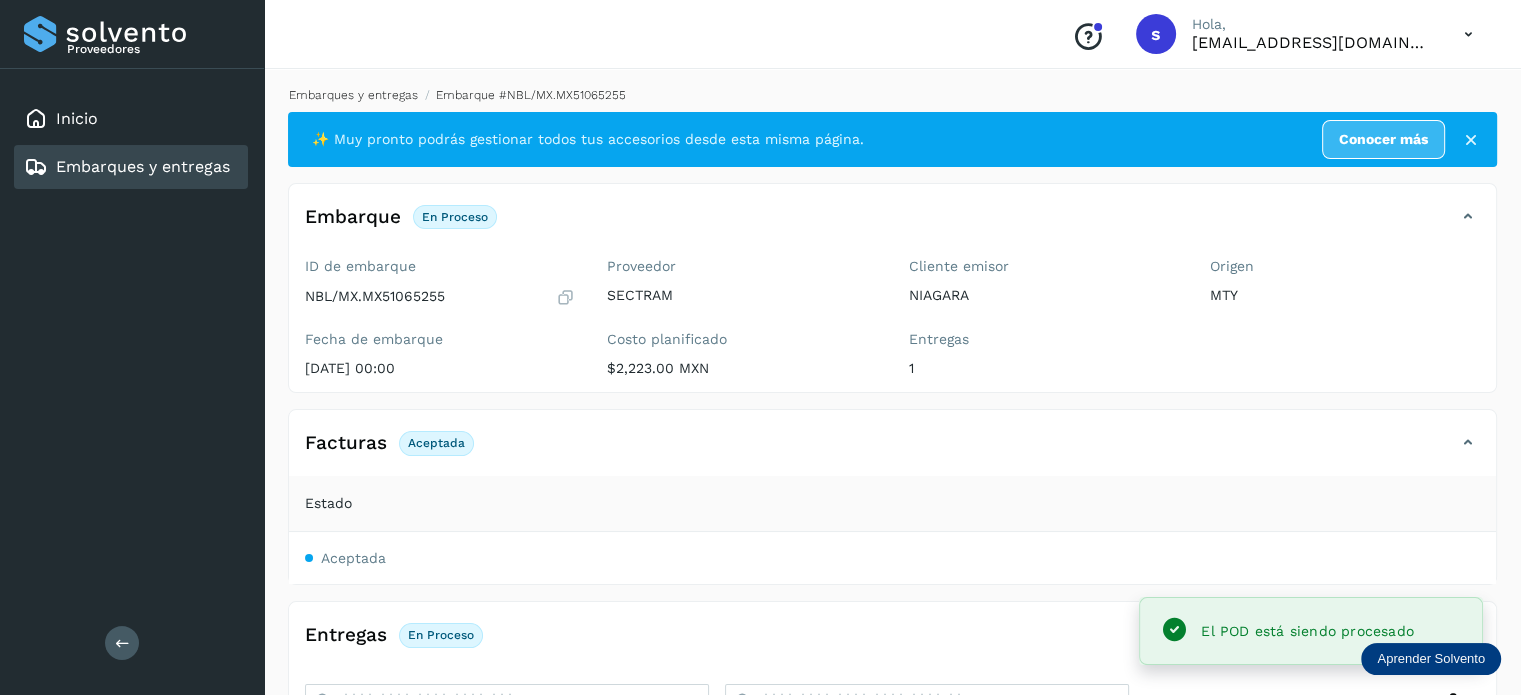 click on "Embarques y entregas" at bounding box center [353, 95] 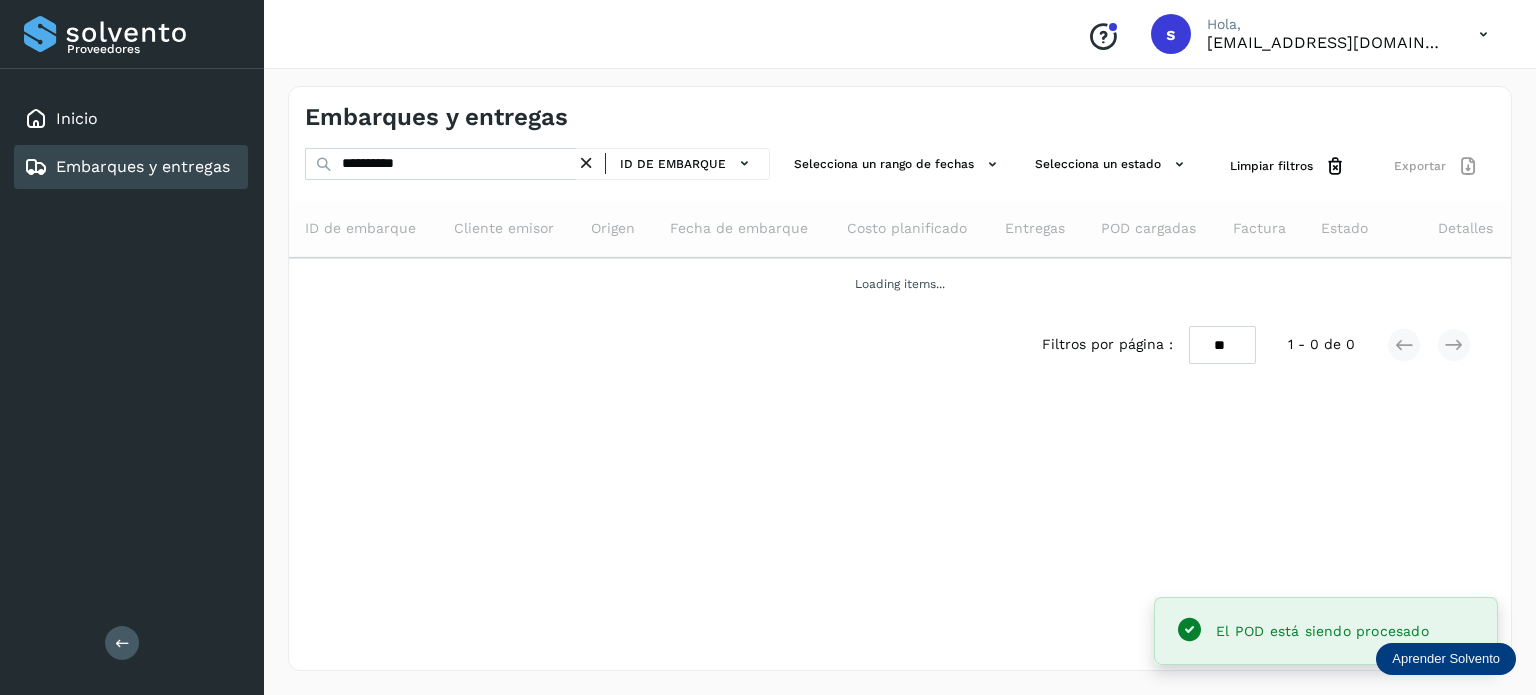 click at bounding box center (586, 163) 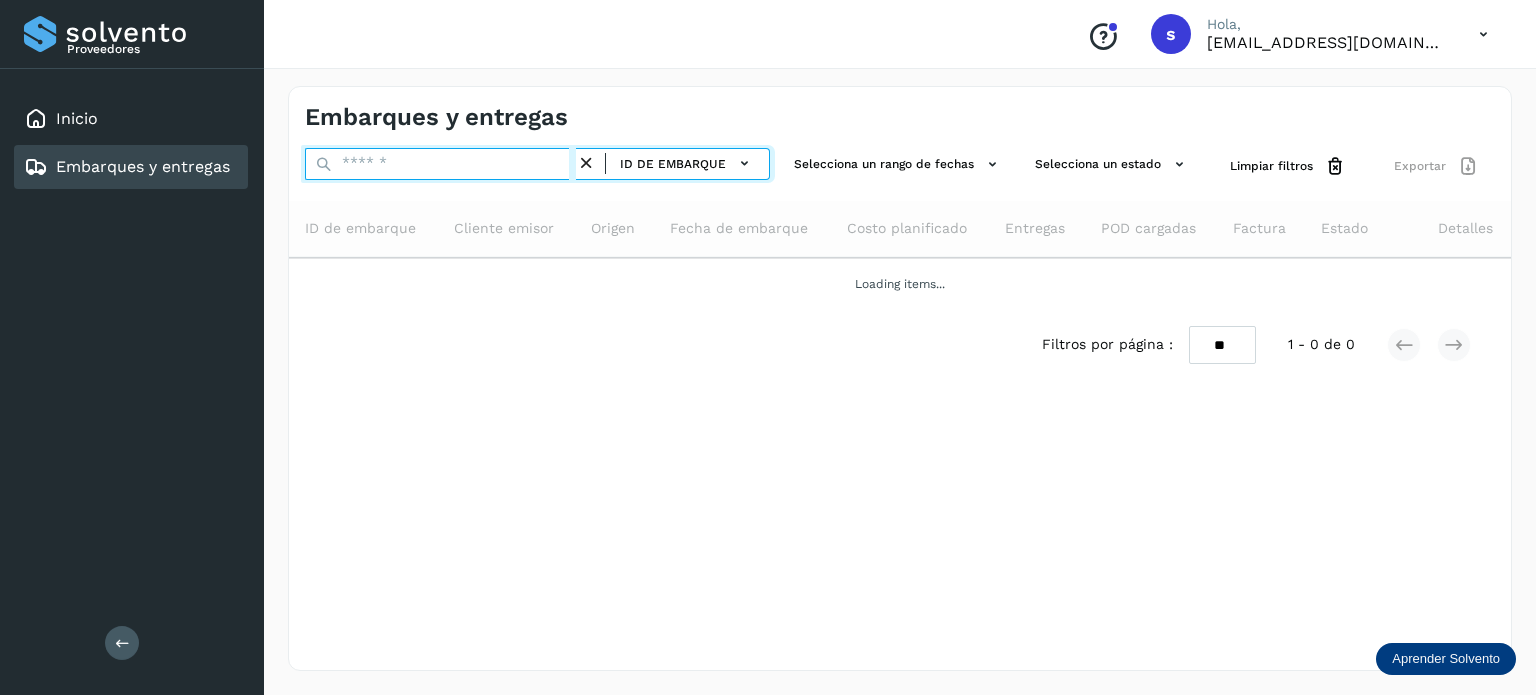 click at bounding box center (440, 164) 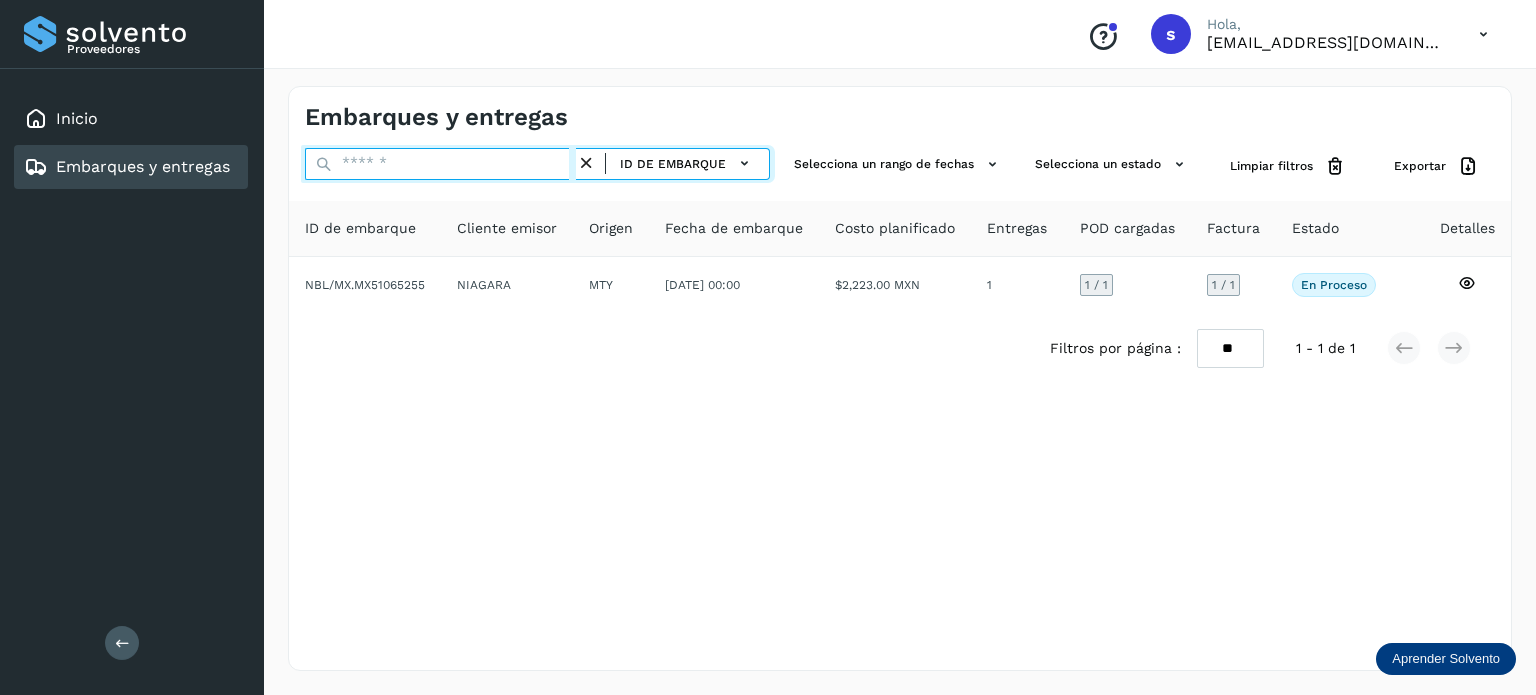 paste on "**********" 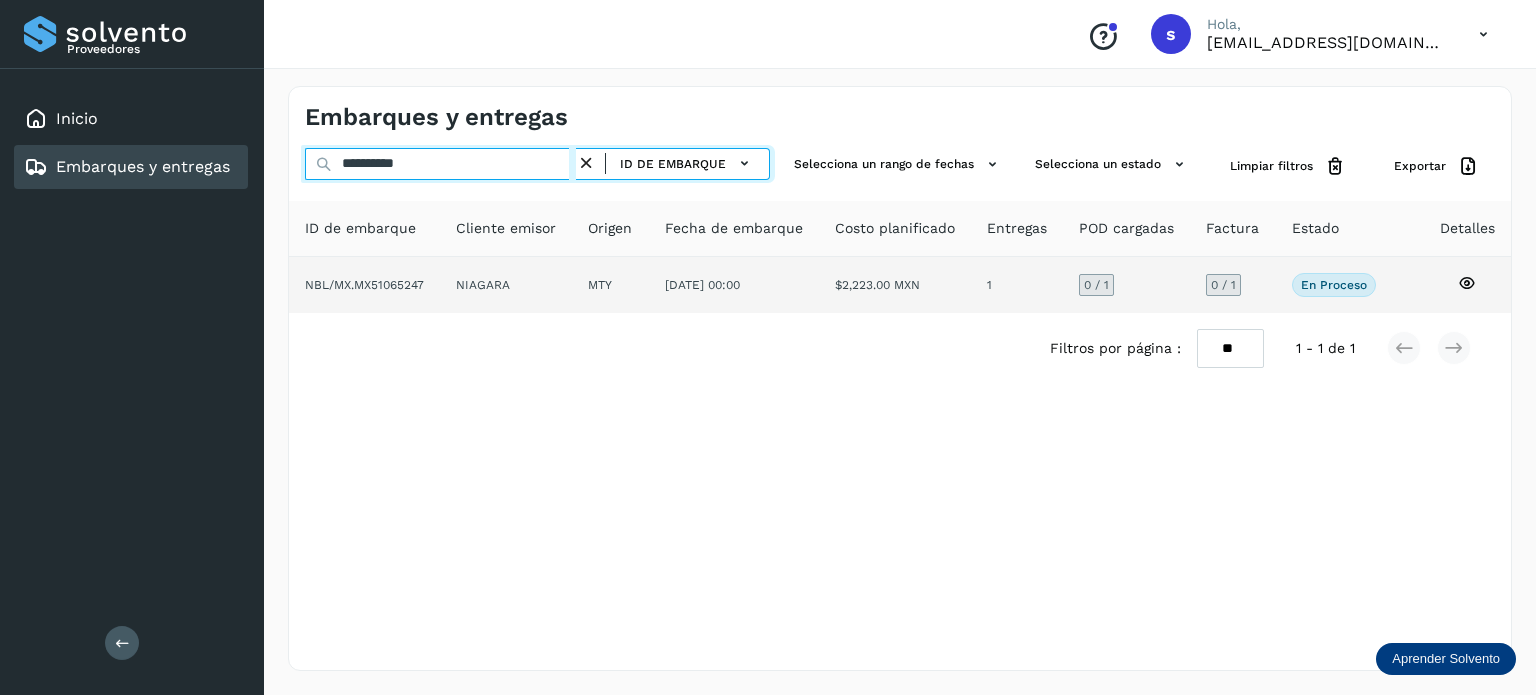 type on "**********" 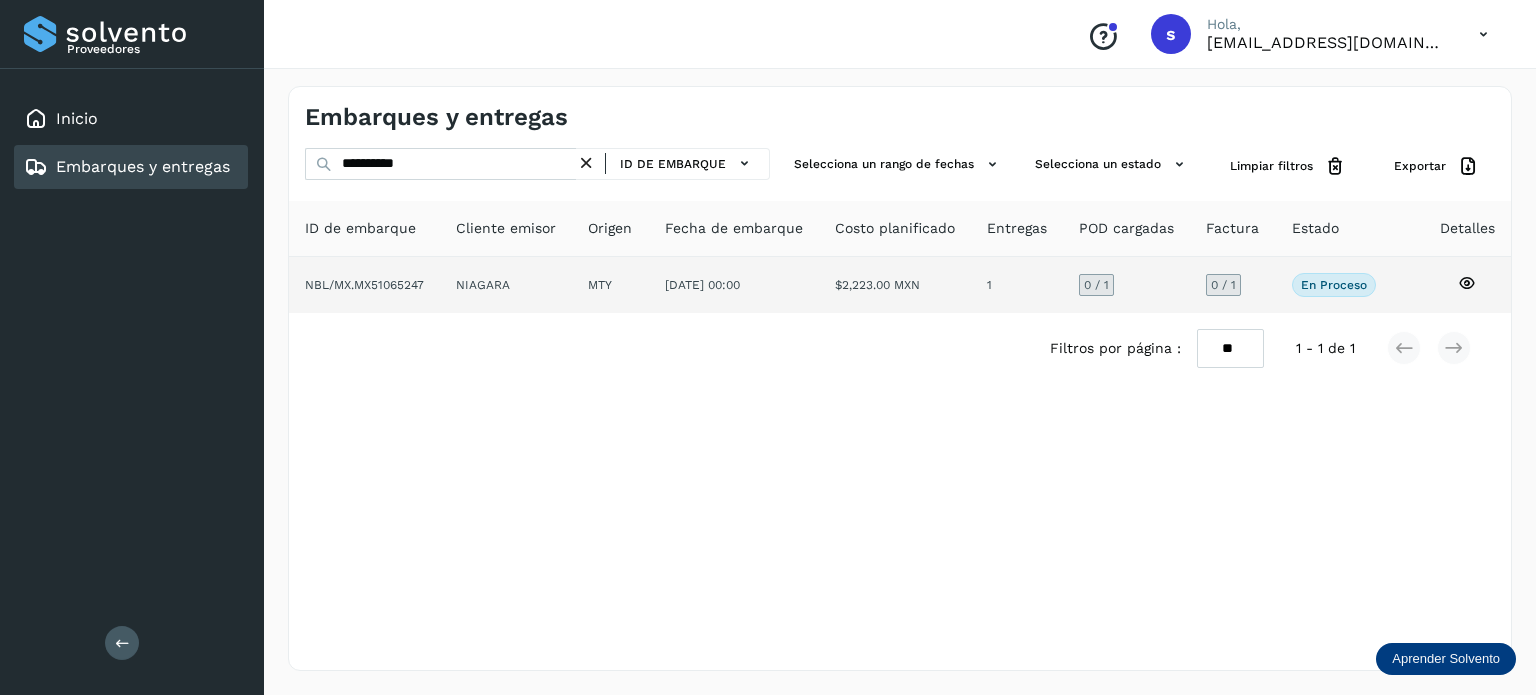 click on "NIAGARA" 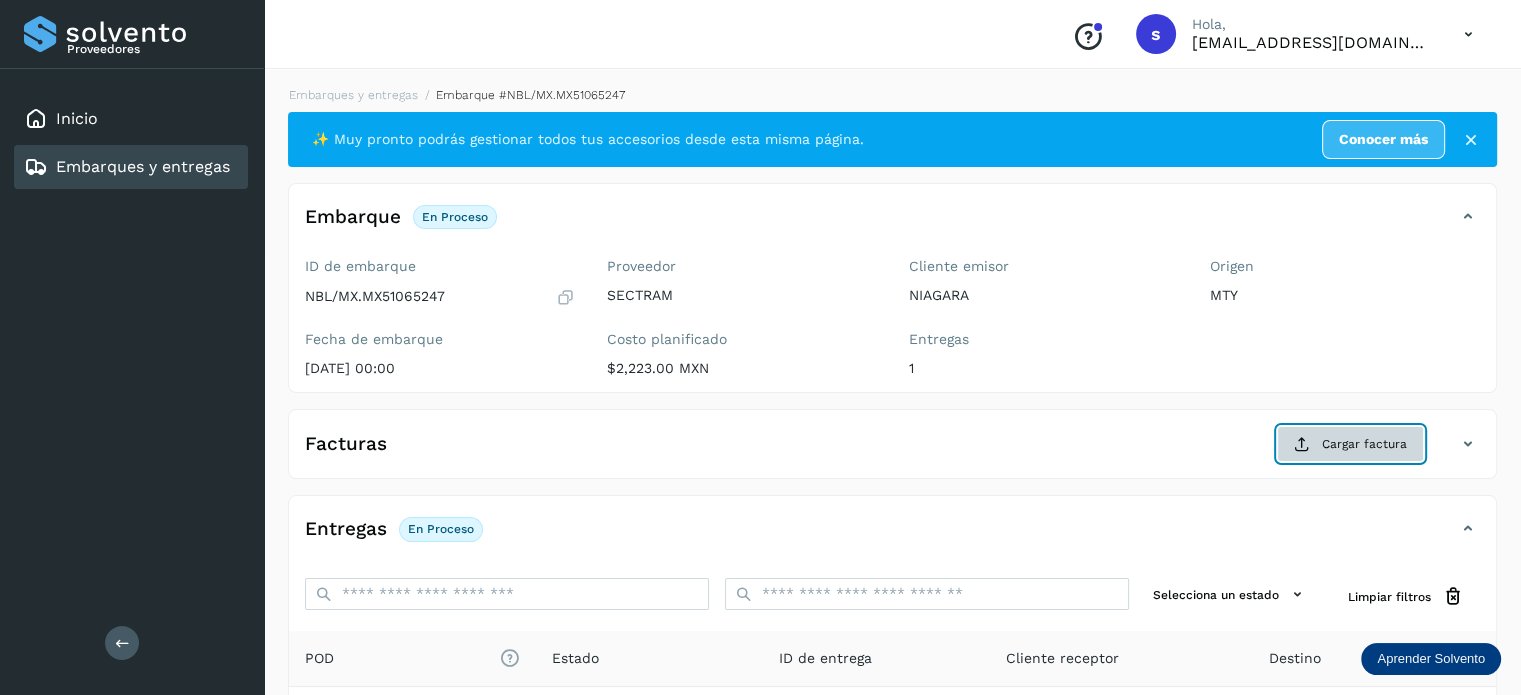 click at bounding box center [1302, 444] 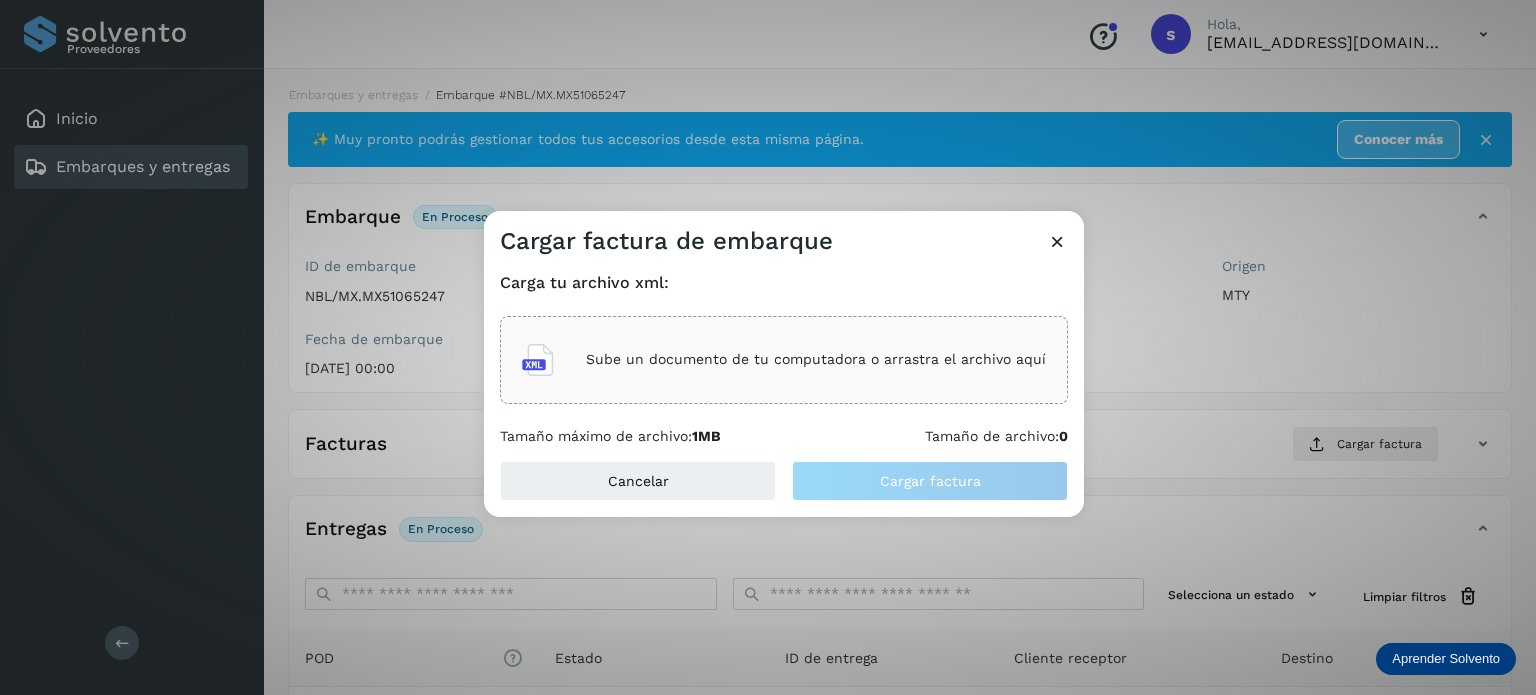 click on "Carga tu archivo xml: Sube un documento de tu computadora o arrastra el archivo aquí Tamaño máximo de archivo:  1MB Tamaño de archivo:  0" 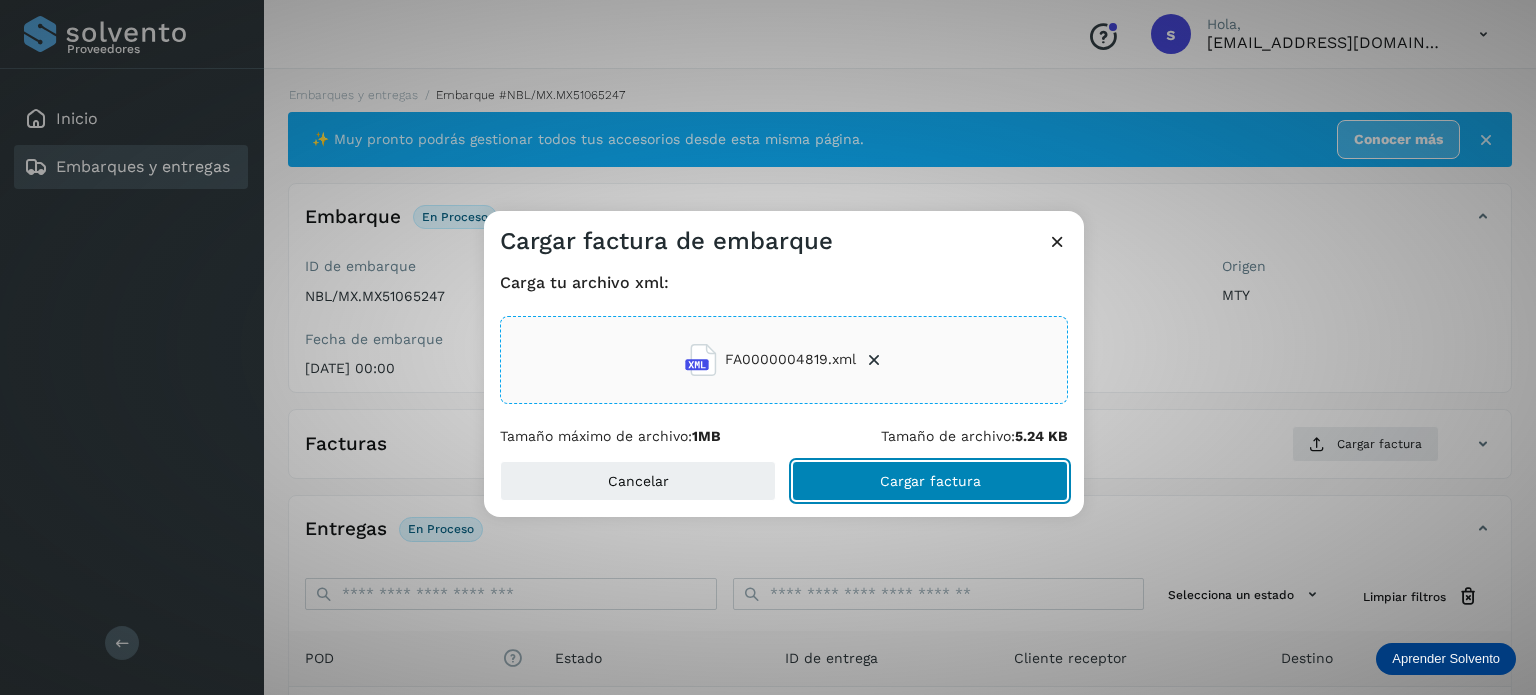 click on "Cargar factura" 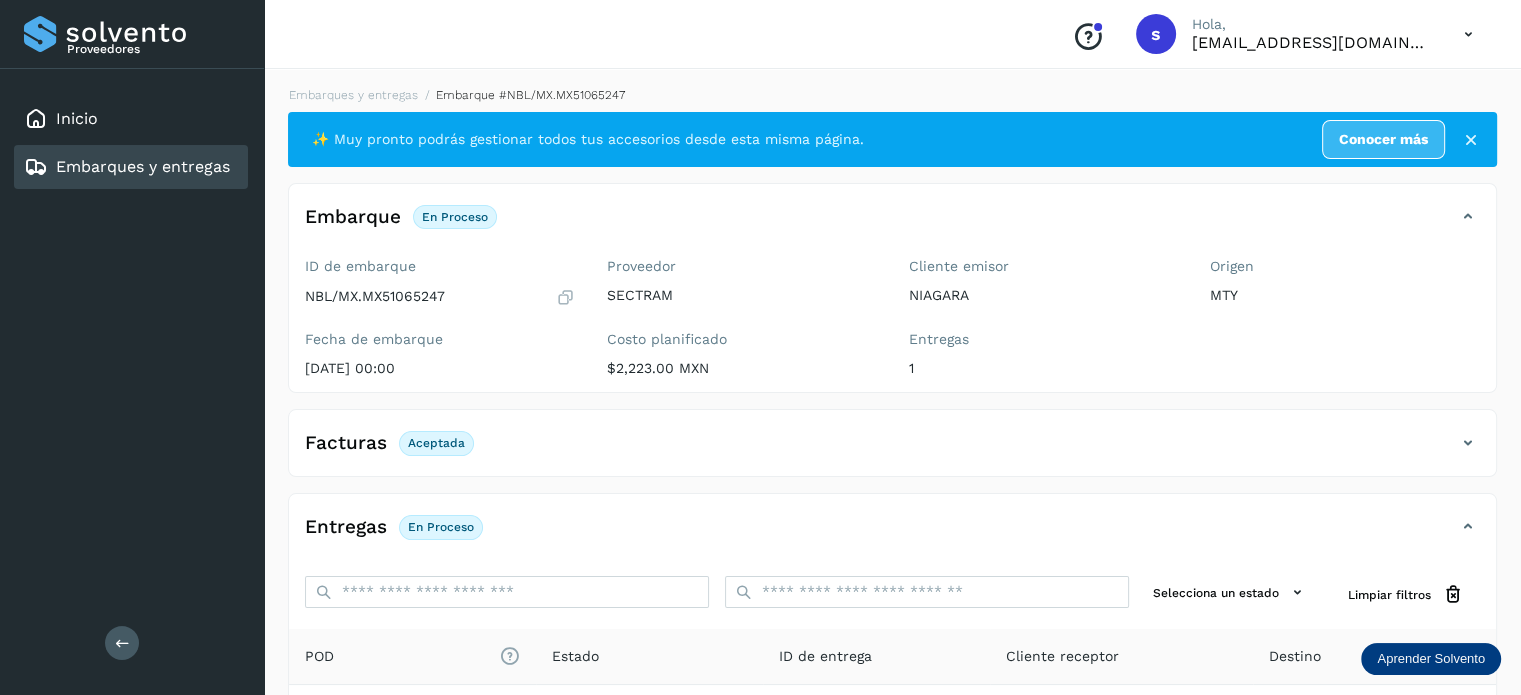 scroll, scrollTop: 250, scrollLeft: 0, axis: vertical 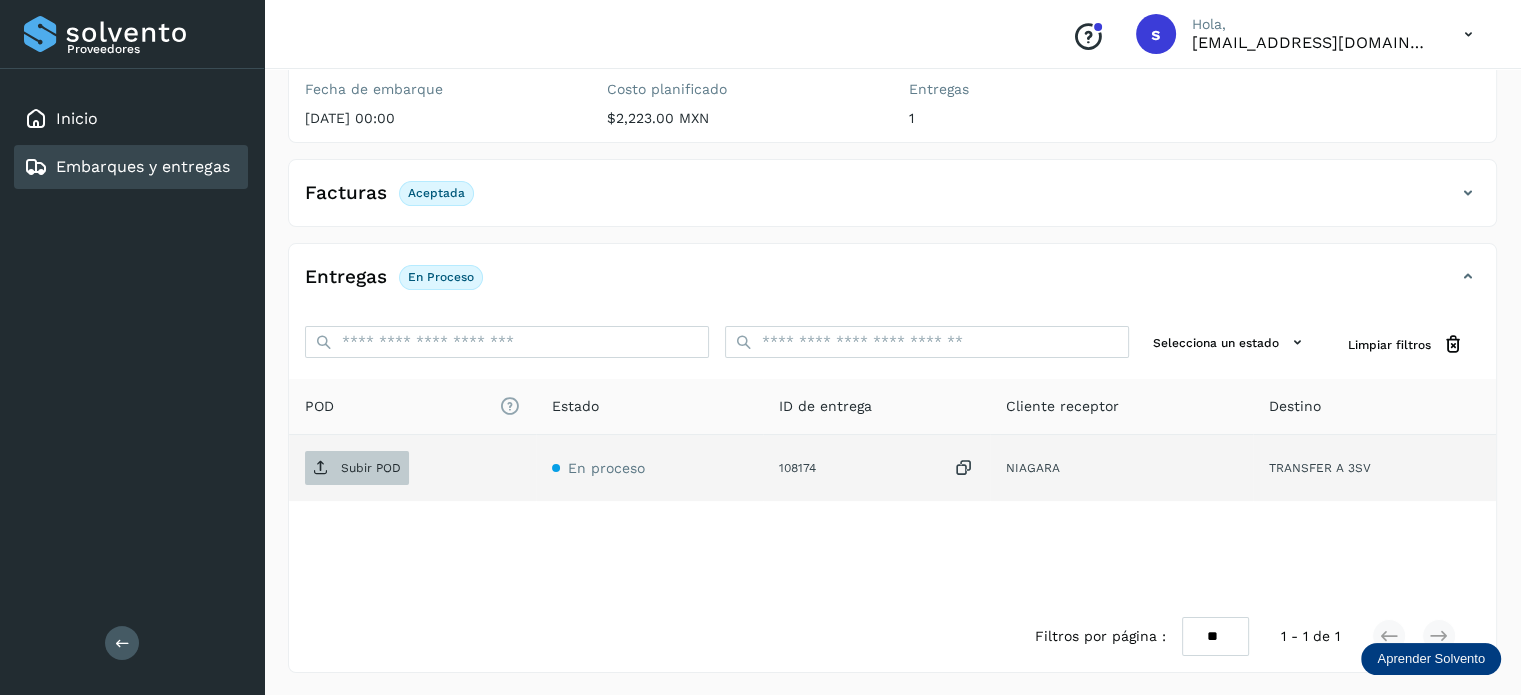 click on "Subir POD" at bounding box center [371, 468] 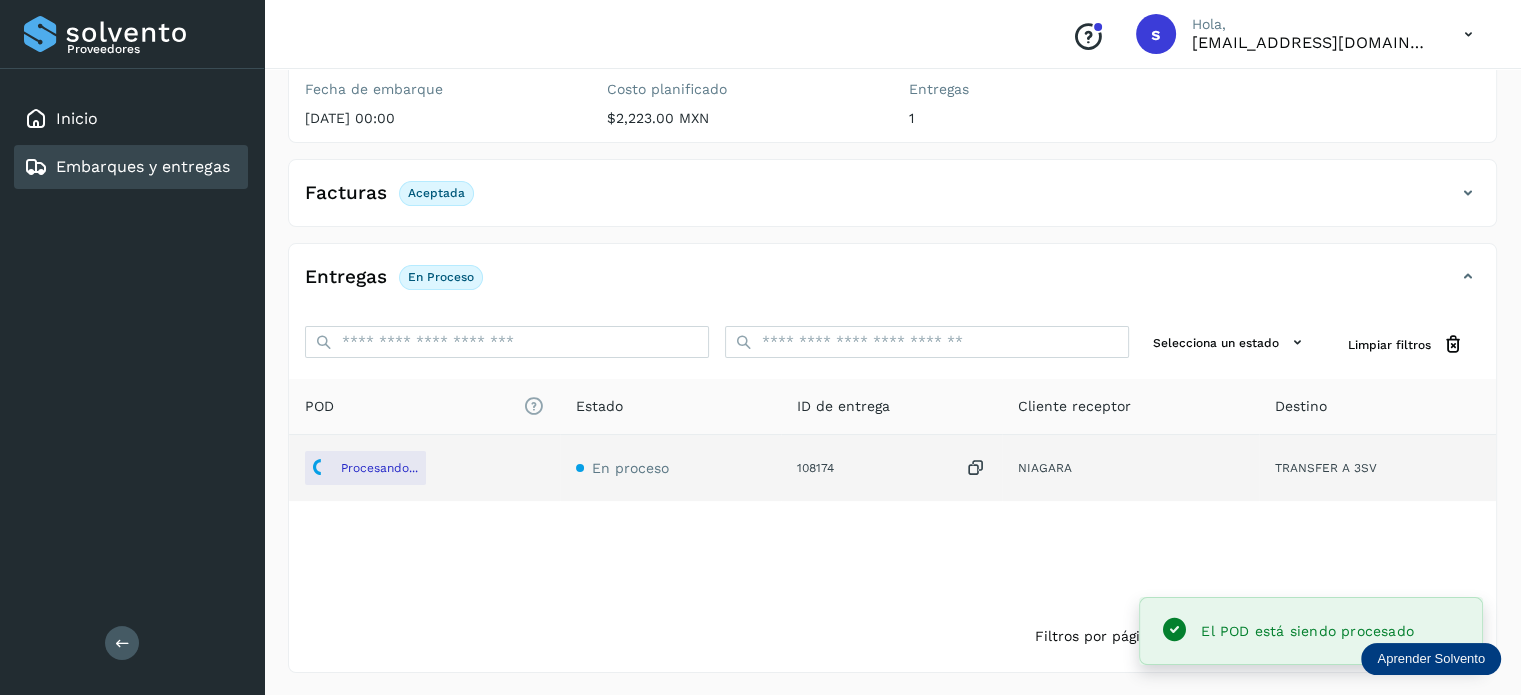 scroll, scrollTop: 0, scrollLeft: 0, axis: both 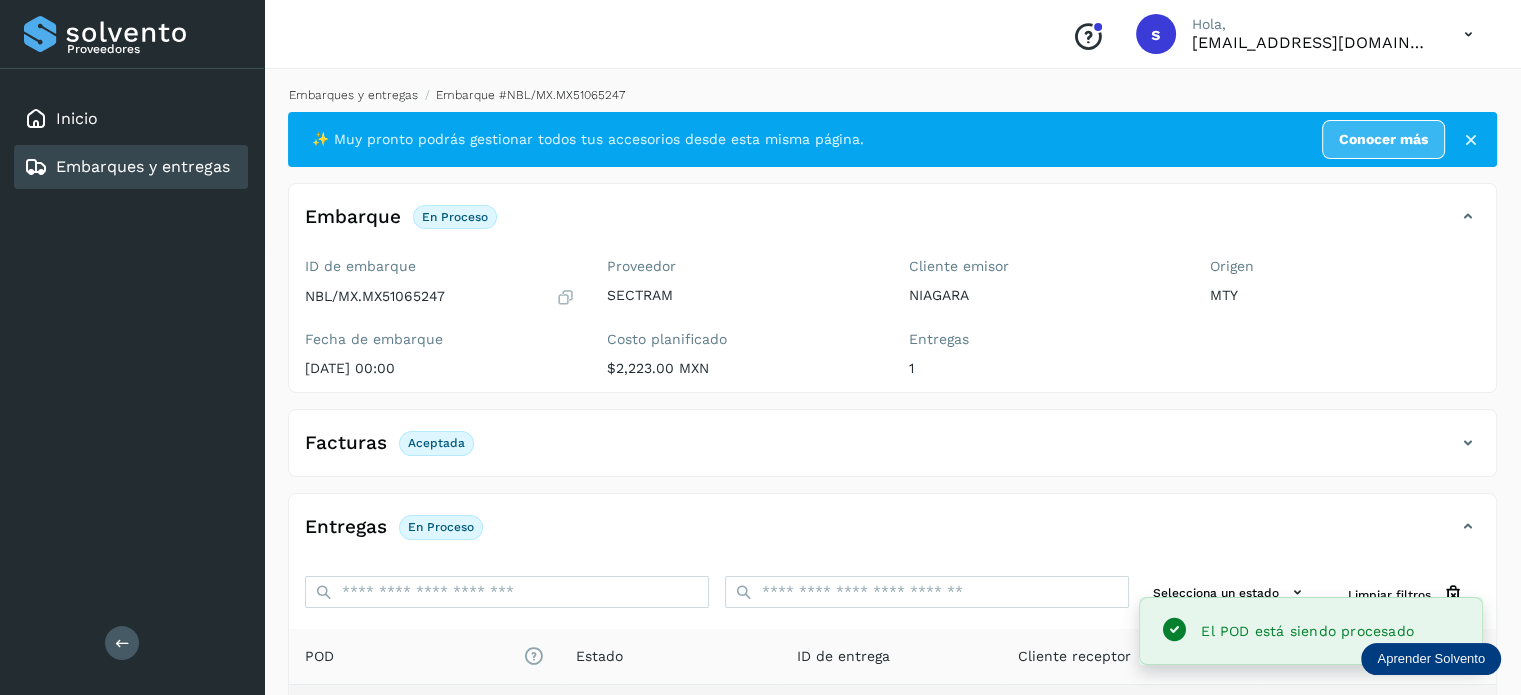 click on "Embarques y entregas" at bounding box center [353, 95] 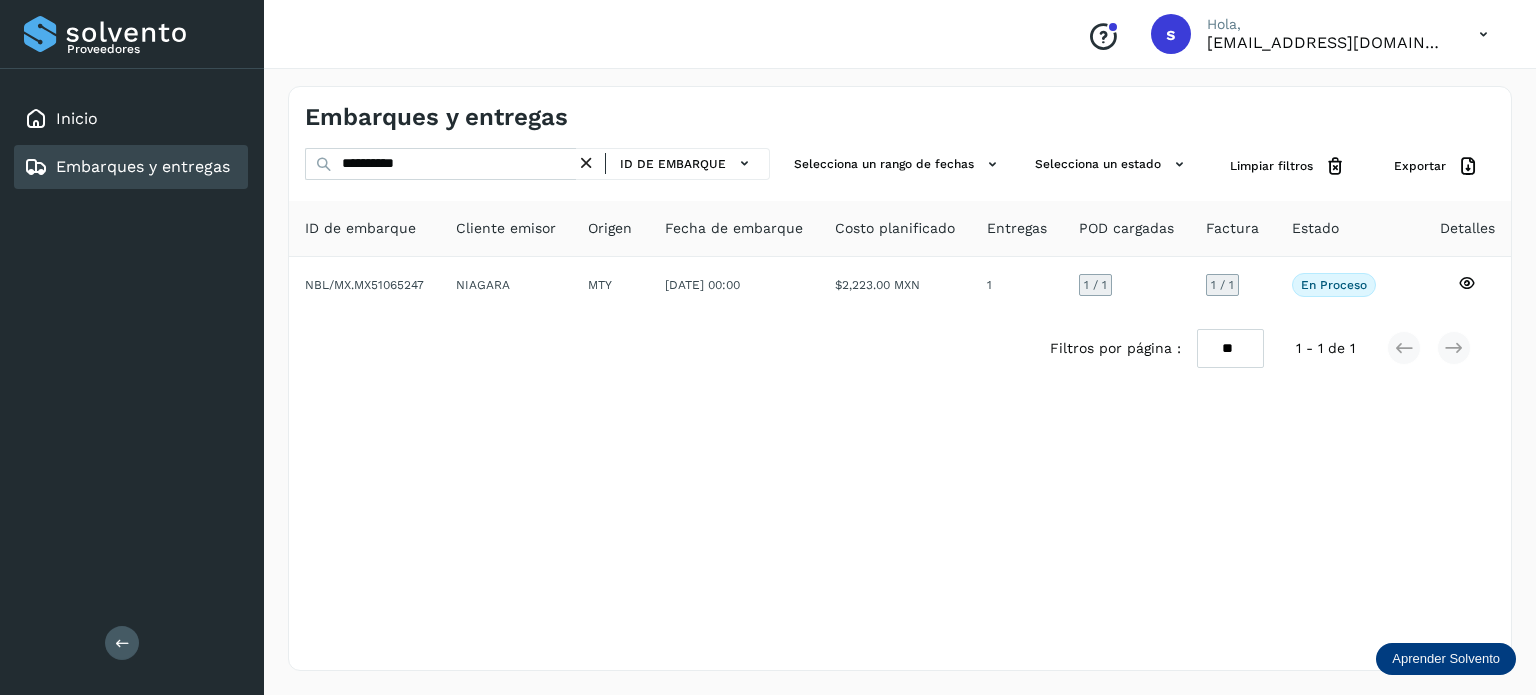 click at bounding box center (586, 163) 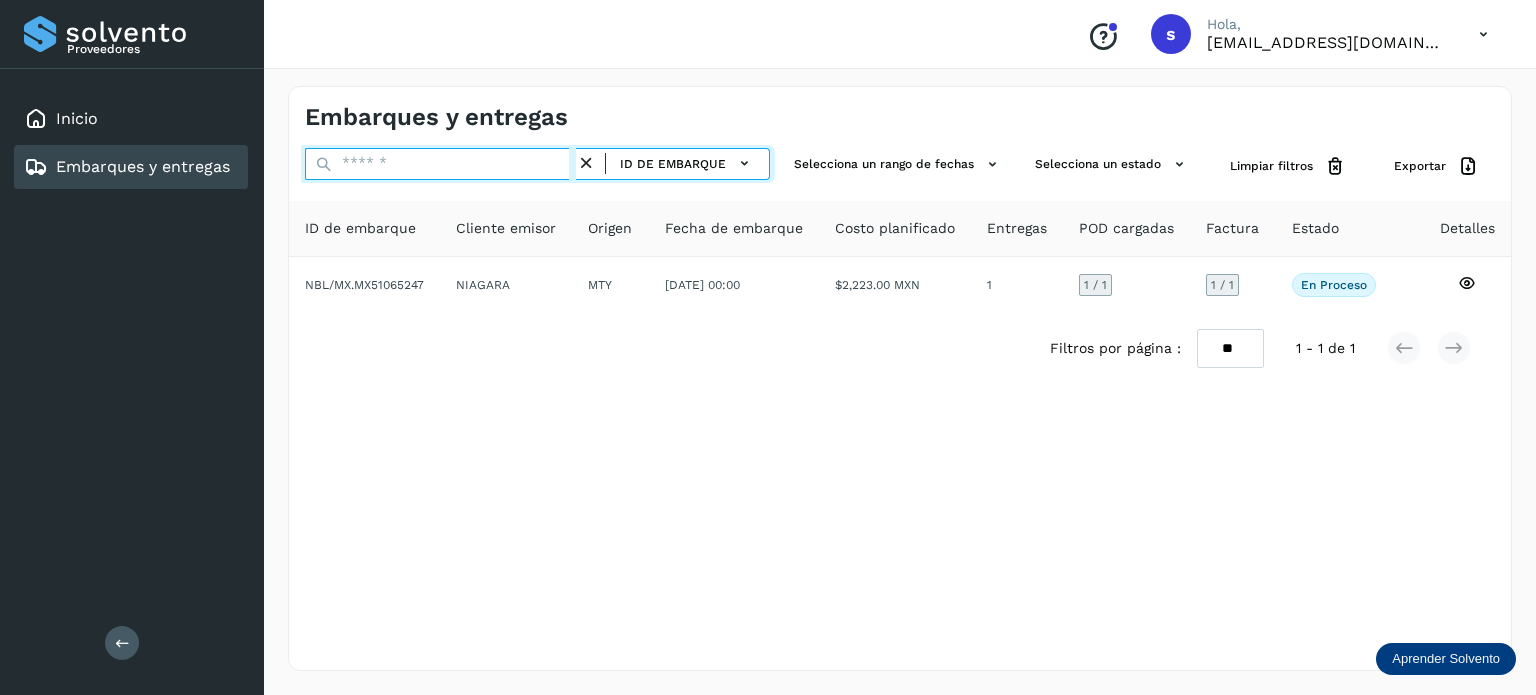 click at bounding box center [440, 164] 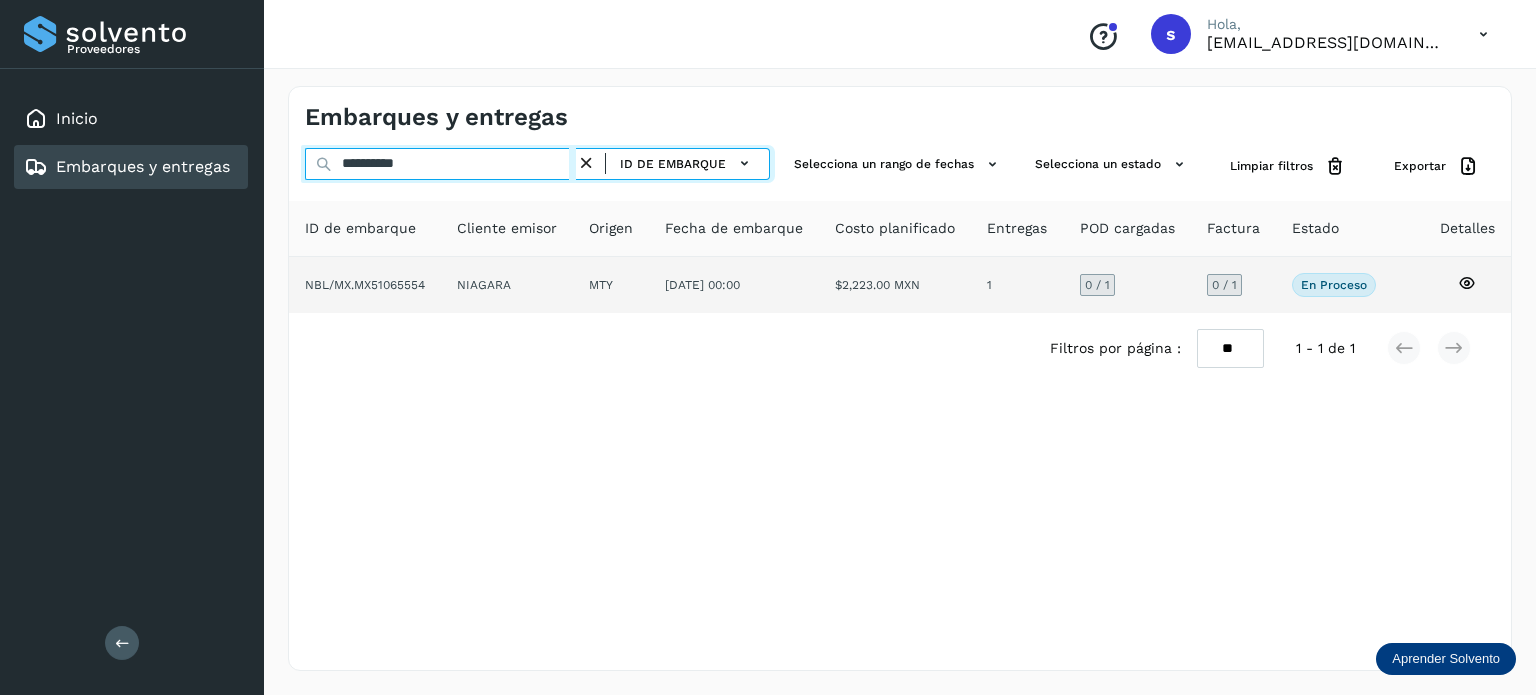 type on "**********" 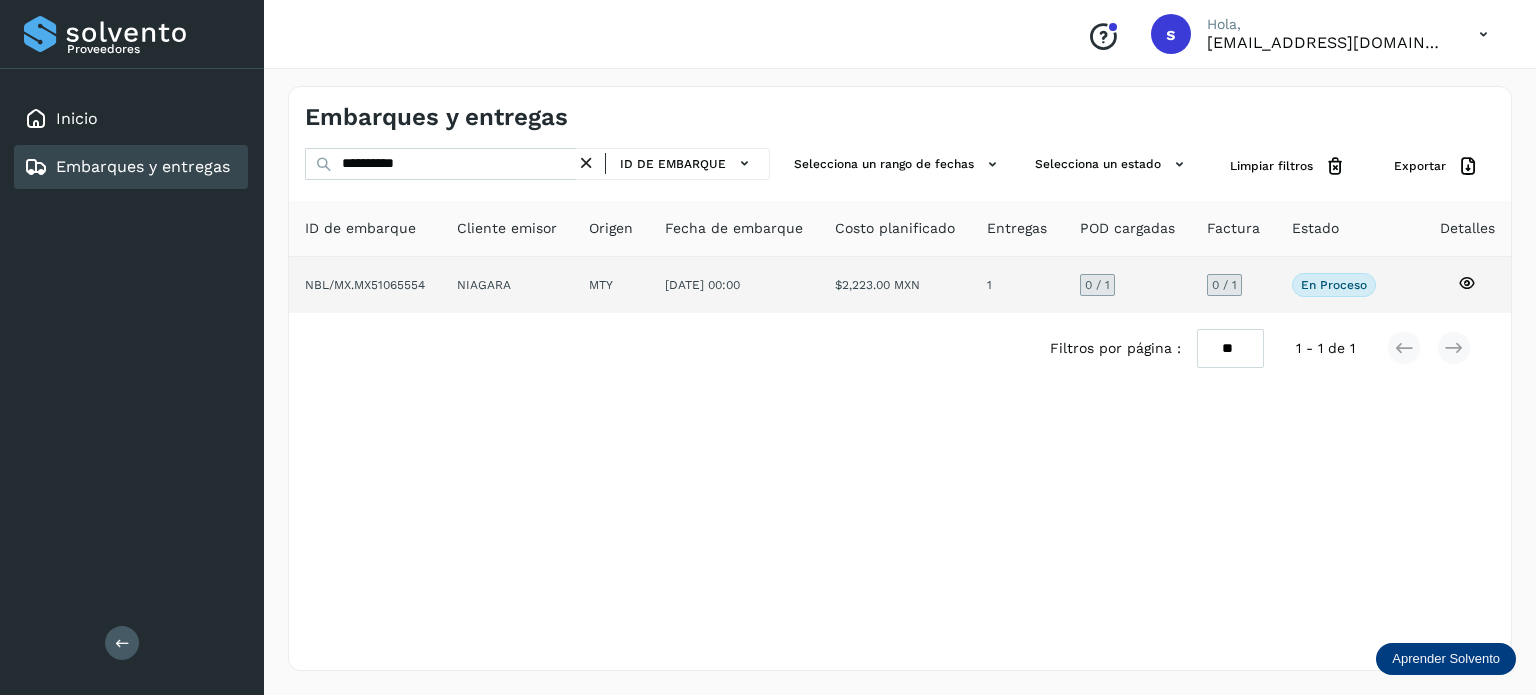click on "[DATE] 00:00" 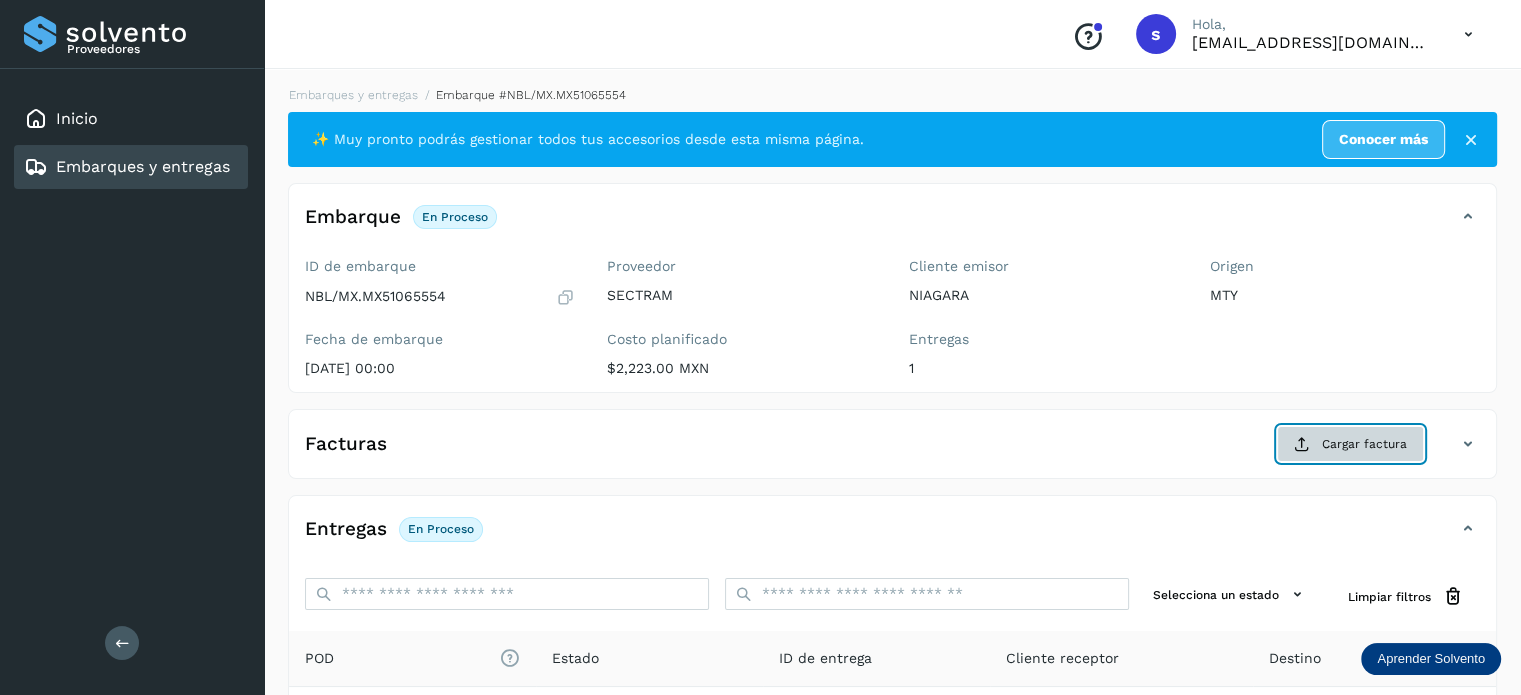 click on "Cargar factura" 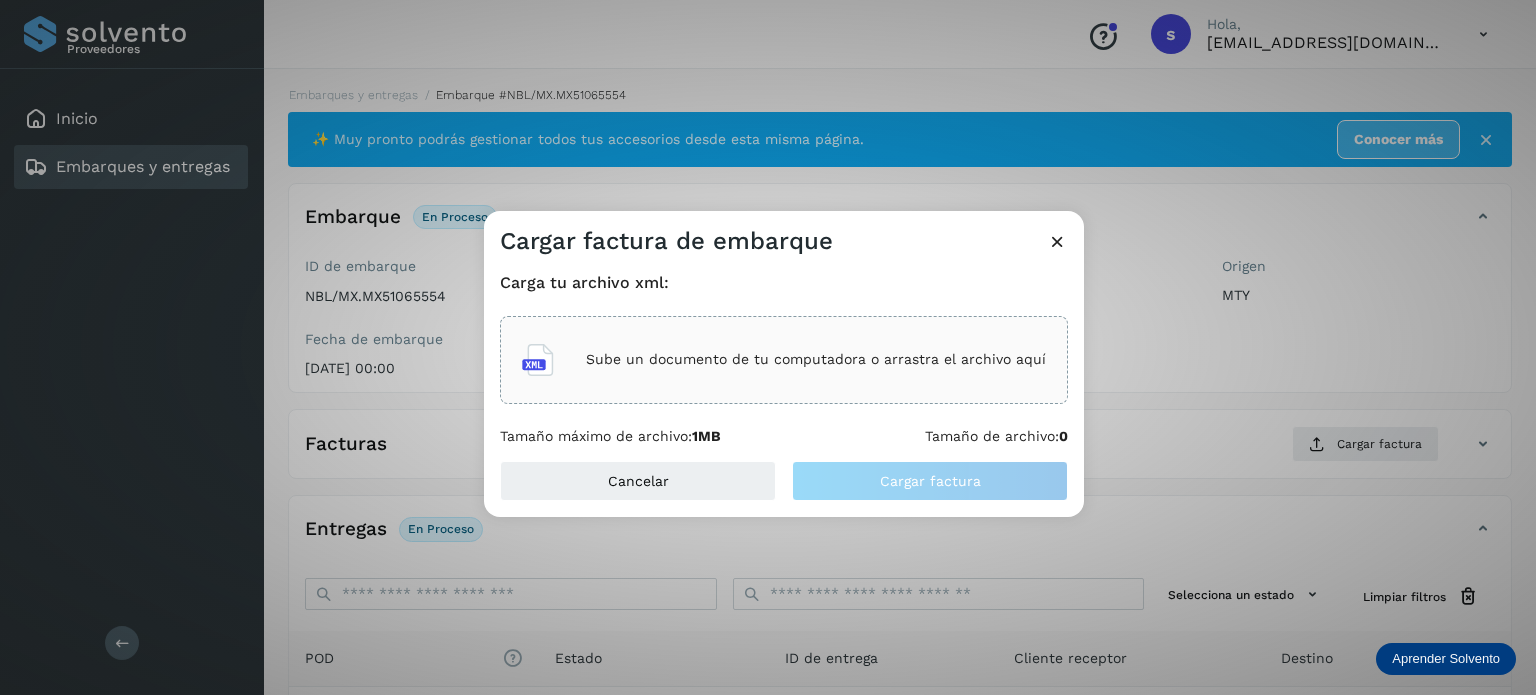 click on "Sube un documento de tu computadora o arrastra el archivo aquí" at bounding box center (784, 360) 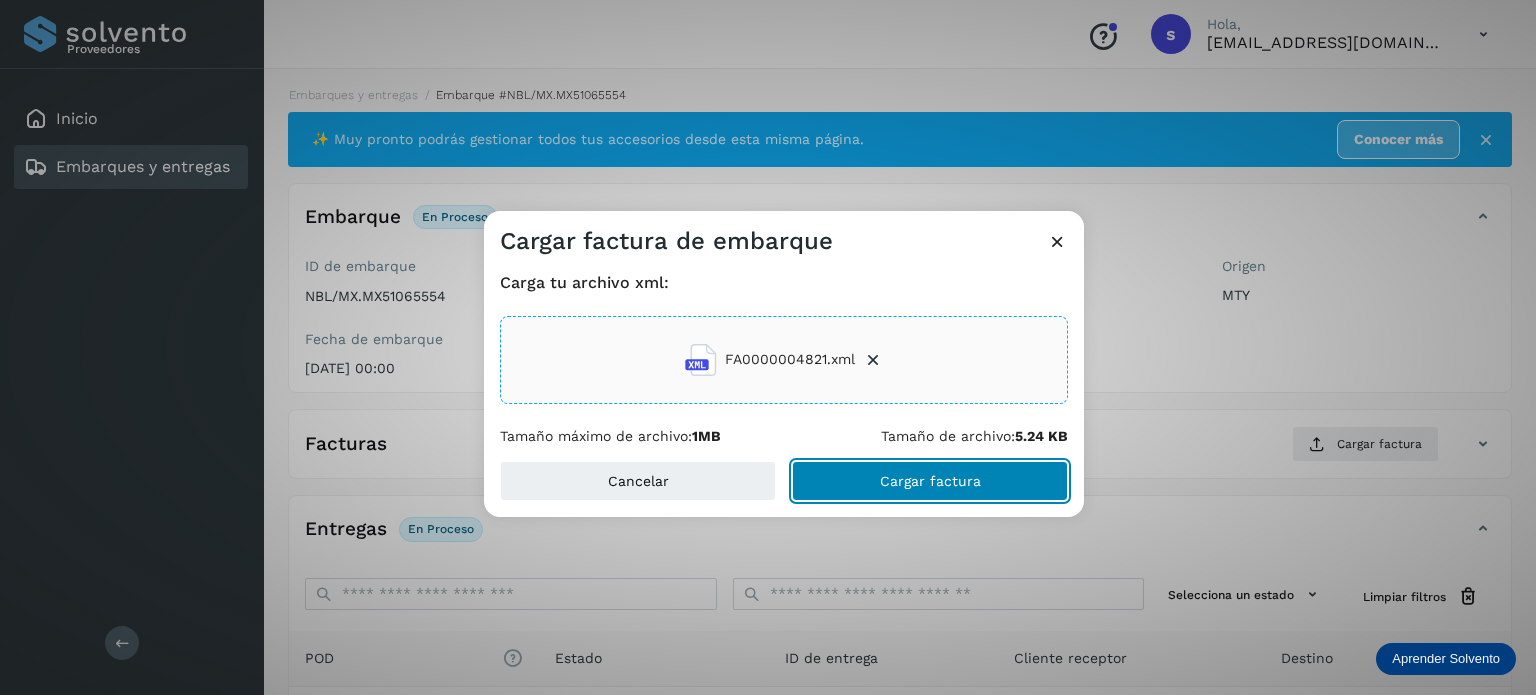 click on "Cargar factura" 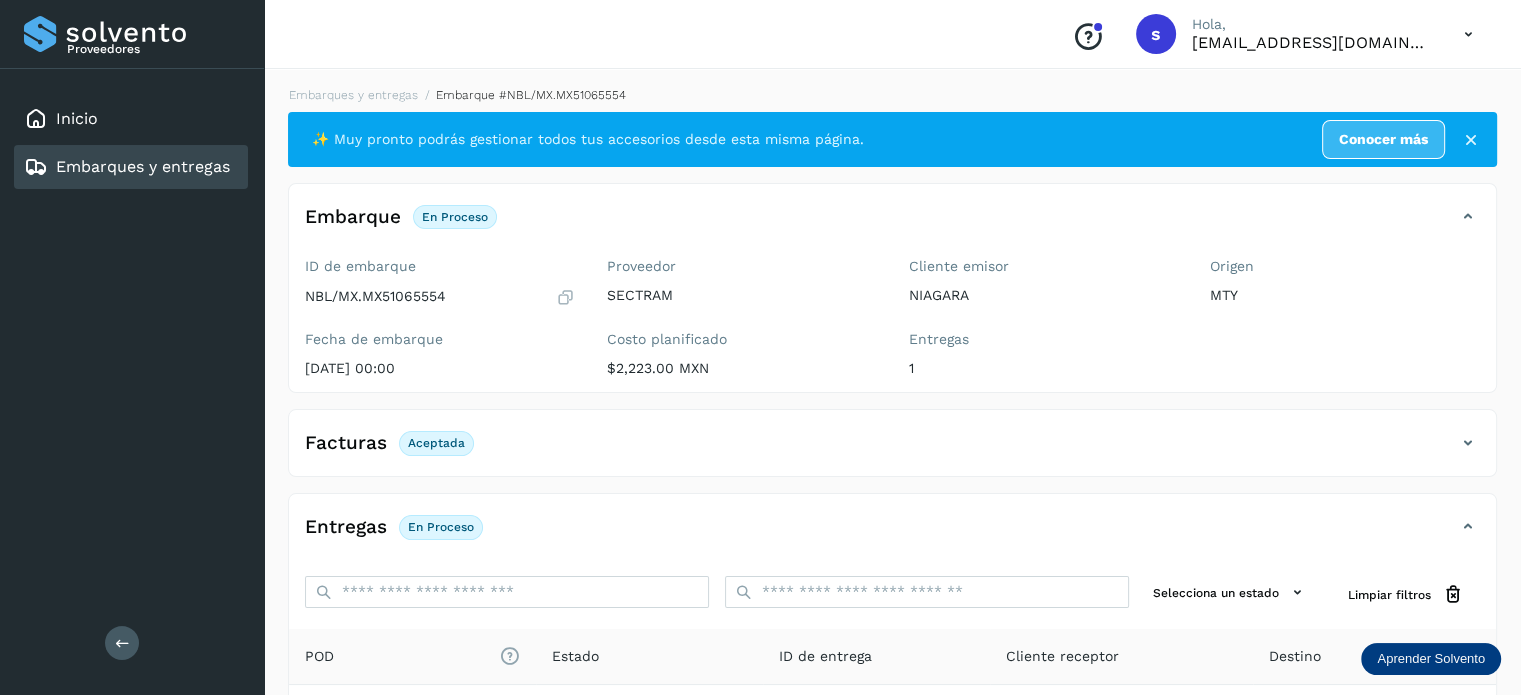 scroll, scrollTop: 250, scrollLeft: 0, axis: vertical 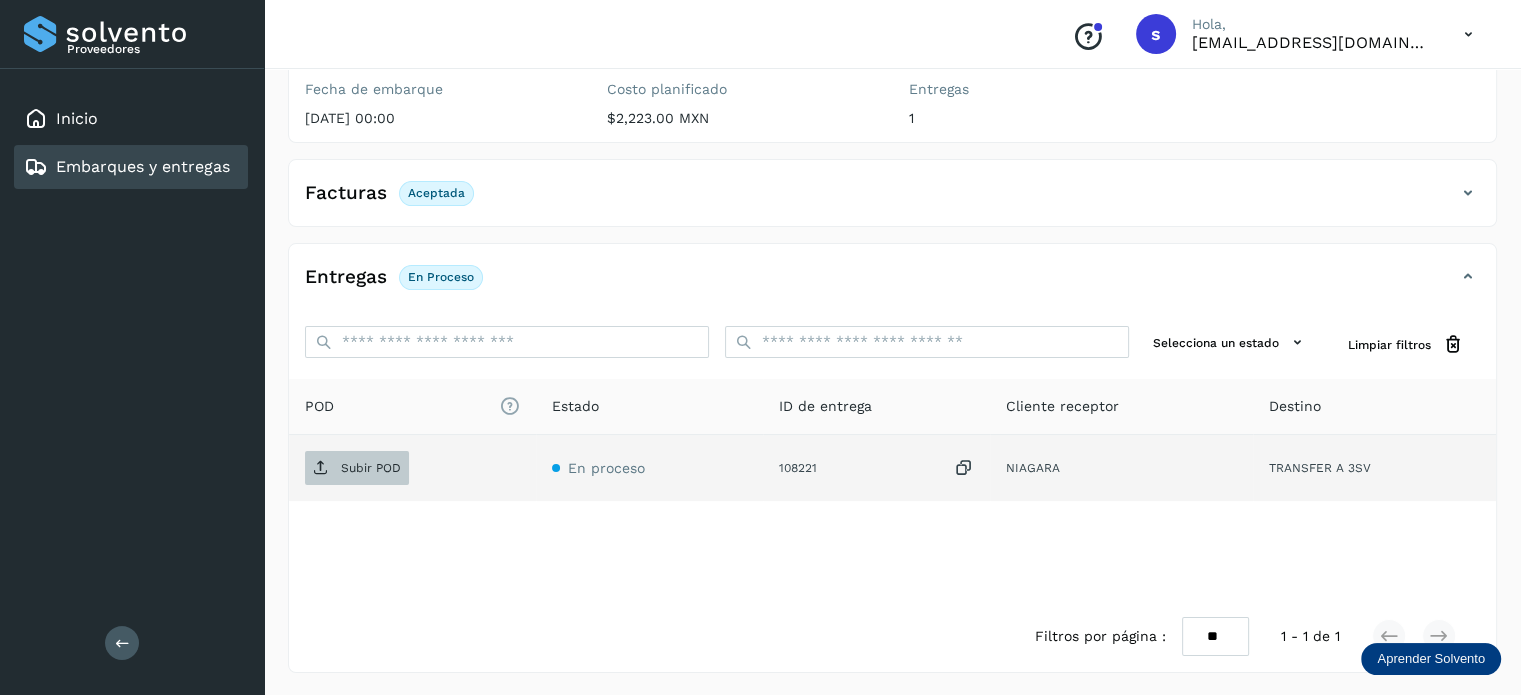 click on "Subir POD" at bounding box center [357, 468] 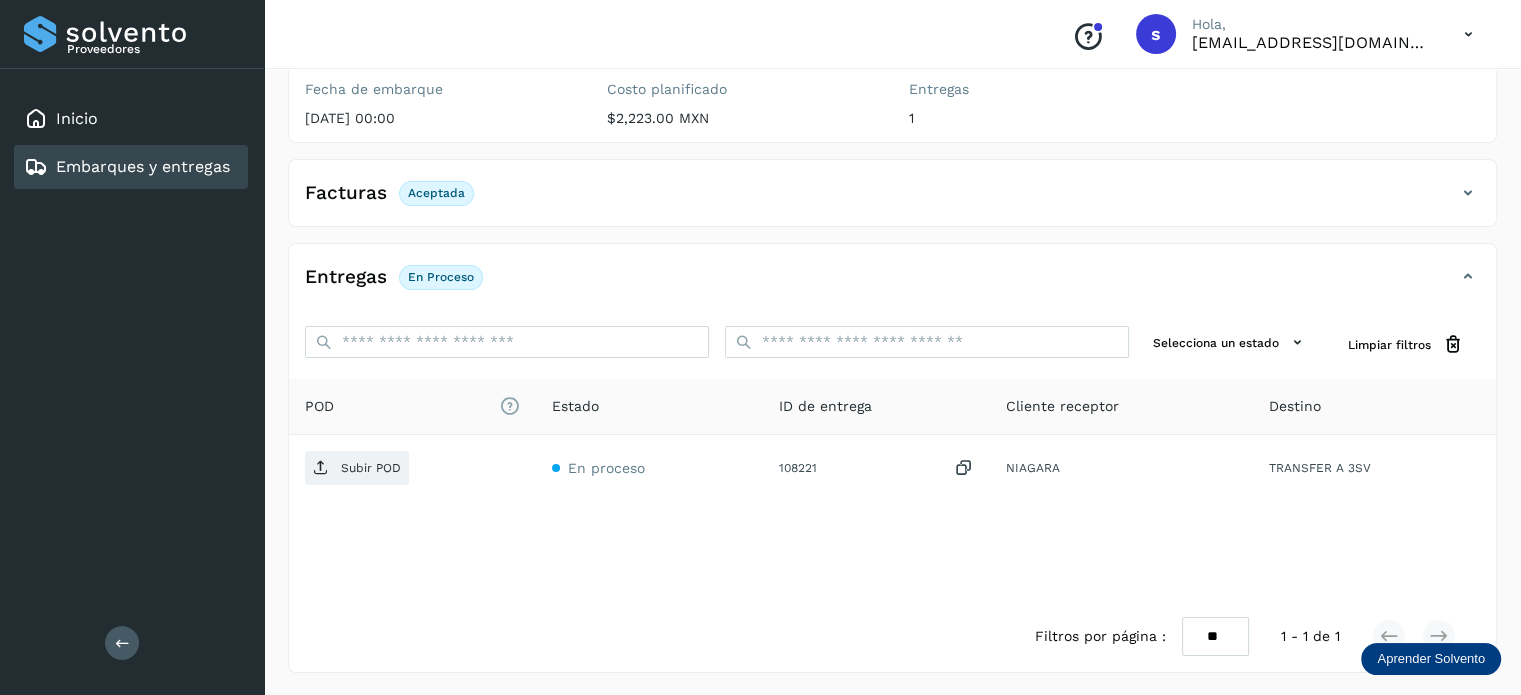 scroll, scrollTop: 0, scrollLeft: 0, axis: both 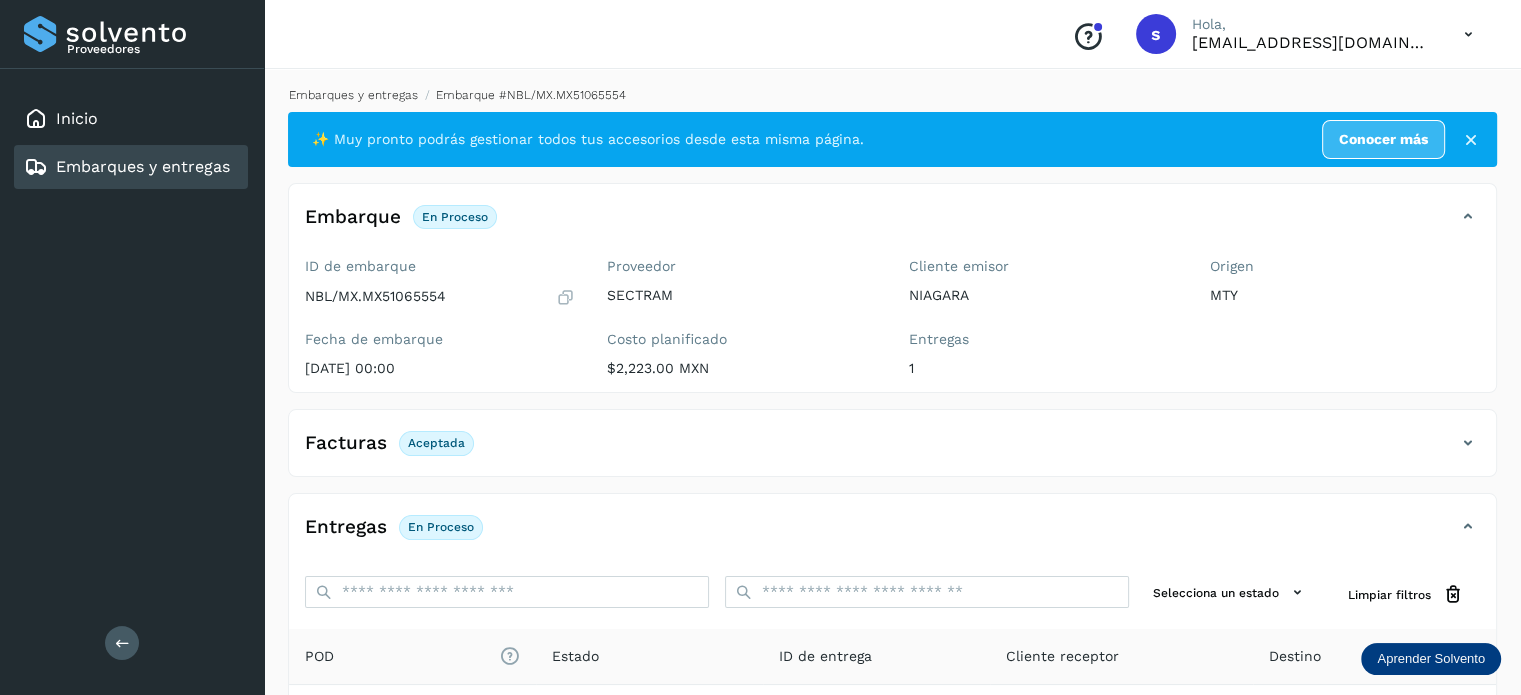 click on "Embarques y entregas" at bounding box center (353, 95) 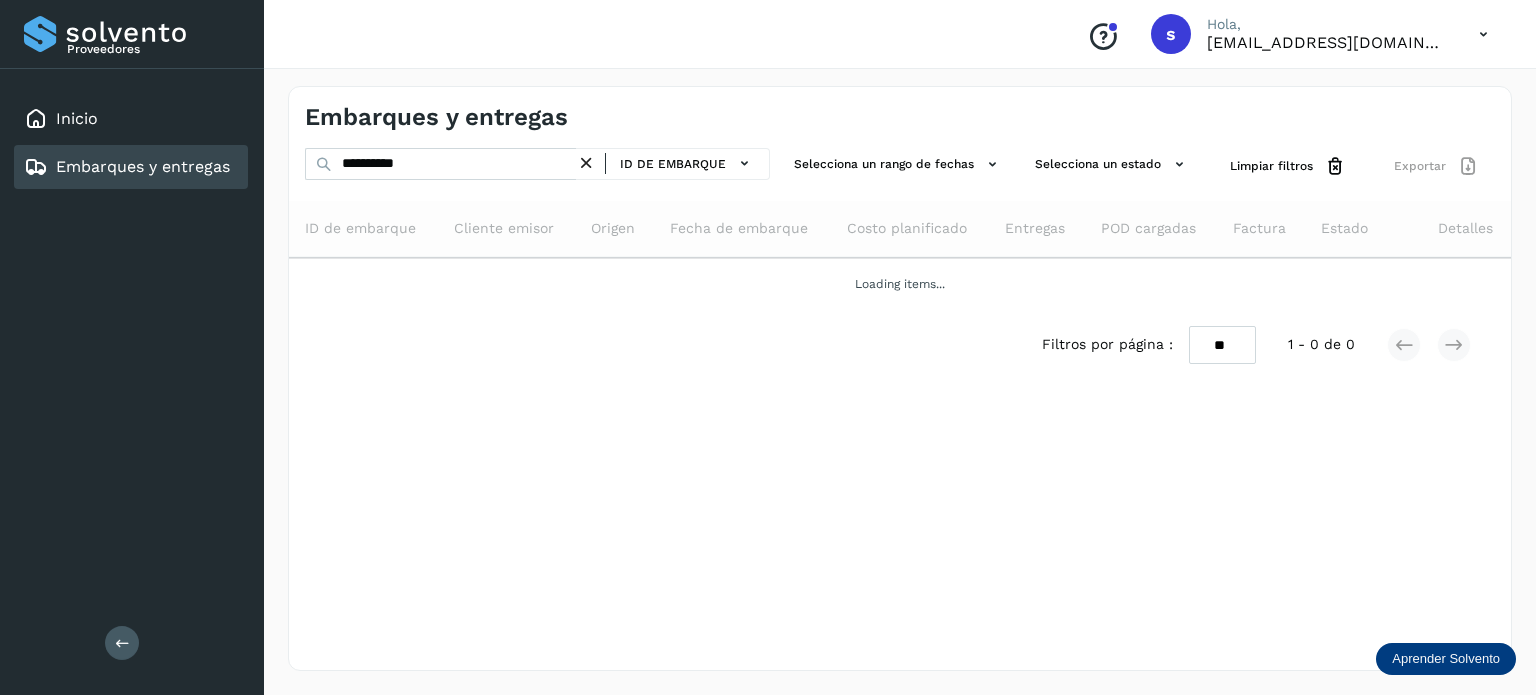 click at bounding box center (586, 163) 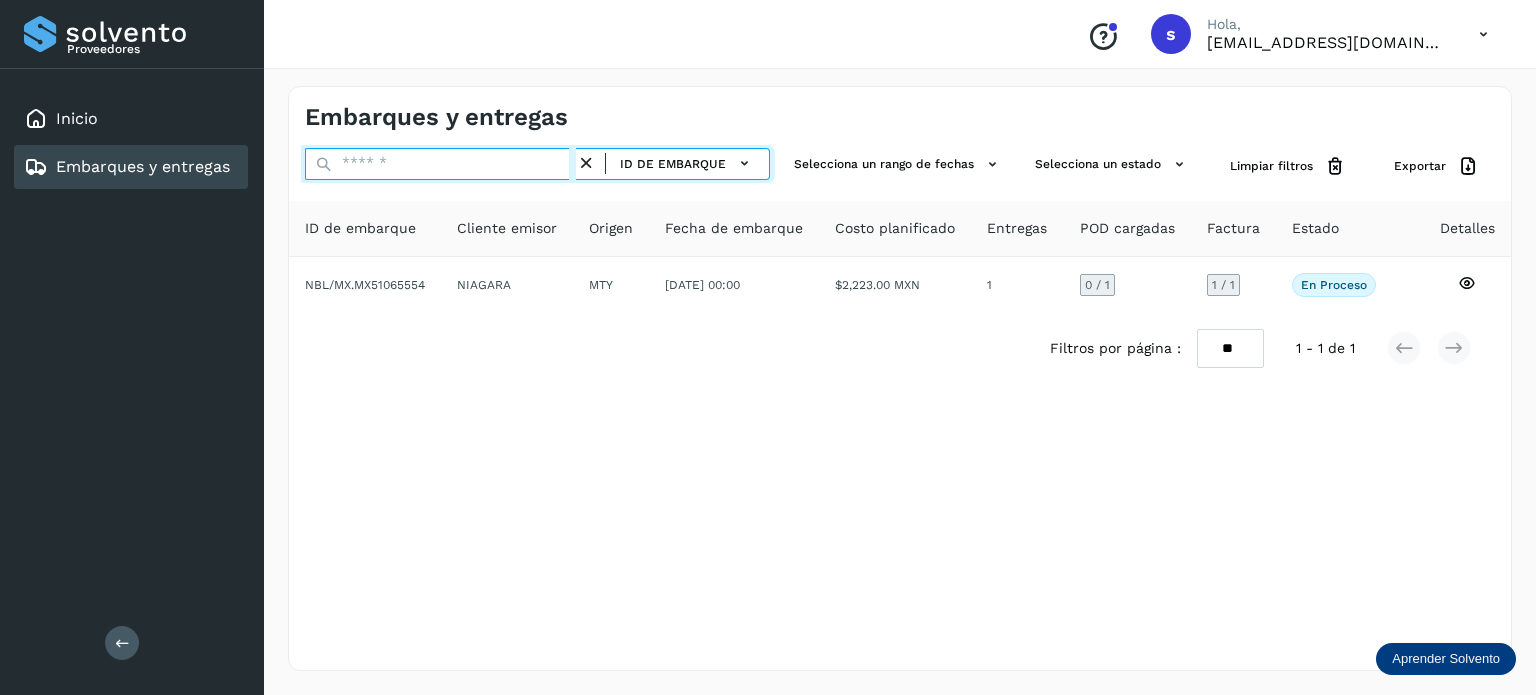 click at bounding box center (440, 164) 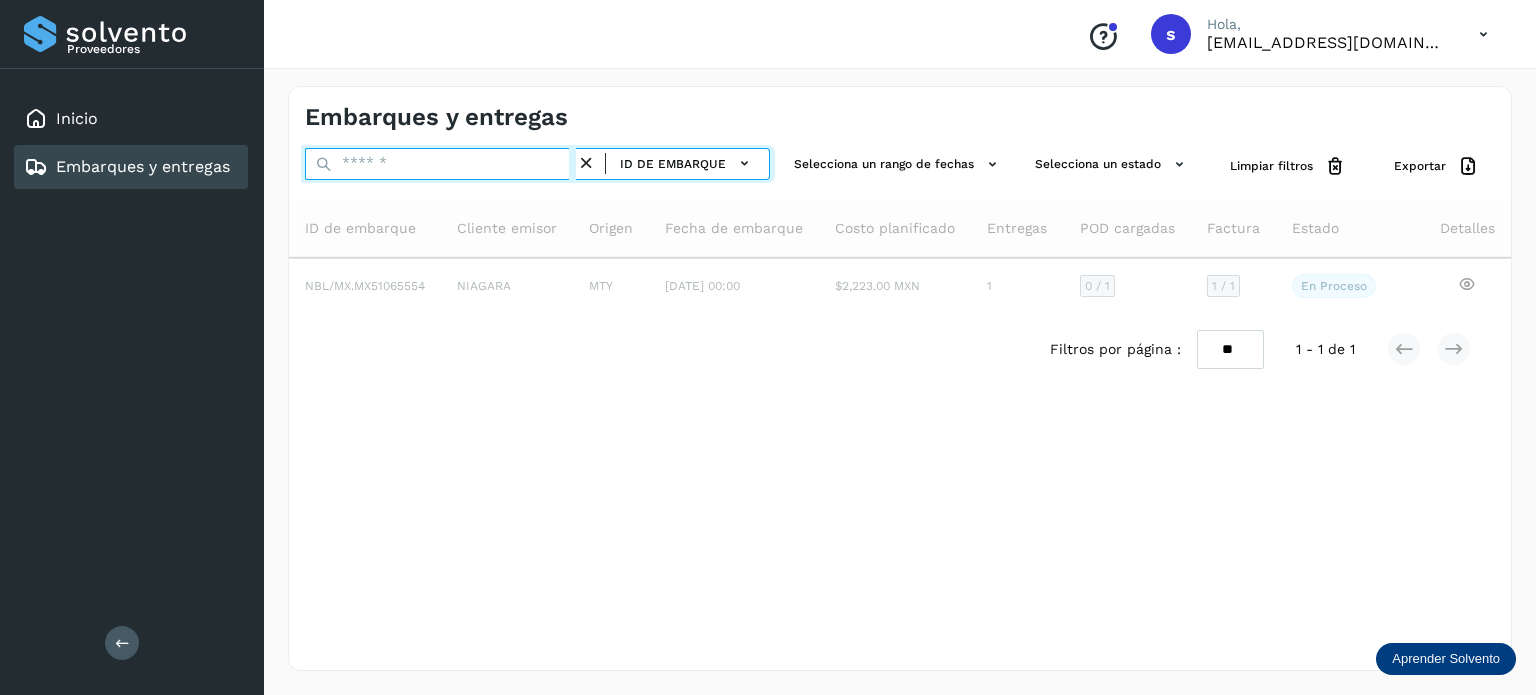 paste on "**********" 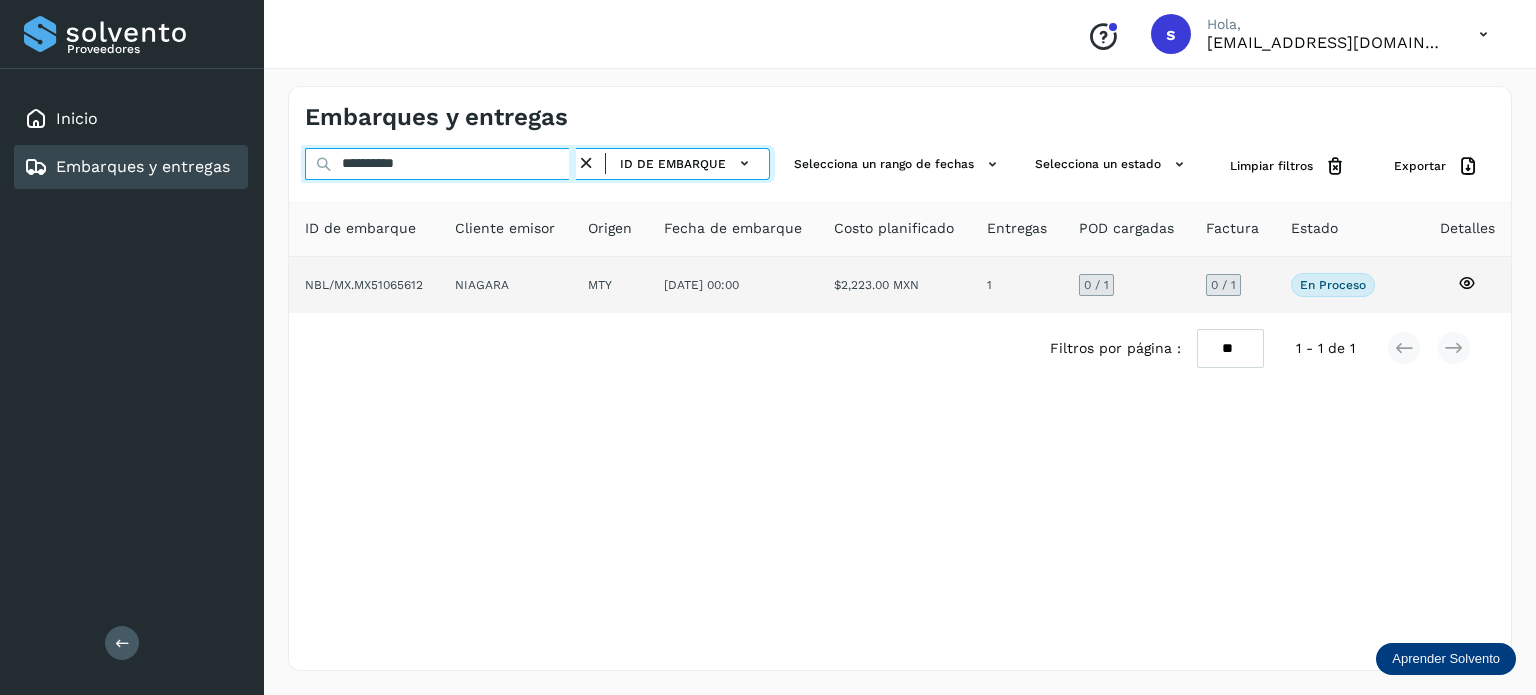 type on "**********" 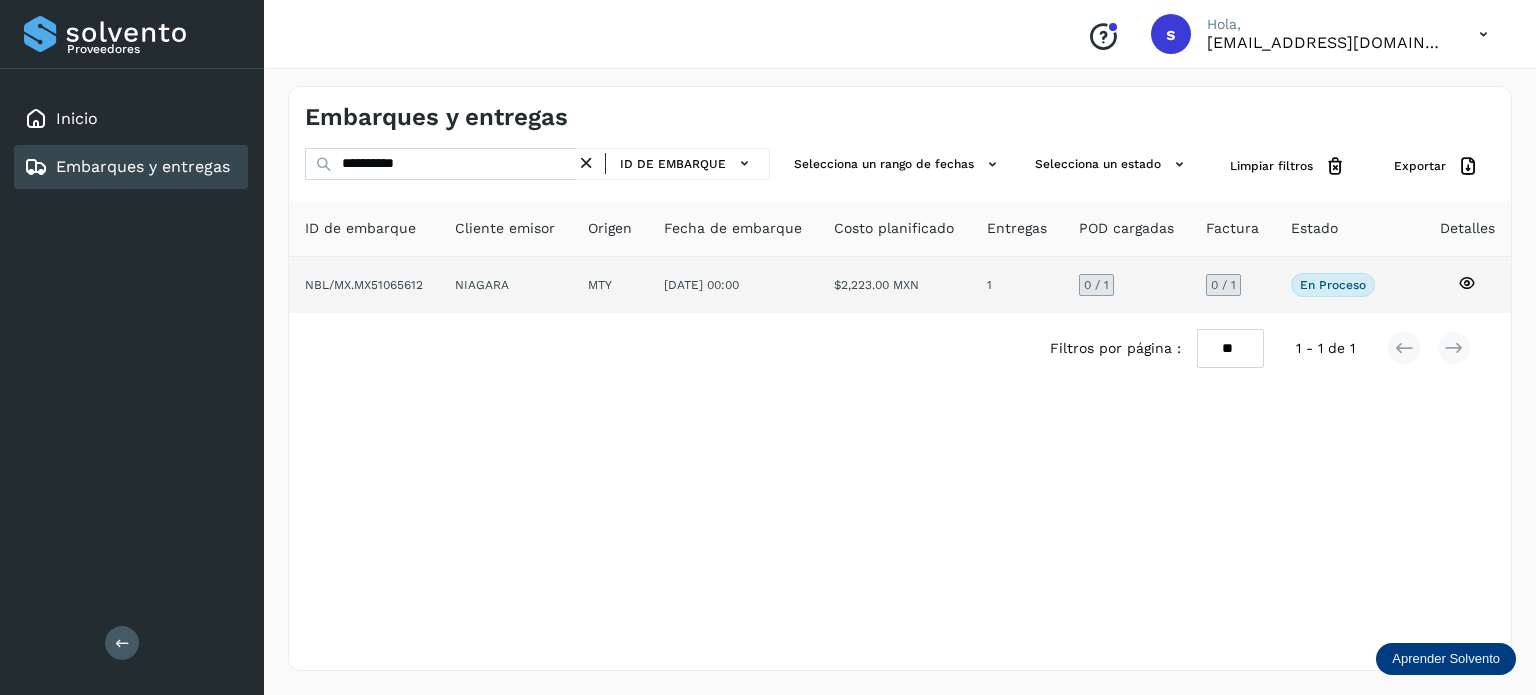 click on "NIAGARA" 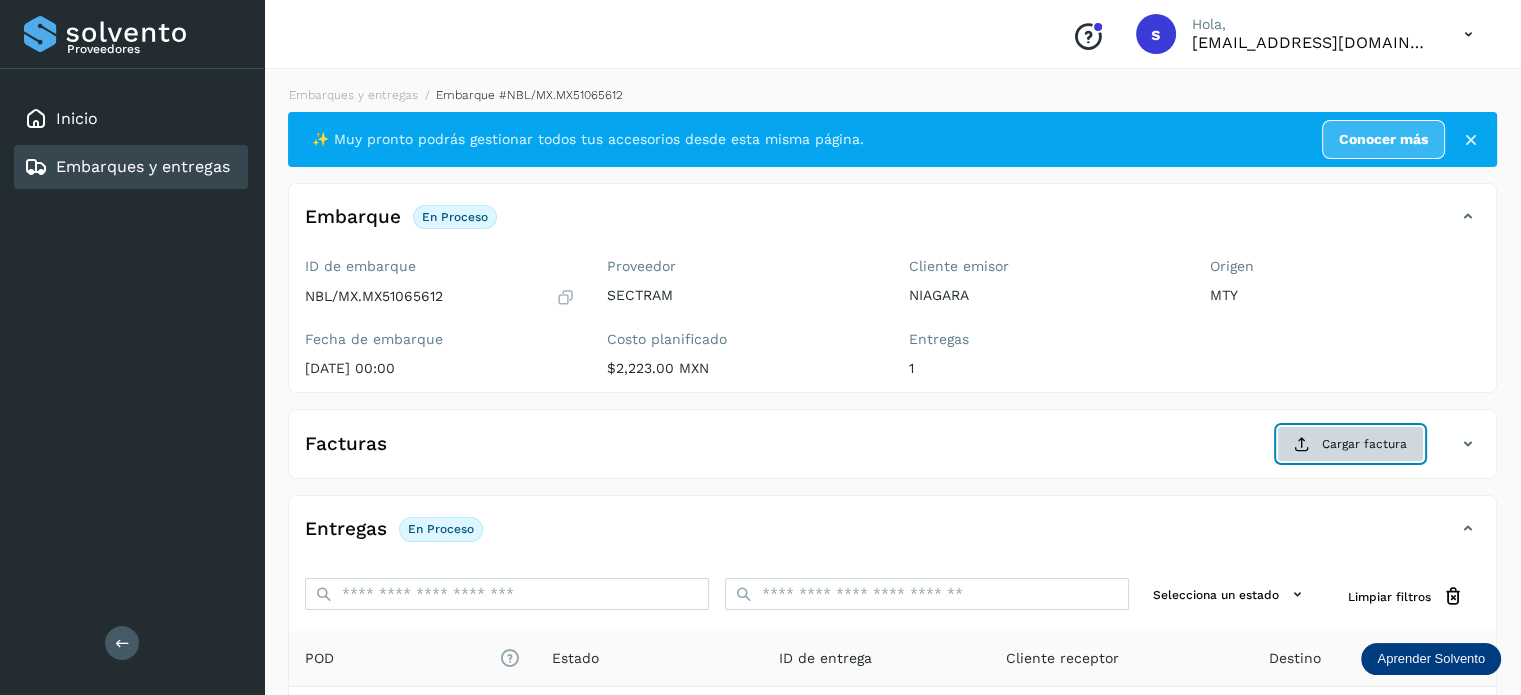 click on "Cargar factura" 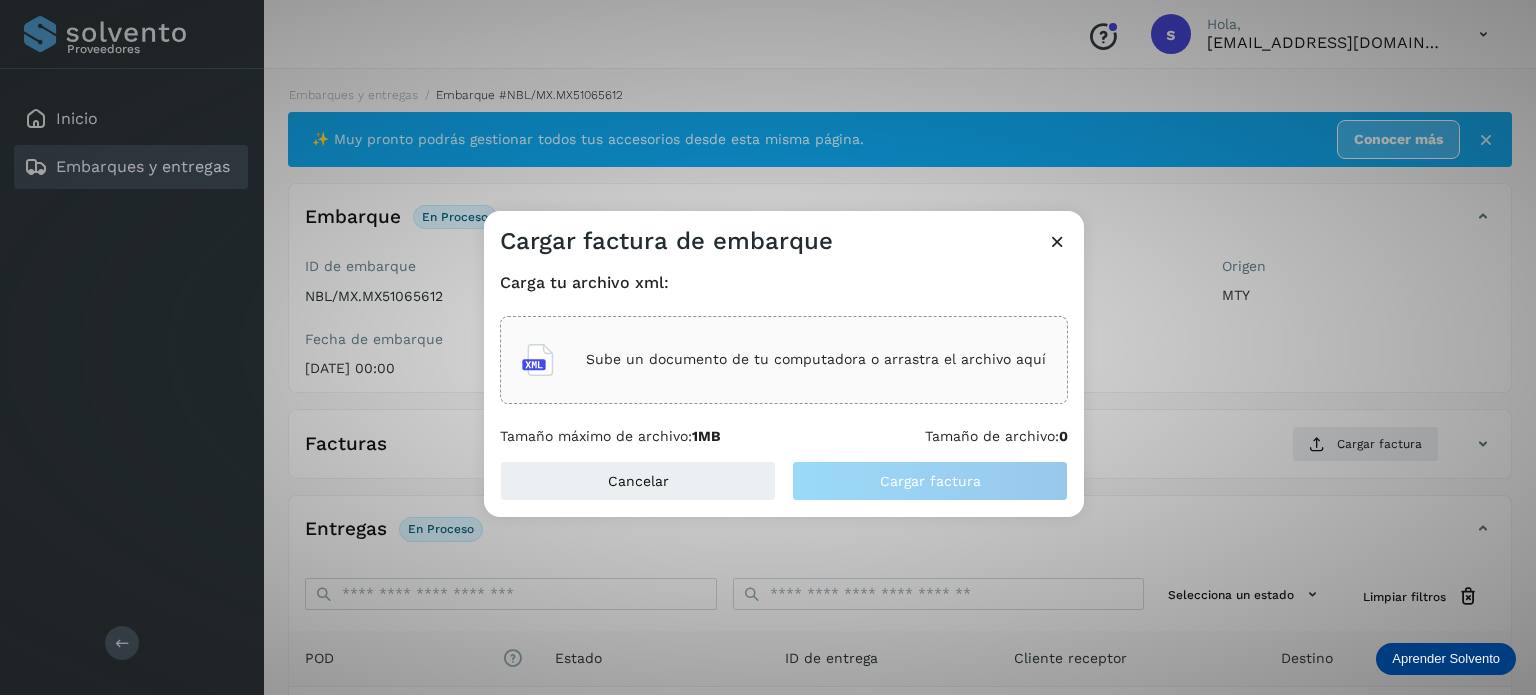 click on "Sube un documento de tu computadora o arrastra el archivo aquí" 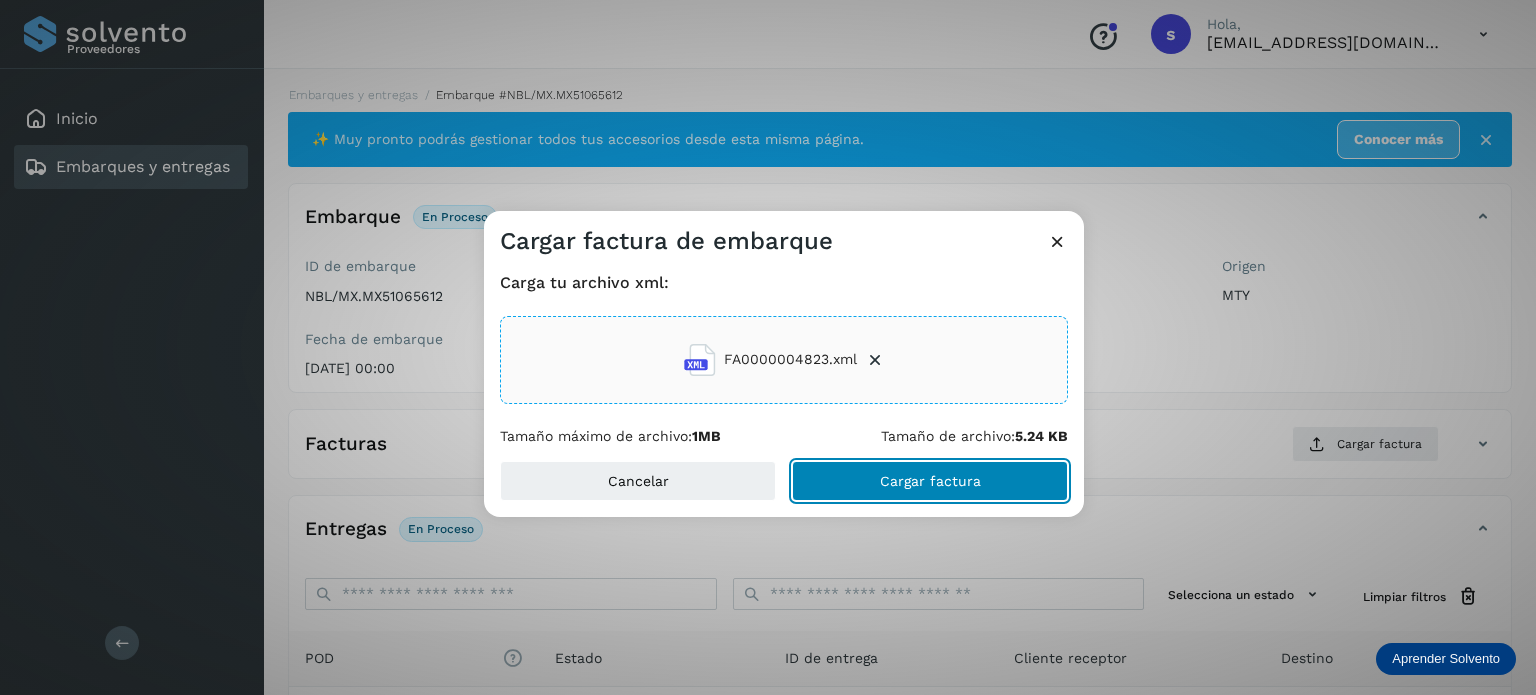 click on "Cargar factura" 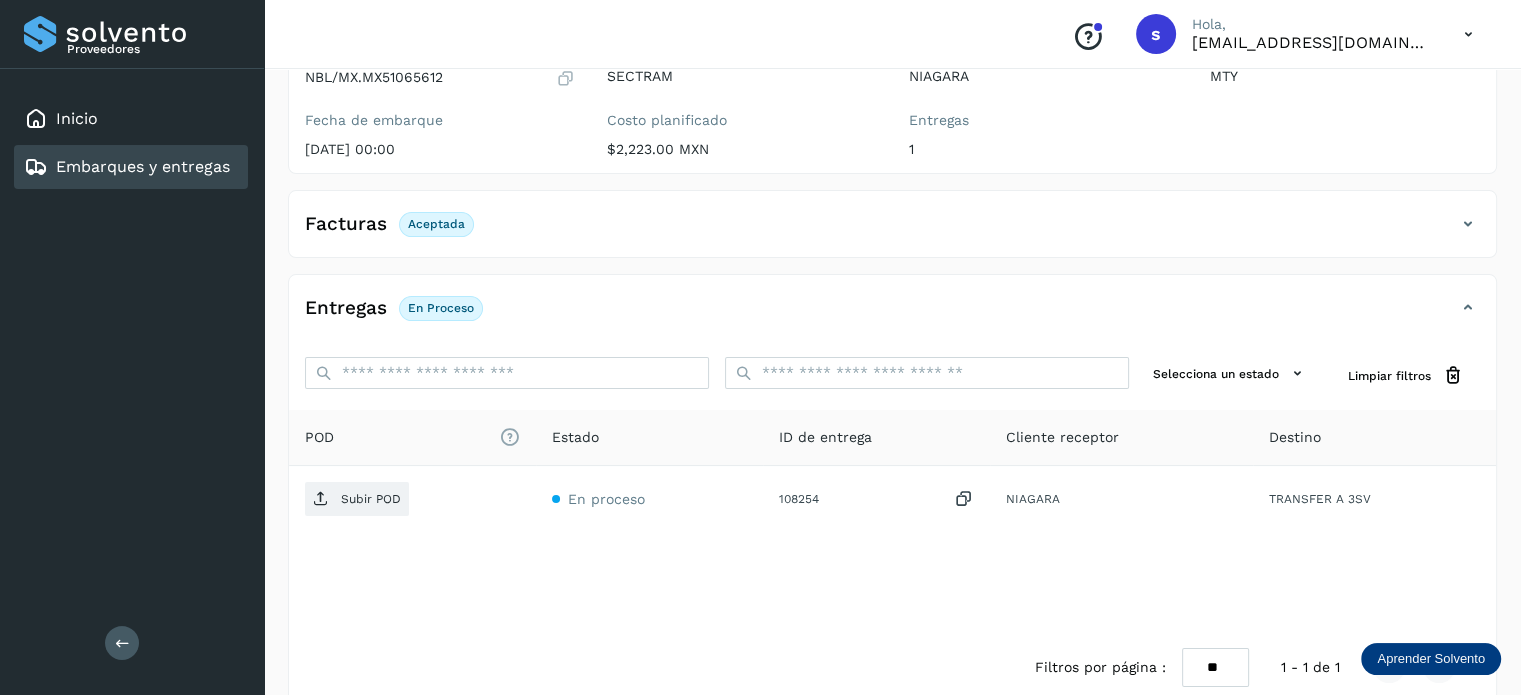 scroll, scrollTop: 250, scrollLeft: 0, axis: vertical 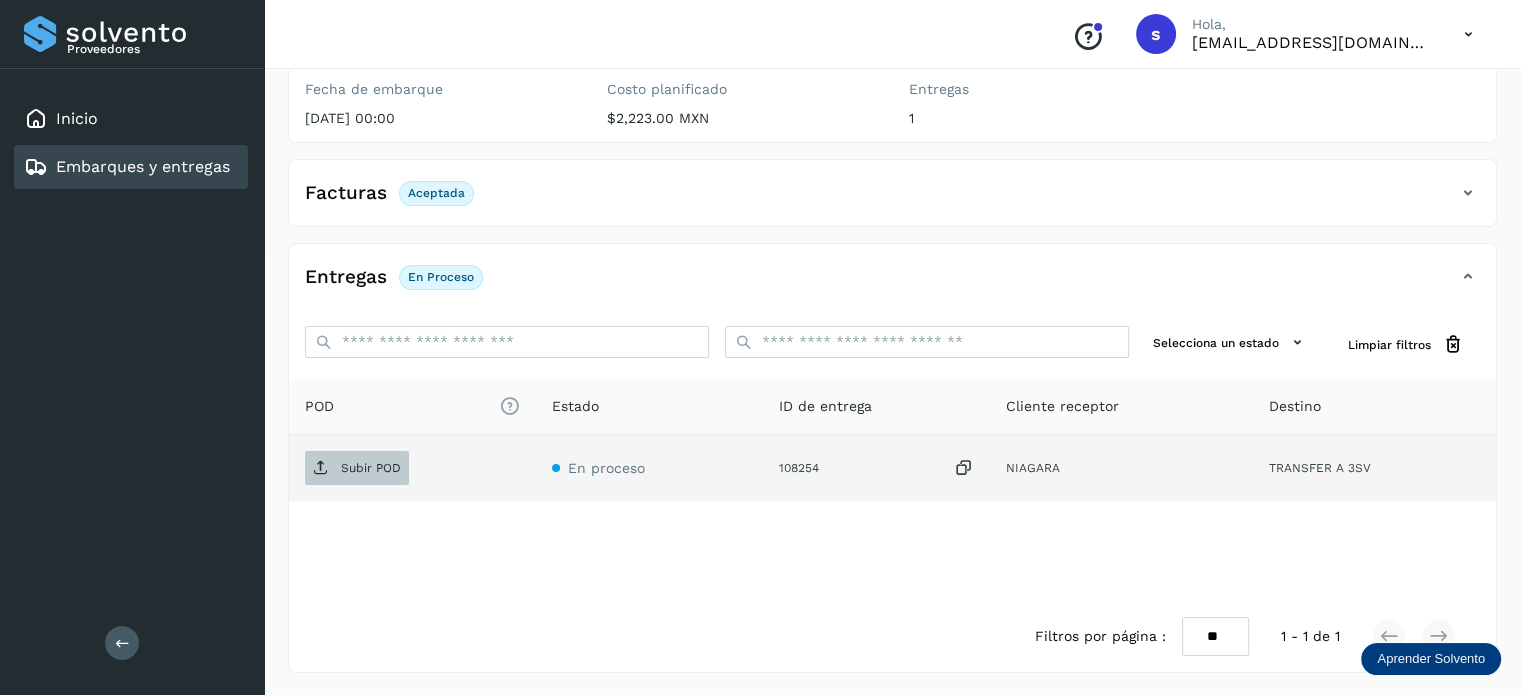 click on "Subir POD" at bounding box center [371, 468] 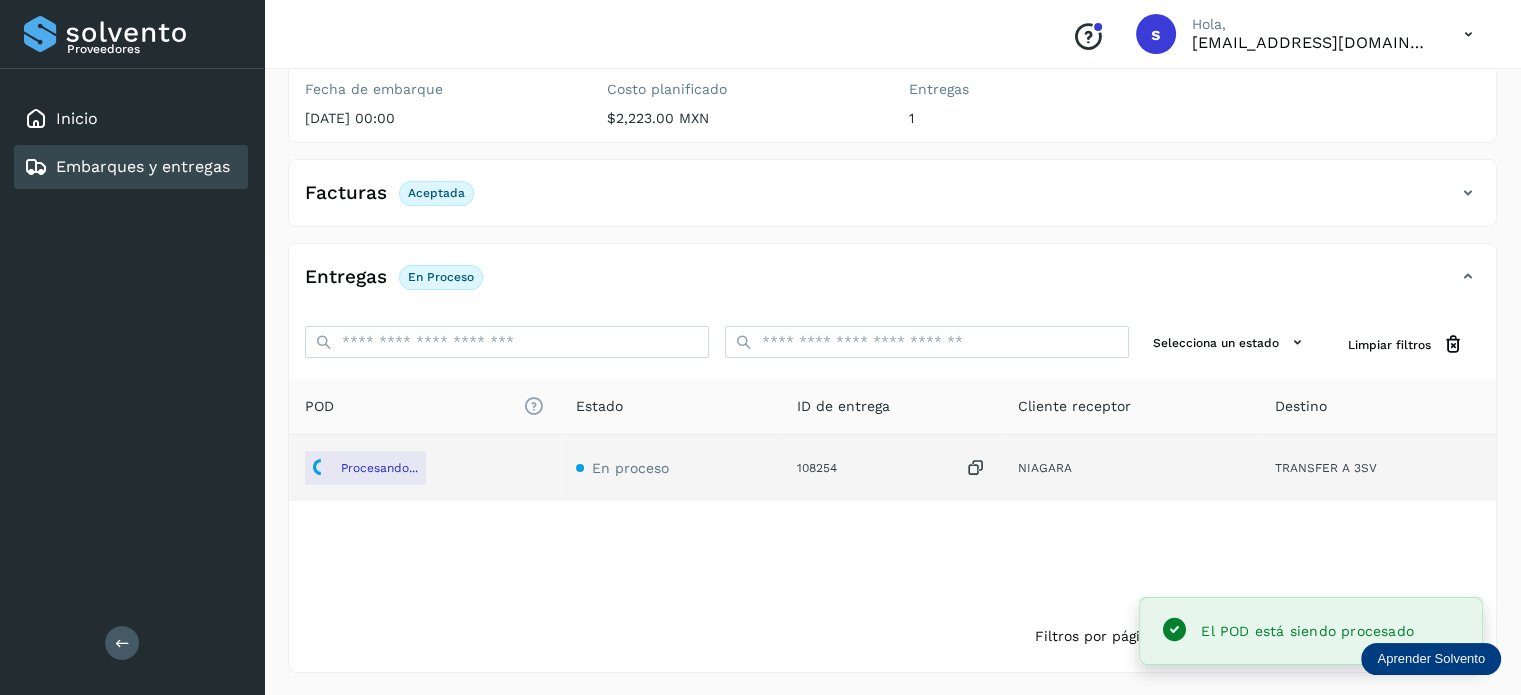 scroll, scrollTop: 0, scrollLeft: 0, axis: both 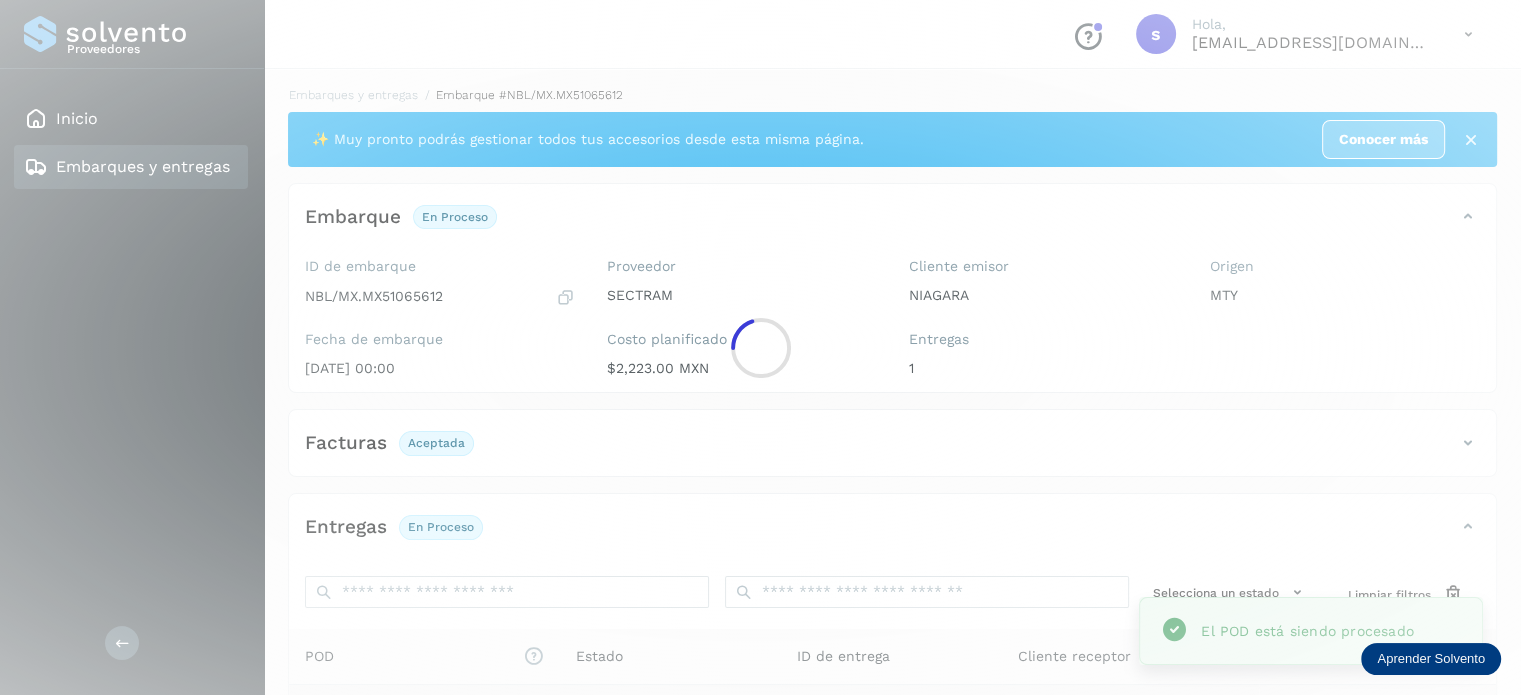 click 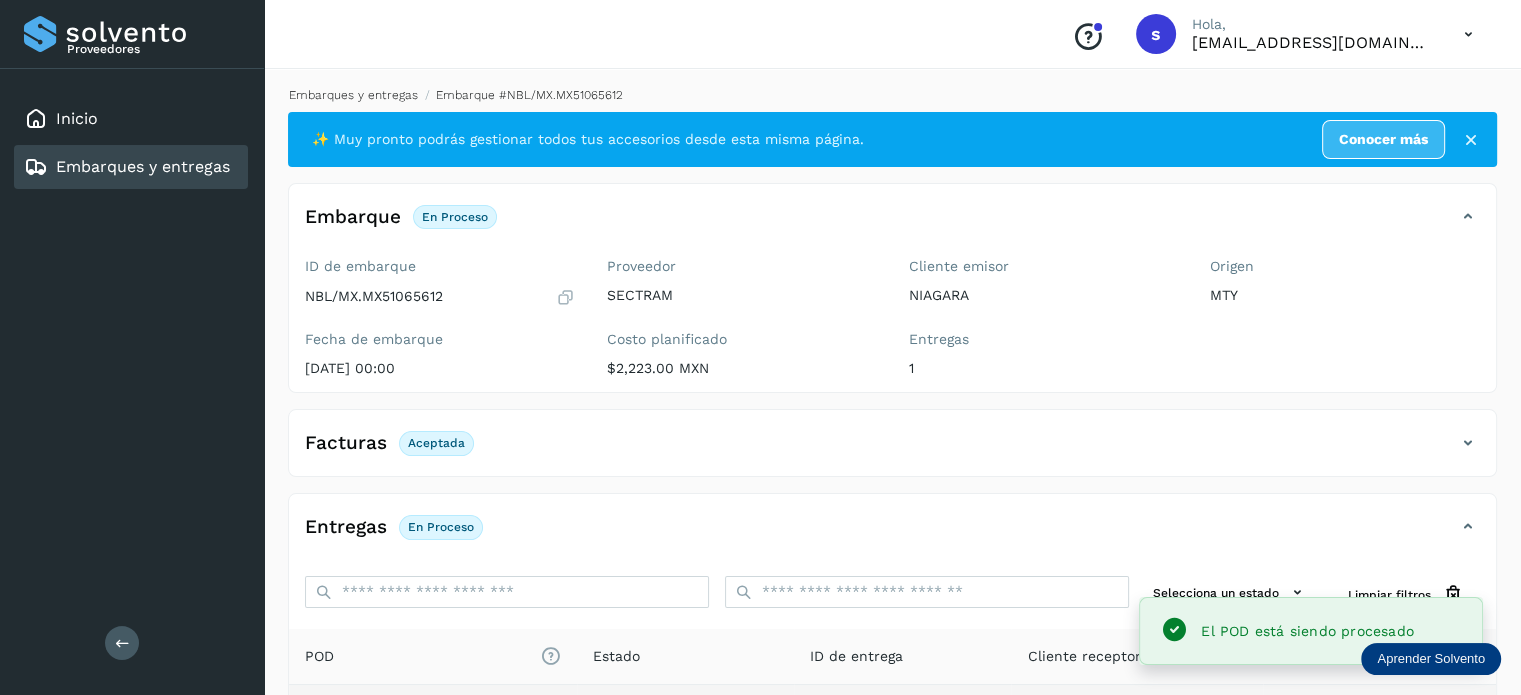 click on "Embarques y entregas" at bounding box center (353, 95) 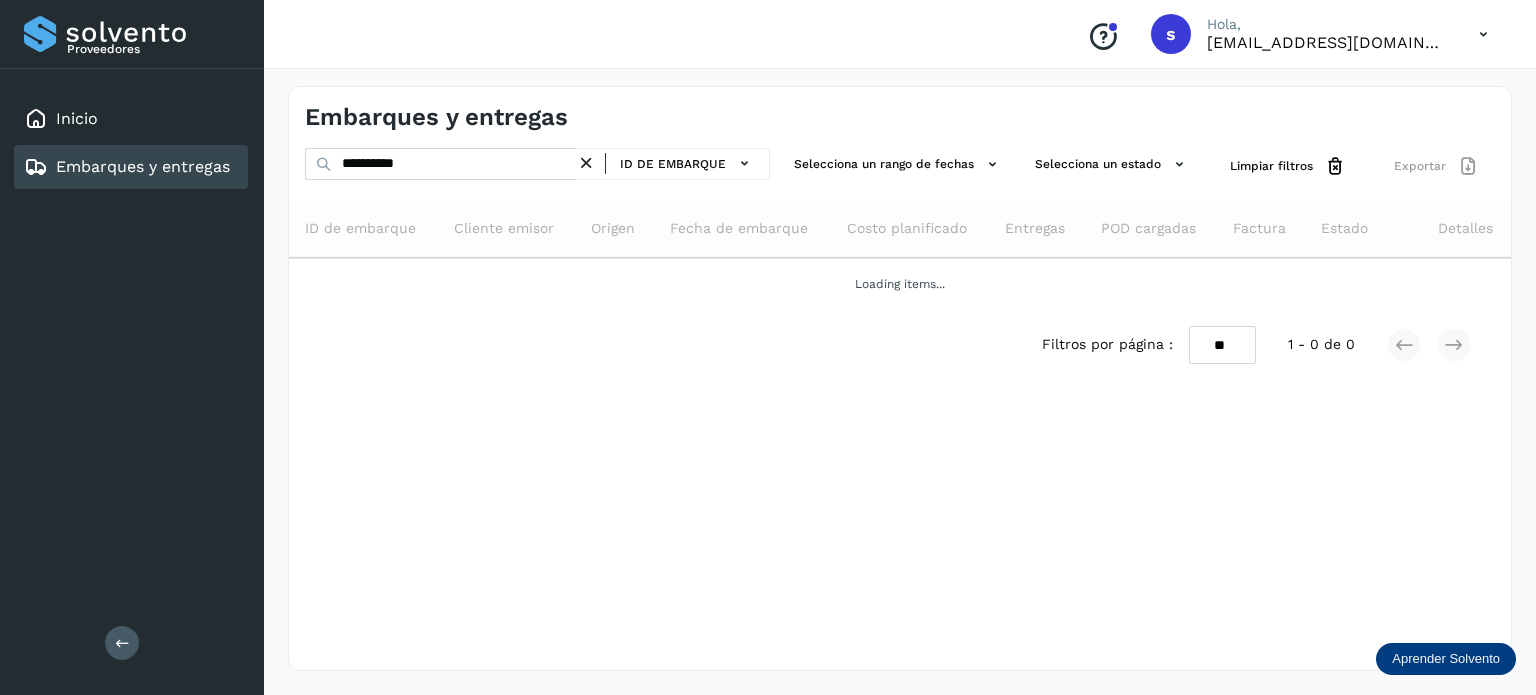click at bounding box center (586, 163) 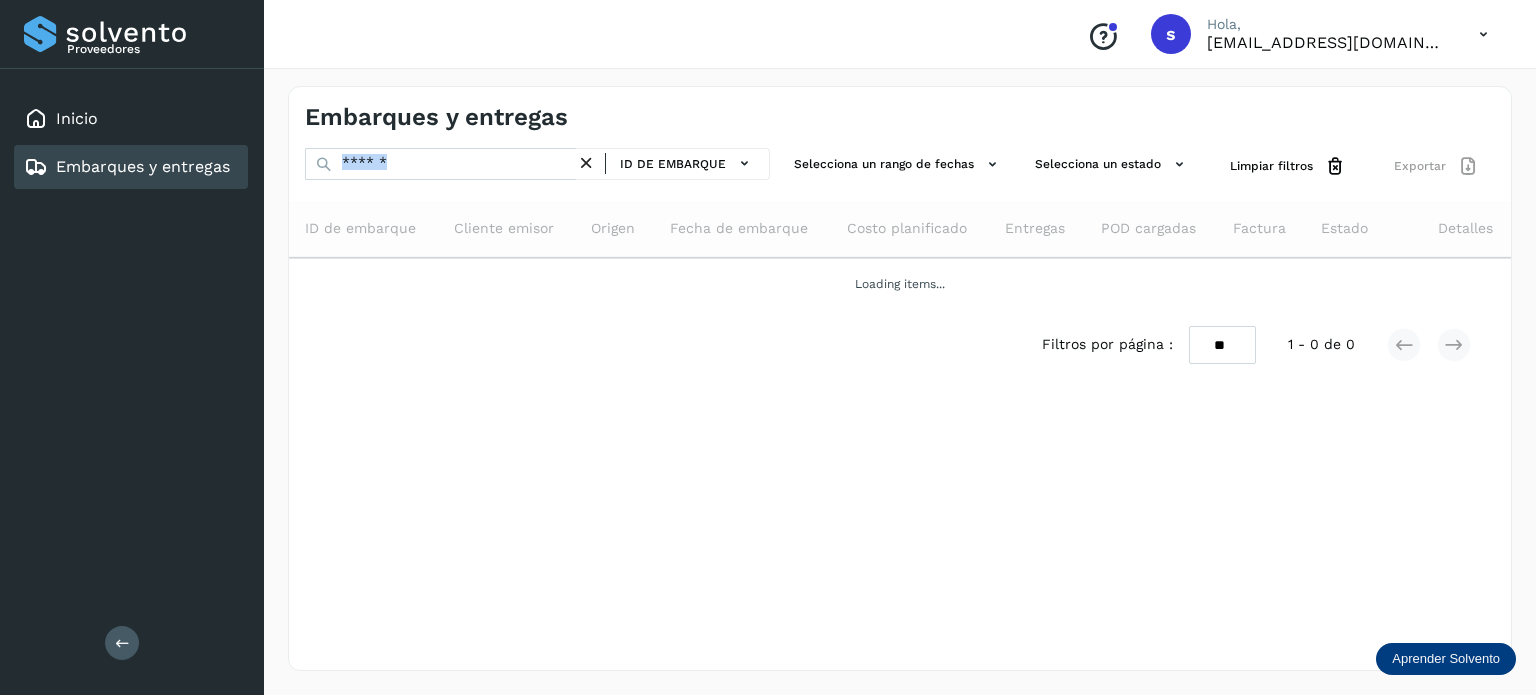 click at bounding box center (586, 163) 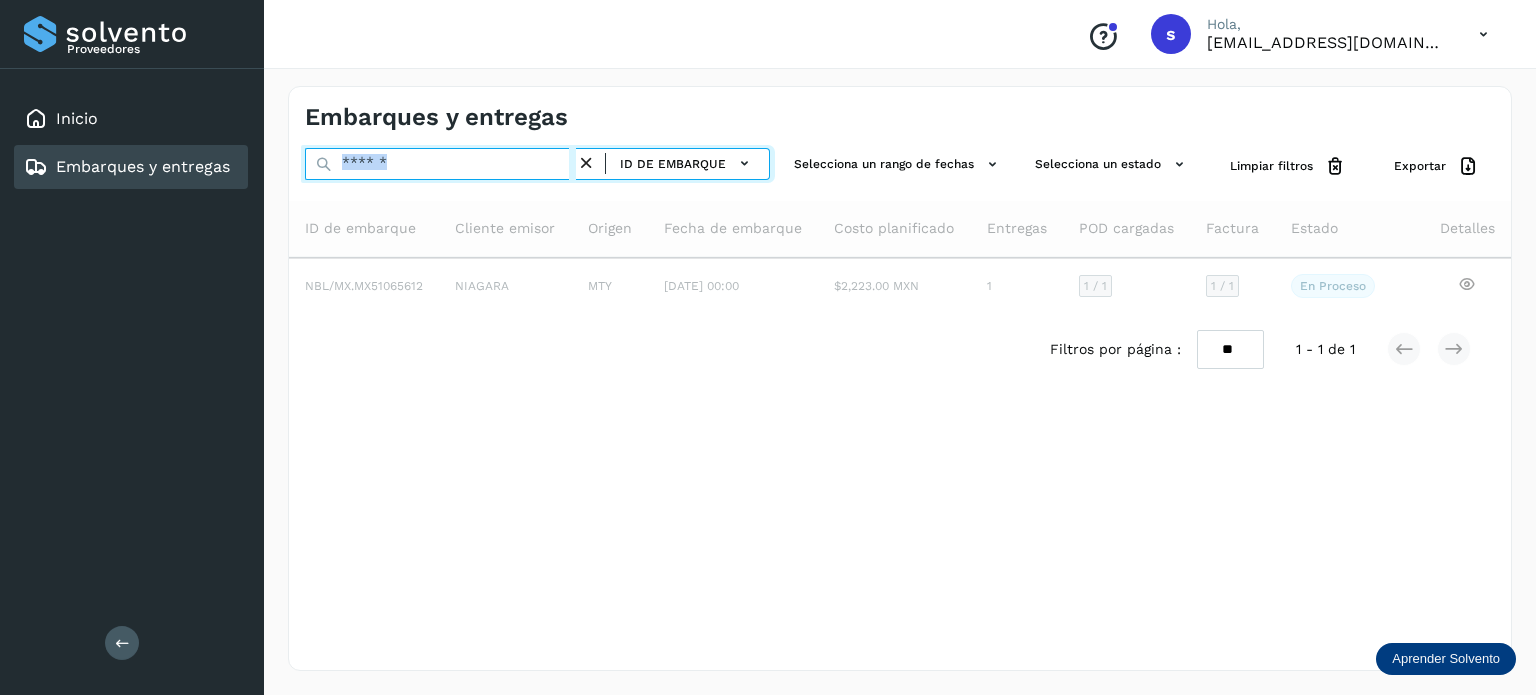 click at bounding box center (440, 164) 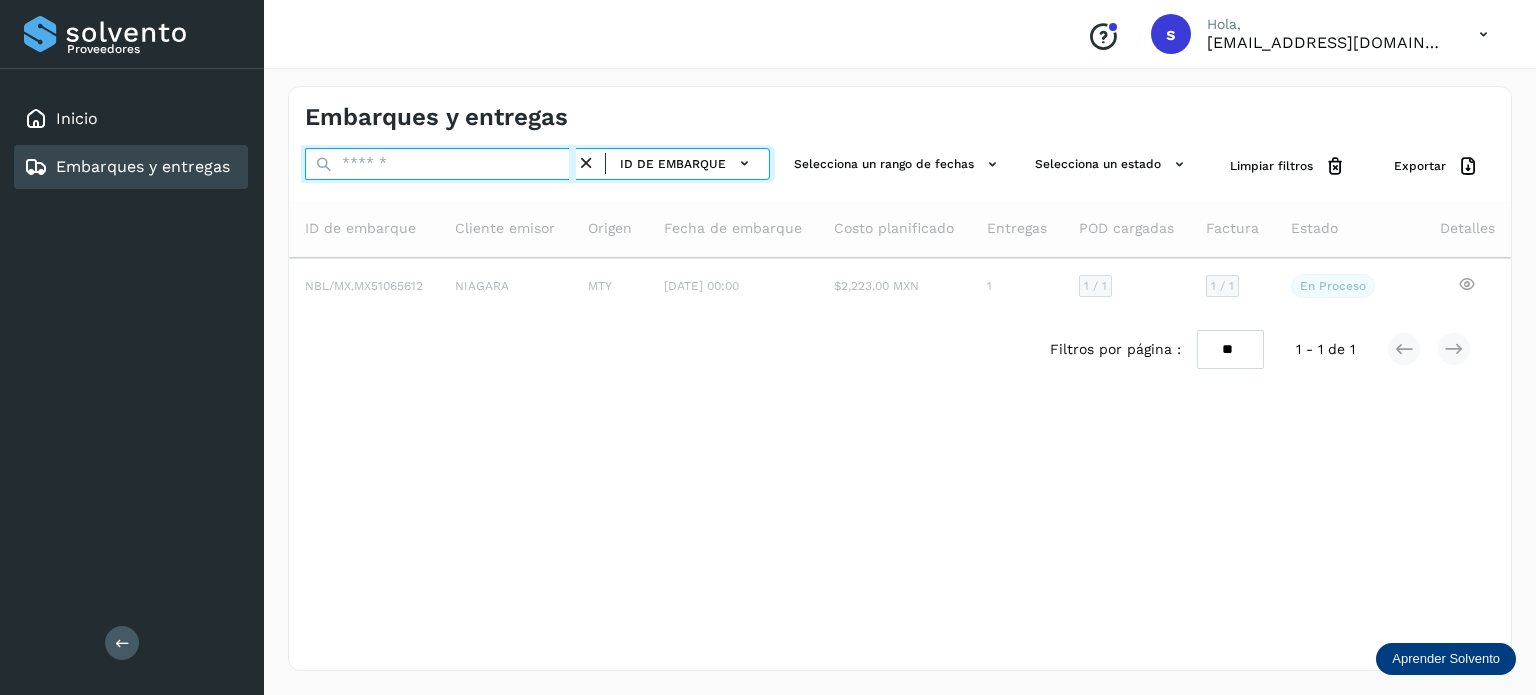 paste on "**********" 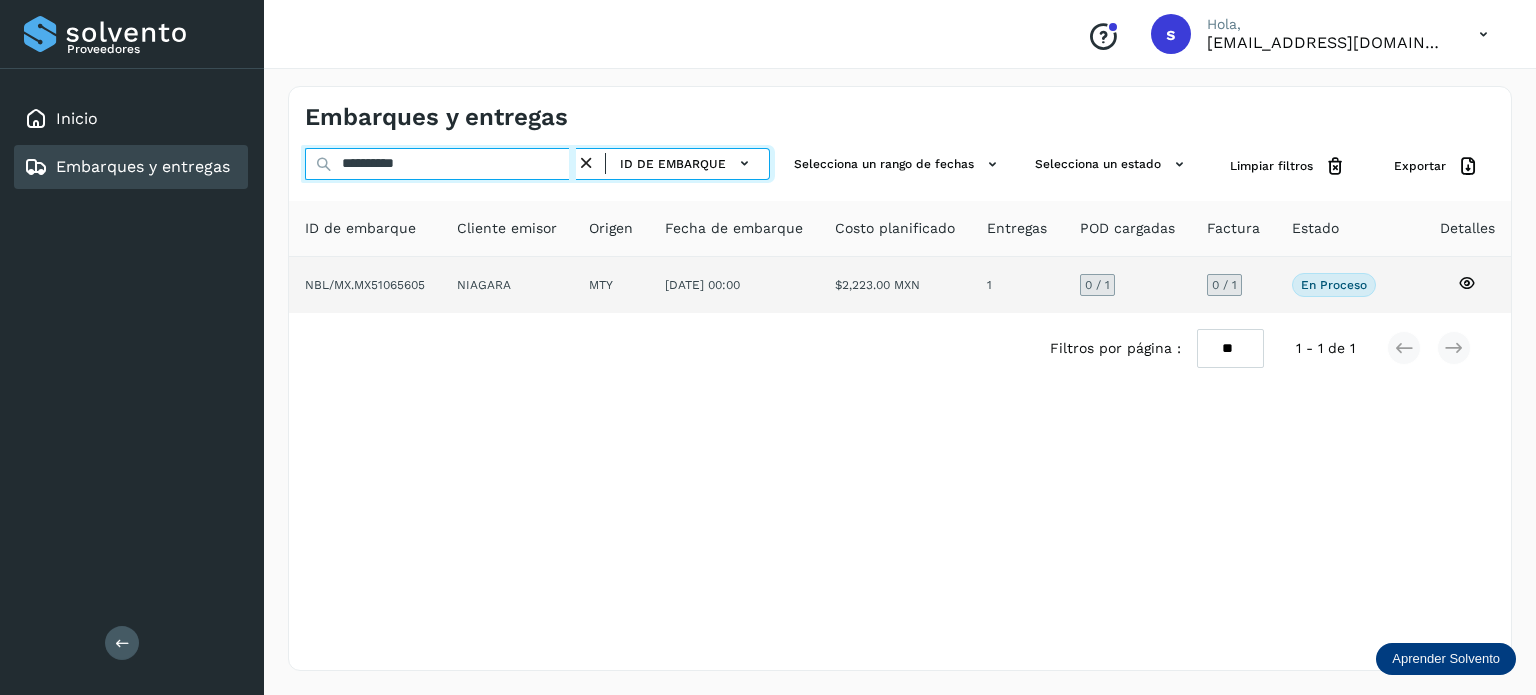 type on "**********" 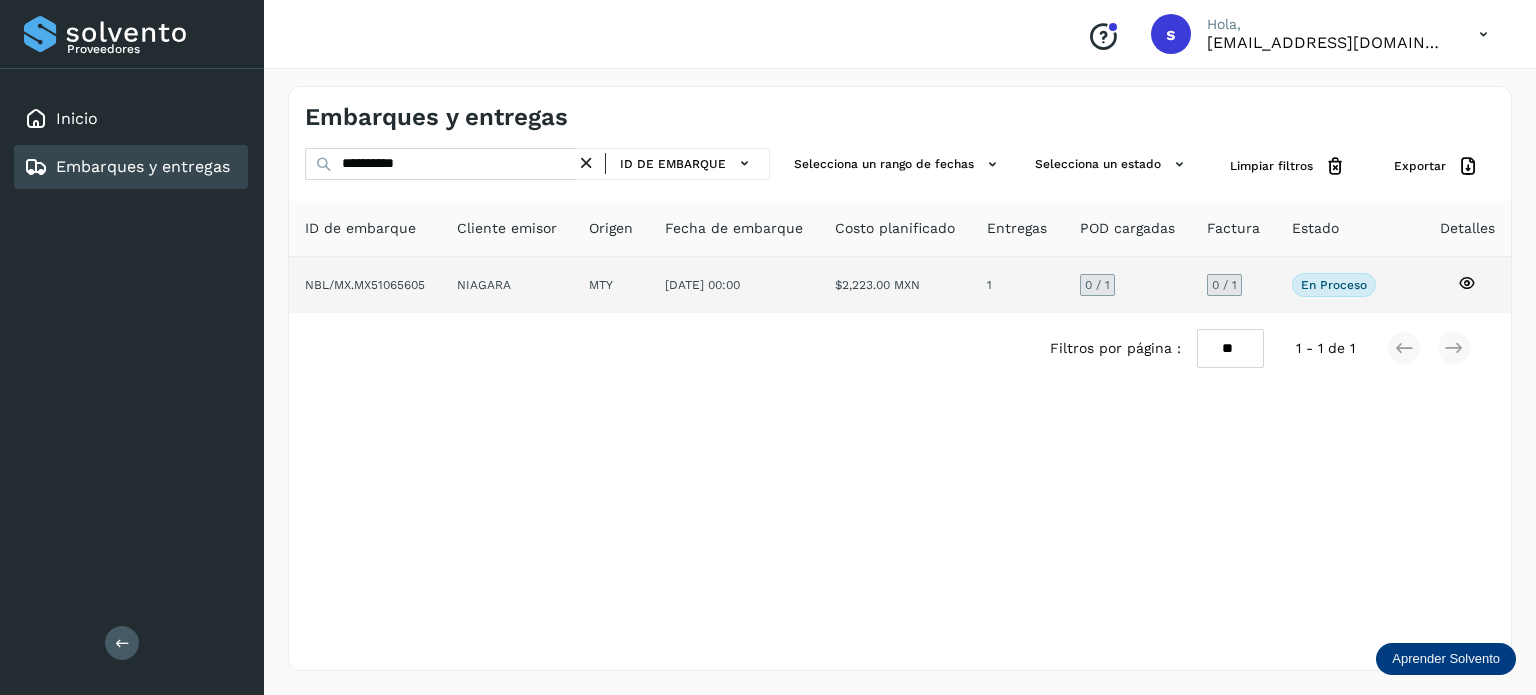 click on "NIAGARA" 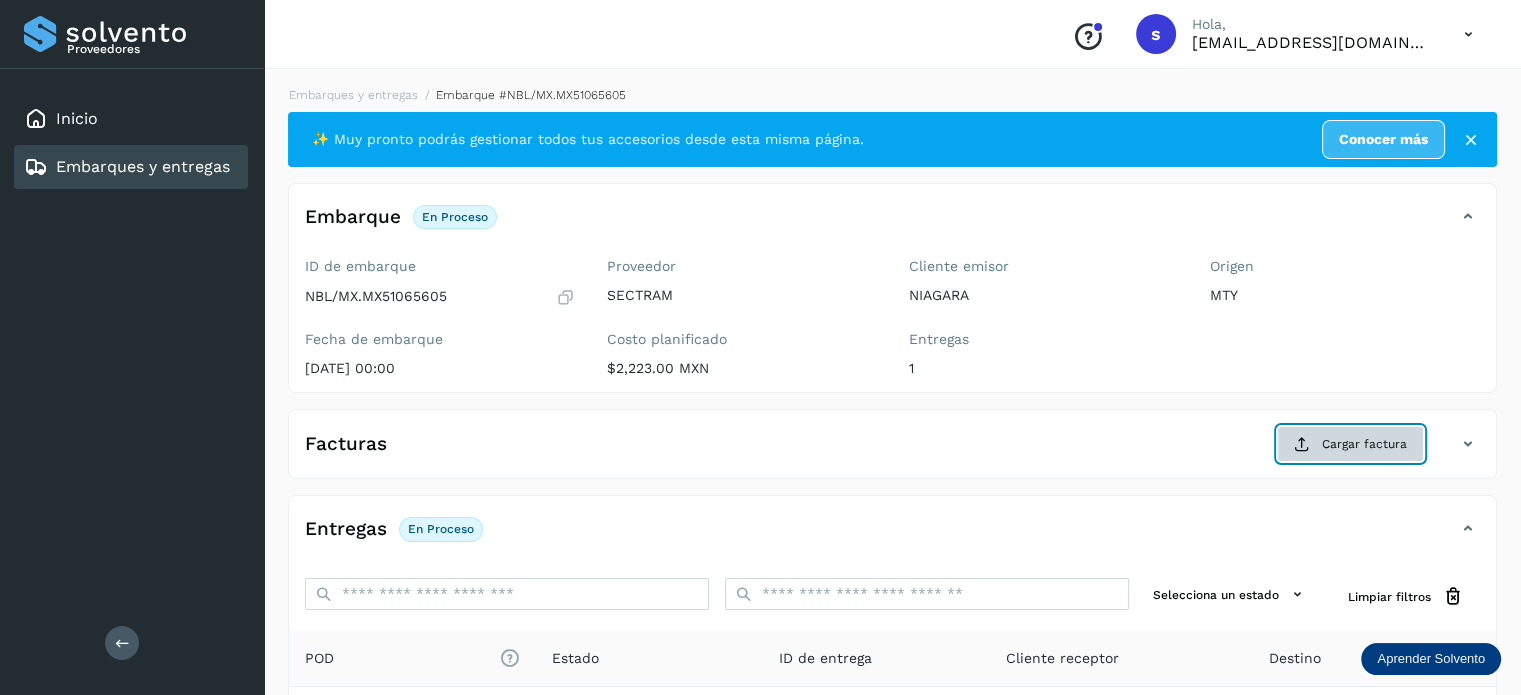 click on "Cargar factura" 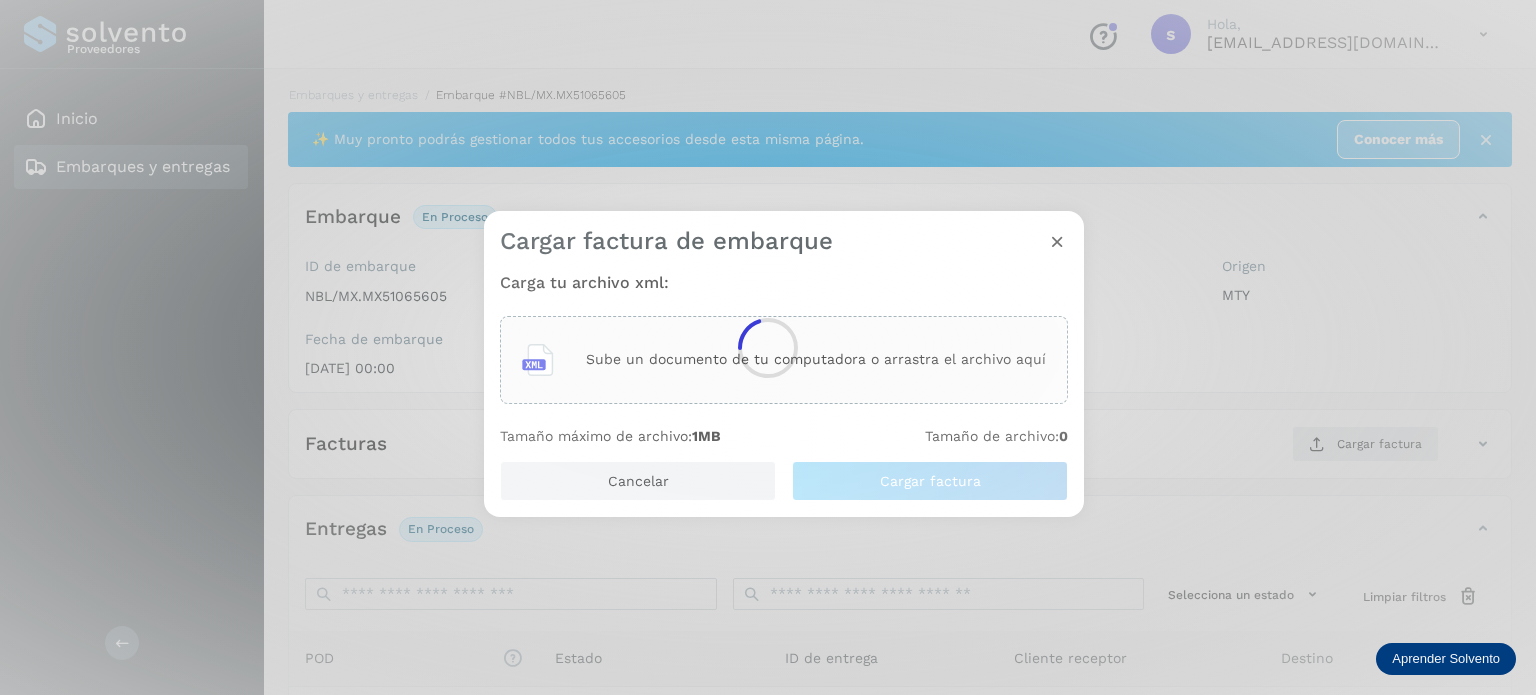 click 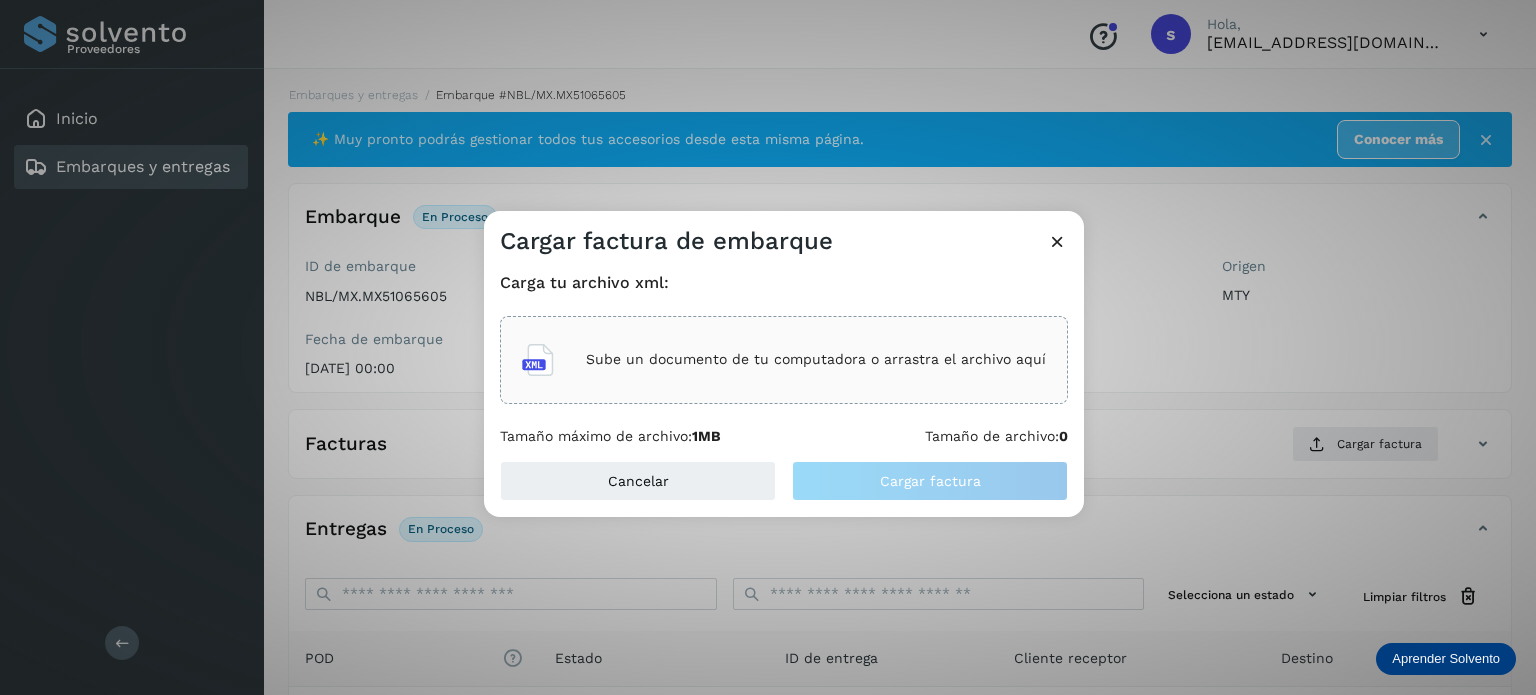 click on "Sube un documento de tu computadora o arrastra el archivo aquí" 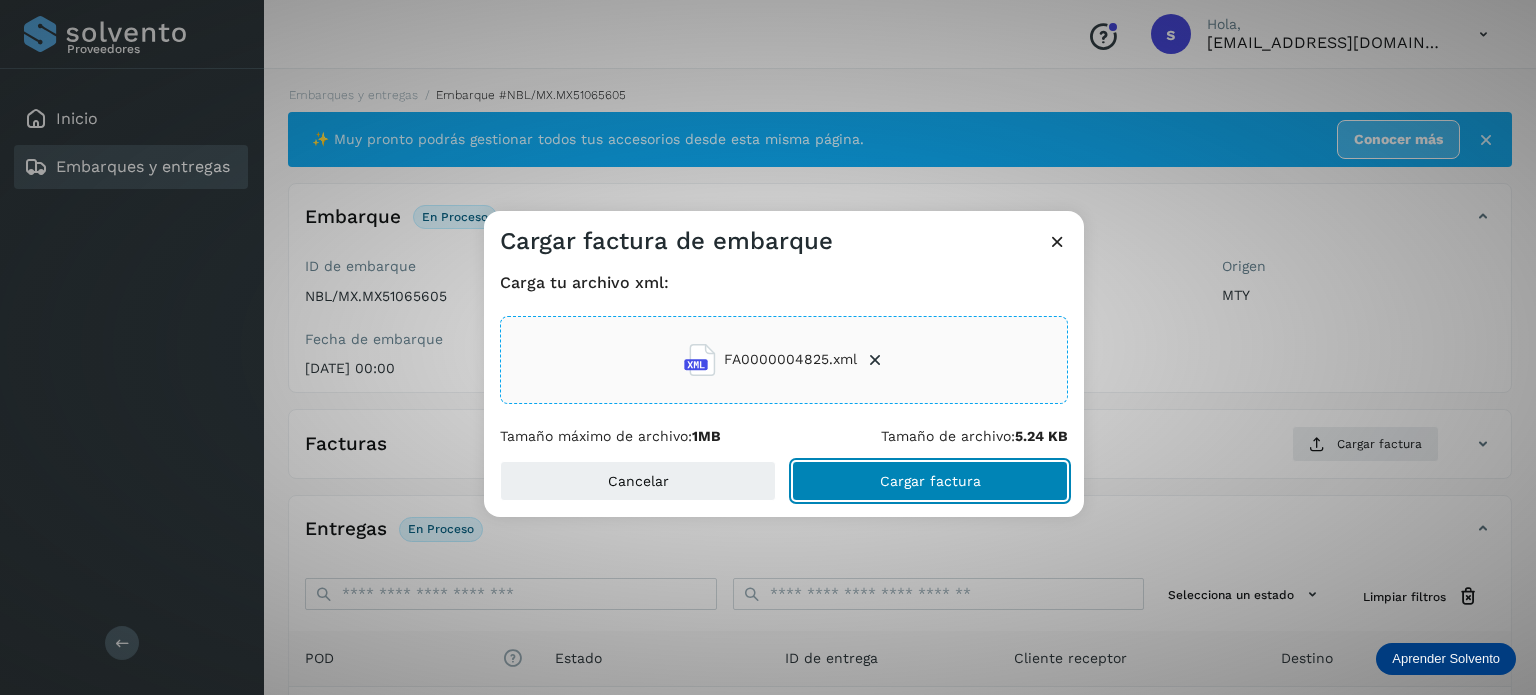 click on "Cargar factura" 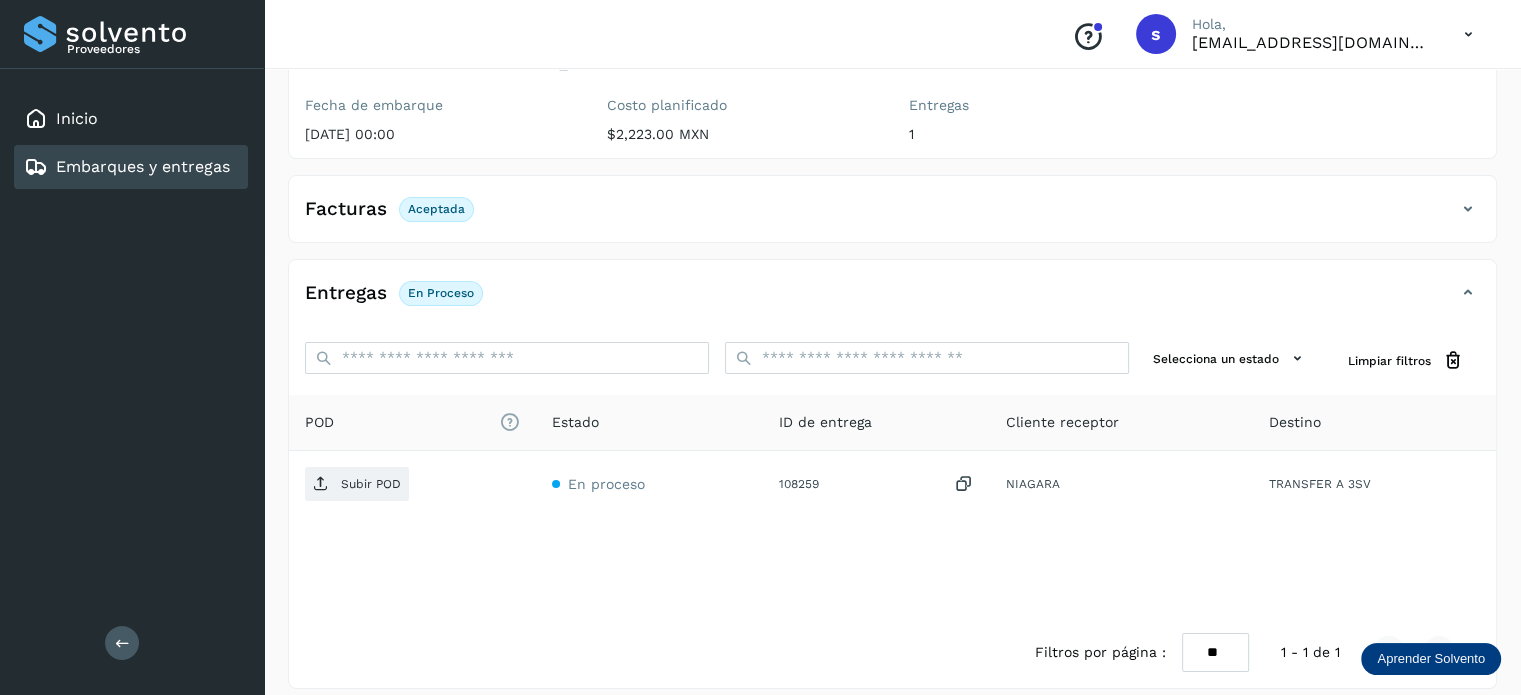 scroll, scrollTop: 250, scrollLeft: 0, axis: vertical 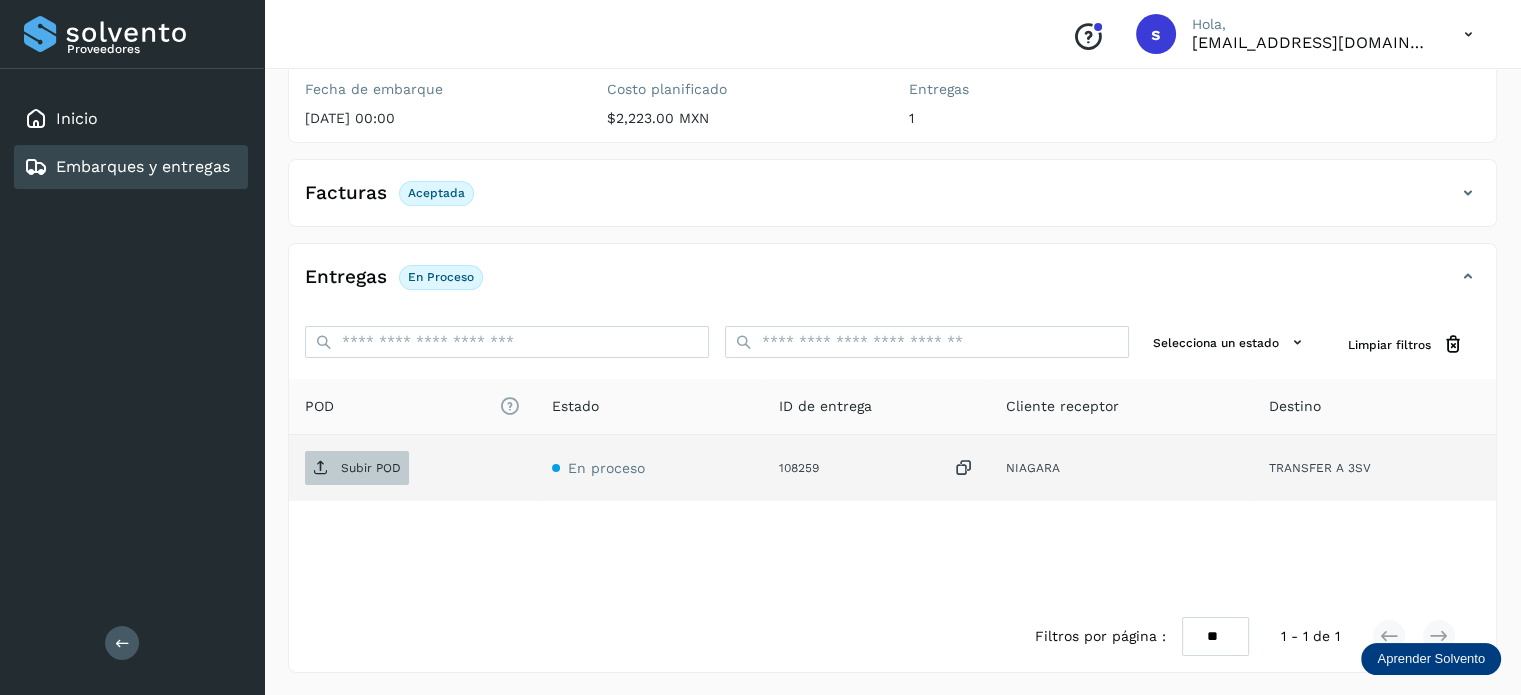click on "Subir POD" at bounding box center [371, 468] 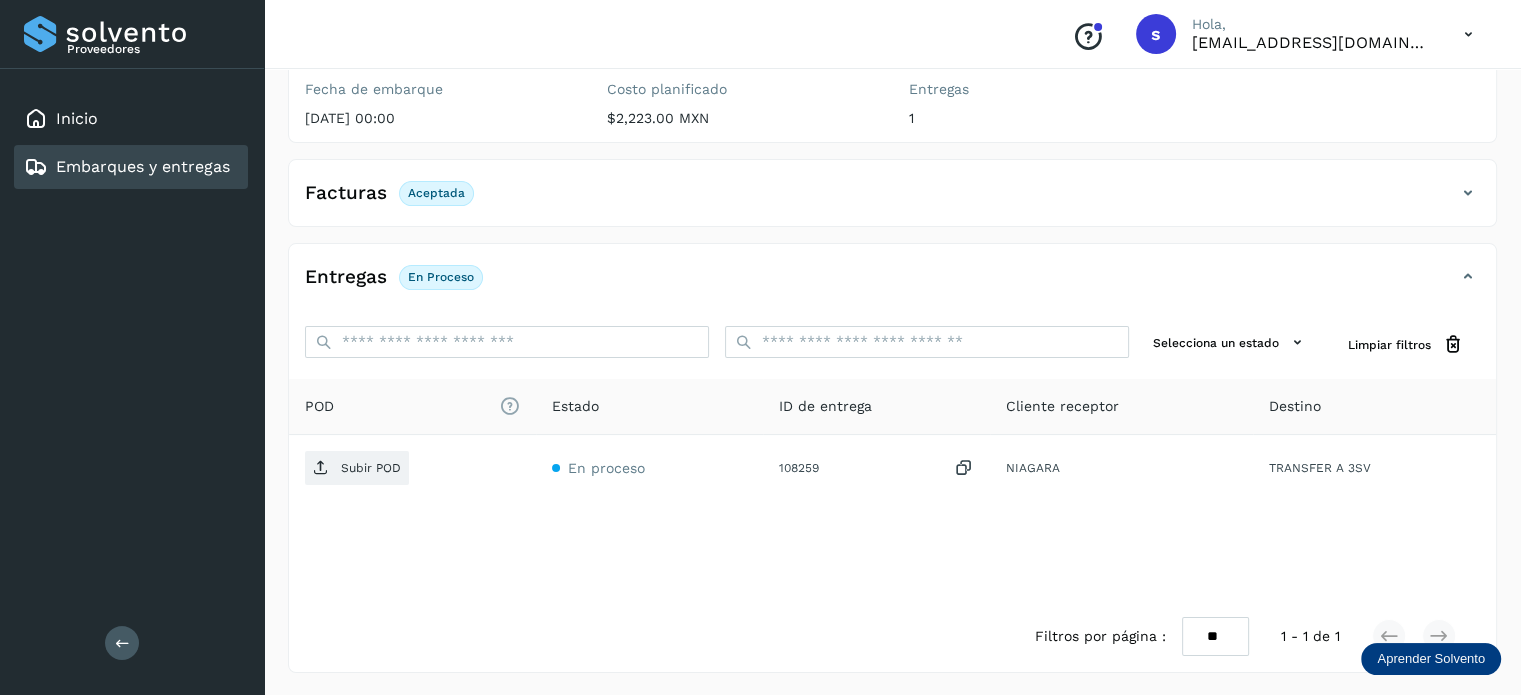scroll, scrollTop: 0, scrollLeft: 0, axis: both 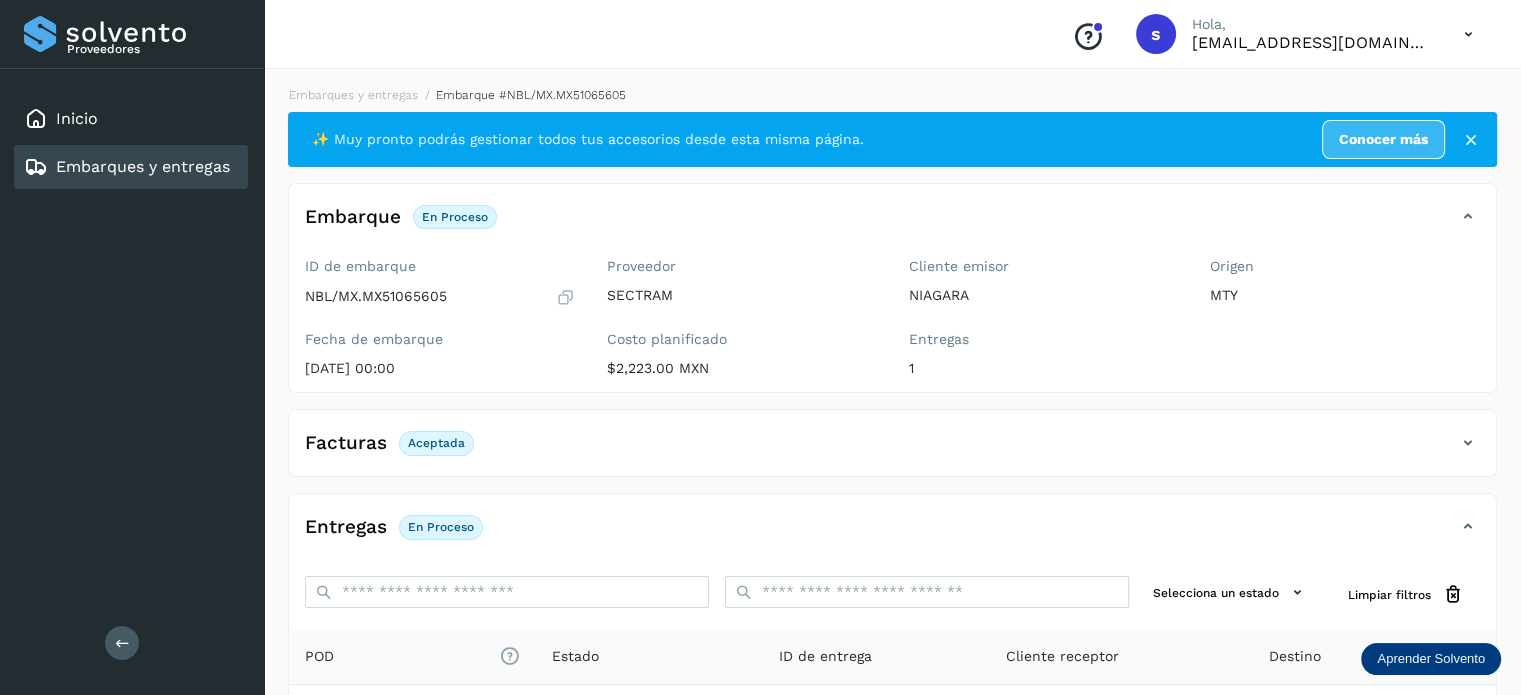click on "Embarques y entregas Embarque #NBL/MX.MX51065605  ✨ Muy pronto podrás gestionar todos tus accesorios desde esta misma página. Conocer más Embarque En proceso
Verifica el estado de la factura o entregas asociadas a este embarque
ID de embarque NBL/MX.MX51065605 Fecha de embarque [DATE] 00:00 Proveedor SECTRAM Costo planificado  $2,223.00 MXN  Cliente emisor NIAGARA Entregas 1 Origen MTY Facturas Aceptada Estado Aceptada Entregas En proceso Selecciona un estado Limpiar filtros POD
El tamaño máximo de archivo es de 20 Mb.
Estado ID de entrega Cliente receptor Destino Subir POD En proceso 108259  NIAGARA TRANSFER A 3SV NIAGARA 108259 POD Destino: TRANSFER A 3SV En proceso Filtros por página : ** ** ** 1 - 1 de 1" at bounding box center [892, 504] 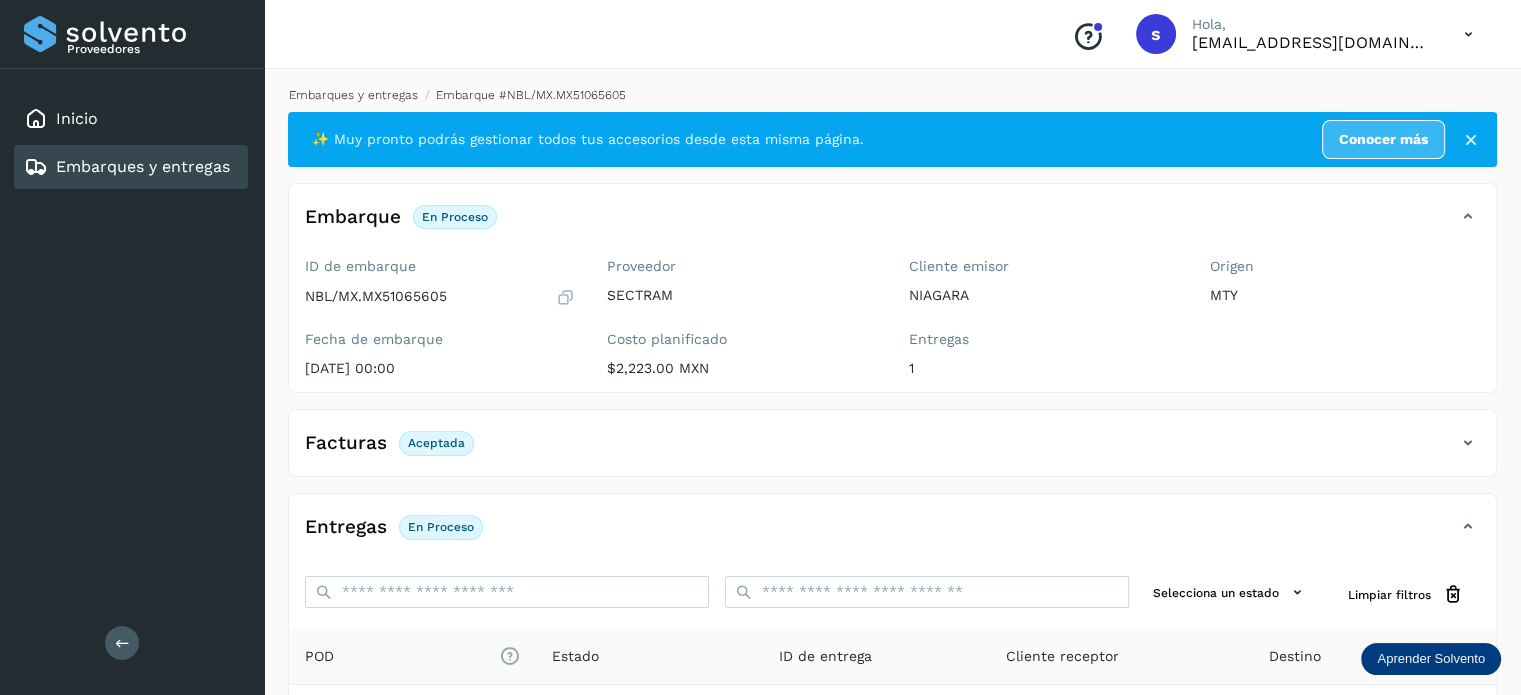 click on "Embarques y entregas" at bounding box center (353, 95) 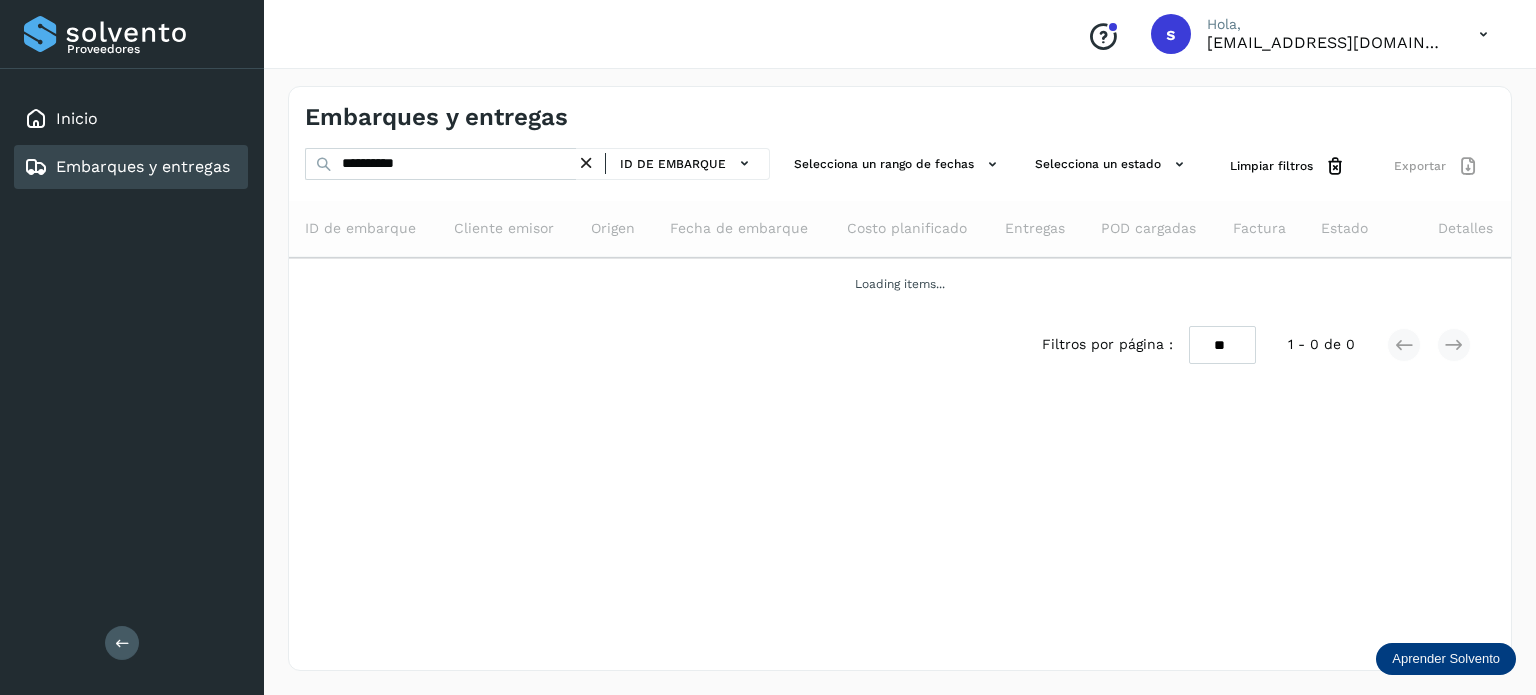 click at bounding box center (586, 163) 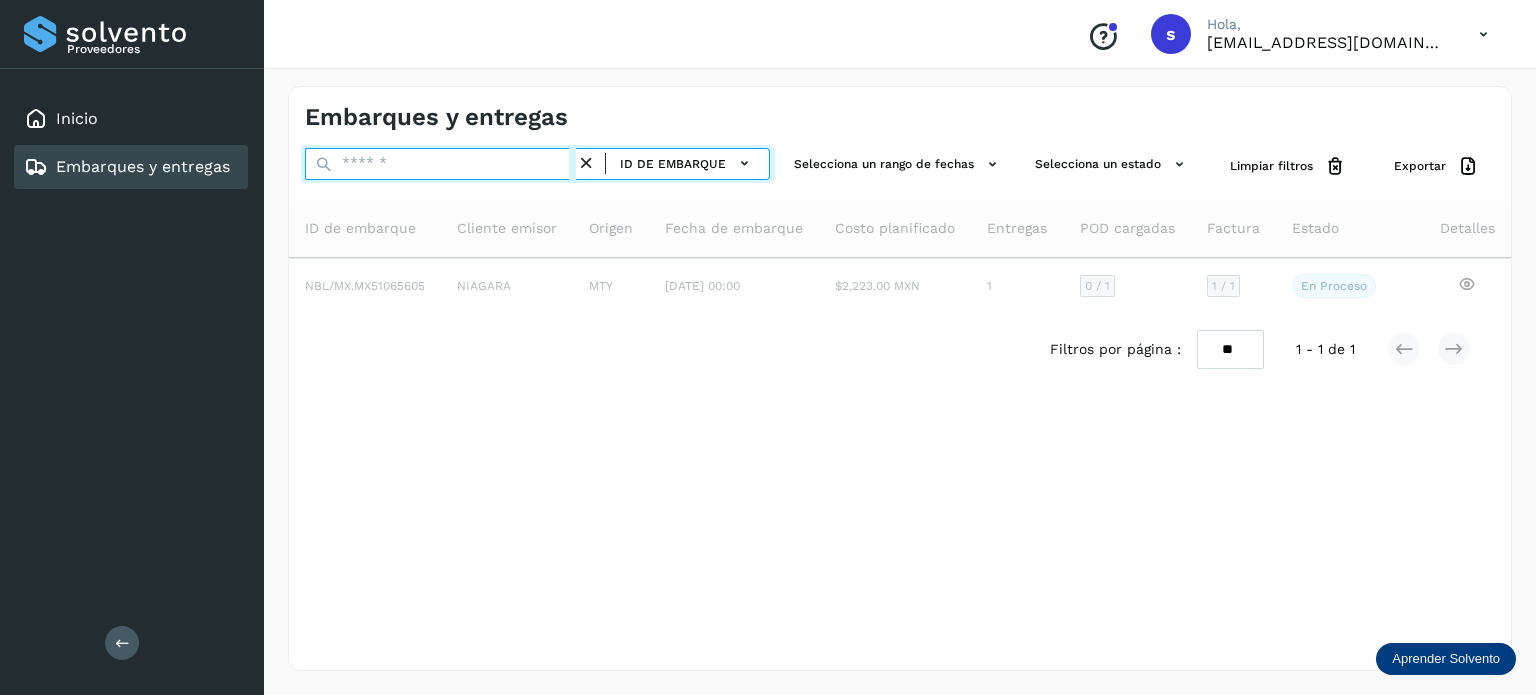 click at bounding box center [440, 164] 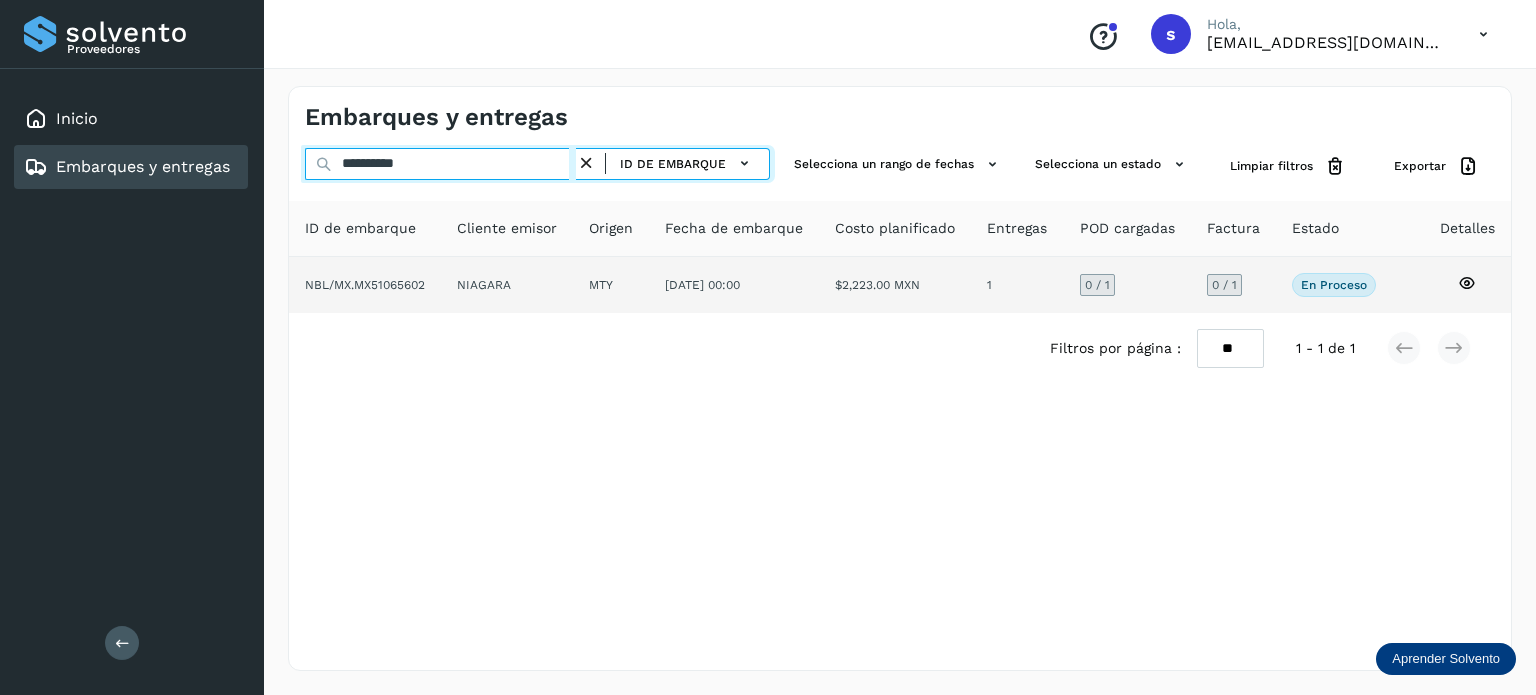 type on "**********" 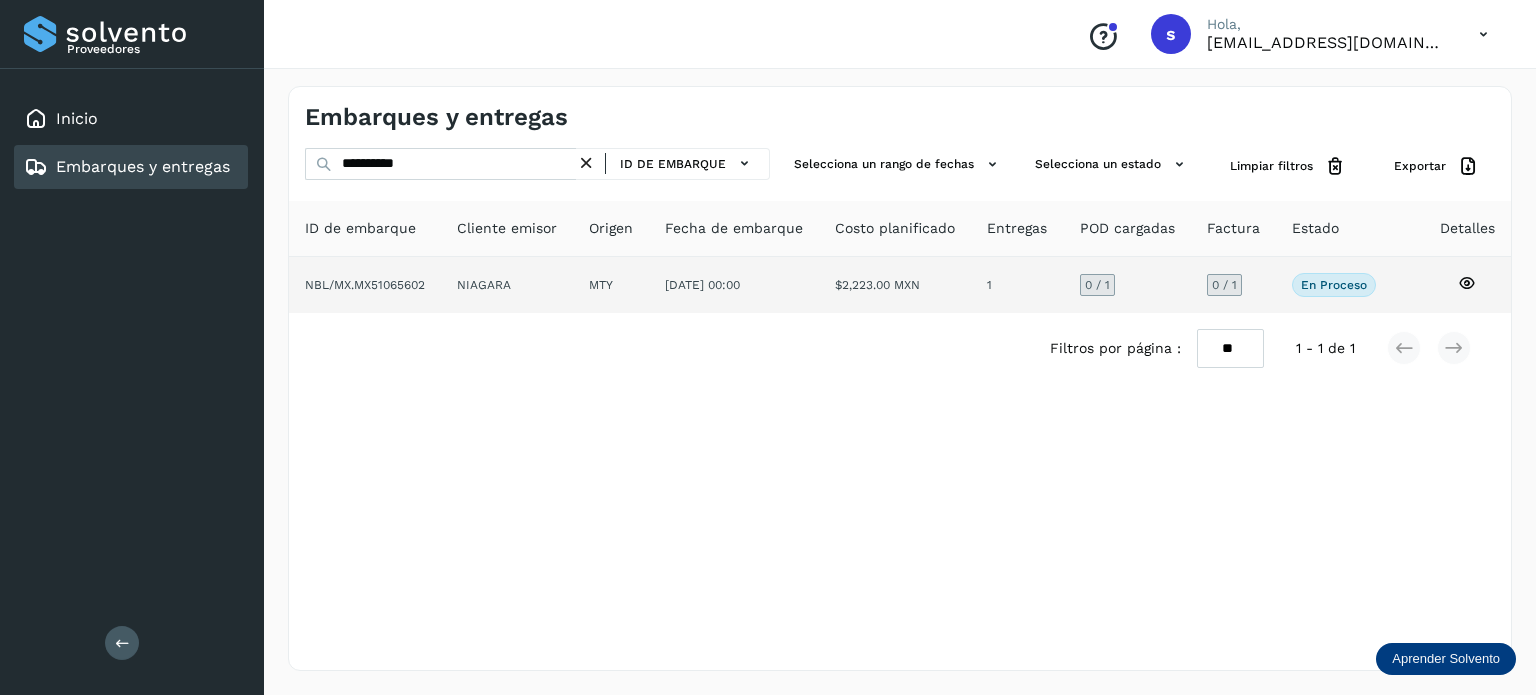 click on "MTY" 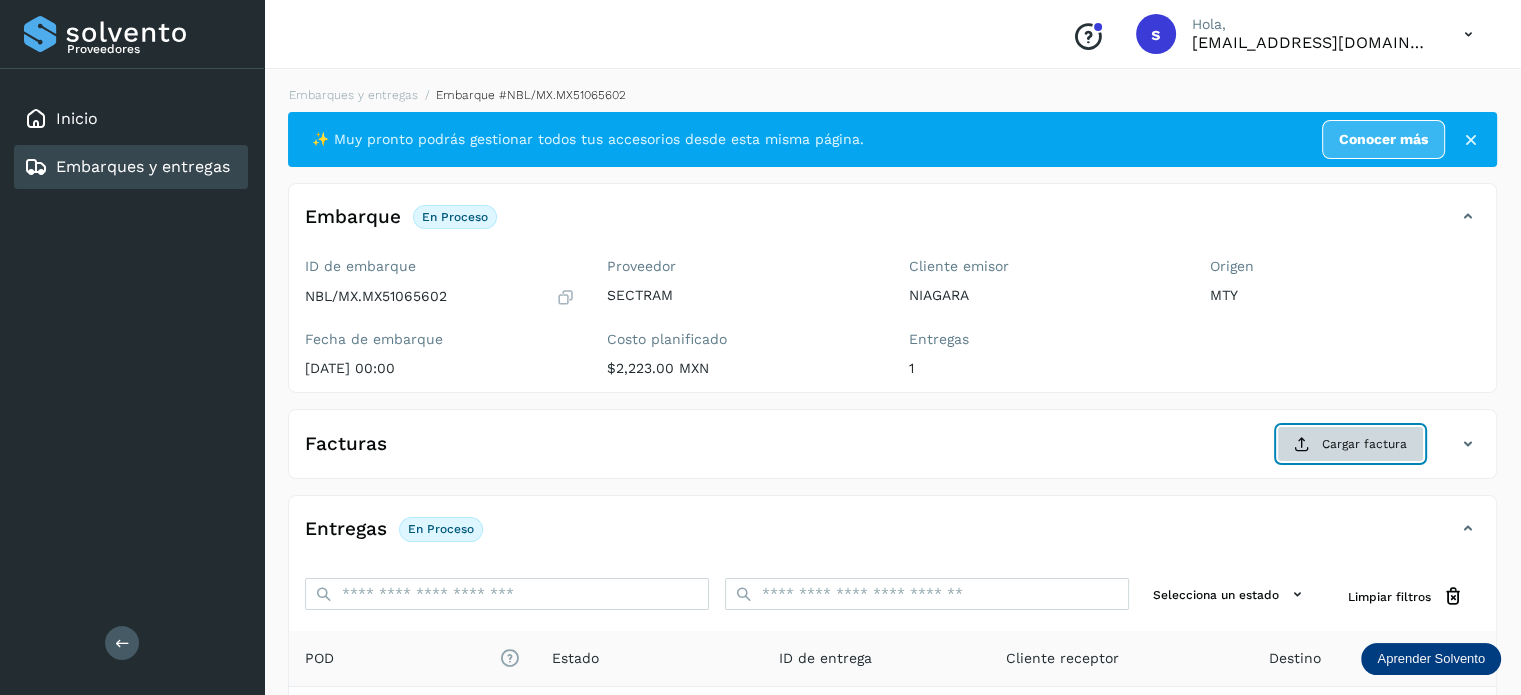 click on "Cargar factura" 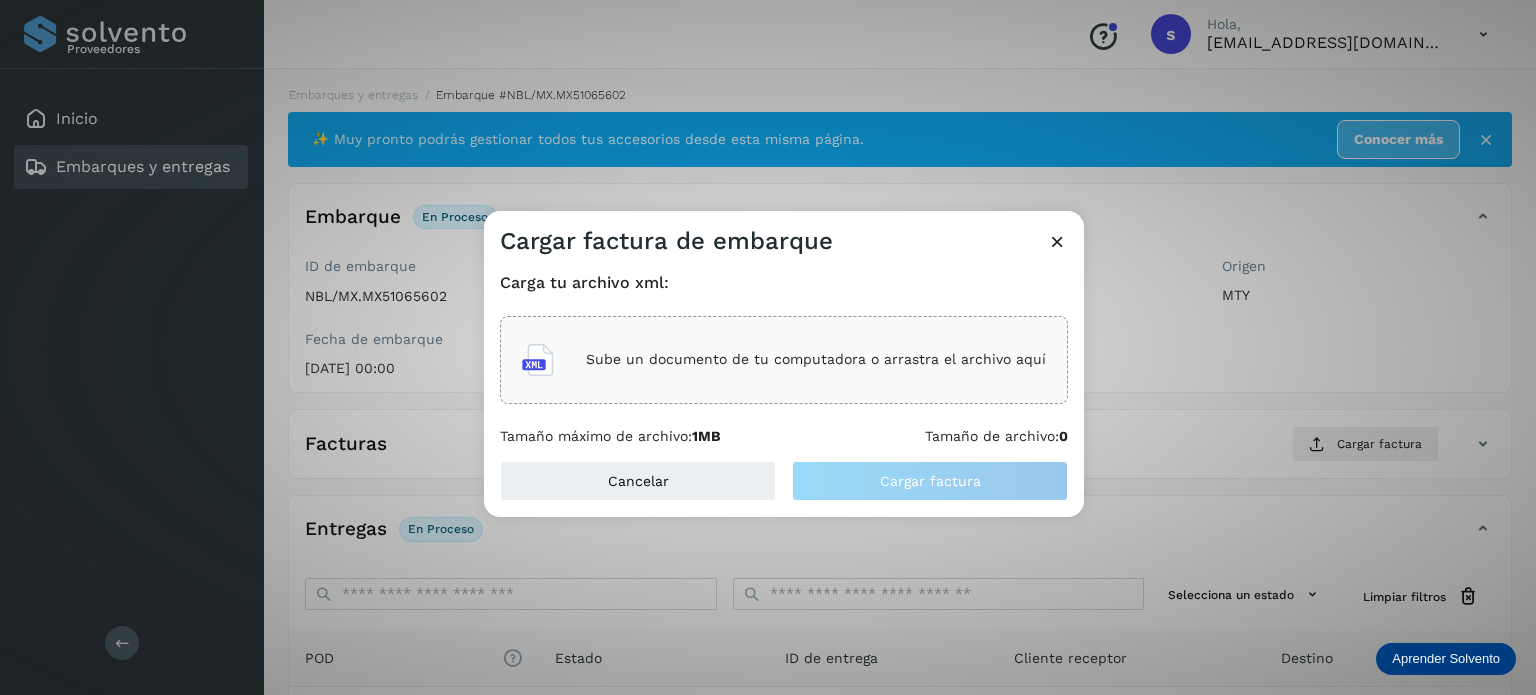 click on "Sube un documento de tu computadora o arrastra el archivo aquí" at bounding box center (816, 359) 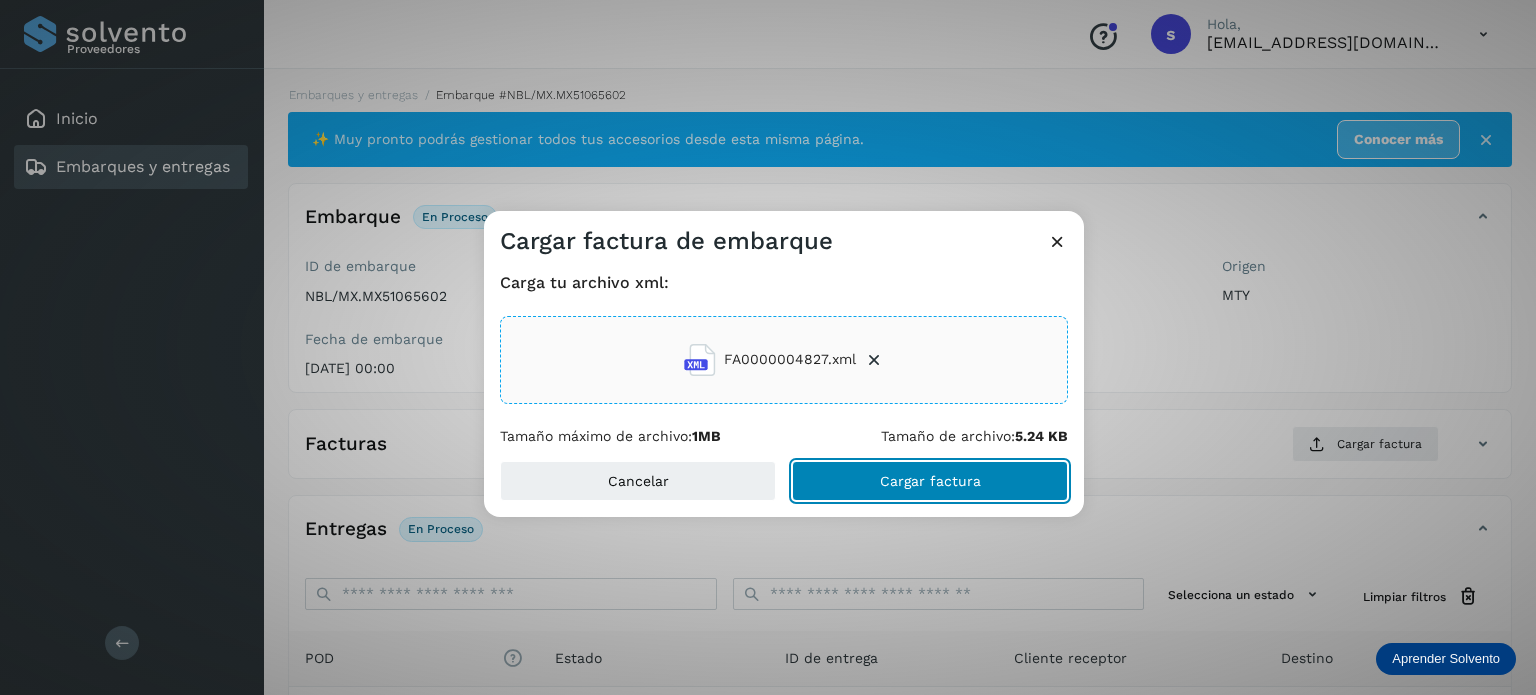 click on "Cargar factura" 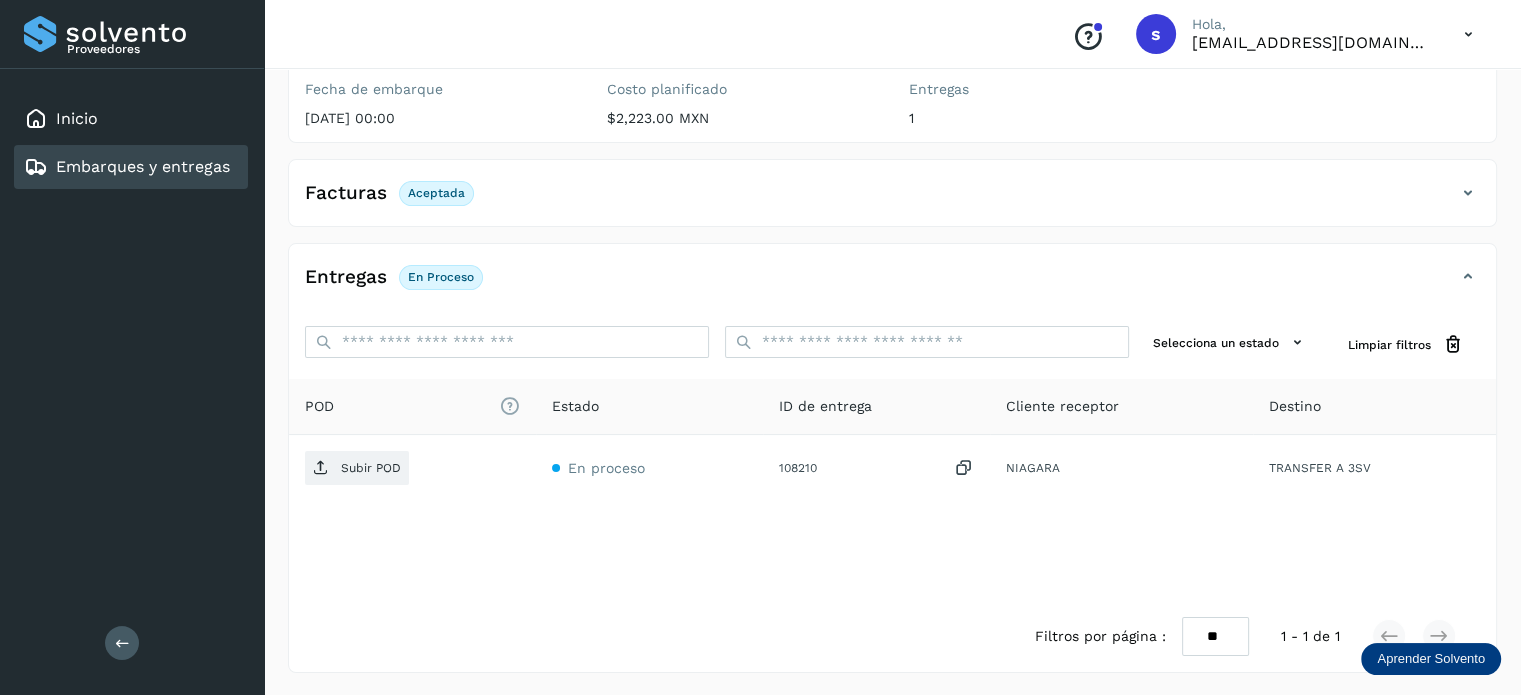 scroll, scrollTop: 249, scrollLeft: 0, axis: vertical 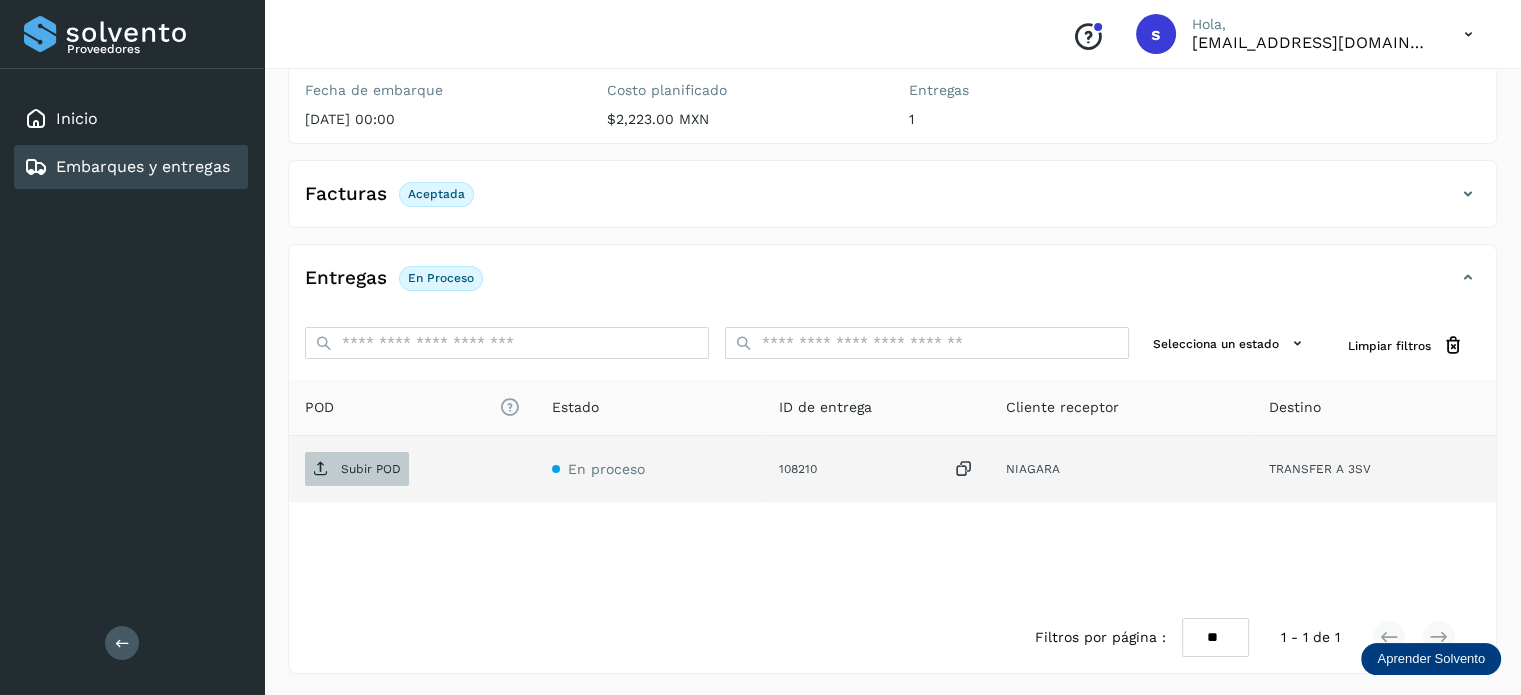 click on "Subir POD" at bounding box center [357, 469] 